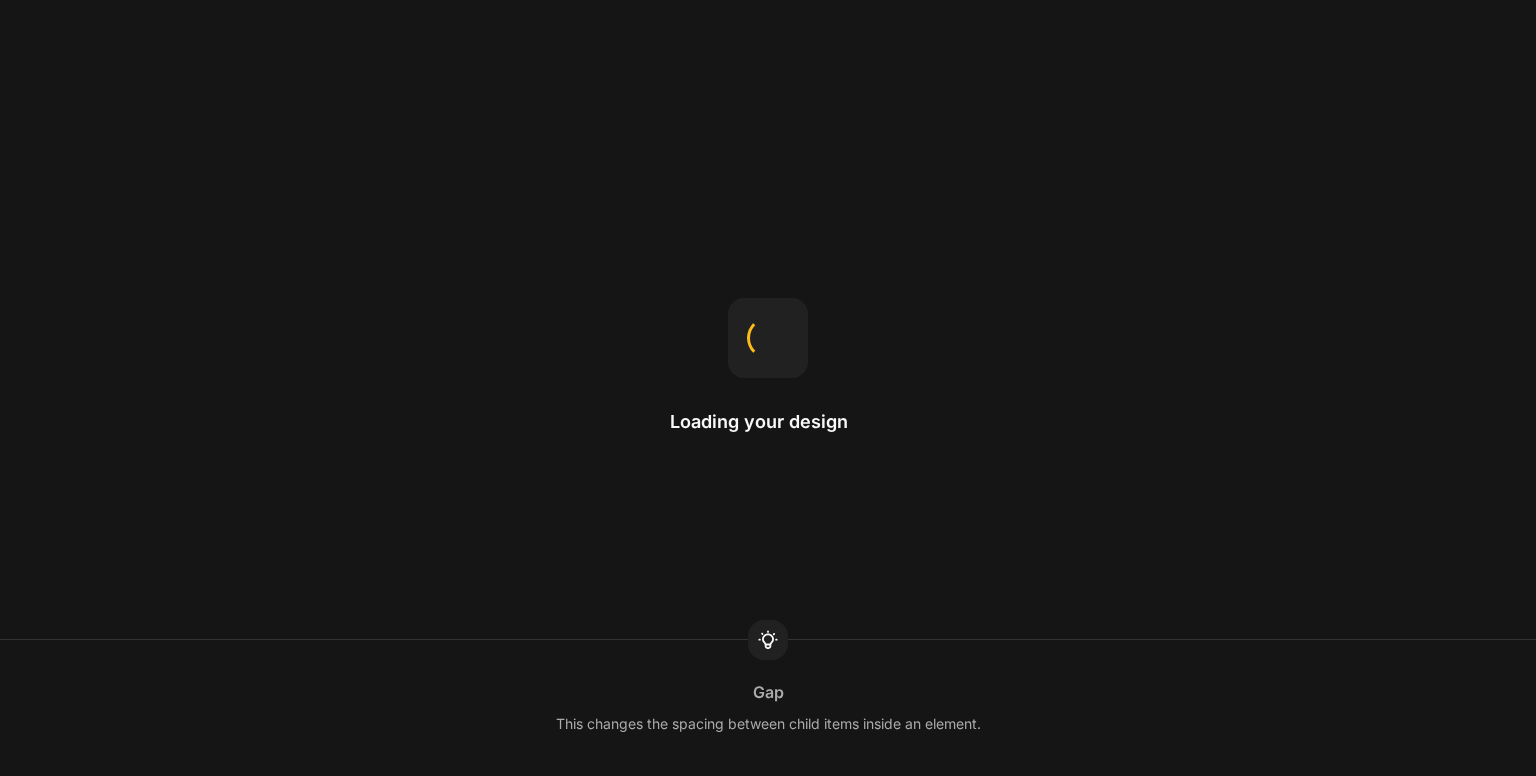 scroll, scrollTop: 0, scrollLeft: 0, axis: both 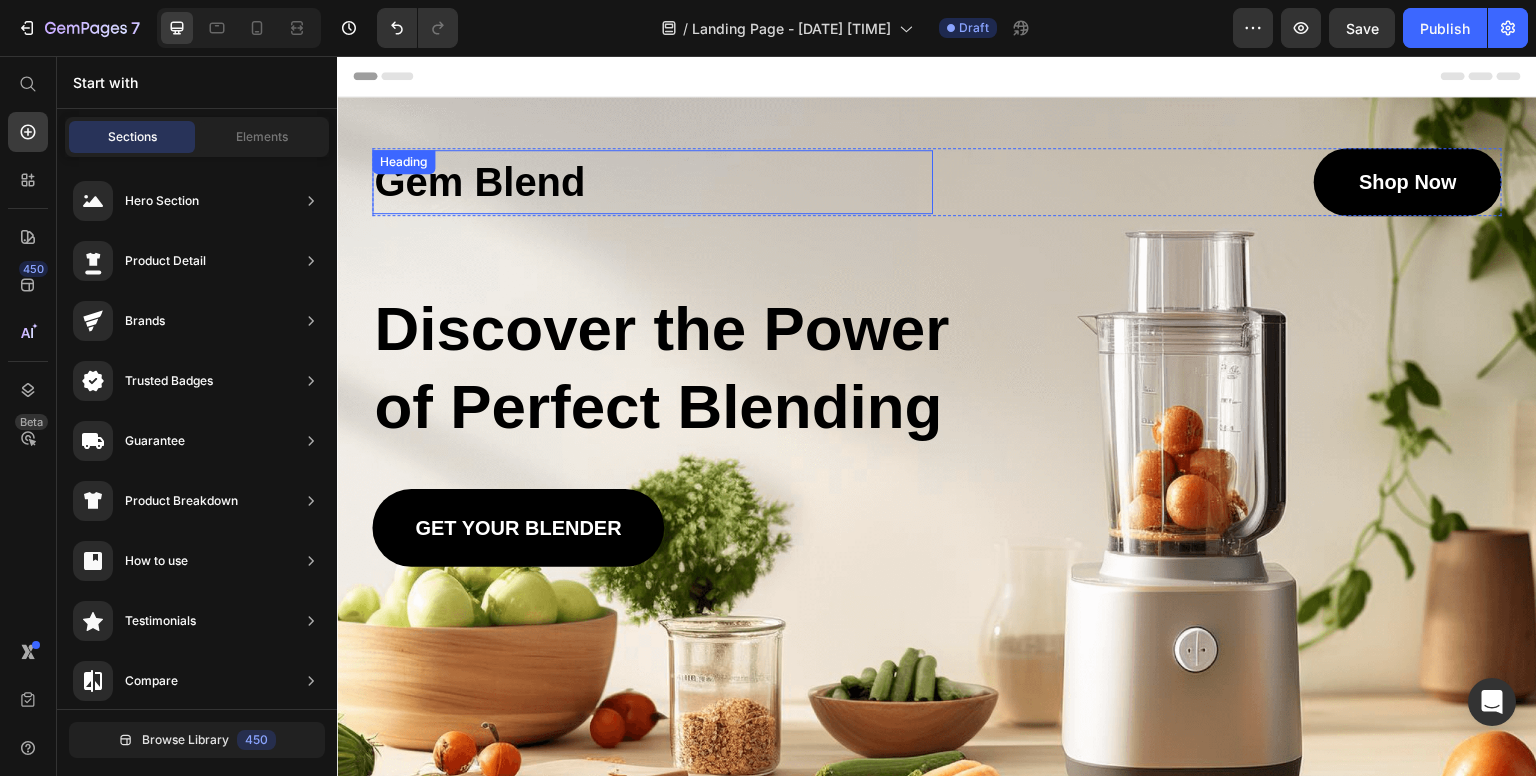 click on "Gem Blend" at bounding box center [652, 182] 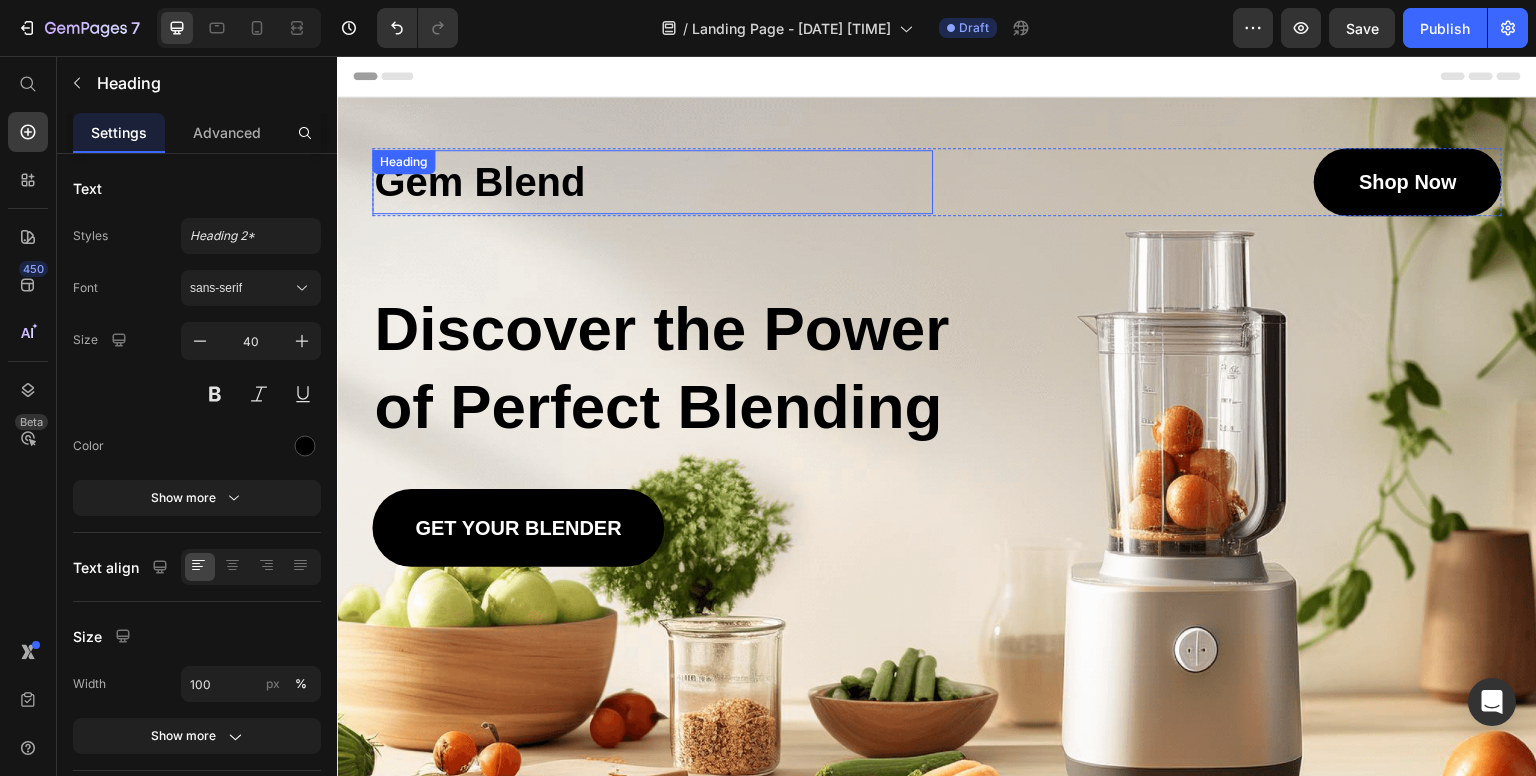 click on "Gem Blend" at bounding box center (652, 182) 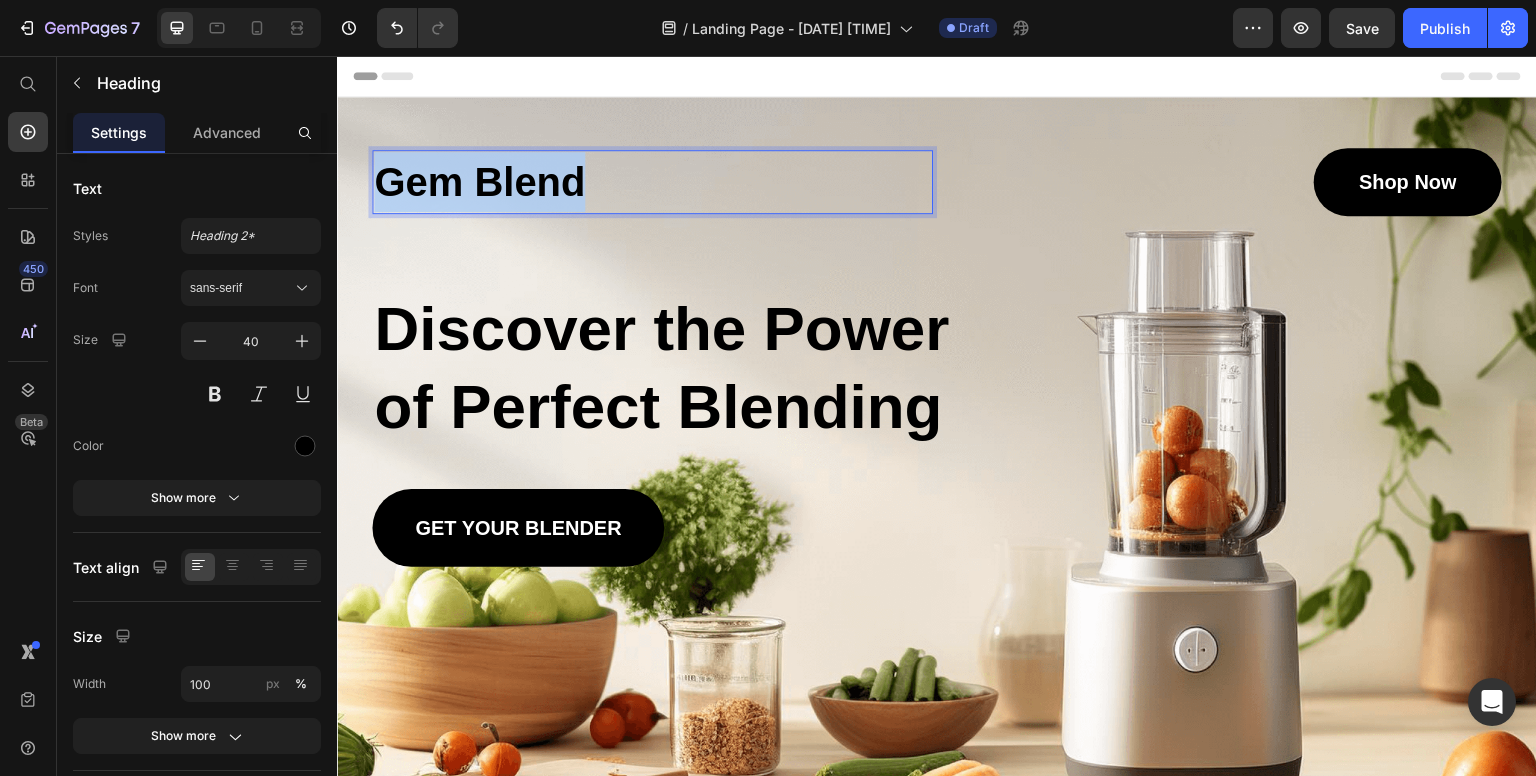 click on "Gem Blend" at bounding box center [652, 182] 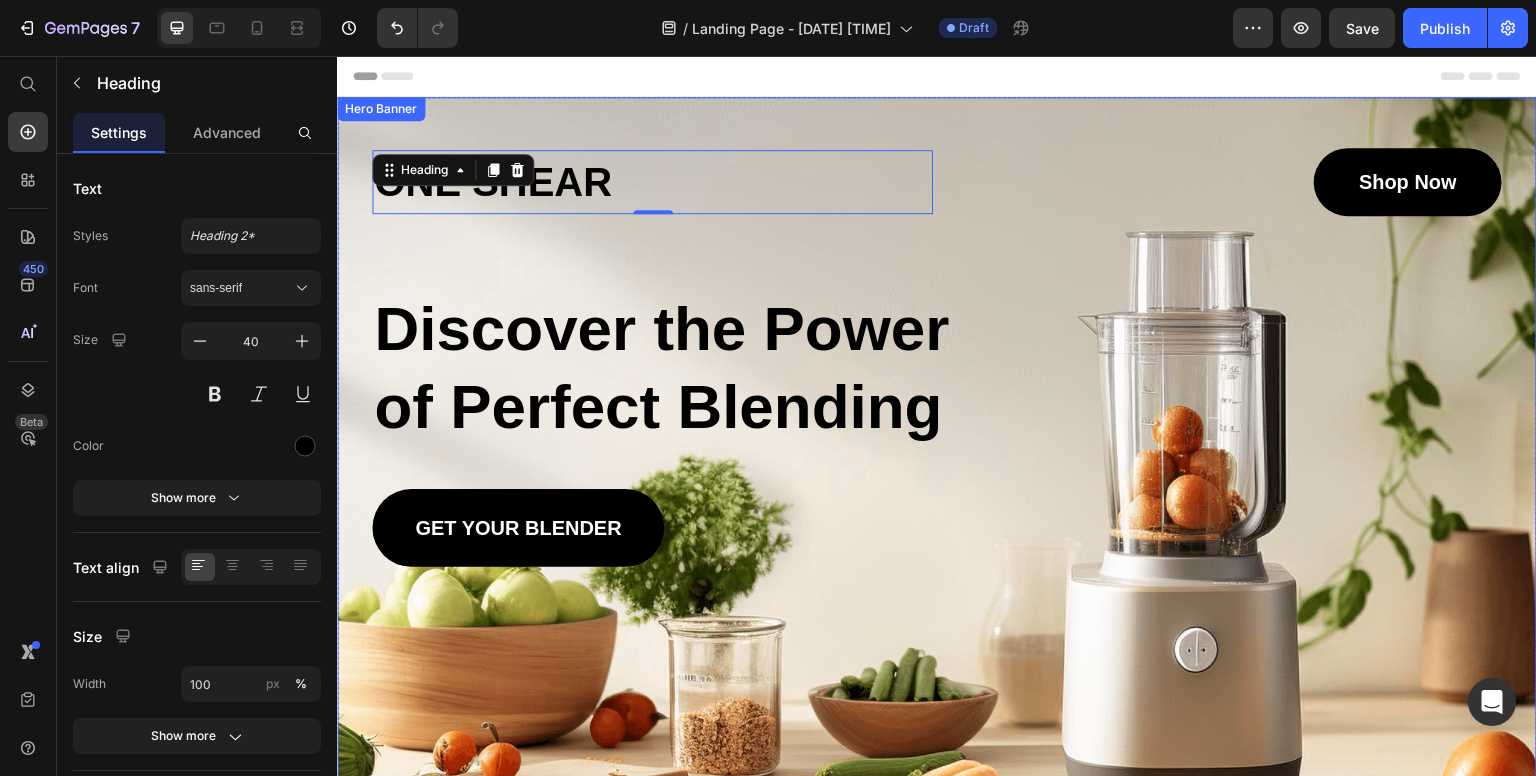 click on "Hero Banner" at bounding box center [381, 109] 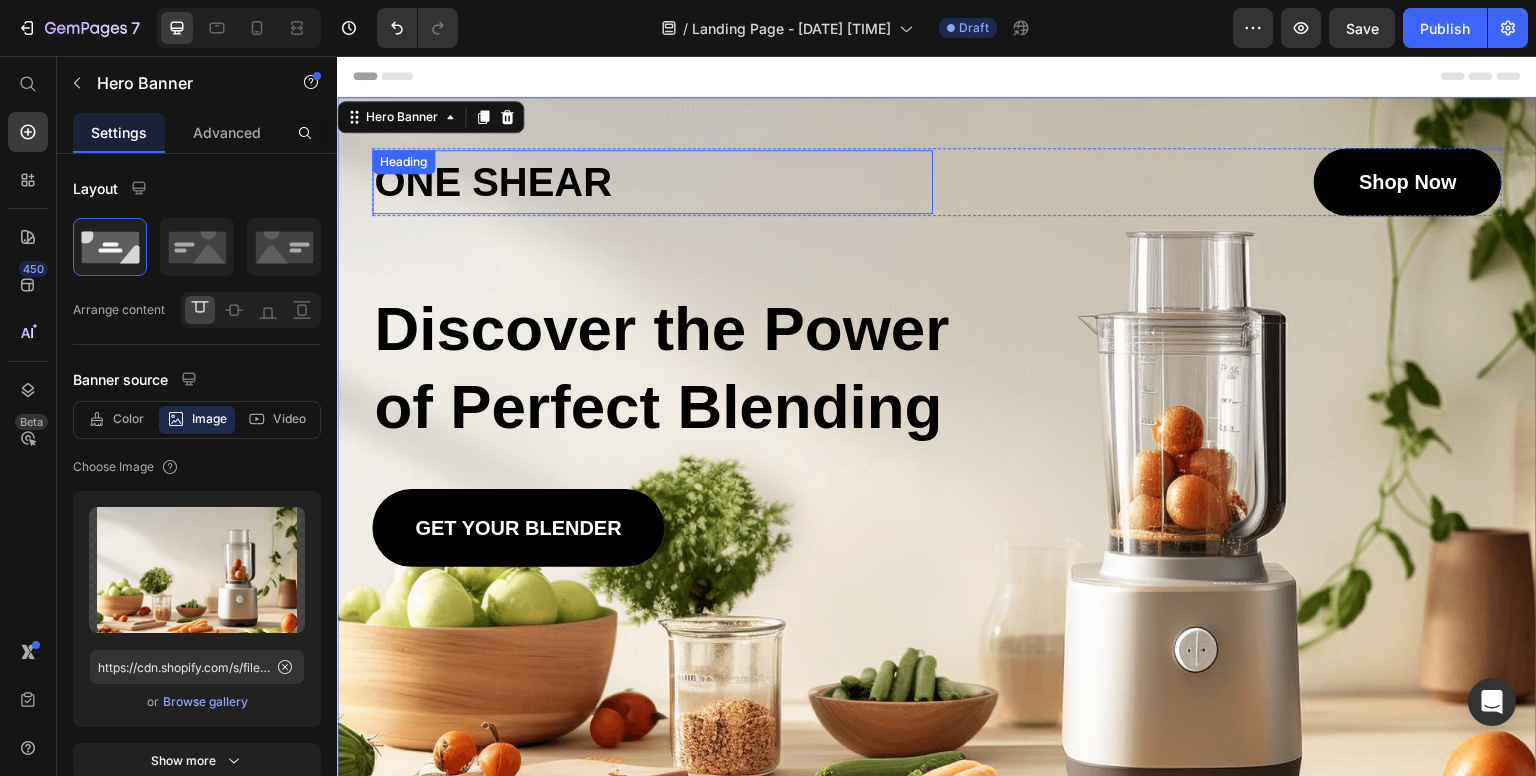 drag, startPoint x: 550, startPoint y: 174, endPoint x: 625, endPoint y: 182, distance: 75.42546 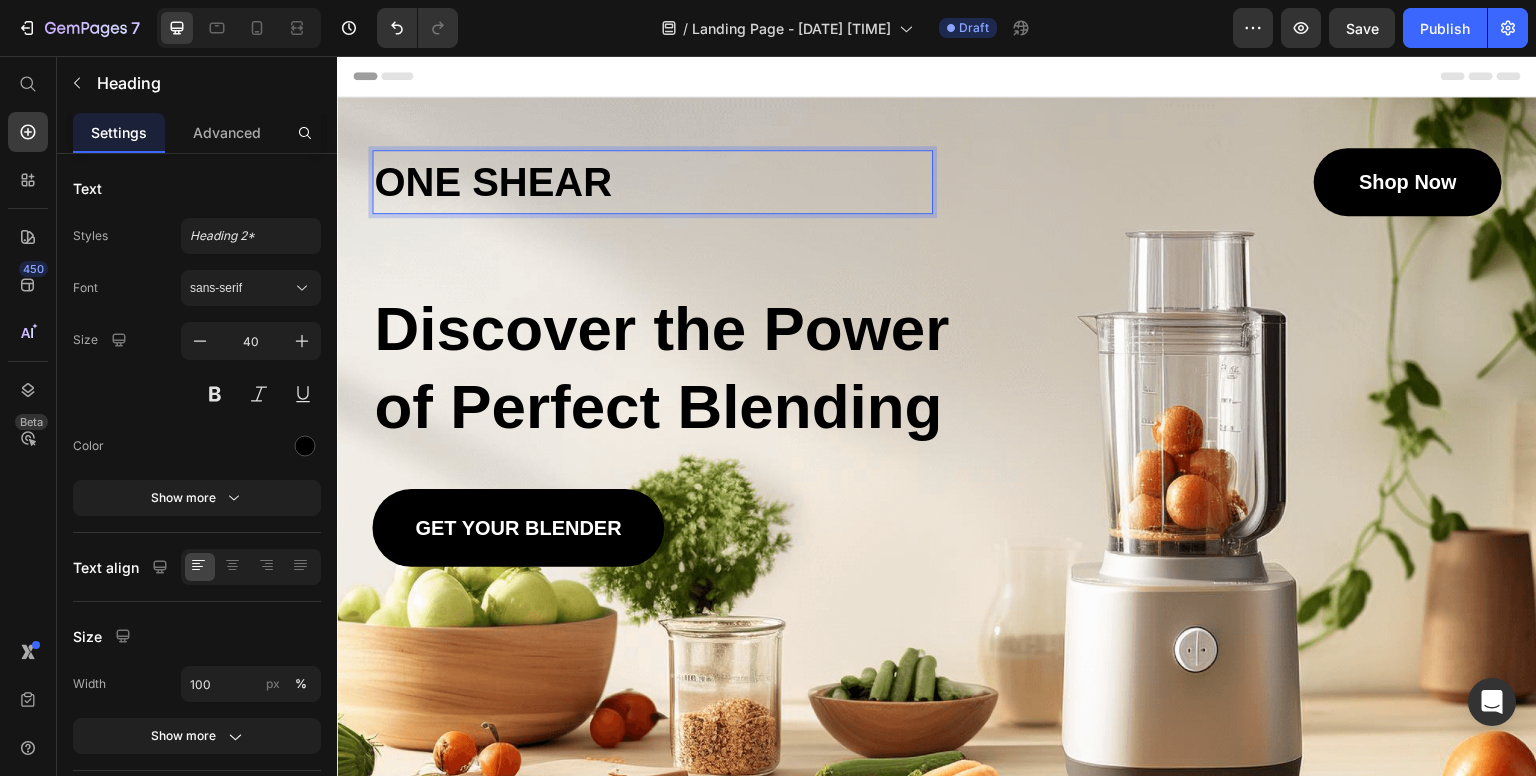 click on "ONE SHEAR" at bounding box center (652, 182) 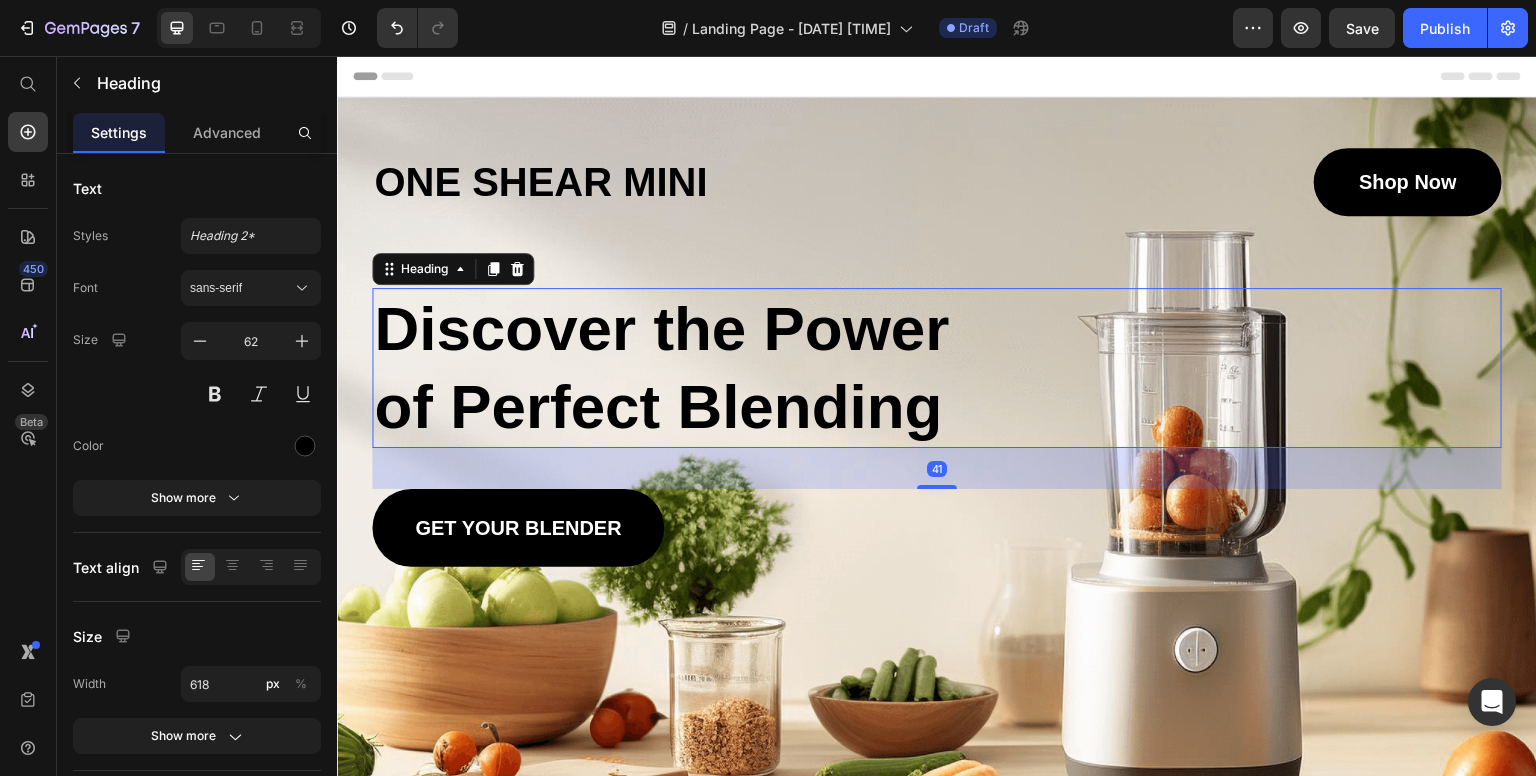 click on "Discover the Power of Perfect Blending" at bounding box center (681, 368) 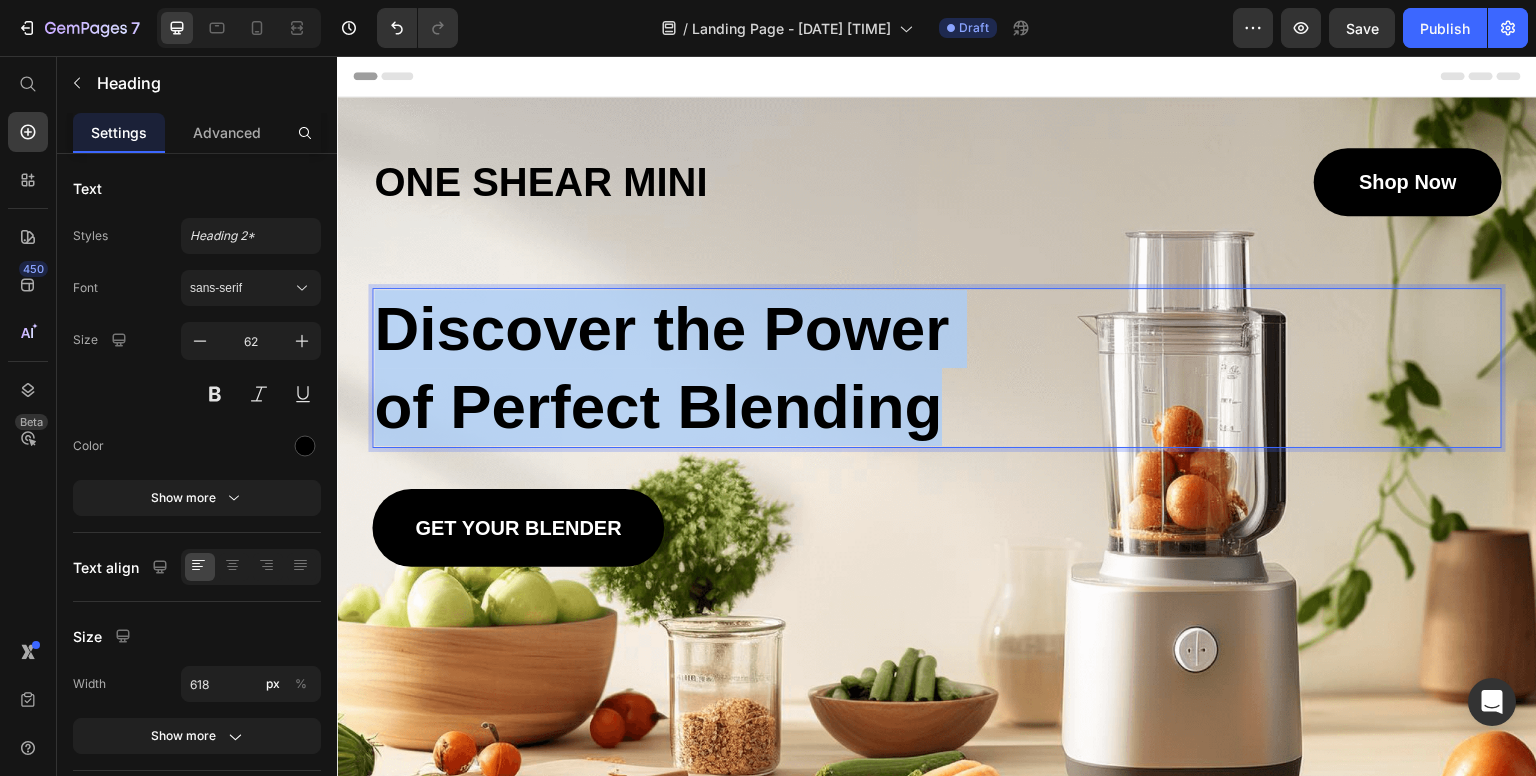 click on "Discover the Power of Perfect Blending" at bounding box center [681, 368] 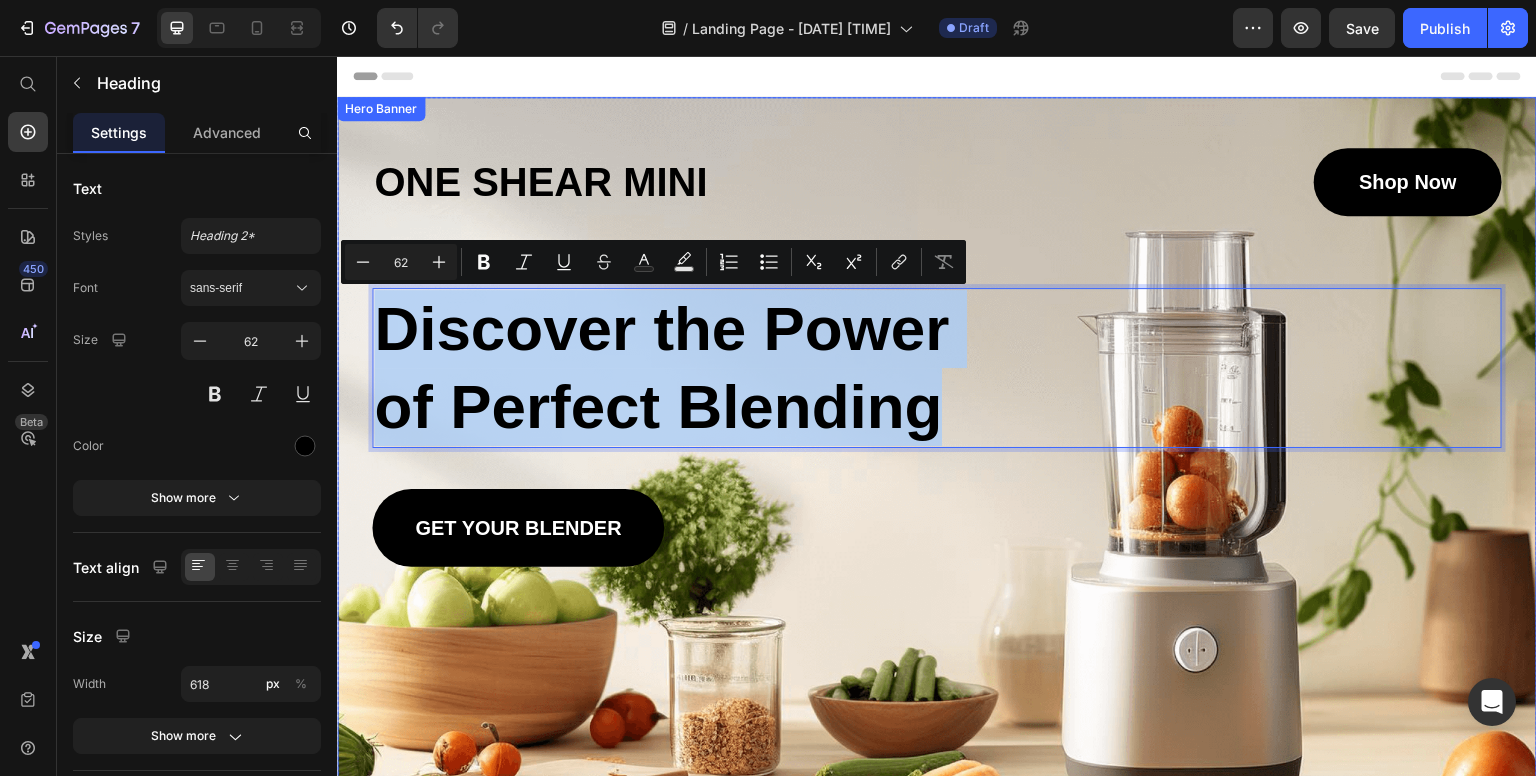 scroll, scrollTop: 0, scrollLeft: 0, axis: both 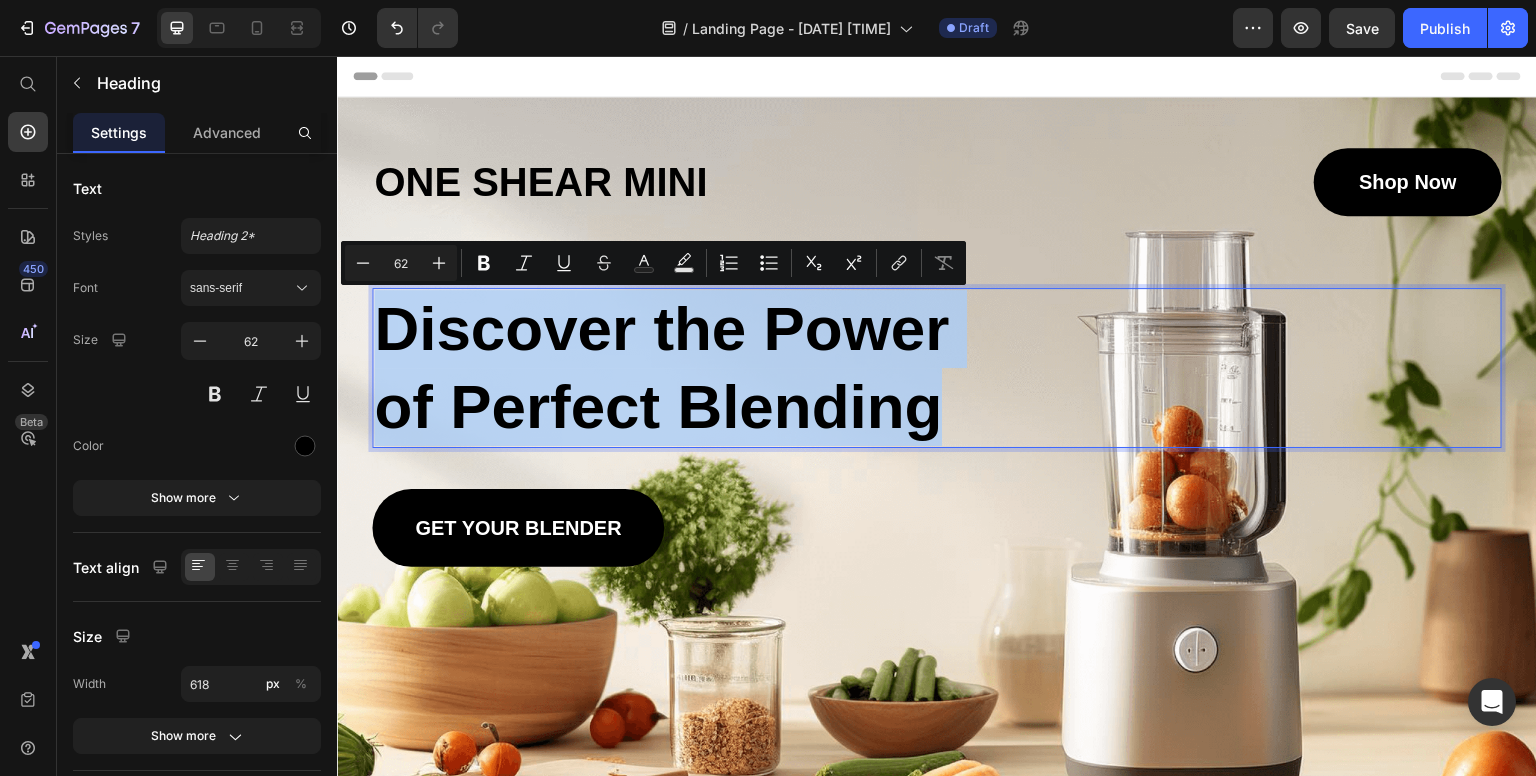 click on "Discover the Power of Perfect Blending" at bounding box center [681, 368] 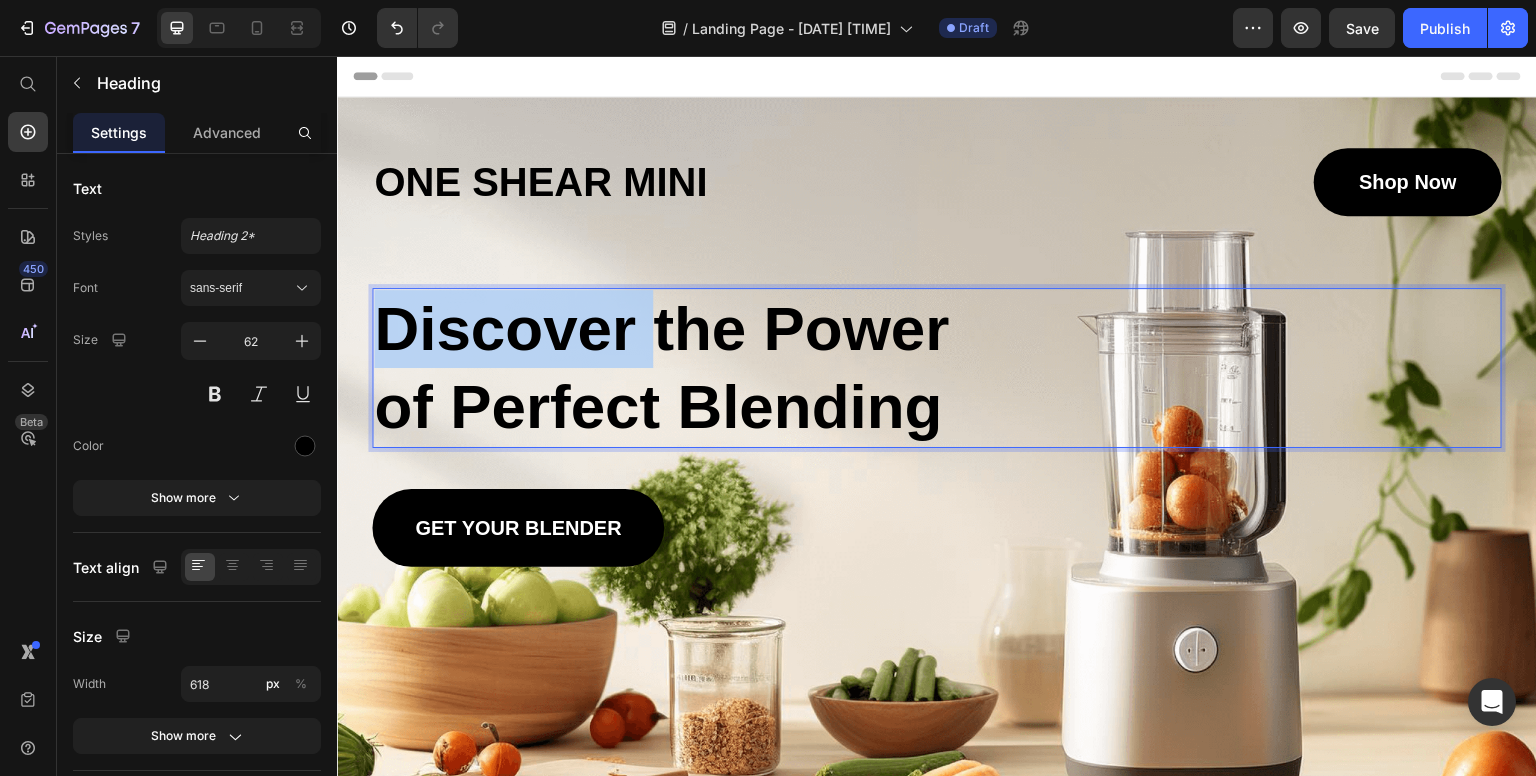 click on "Discover the Power of Perfect Blending" at bounding box center [681, 368] 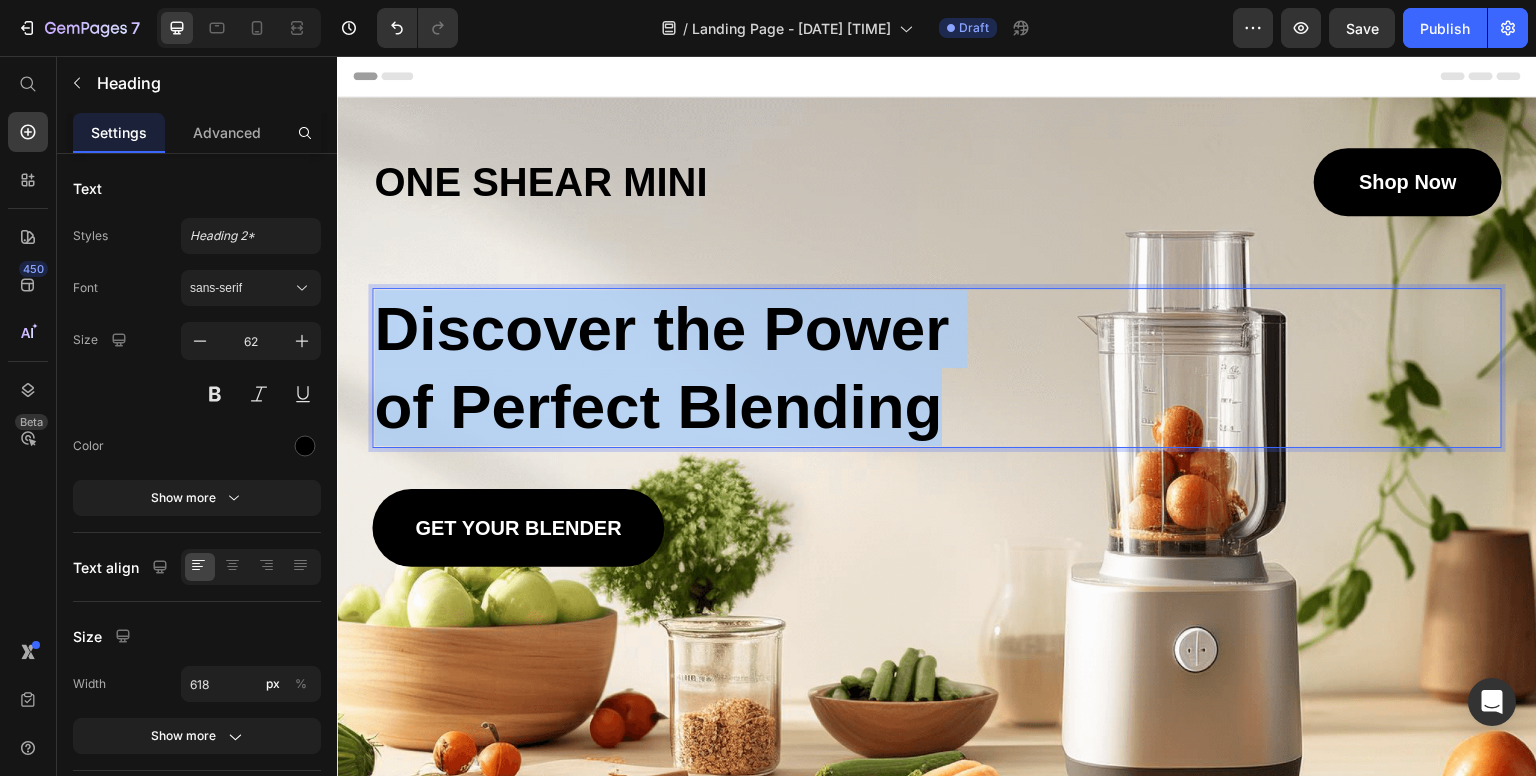 click on "Discover the Power of Perfect Blending" at bounding box center (681, 368) 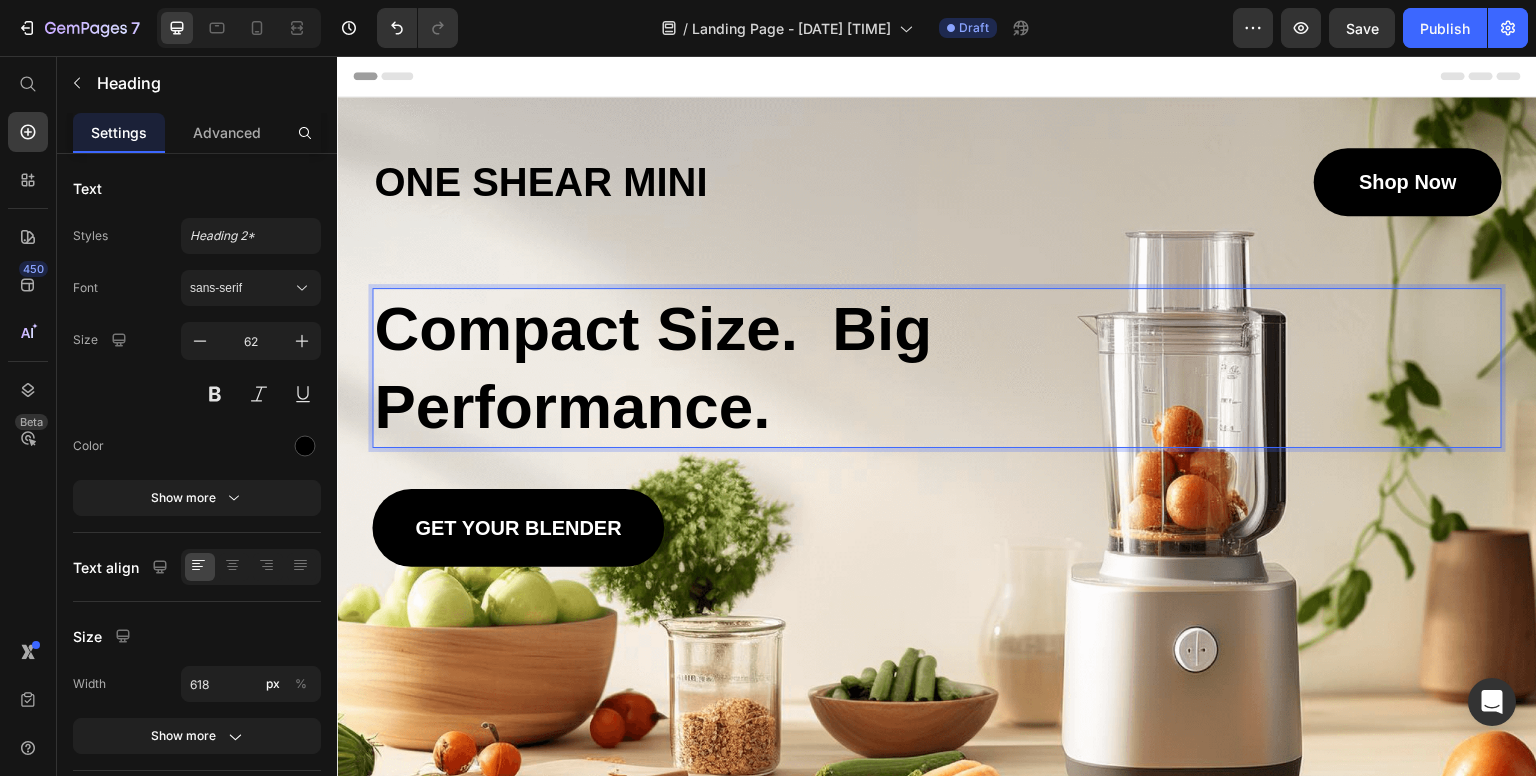 click on "Compact Size.  Big Performance." at bounding box center [681, 368] 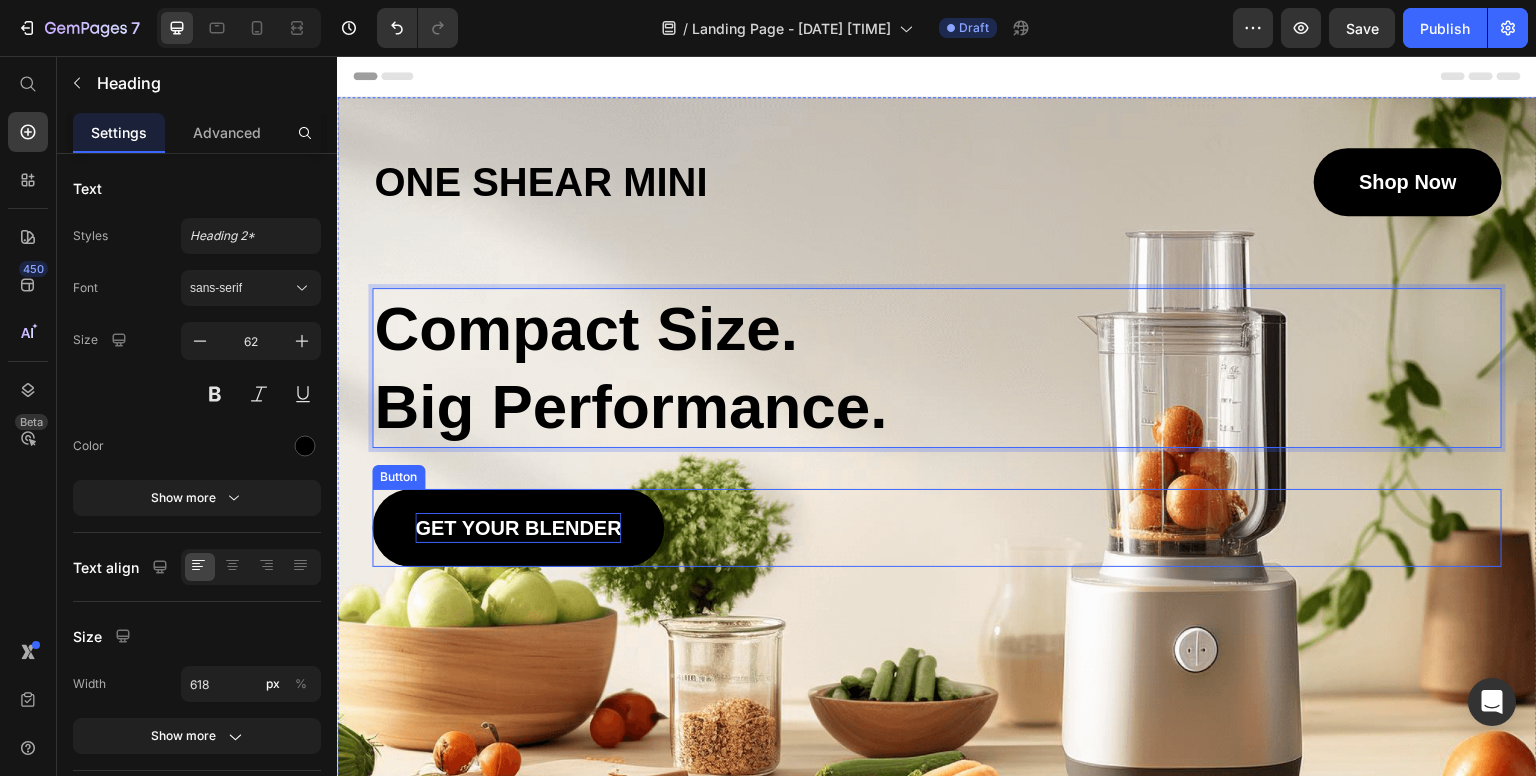 click on "GET YOUR BLENDER" at bounding box center (518, 528) 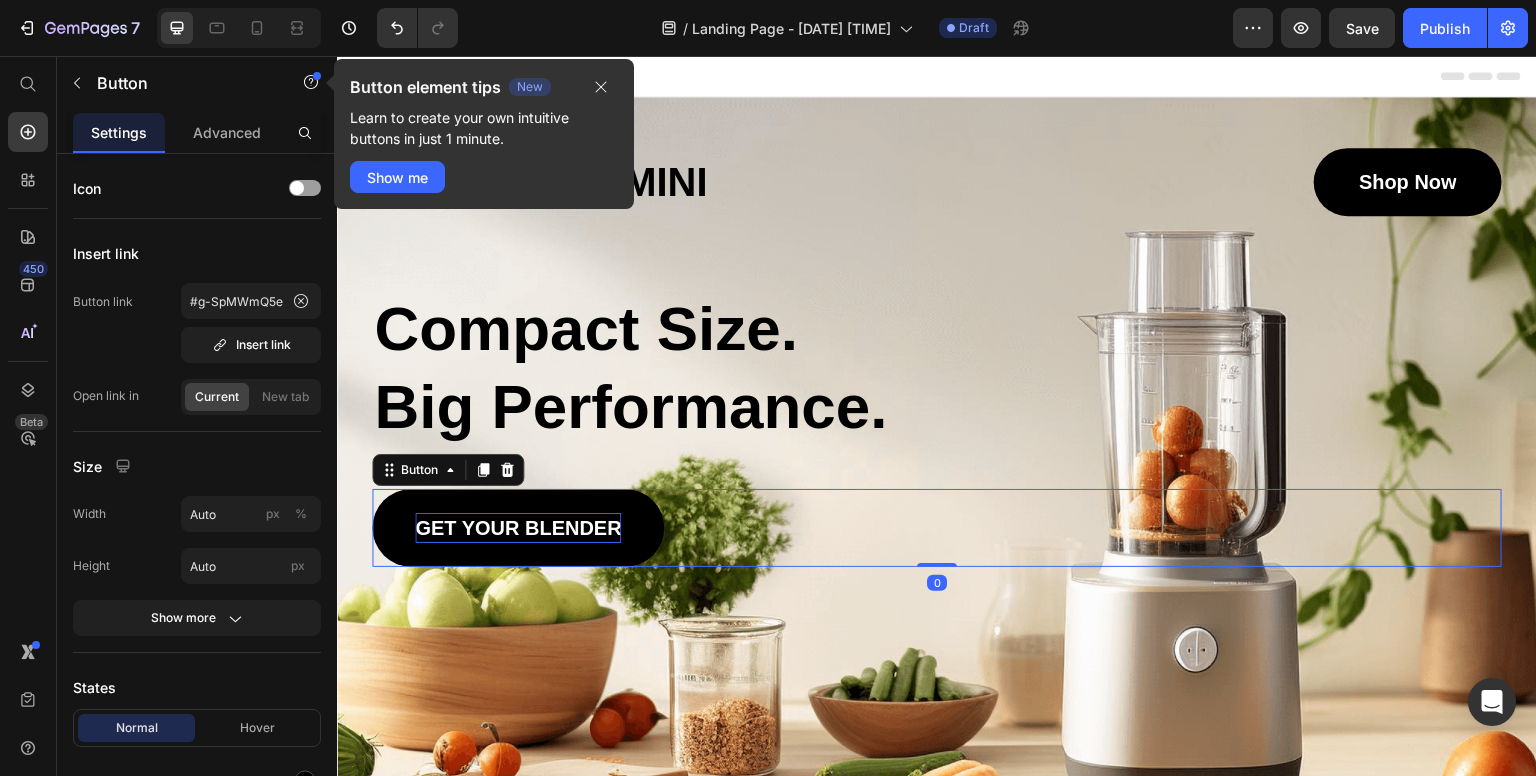 click on "GET YOUR BLENDER" at bounding box center [518, 528] 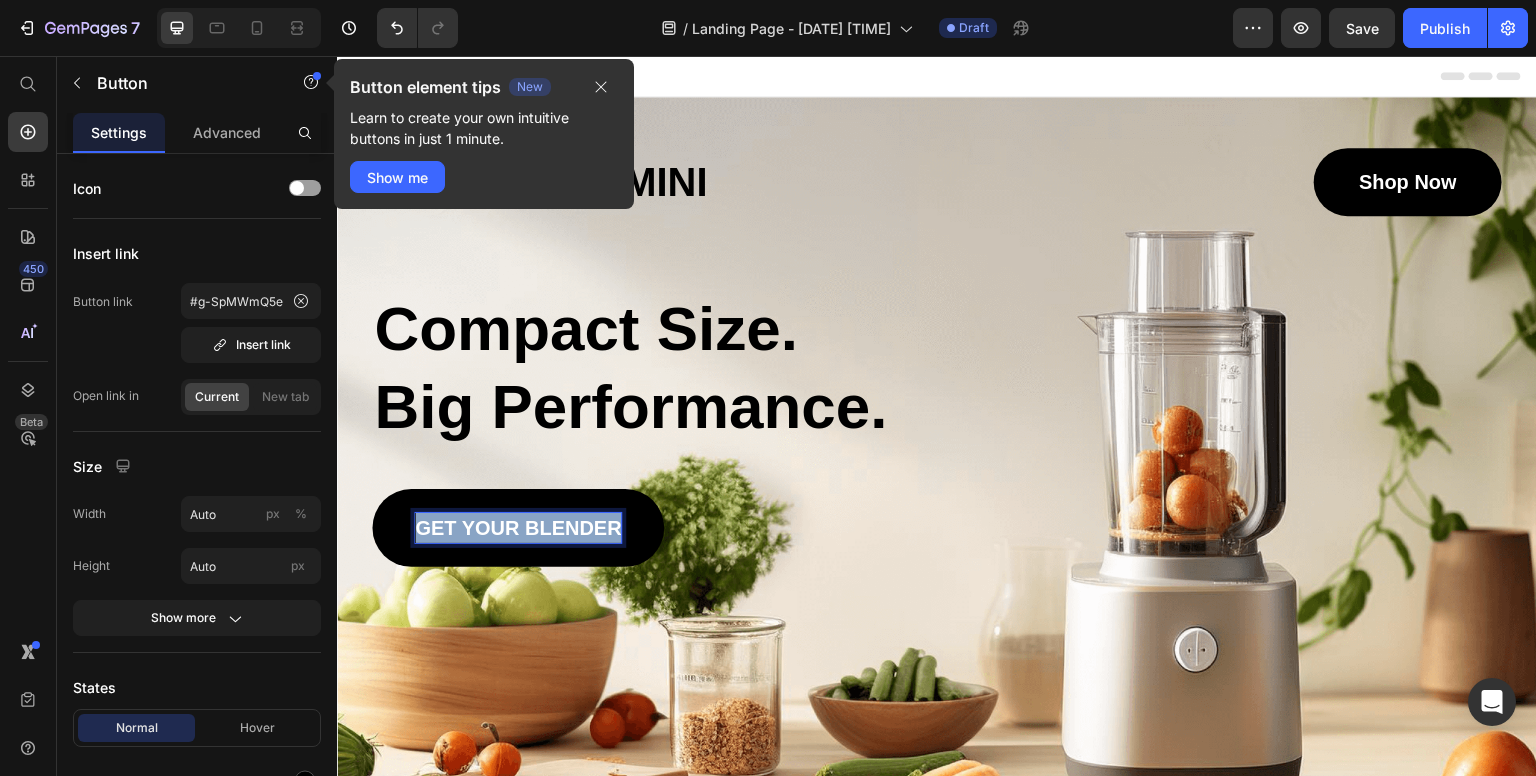 click on "GET YOUR BLENDER" at bounding box center [518, 528] 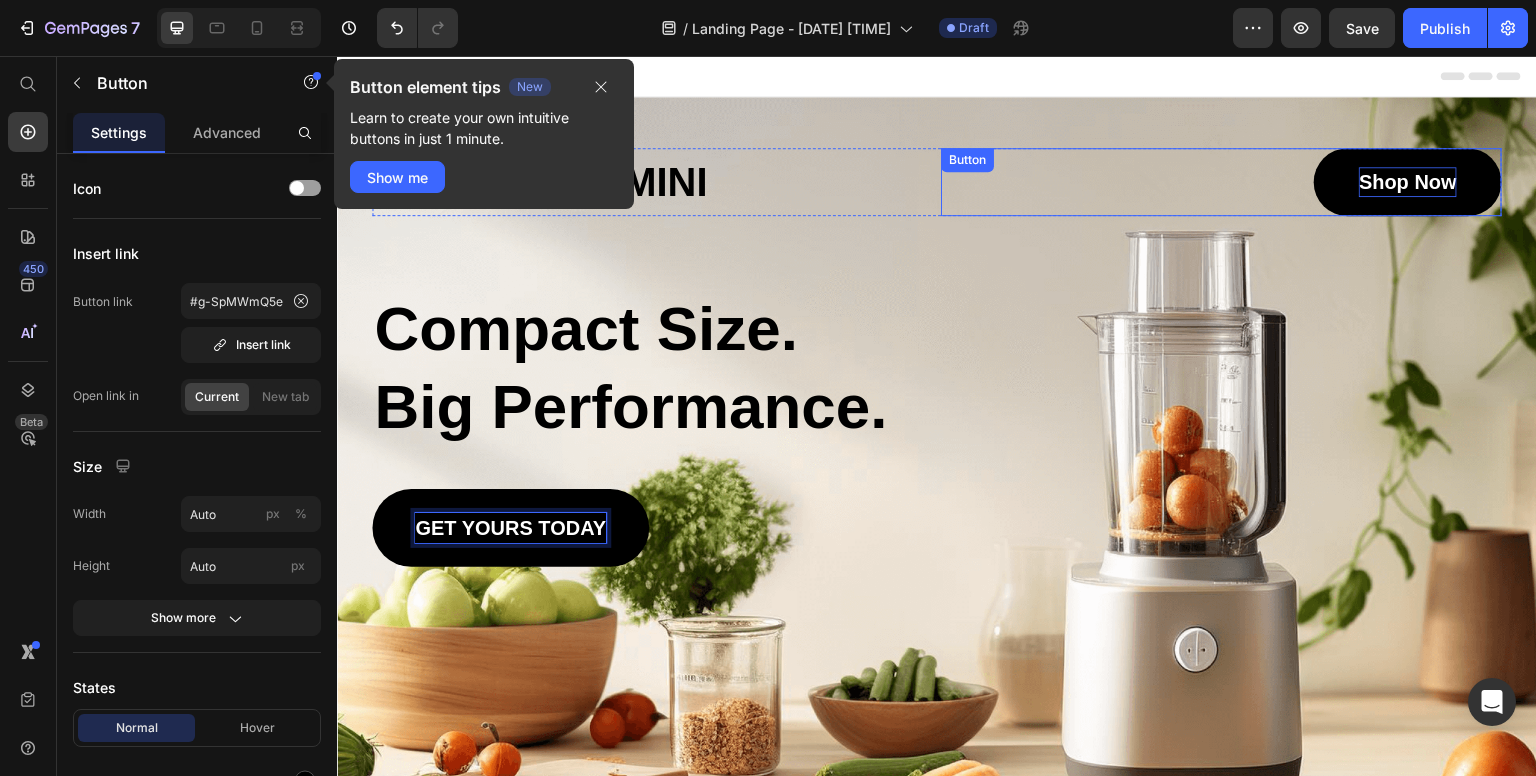 click on "shop now" at bounding box center (1408, 182) 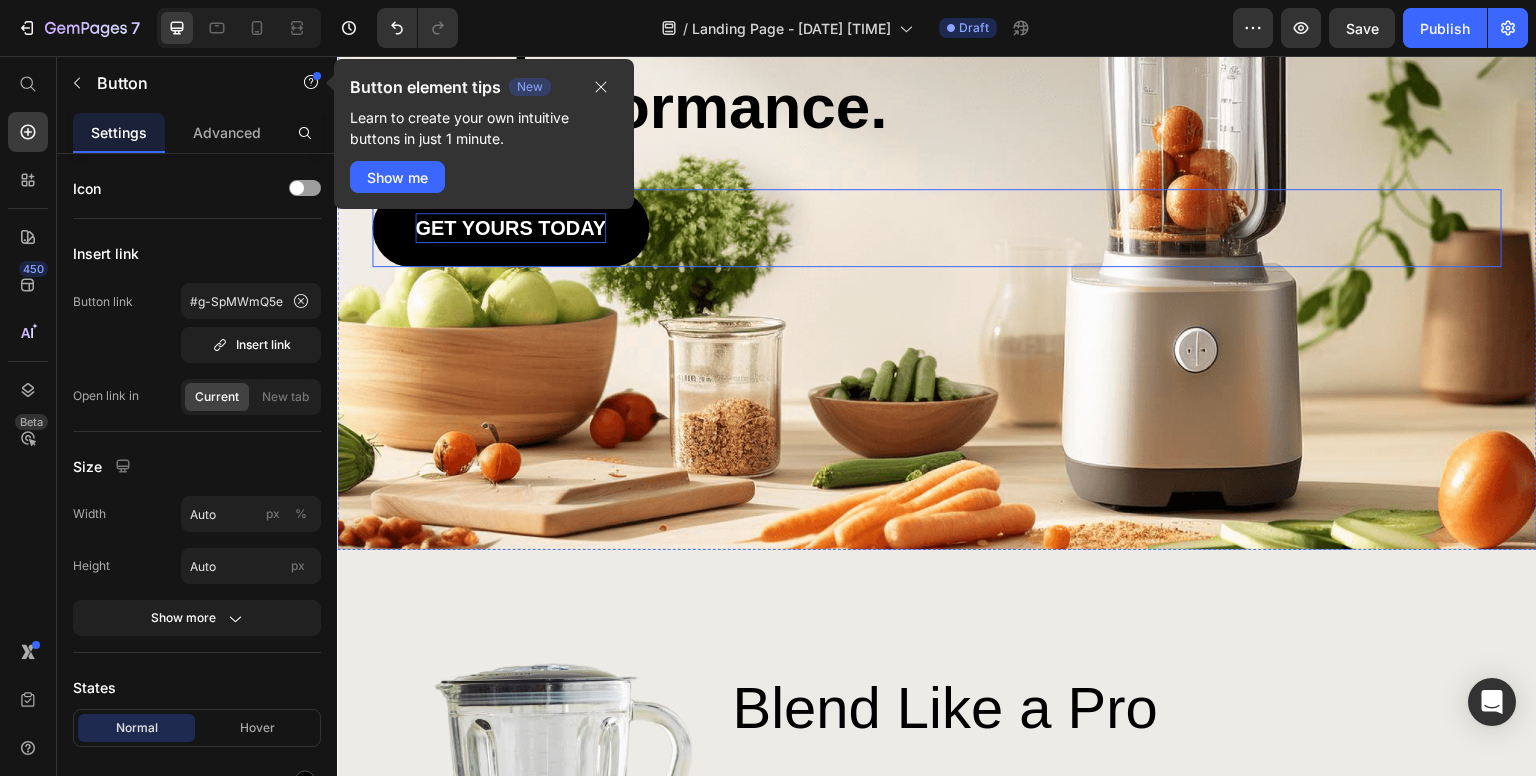 scroll, scrollTop: 0, scrollLeft: 0, axis: both 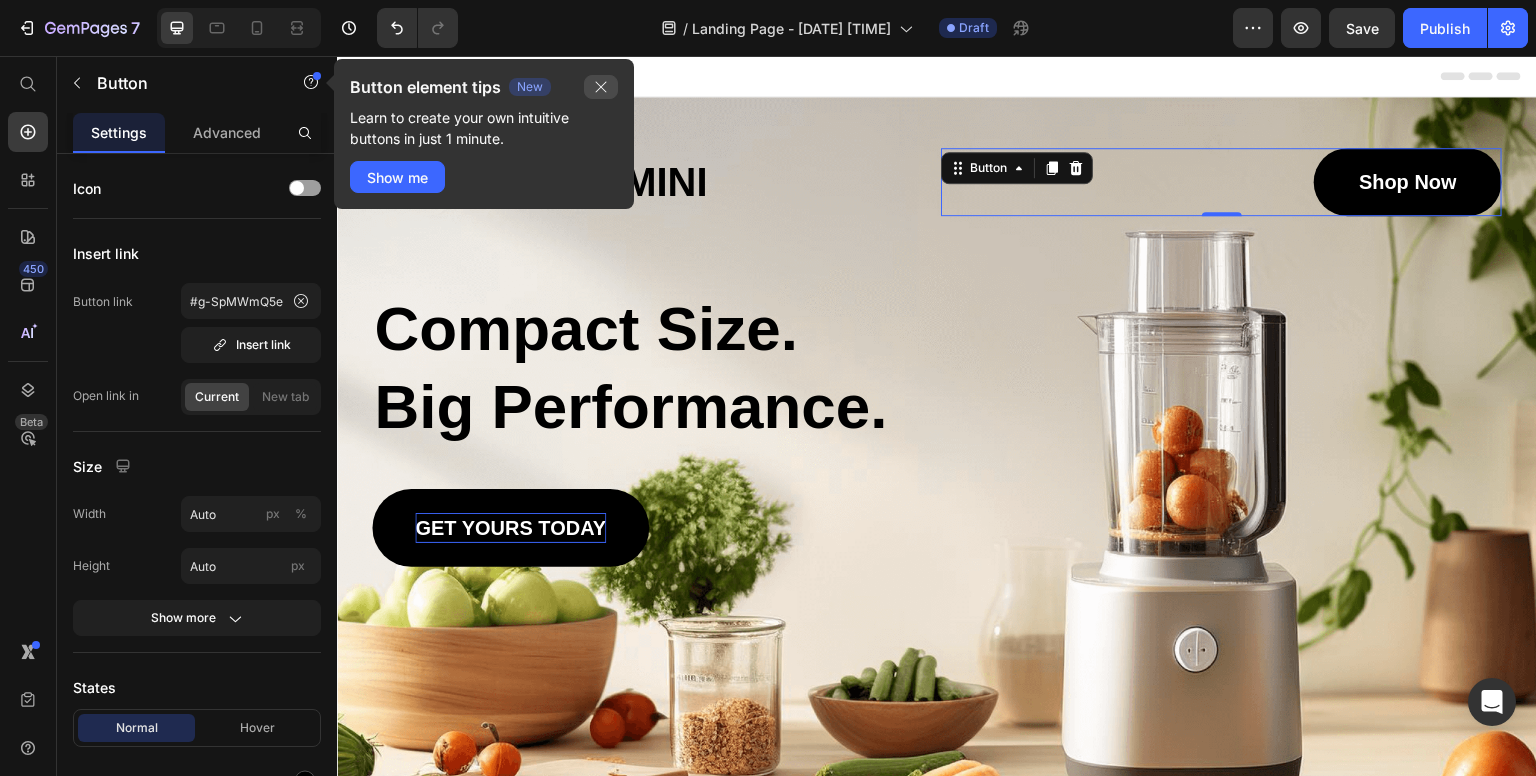 click 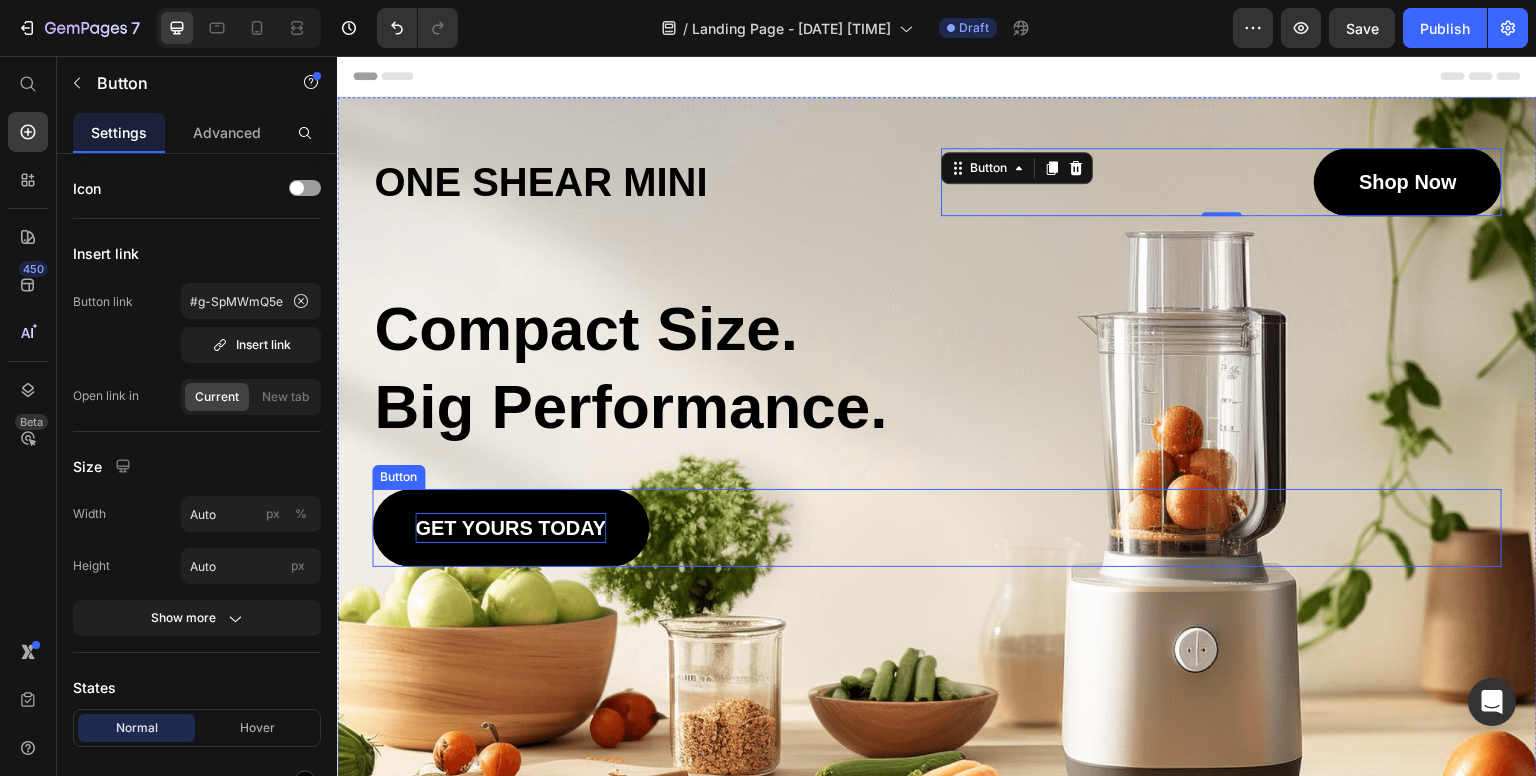 click on "GET YOURS TODAY" at bounding box center [510, 528] 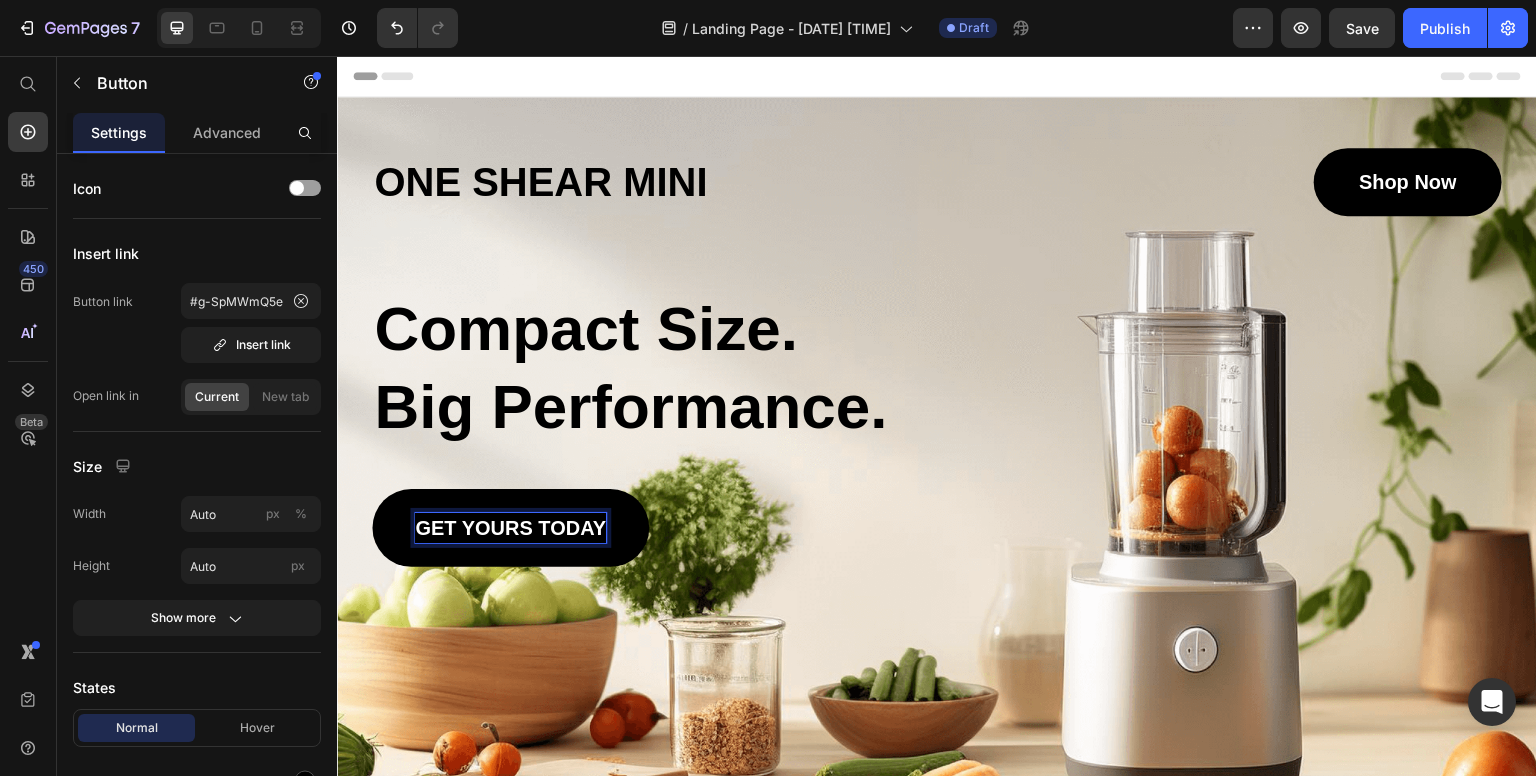click on "GET YOURS TODAY" at bounding box center (510, 528) 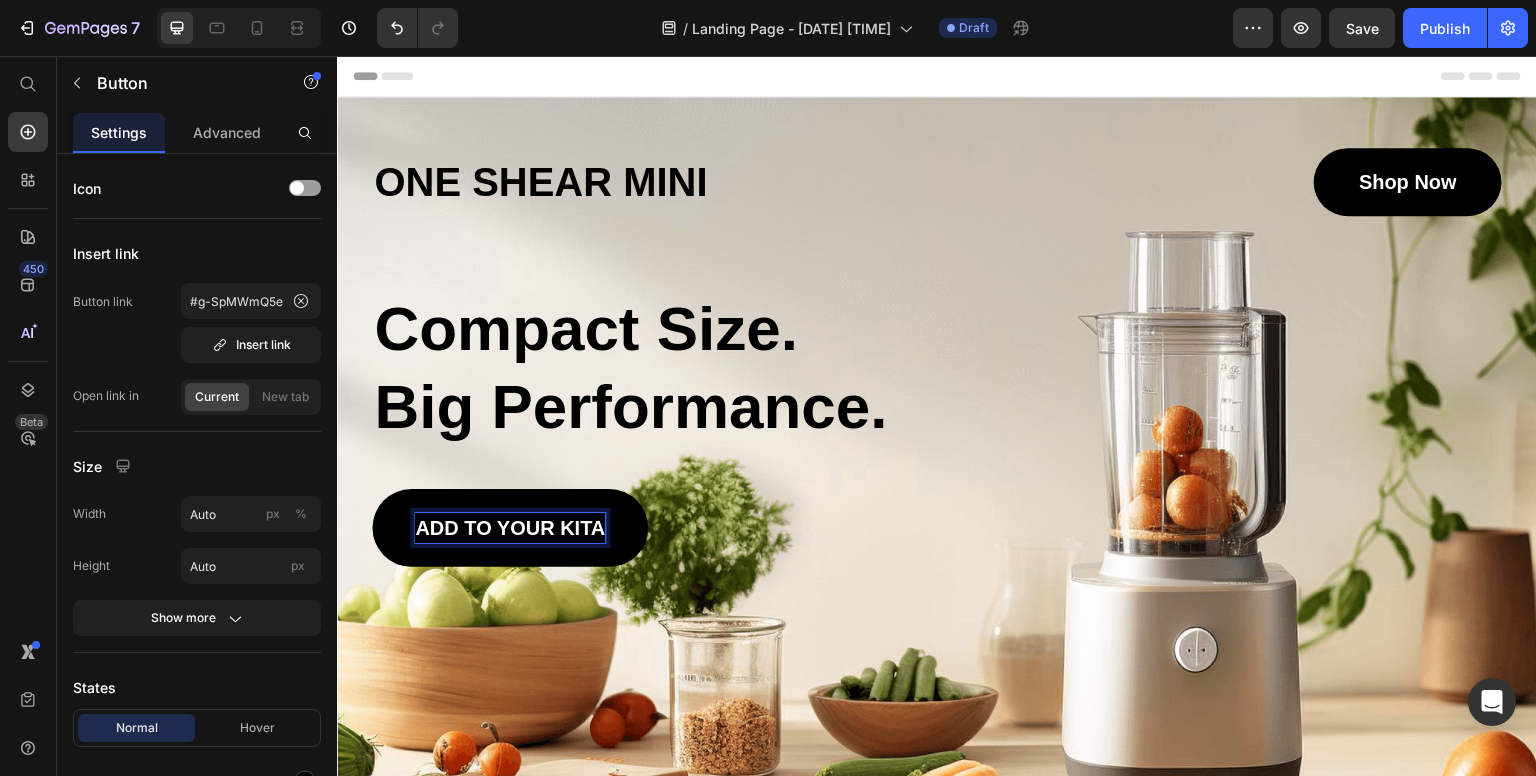 click on "ADD to your kitA" at bounding box center [510, 528] 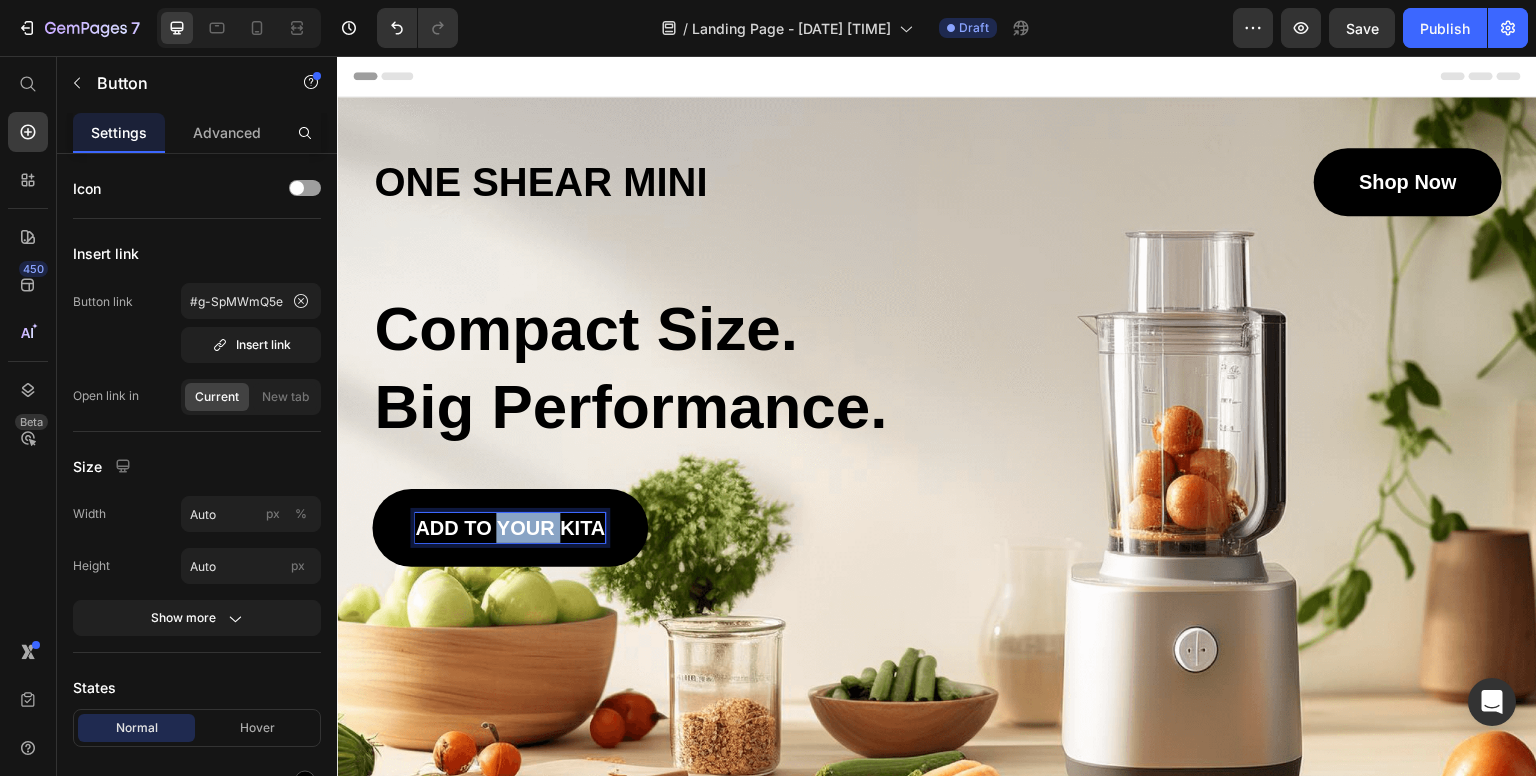 click on "ADD to your kitA" at bounding box center (510, 528) 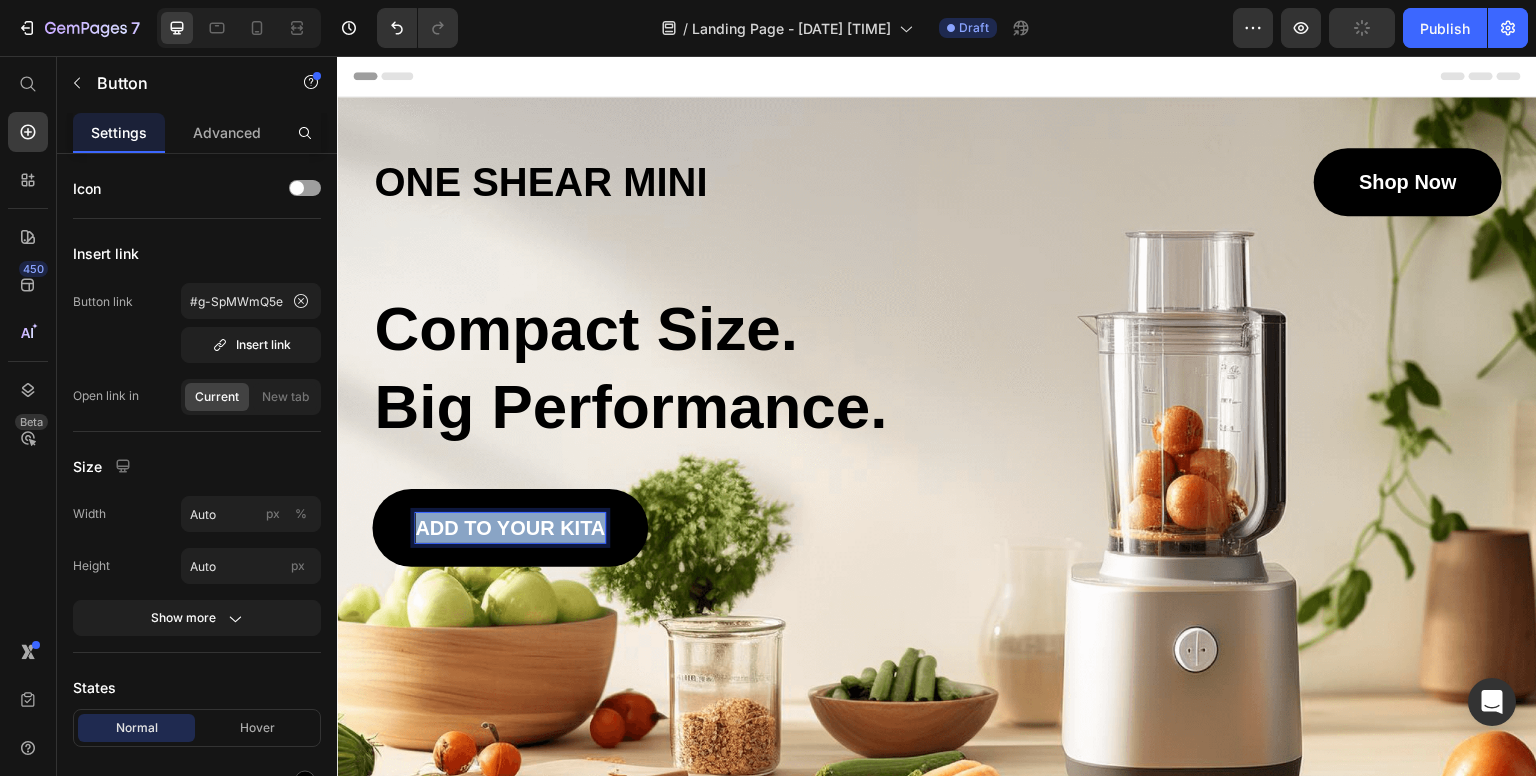 click on "ADD to your kitA" at bounding box center [510, 528] 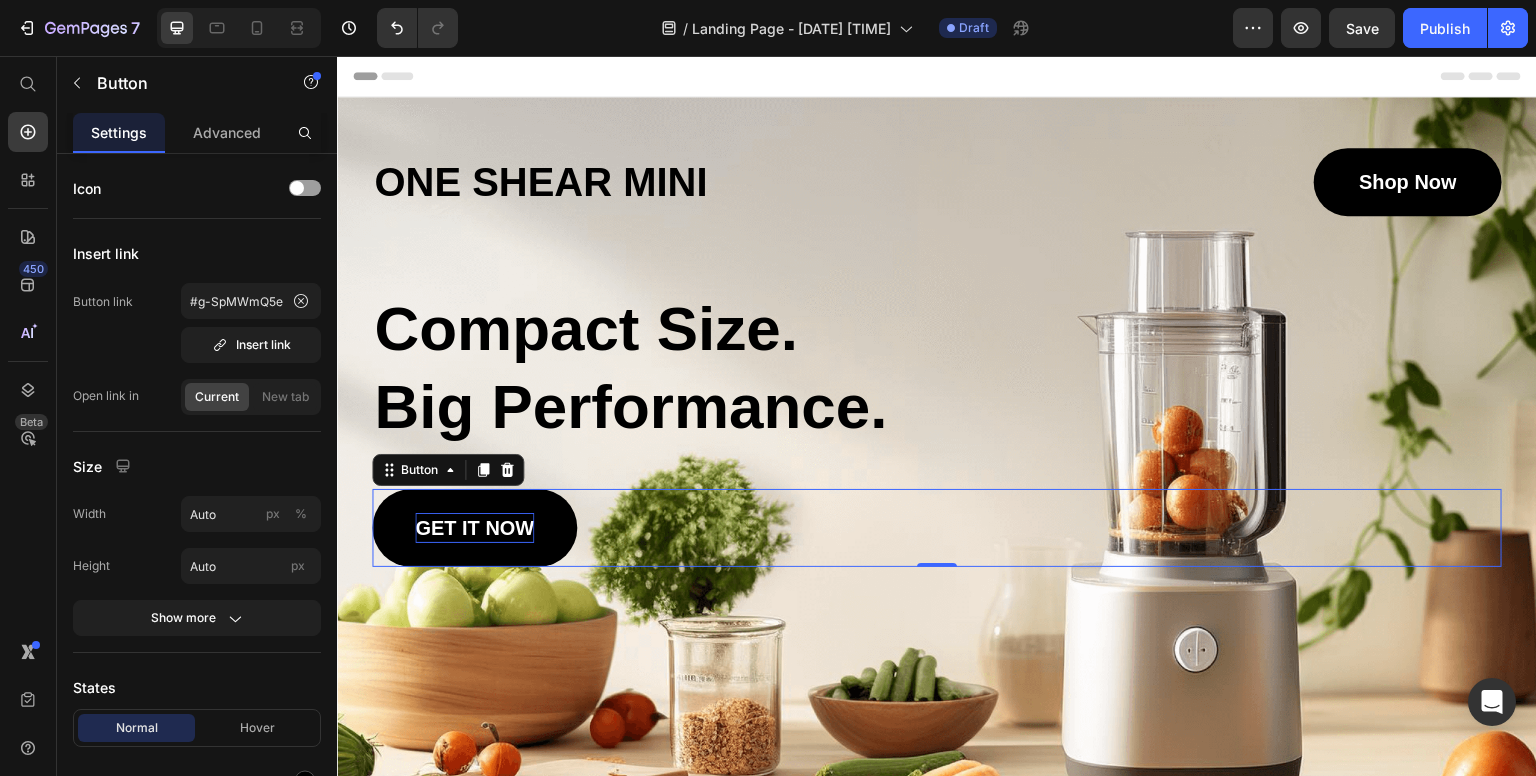 click on "get it now" at bounding box center [474, 528] 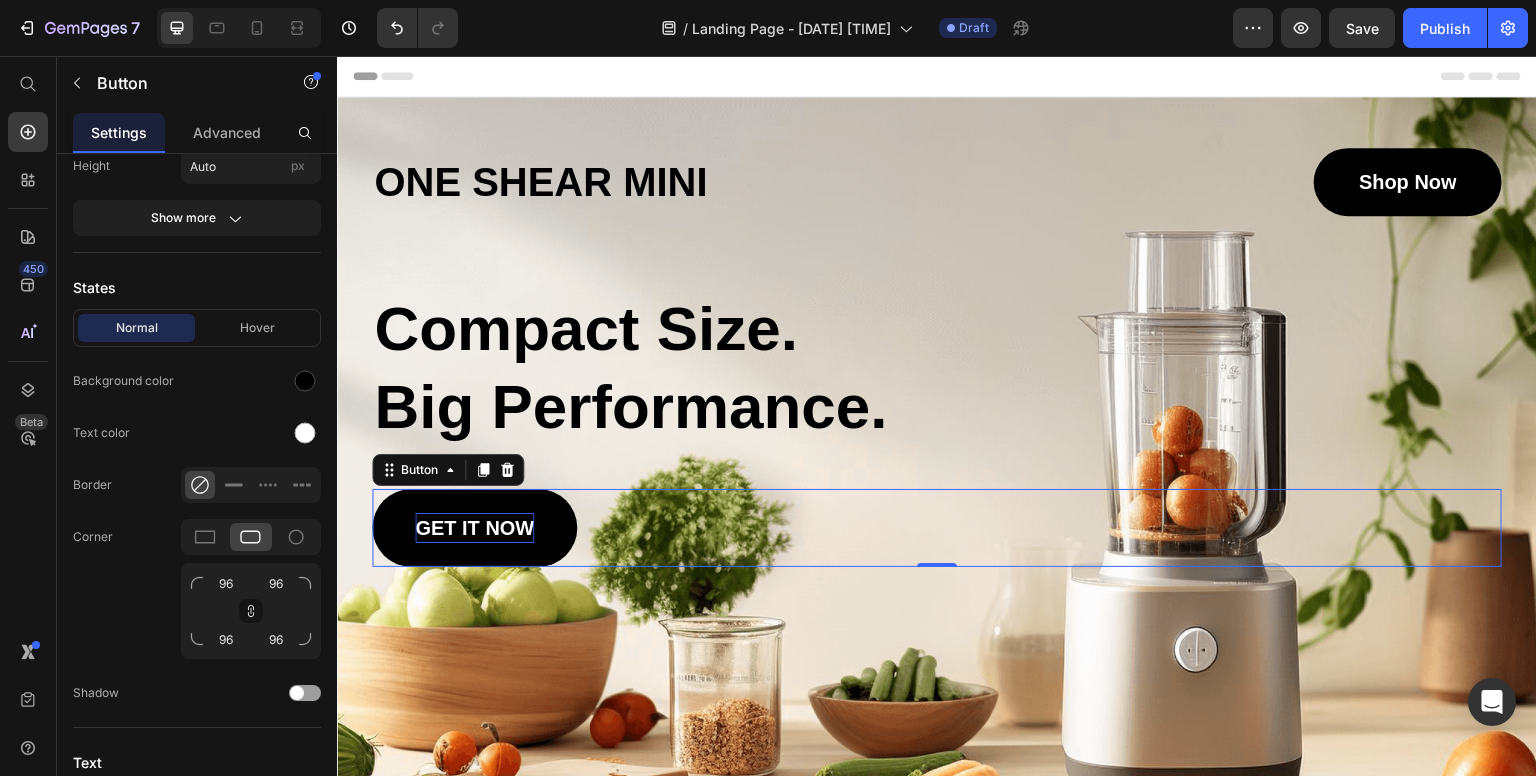 scroll, scrollTop: 500, scrollLeft: 0, axis: vertical 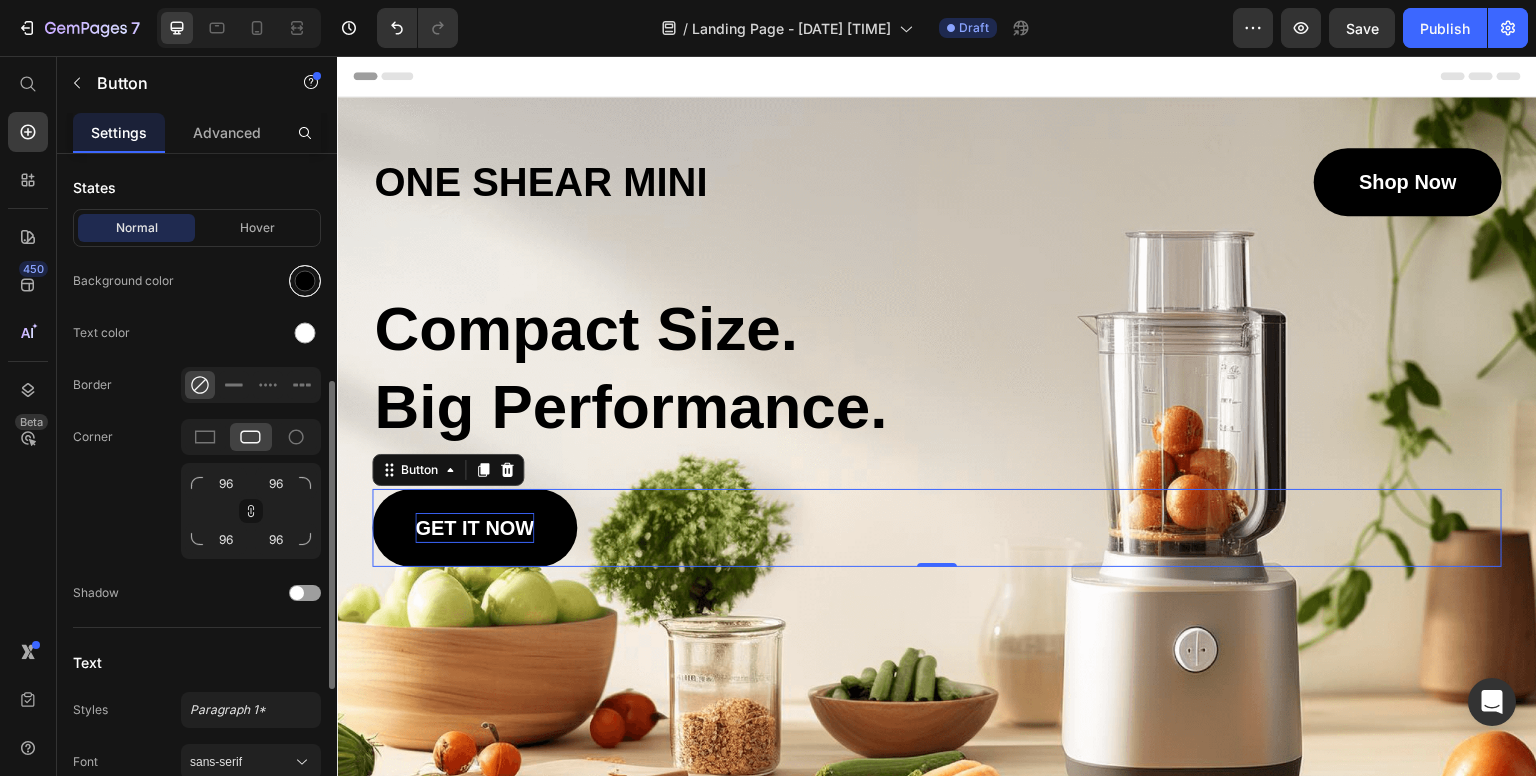 click at bounding box center [305, 281] 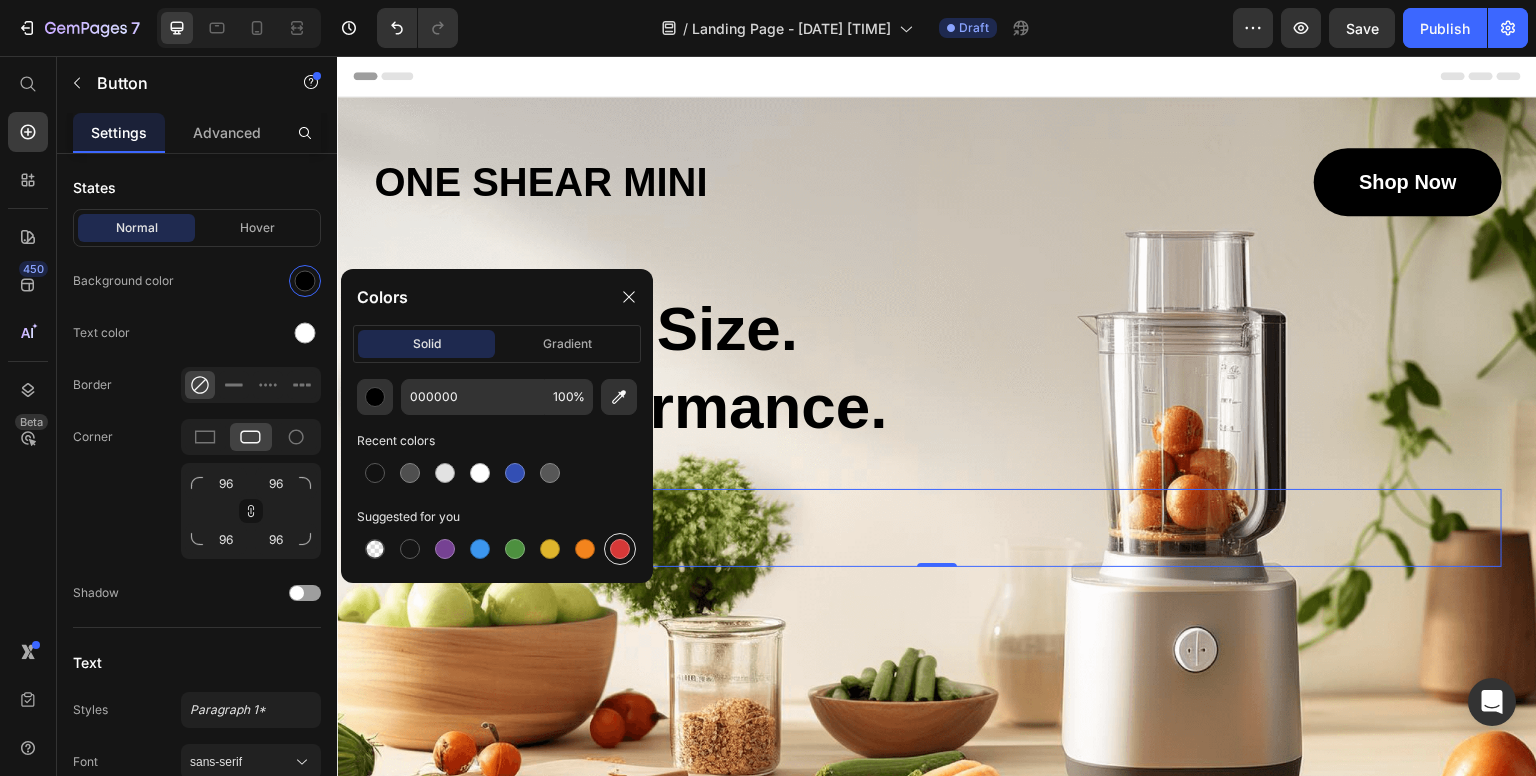 click at bounding box center (620, 549) 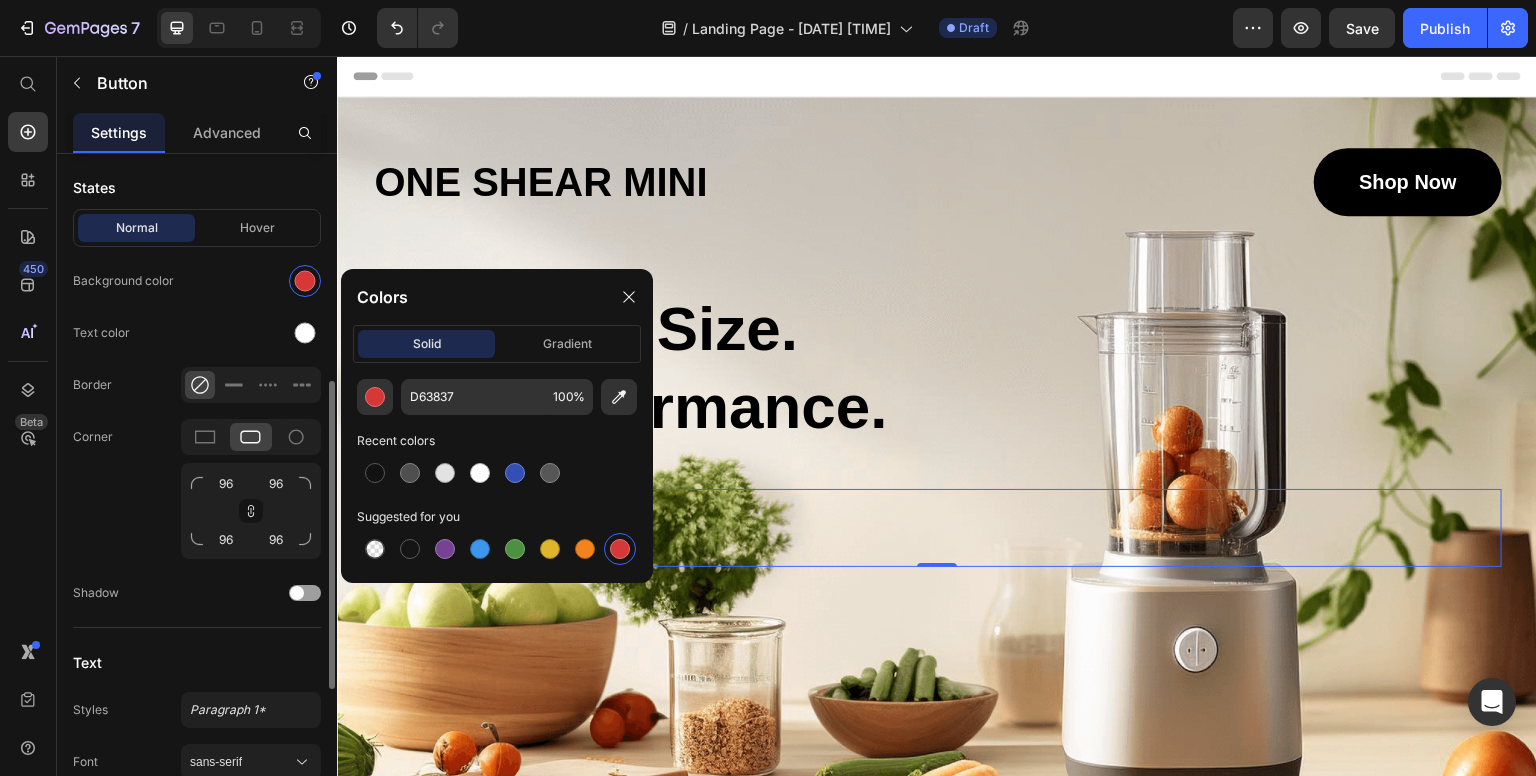 click at bounding box center (251, 281) 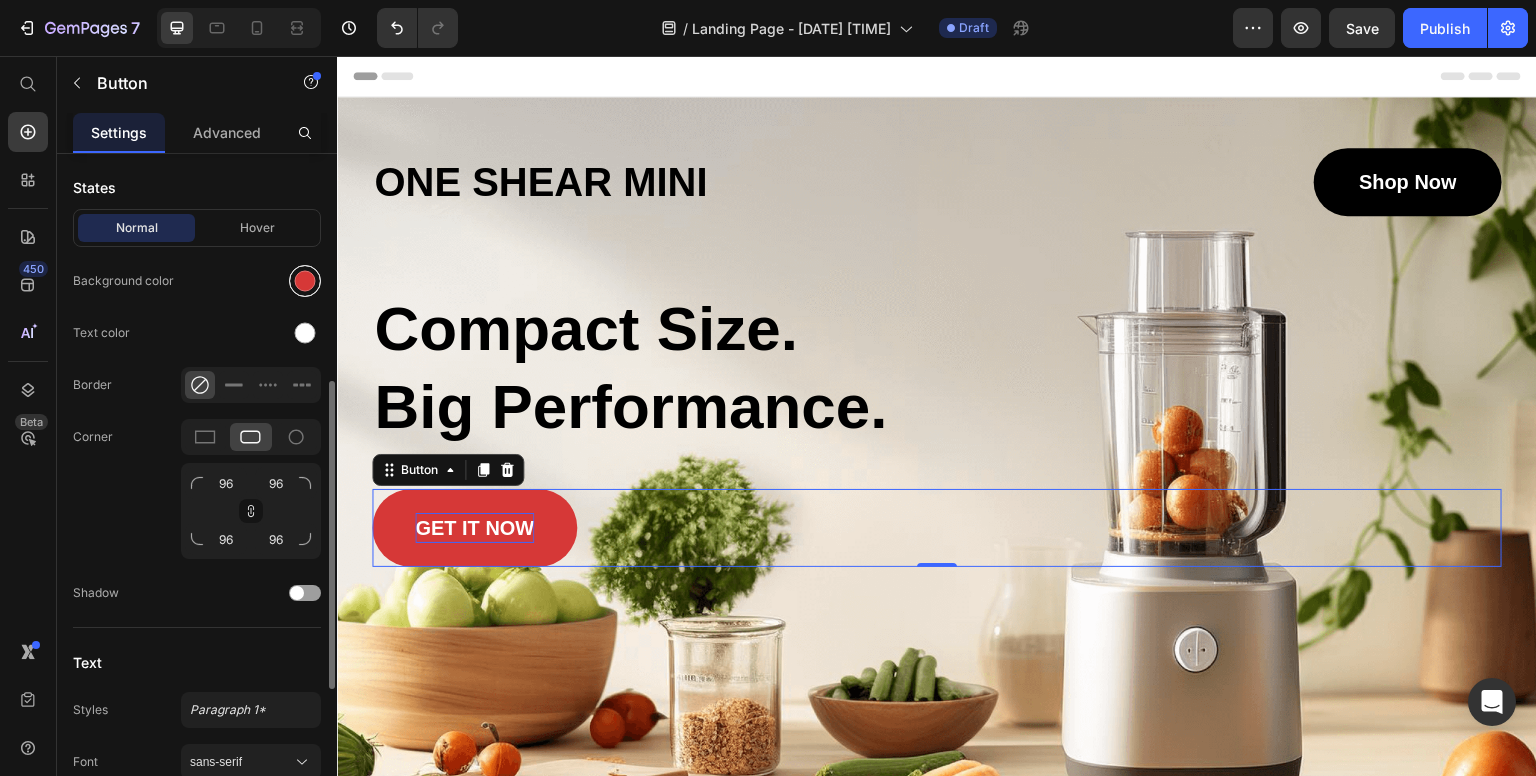 click at bounding box center (305, 281) 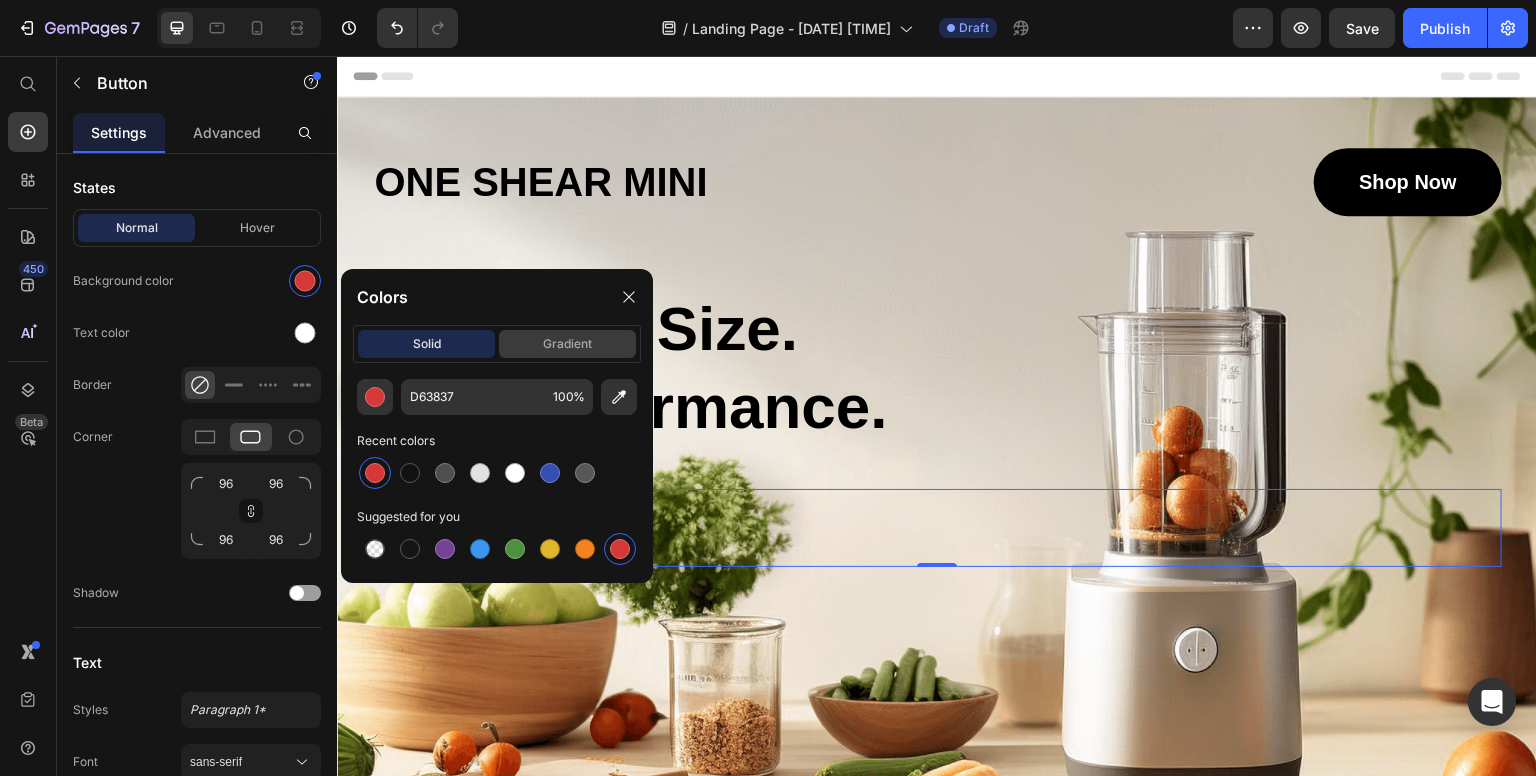 click on "gradient" 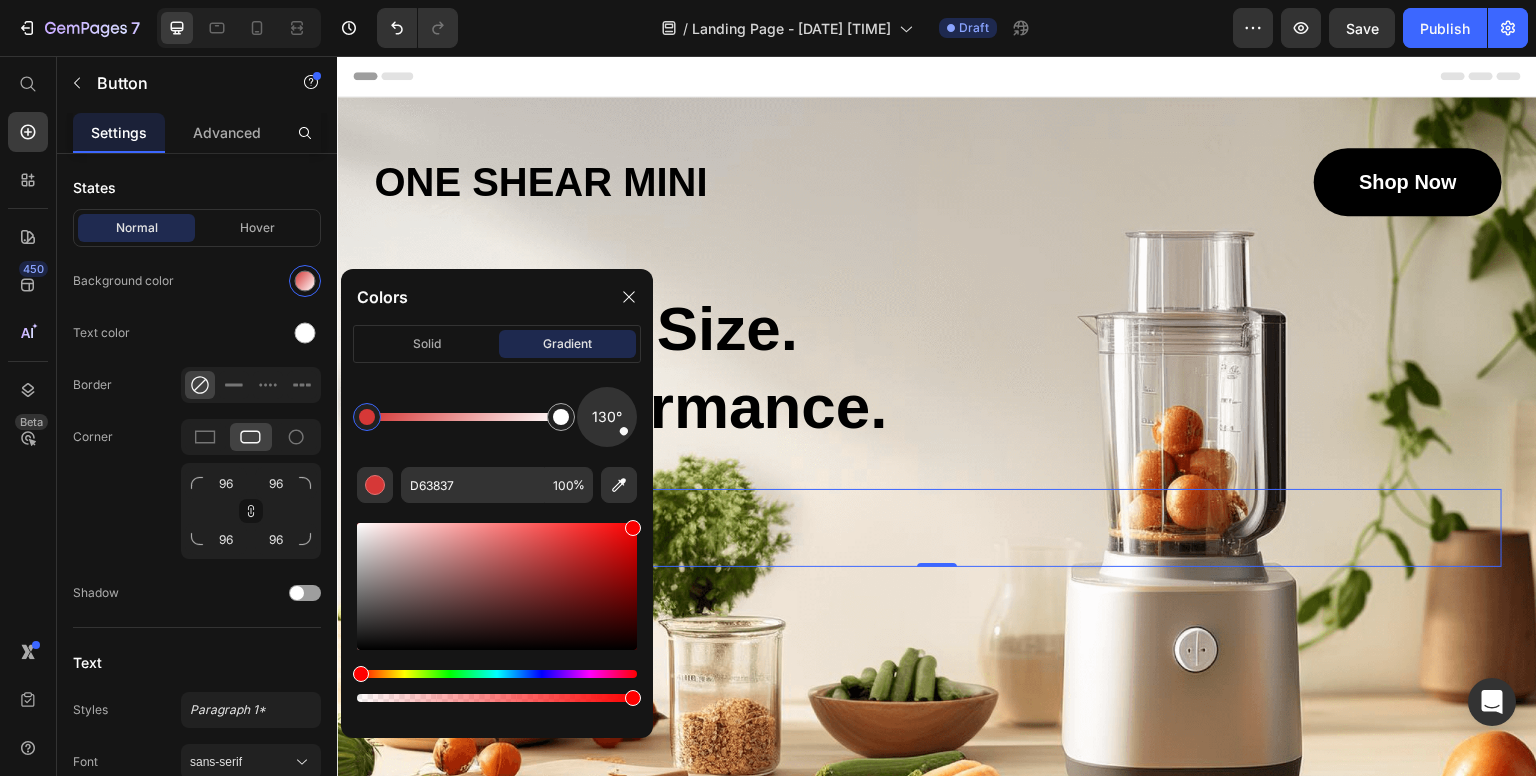 type on "FC0000" 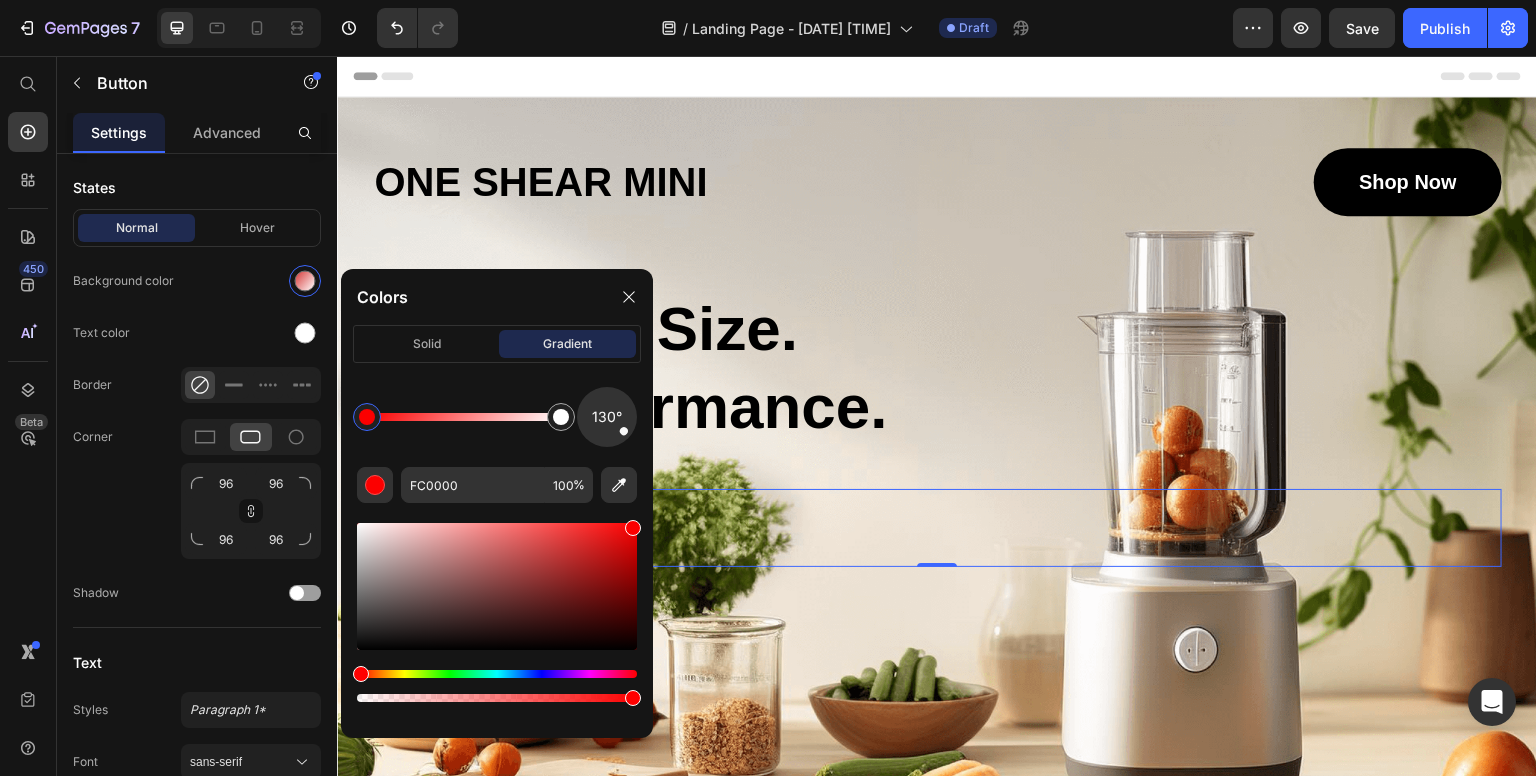 drag, startPoint x: 912, startPoint y: 601, endPoint x: 655, endPoint y: 523, distance: 268.57587 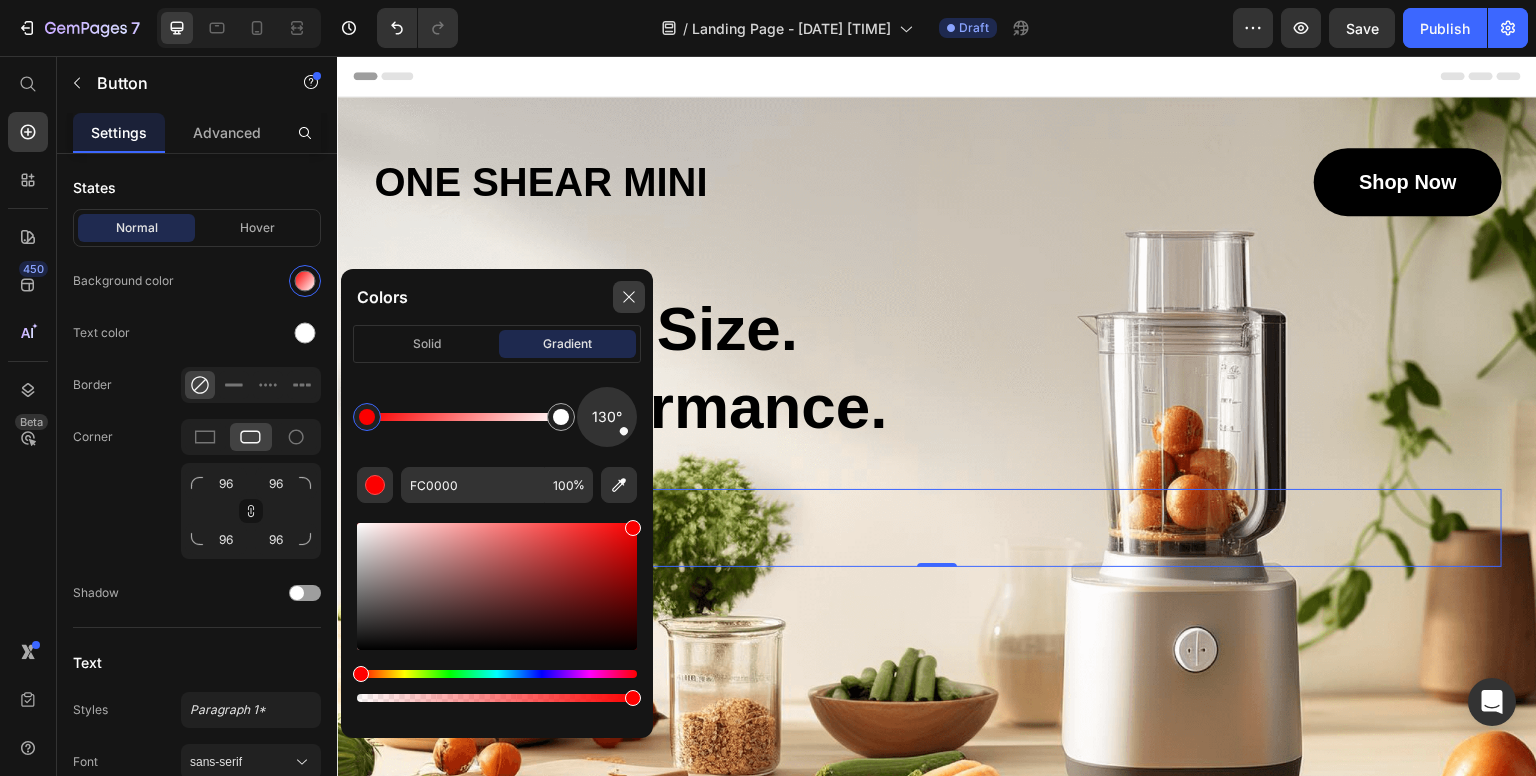 click at bounding box center (629, 297) 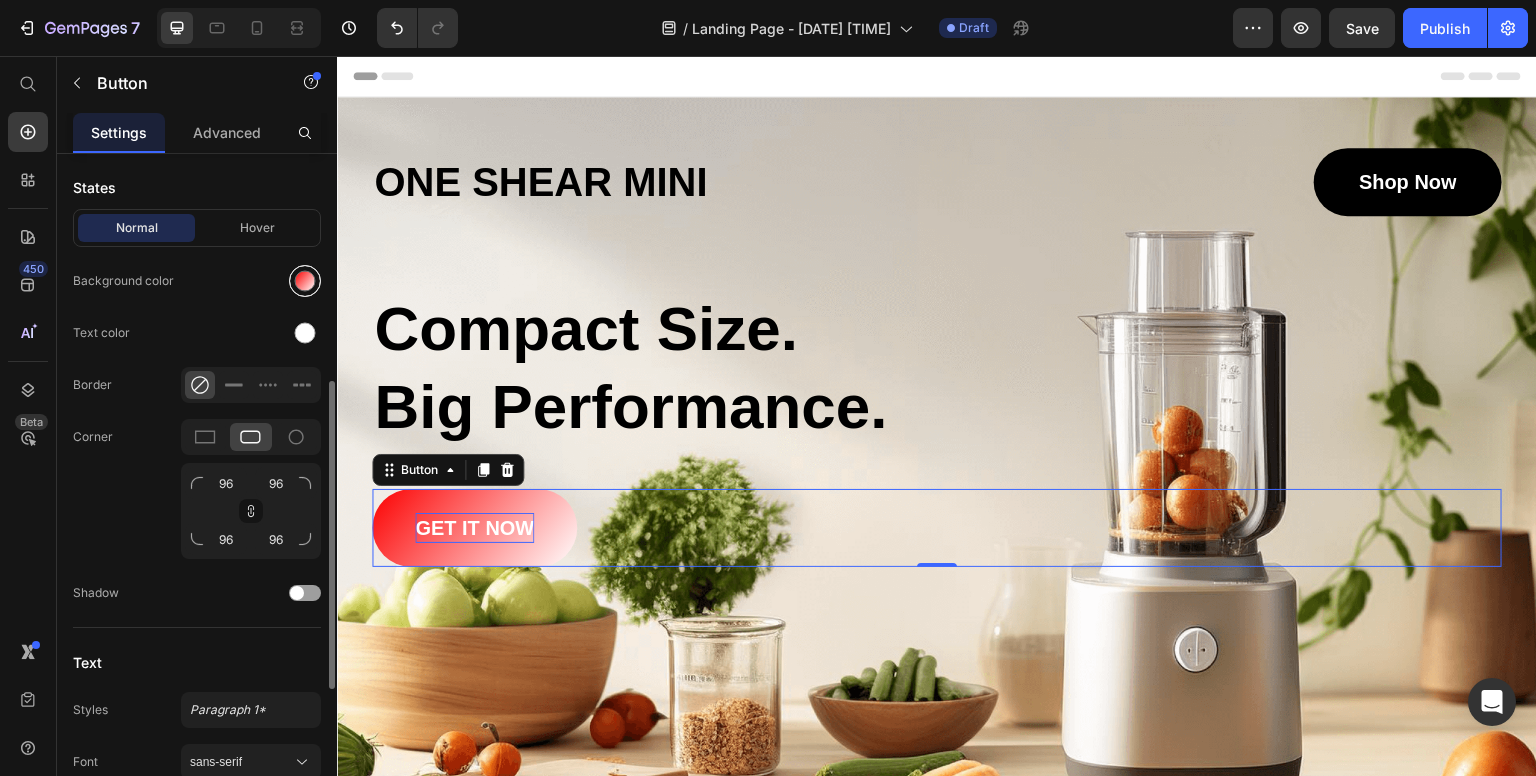 click at bounding box center [305, 281] 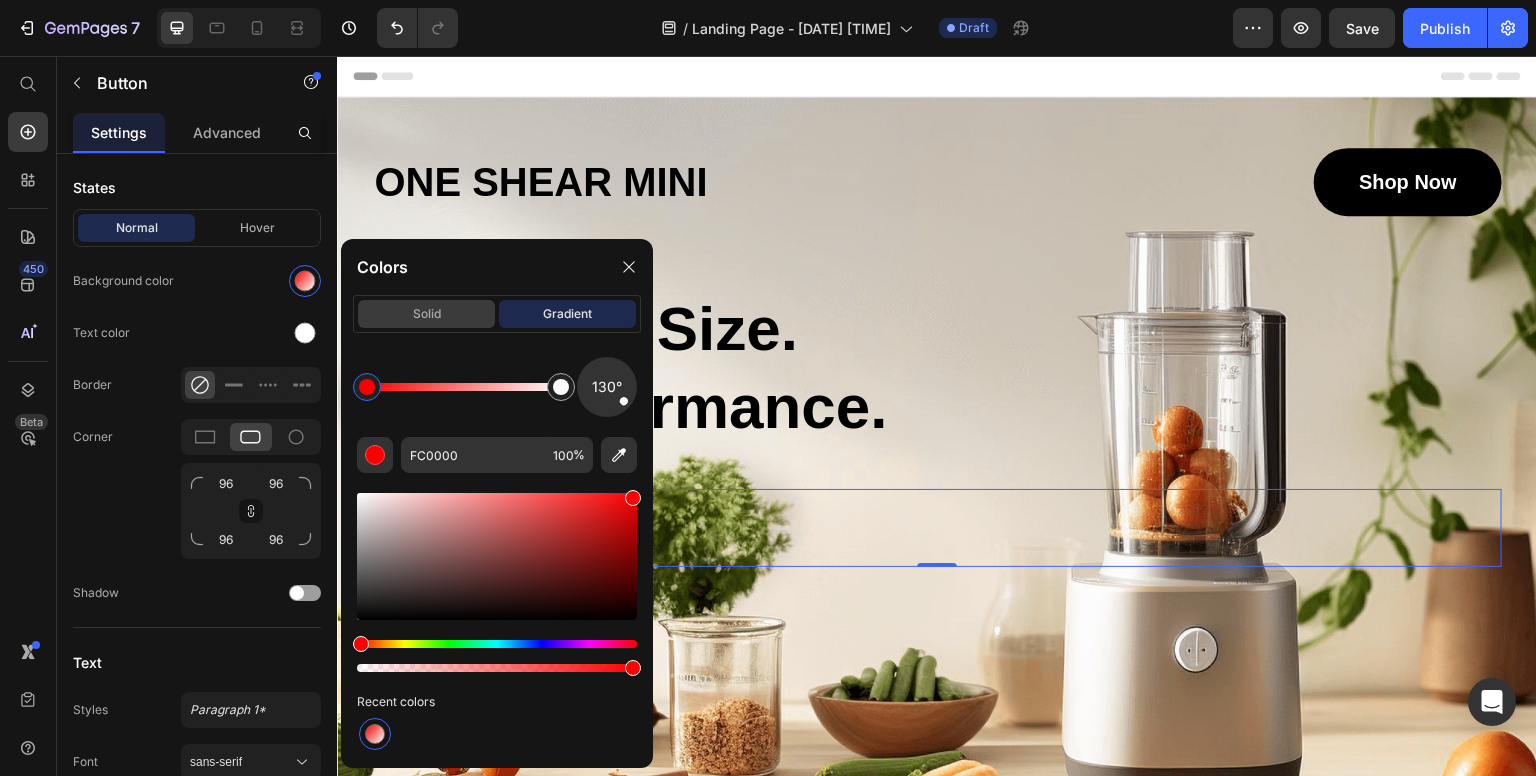 click on "solid" 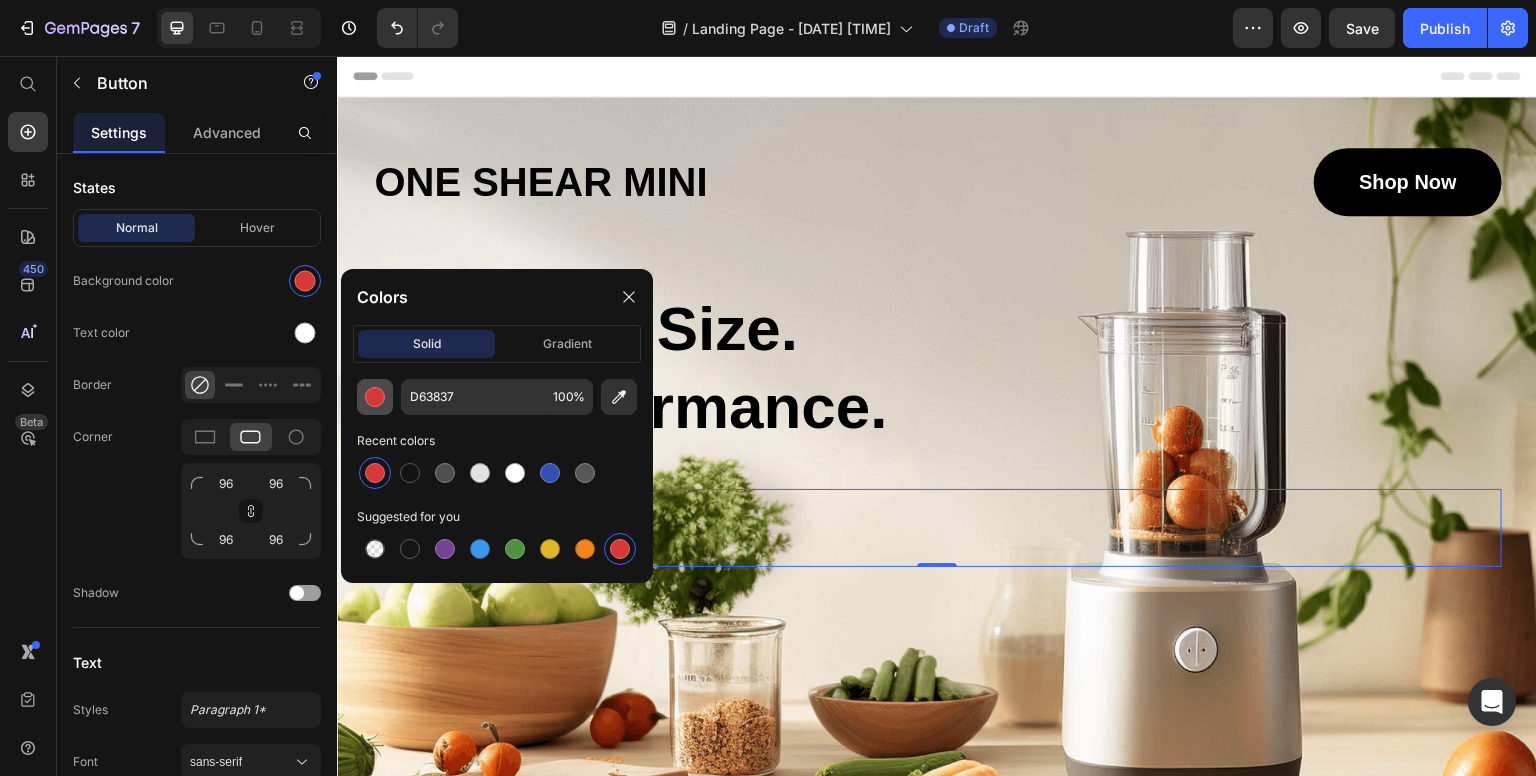 click at bounding box center (375, 397) 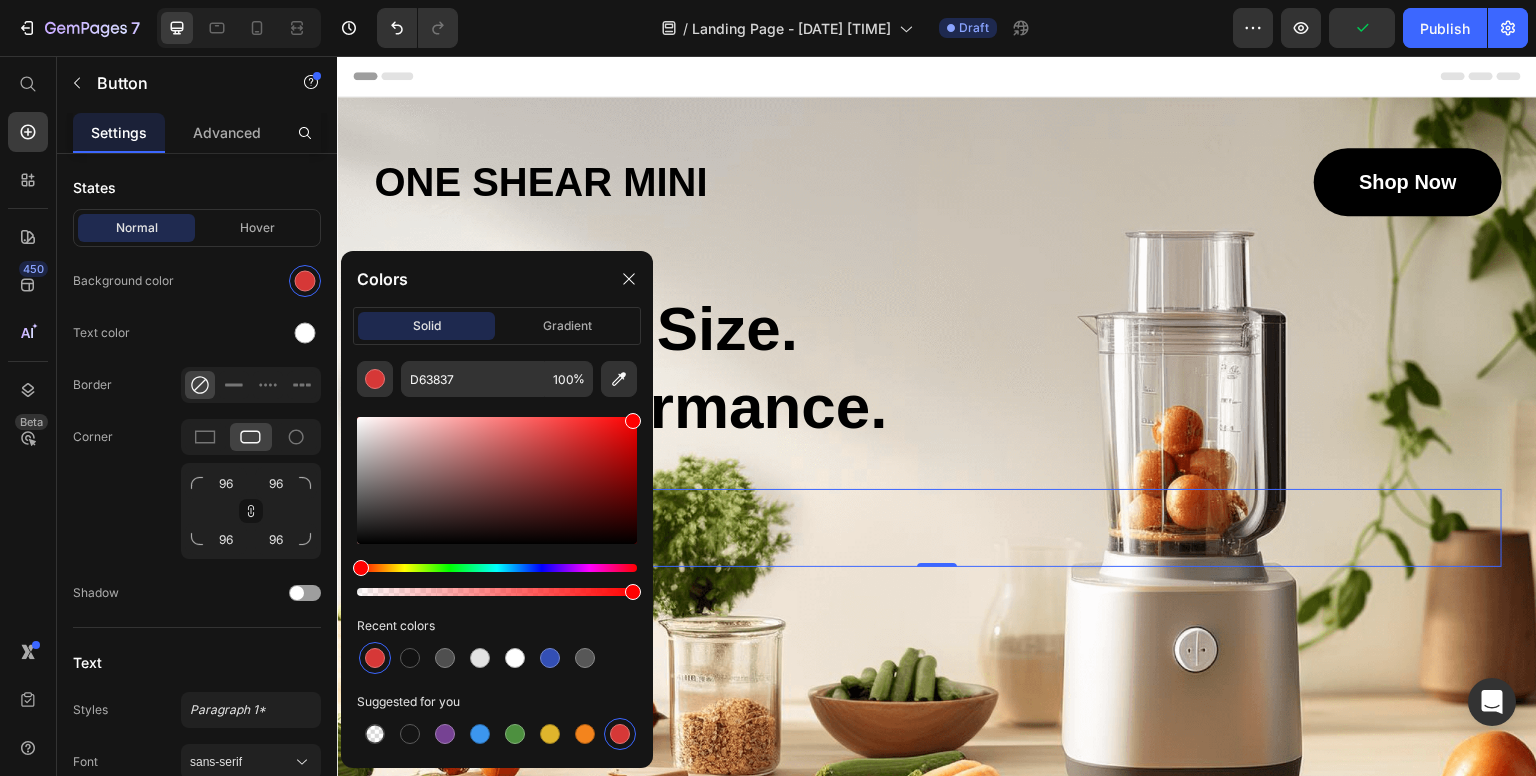 drag, startPoint x: 576, startPoint y: 437, endPoint x: 650, endPoint y: 409, distance: 79.12016 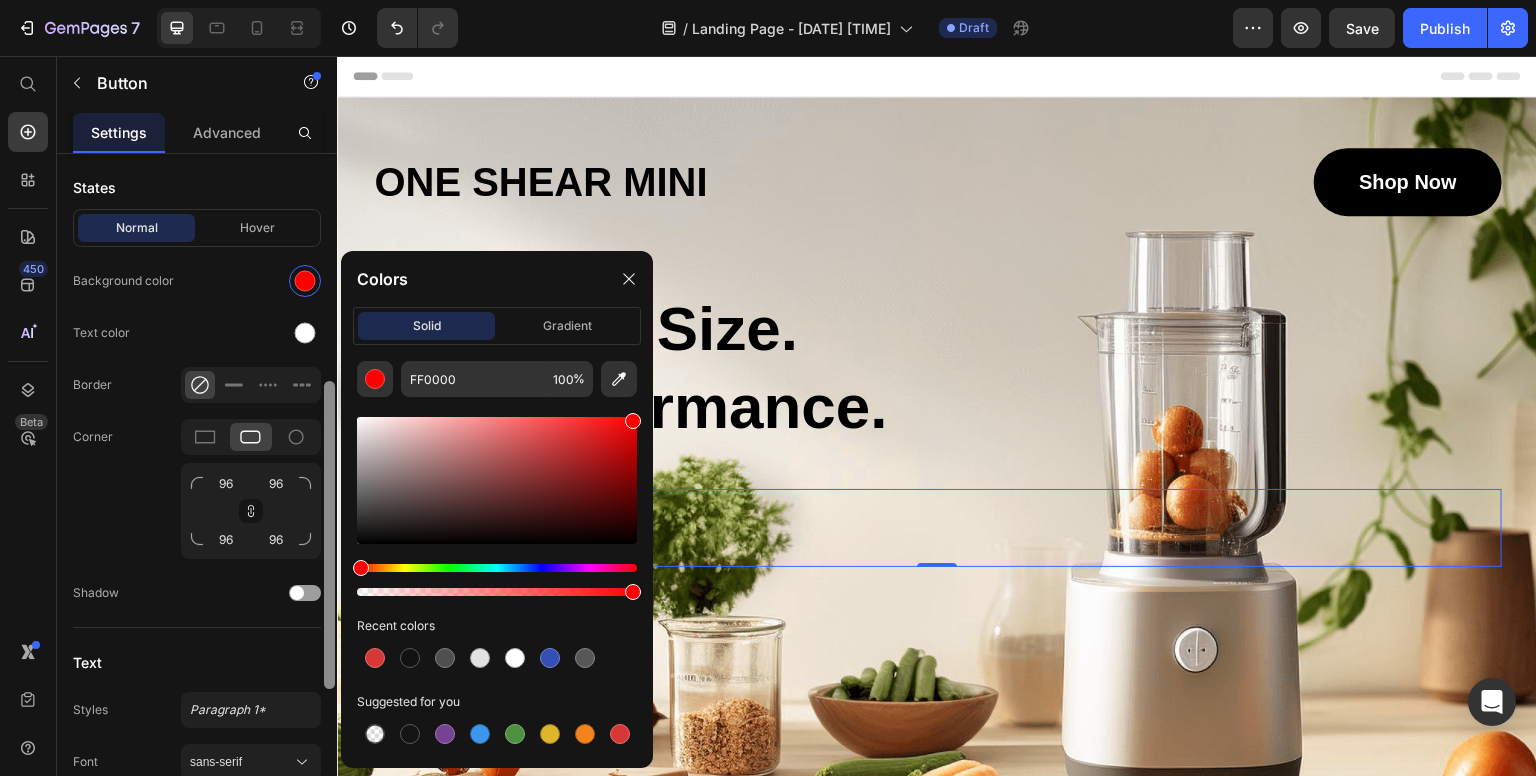 drag, startPoint x: 359, startPoint y: 567, endPoint x: 331, endPoint y: 567, distance: 28 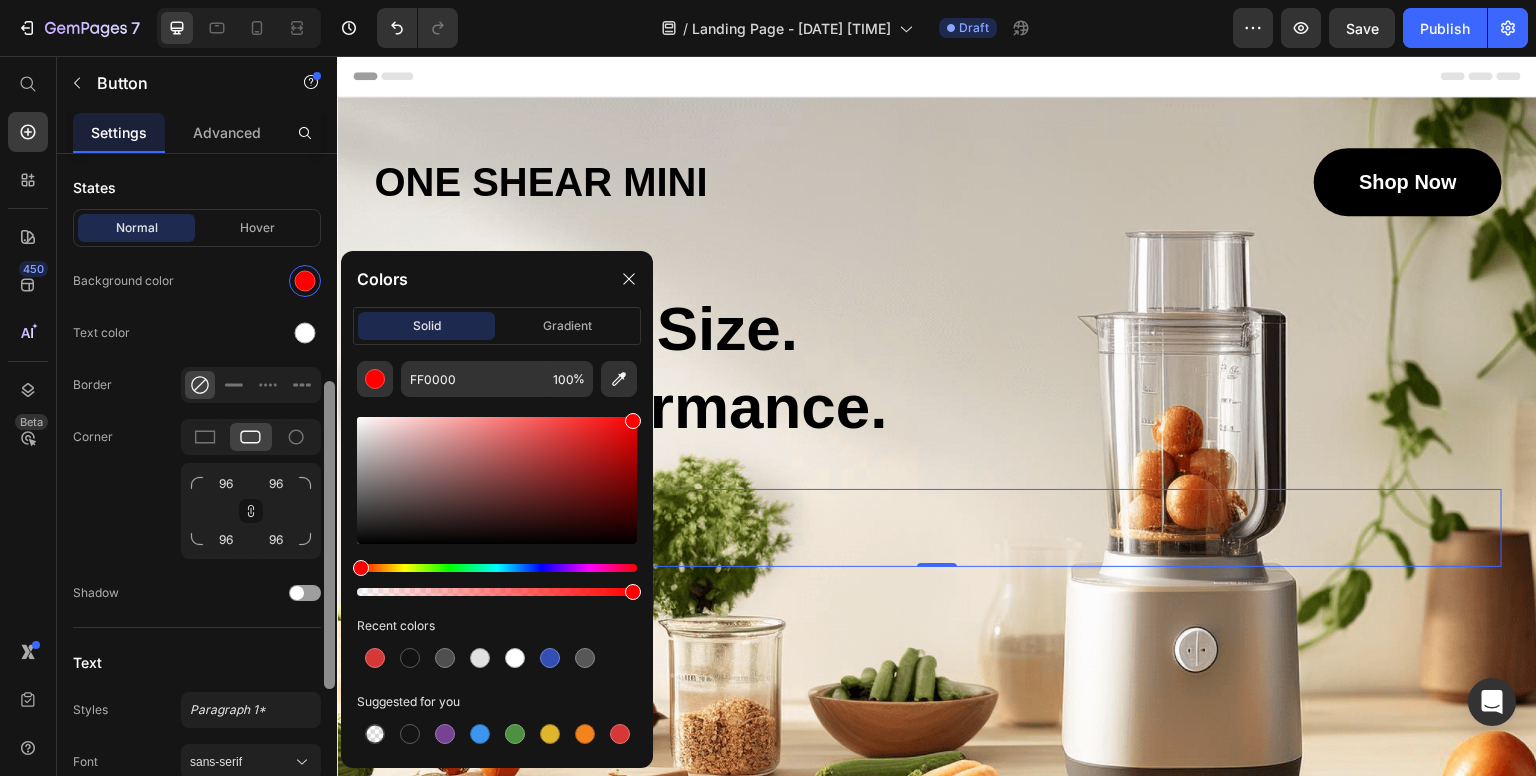click on "7   /  Landing Page - Jul 12, 19:41:54 Draft Preview  Save   Publish  450 Beta Start with Sections Elements Hero Section Product Detail Brands Trusted Badges Guarantee Product Breakdown How to use Testimonials Compare Bundle FAQs Social Proof Brand Story Product List Collection Blog List Contact Sticky Add to Cart Custom Footer Browse Library 450 Layout
Row
Row
Row
Row Text
Heading
Text Block Button
Button
Button
Sticky Back to top Media
Image
Image" at bounding box center (768, 0) 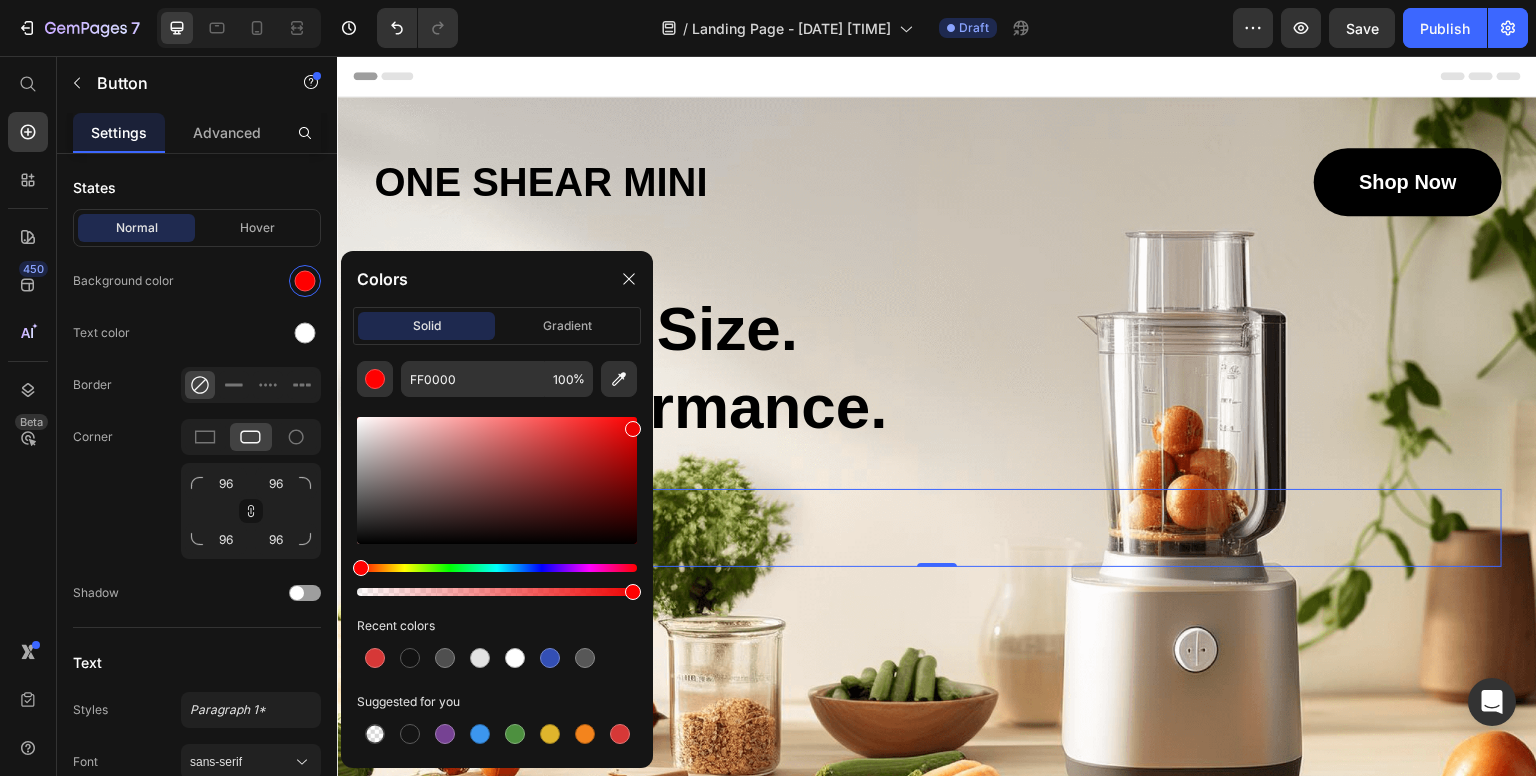 type on "ED0202" 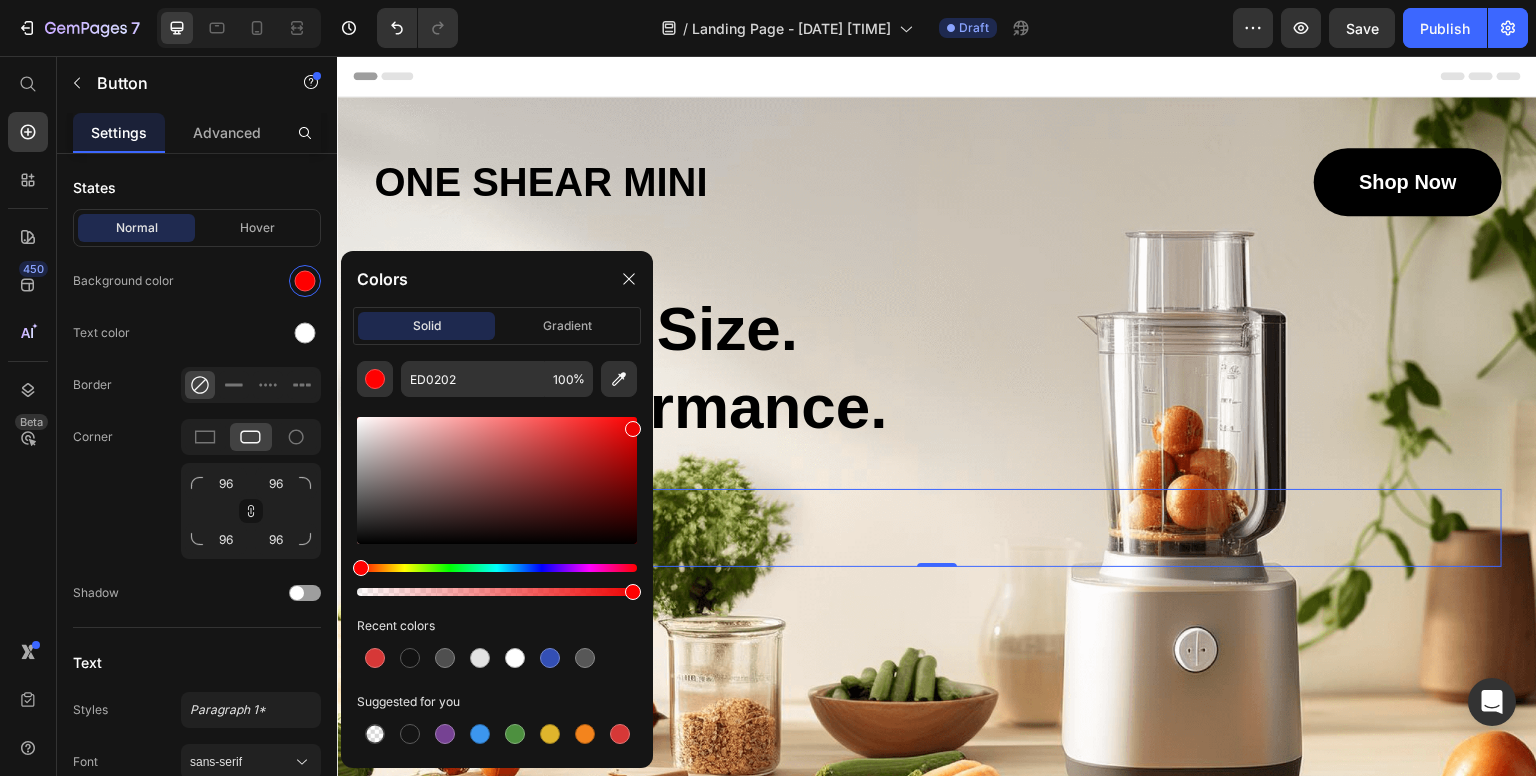 click at bounding box center [633, 429] 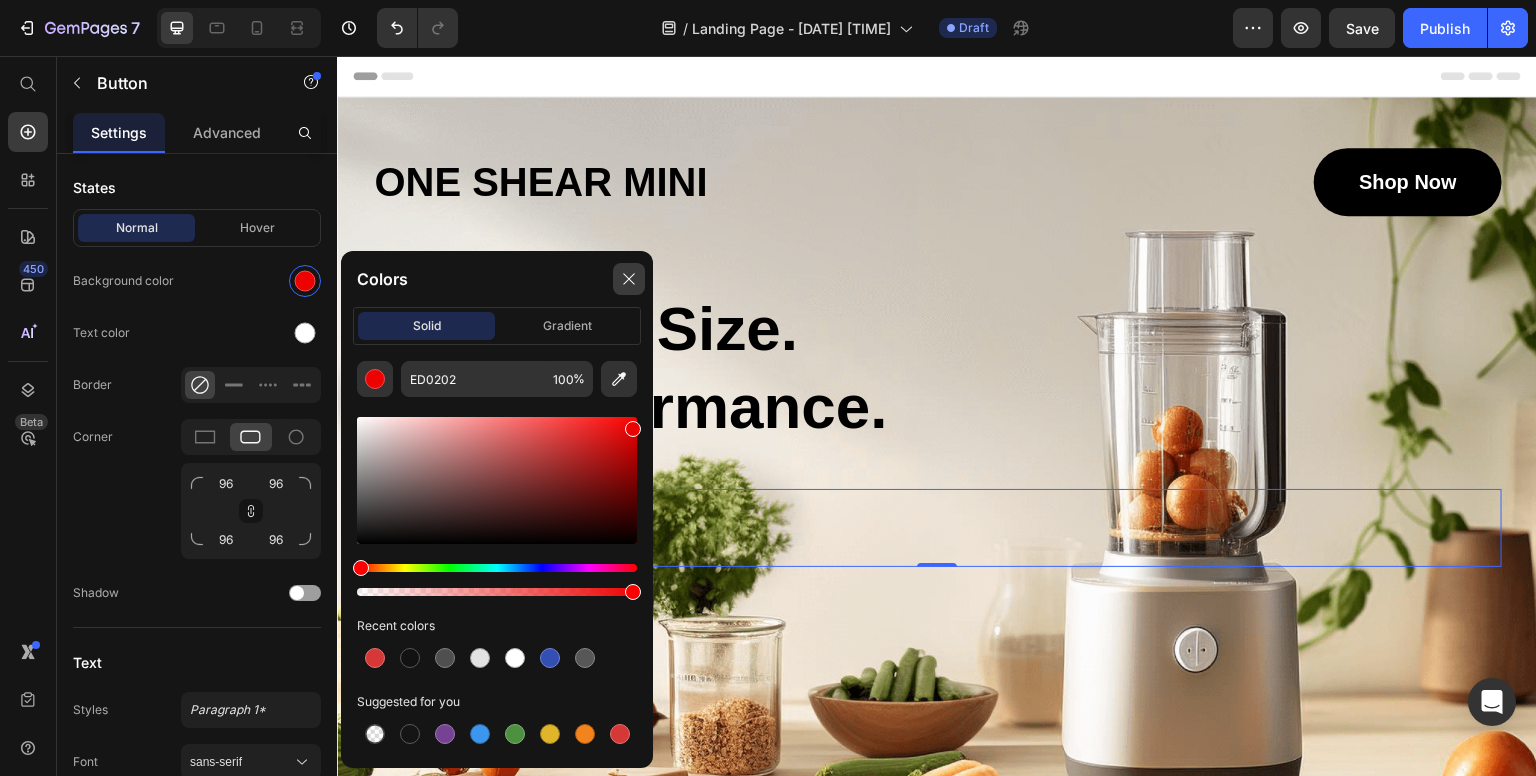 click at bounding box center [629, 279] 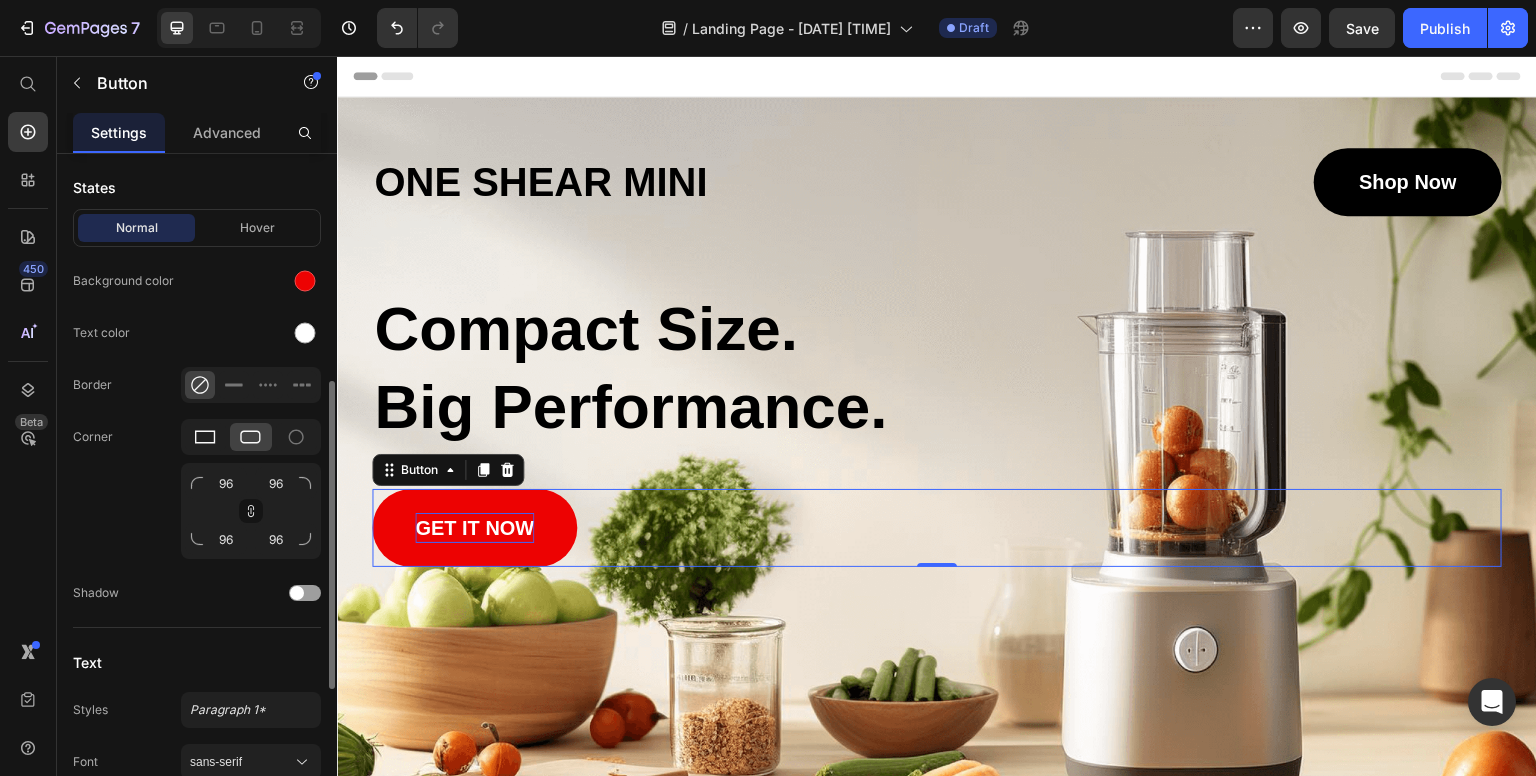 click 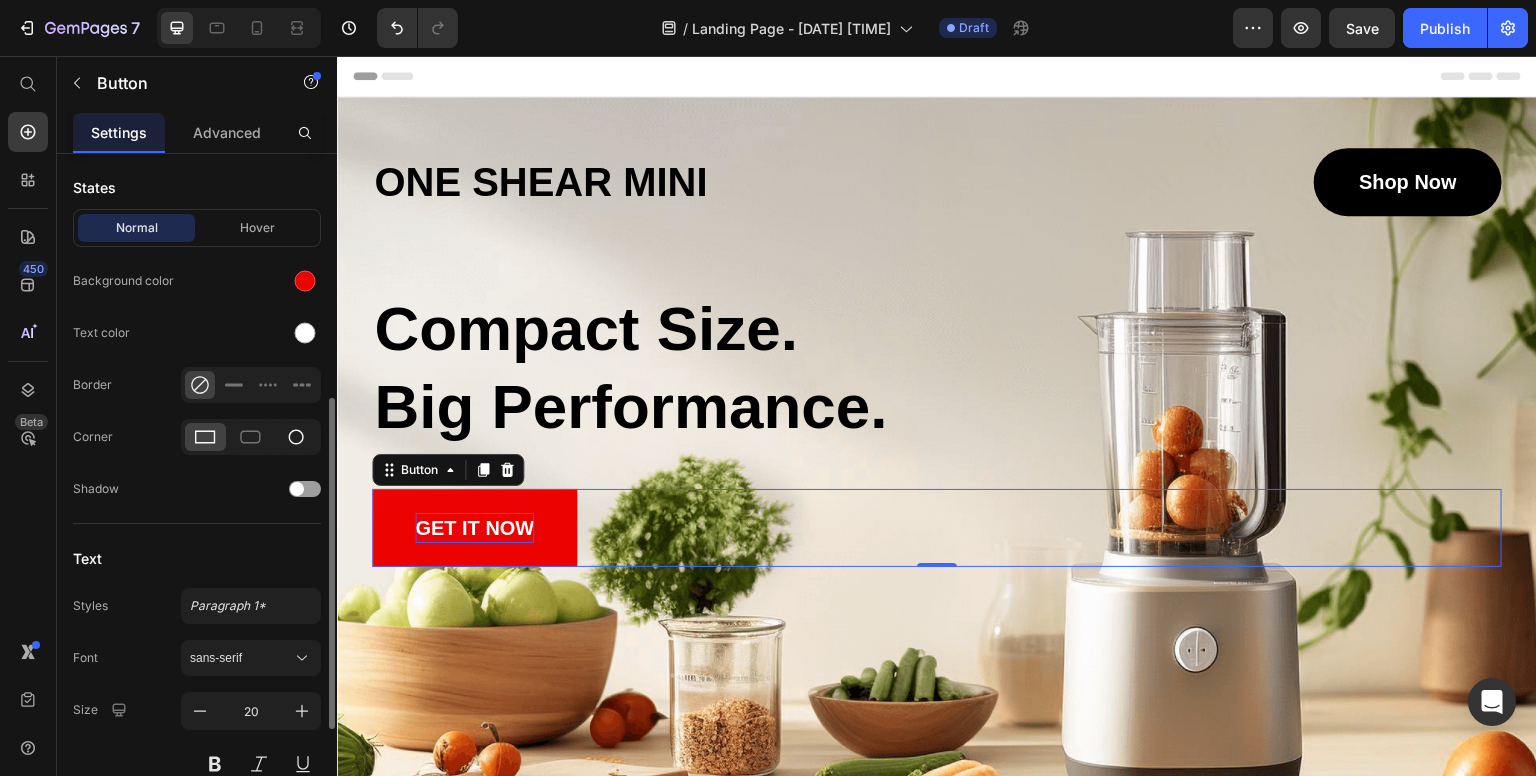 click 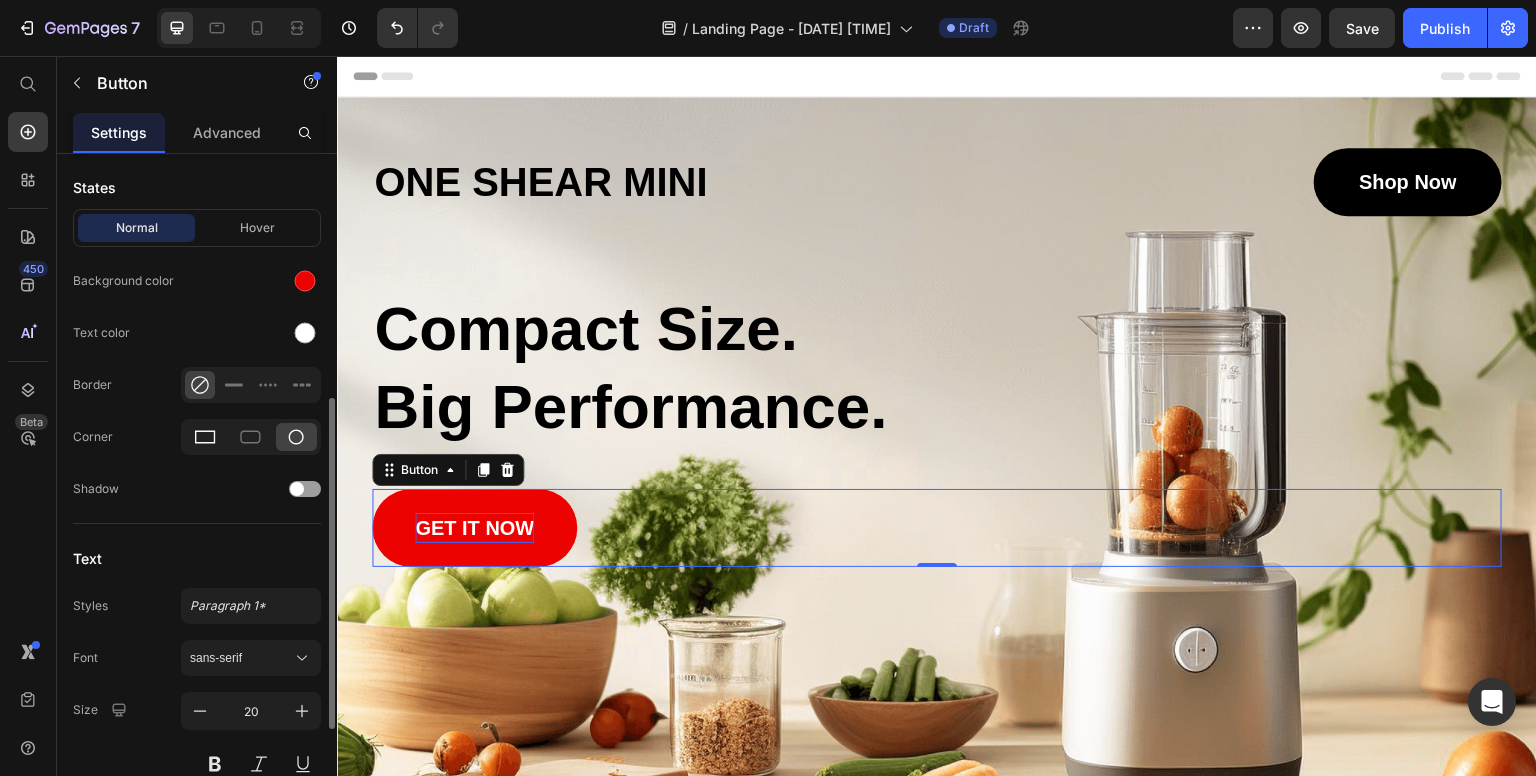 click 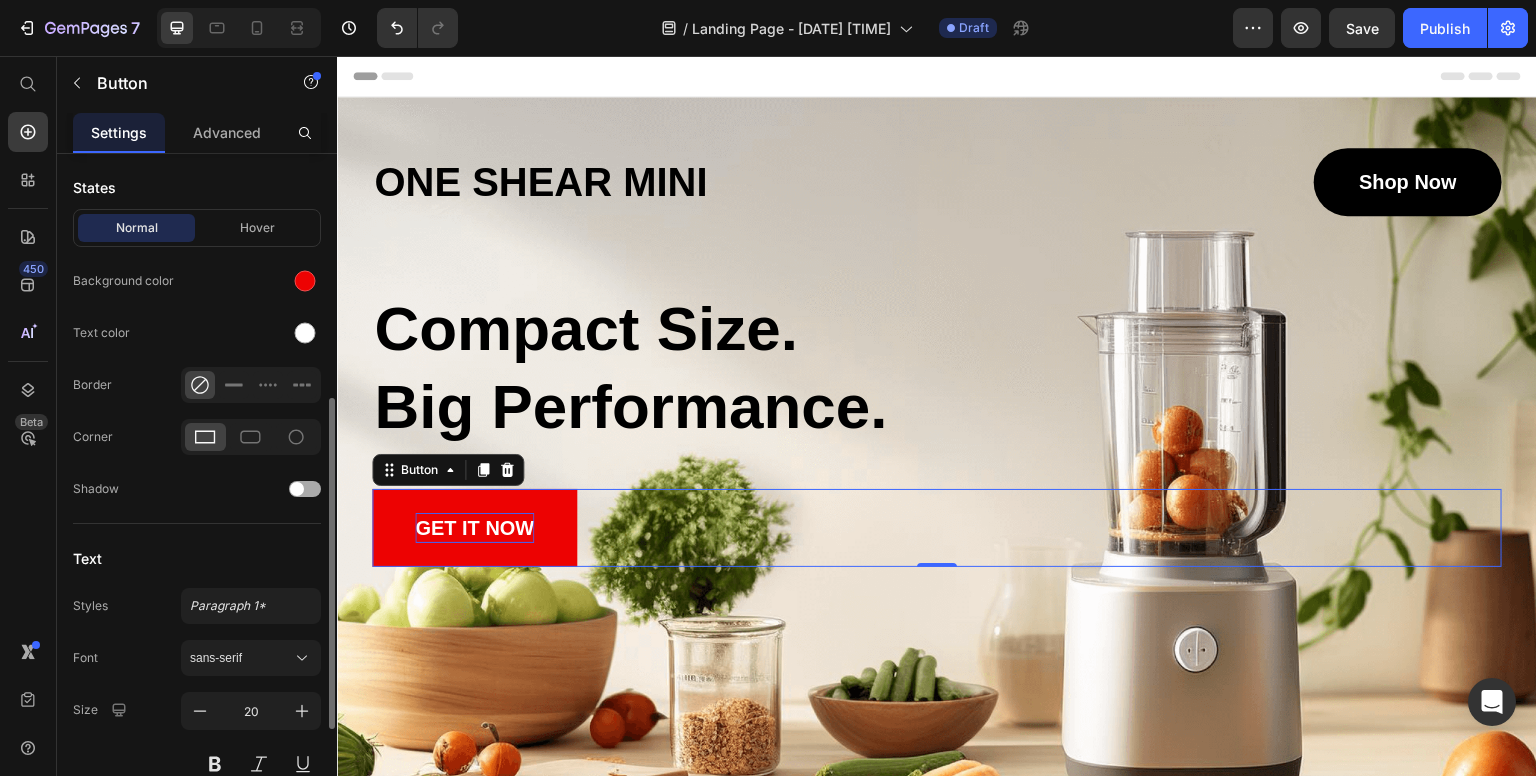 click at bounding box center (297, 489) 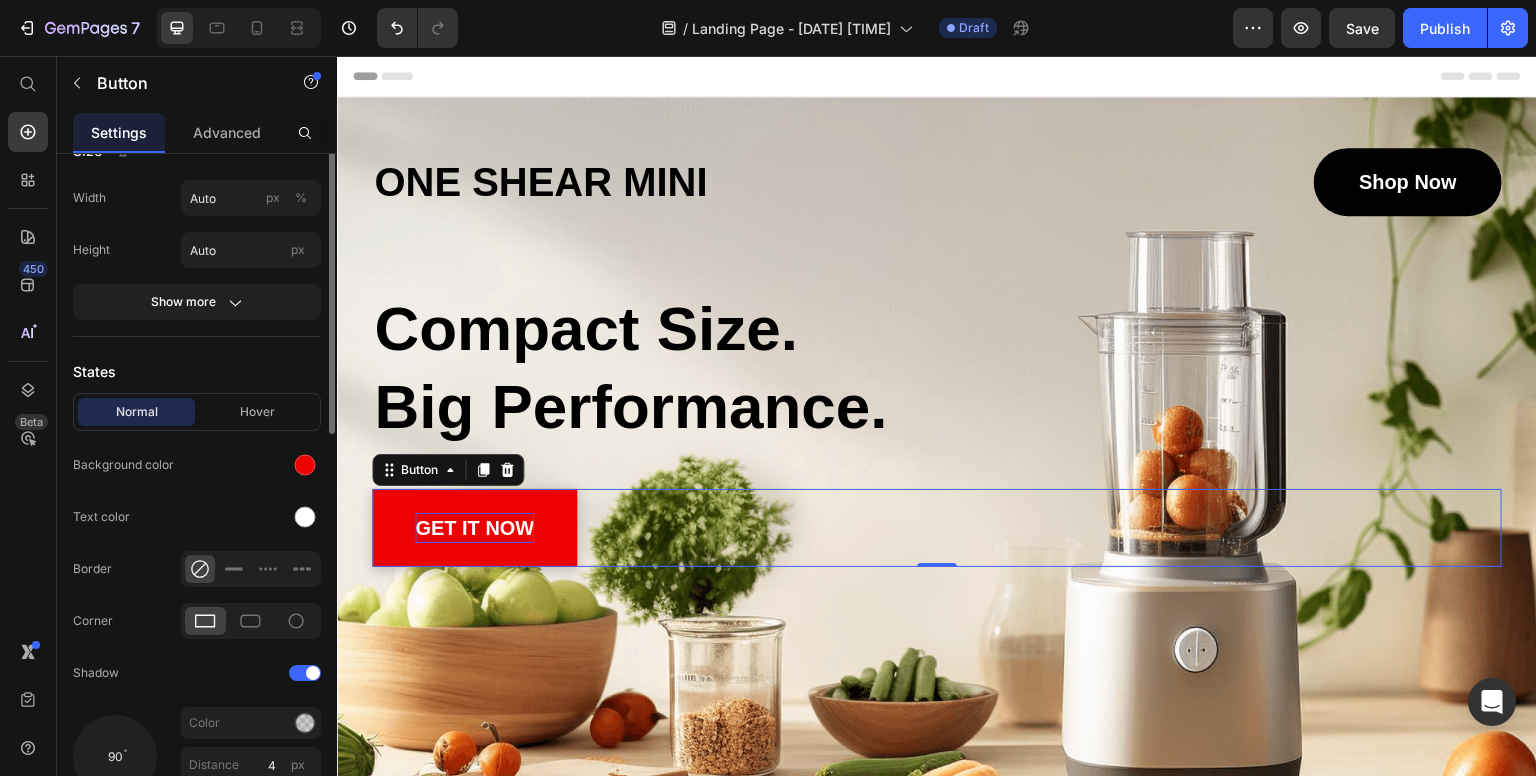 scroll, scrollTop: 216, scrollLeft: 0, axis: vertical 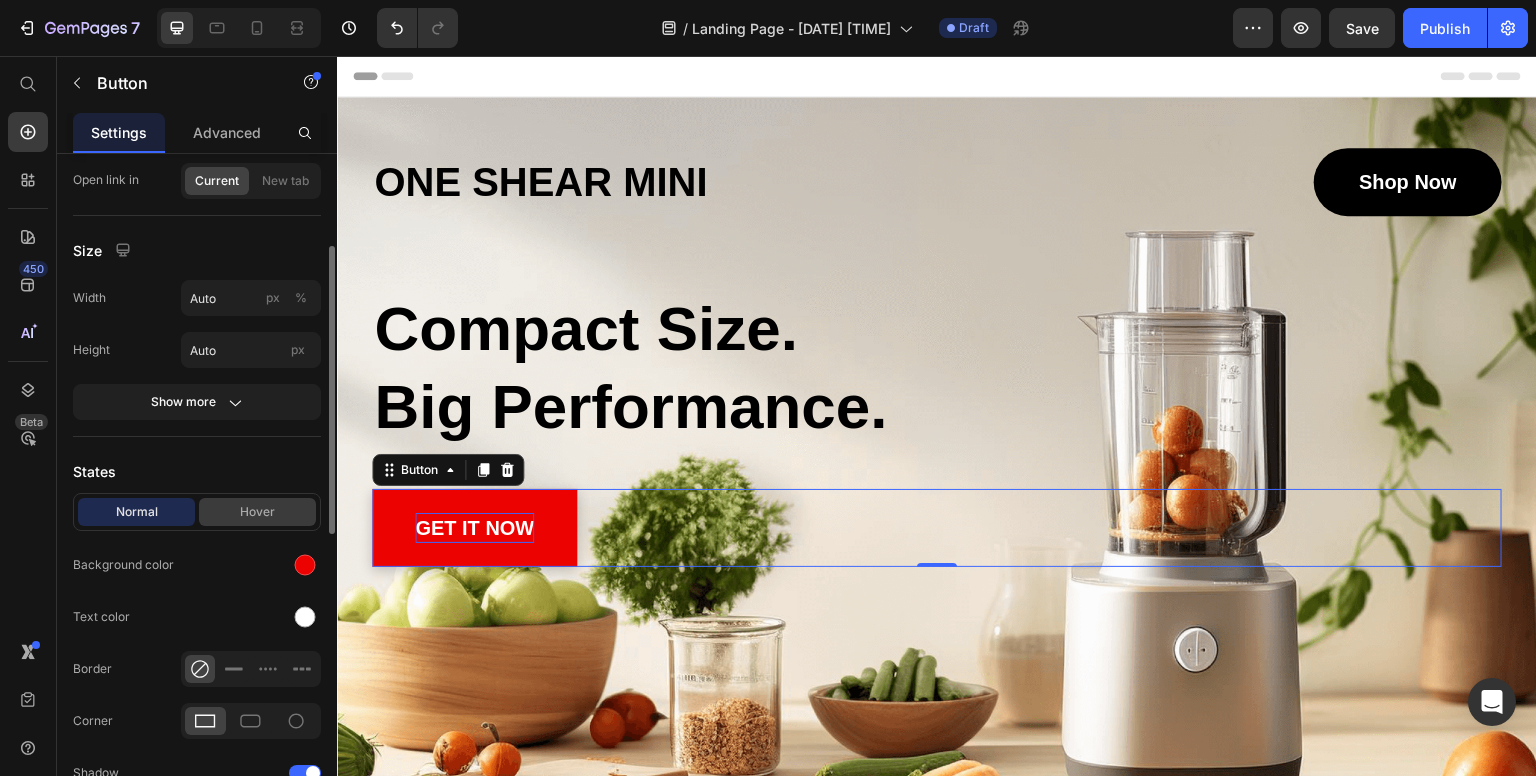 click on "Hover" at bounding box center [257, 512] 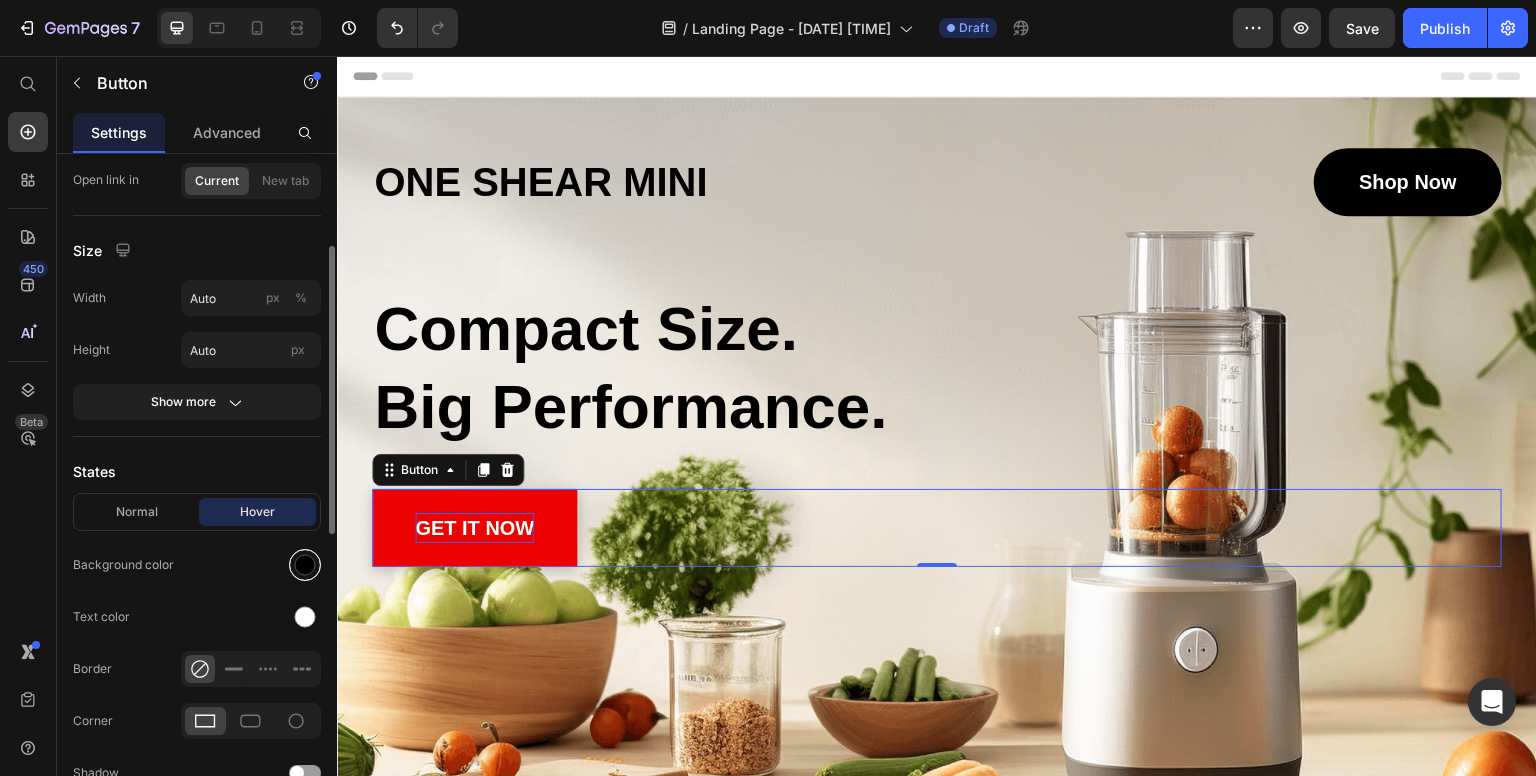 click at bounding box center (305, 565) 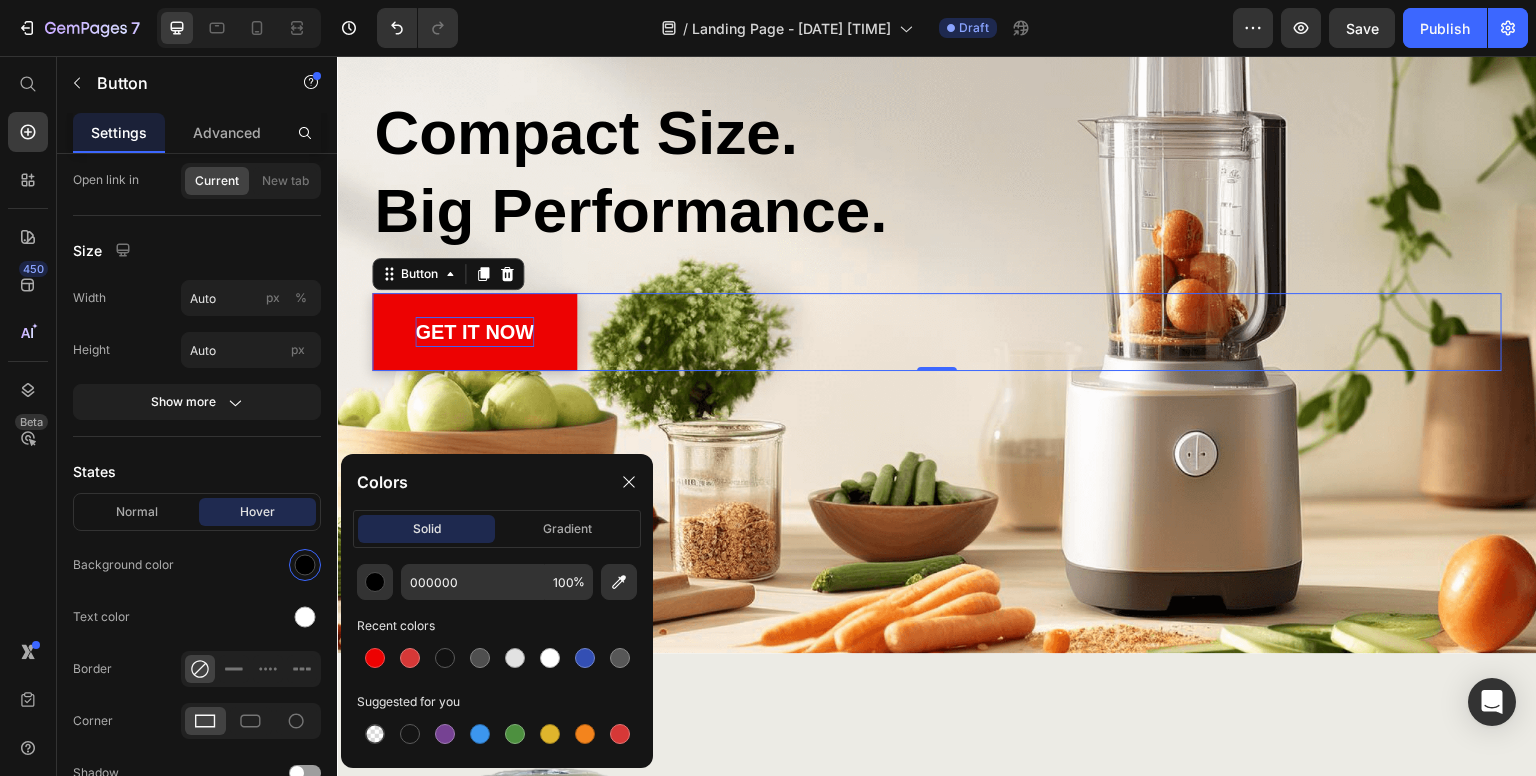 scroll, scrollTop: 200, scrollLeft: 0, axis: vertical 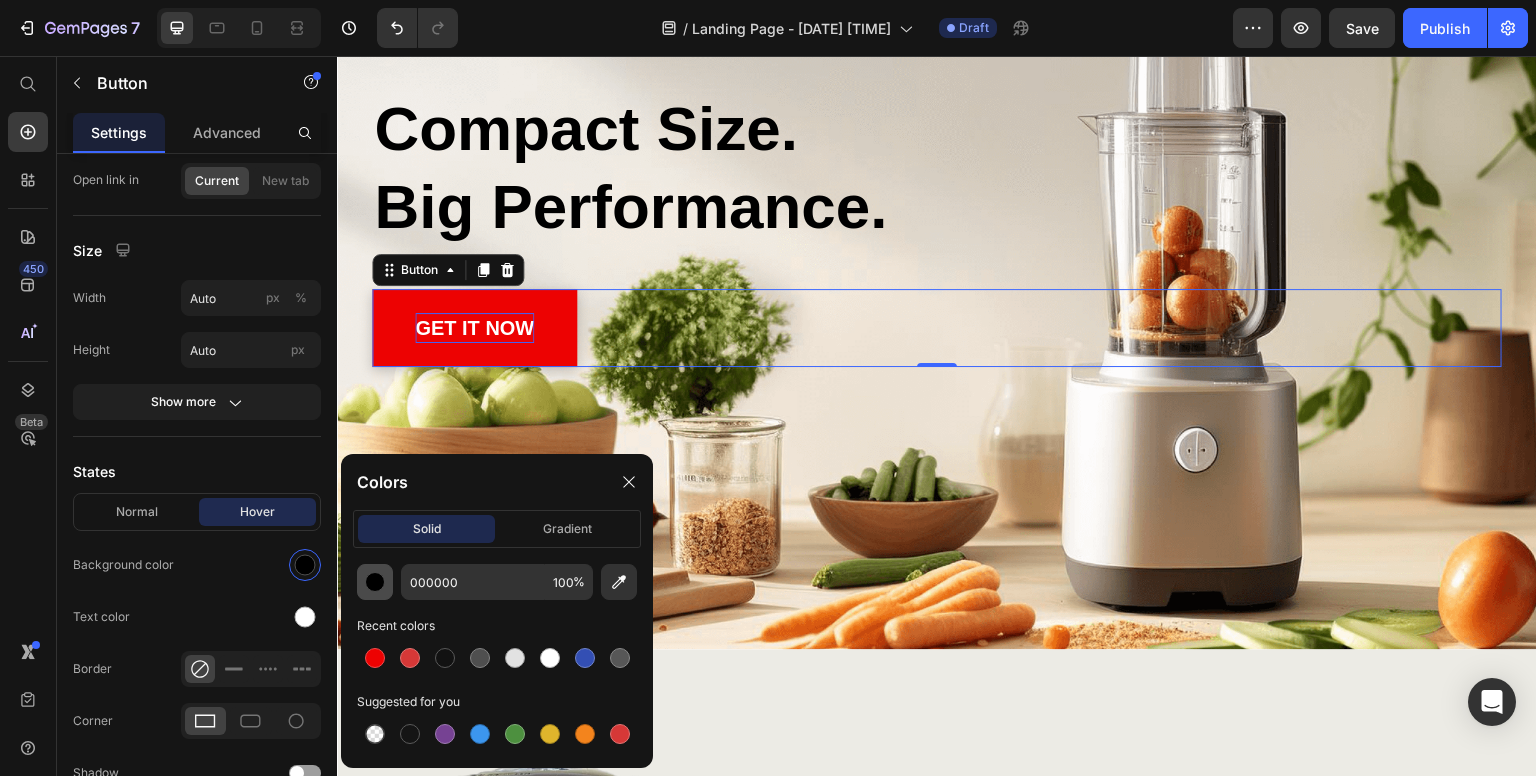 click at bounding box center (375, 582) 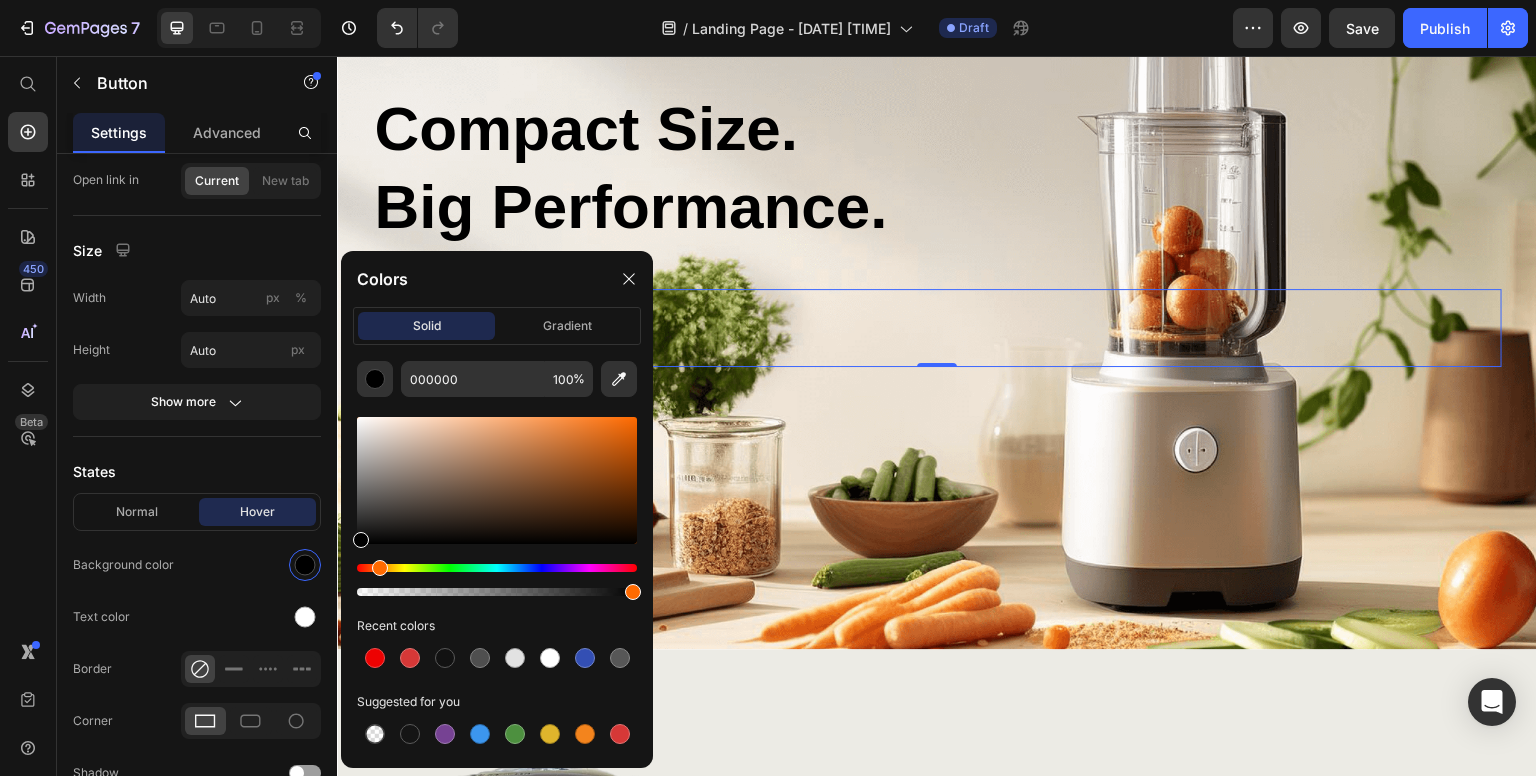 click at bounding box center (497, 568) 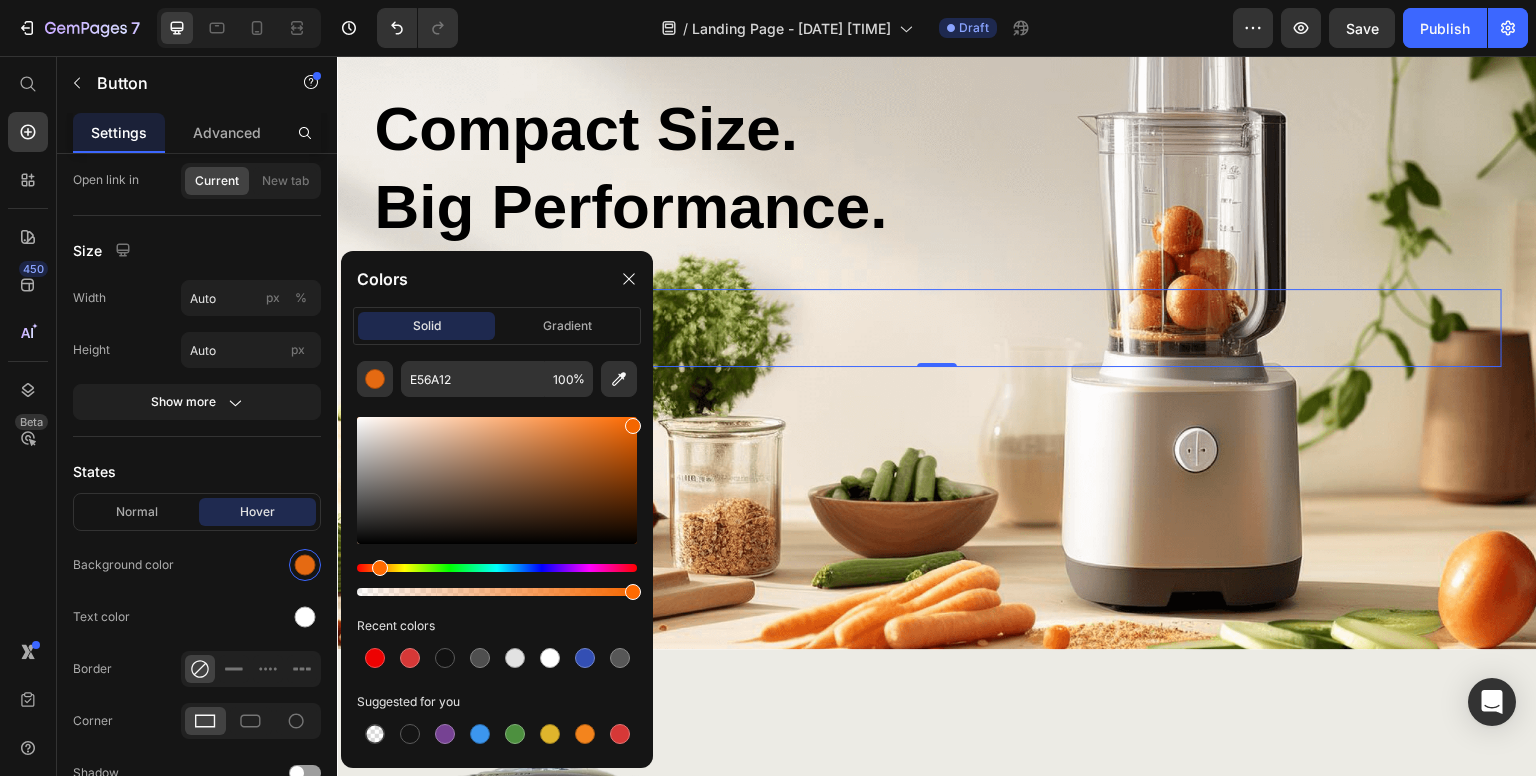 drag, startPoint x: 616, startPoint y: 429, endPoint x: 645, endPoint y: 421, distance: 30.083218 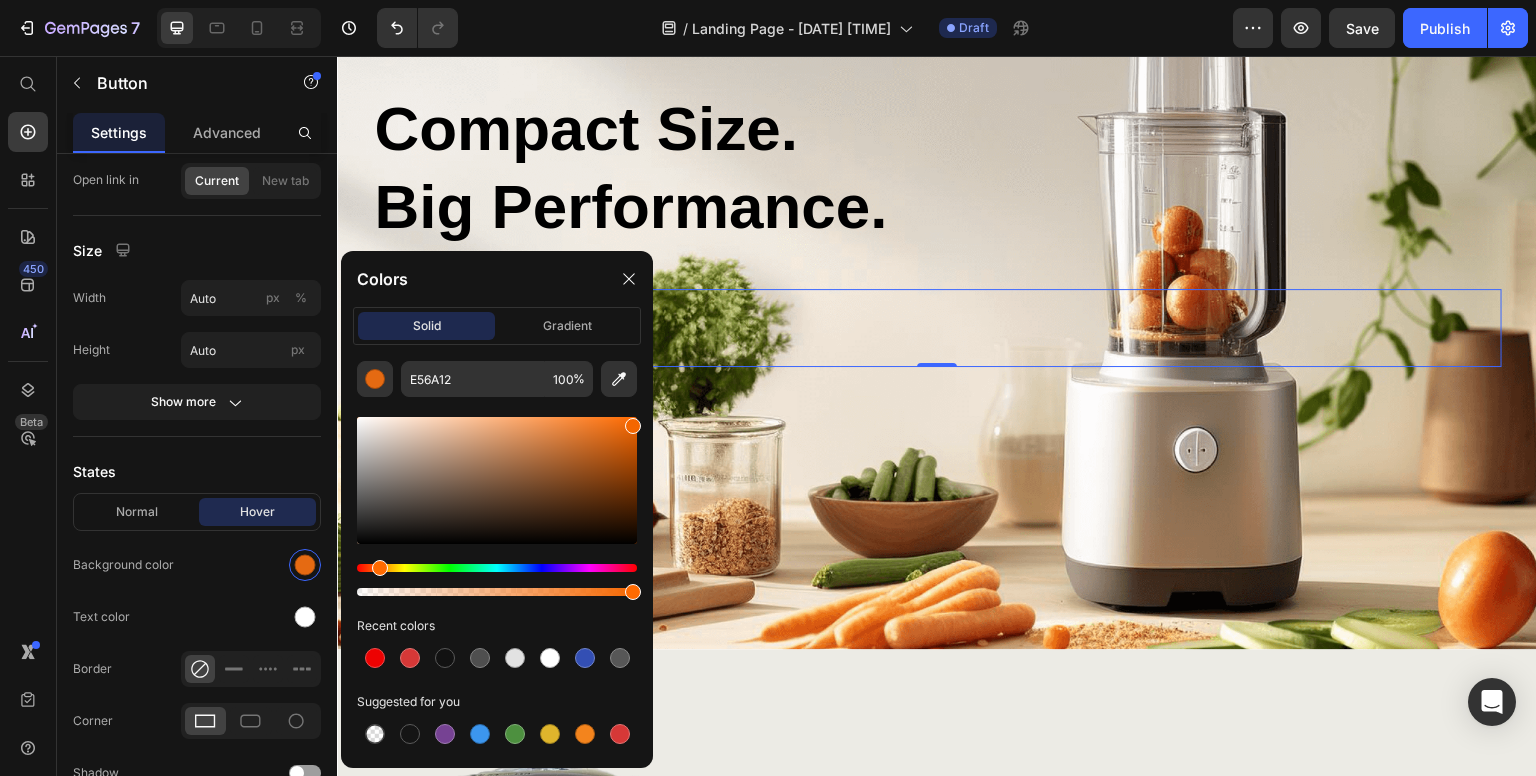 click on "E56A12 100 % Recent colors Suggested for you" 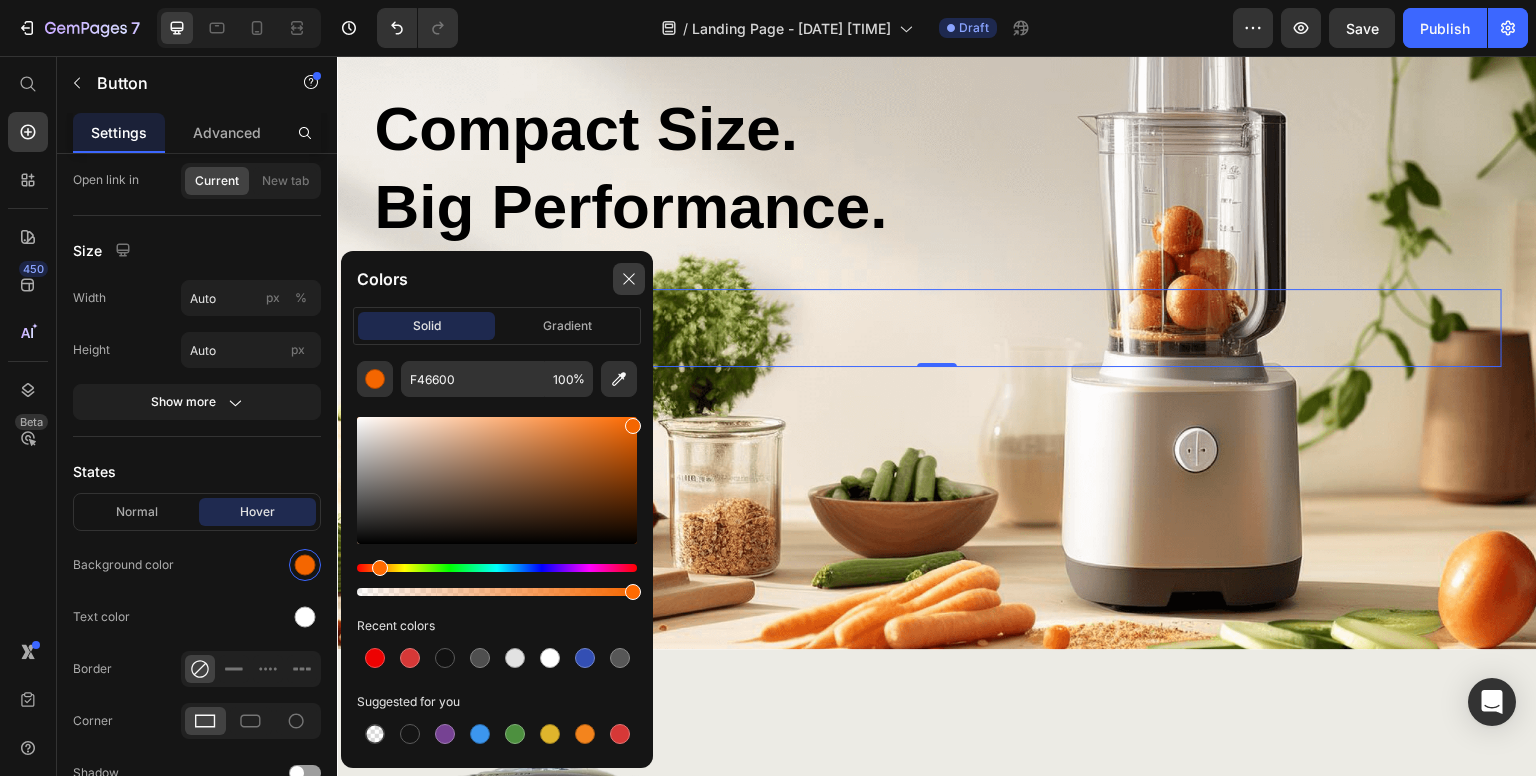 click 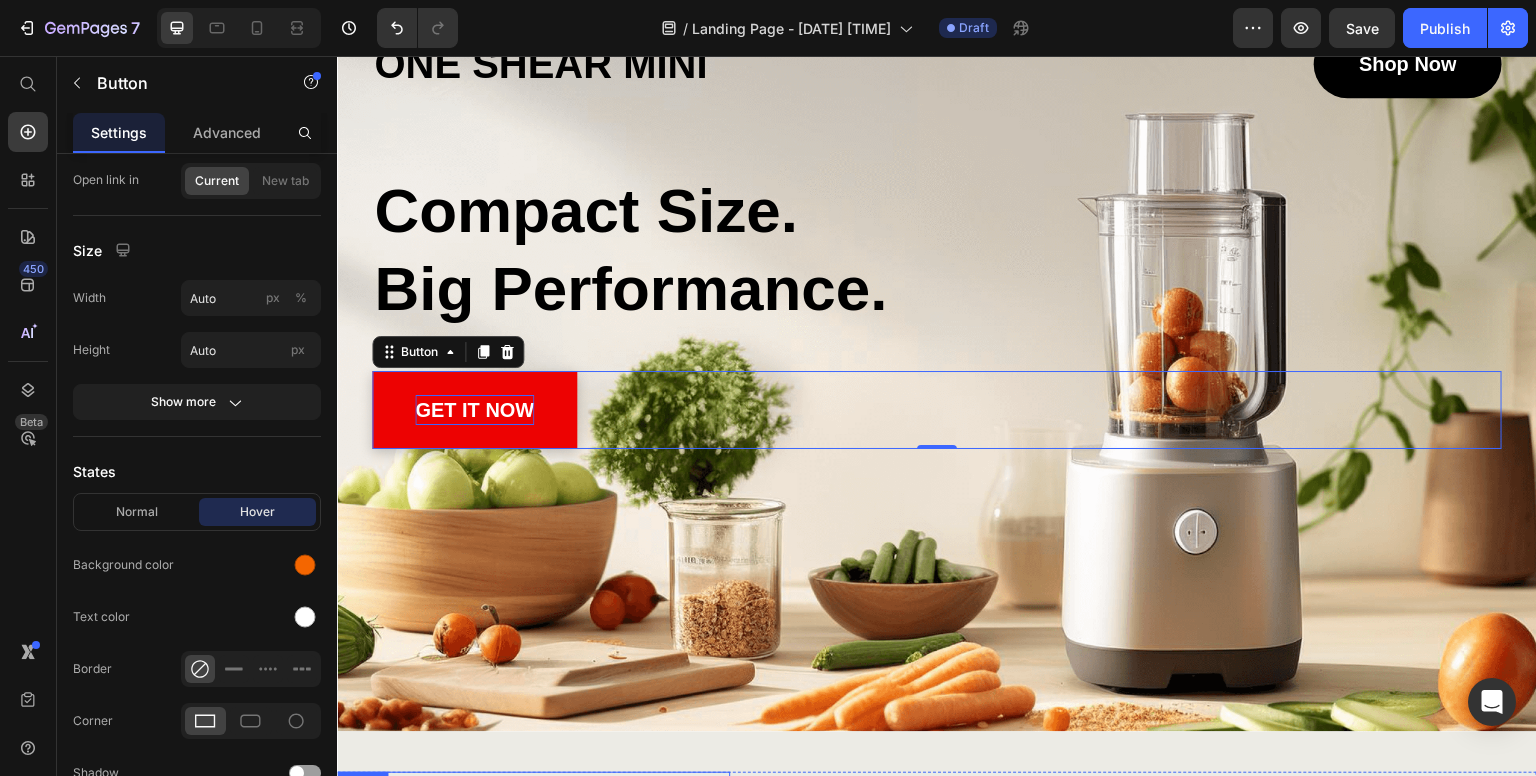 scroll, scrollTop: 0, scrollLeft: 0, axis: both 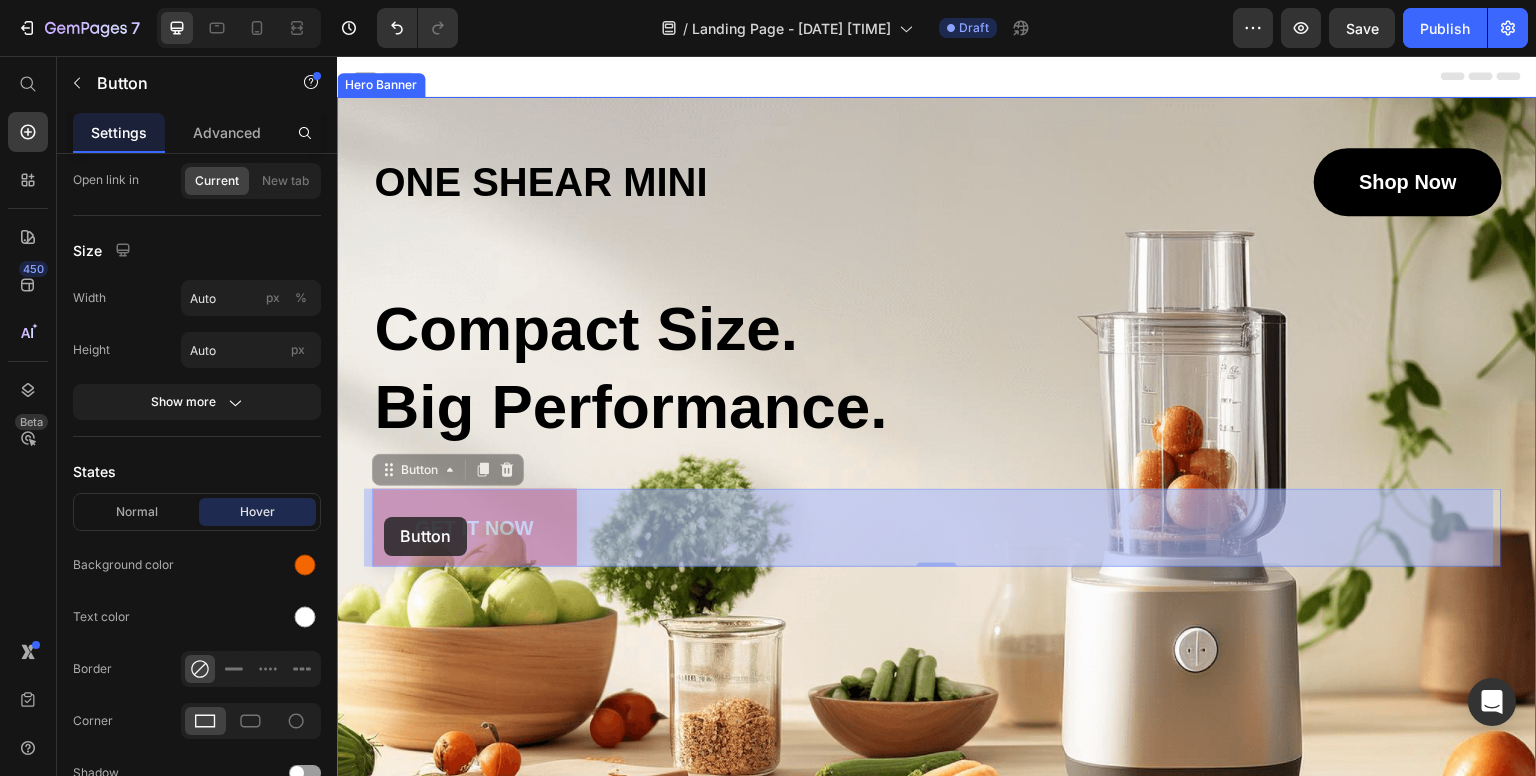 drag, startPoint x: 377, startPoint y: 477, endPoint x: 384, endPoint y: 517, distance: 40.60788 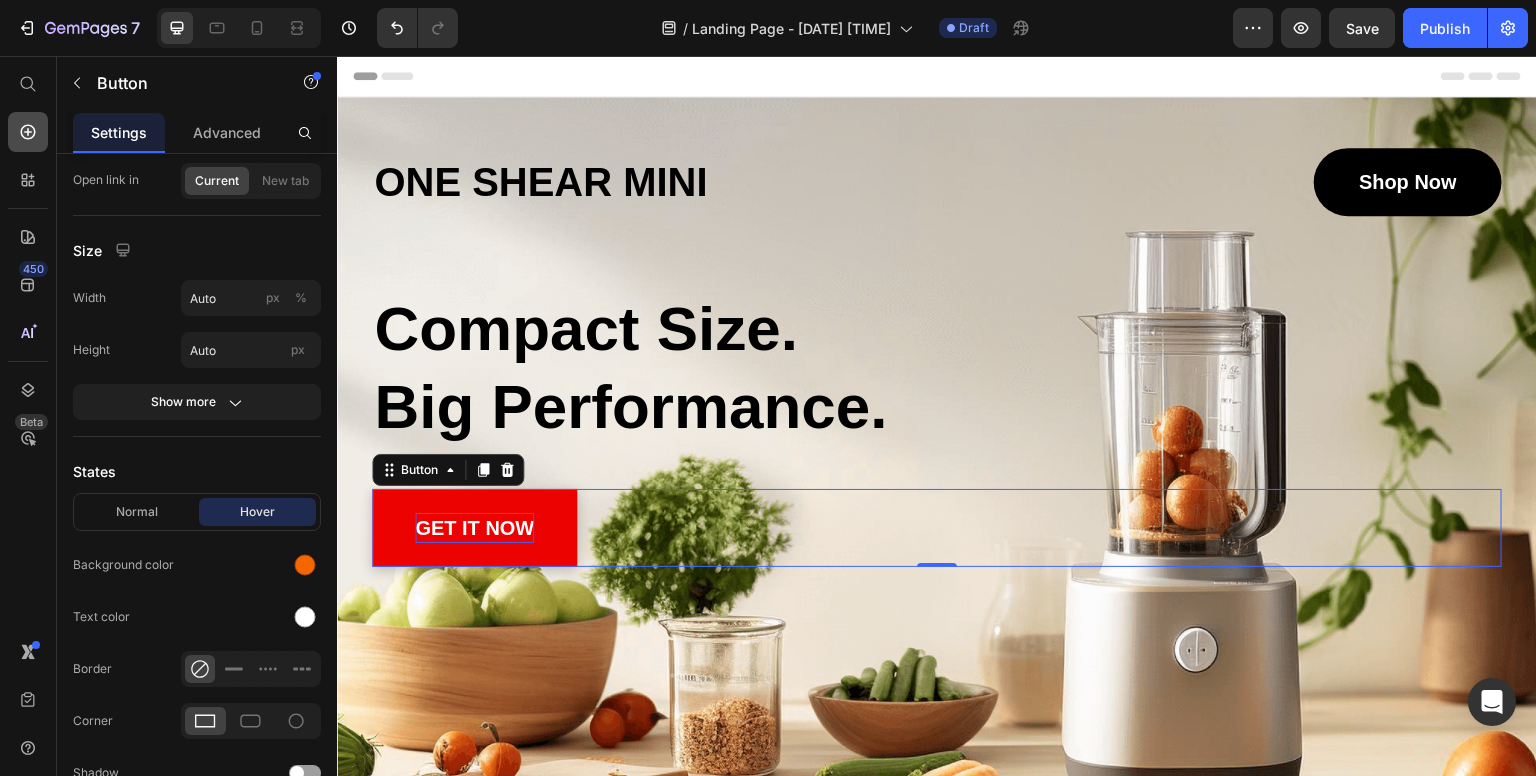 click 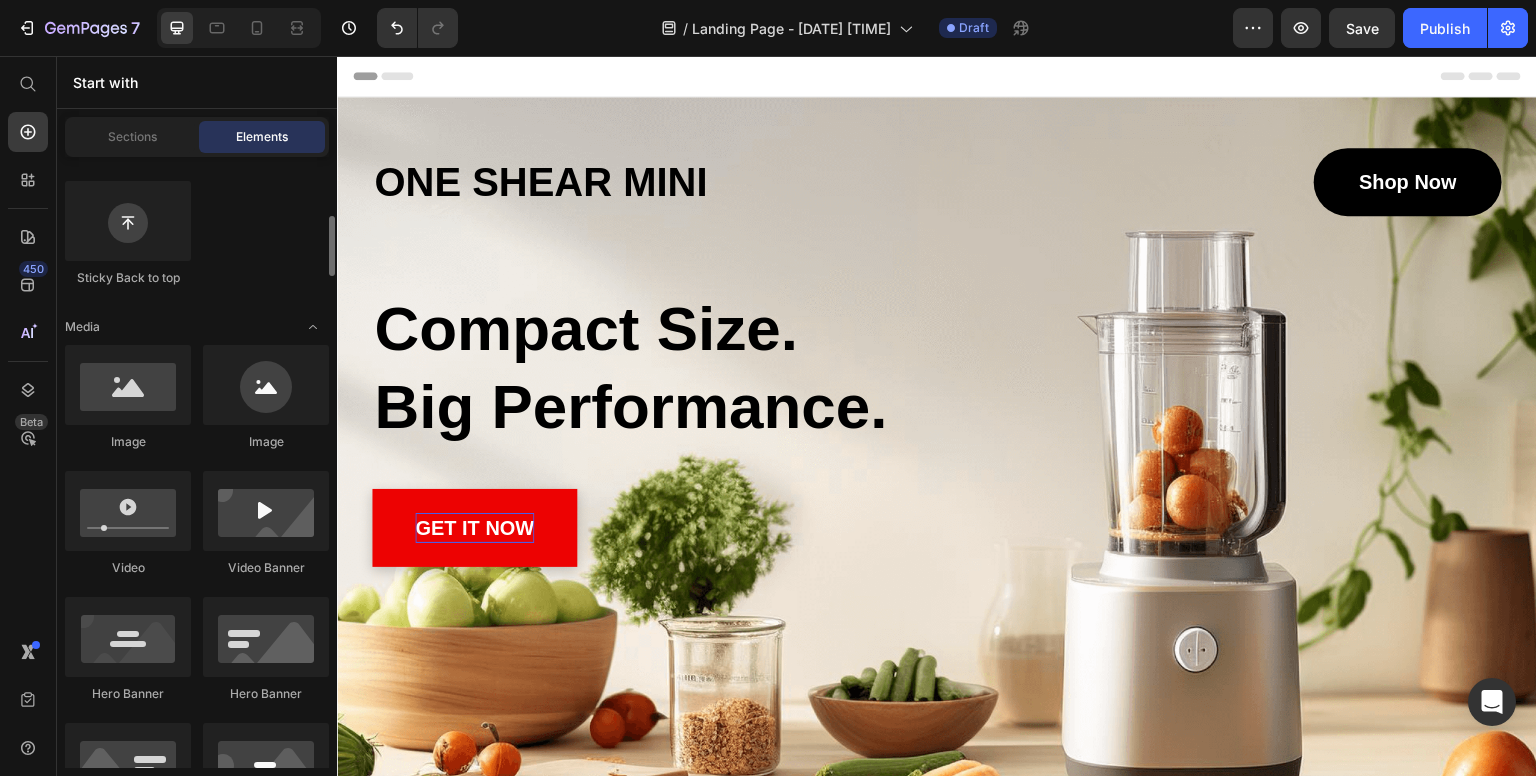 scroll, scrollTop: 200, scrollLeft: 0, axis: vertical 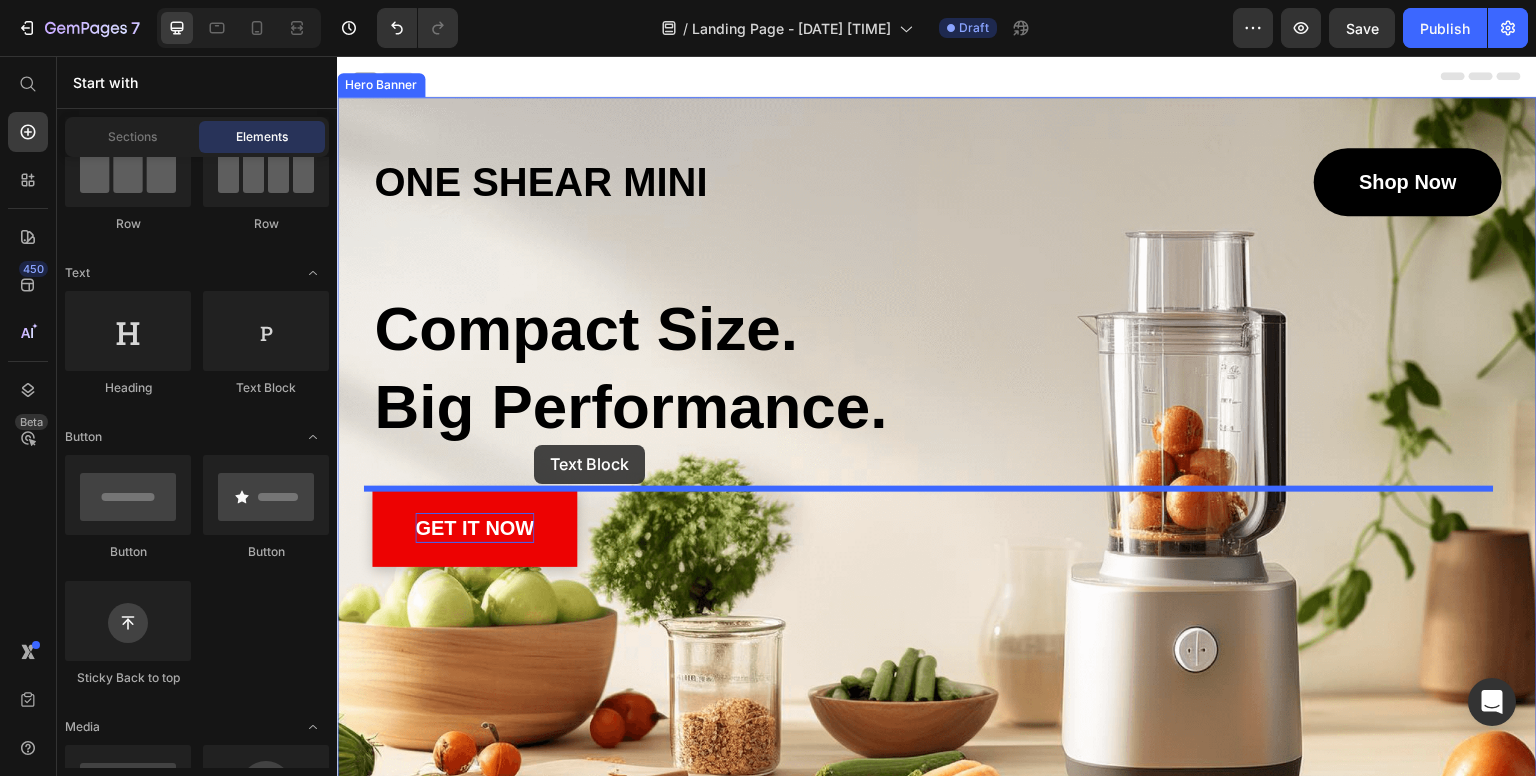 drag, startPoint x: 601, startPoint y: 389, endPoint x: 534, endPoint y: 445, distance: 87.32124 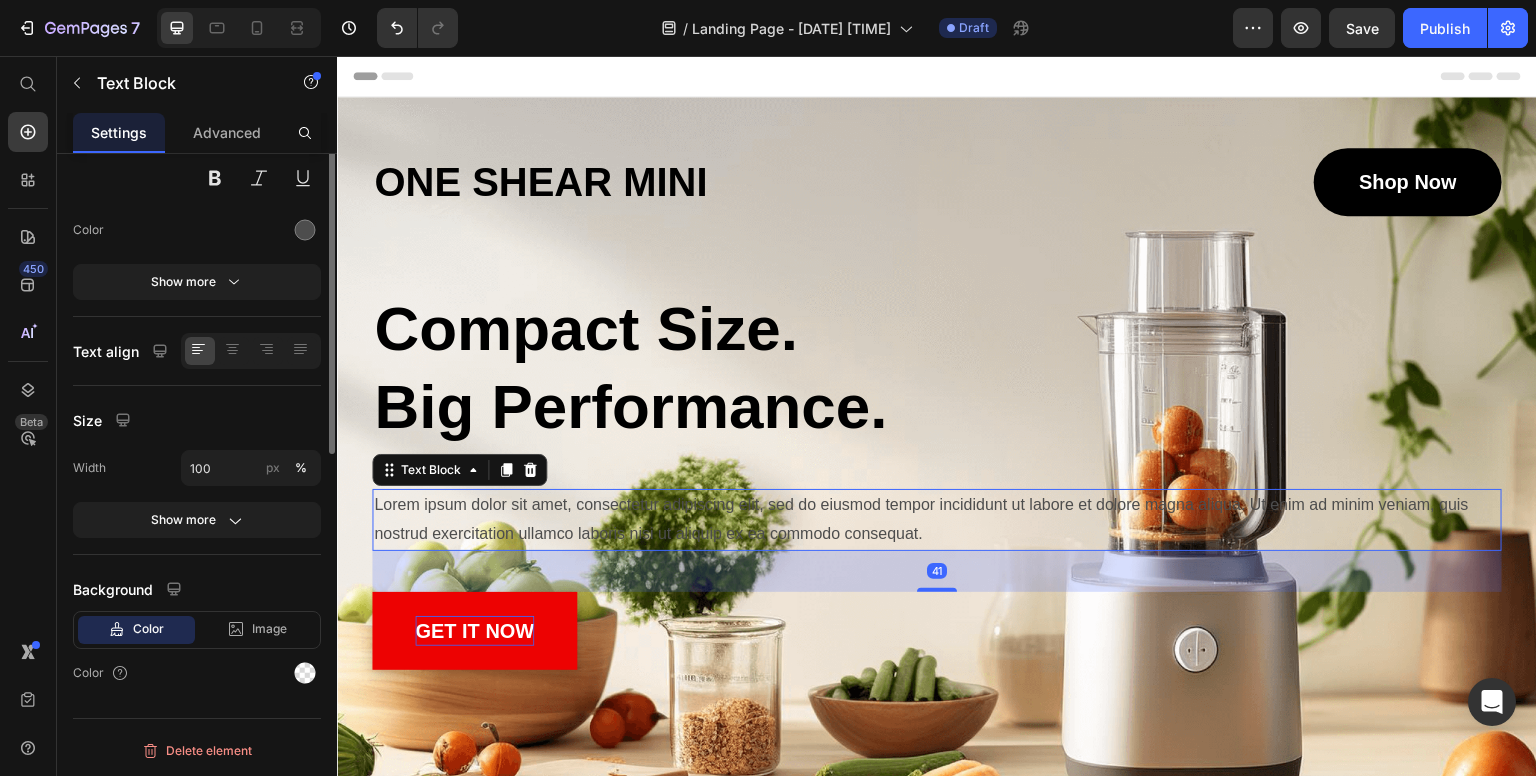 scroll, scrollTop: 0, scrollLeft: 0, axis: both 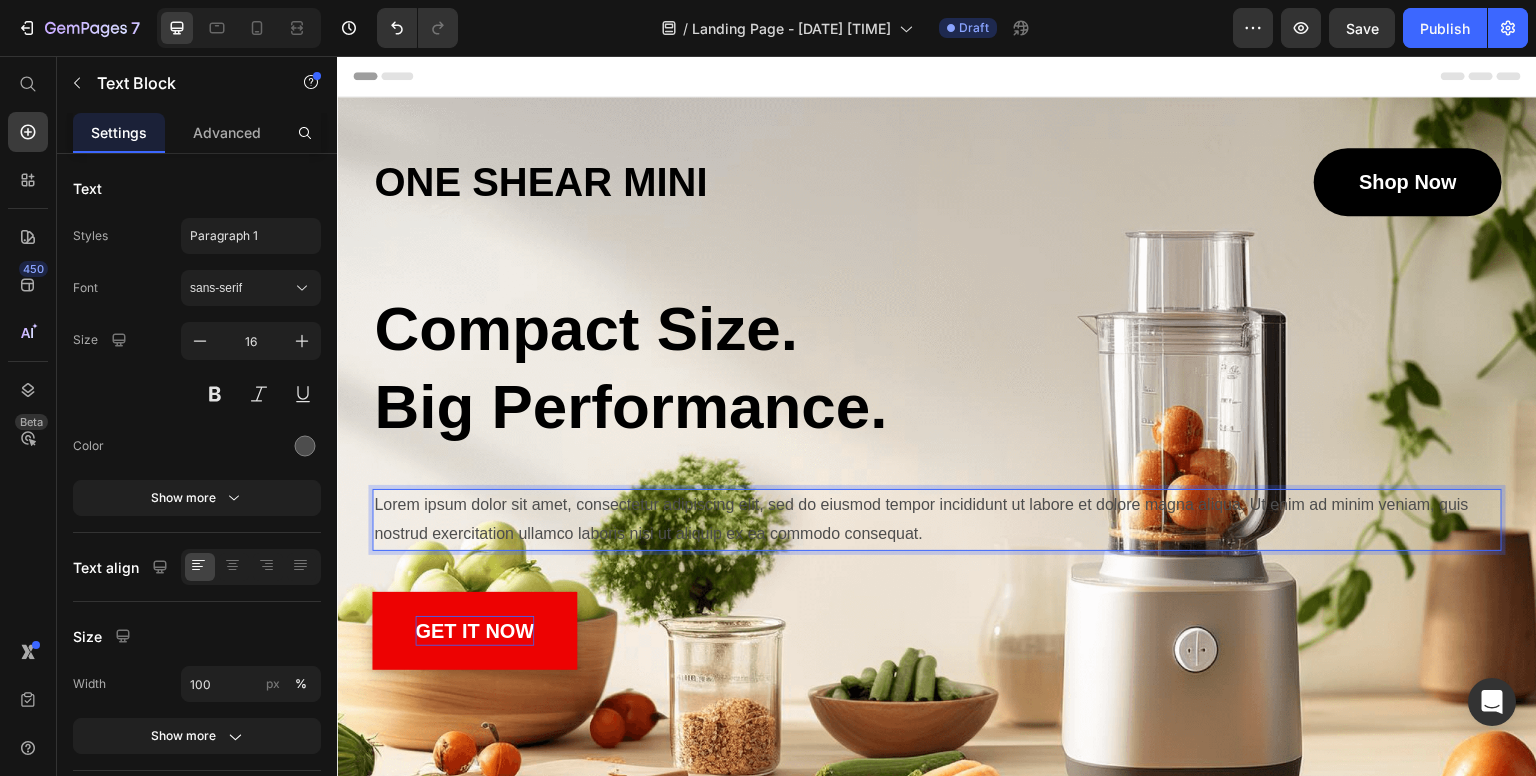 click on "Lorem ipsum dolor sit amet, consectetur adipiscing elit, sed do eiusmod tempor incididunt ut labore et dolore magna aliqua. Ut enim ad minim veniam, quis nostrud exercitation ullamco laboris nisi ut aliquip ex ea commodo consequat." at bounding box center [937, 520] 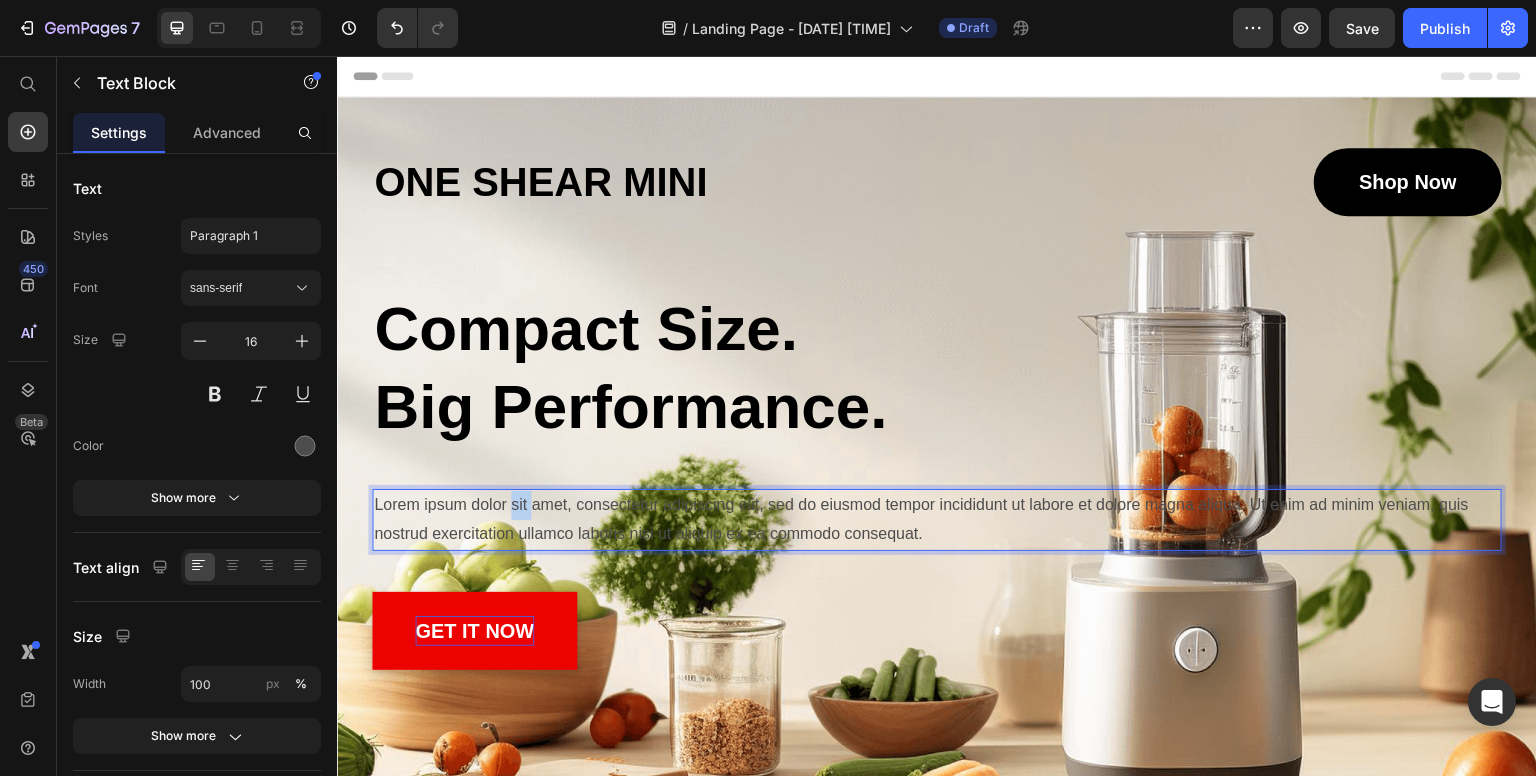 click on "Lorem ipsum dolor sit amet, consectetur adipiscing elit, sed do eiusmod tempor incididunt ut labore et dolore magna aliqua. Ut enim ad minim veniam, quis nostrud exercitation ullamco laboris nisi ut aliquip ex ea commodo consequat." at bounding box center (937, 520) 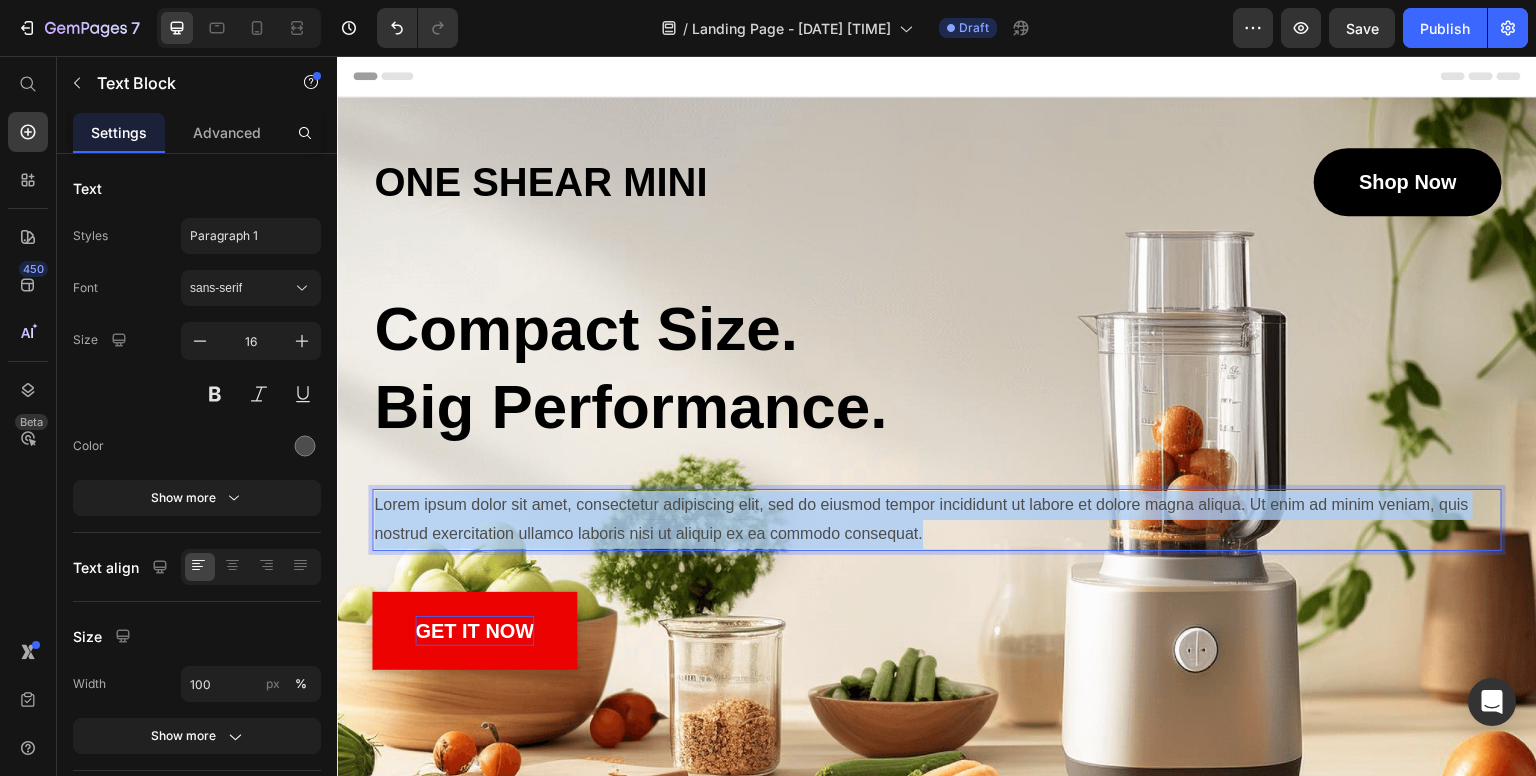 click on "Lorem ipsum dolor sit amet, consectetur adipiscing elit, sed do eiusmod tempor incididunt ut labore et dolore magna aliqua. Ut enim ad minim veniam, quis nostrud exercitation ullamco laboris nisi ut aliquip ex ea commodo consequat." at bounding box center (937, 520) 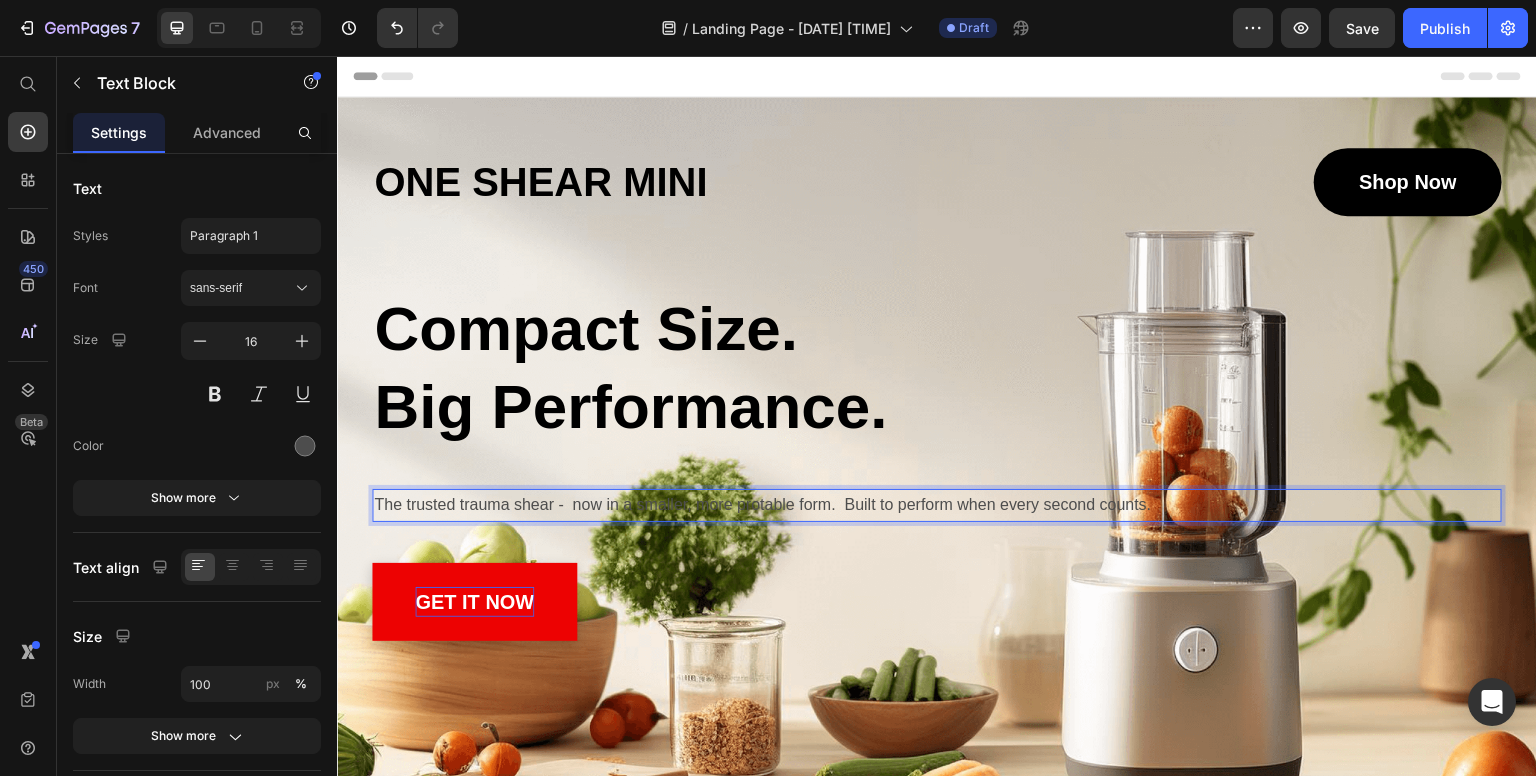 click on "The trusted trauma shear -  now in a smaller, more protable form.  Built to perform when every second counts." at bounding box center [937, 505] 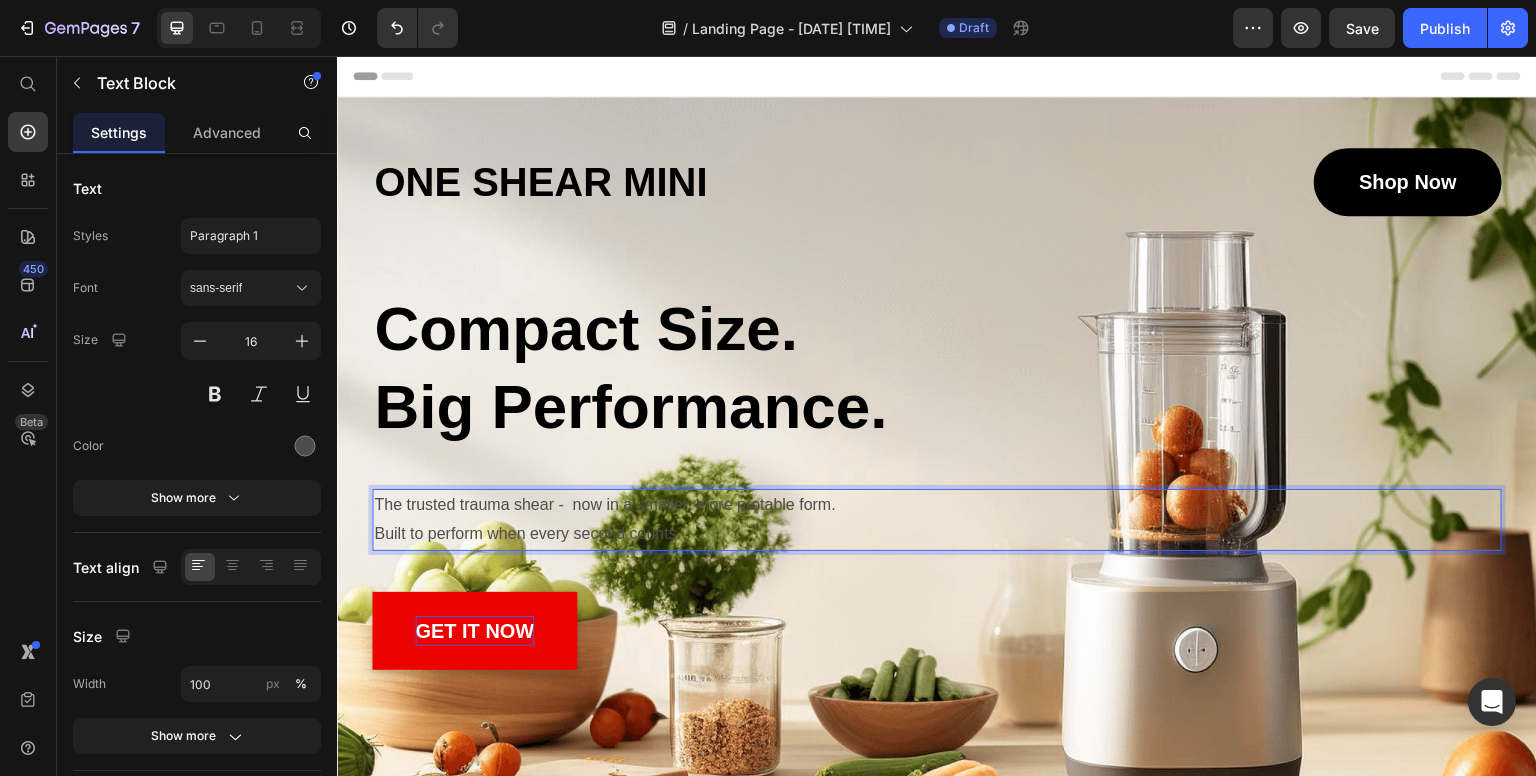 click on "Built to perform when every second counts." at bounding box center (937, 534) 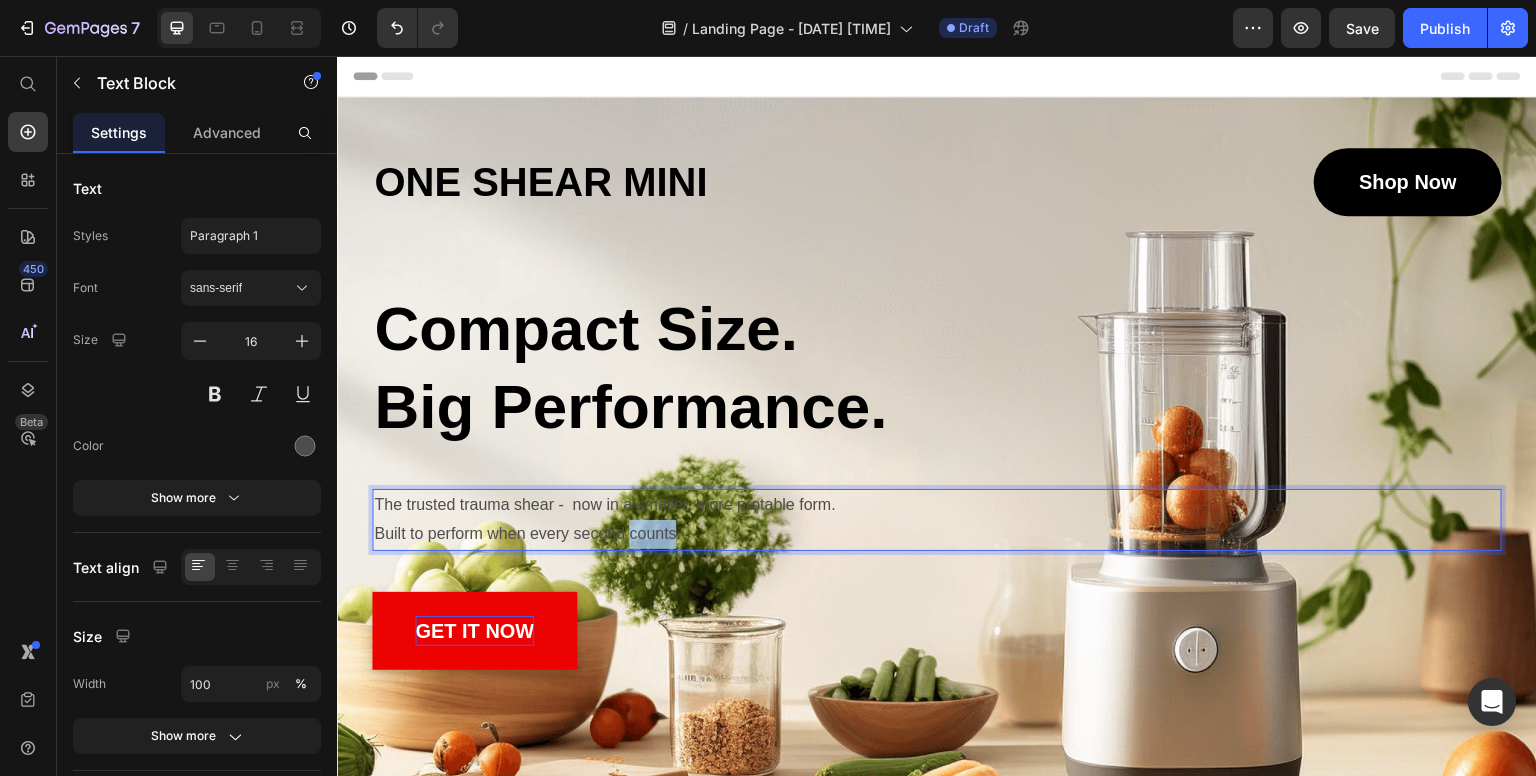 click on "Built to perform when every second counts." at bounding box center (937, 534) 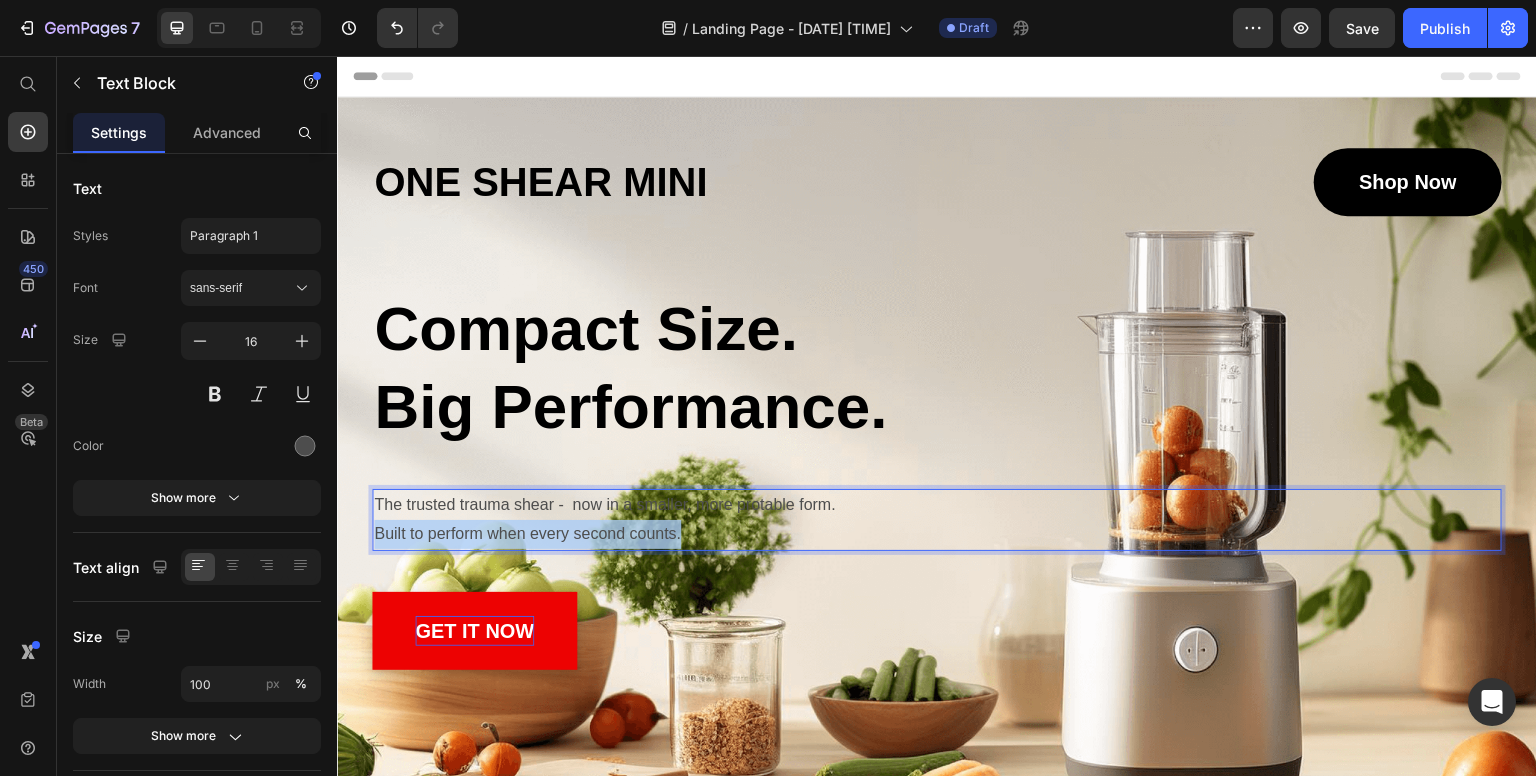 click on "Built to perform when every second counts." at bounding box center (937, 534) 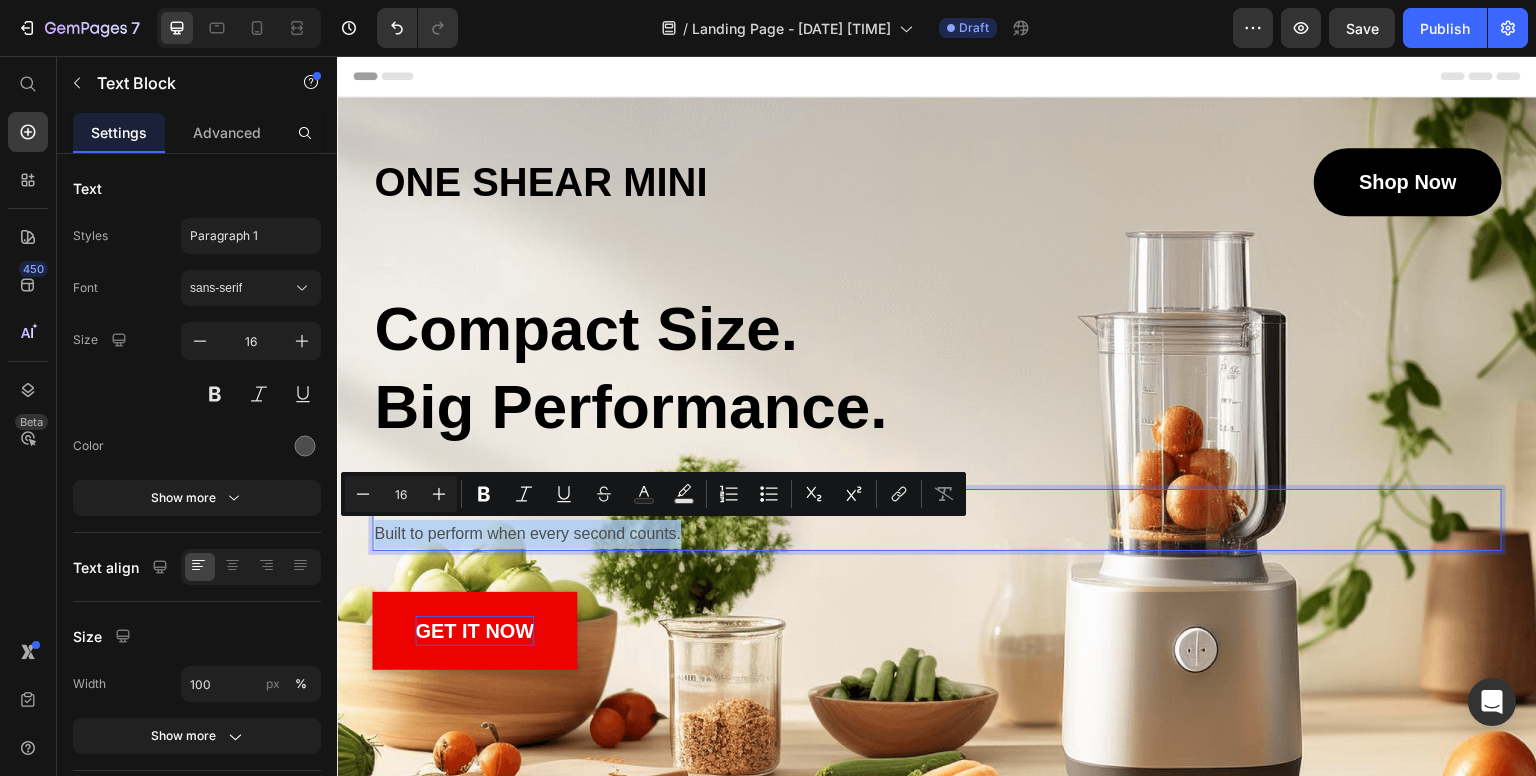 click on "Built to perform when every second counts." at bounding box center (937, 534) 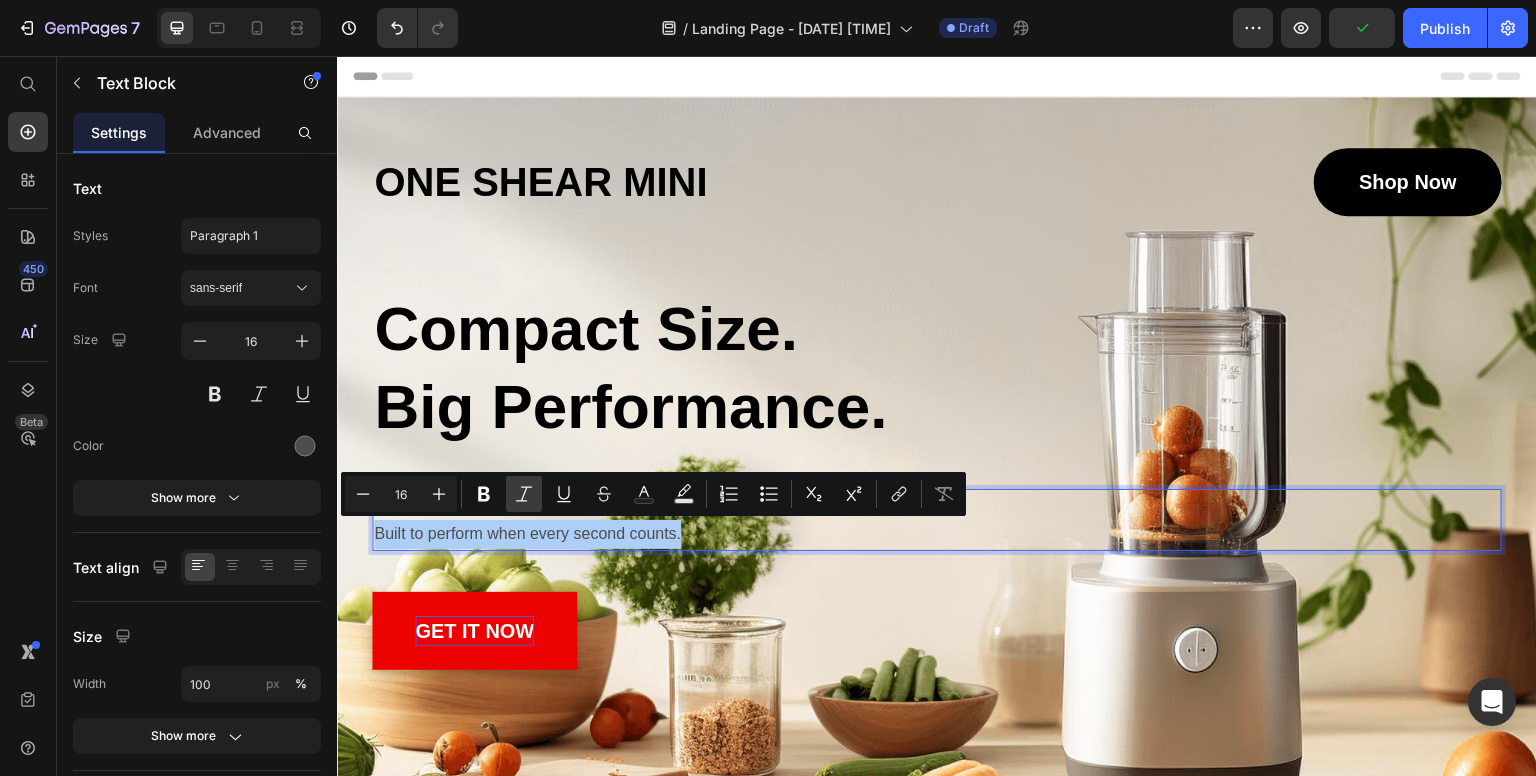 click 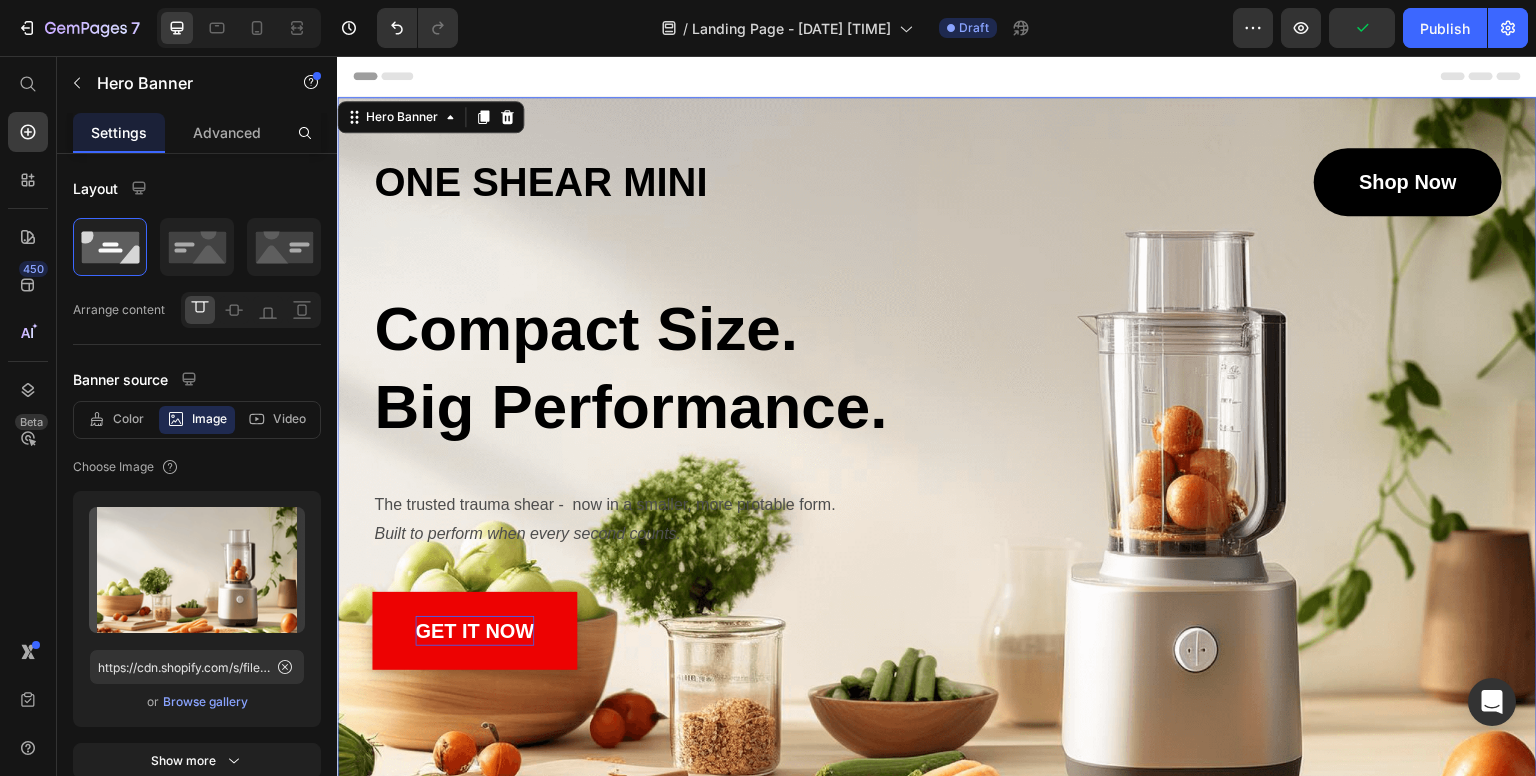 click on "ONE SHEAR MINI Heading shop now Button Row Compact Size.   Big Performance. Heading The trusted trauma shear -  now in a smaller, more protable form.   Built to perform when every second counts. Text Block get it now Button" at bounding box center (937, 409) 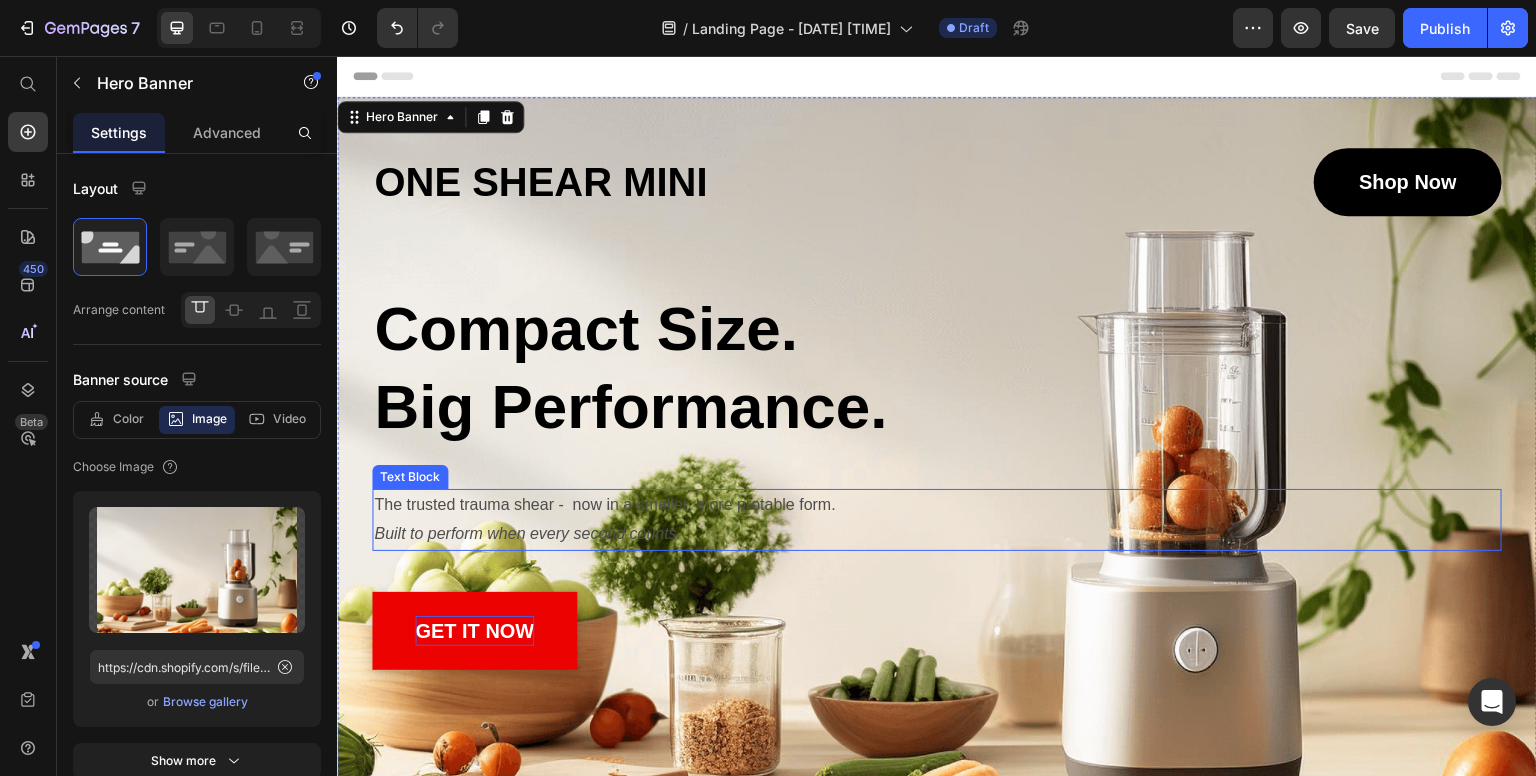 click on "Built to perform when every second counts." at bounding box center [937, 534] 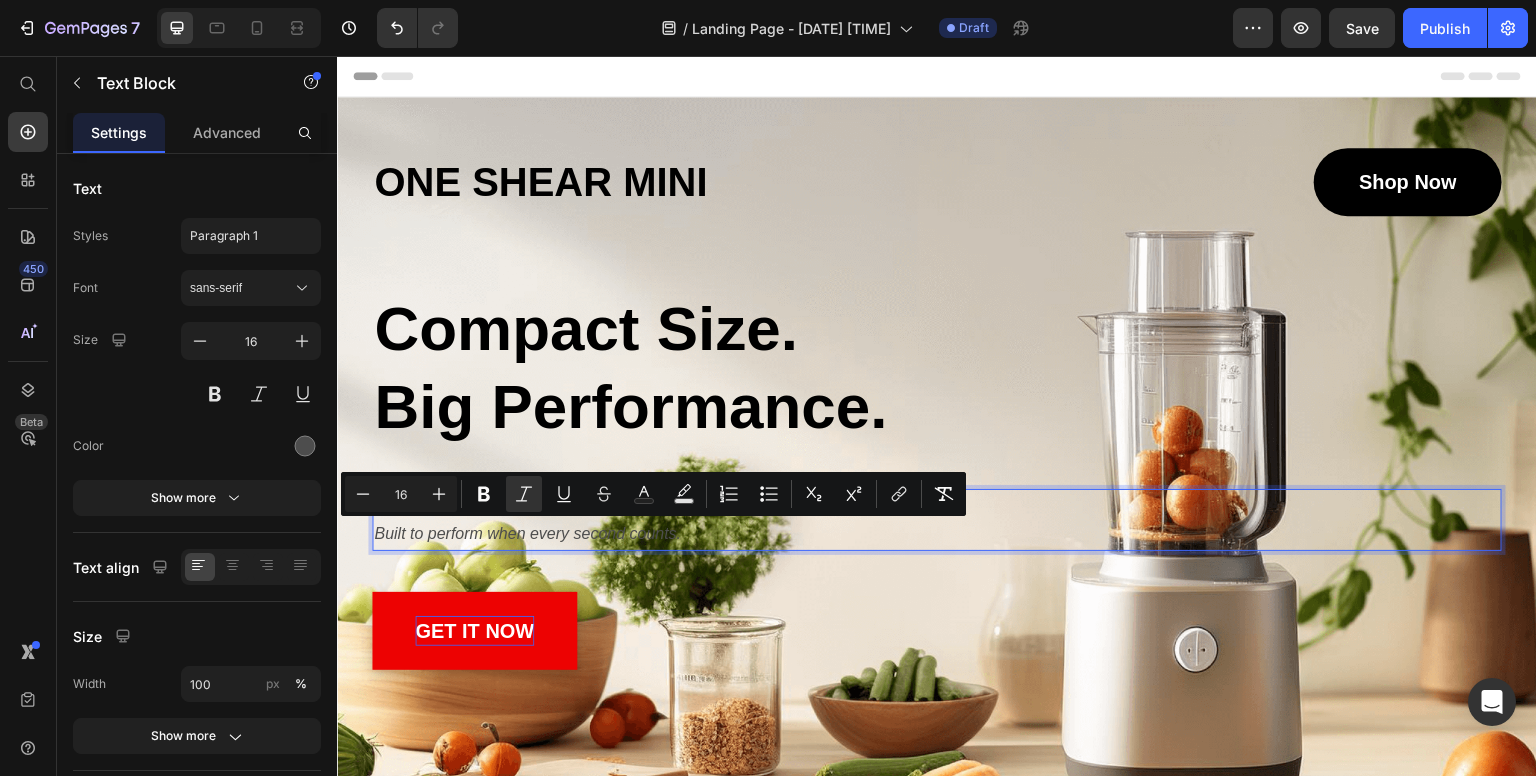 click on "Built to perform when every second counts." at bounding box center [937, 534] 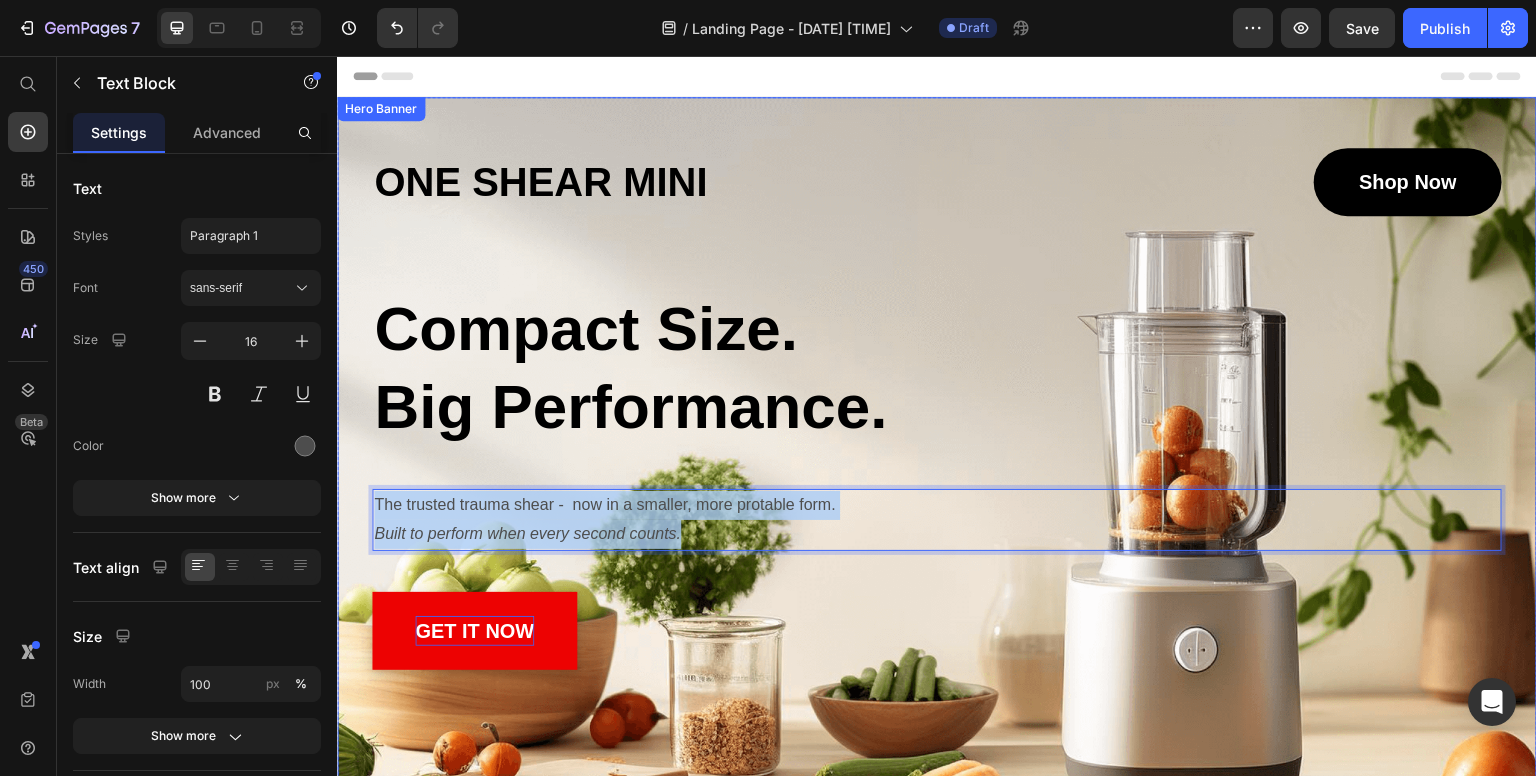 drag, startPoint x: 682, startPoint y: 530, endPoint x: 340, endPoint y: 499, distance: 343.4021 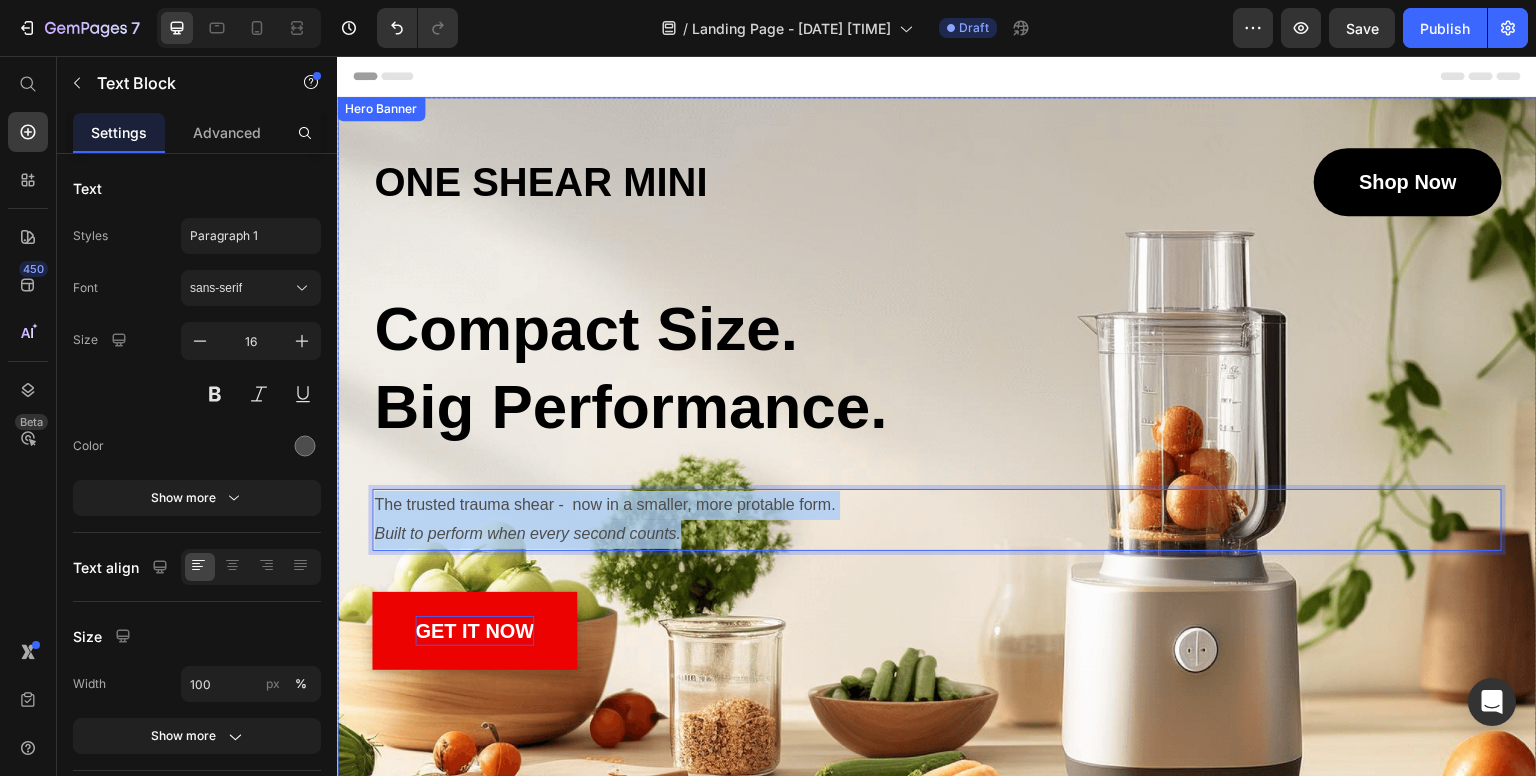 click on "ONE SHEAR MINI Heading shop now Button Row Compact Size.   Big Performance. Heading The trusted trauma shear -  now in a smaller, more protable form.   Built to perform when every second counts. Text Block   41 get it now Button" at bounding box center (937, 473) 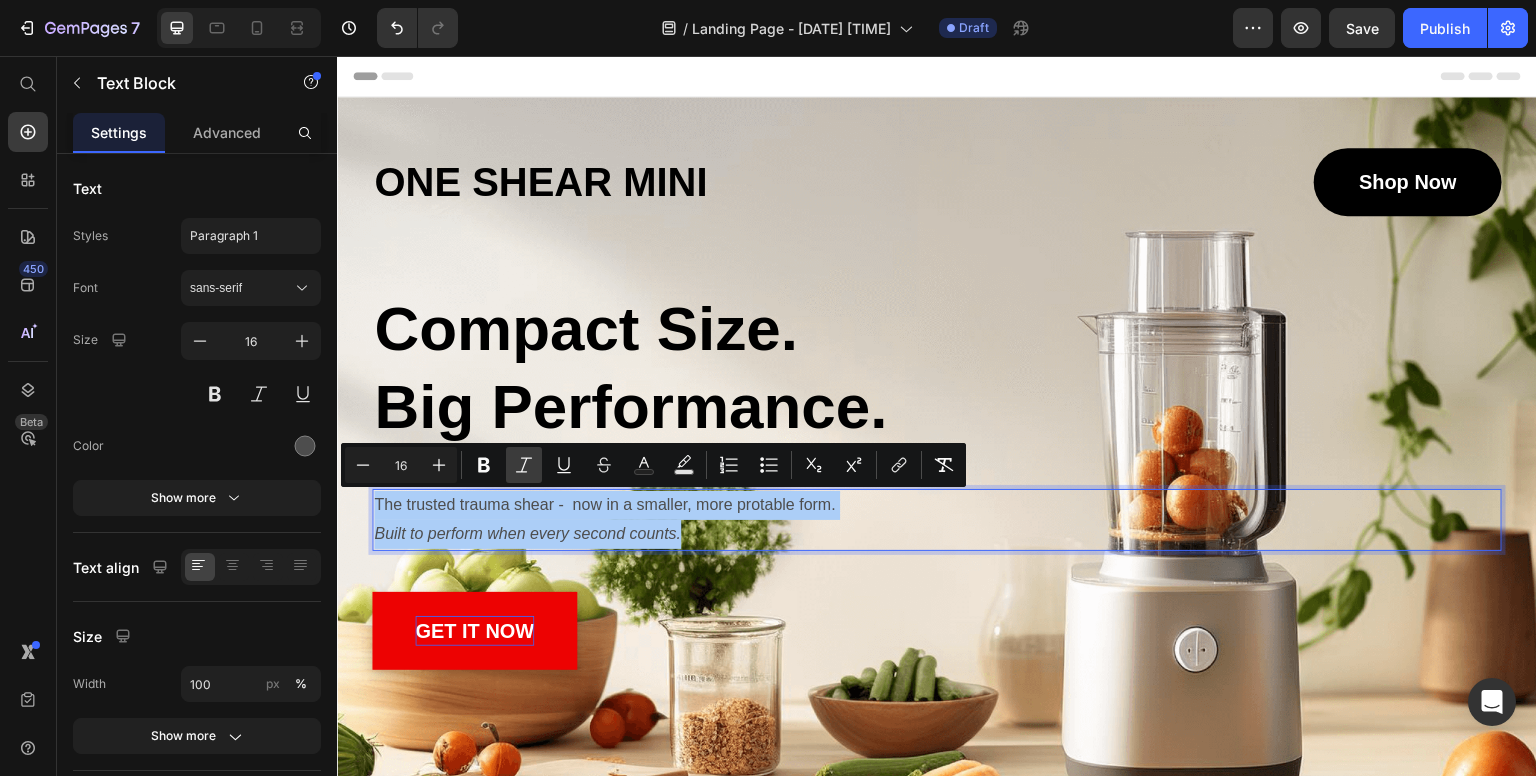 click on "Italic" at bounding box center (524, 465) 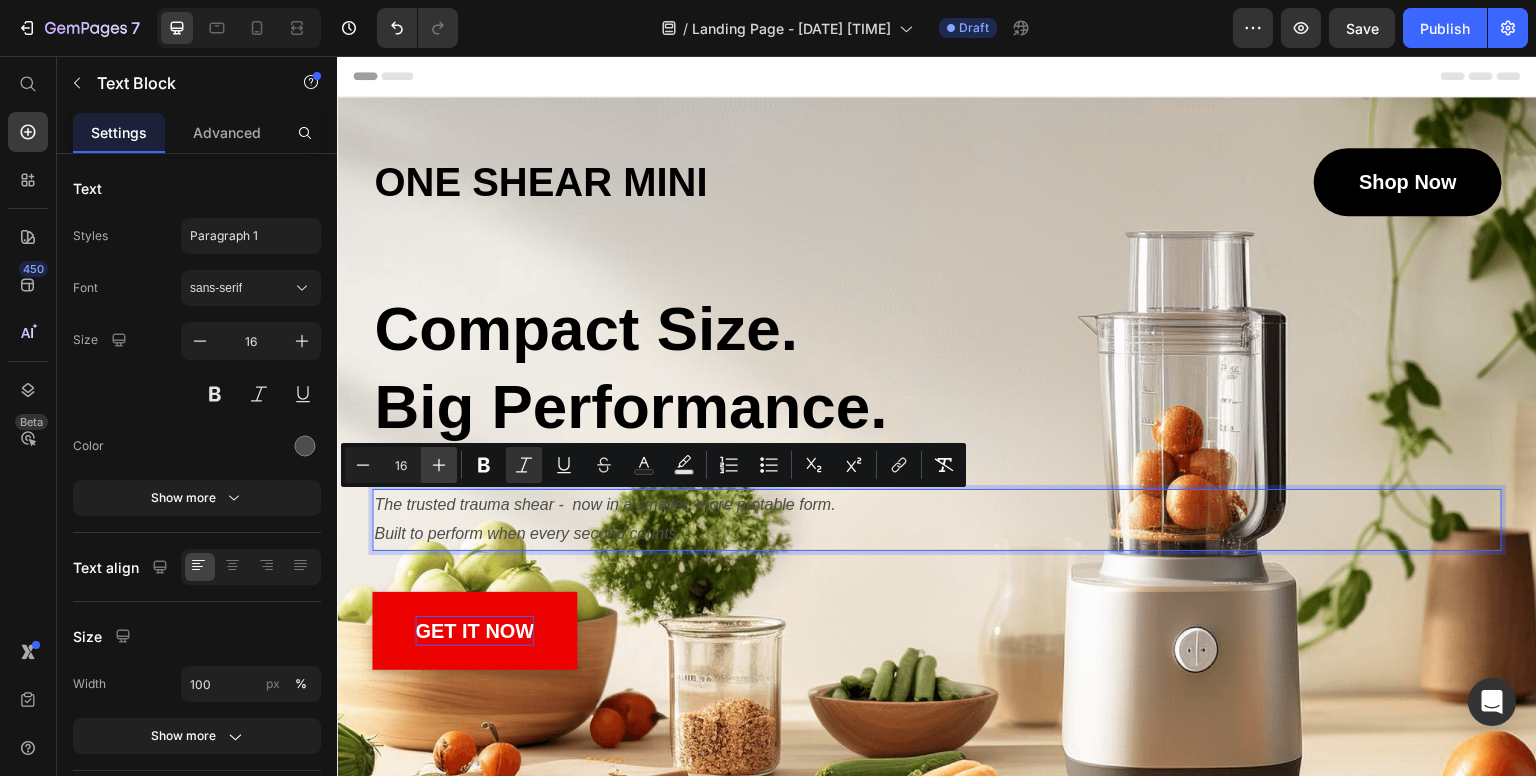 click 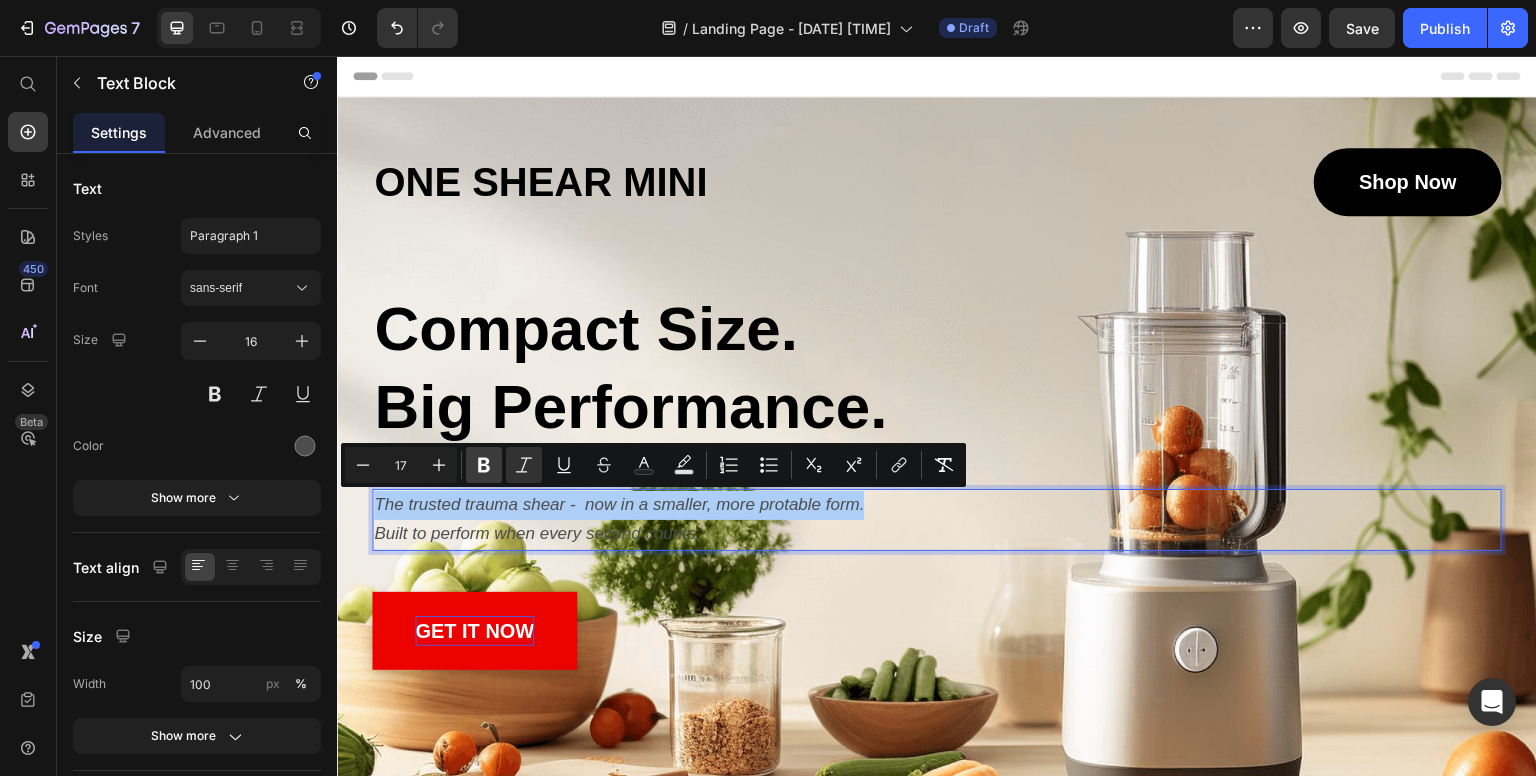 click 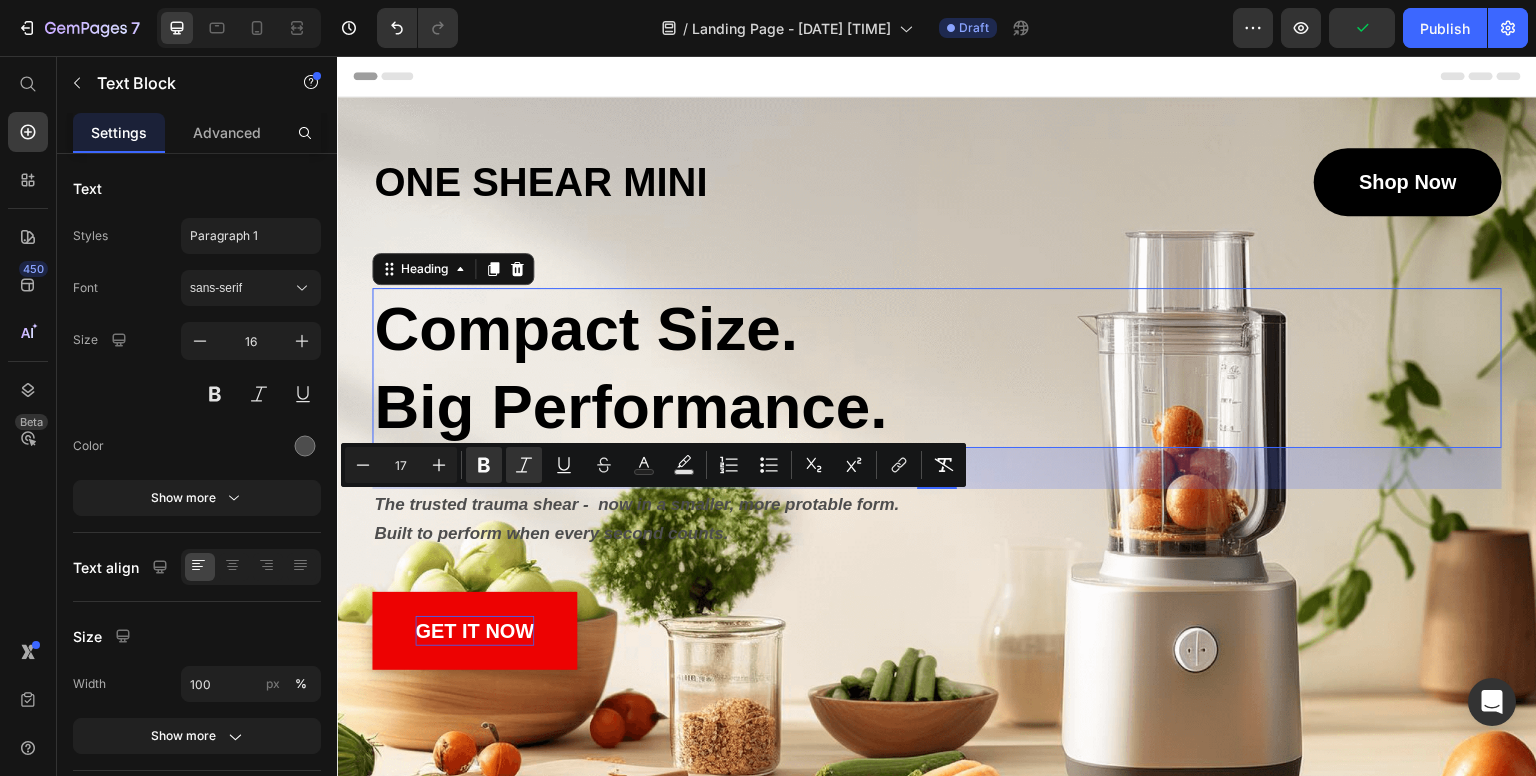 click on "Compact Size.   Big Performance." at bounding box center [681, 368] 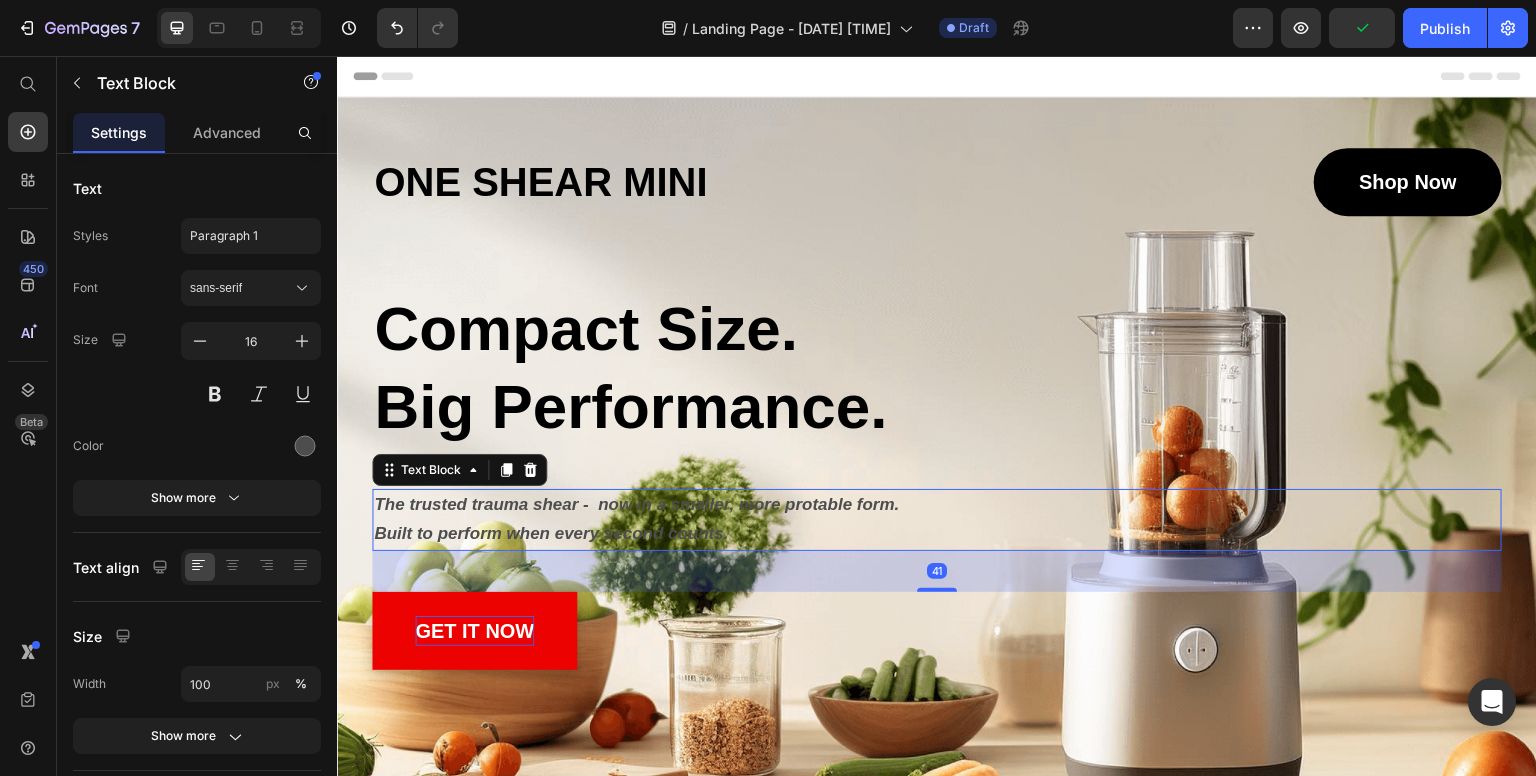 click on "Built to perform when every second counts." at bounding box center (937, 534) 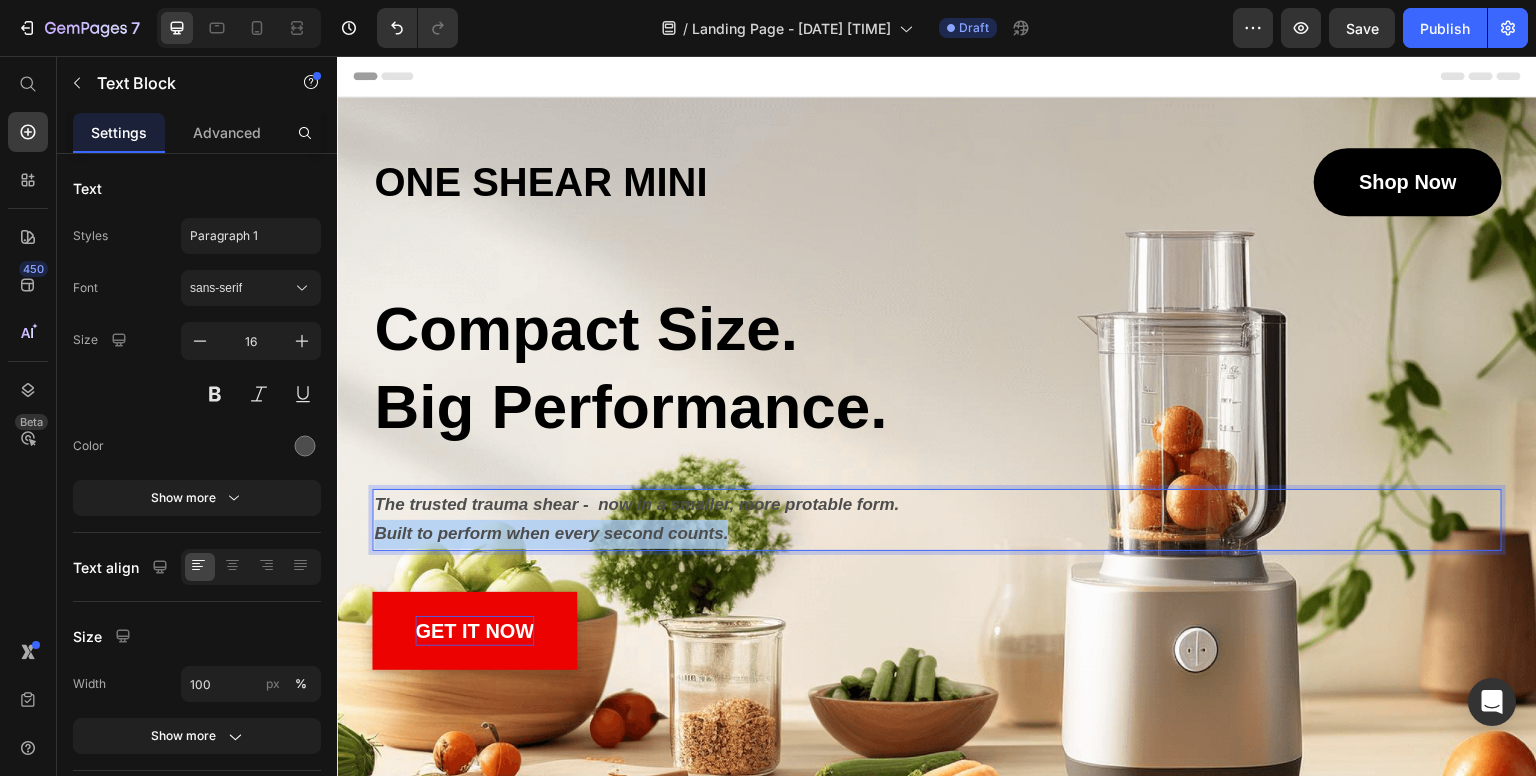 click on "Built to perform when every second counts." at bounding box center (937, 534) 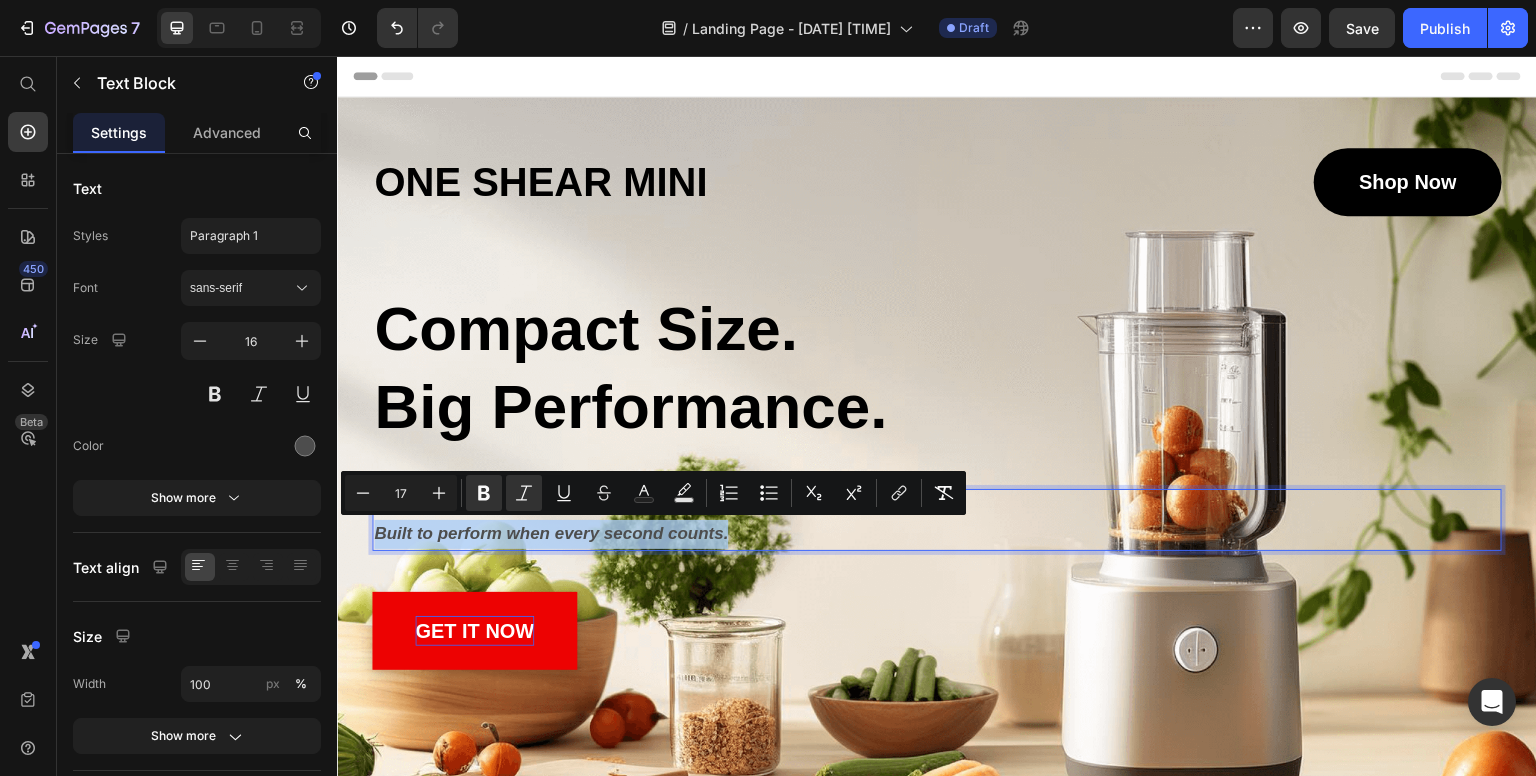 click on "Built to perform when every second counts." at bounding box center (937, 534) 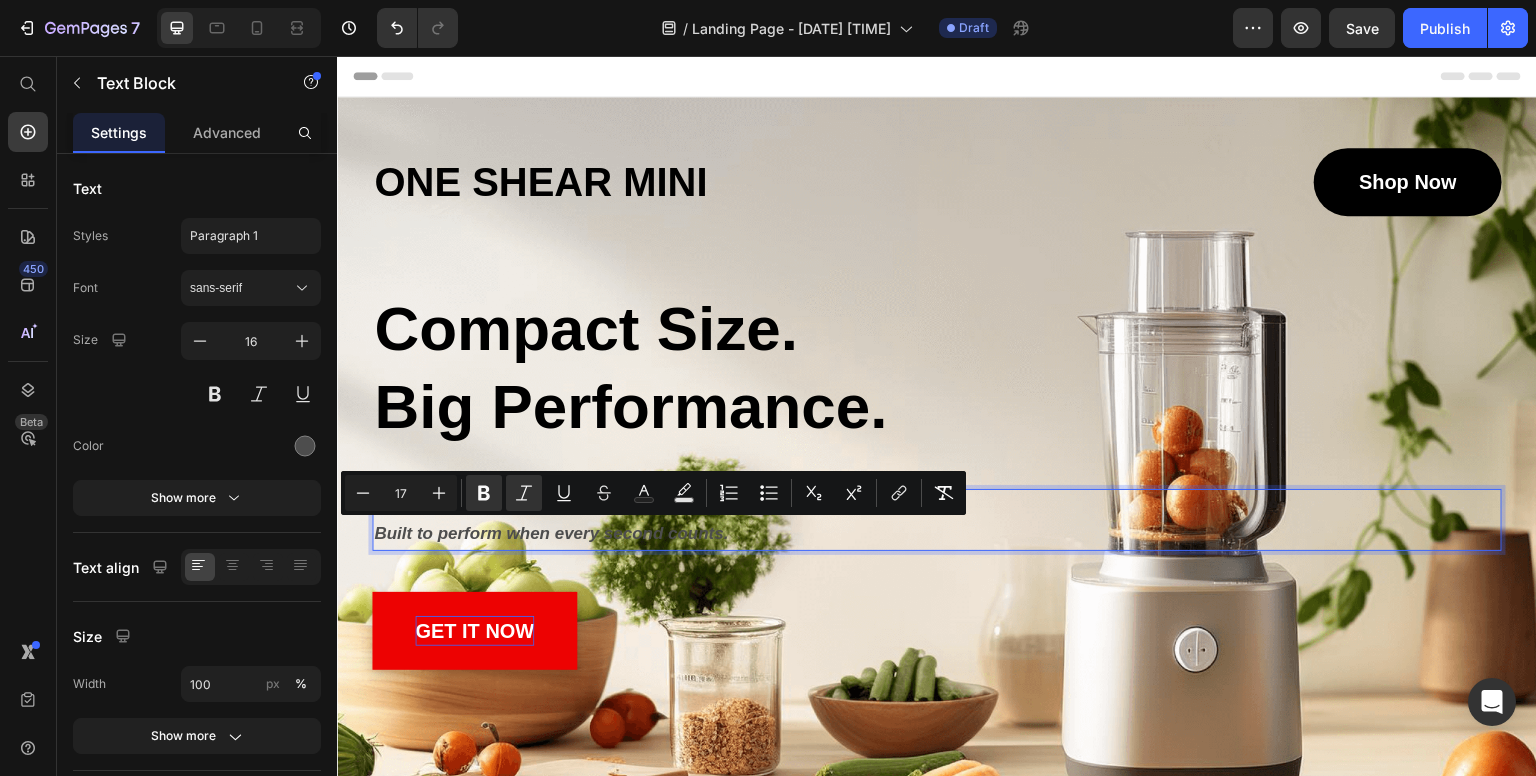 click on "The trusted trauma shear -  now in a smaller, more protable form." at bounding box center (937, 505) 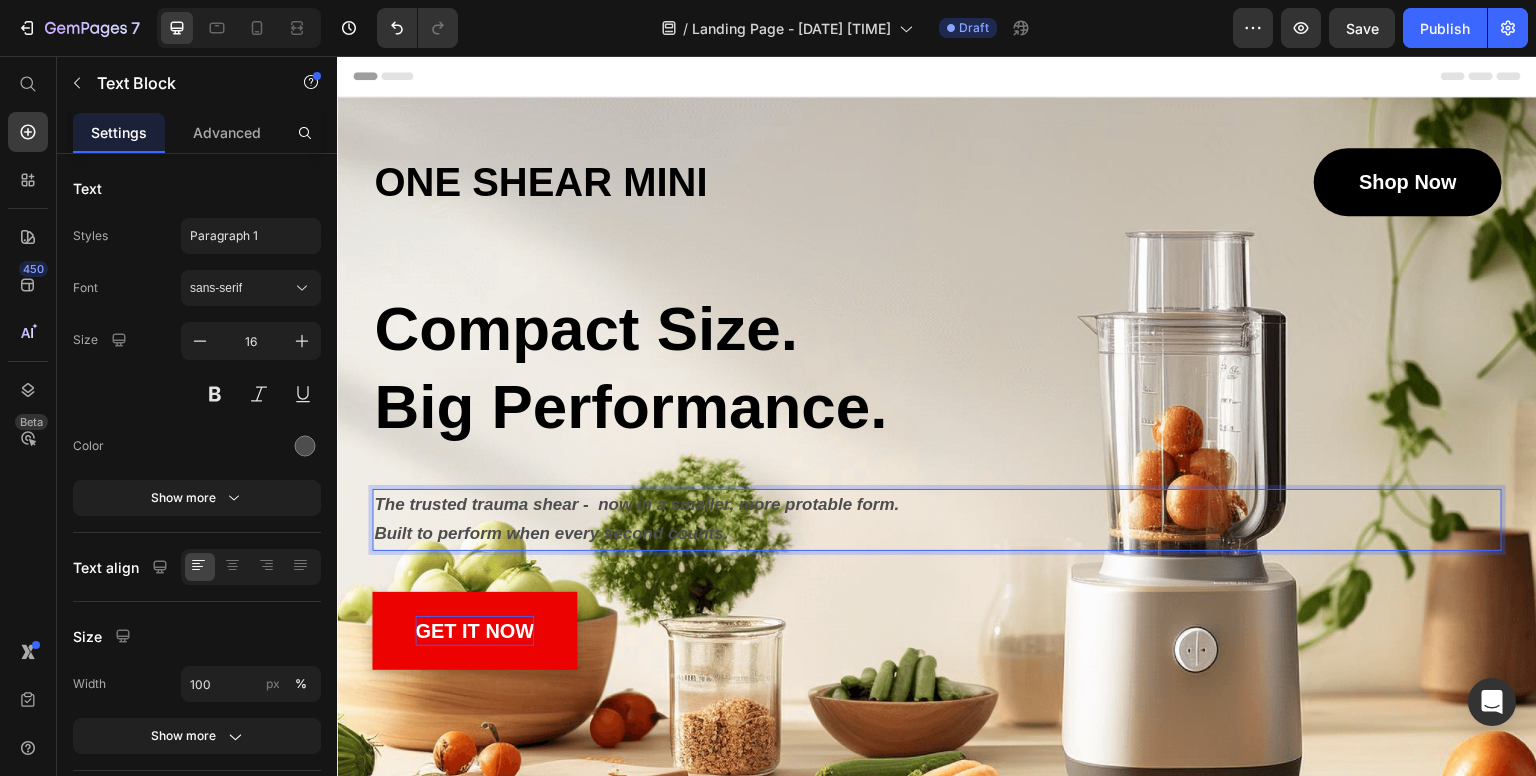 click on "Built to perform when every second counts." at bounding box center (551, 533) 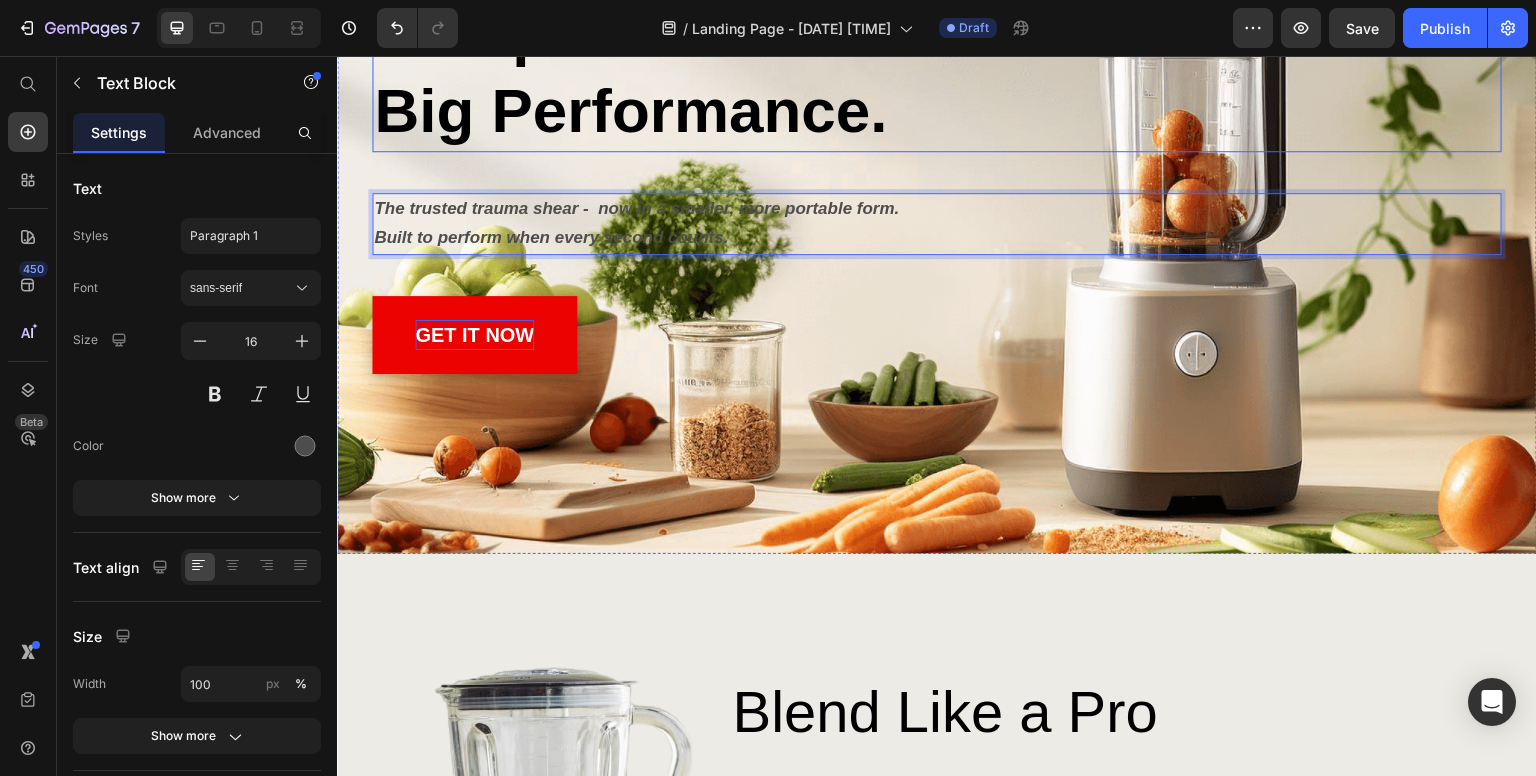 scroll, scrollTop: 300, scrollLeft: 0, axis: vertical 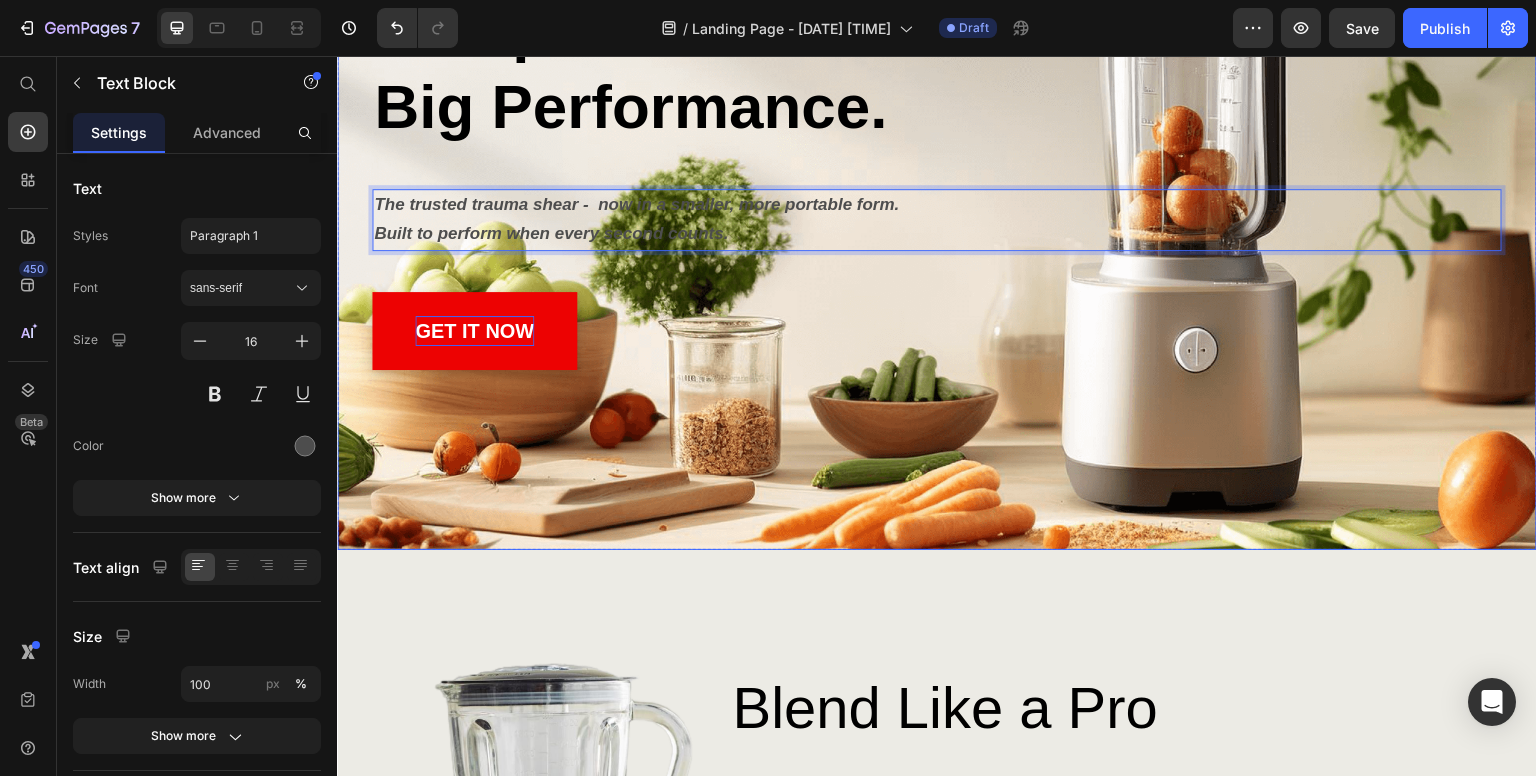 click at bounding box center (937, 173) 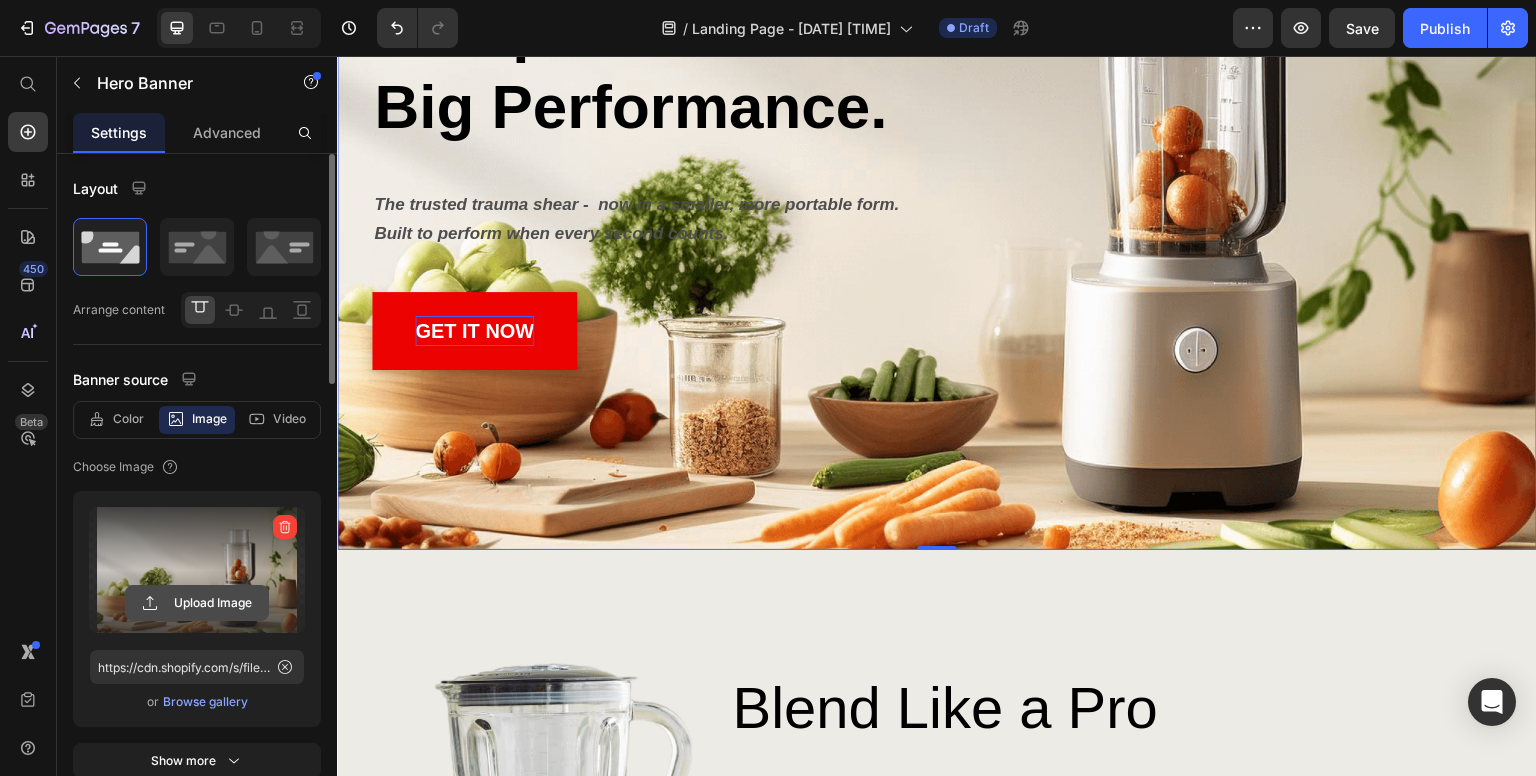 click 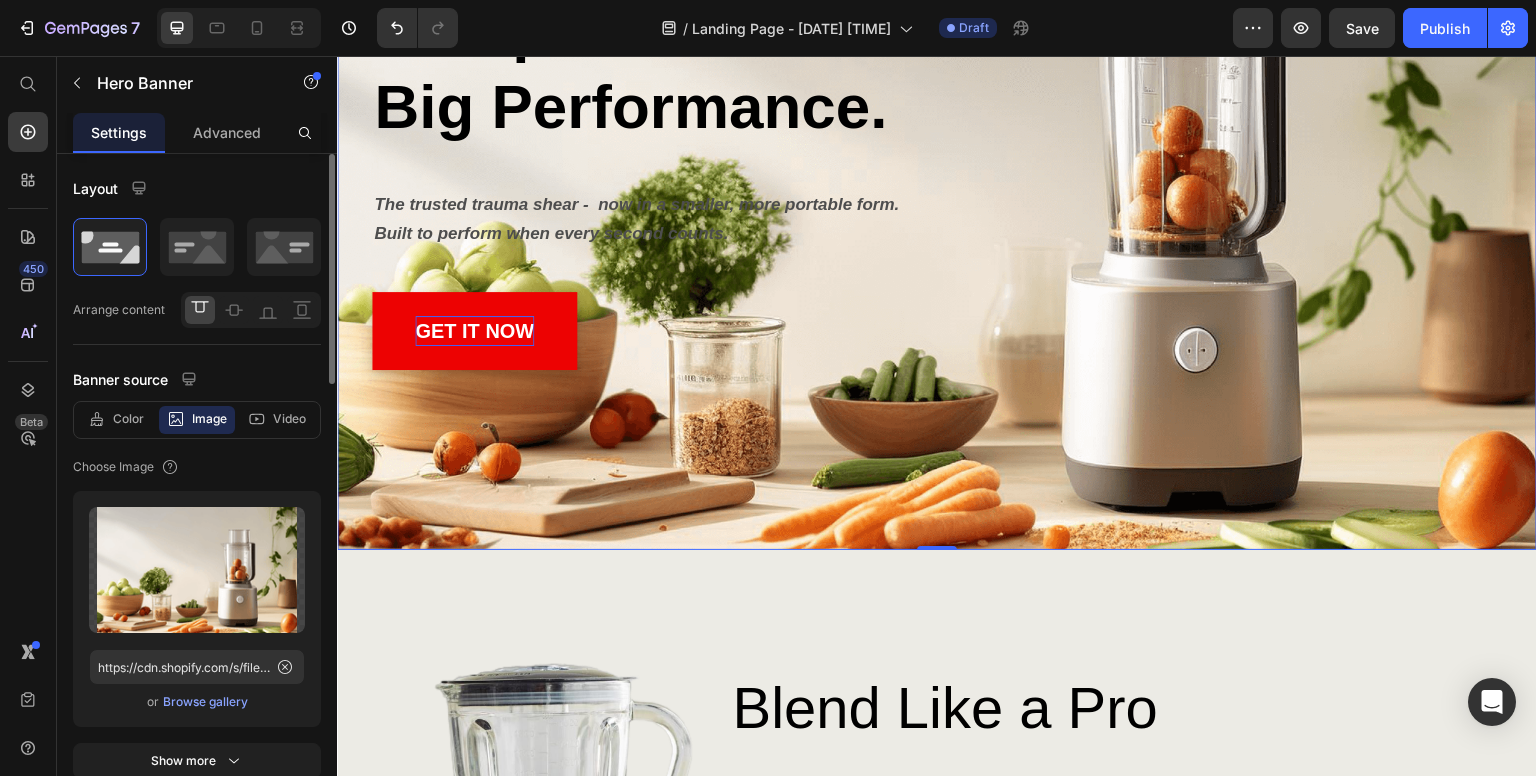 click on "Browse gallery" at bounding box center [205, 702] 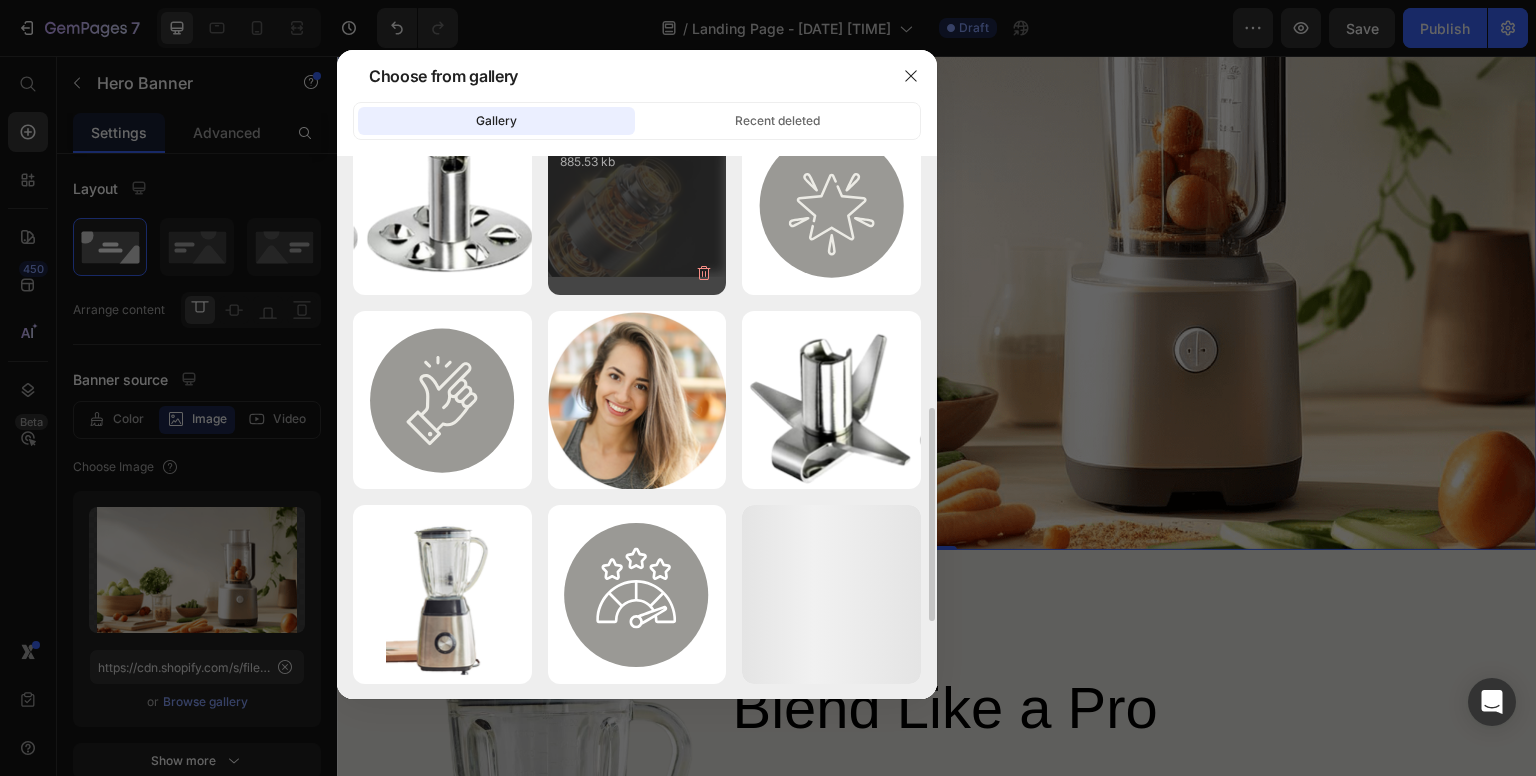 scroll, scrollTop: 835, scrollLeft: 0, axis: vertical 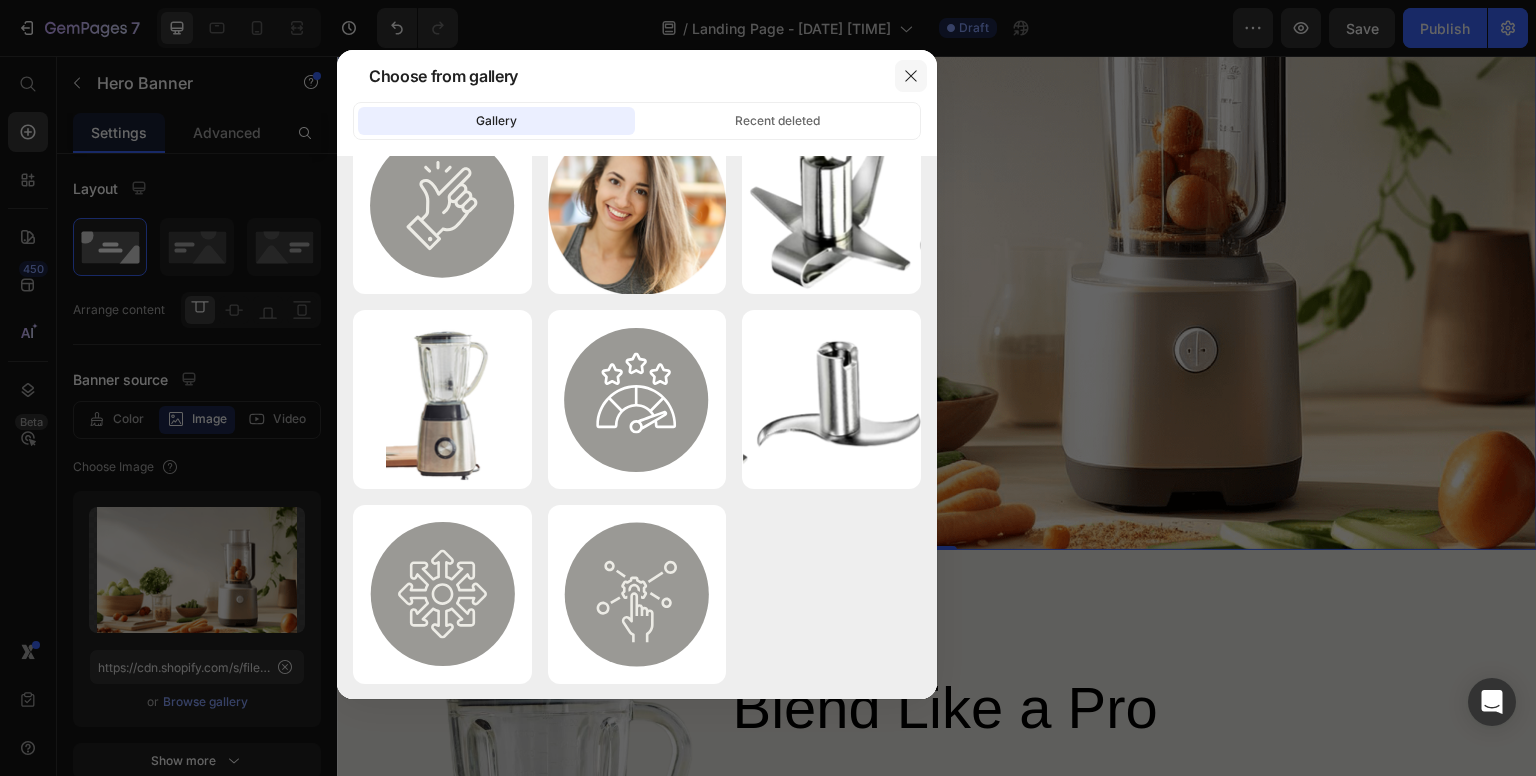 click 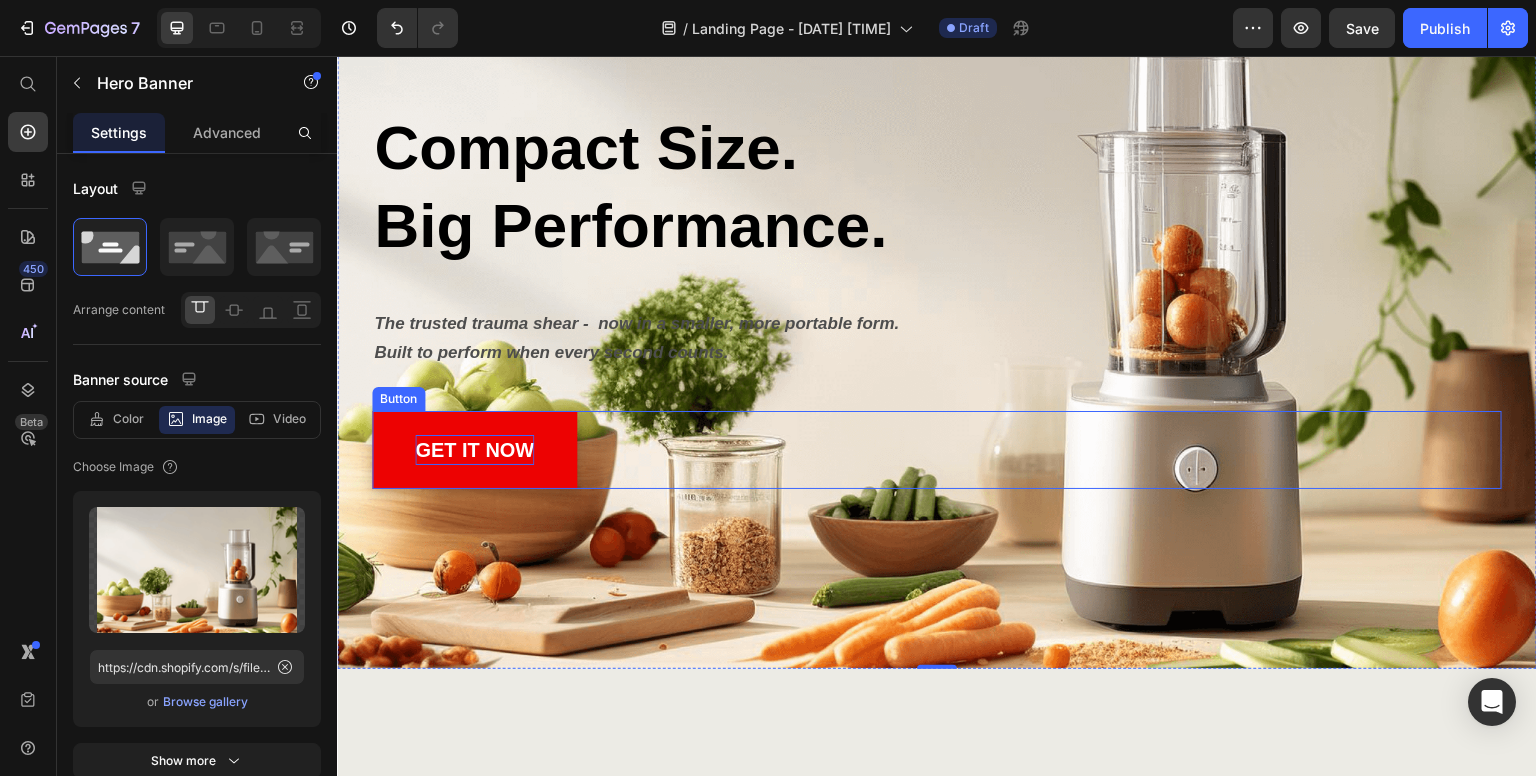 scroll, scrollTop: 0, scrollLeft: 0, axis: both 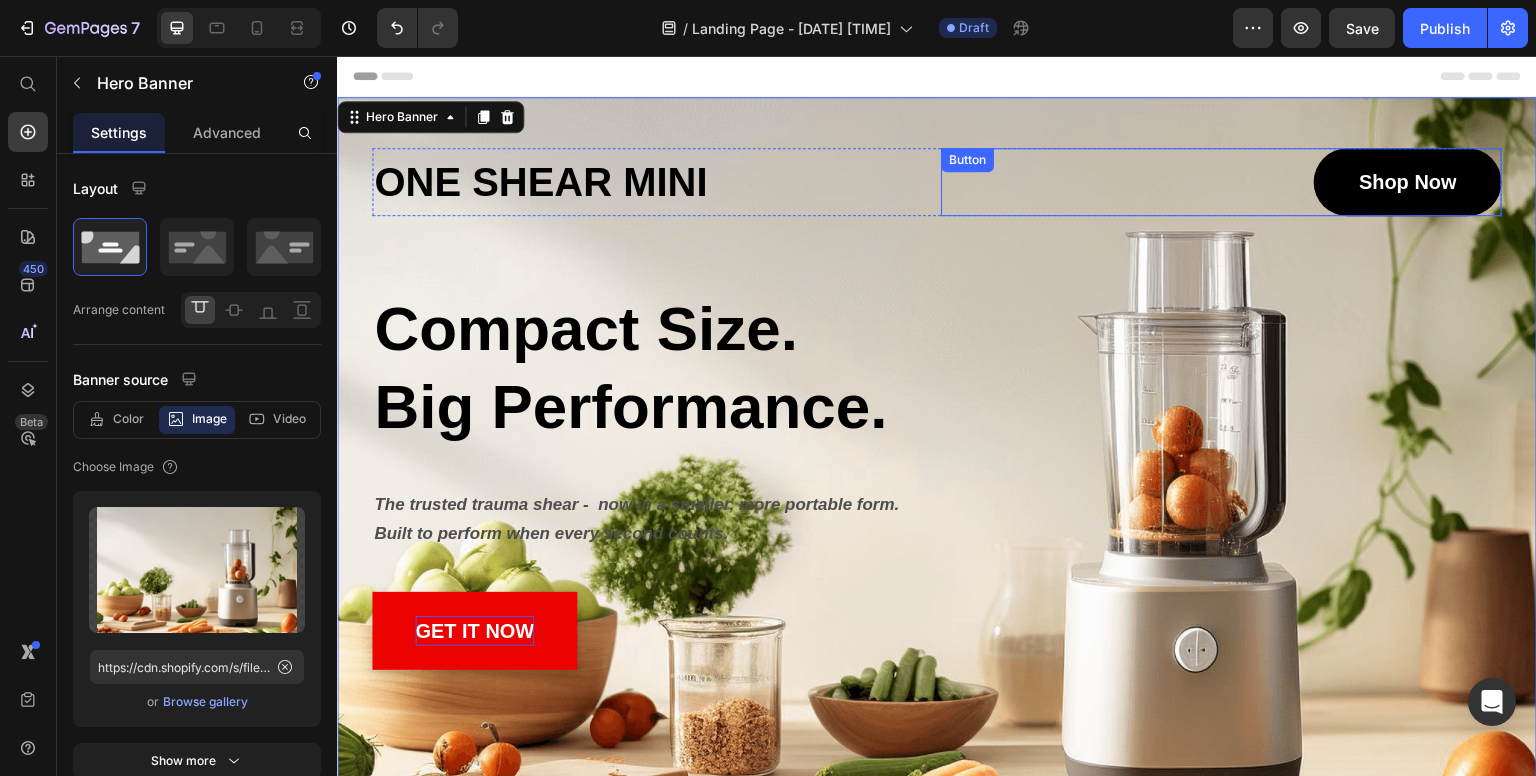 click on "shop now Button" at bounding box center (1221, 182) 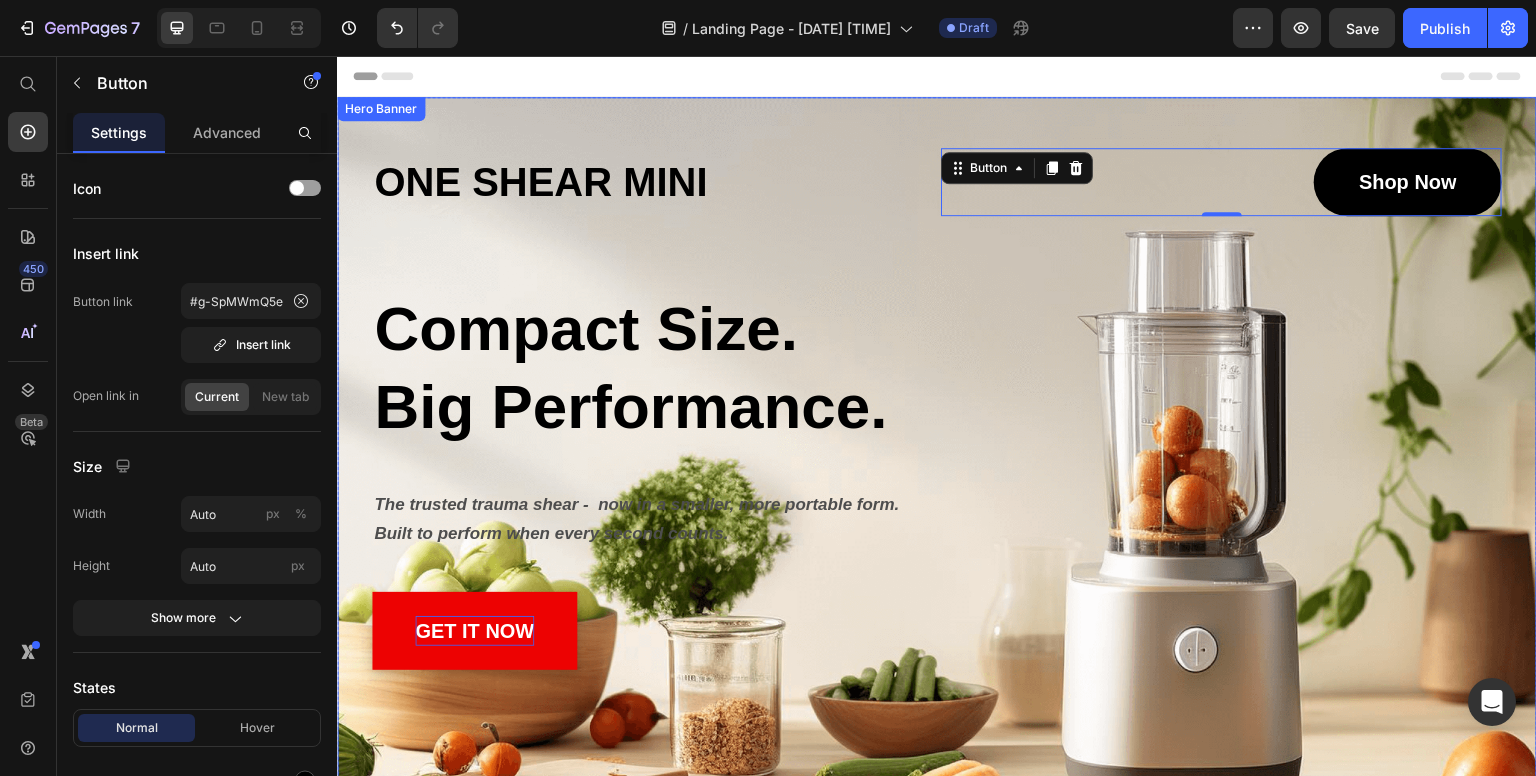 click on "ONE SHEAR MINI Heading shop now Button   0 Row Compact Size.   Big Performance. Heading The trusted trauma shear -  now in a smaller, more portable form.   Built to perform when every second counts. Text Block get it now Button" at bounding box center (937, 383) 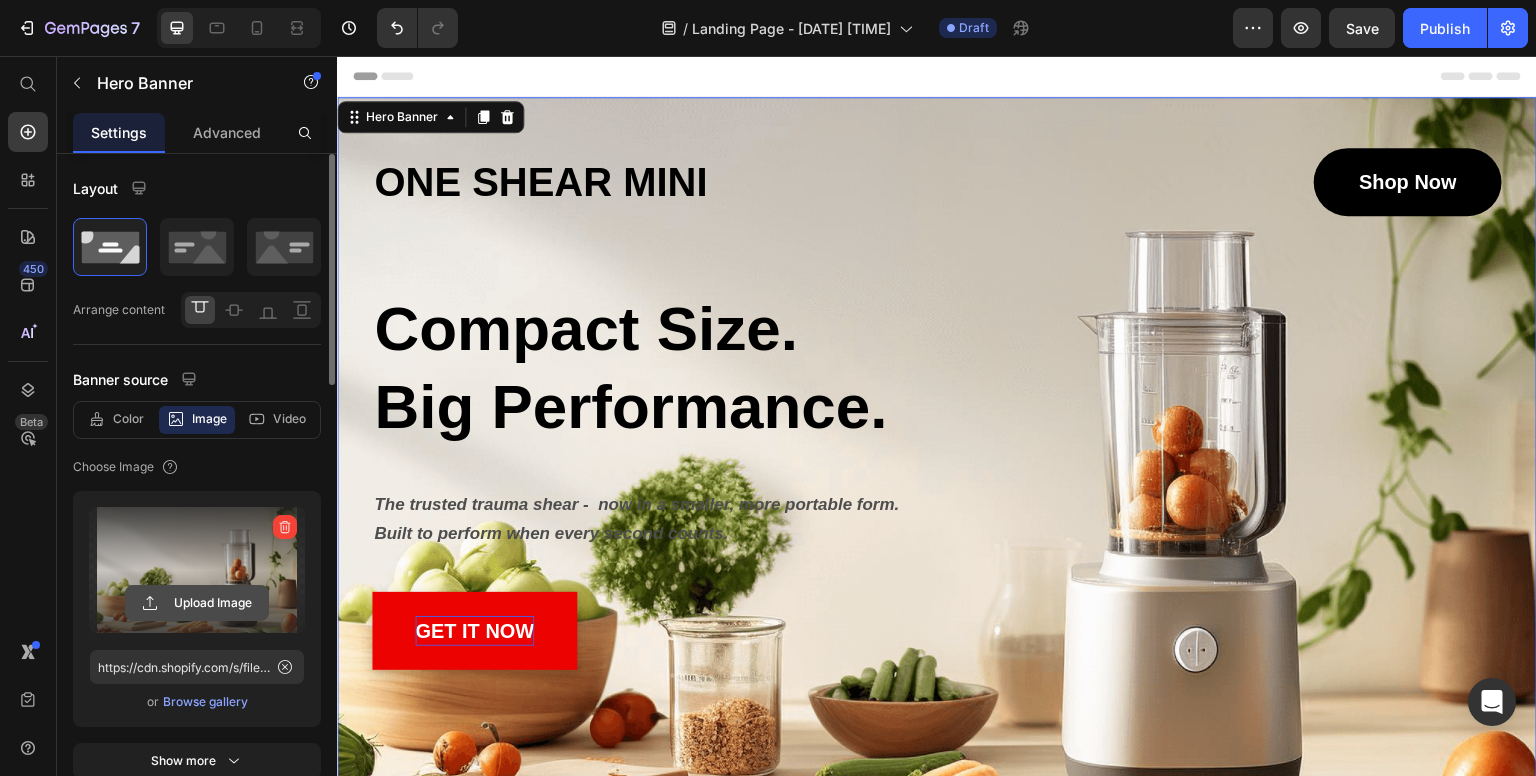 click 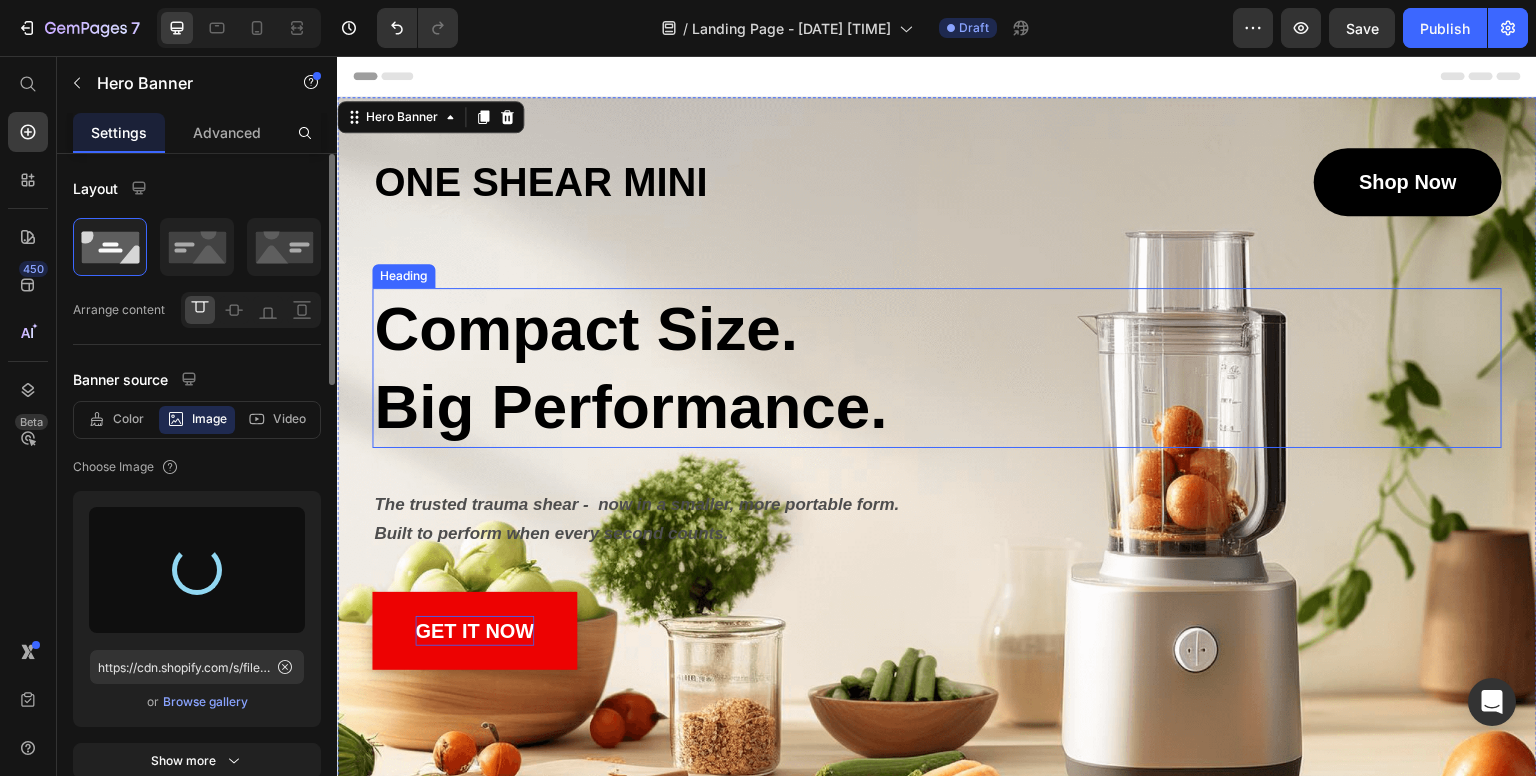 type on "https://cdn.shopify.com/s/files/1/0453/1450/6911/files/gempages_575177178627441439-2f1afac1-a3d0-45d9-a91a-bde2ed53fa5c.png" 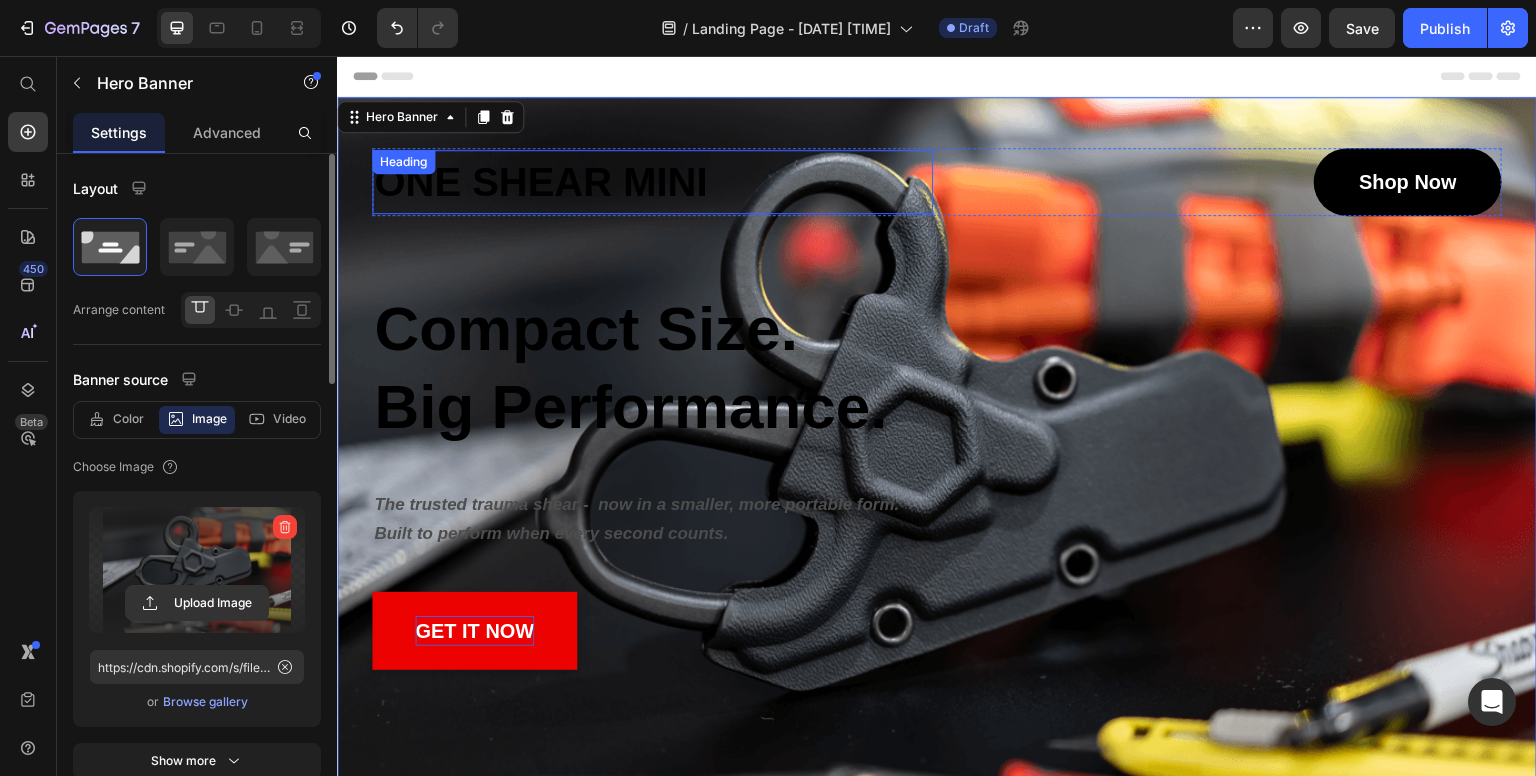 click on "ONE SHEAR MINI" at bounding box center [652, 182] 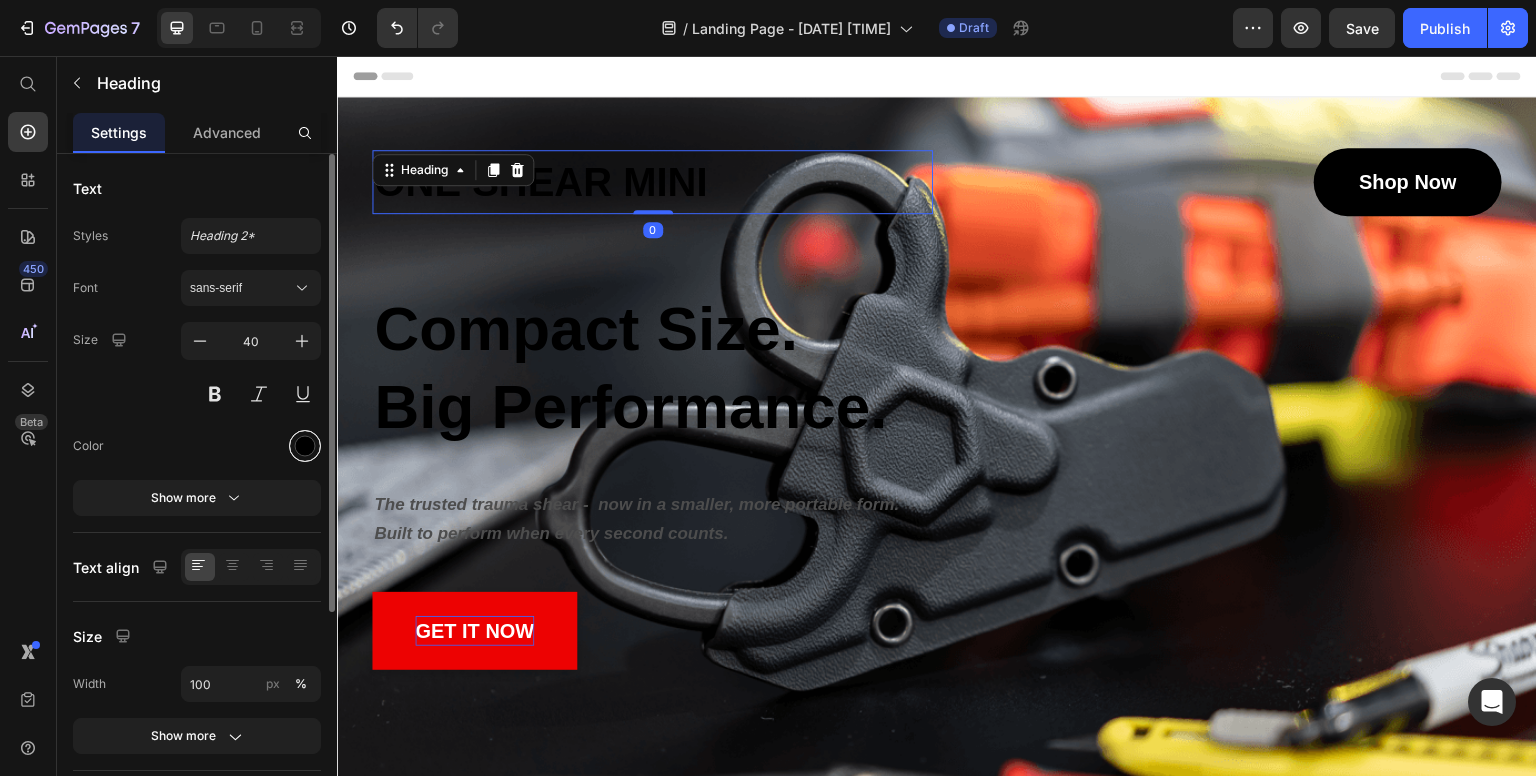 click at bounding box center (305, 446) 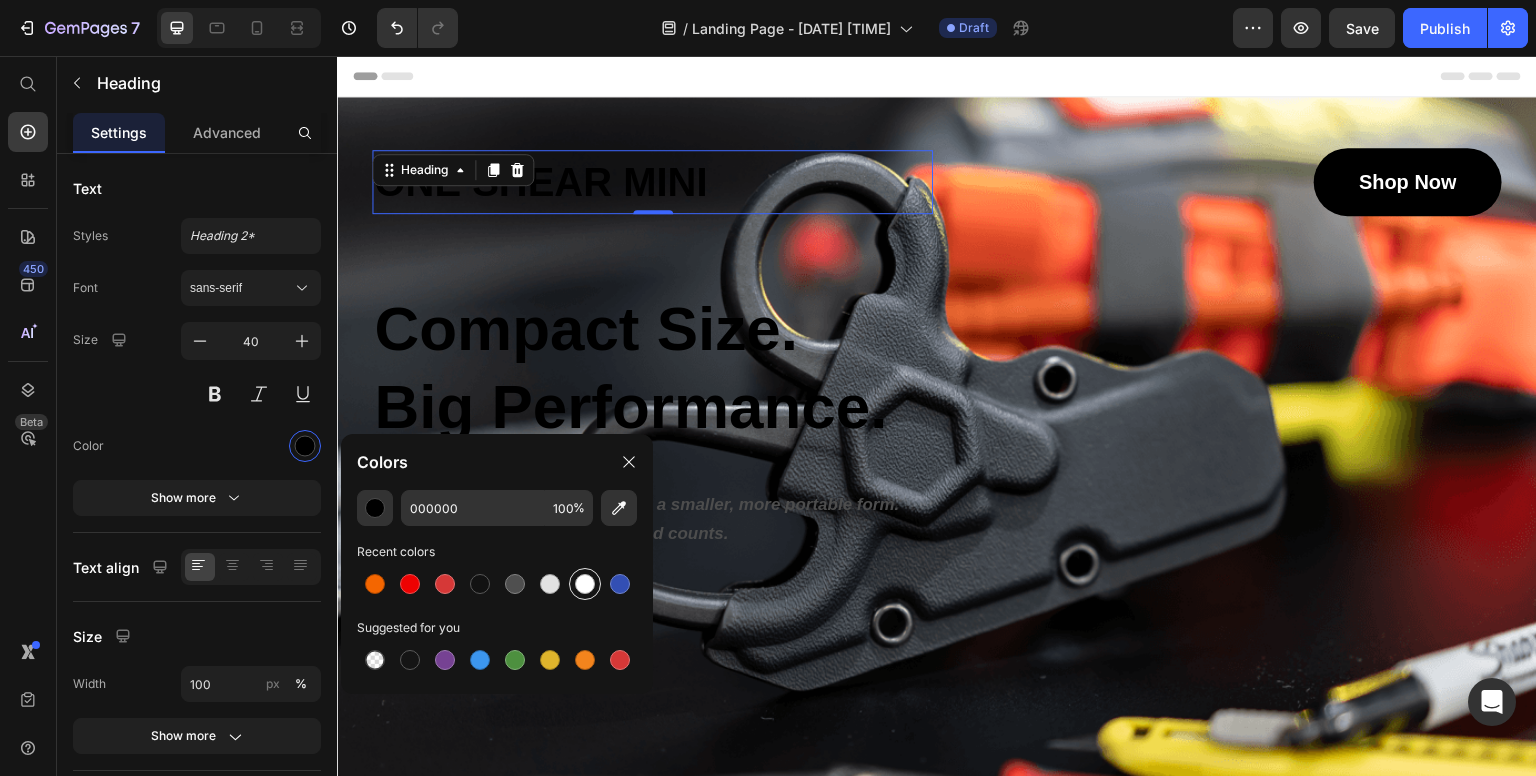click at bounding box center [585, 584] 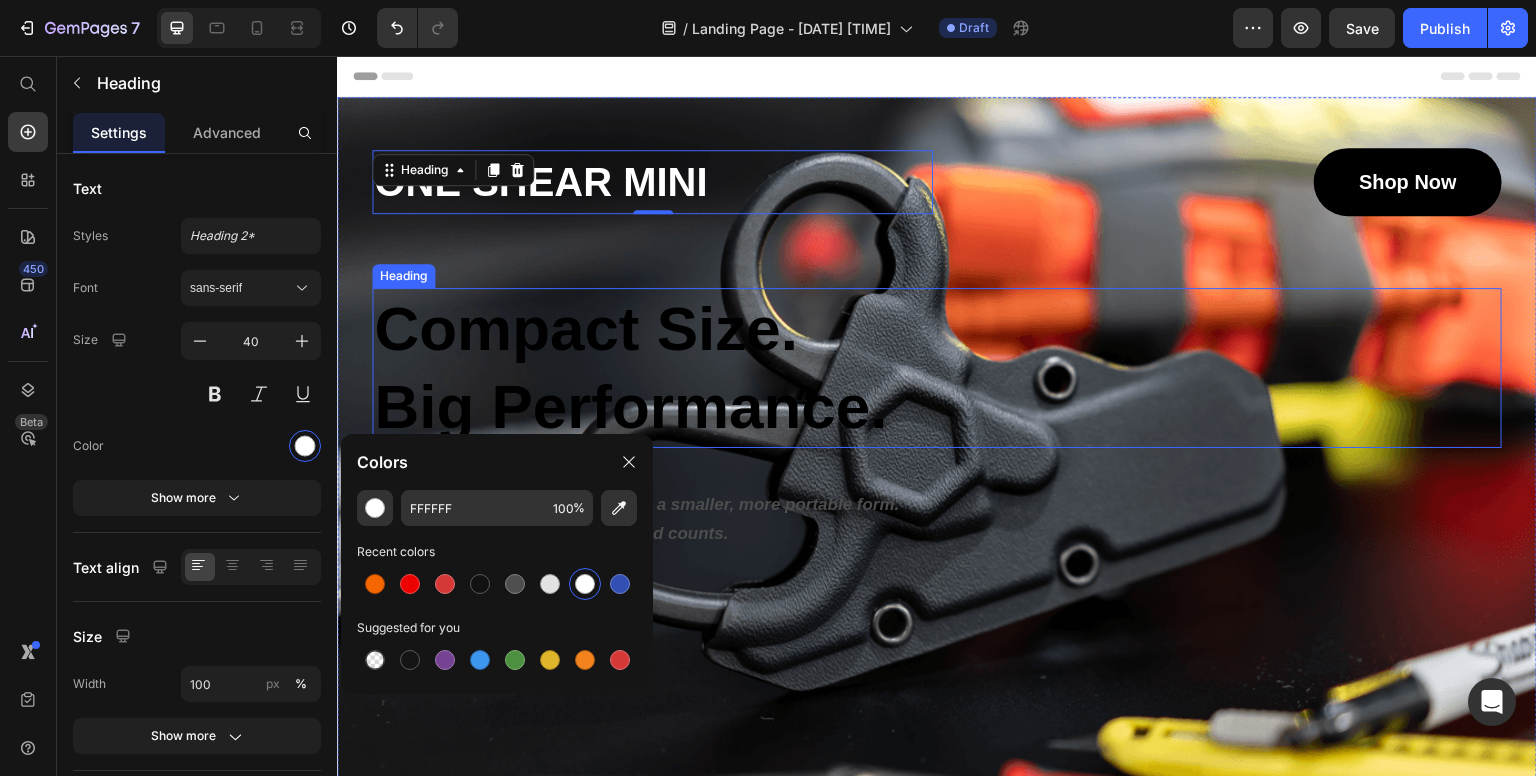 click on "Compact Size.   Big Performance." at bounding box center (681, 368) 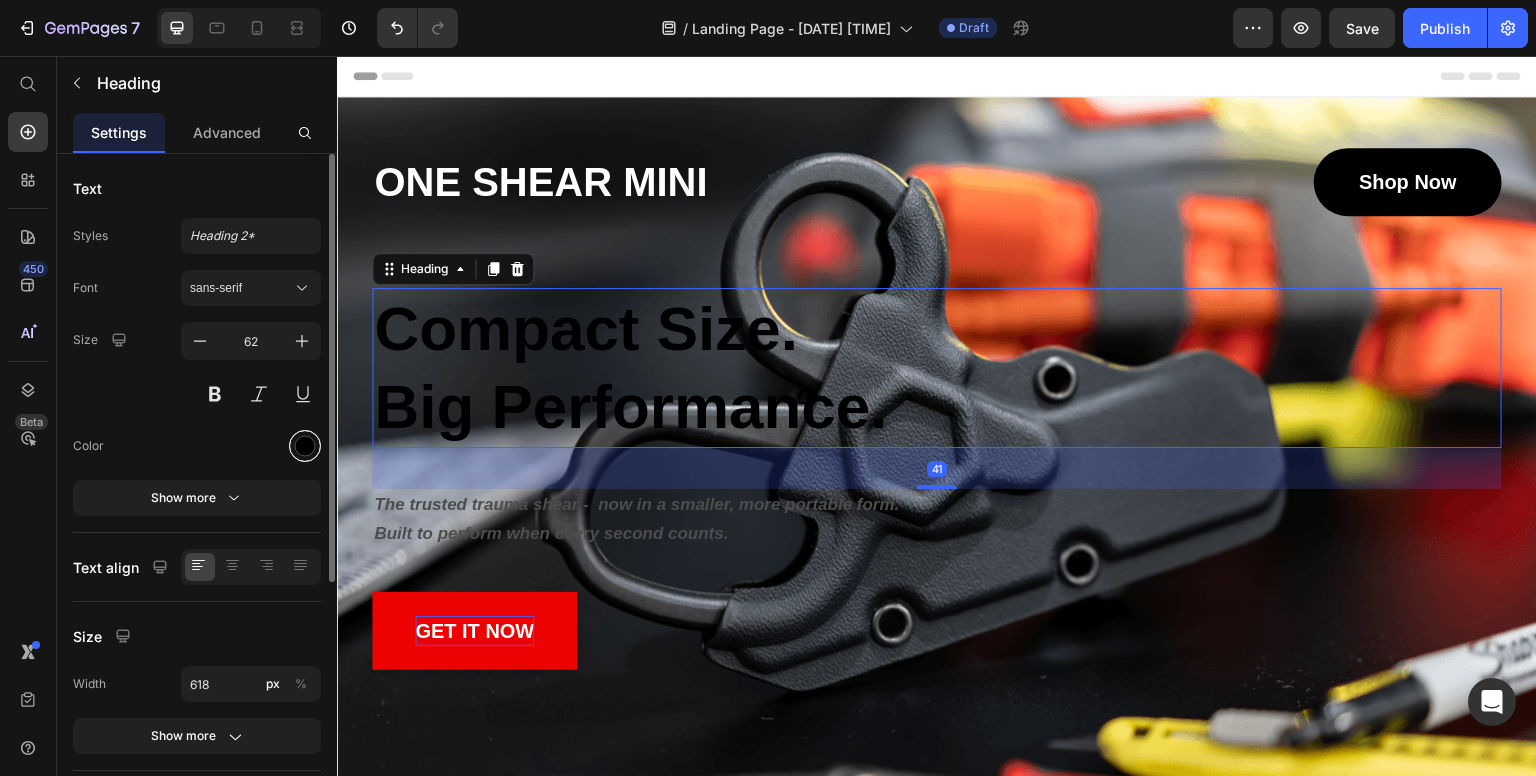 click at bounding box center [305, 446] 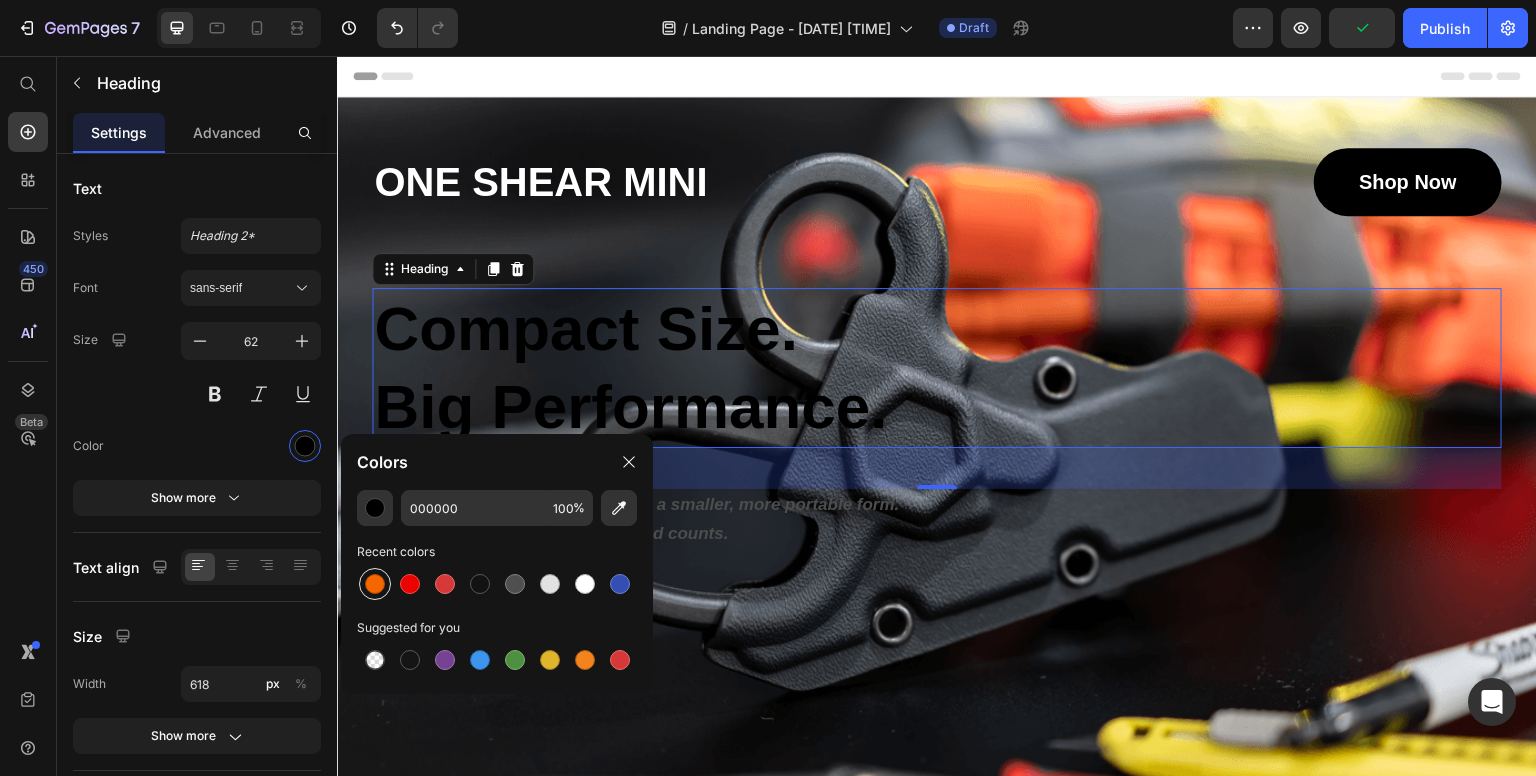 click at bounding box center (375, 584) 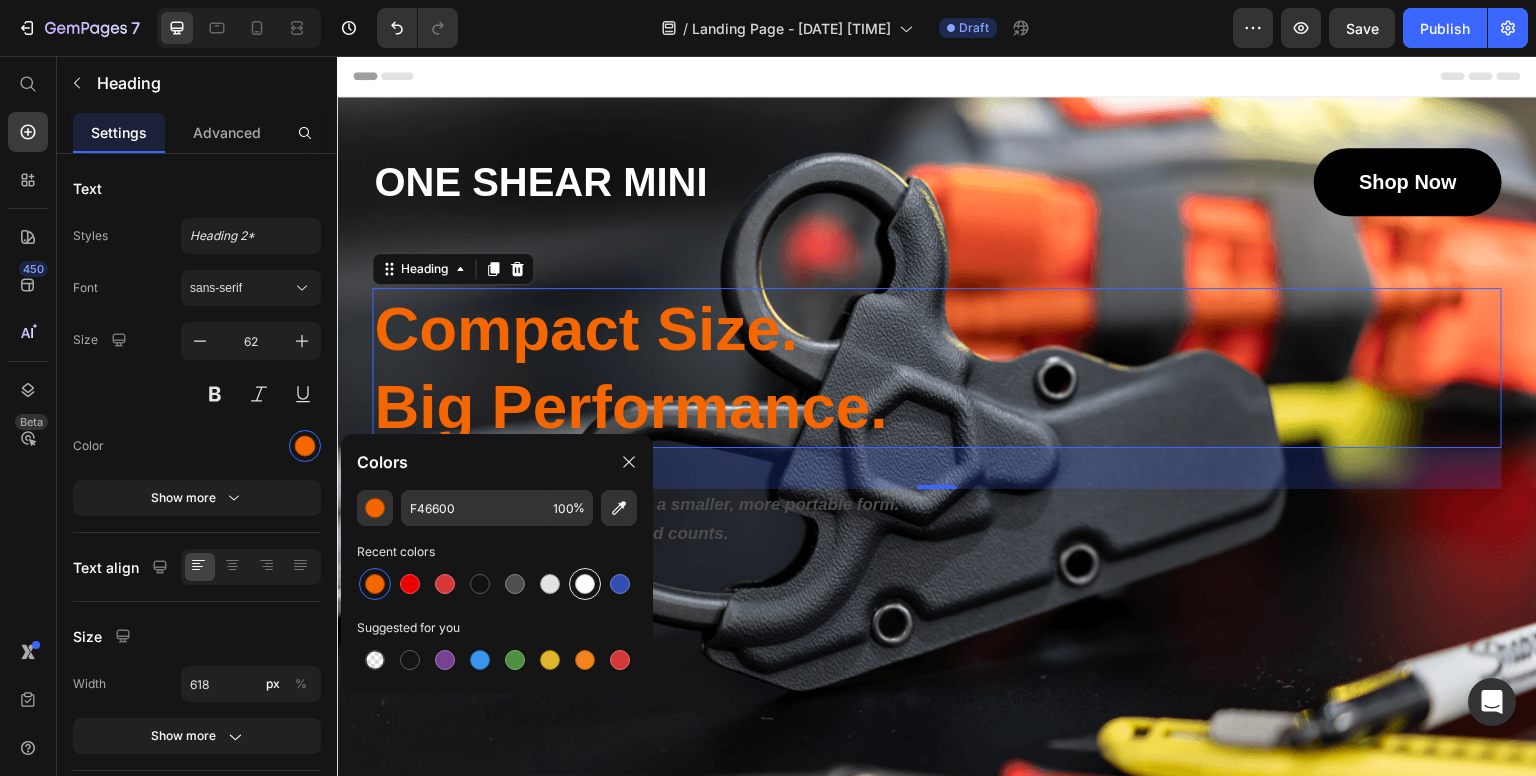 click at bounding box center [585, 584] 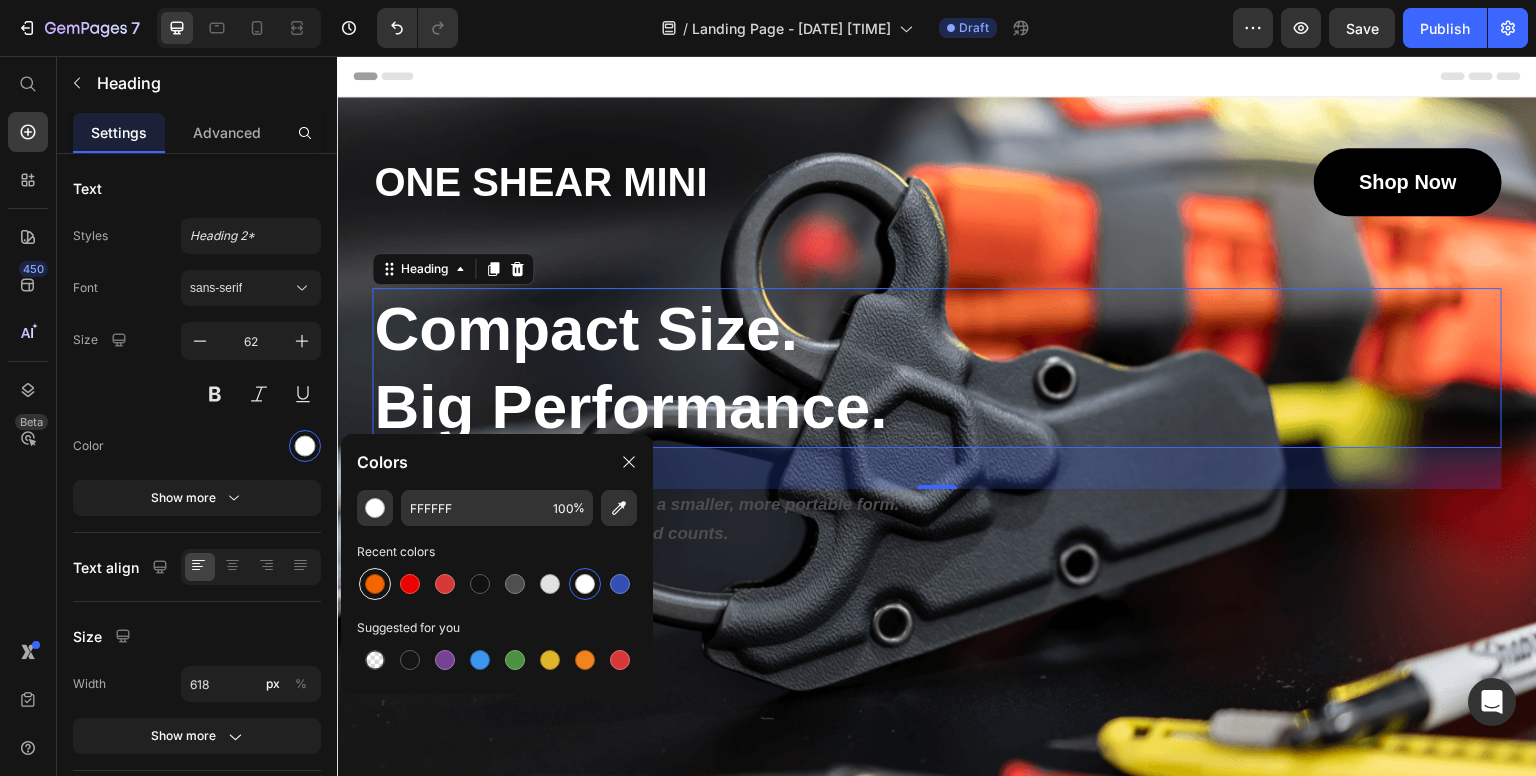 click at bounding box center (375, 584) 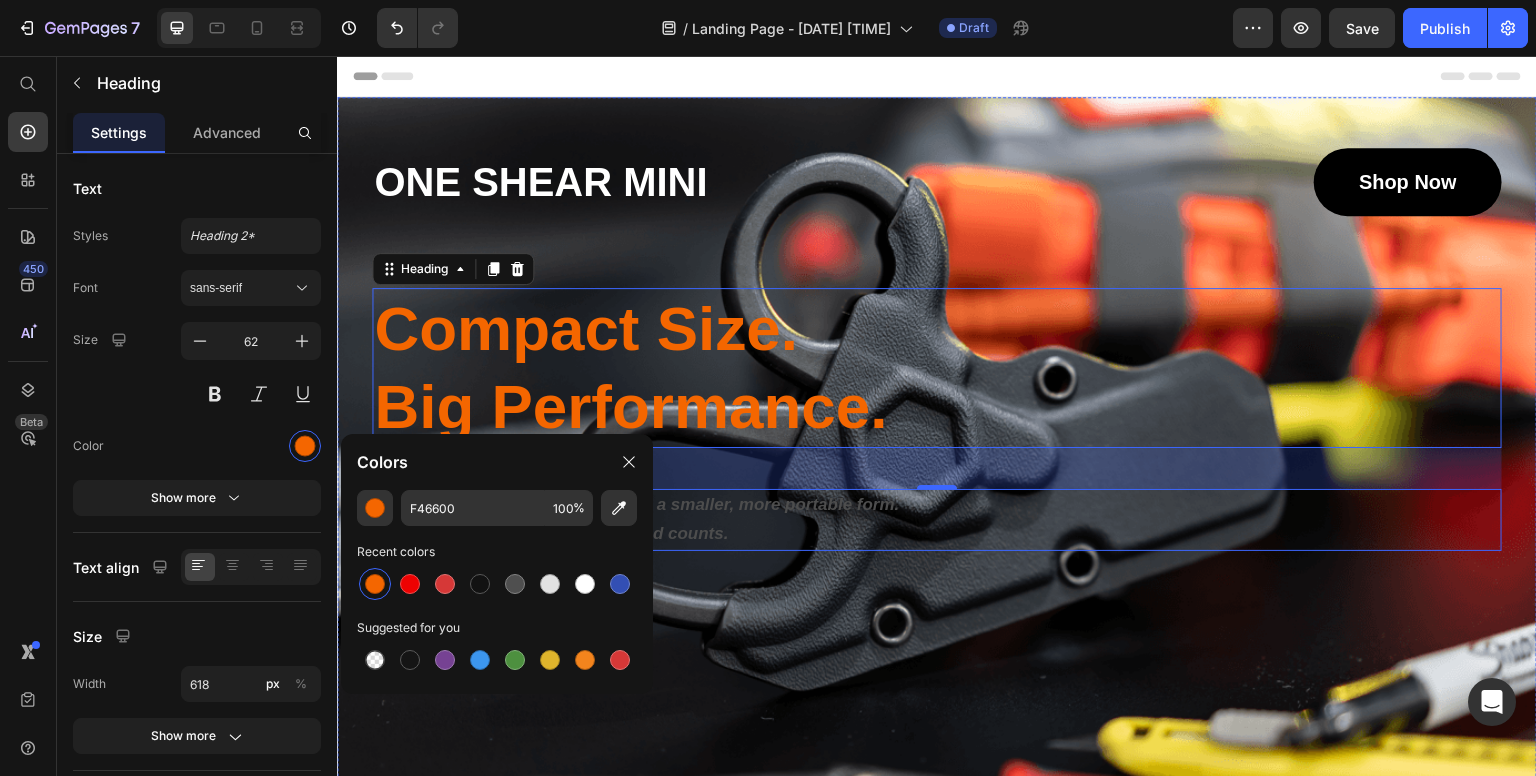 click on "The trusted trauma shear -  now in a smaller, more portable form." at bounding box center (636, 504) 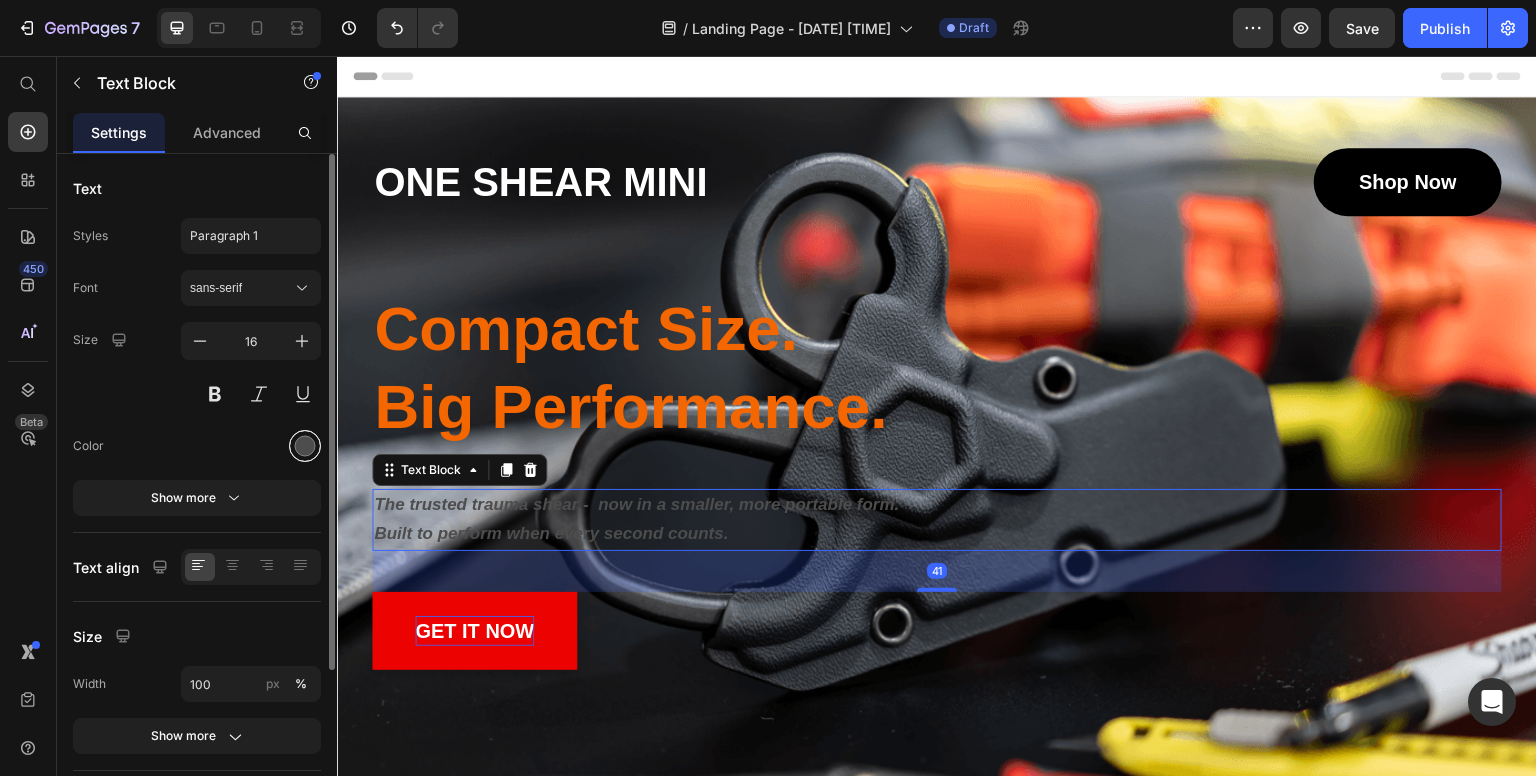 click at bounding box center (305, 446) 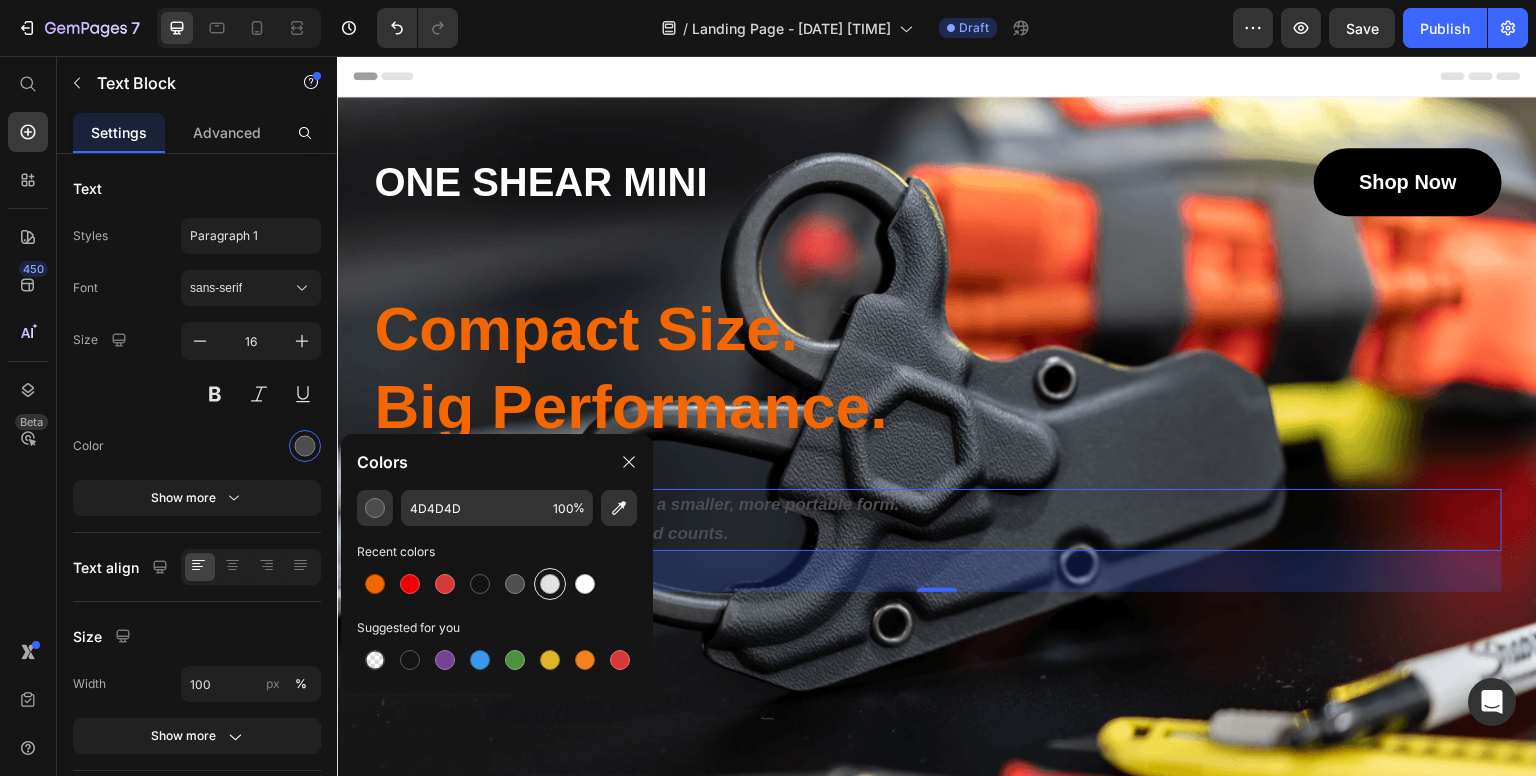 click at bounding box center (550, 584) 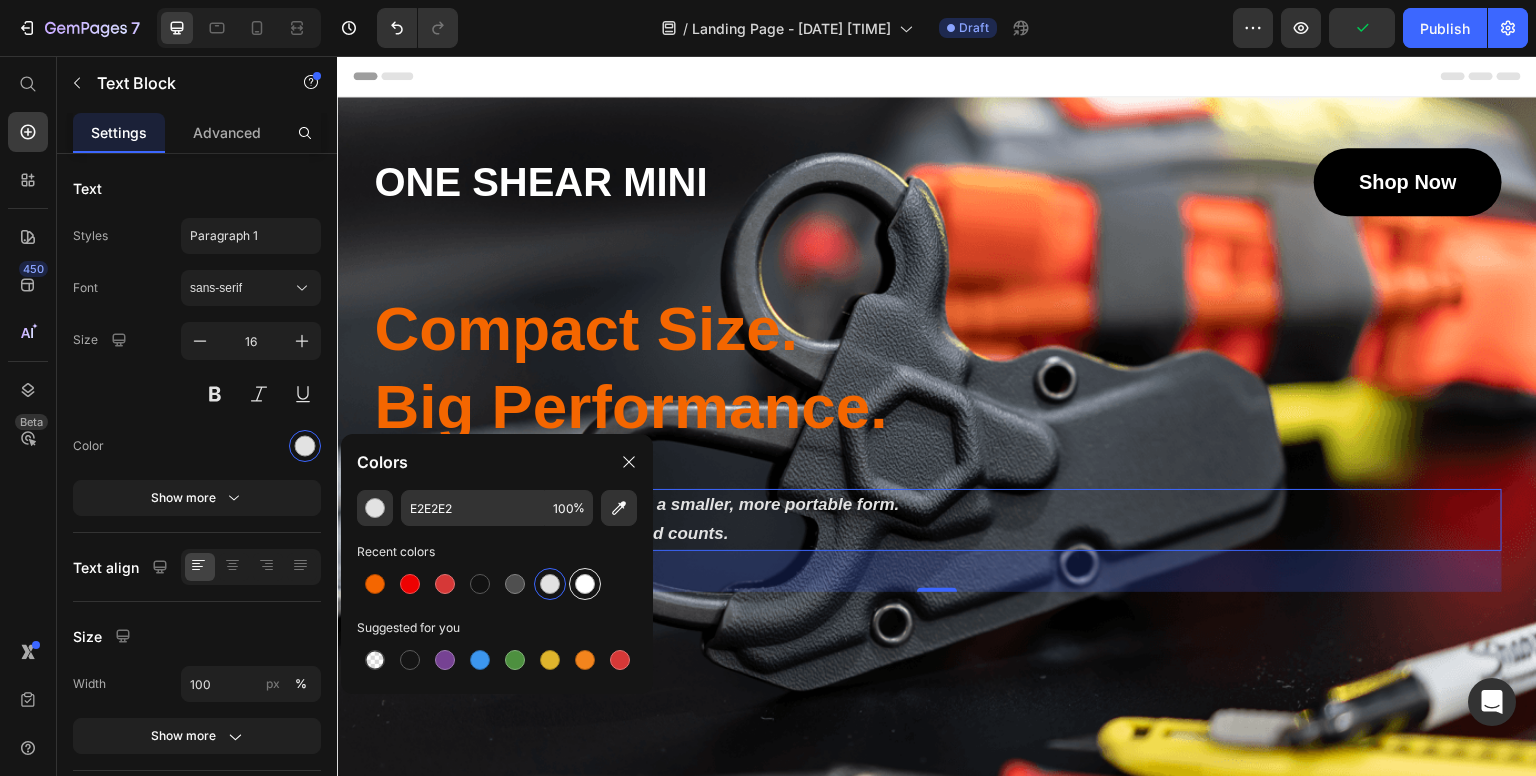 click at bounding box center (585, 584) 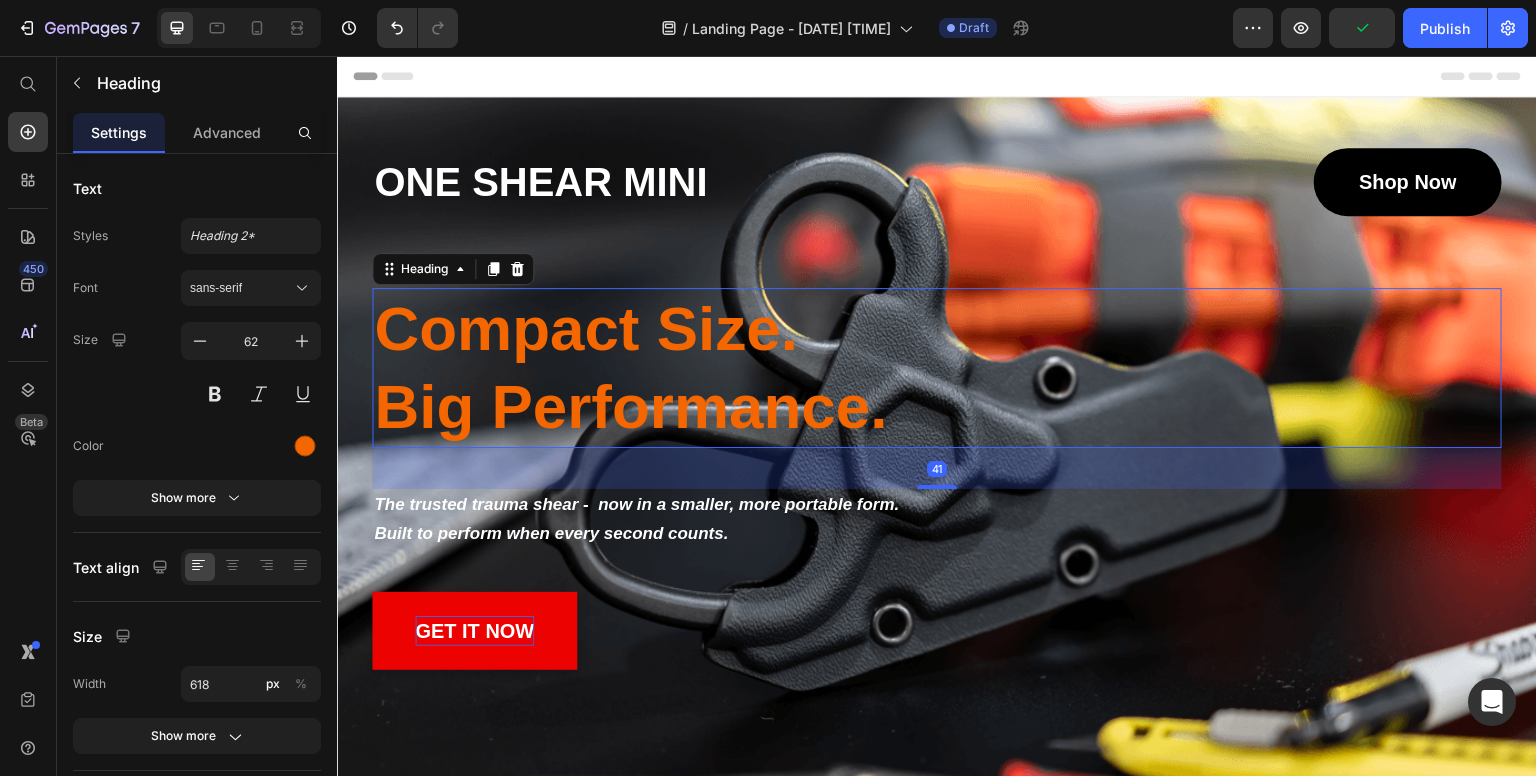 click on "Compact Size.   Big Performance." at bounding box center (681, 368) 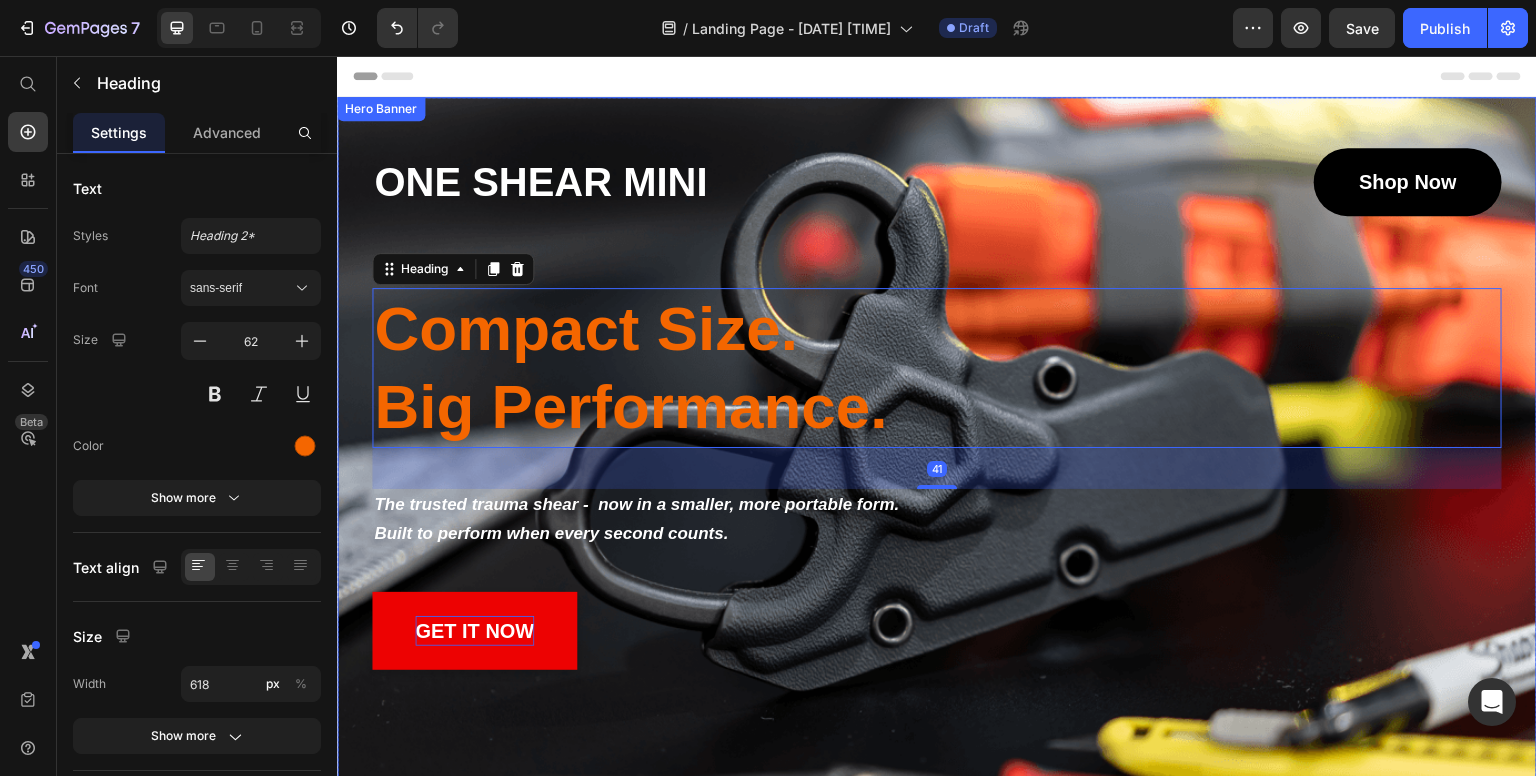 click on "shop now Button" at bounding box center (1221, 182) 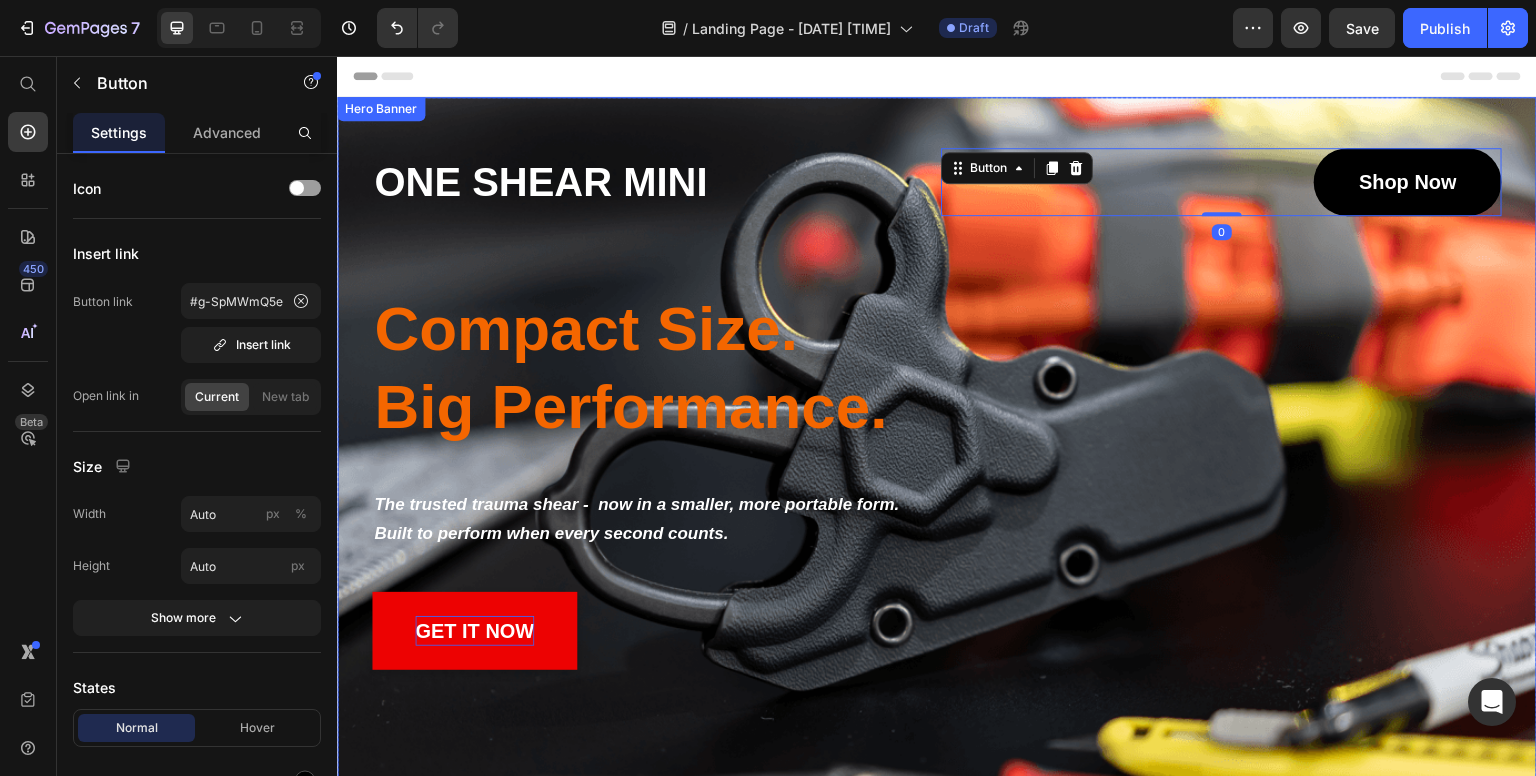click on "ONE SHEAR MINI Heading shop now Button   0 Row Compact Size.   Big Performance. Heading The trusted trauma shear -  now in a smaller, more portable form.   Built to perform when every second counts. Text Block get it now Button" at bounding box center [937, 409] 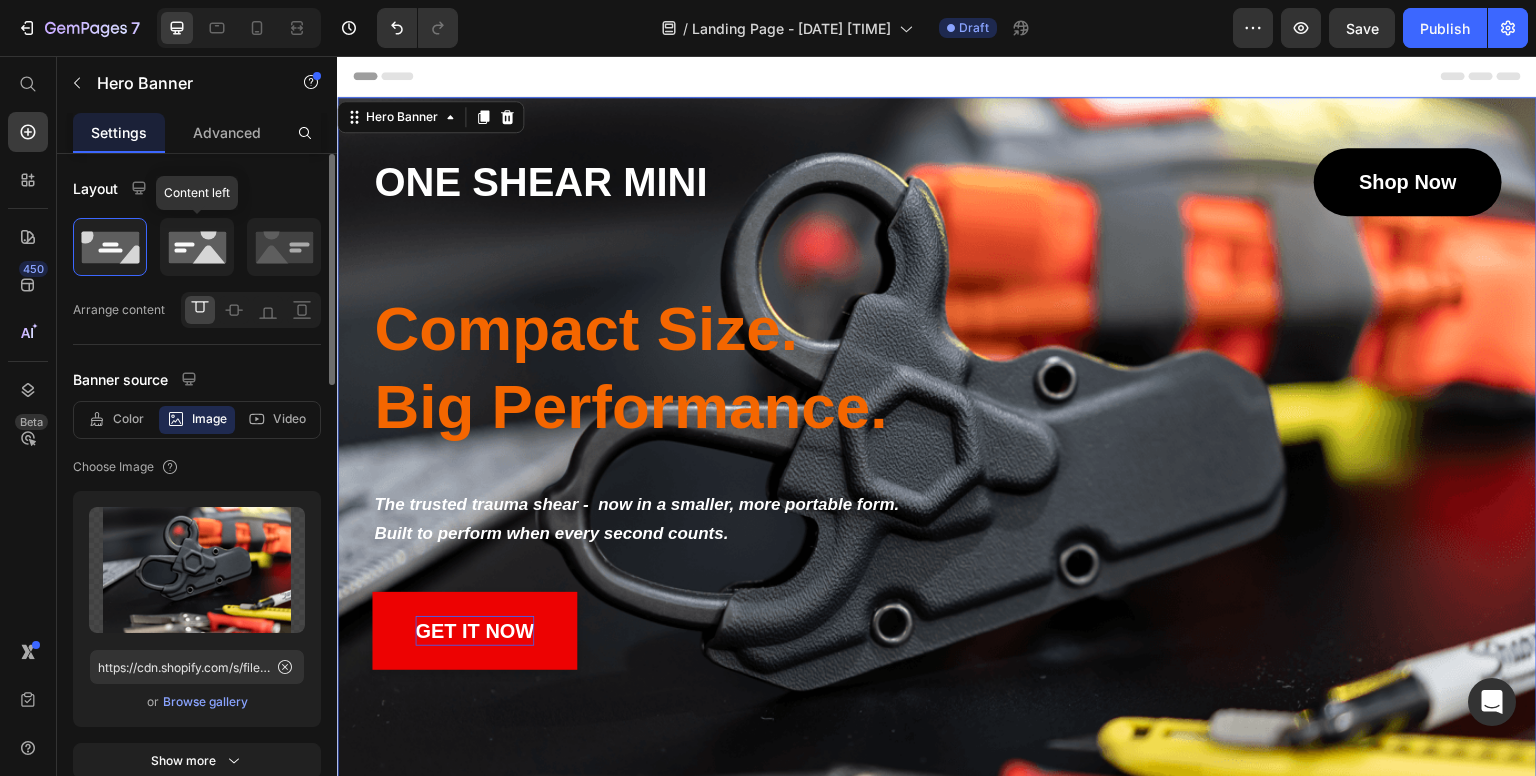 click 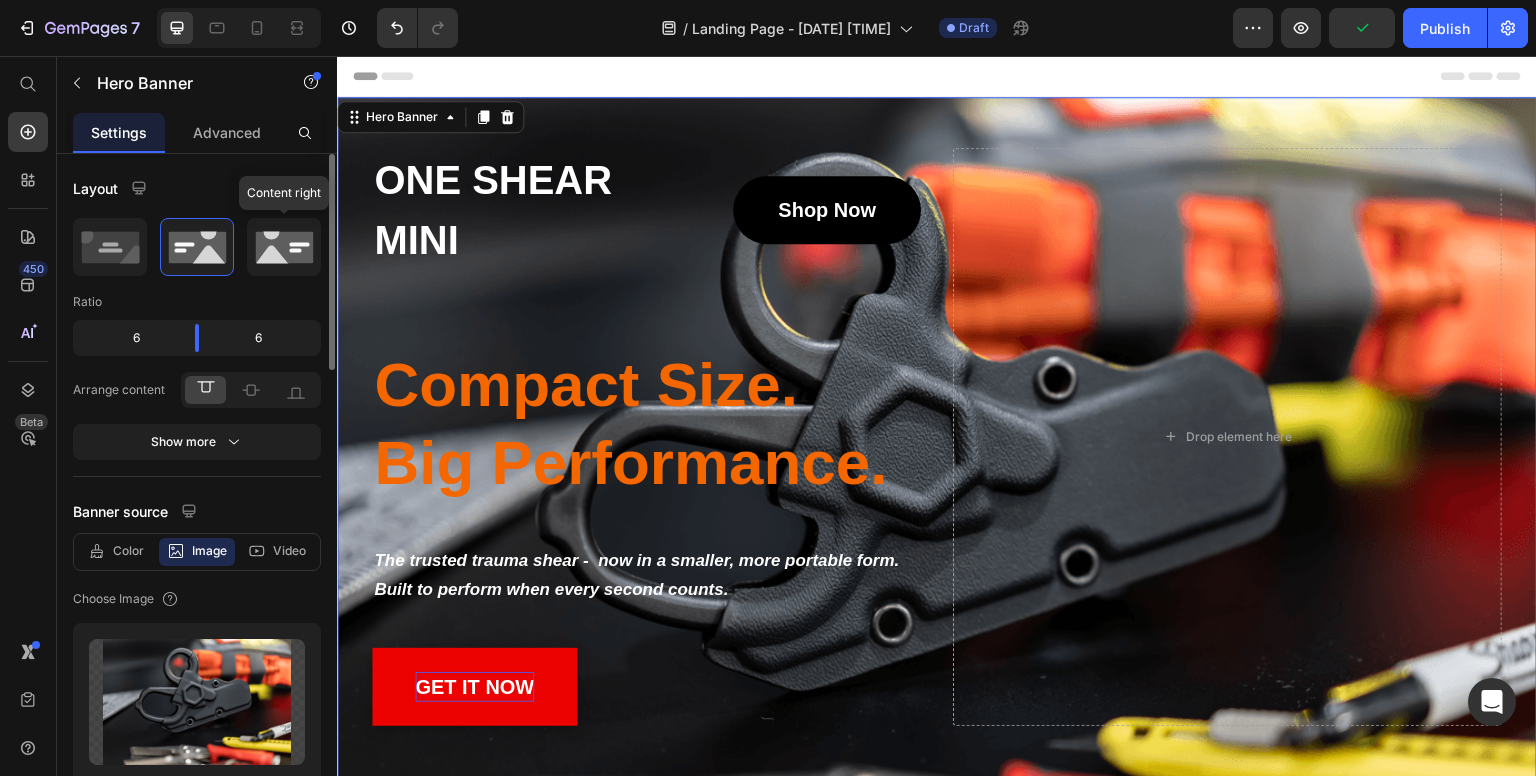 click 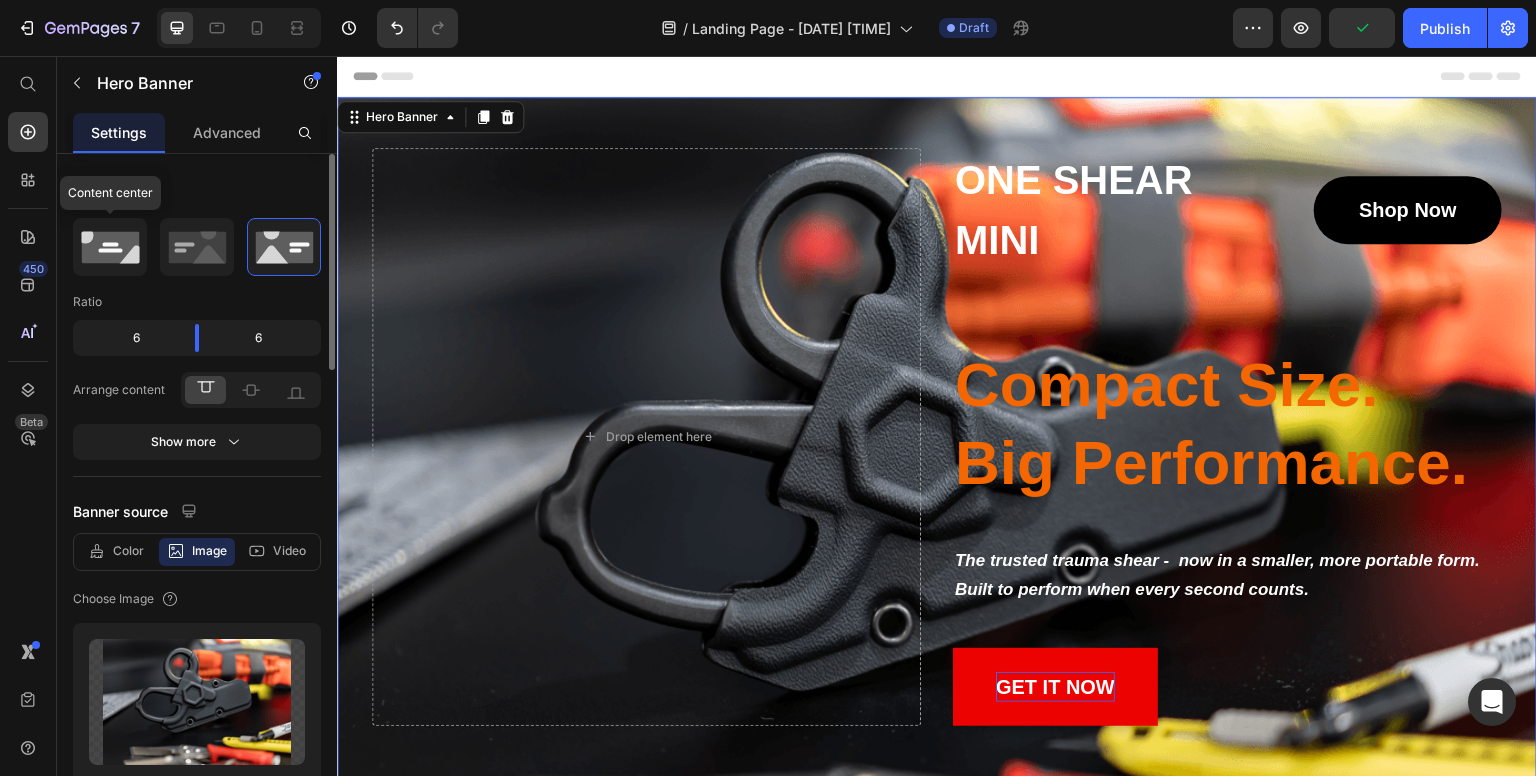 click 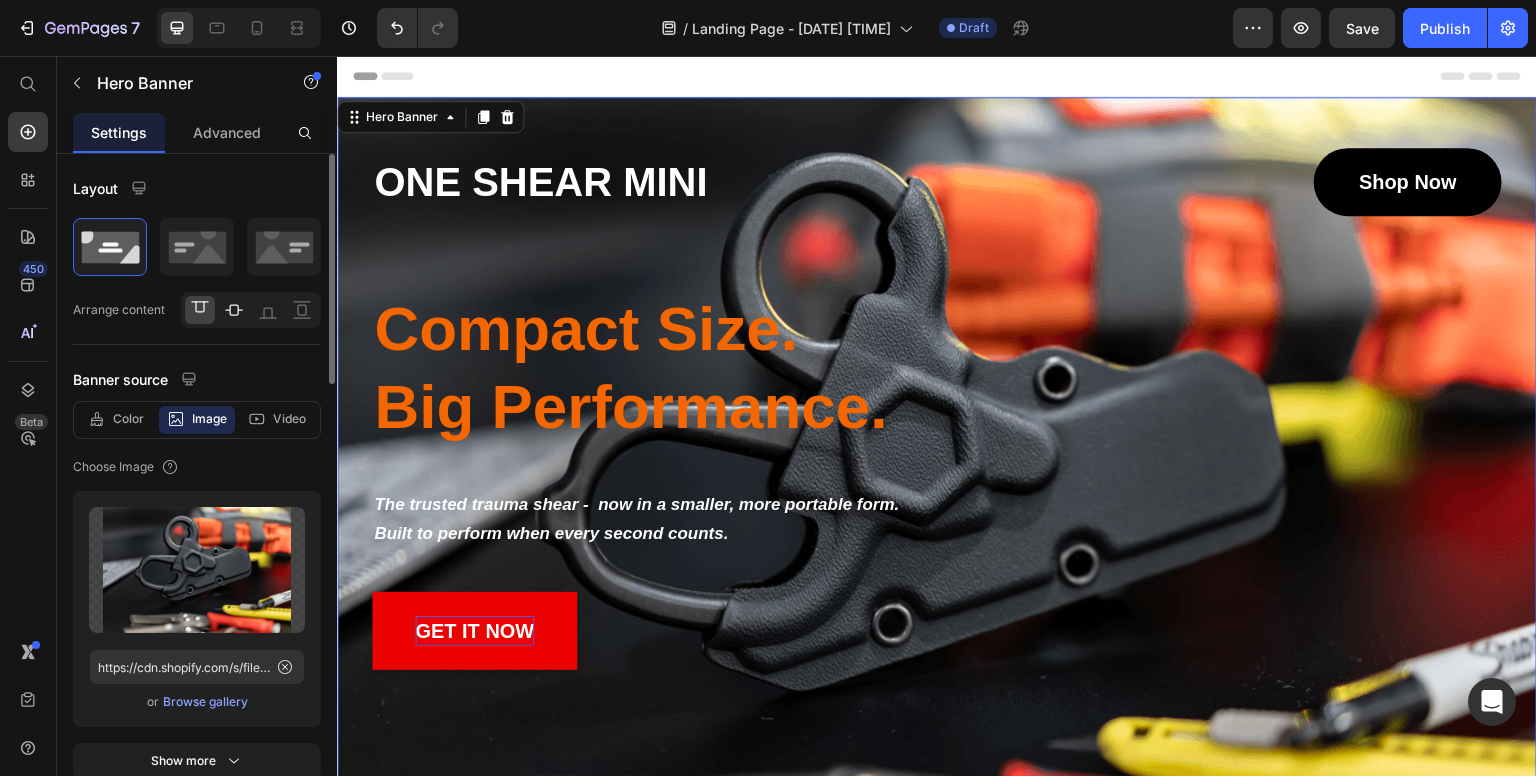 click 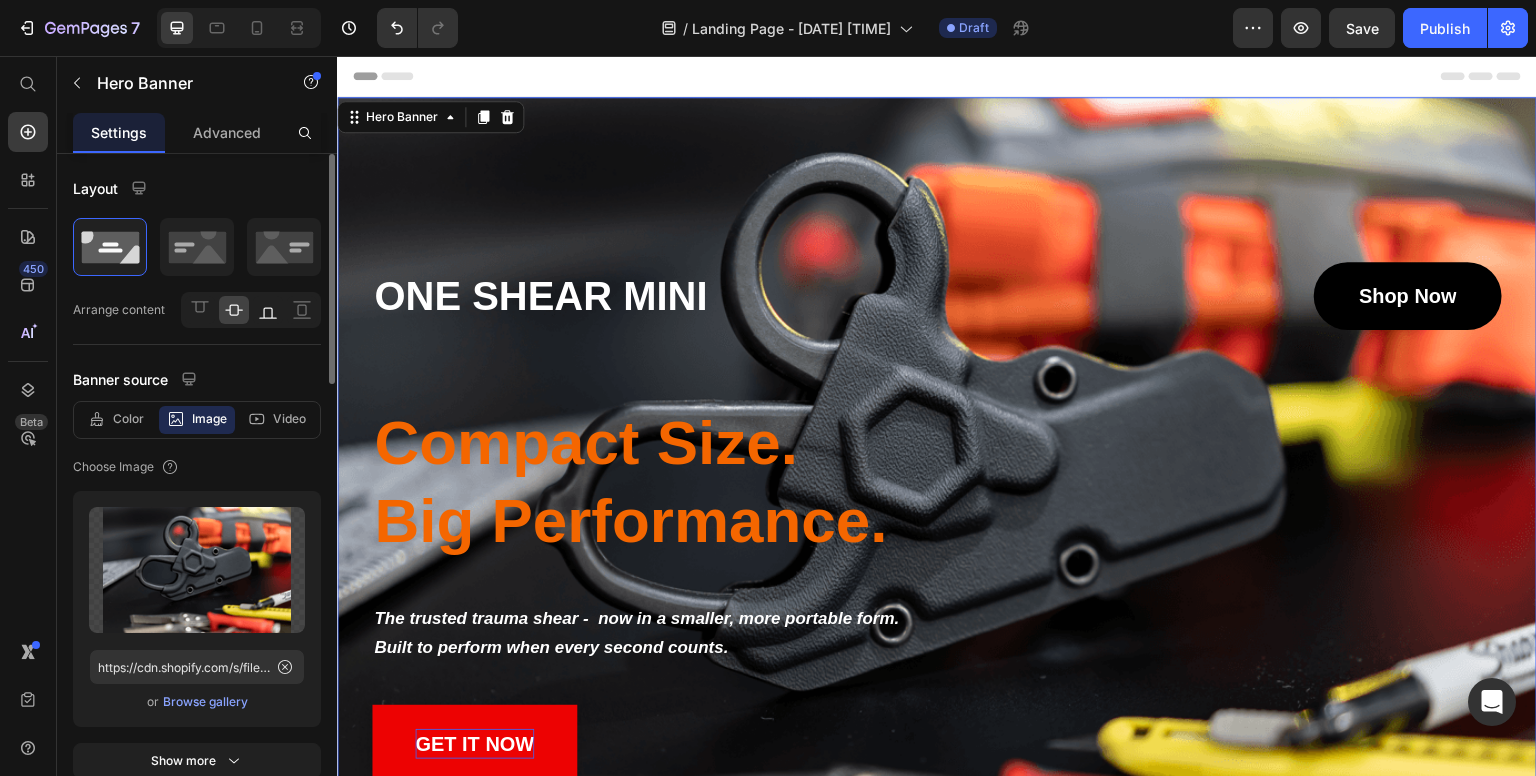 click 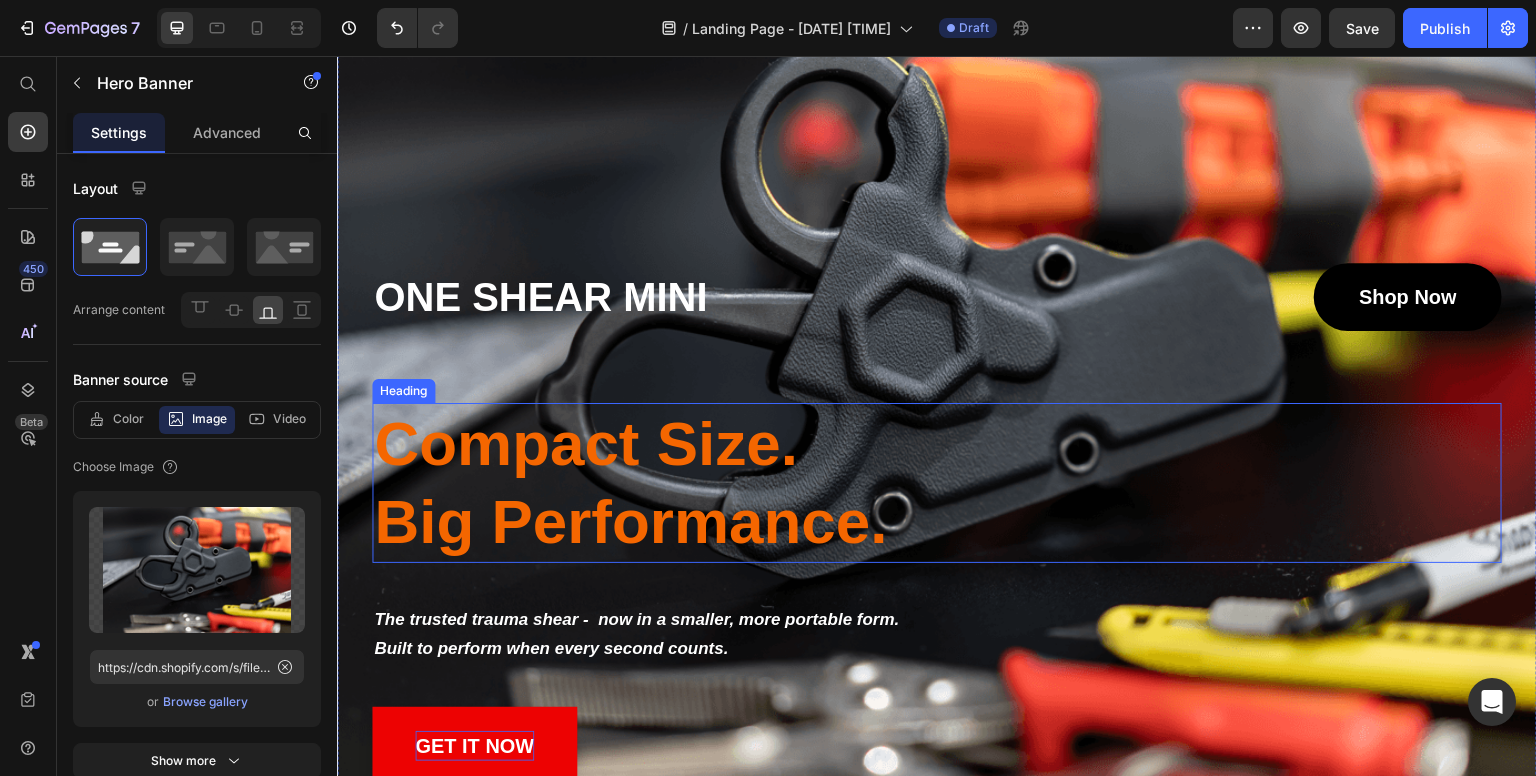 scroll, scrollTop: 100, scrollLeft: 0, axis: vertical 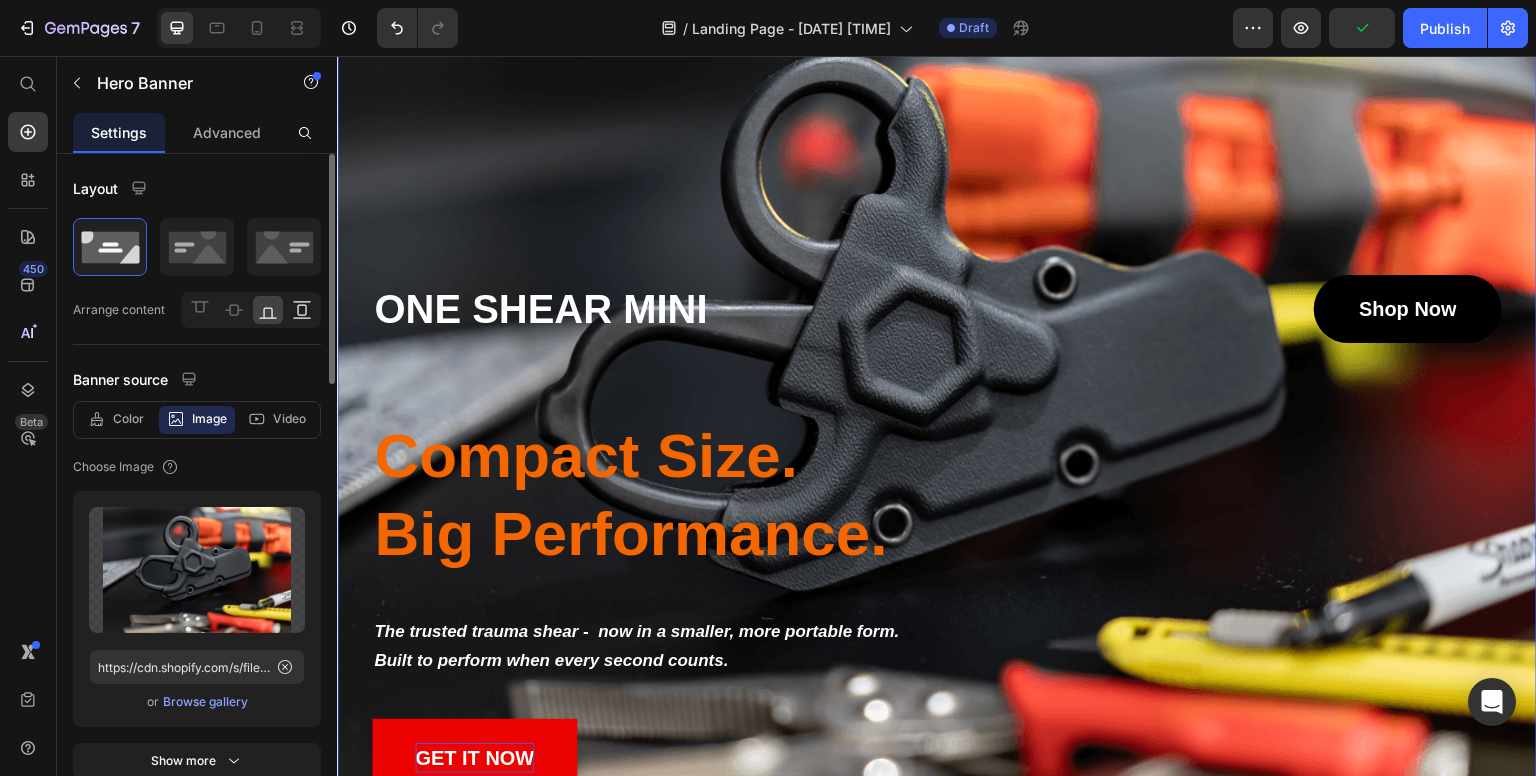 click 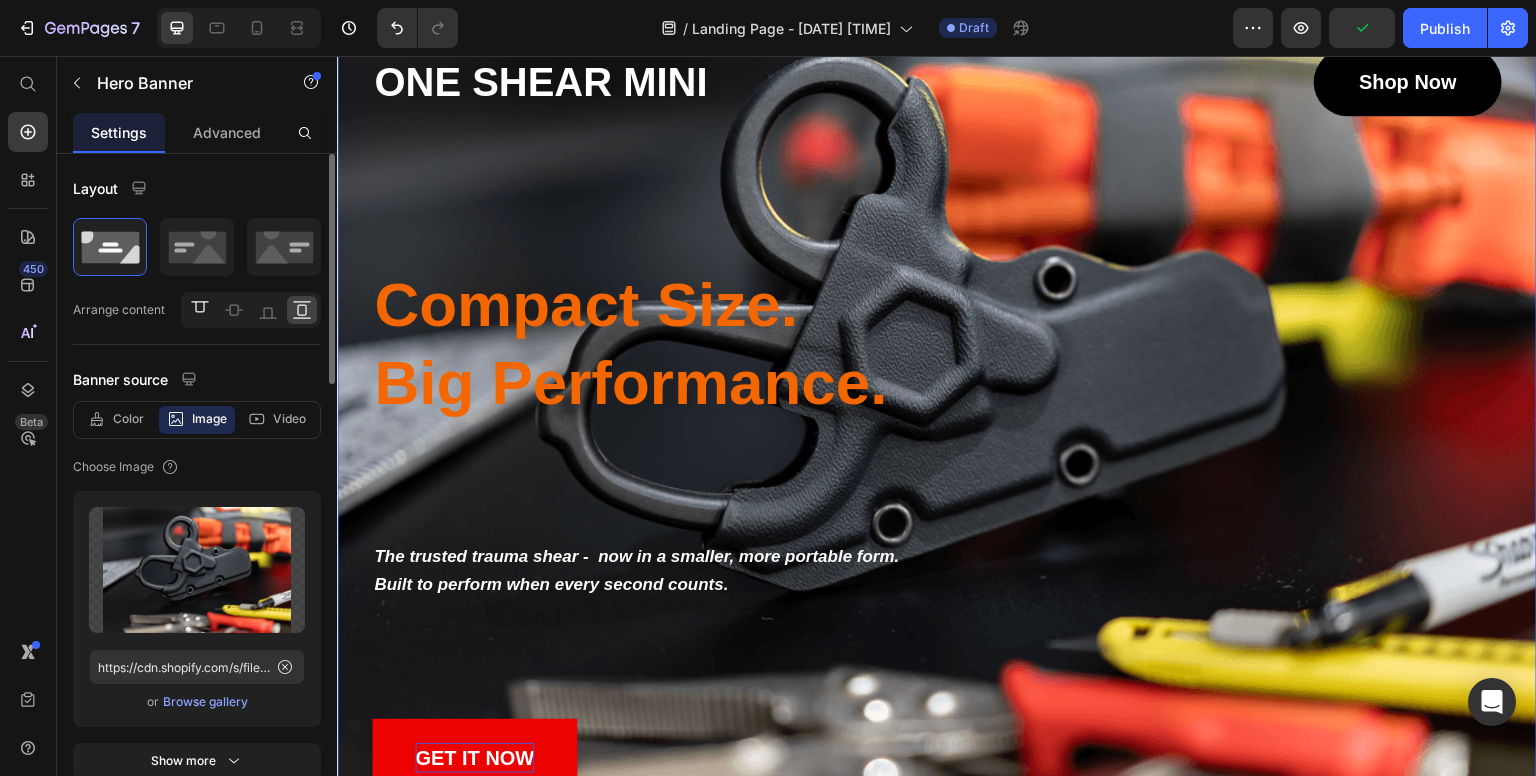 click 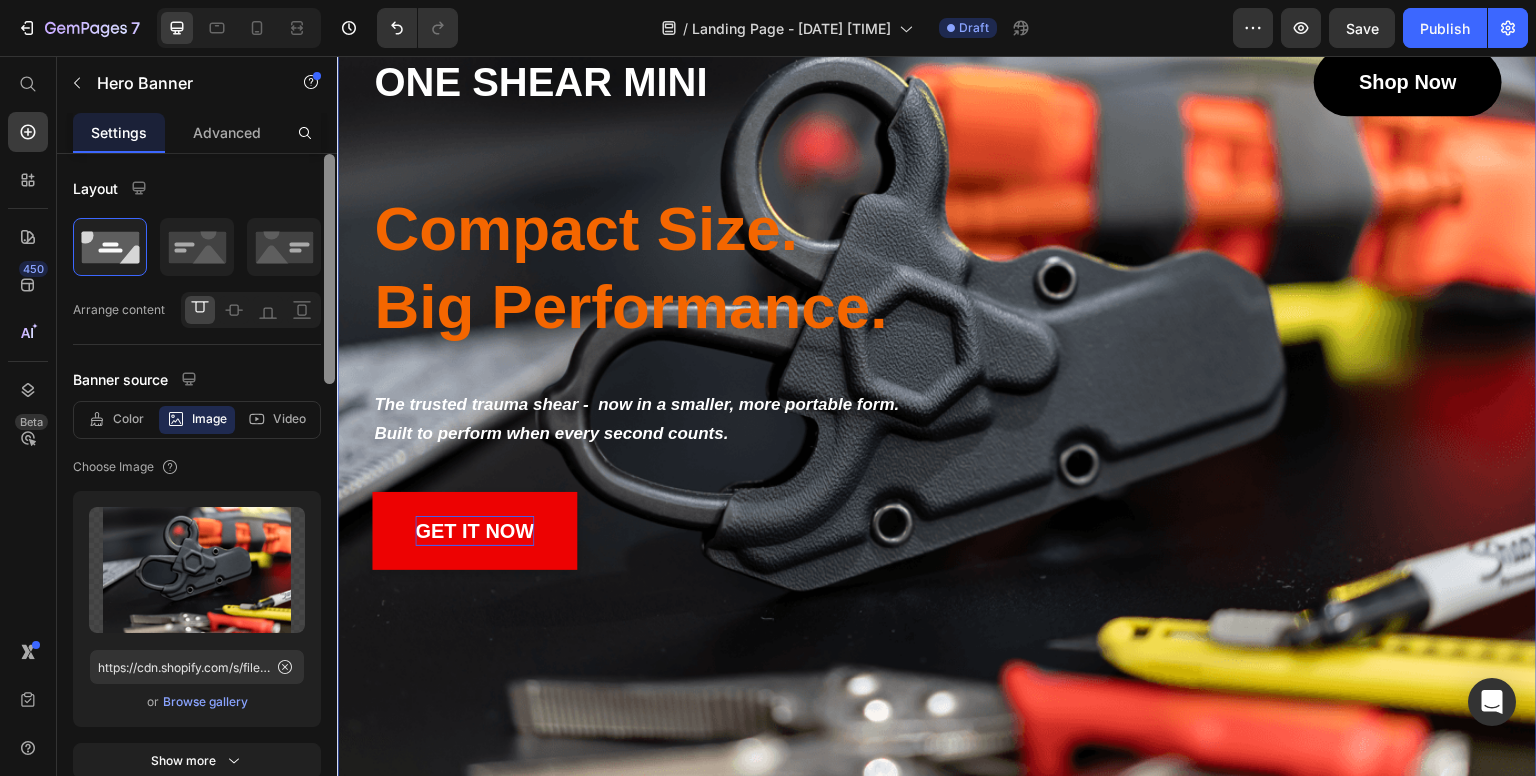 scroll, scrollTop: 100, scrollLeft: 0, axis: vertical 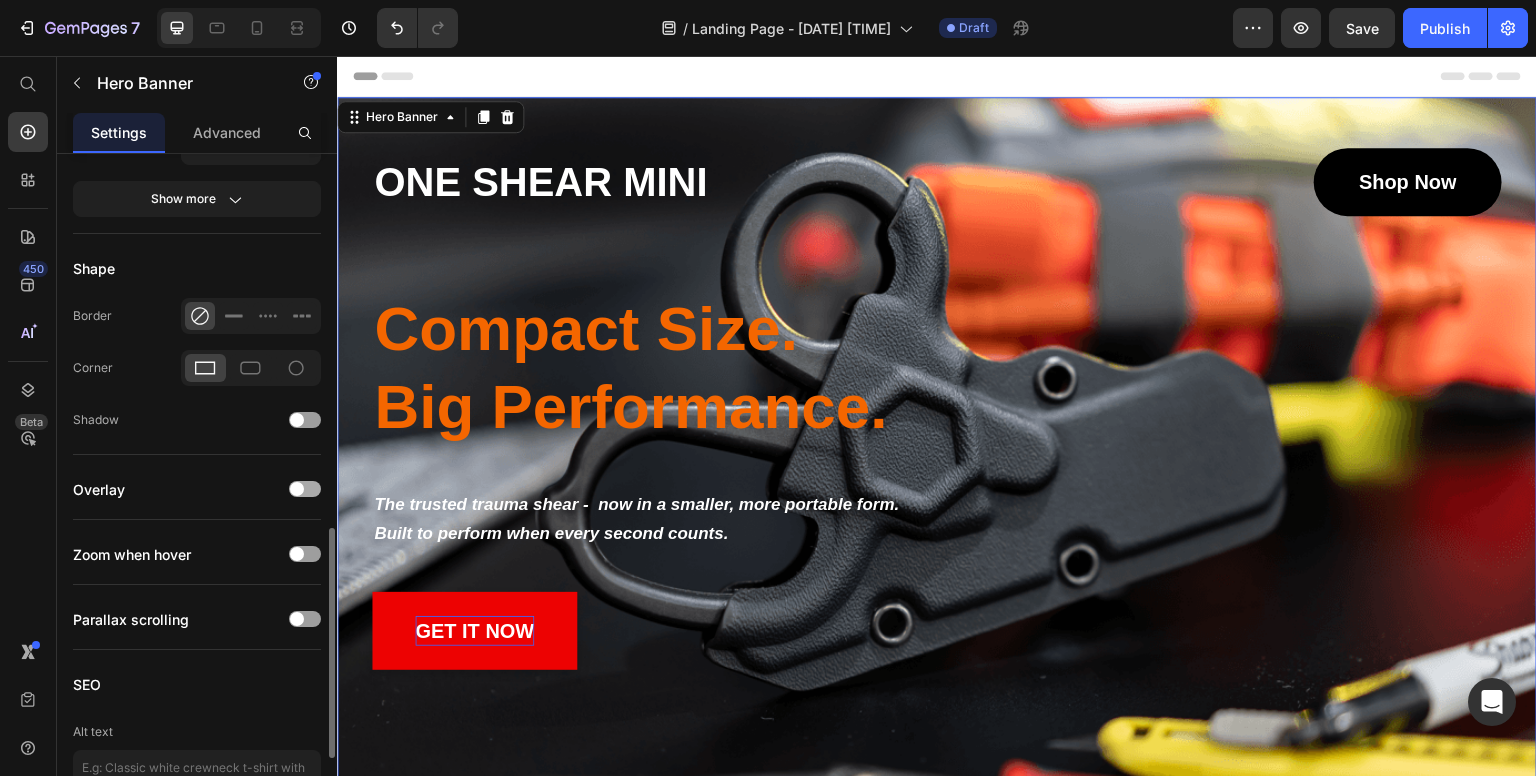 click at bounding box center [305, 489] 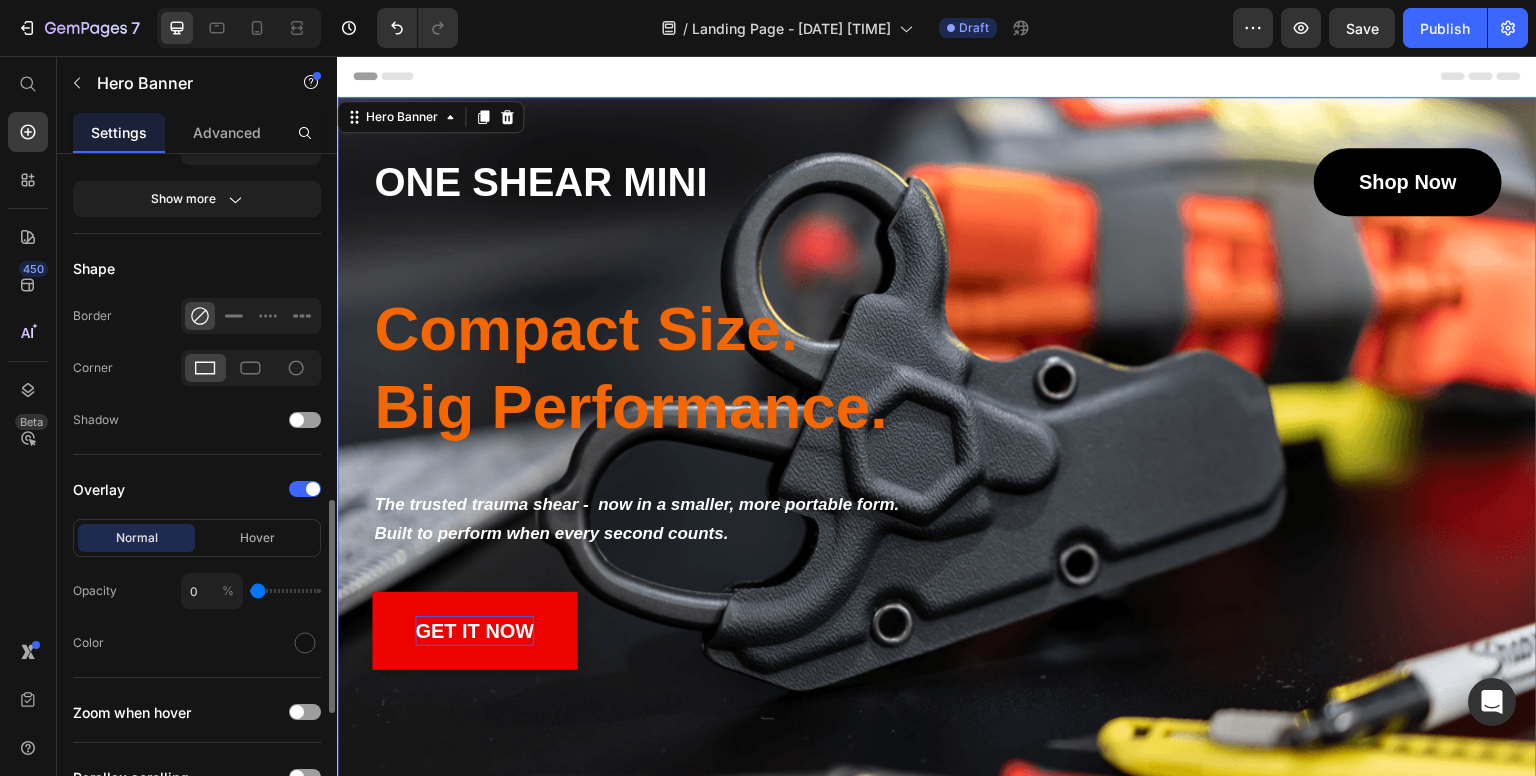 type on "23" 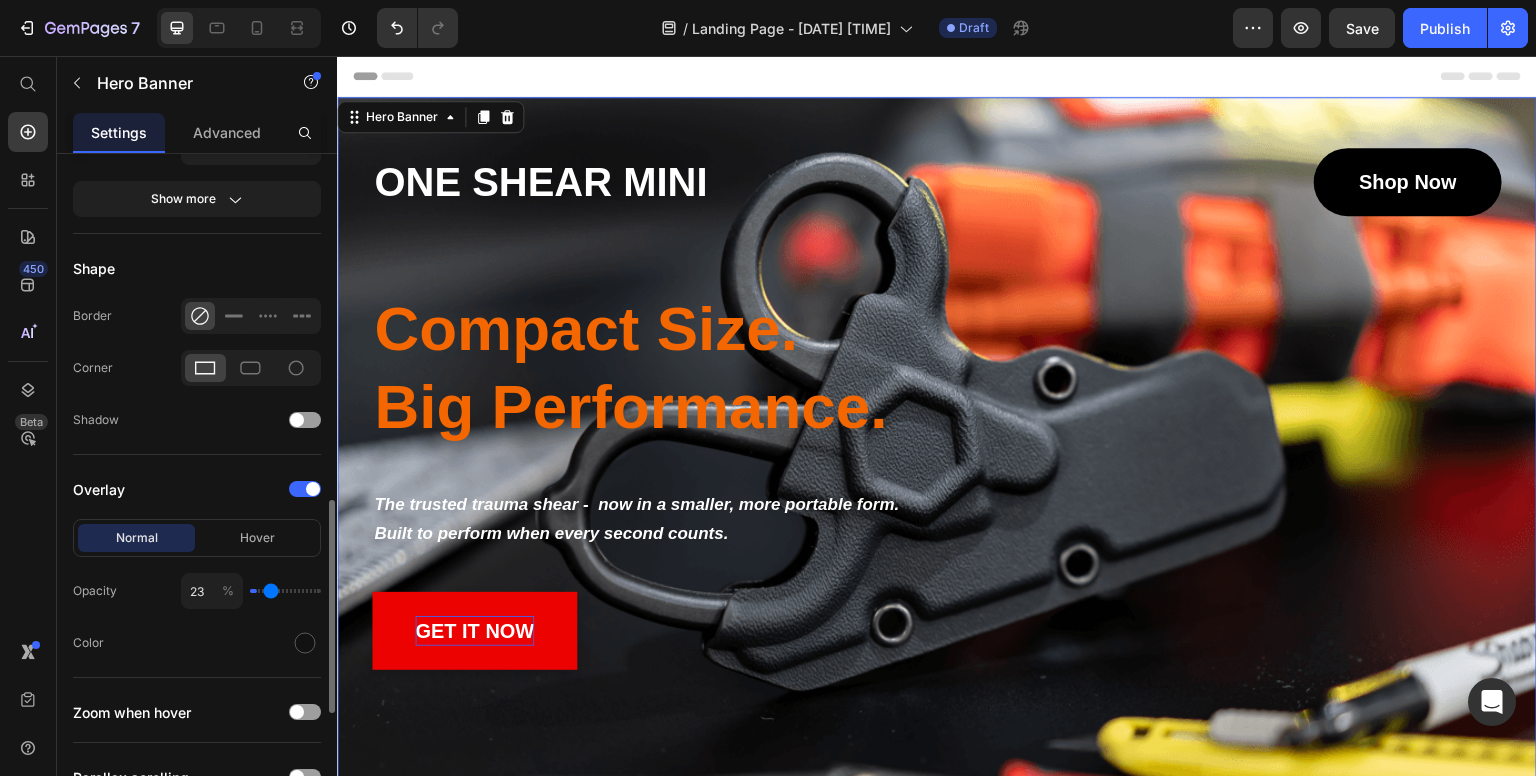type on "24" 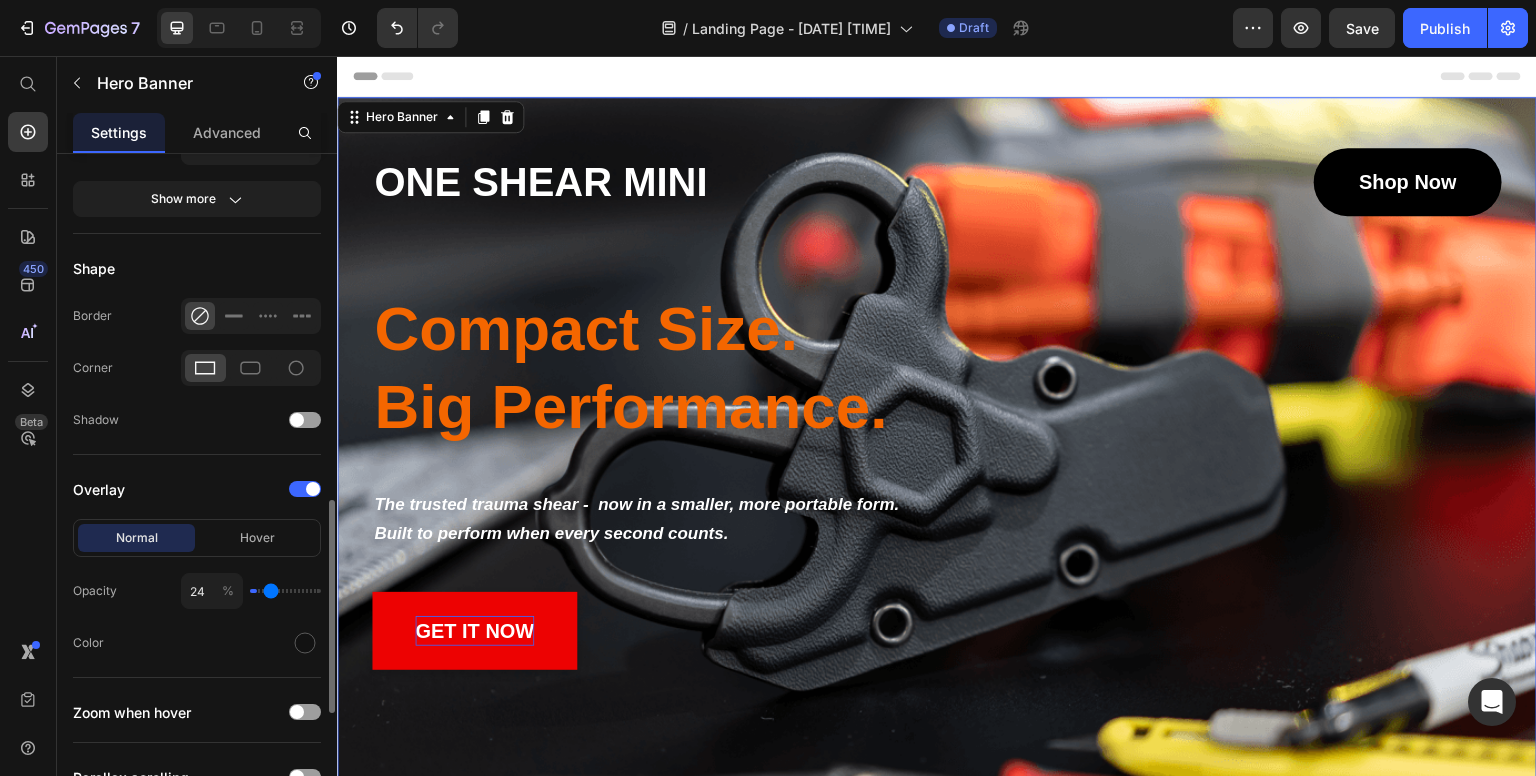 type on "25" 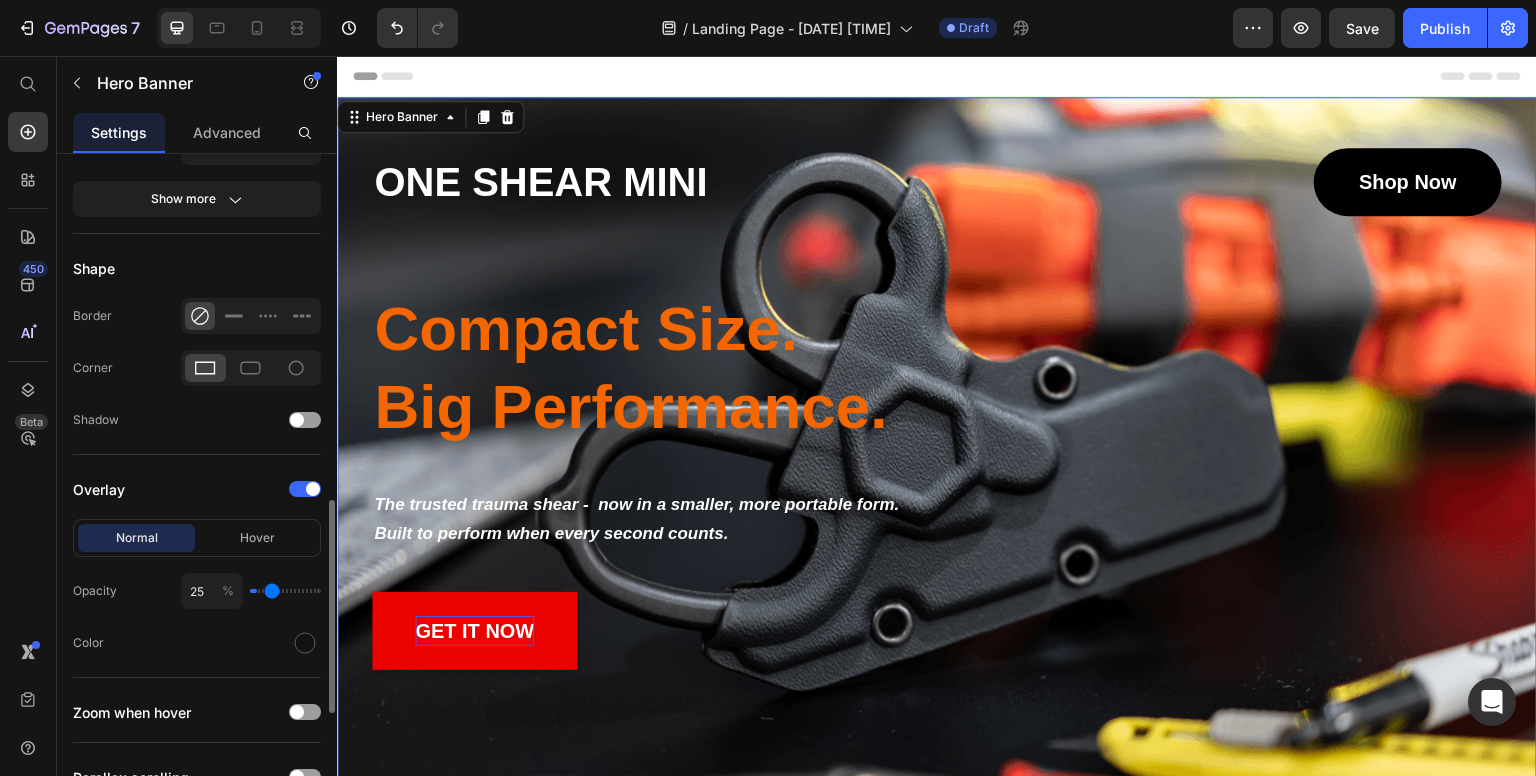 type on "27" 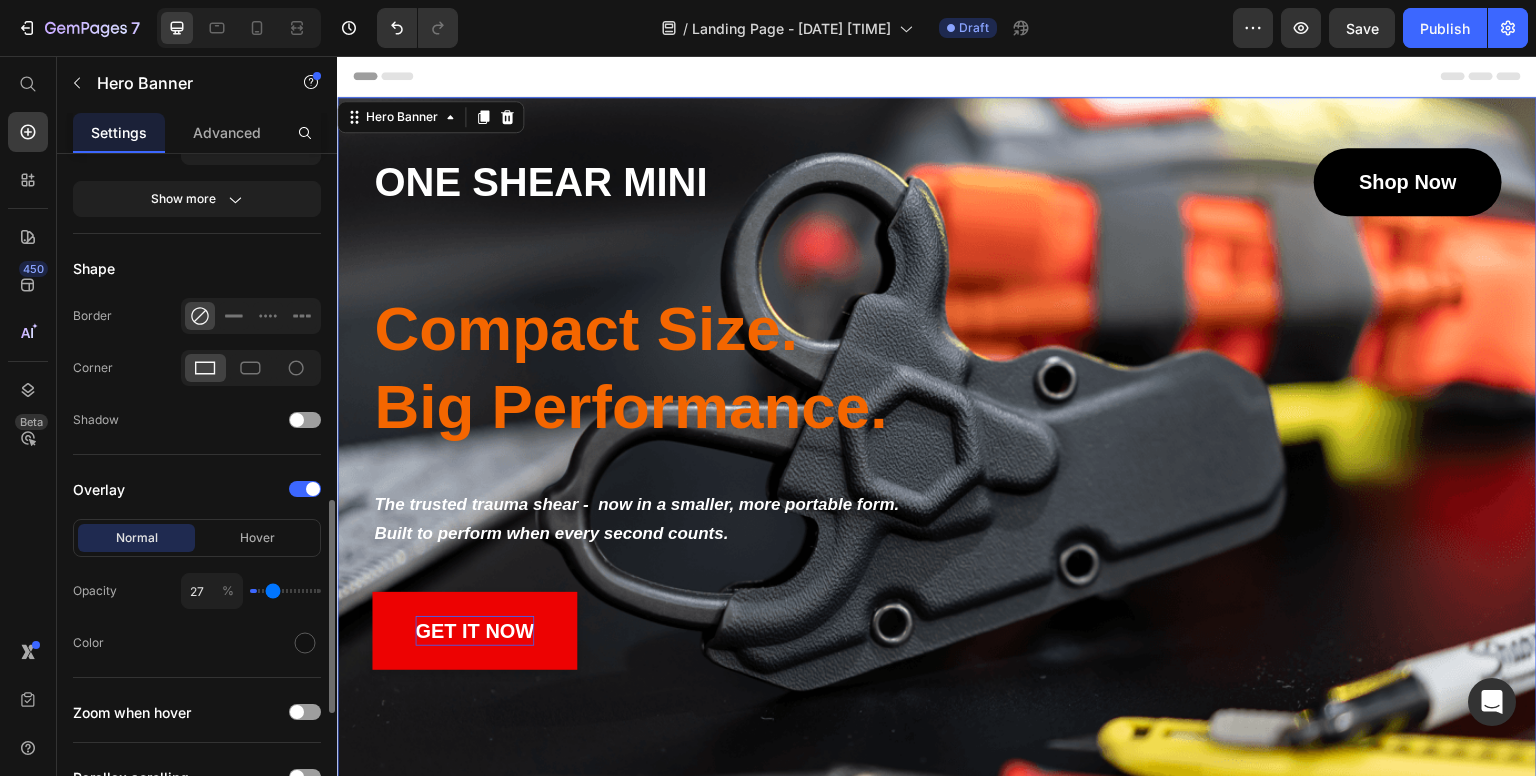 type on "30" 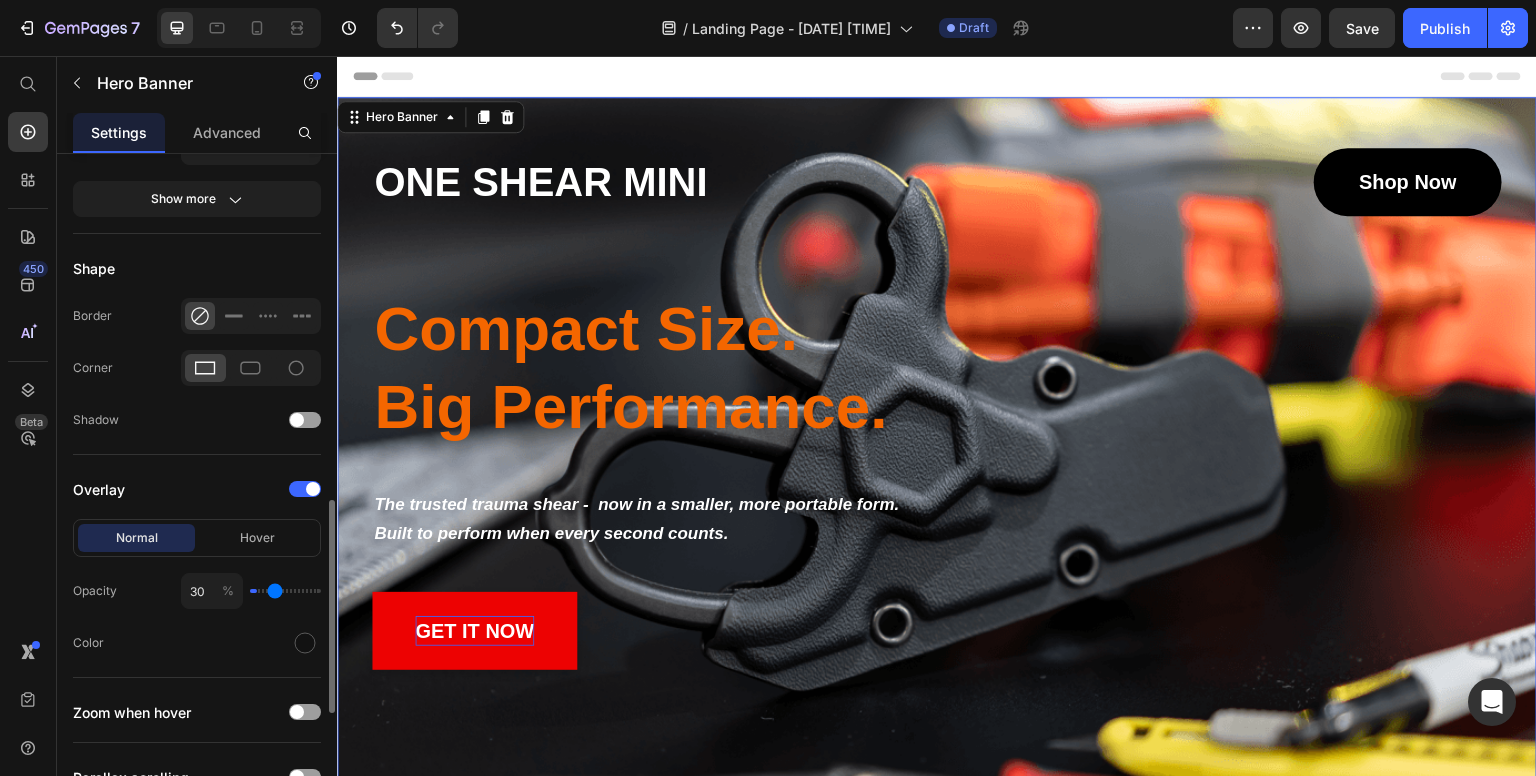 type on "33" 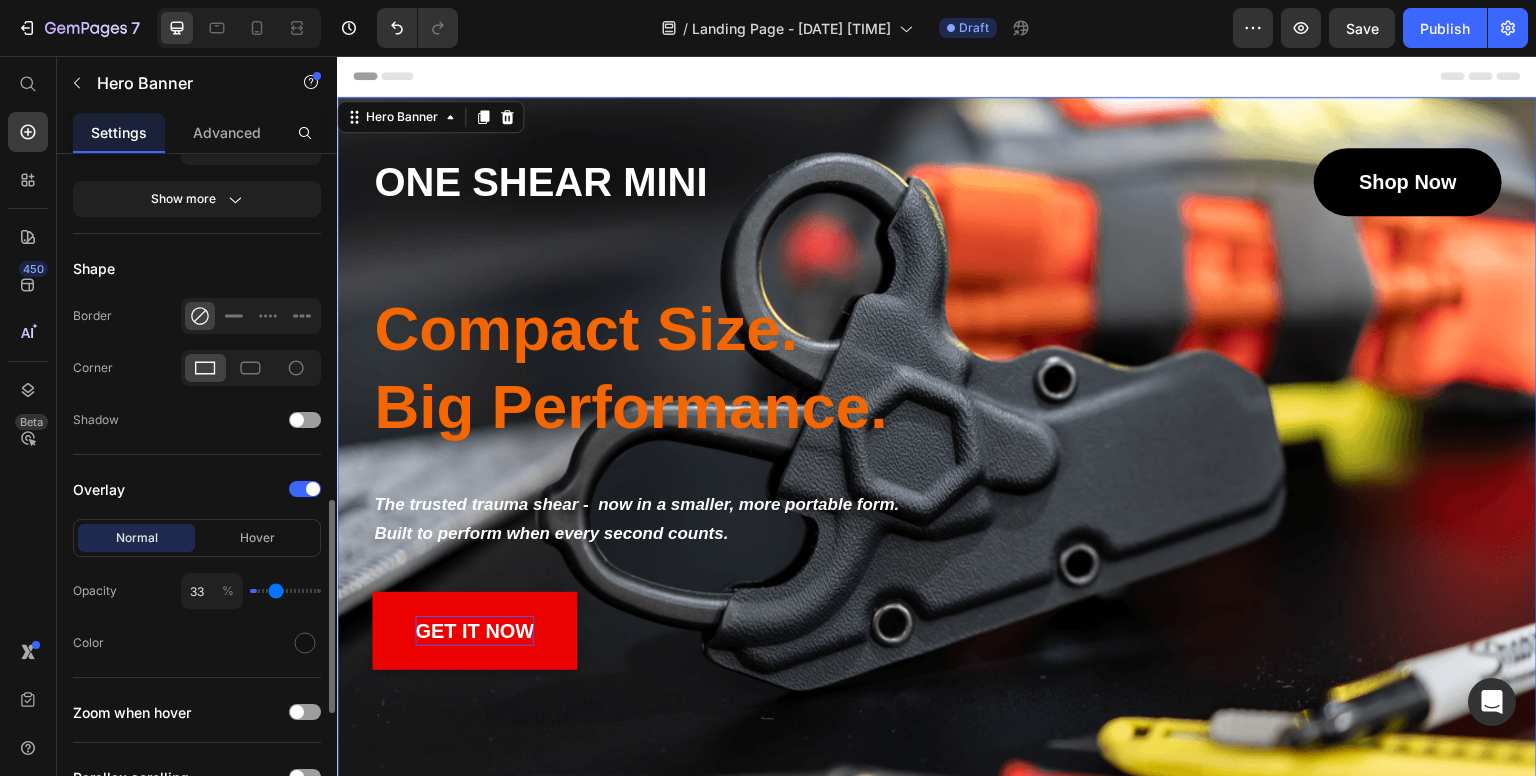 type on "37" 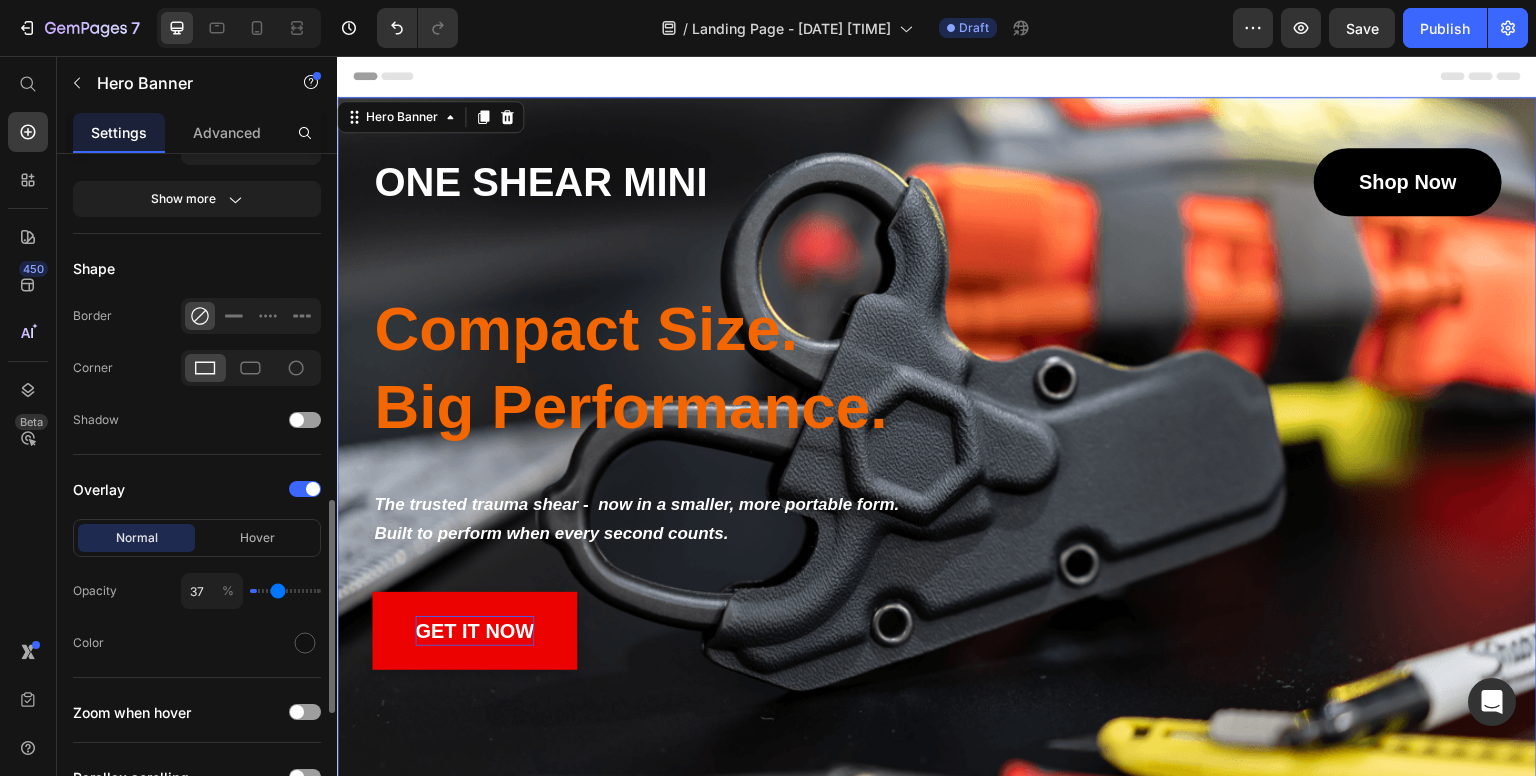 type on "43" 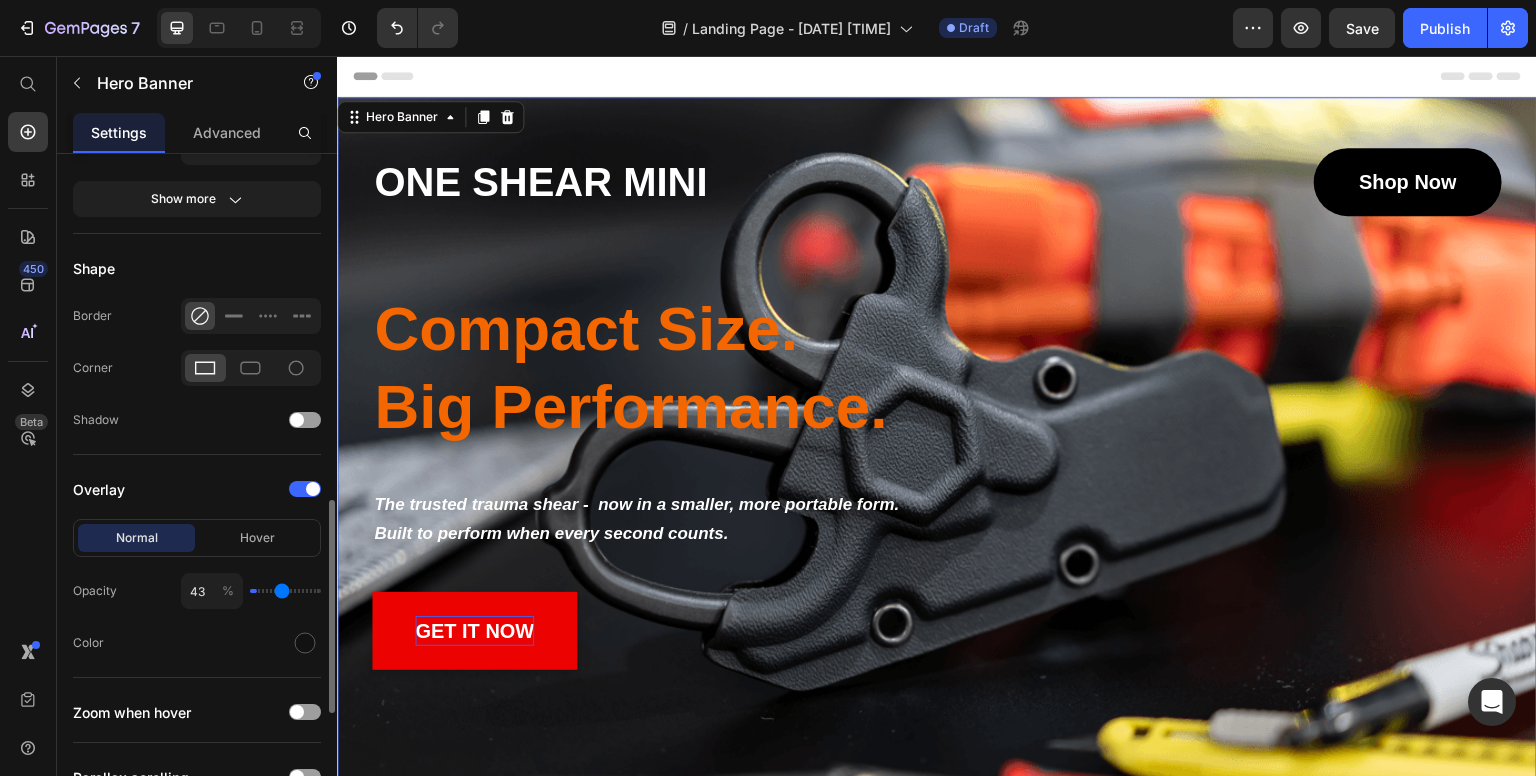 type on "52" 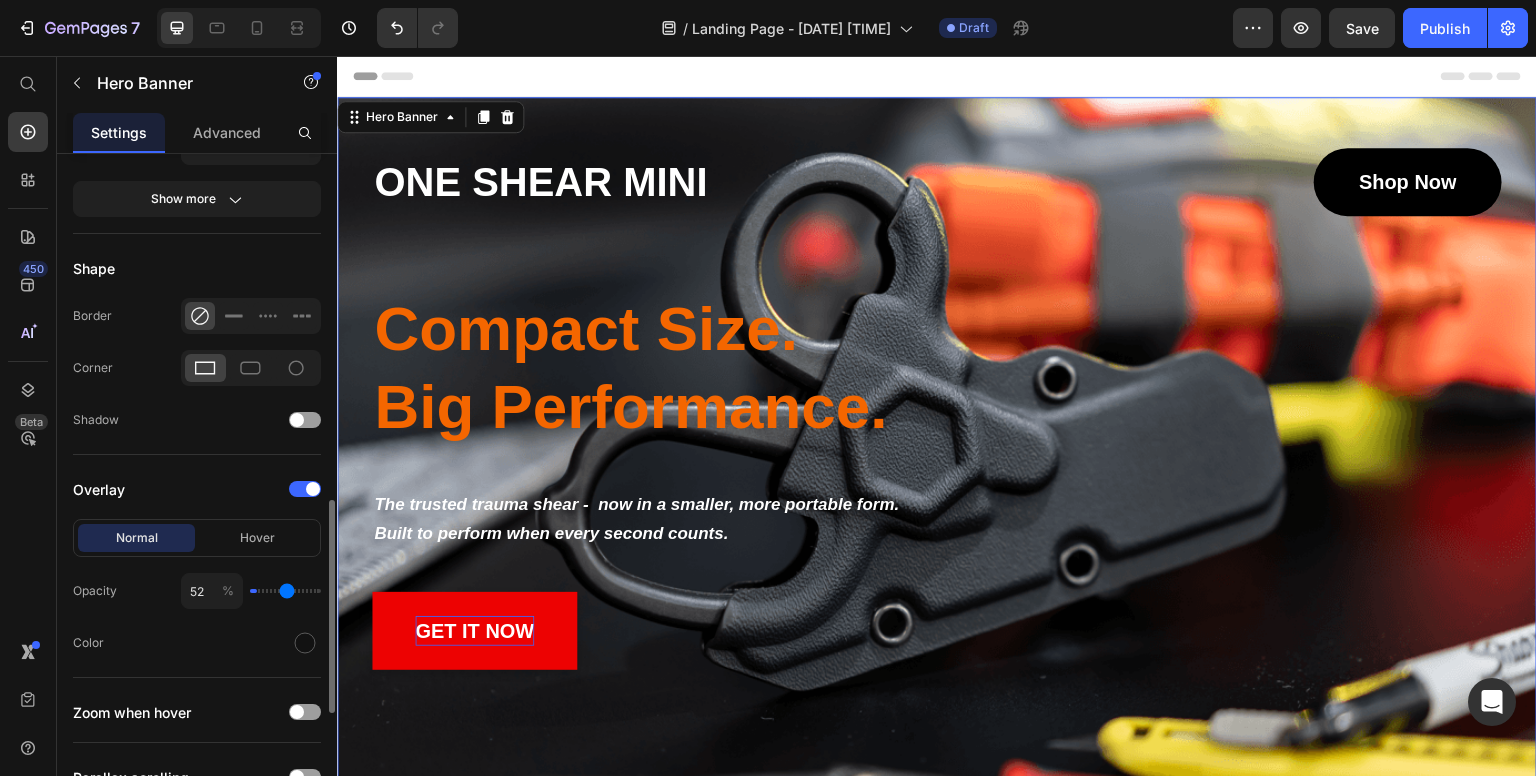 type on "59" 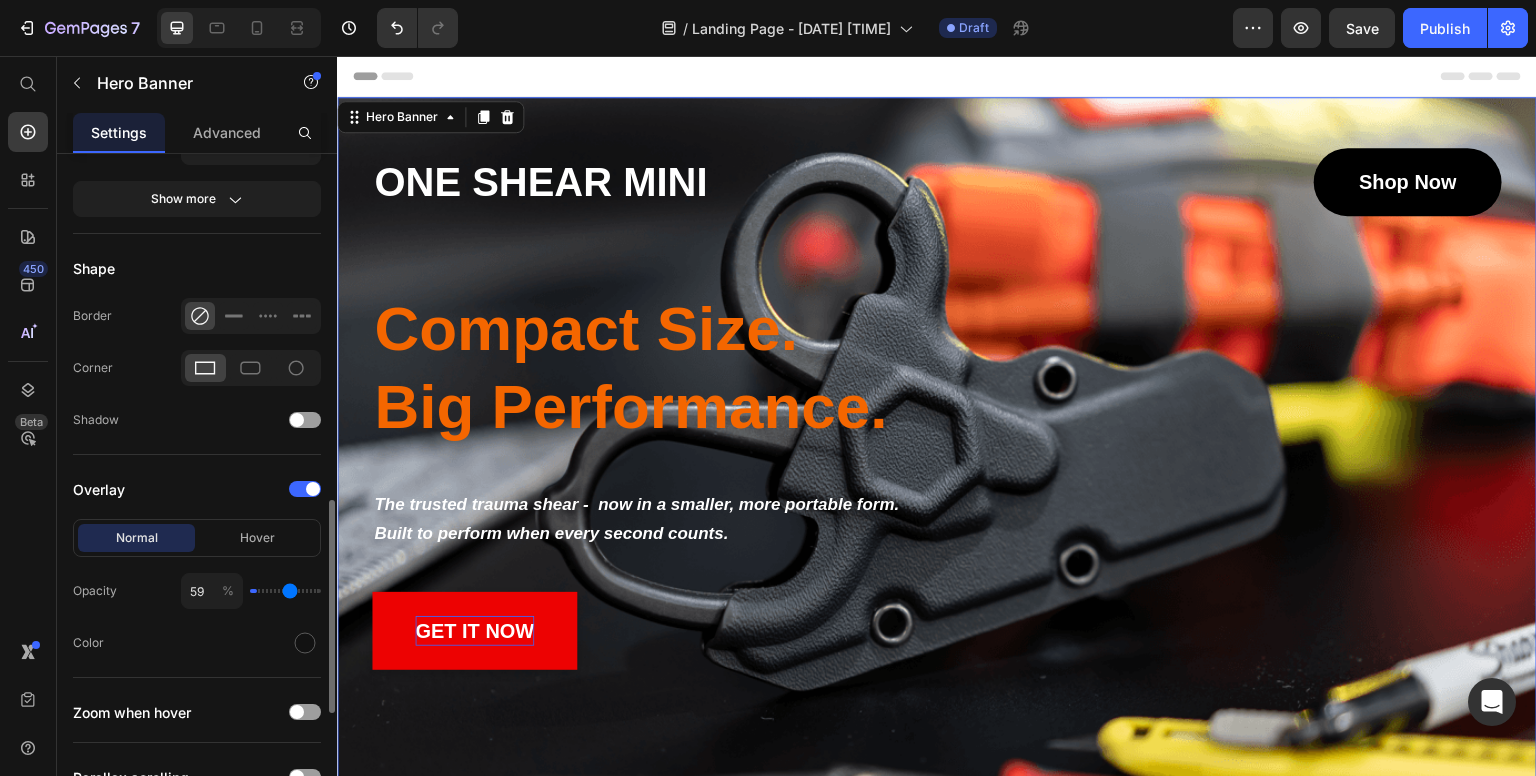 type on "63" 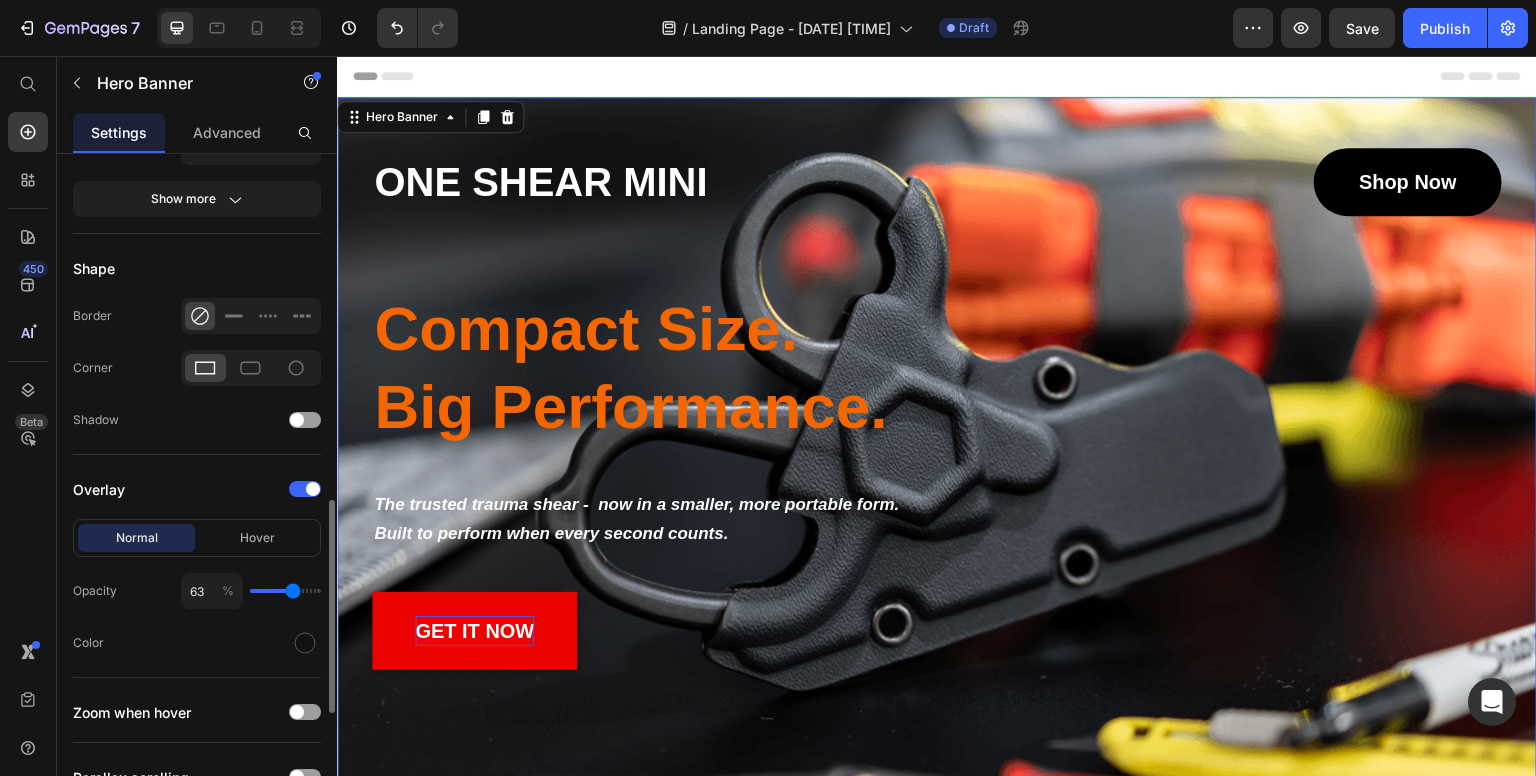 type on "68" 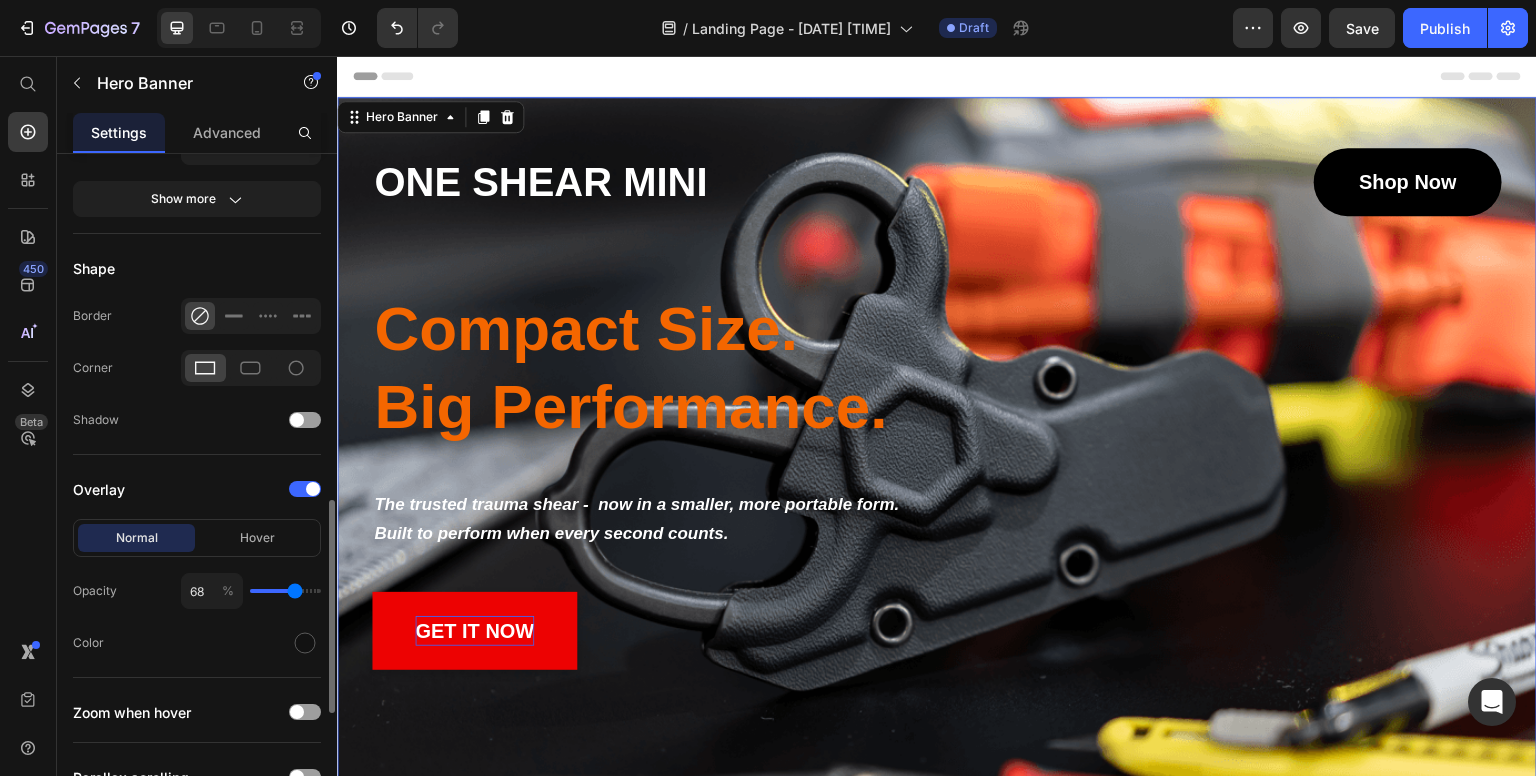 type on "71" 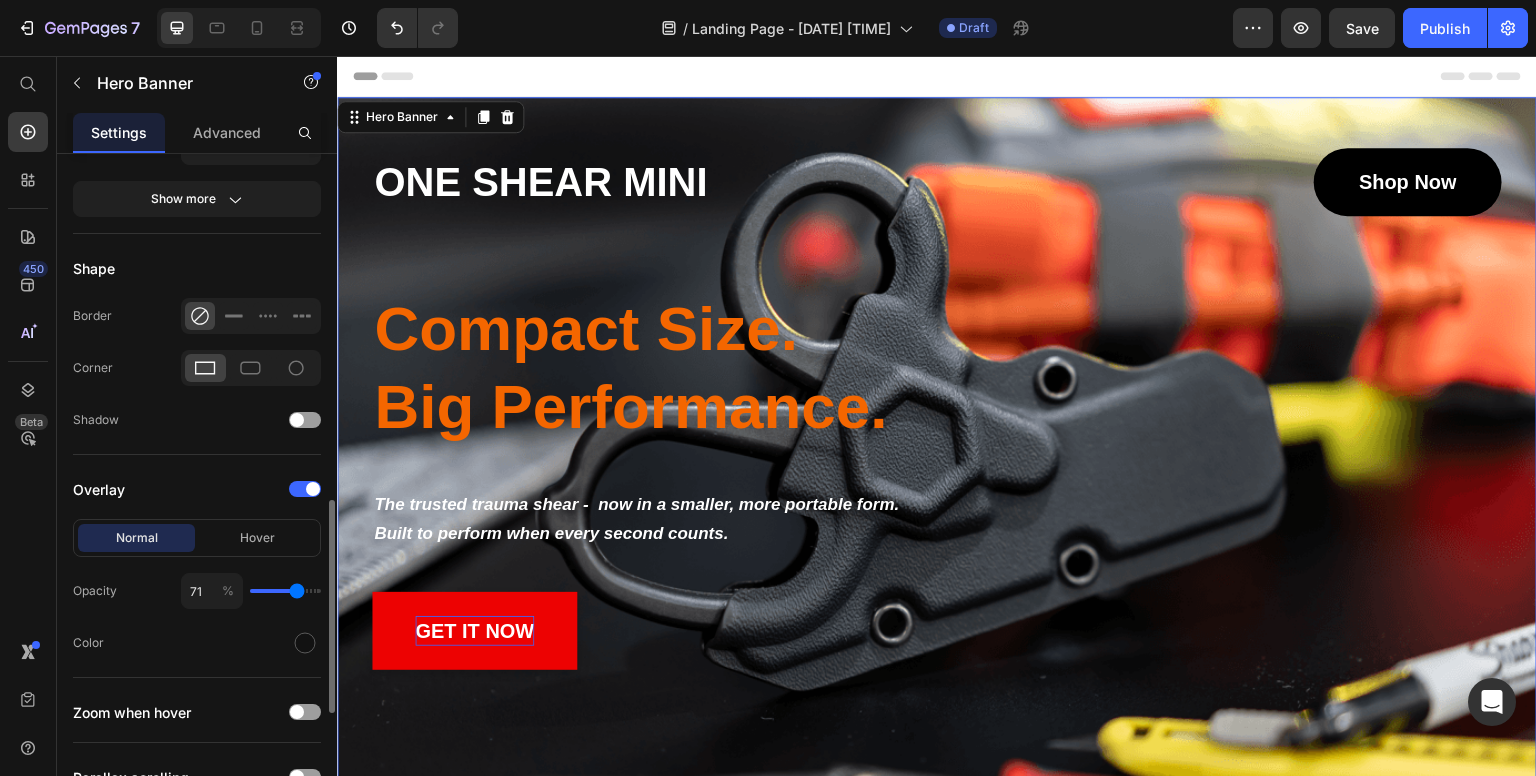type on "72" 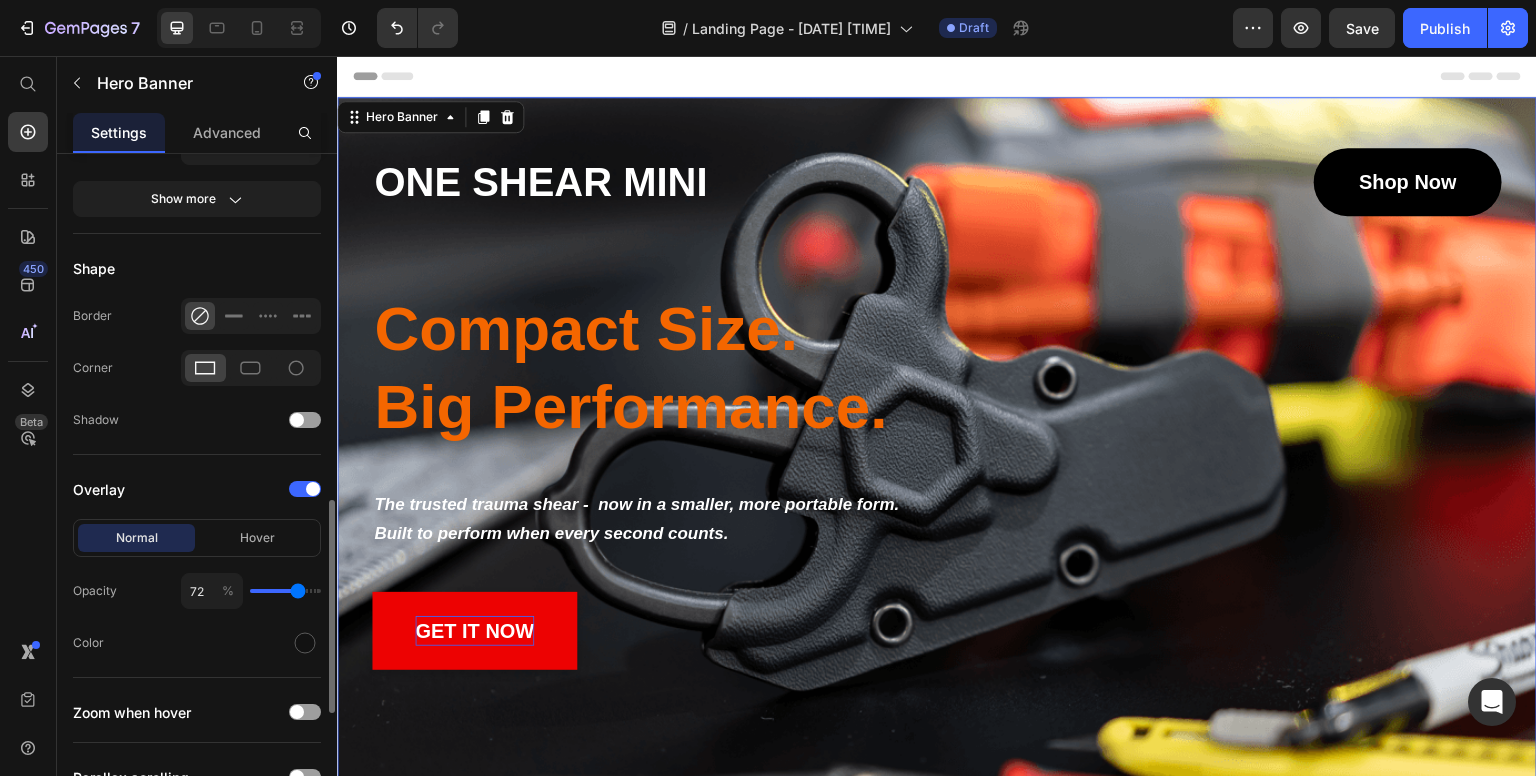type on "73" 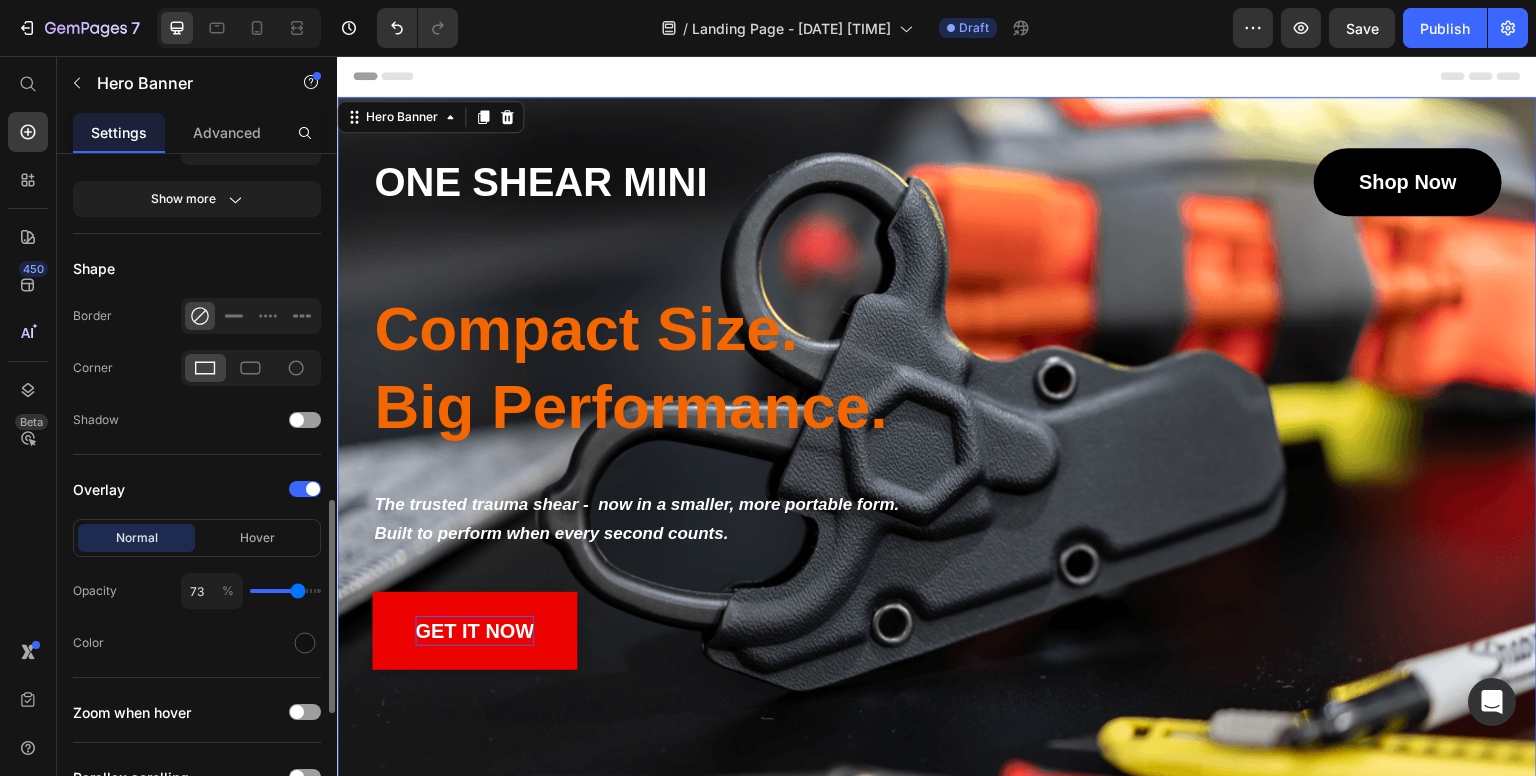 type on "76" 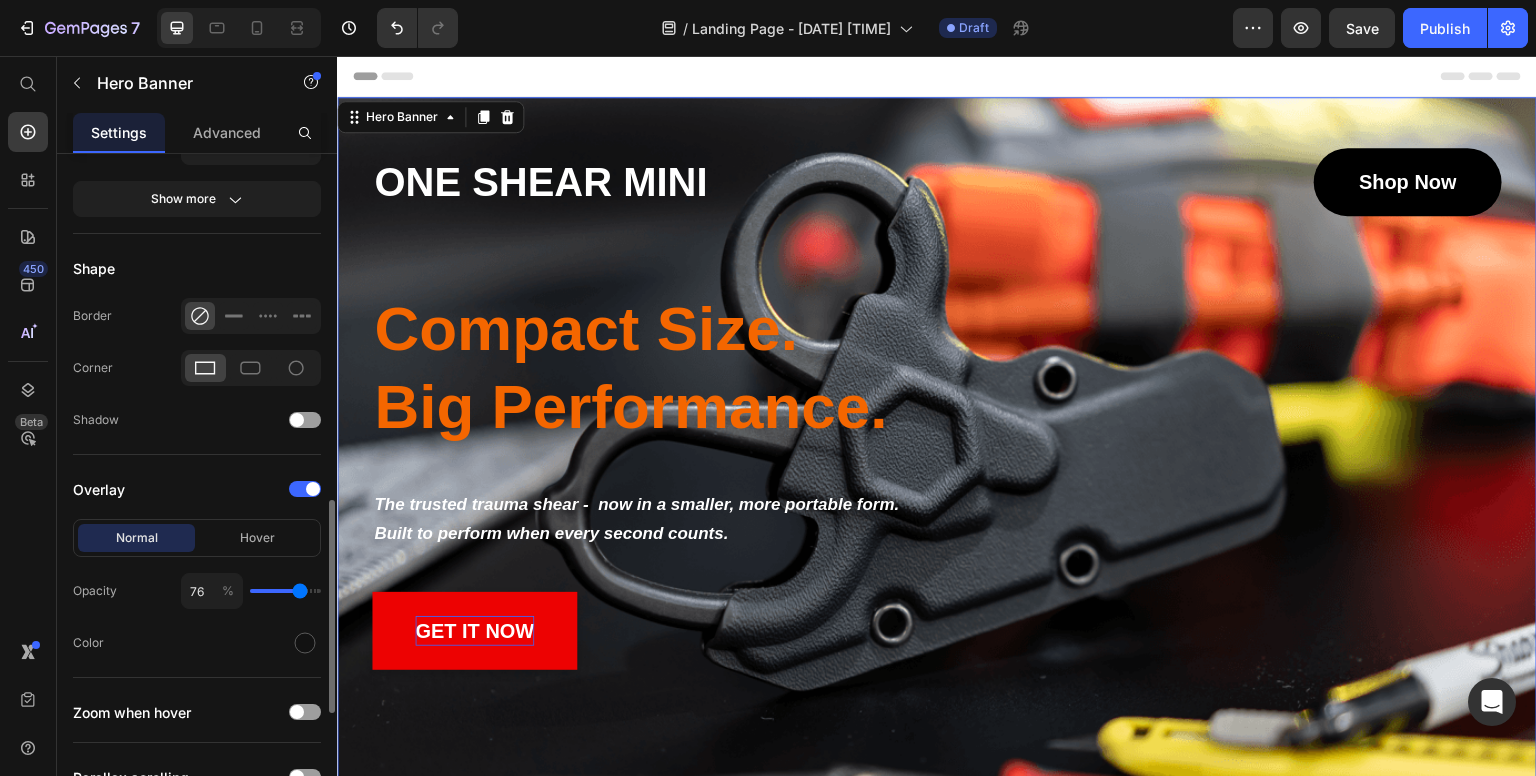 type on "78" 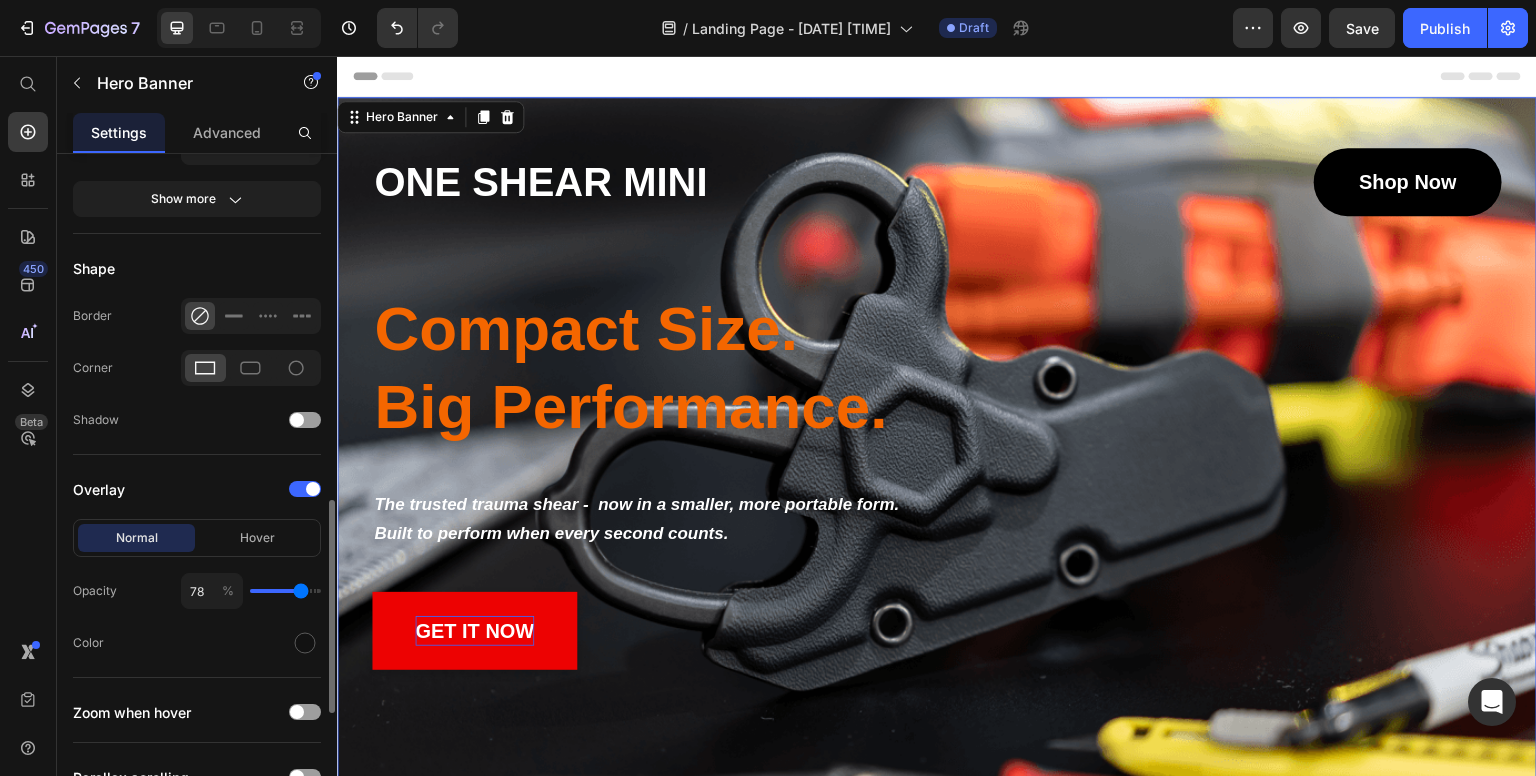 drag, startPoint x: 276, startPoint y: 586, endPoint x: 300, endPoint y: 589, distance: 24.186773 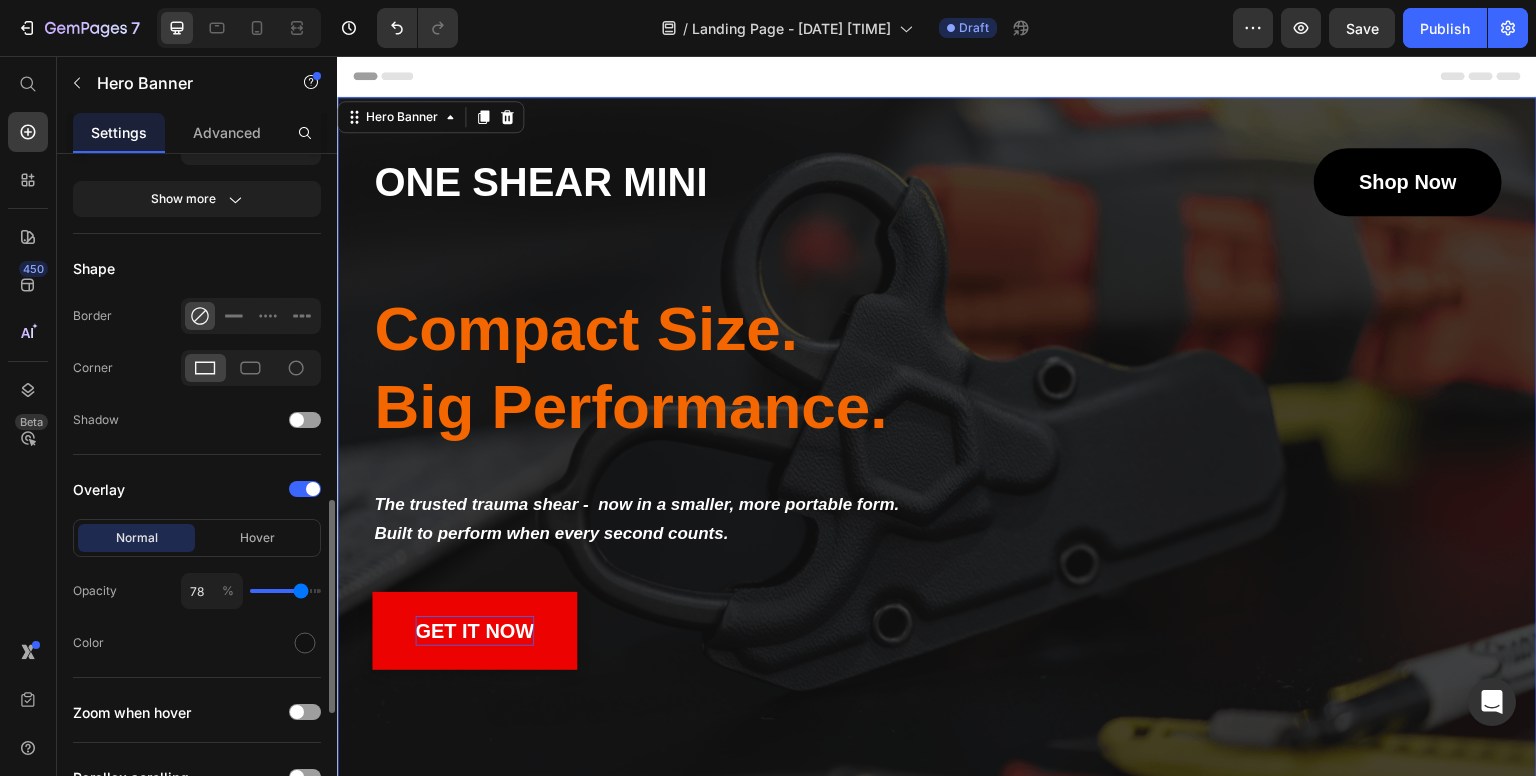 type on "75" 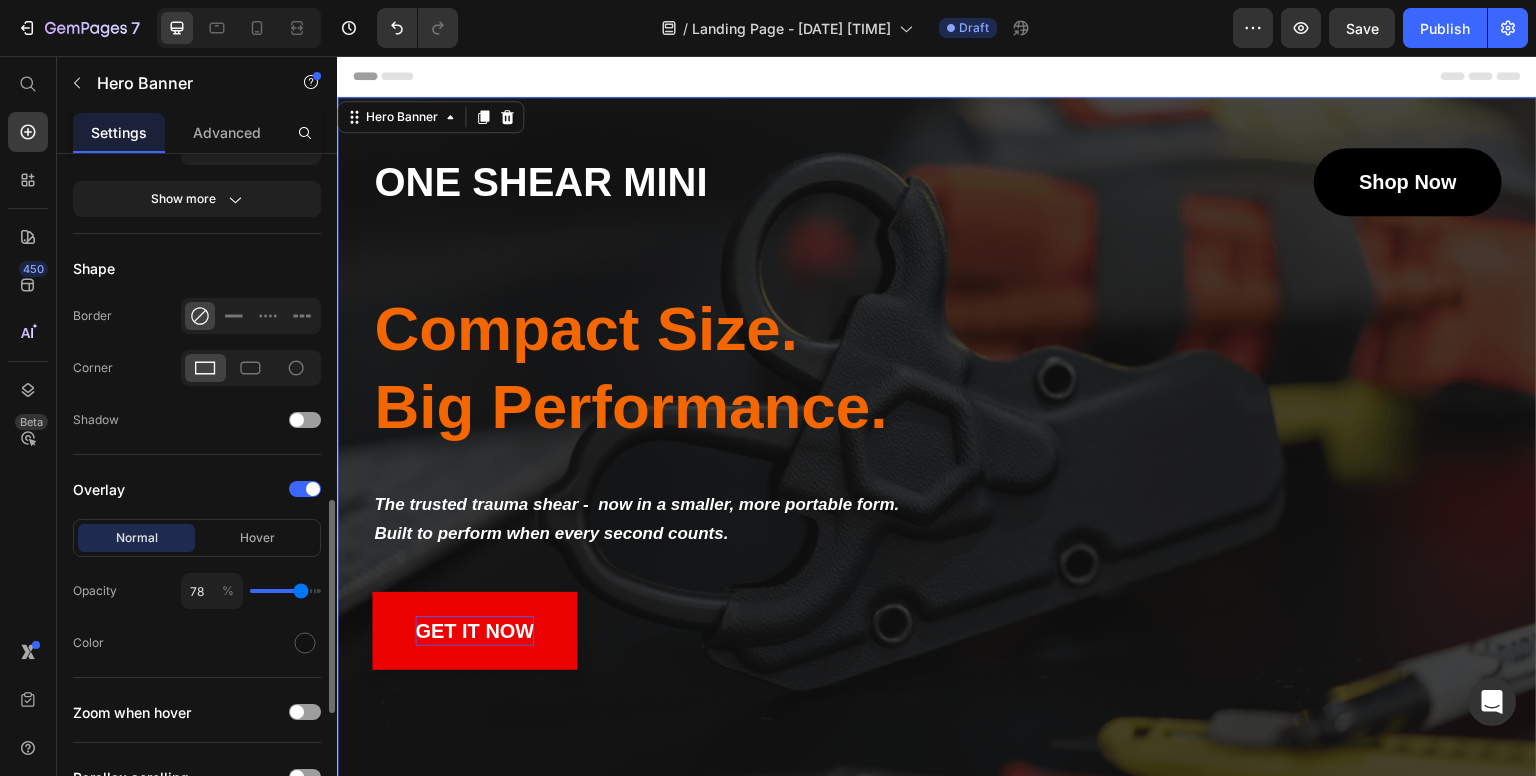 type on "75" 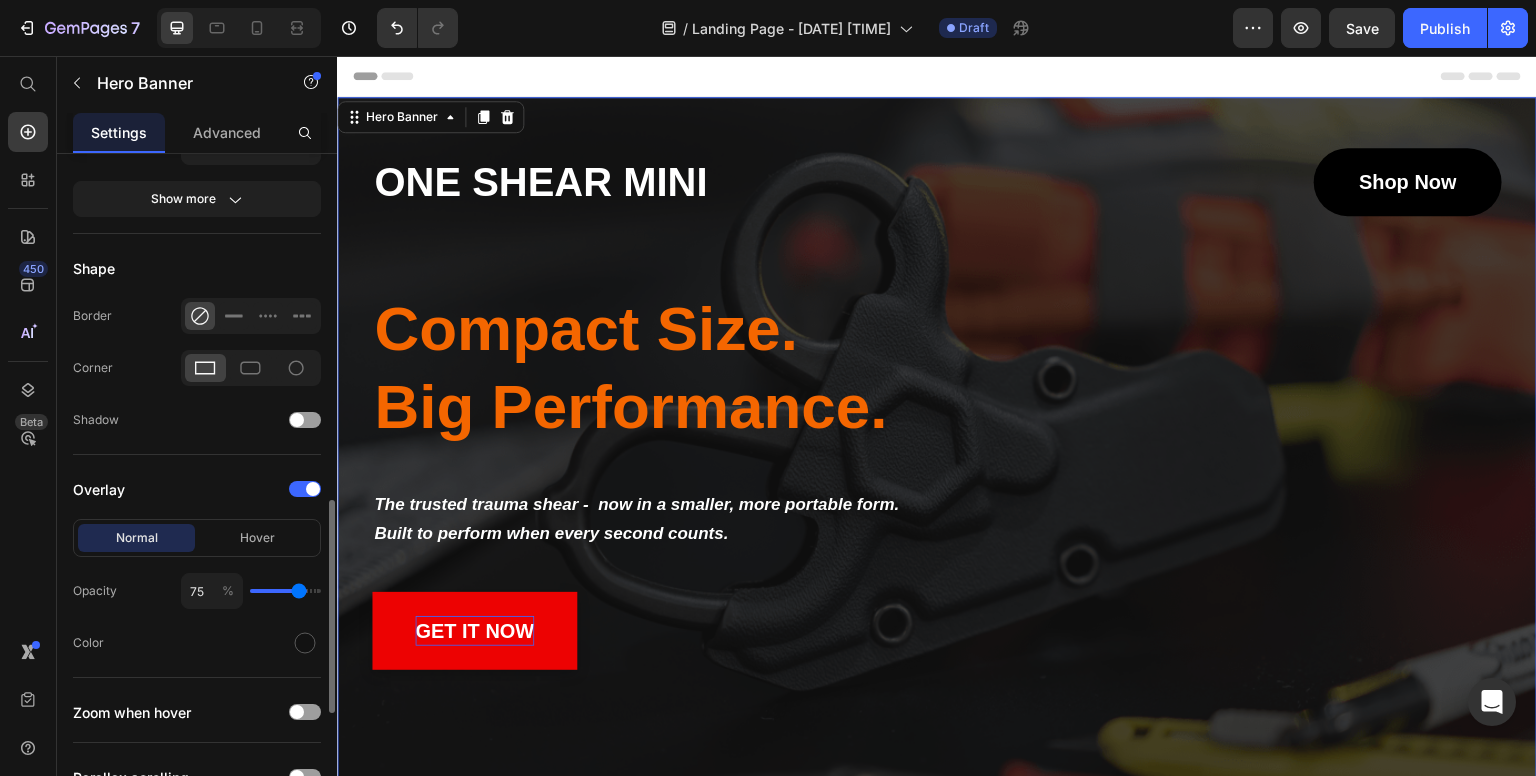 type on "73" 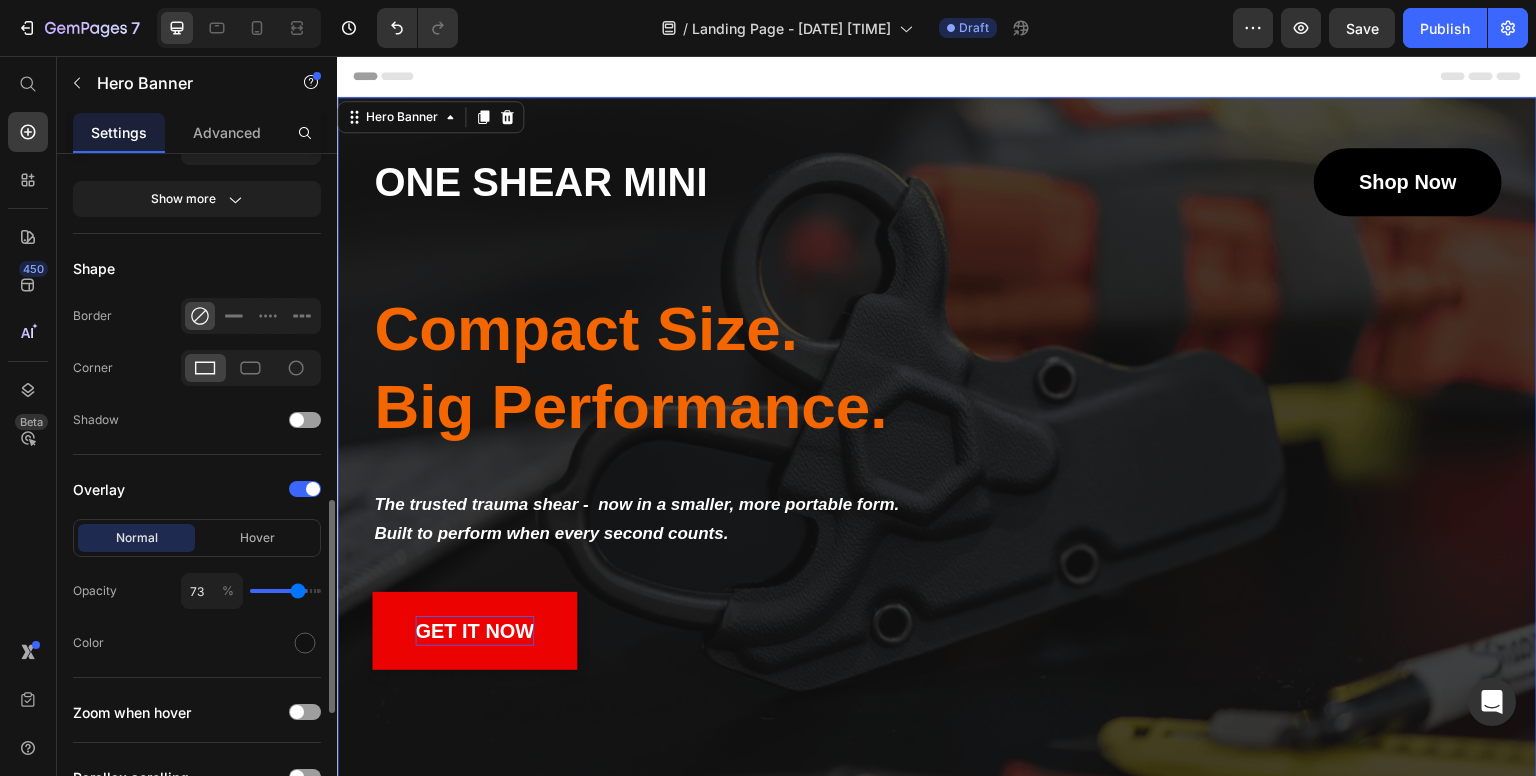 type on "72" 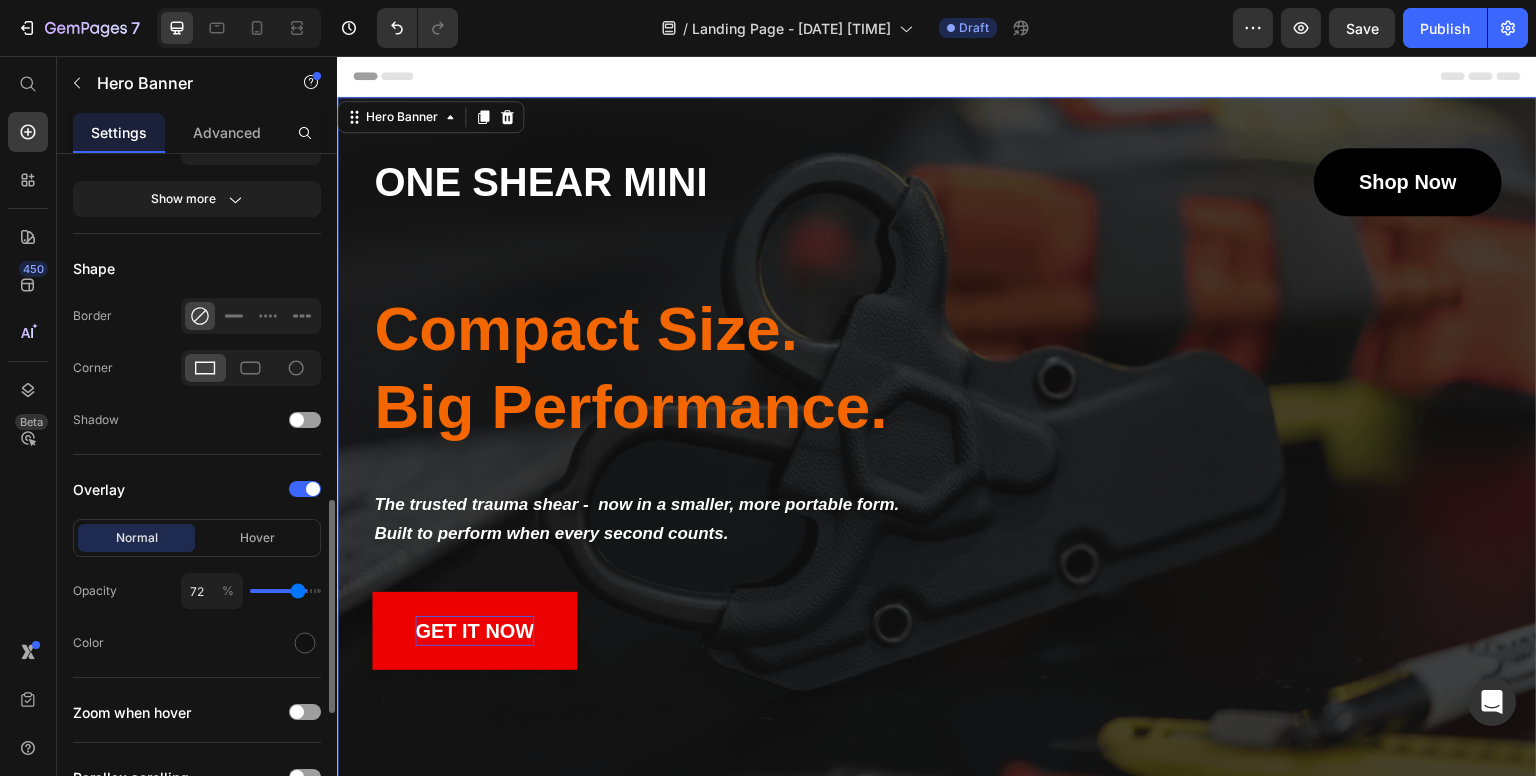 type on "69" 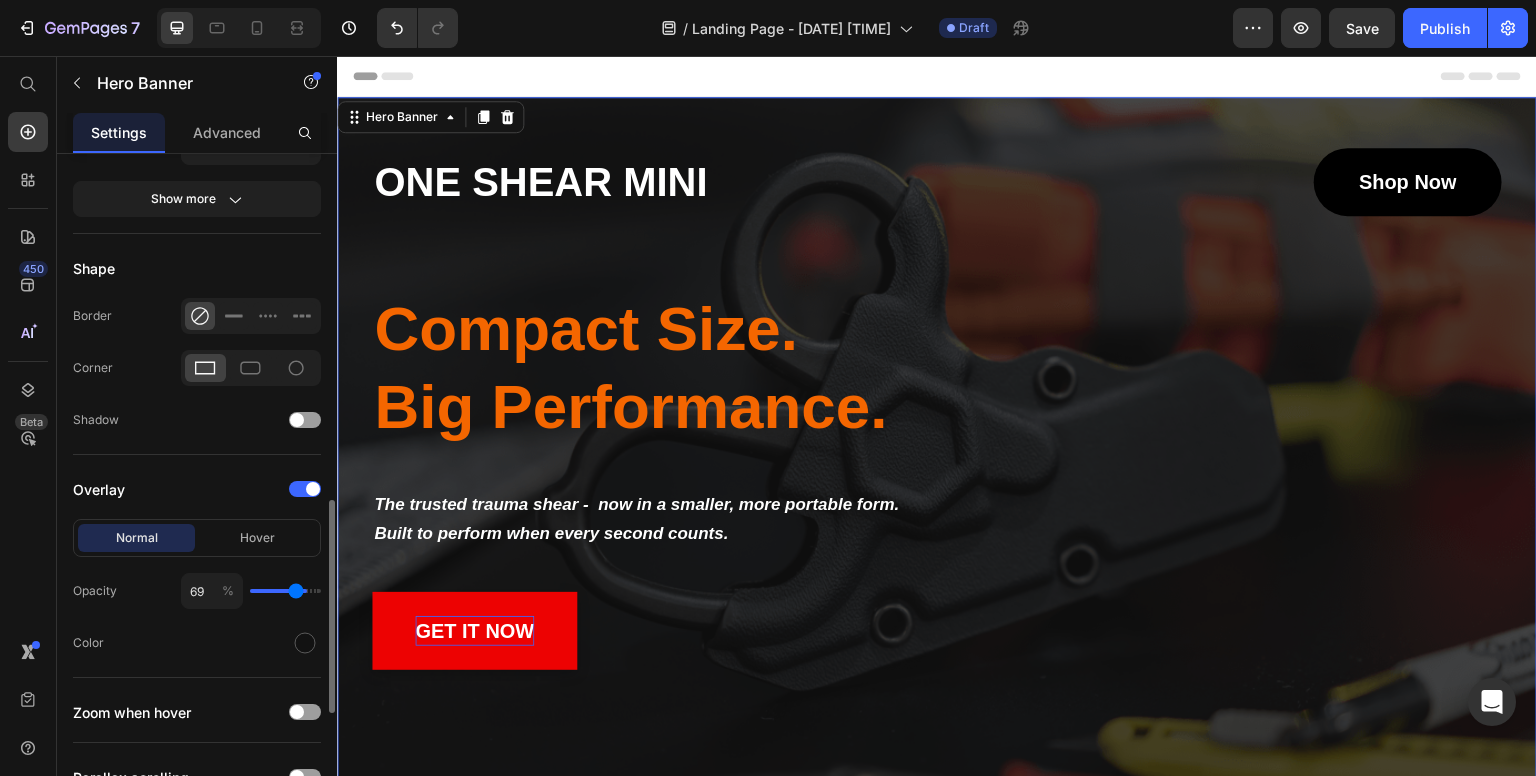 type on "68" 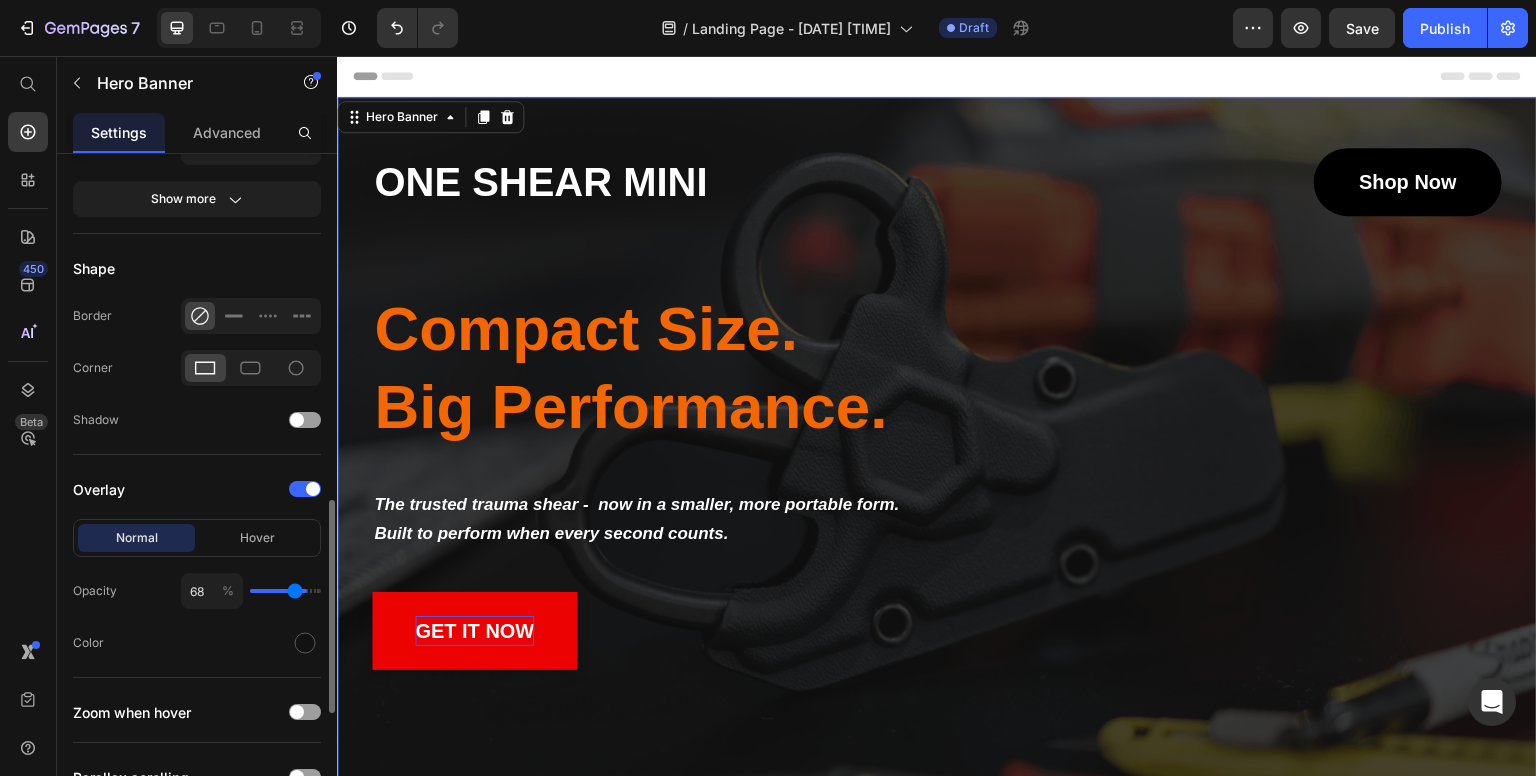 type on "66" 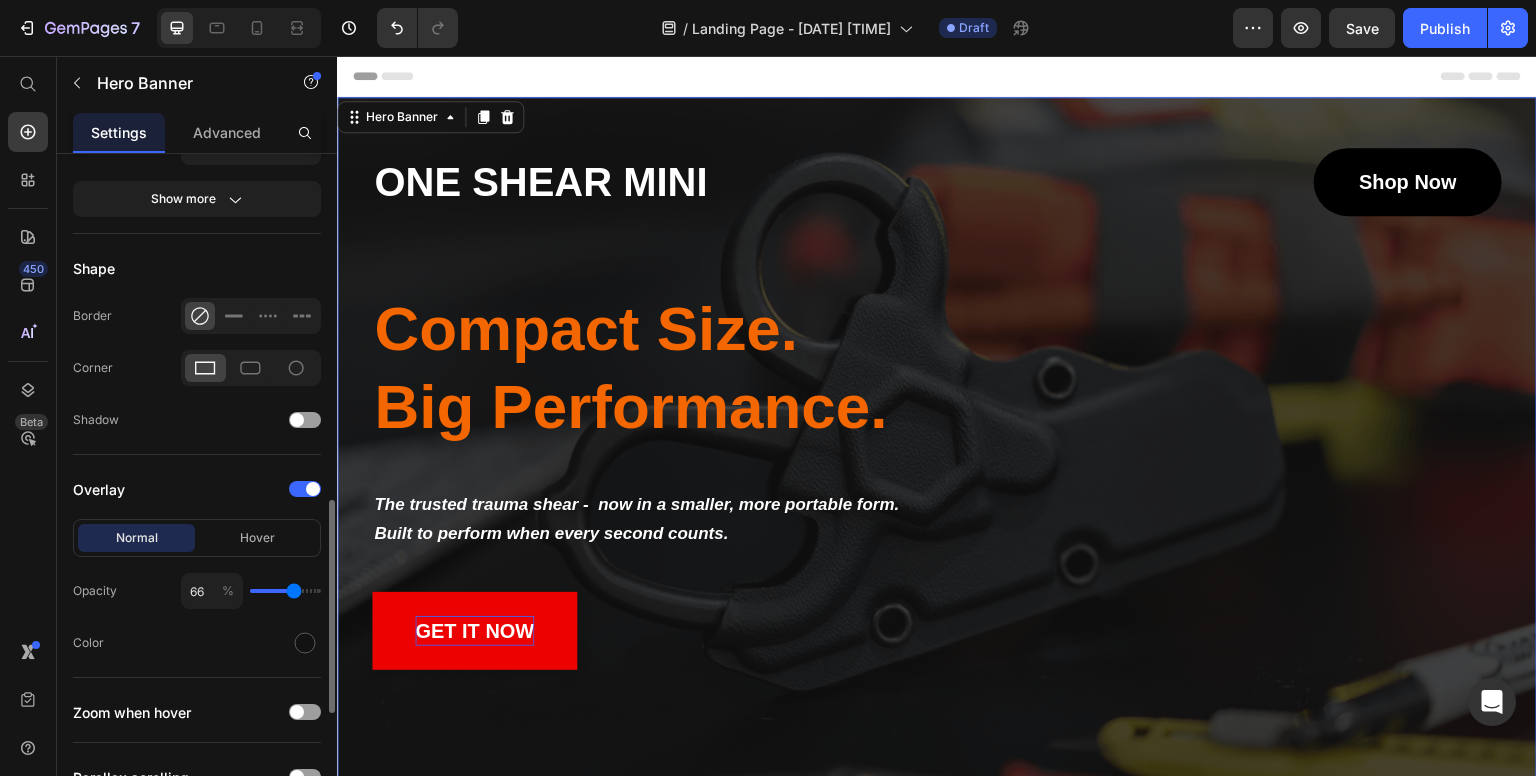 type on "65" 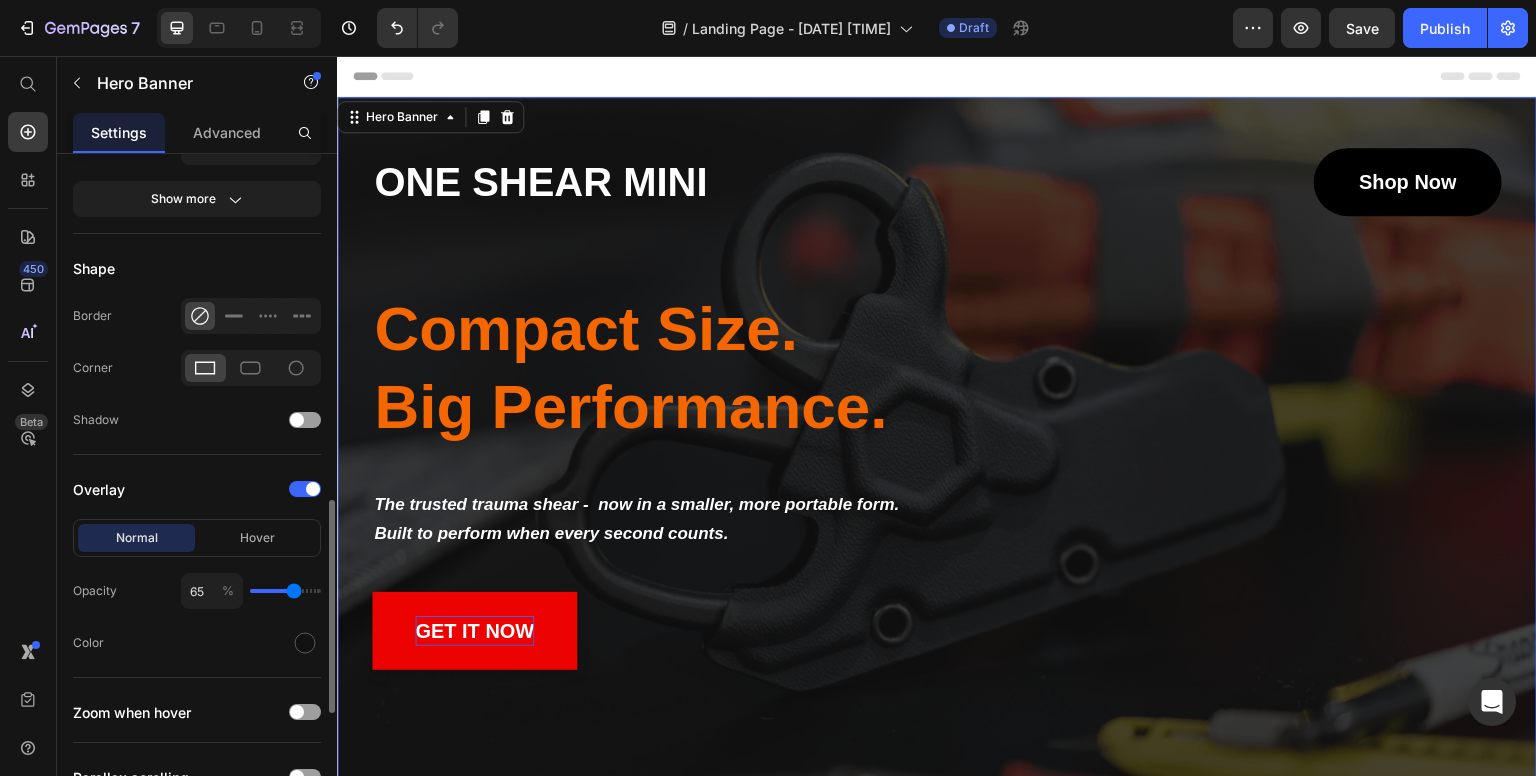 type on "62" 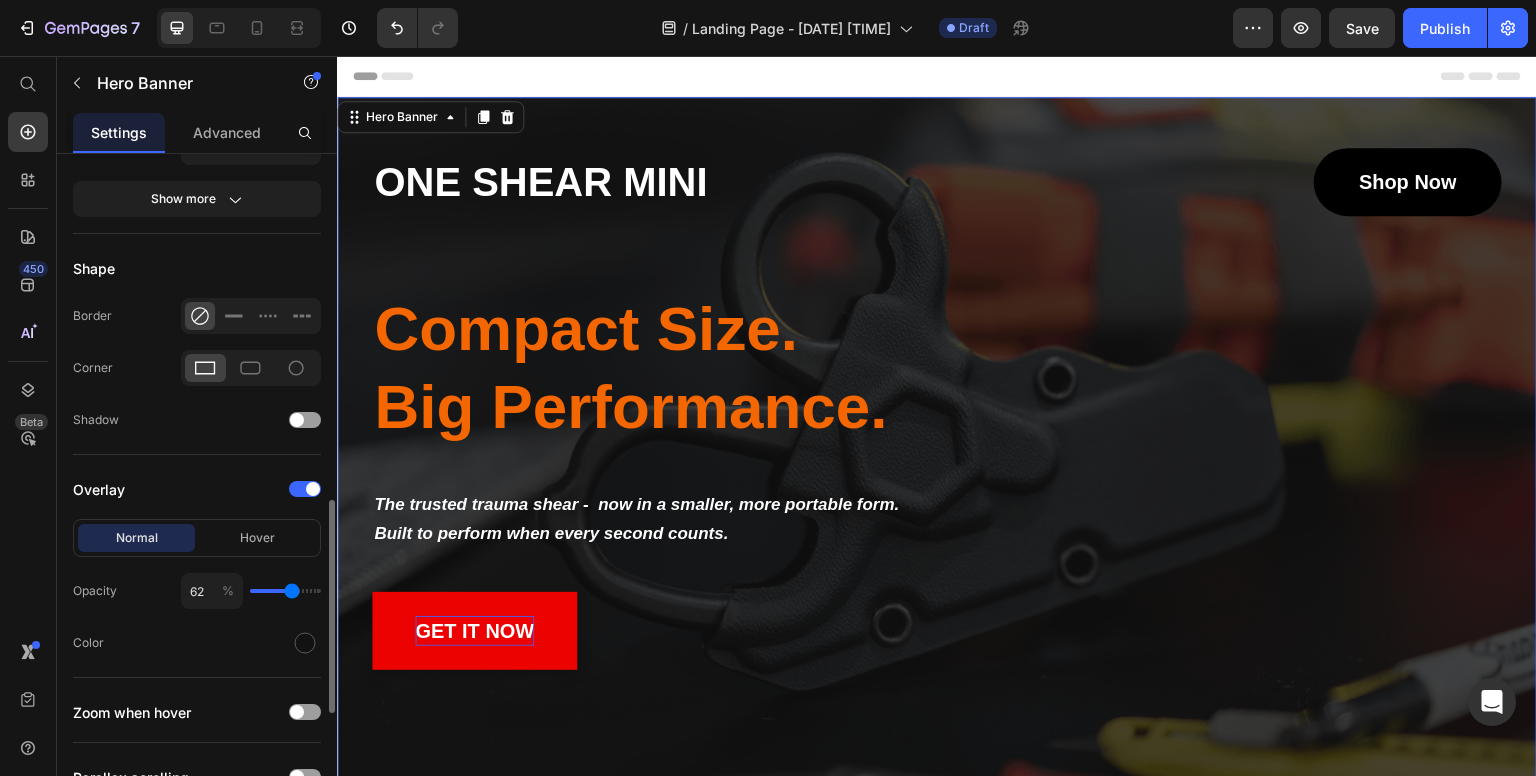 type on "60" 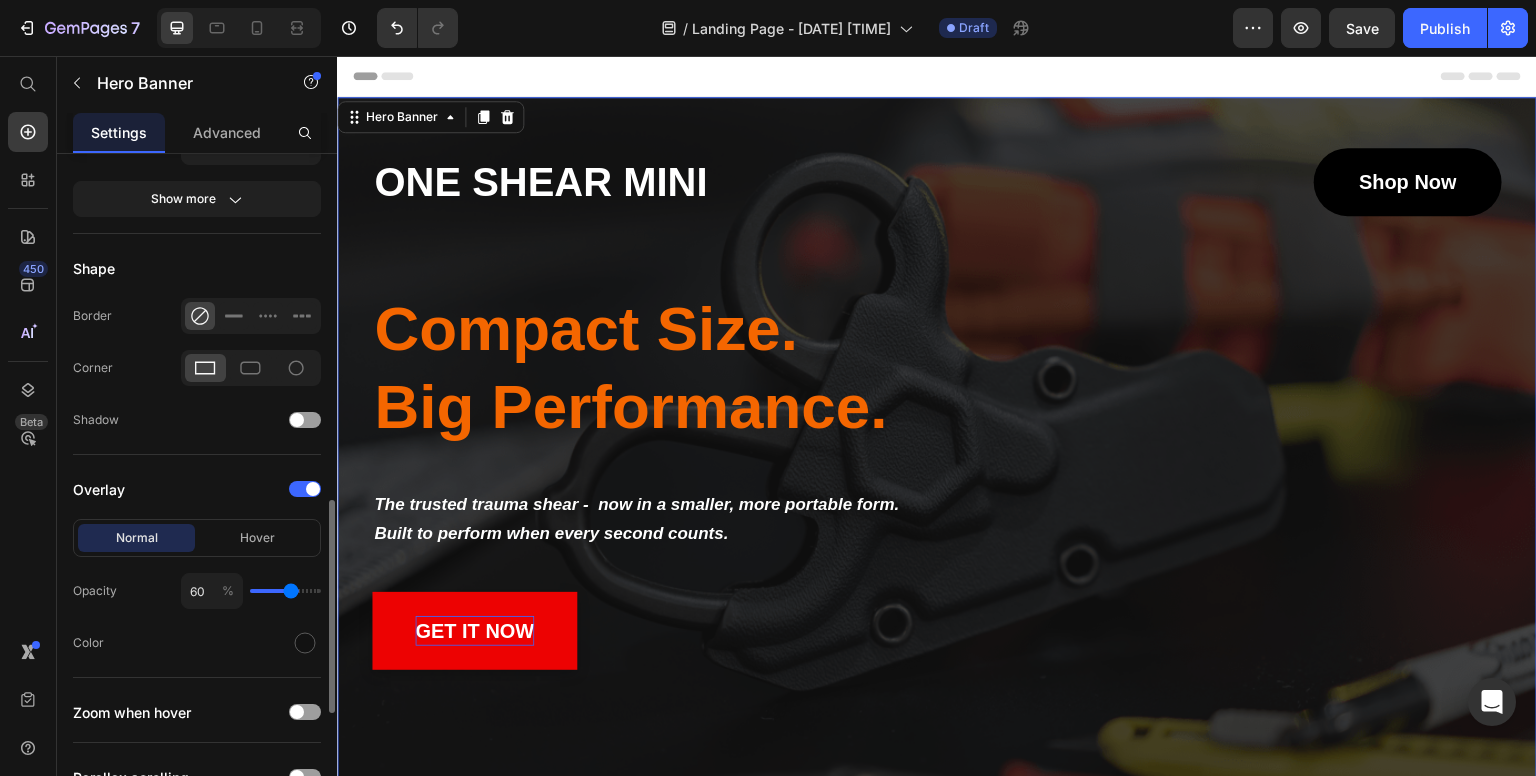 type on "59" 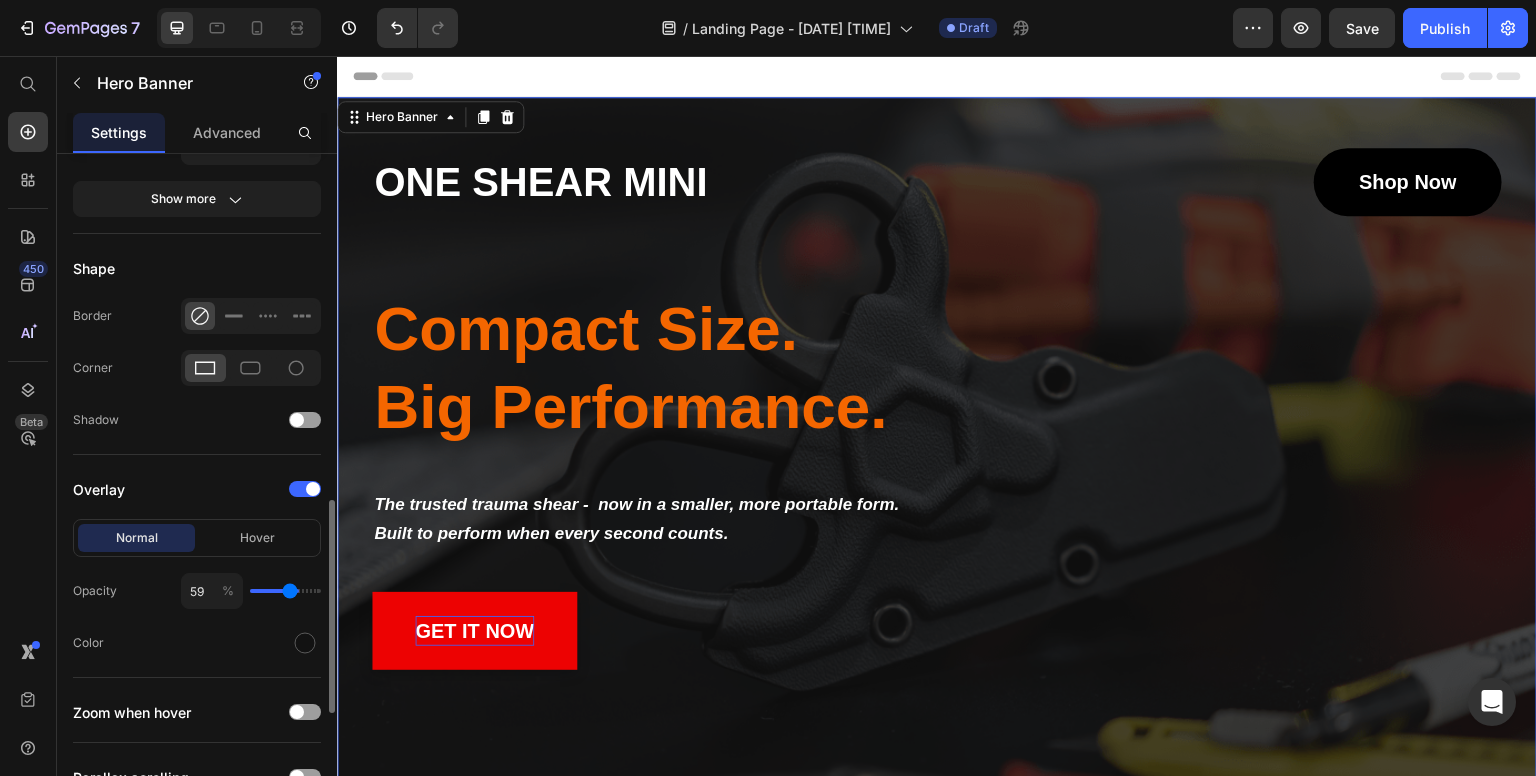 type on "57" 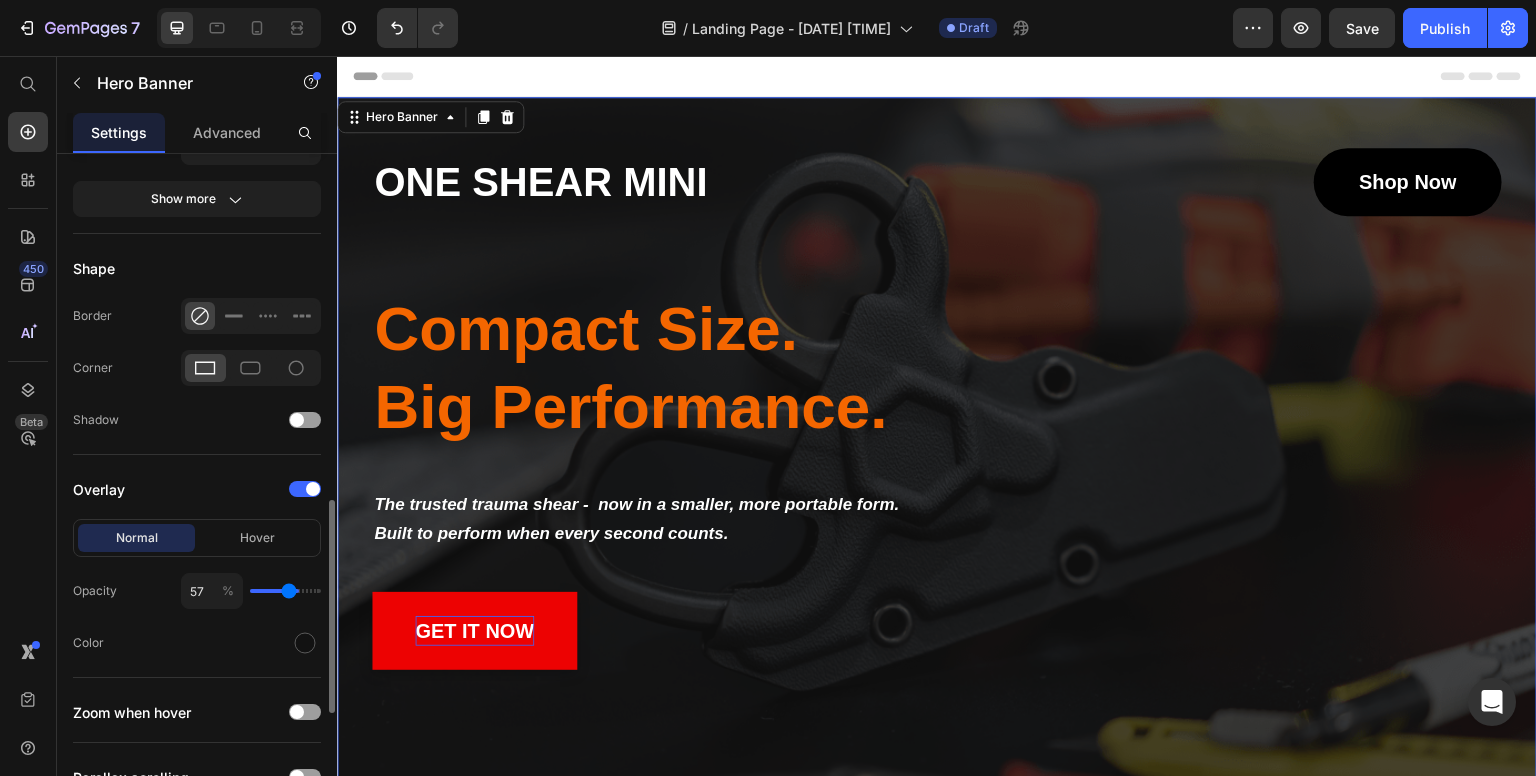 type on "56" 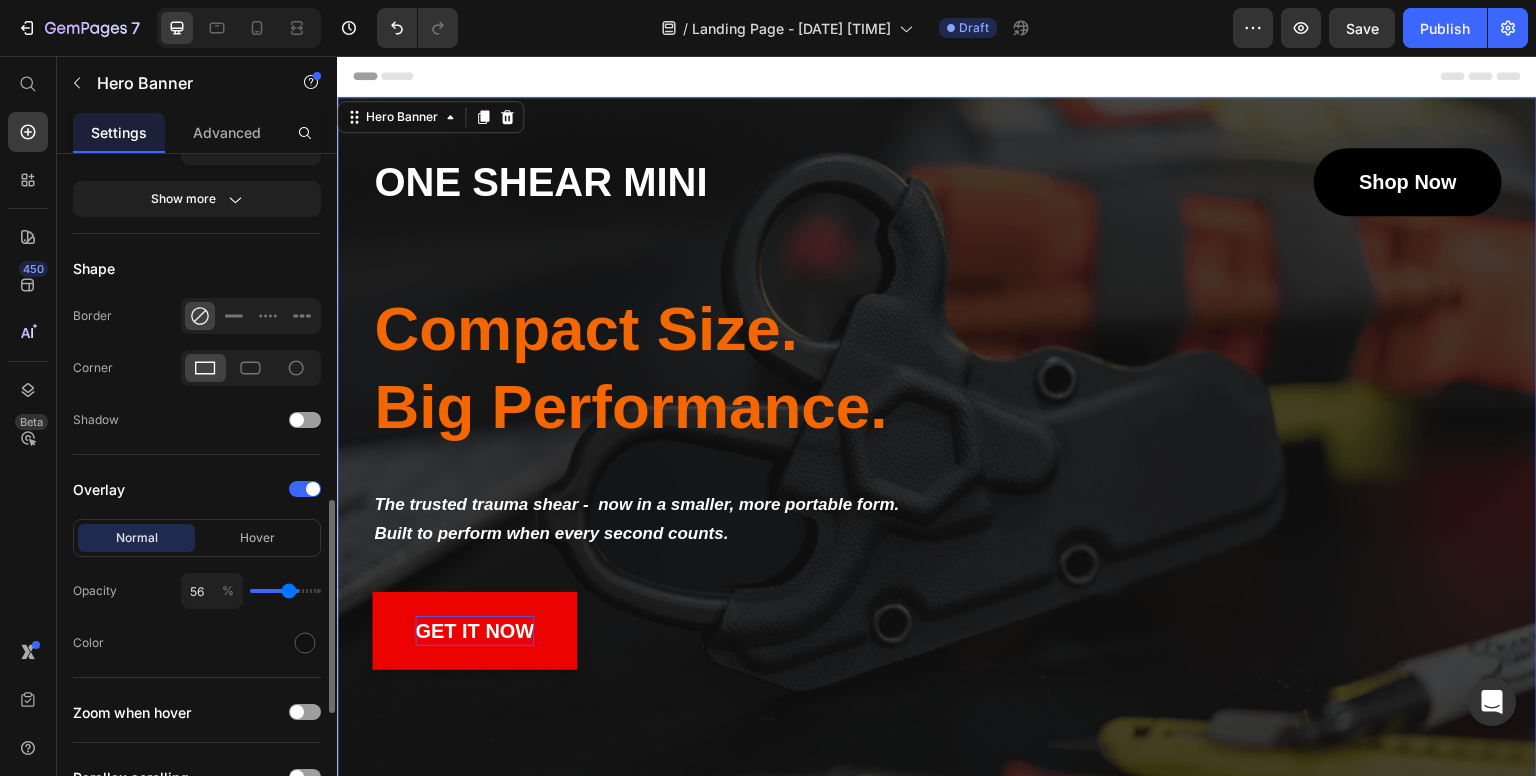 type on "55" 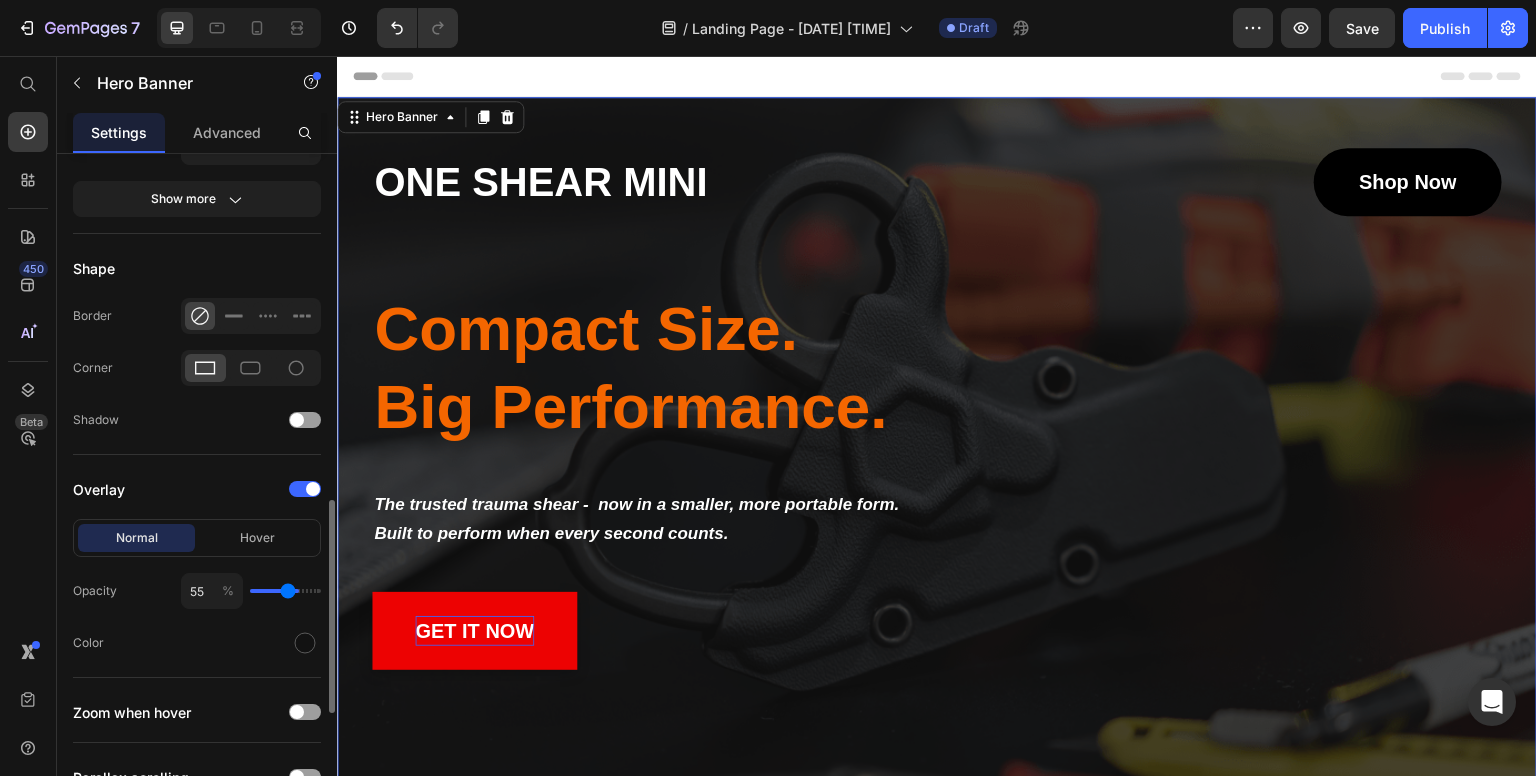 type on "53" 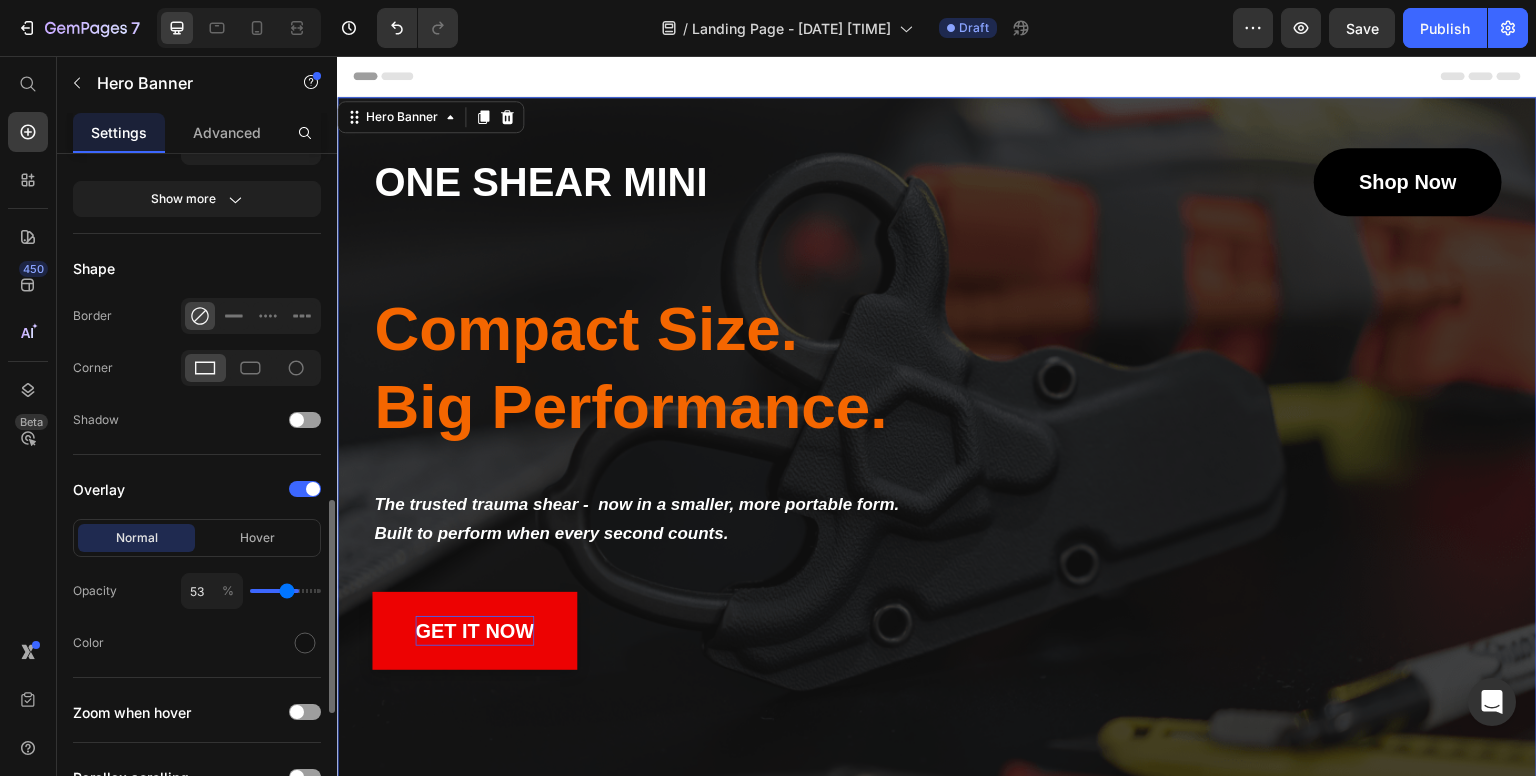 type on "50" 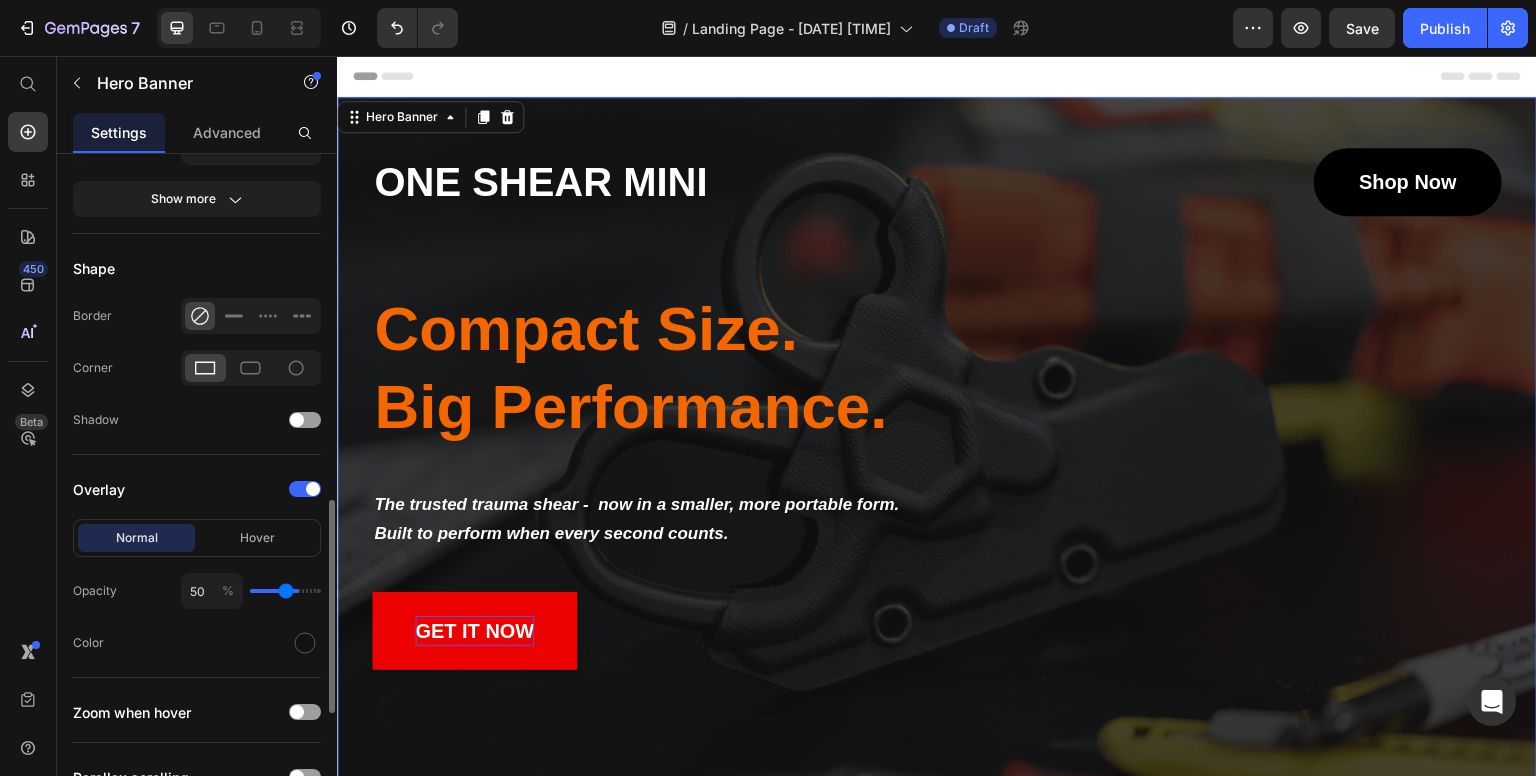 type on "49" 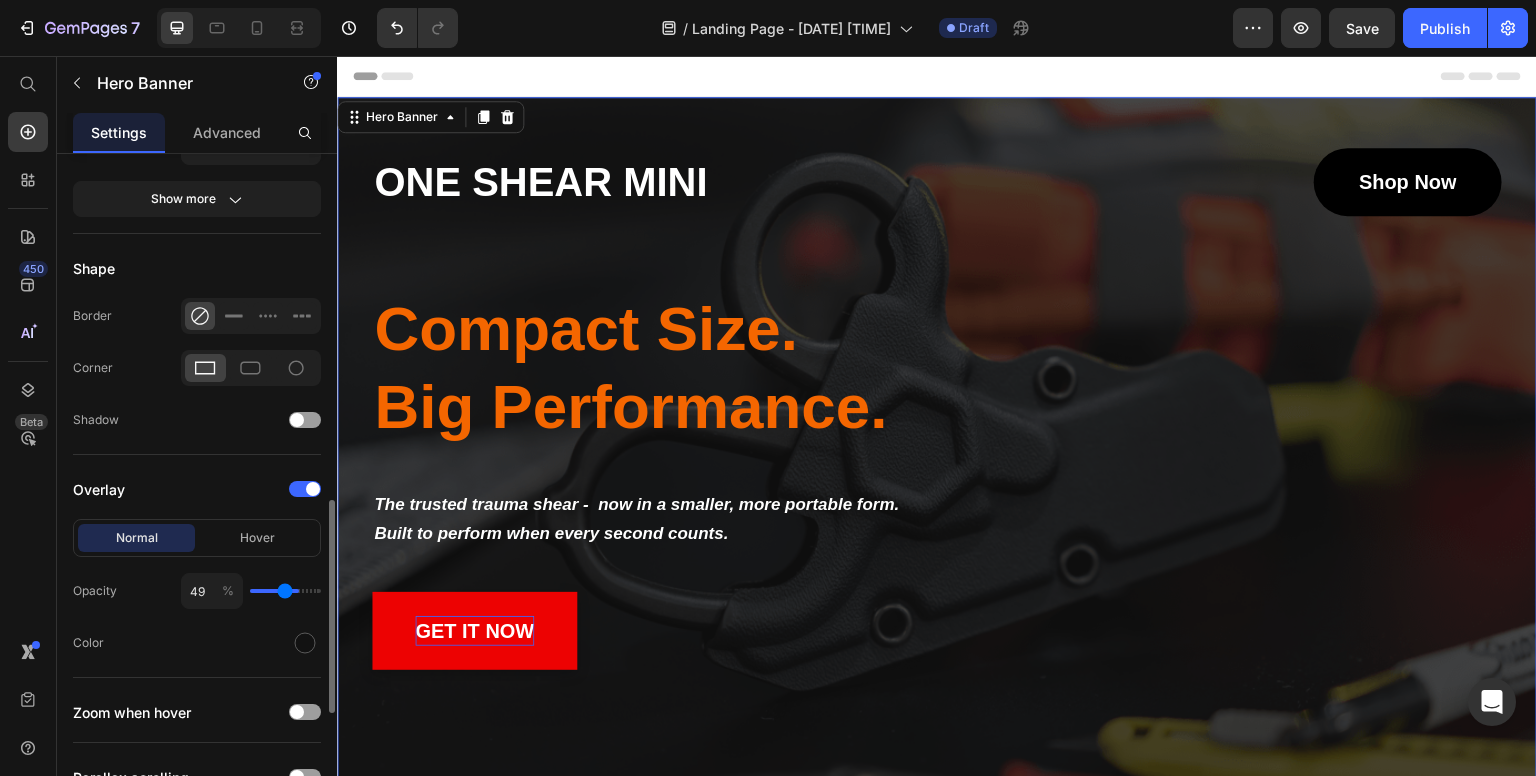 type on "47" 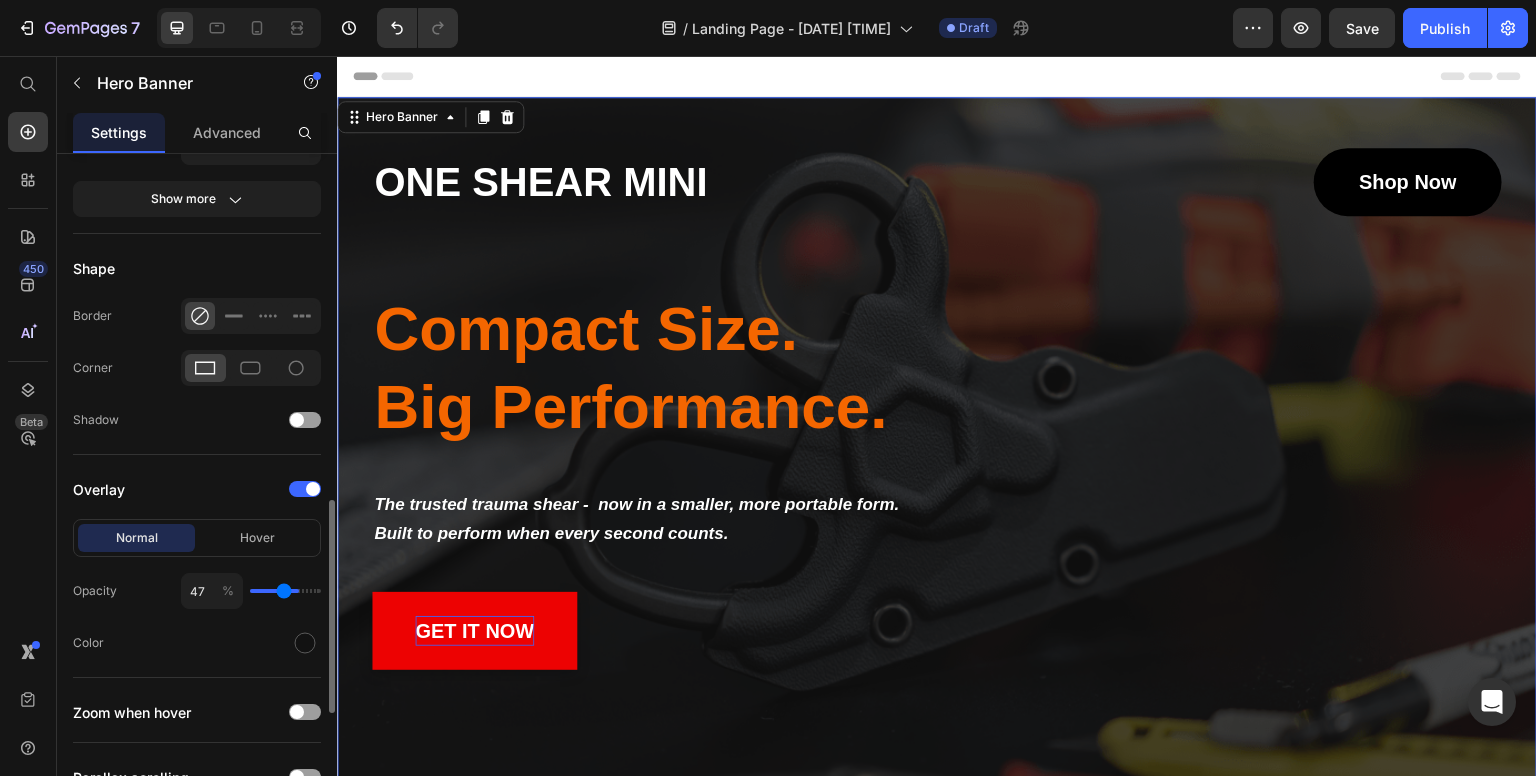 type on "46" 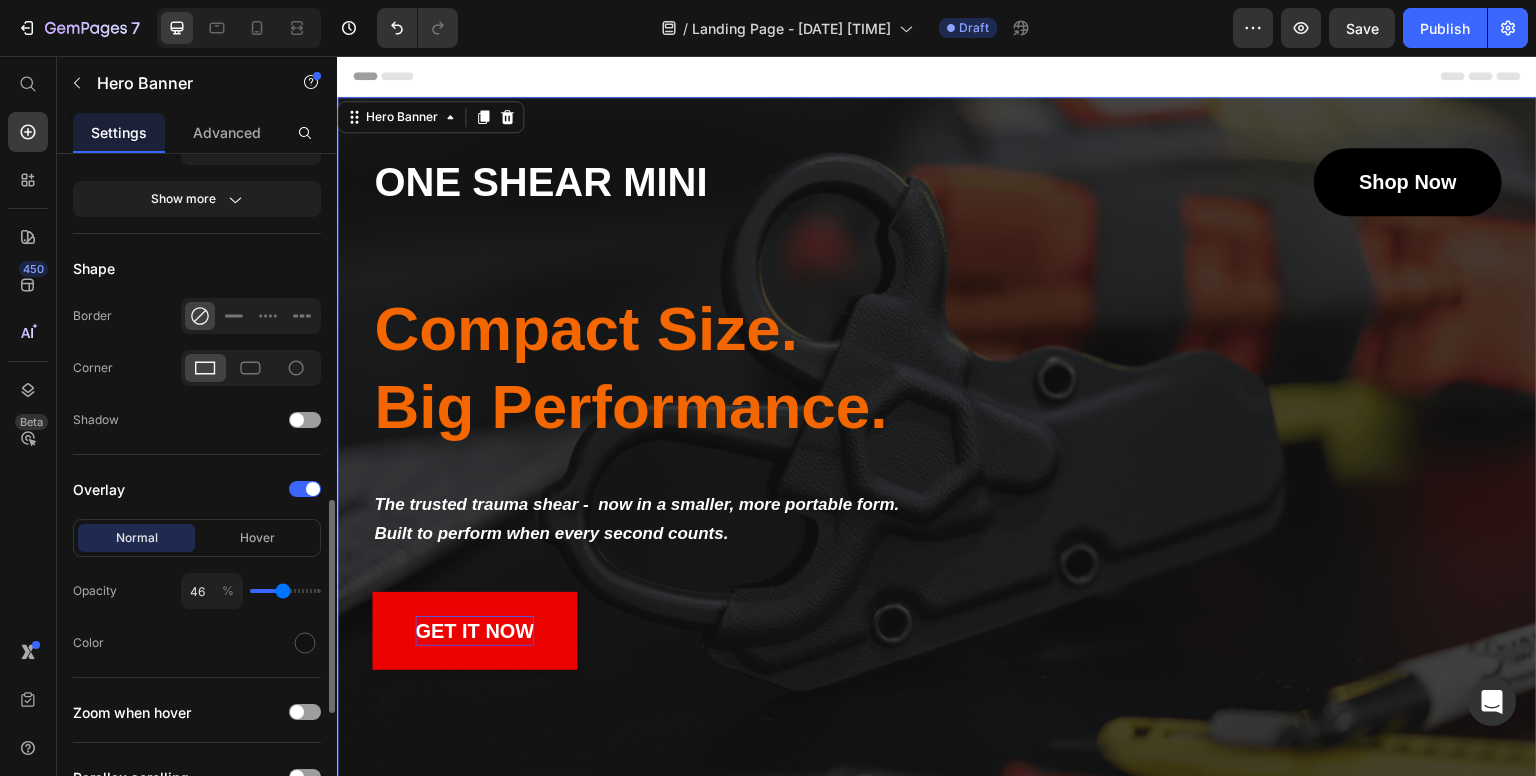 drag, startPoint x: 300, startPoint y: 589, endPoint x: 283, endPoint y: 589, distance: 17 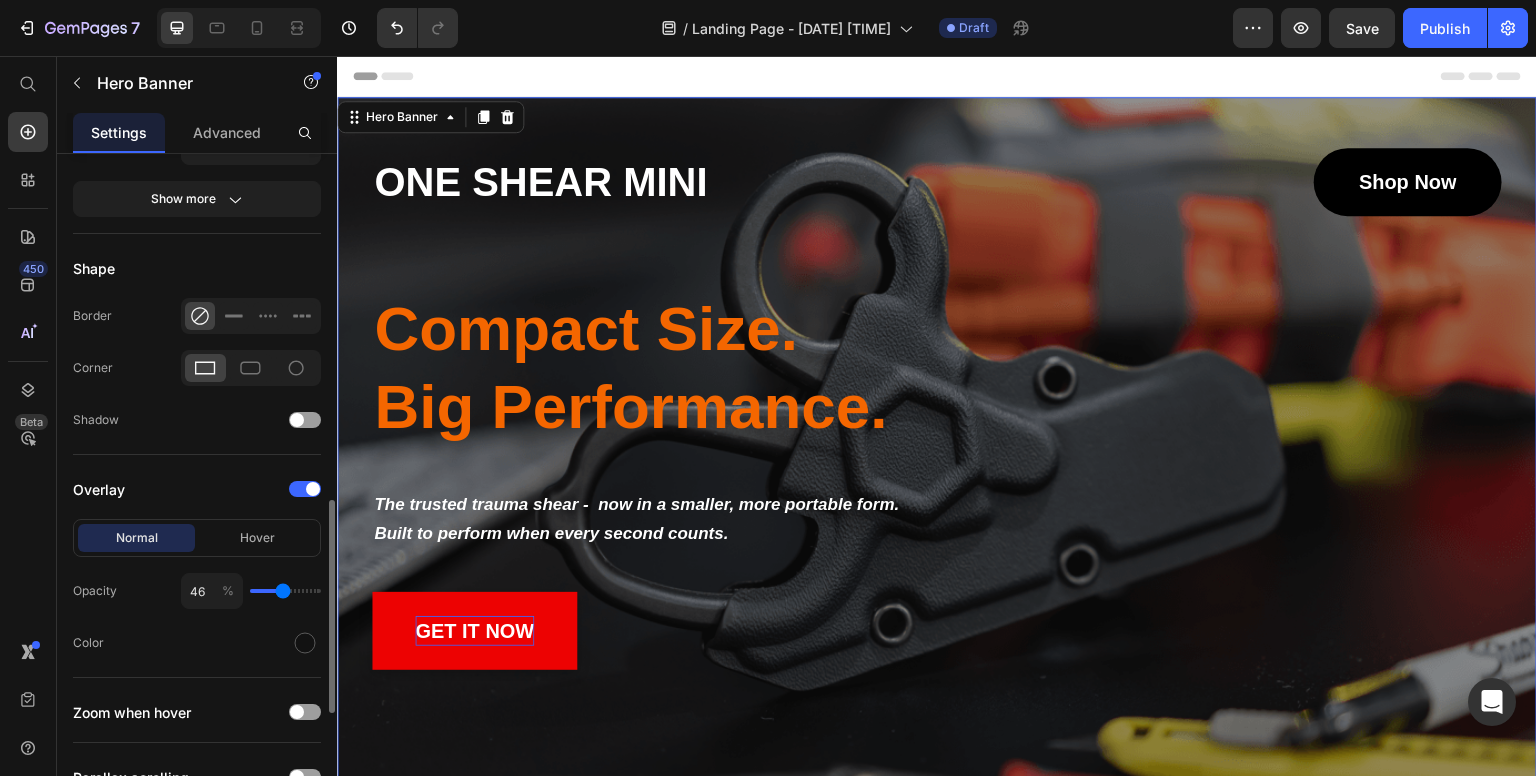 type on "44" 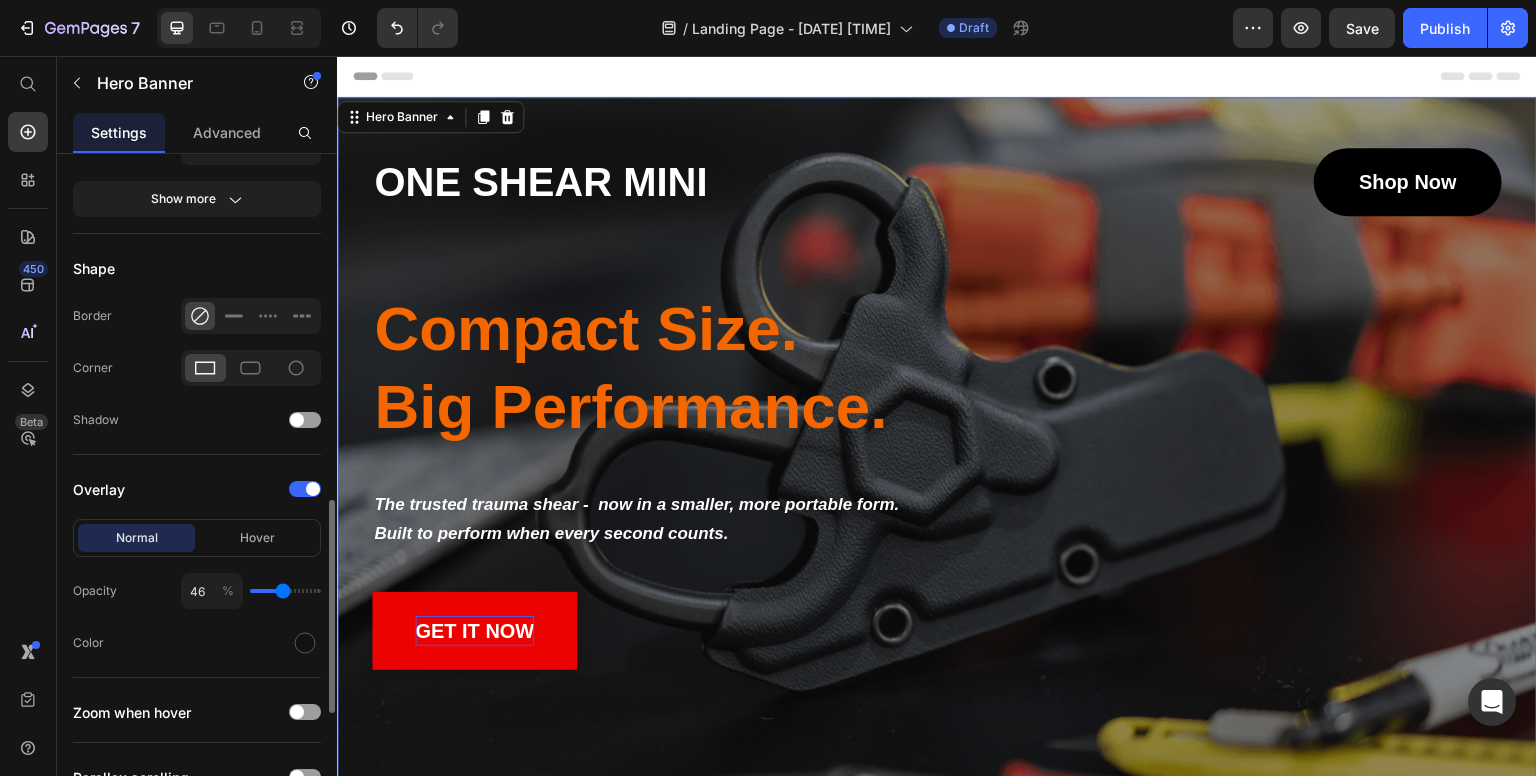 type on "44" 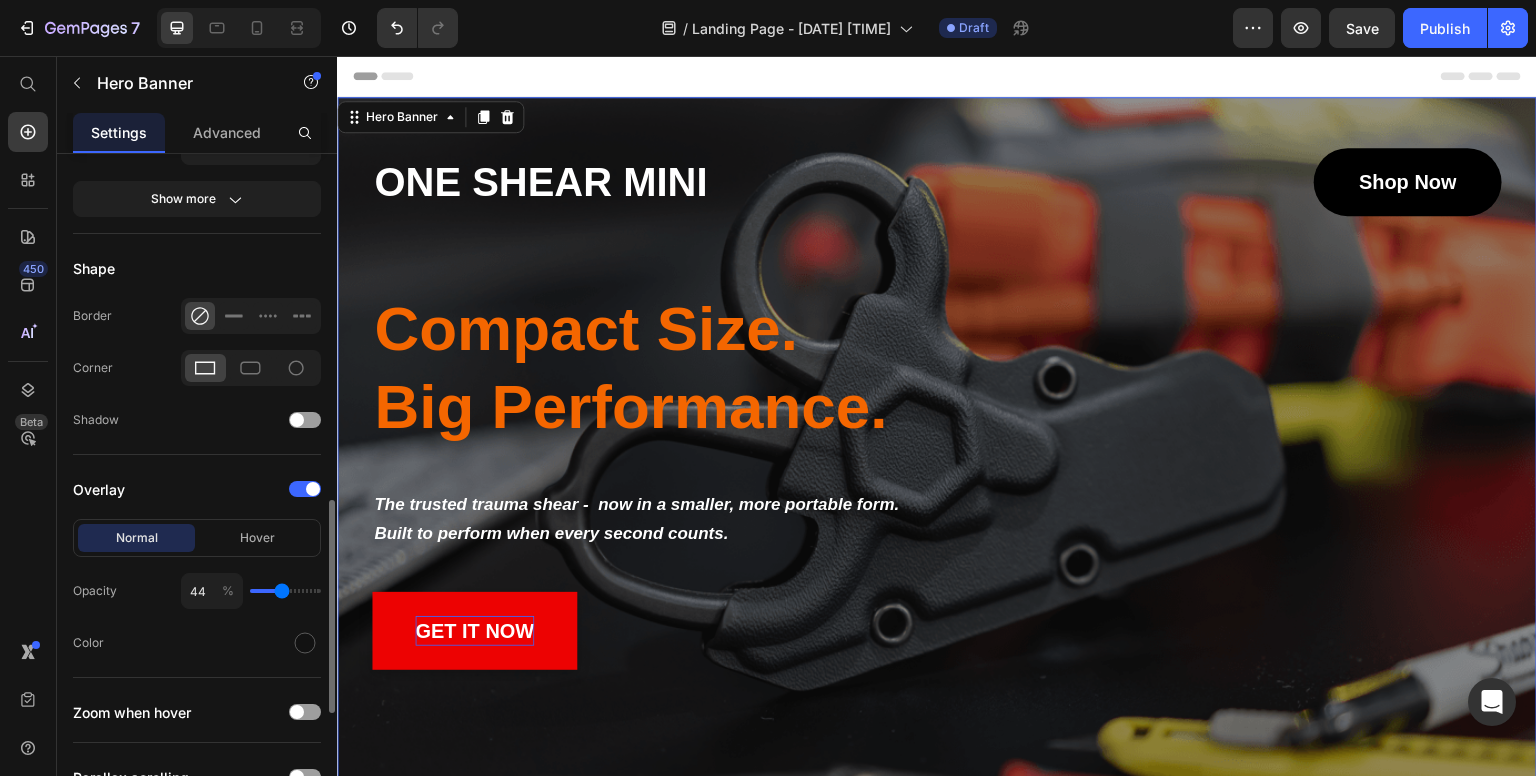 type on "43" 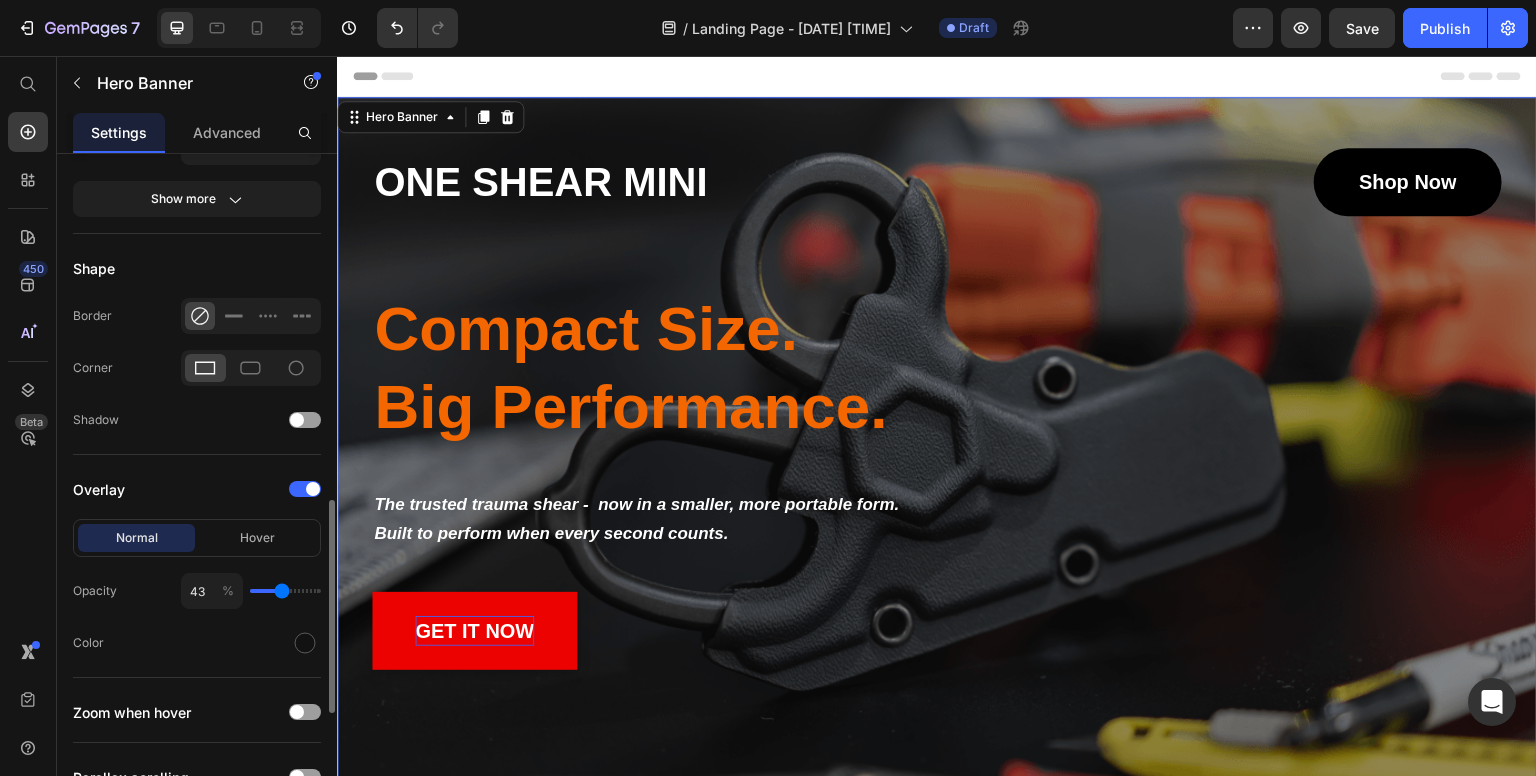 type on "40" 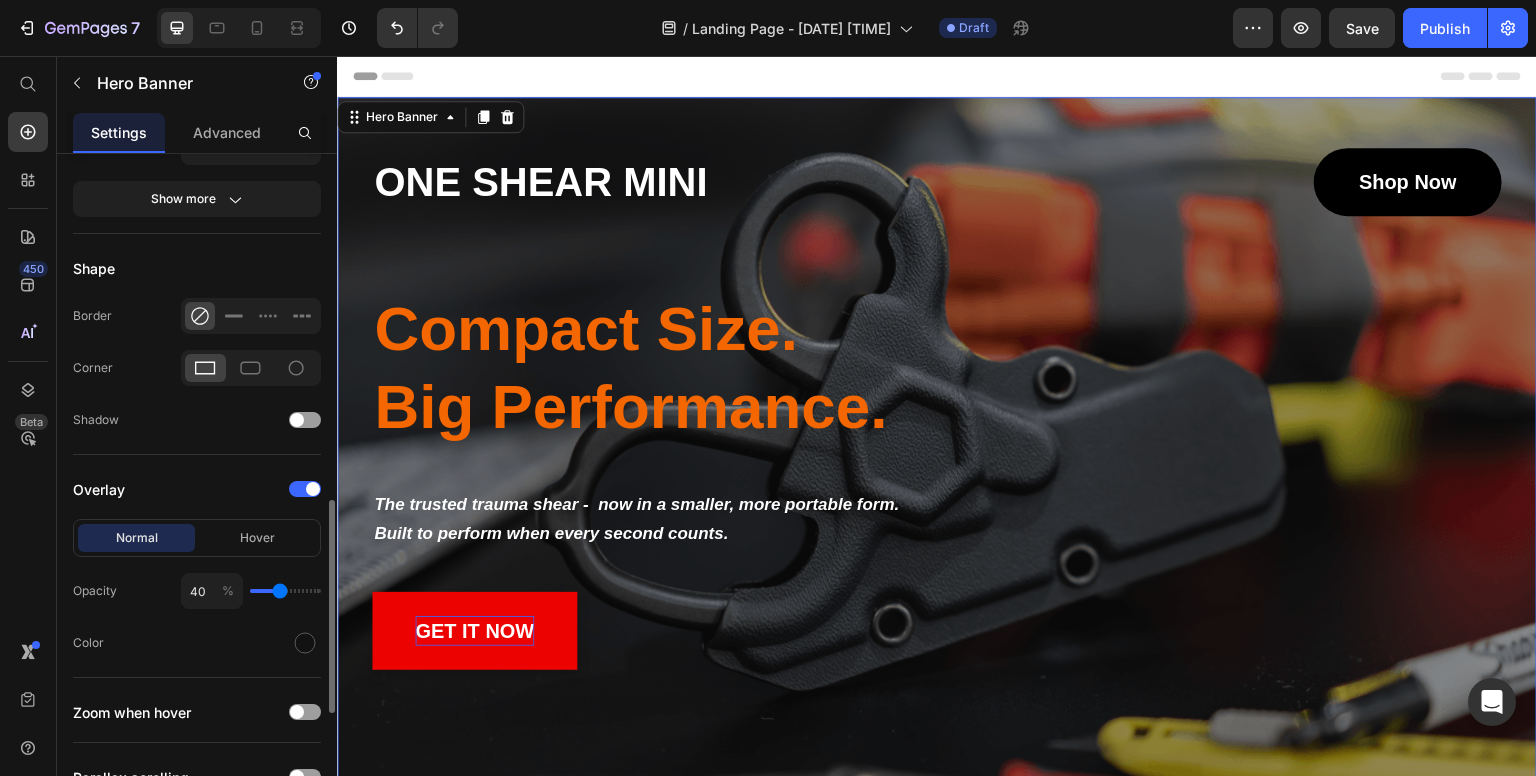 type on "39" 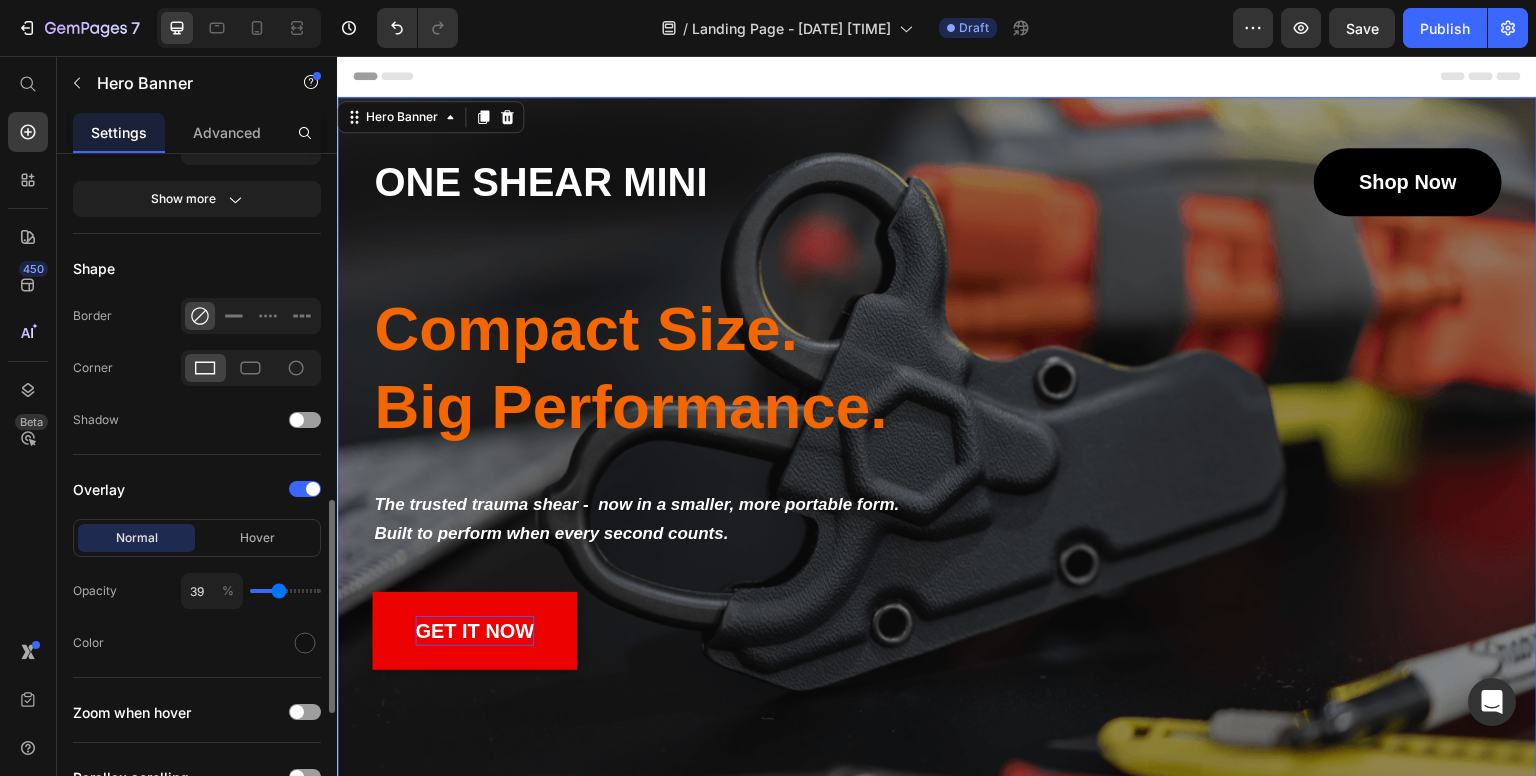 type on "37" 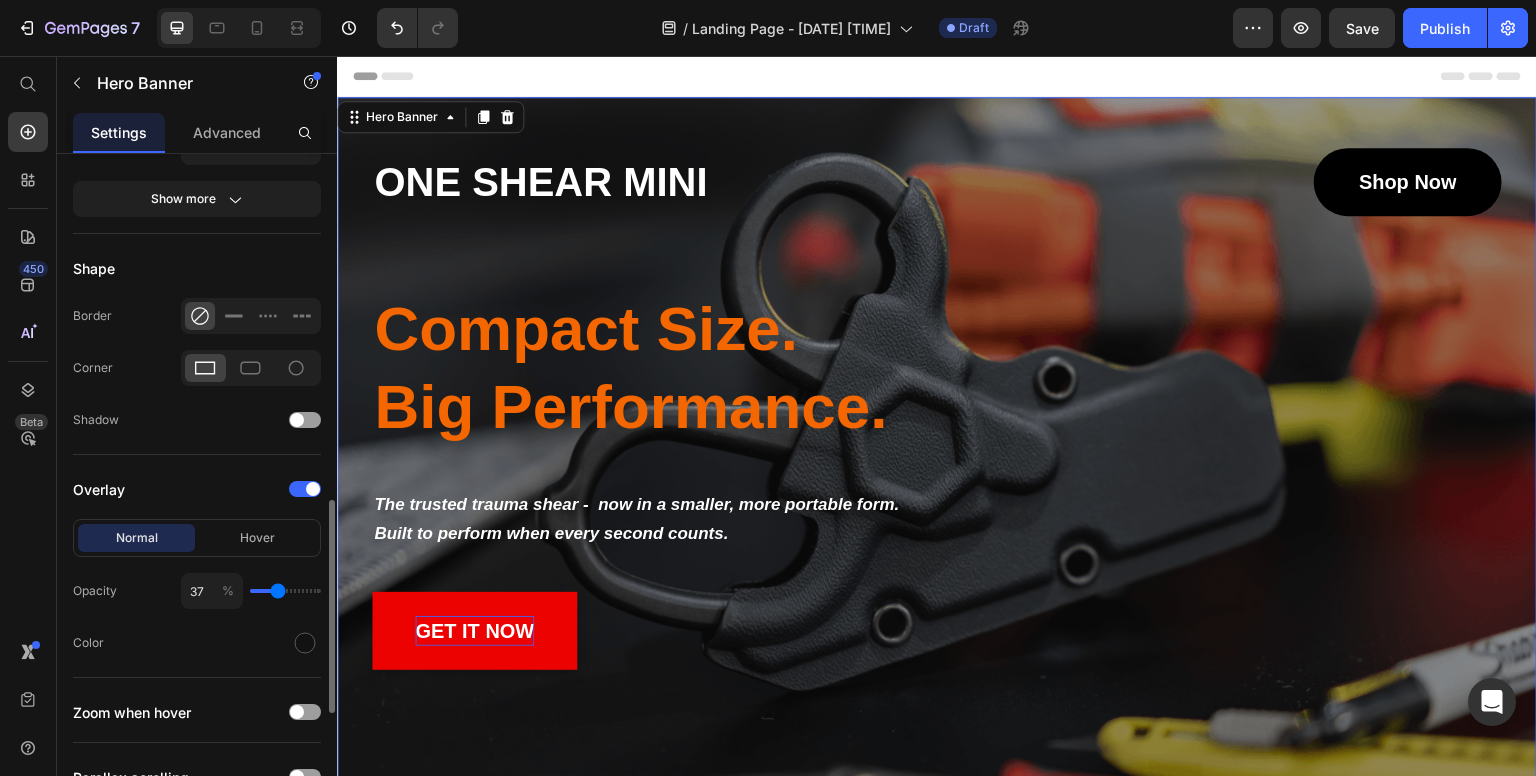 type on "36" 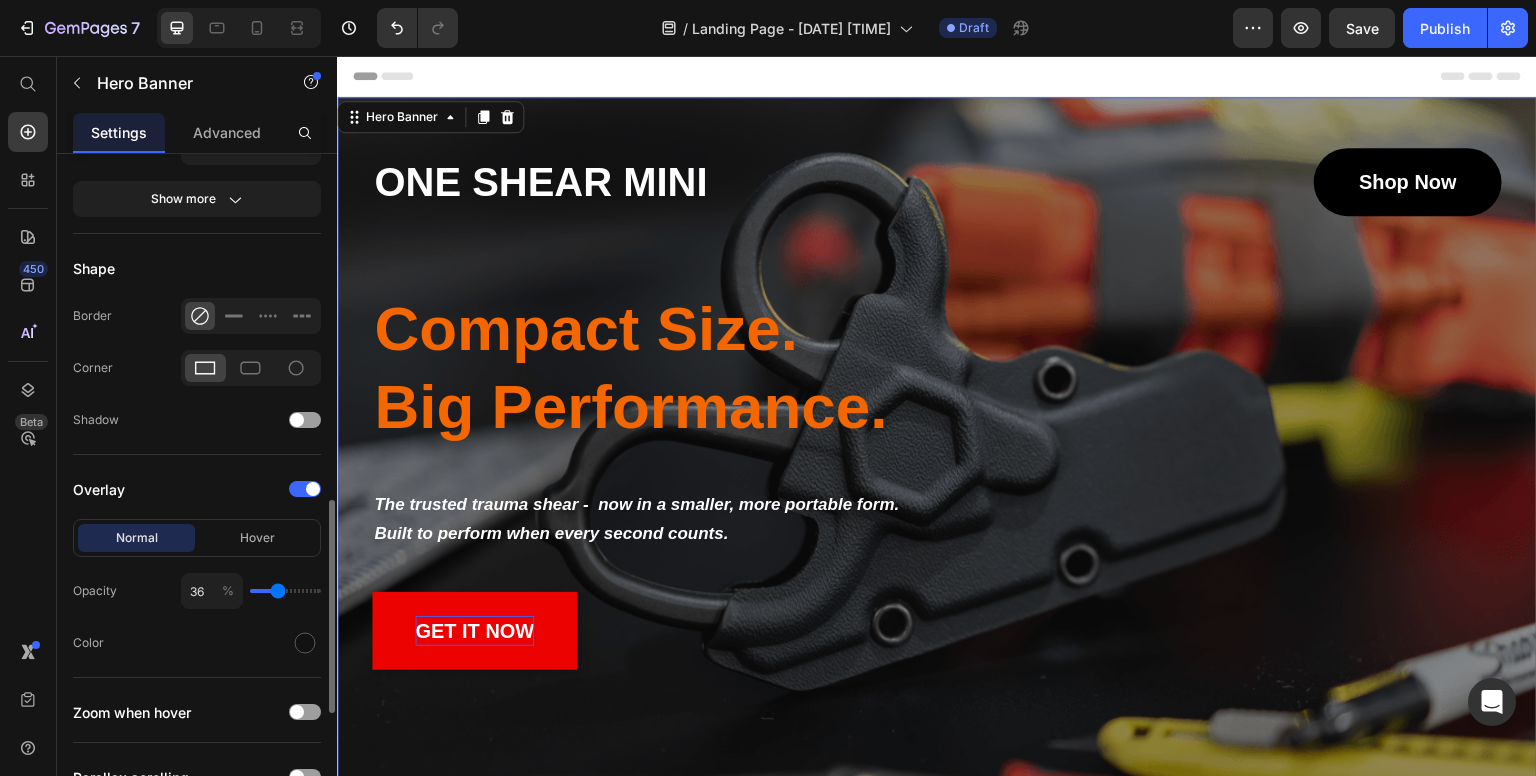 type on "34" 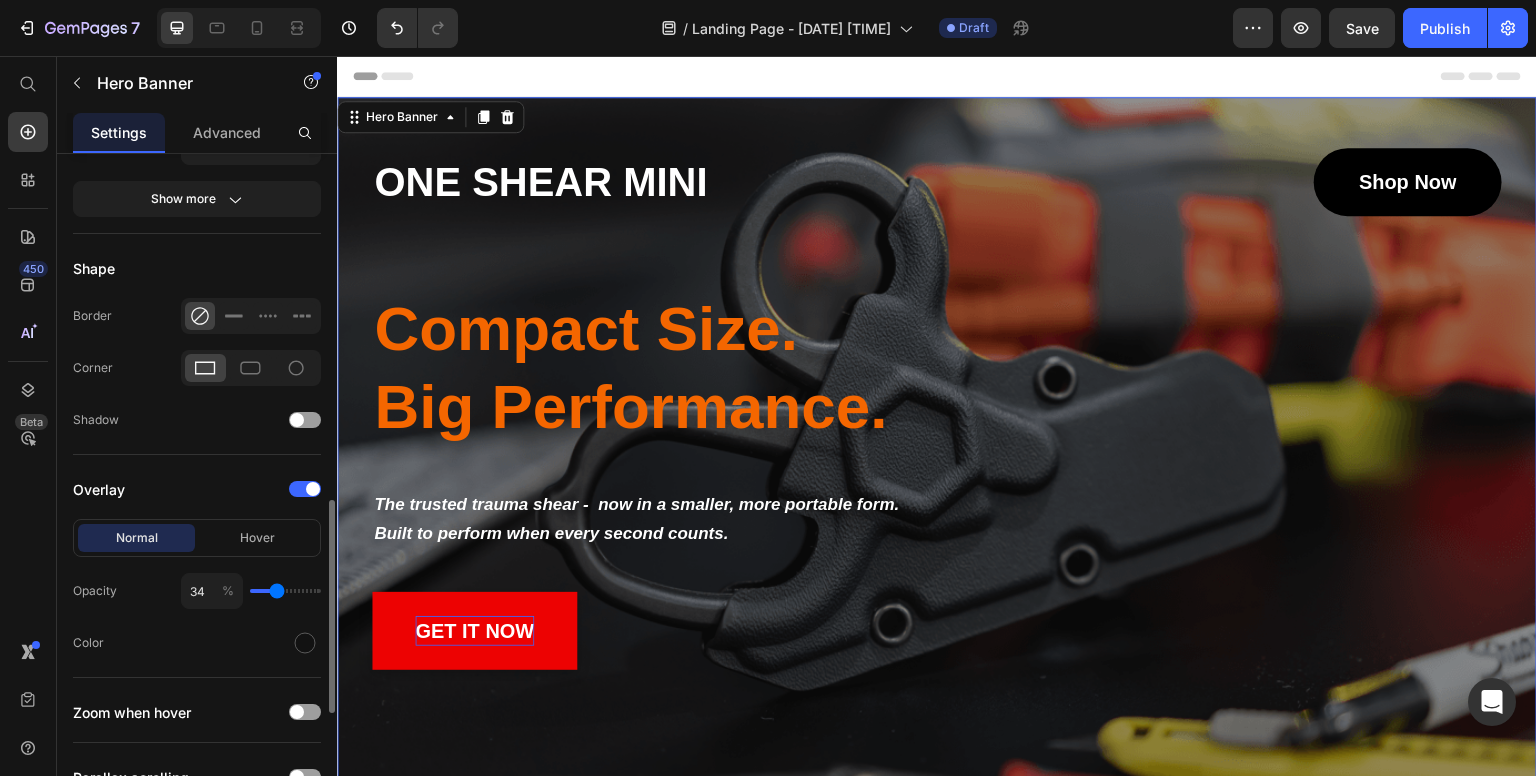 type on "33" 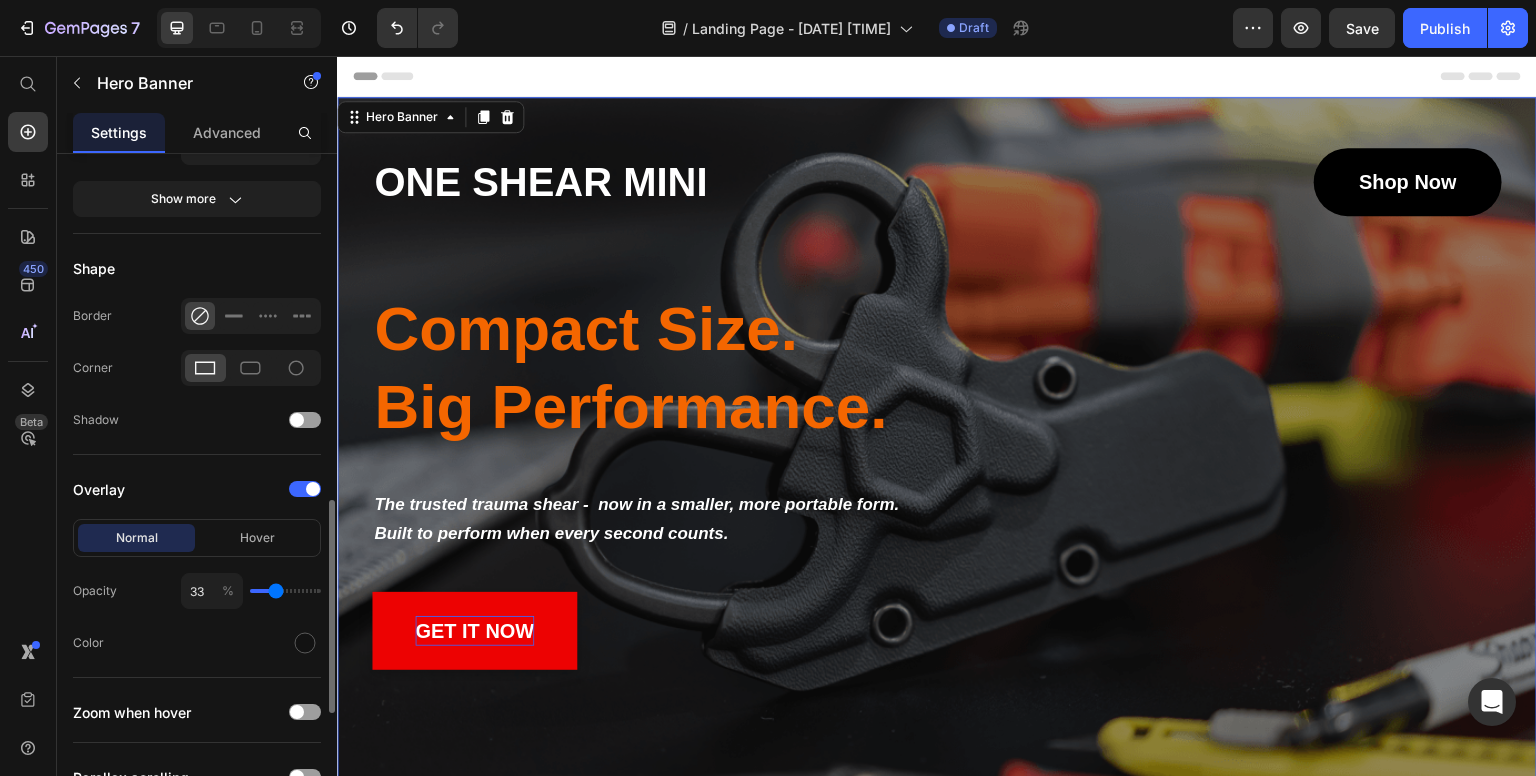 type on "31" 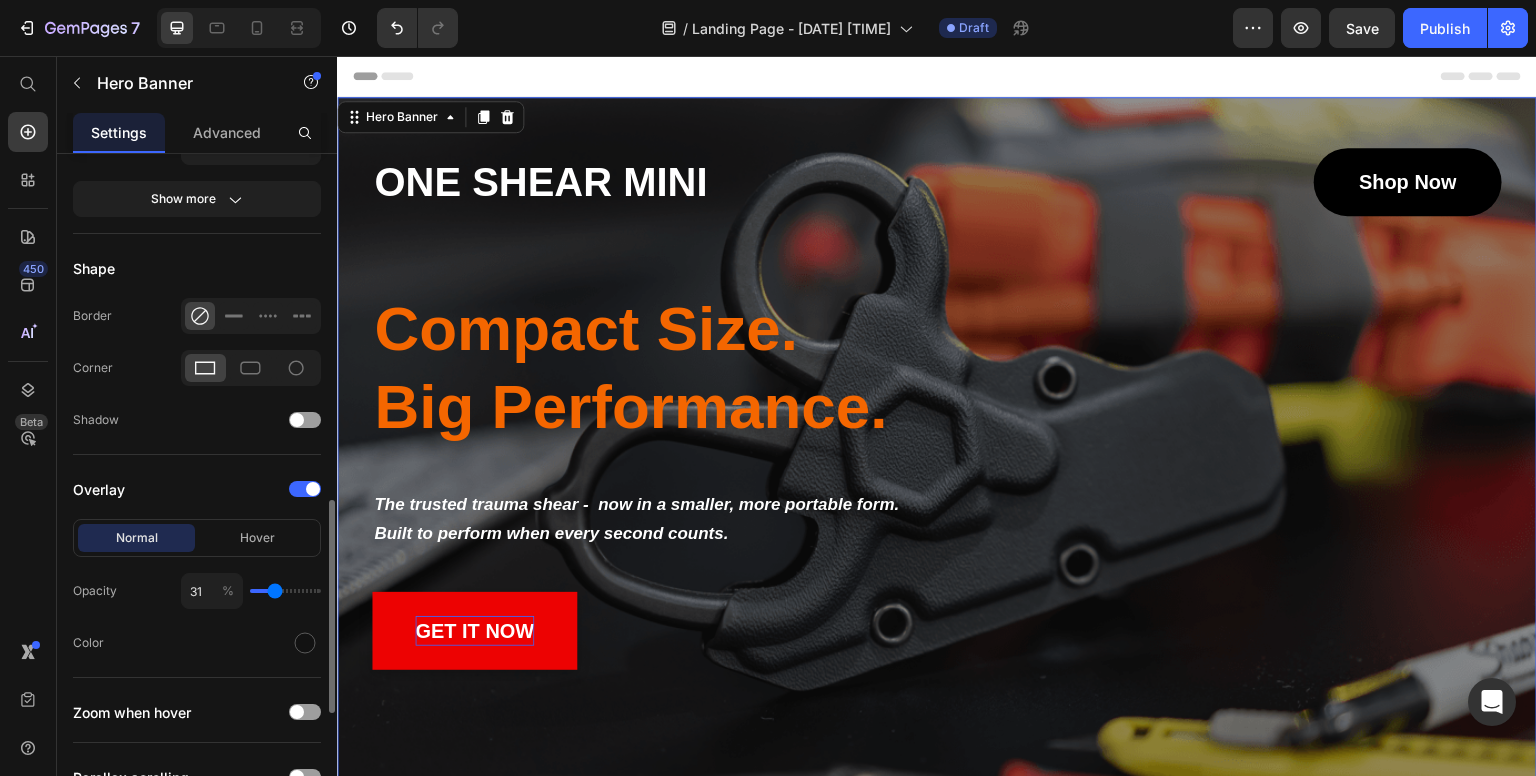 type on "30" 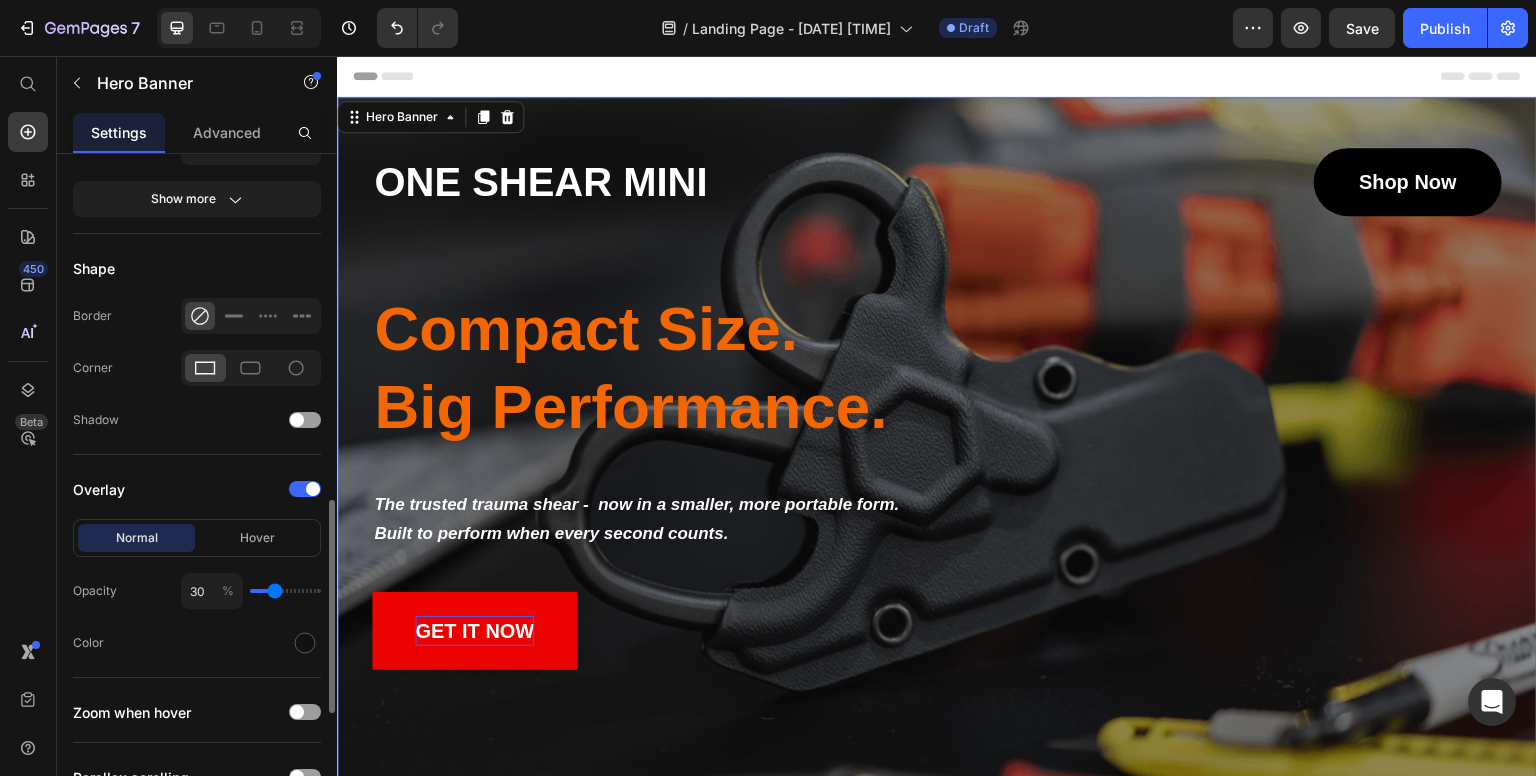 type on "28" 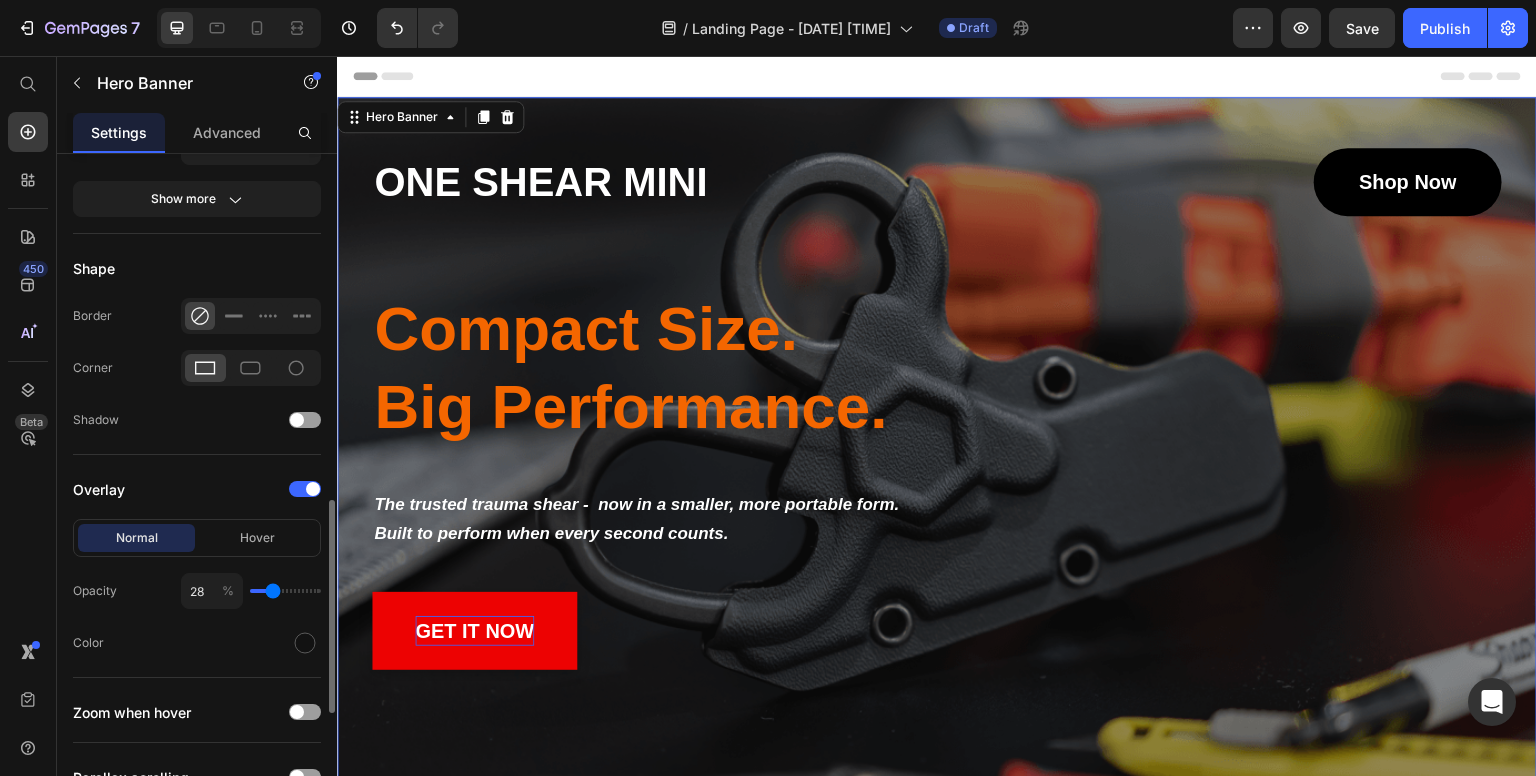 type on "27" 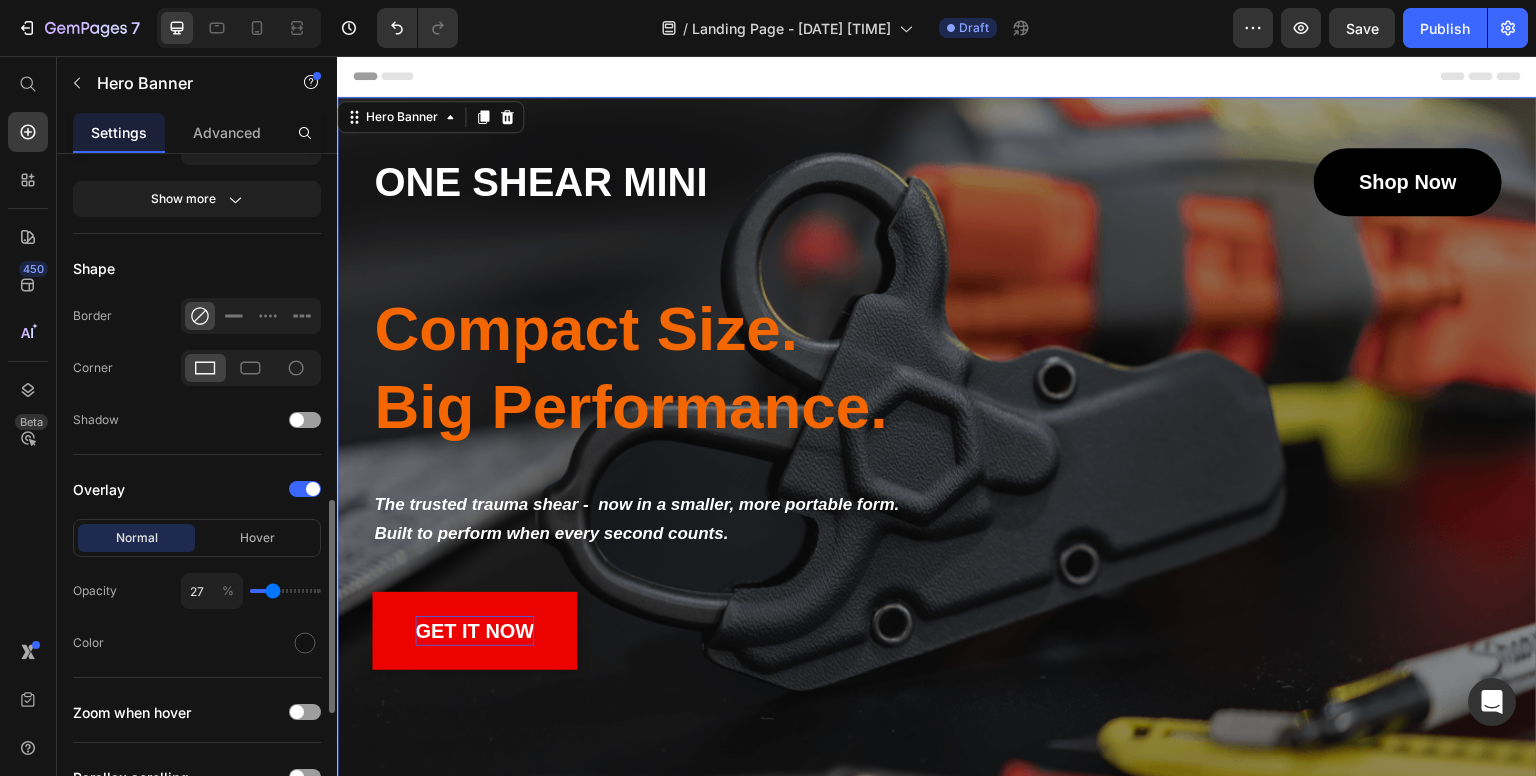 drag, startPoint x: 283, startPoint y: 589, endPoint x: 272, endPoint y: 588, distance: 11.045361 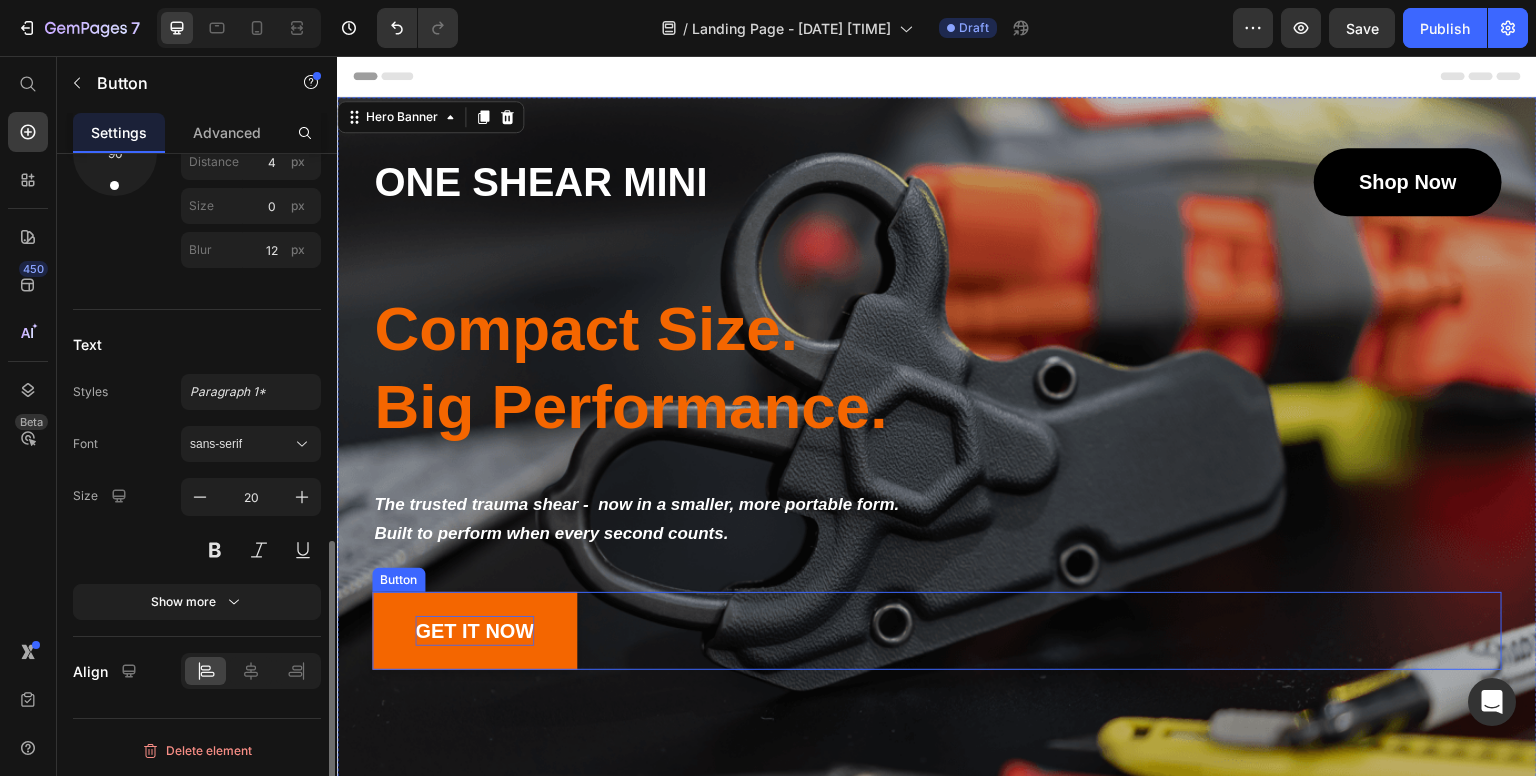 click on "get it now" at bounding box center (474, 631) 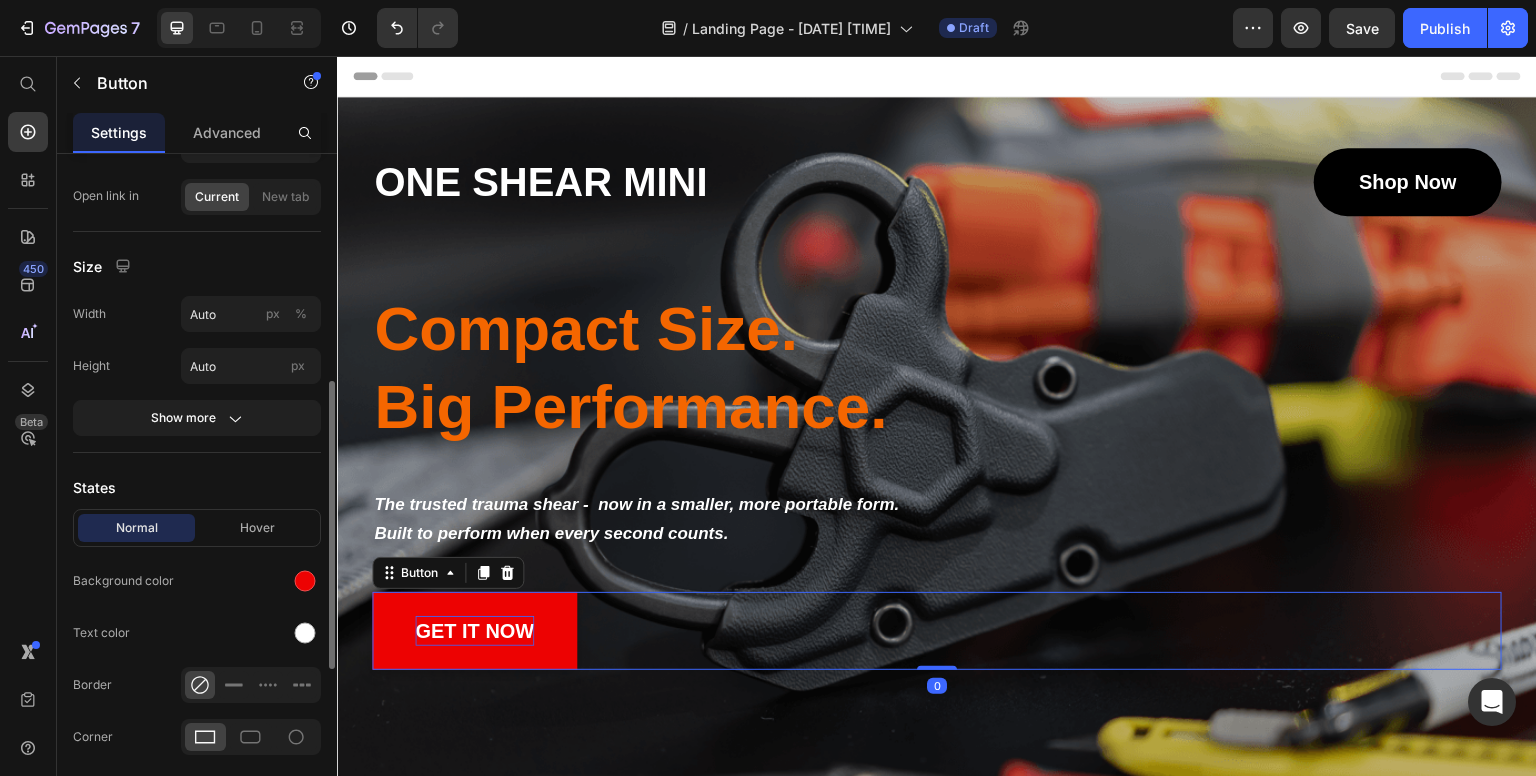 scroll, scrollTop: 300, scrollLeft: 0, axis: vertical 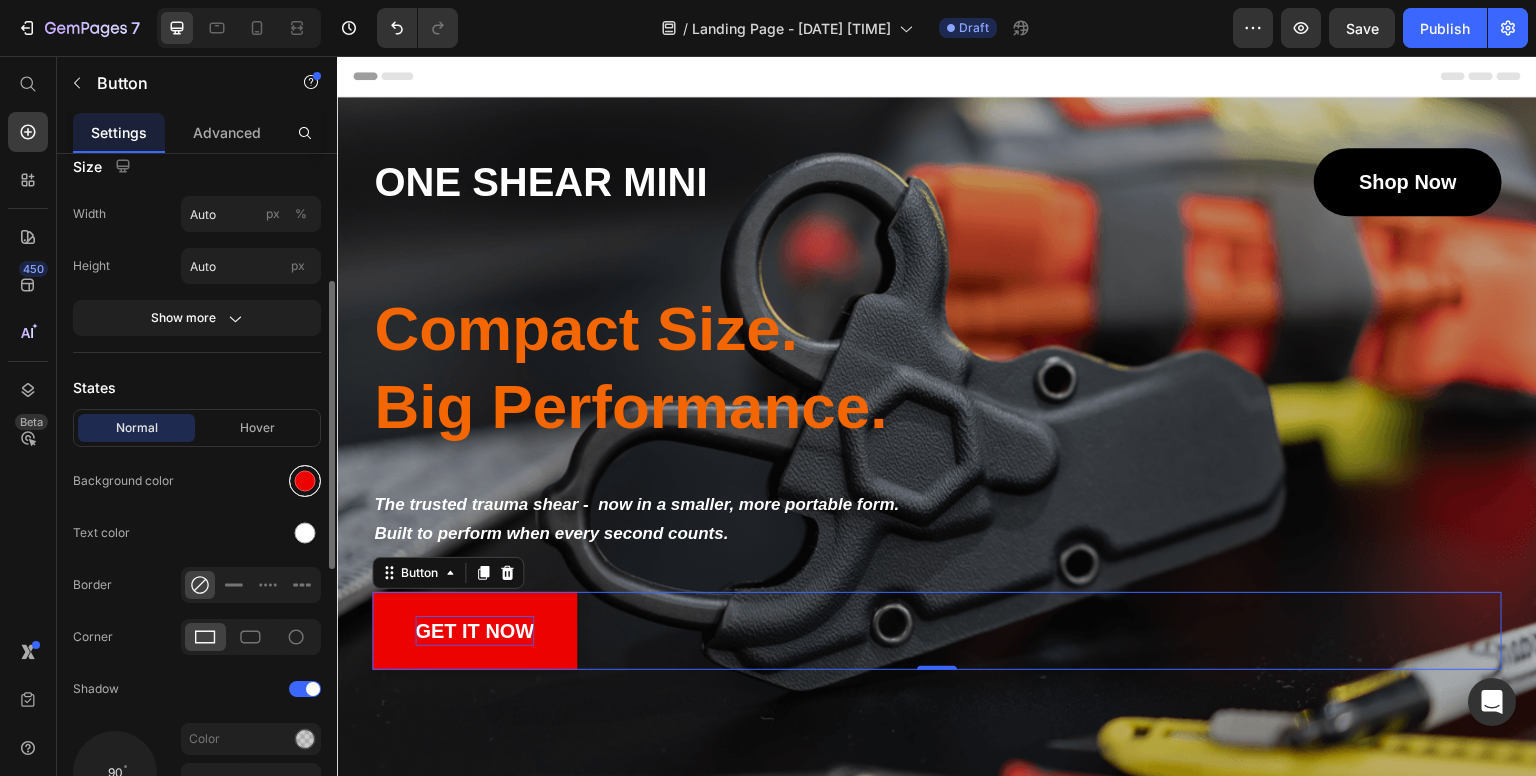 click at bounding box center (305, 481) 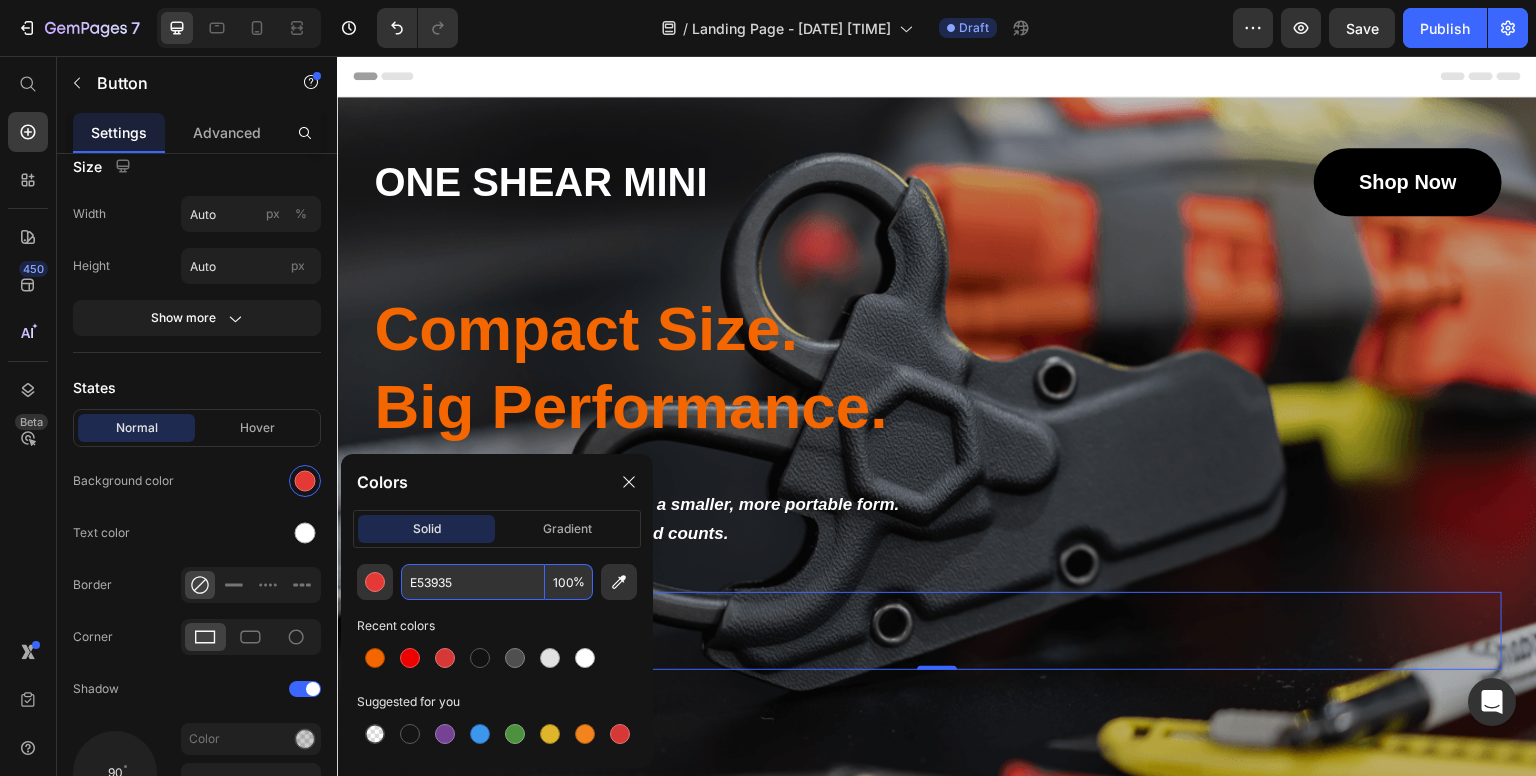 type on "E53935" 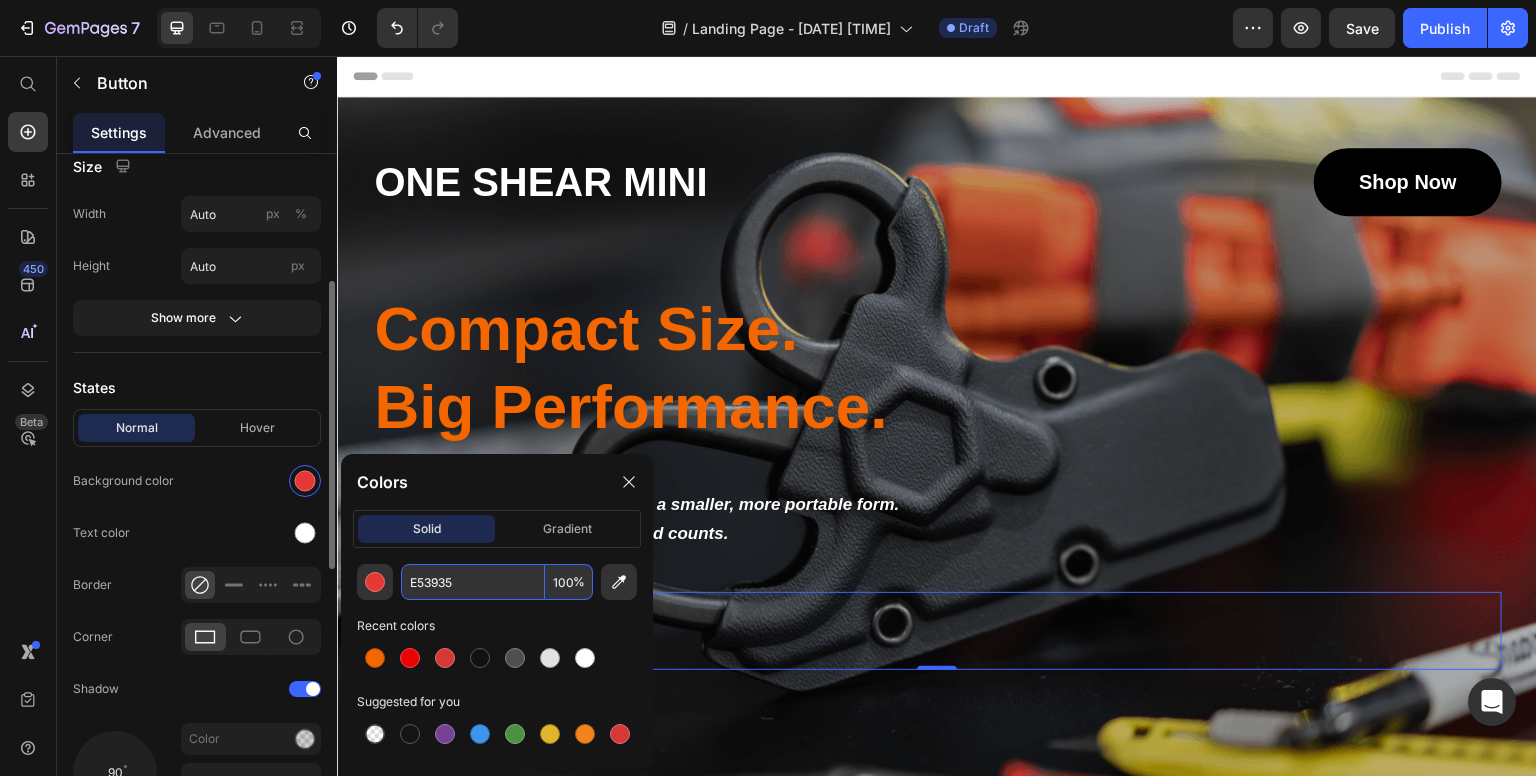 click at bounding box center (251, 481) 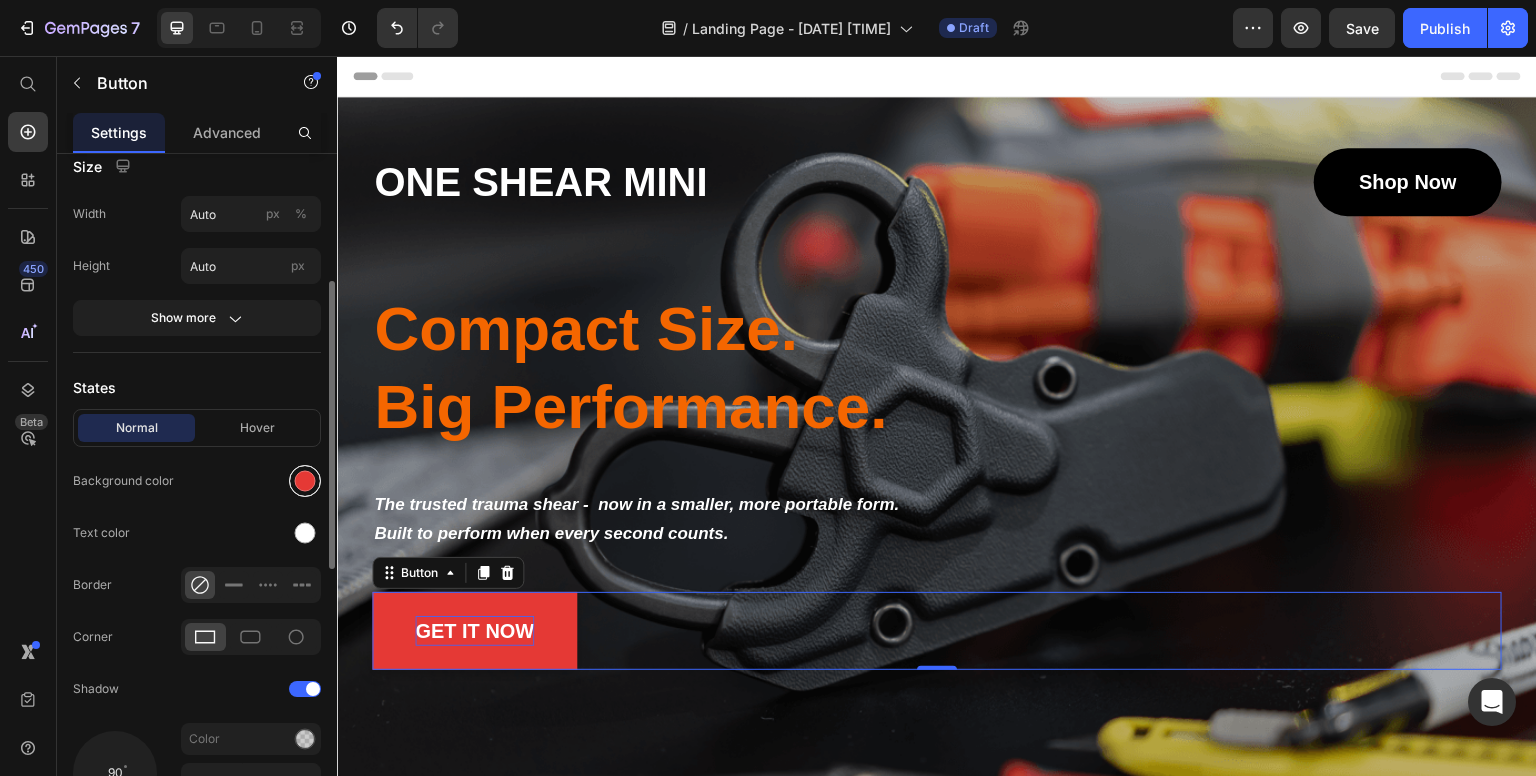 click at bounding box center [305, 481] 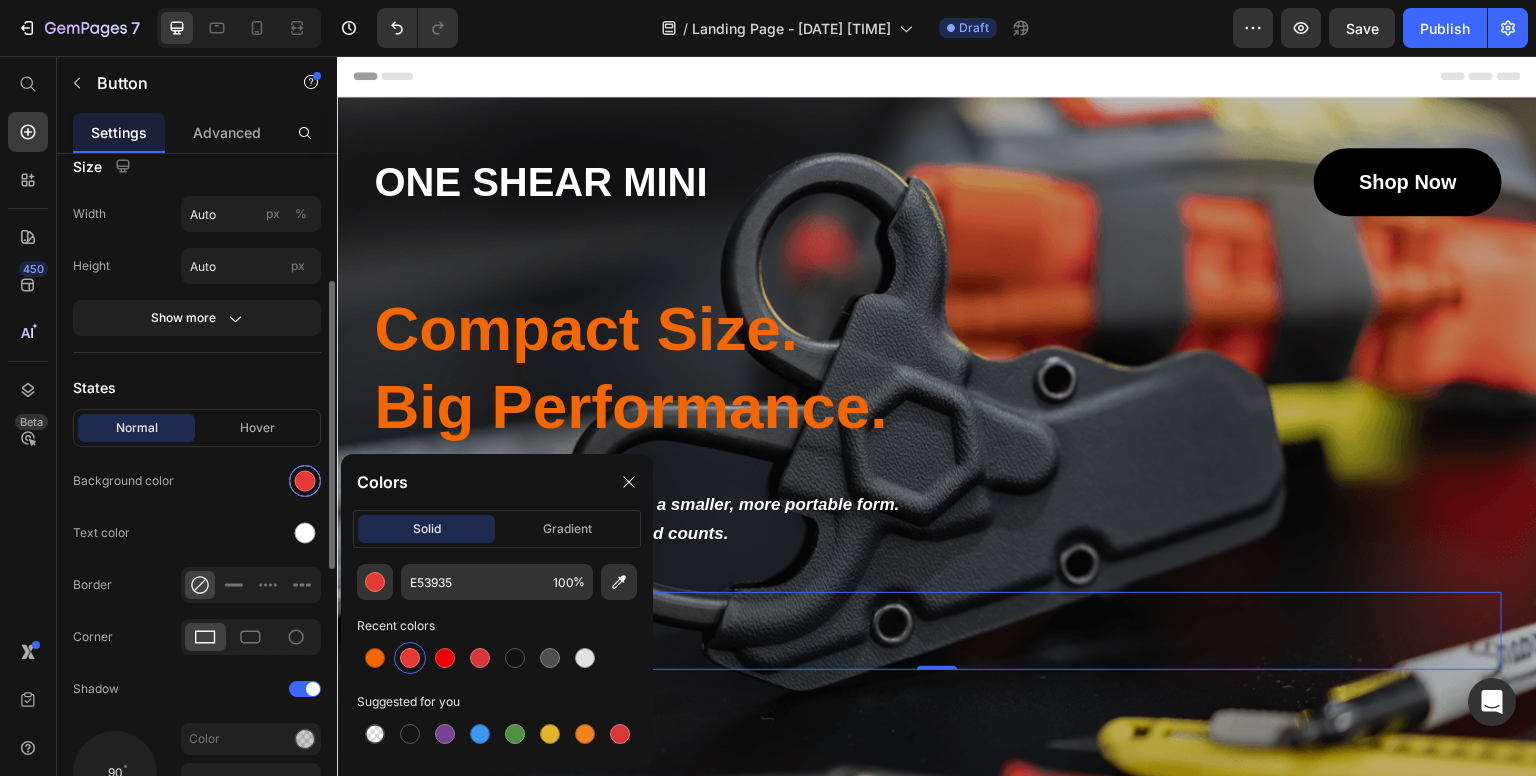 click at bounding box center (305, 481) 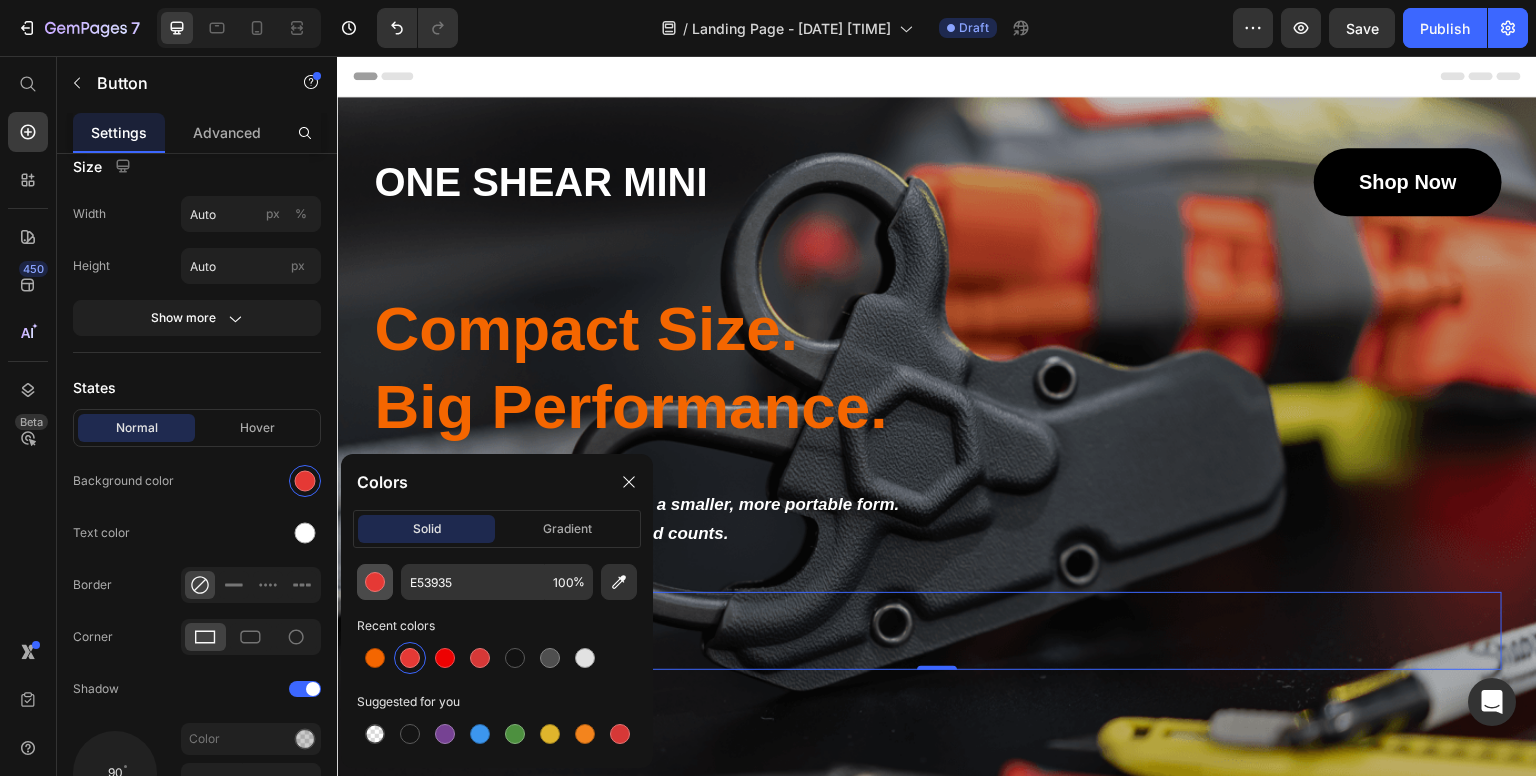 click at bounding box center [375, 582] 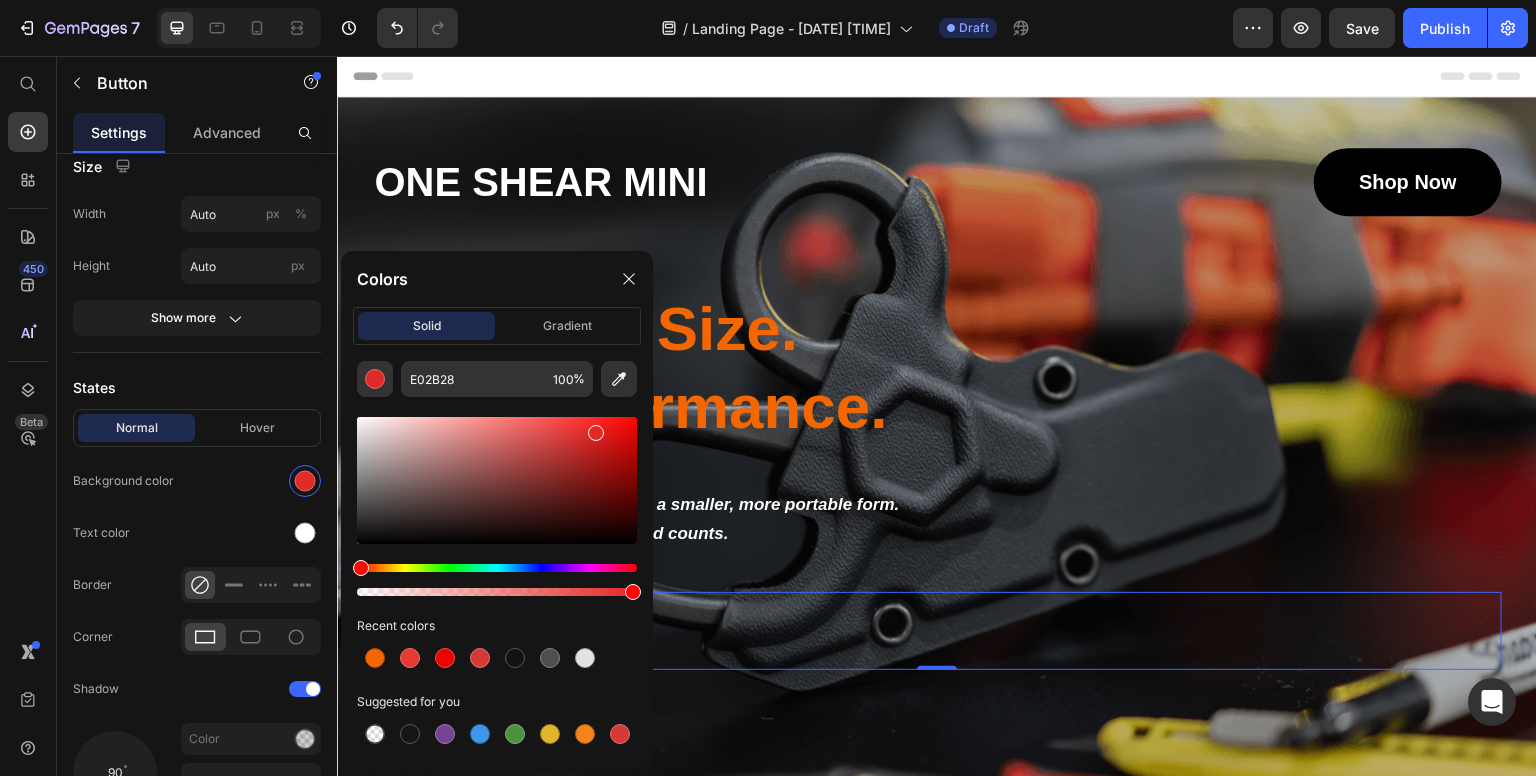 type on "E52724" 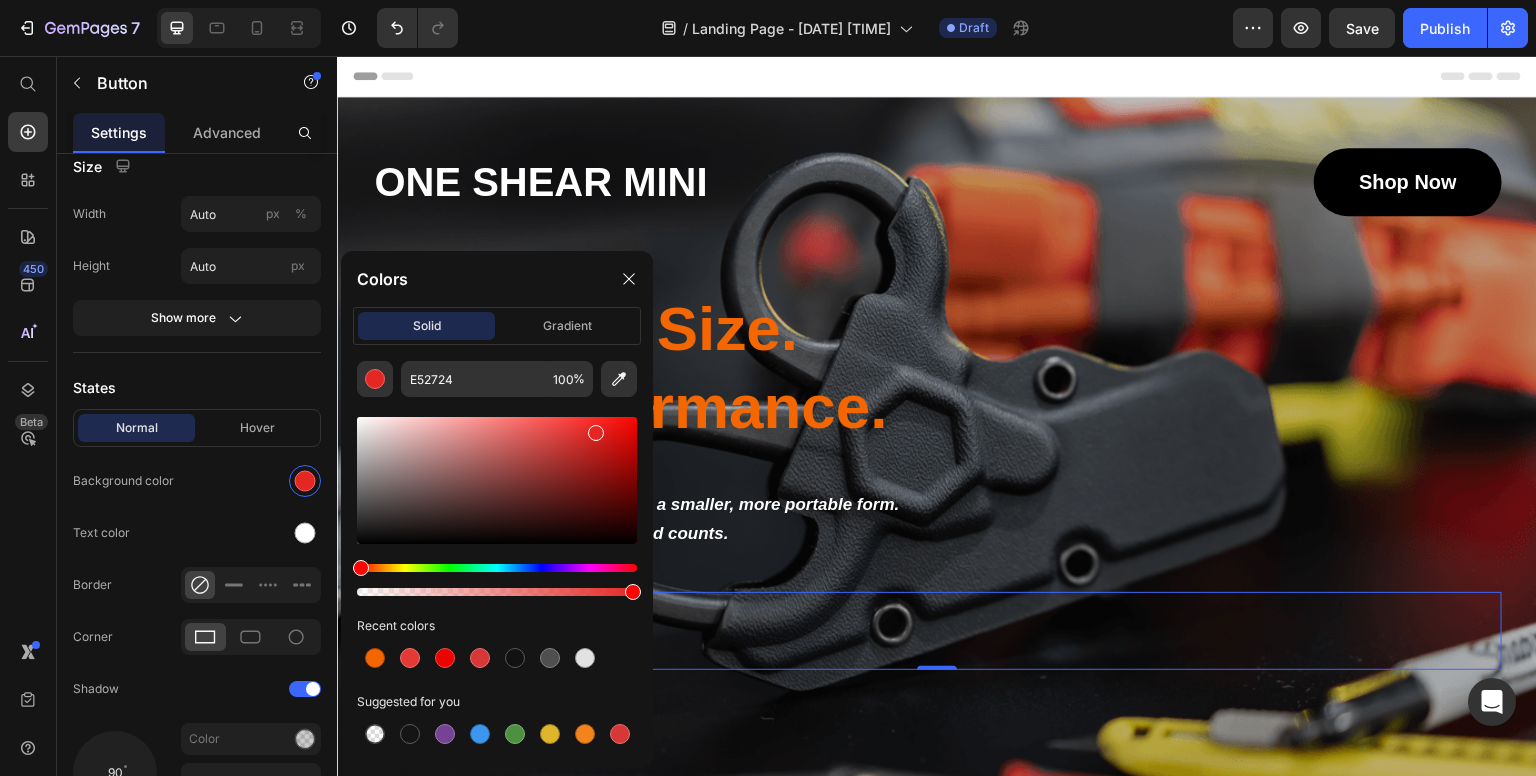 click at bounding box center [497, 480] 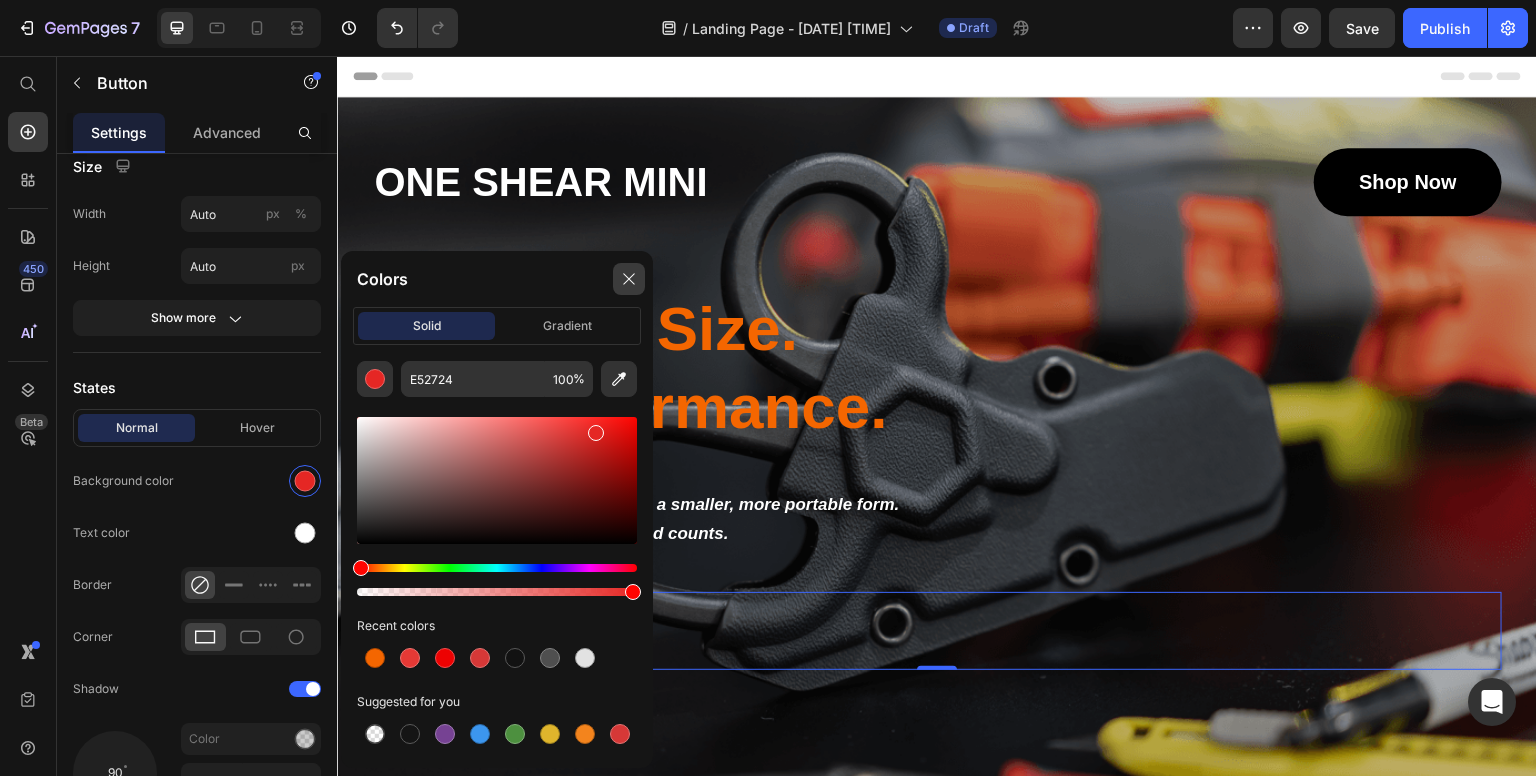 click 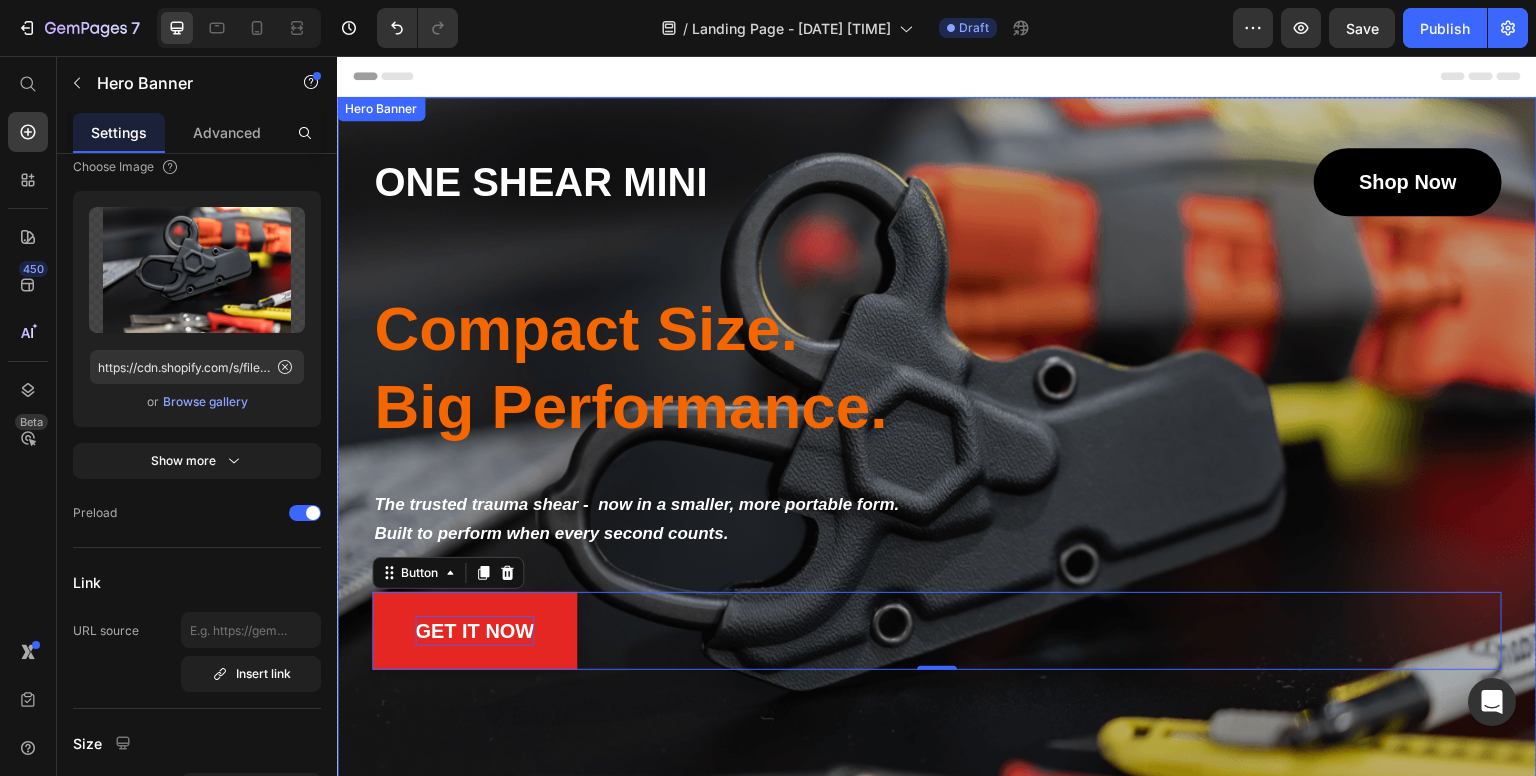 click on "ONE SHEAR MINI Heading shop now Button Row Compact Size.   Big Performance. Heading The trusted trauma shear -  now in a smaller, more portable form.   Built to perform when every second counts. Text Block get it now Button   0" at bounding box center [937, 409] 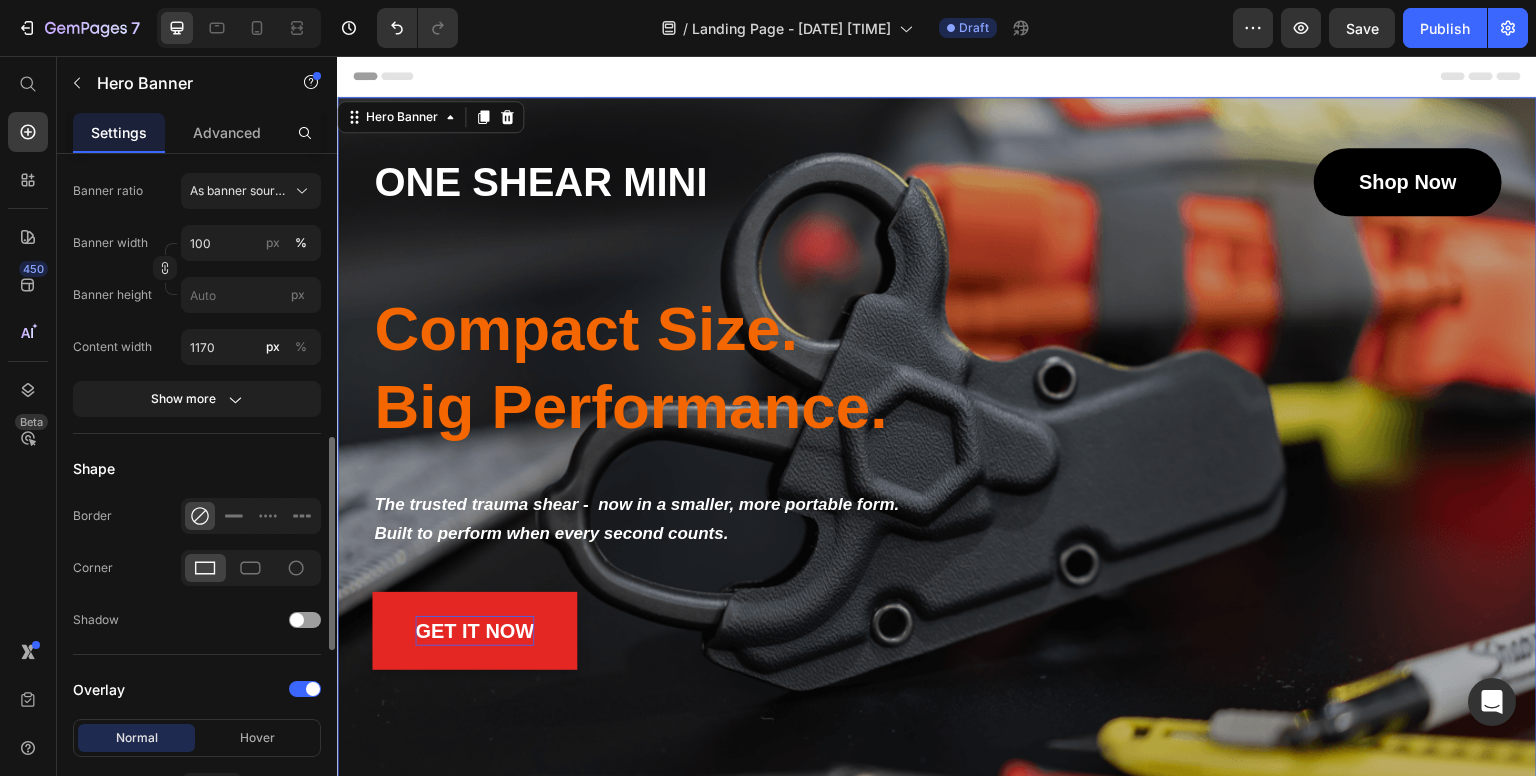 scroll, scrollTop: 1200, scrollLeft: 0, axis: vertical 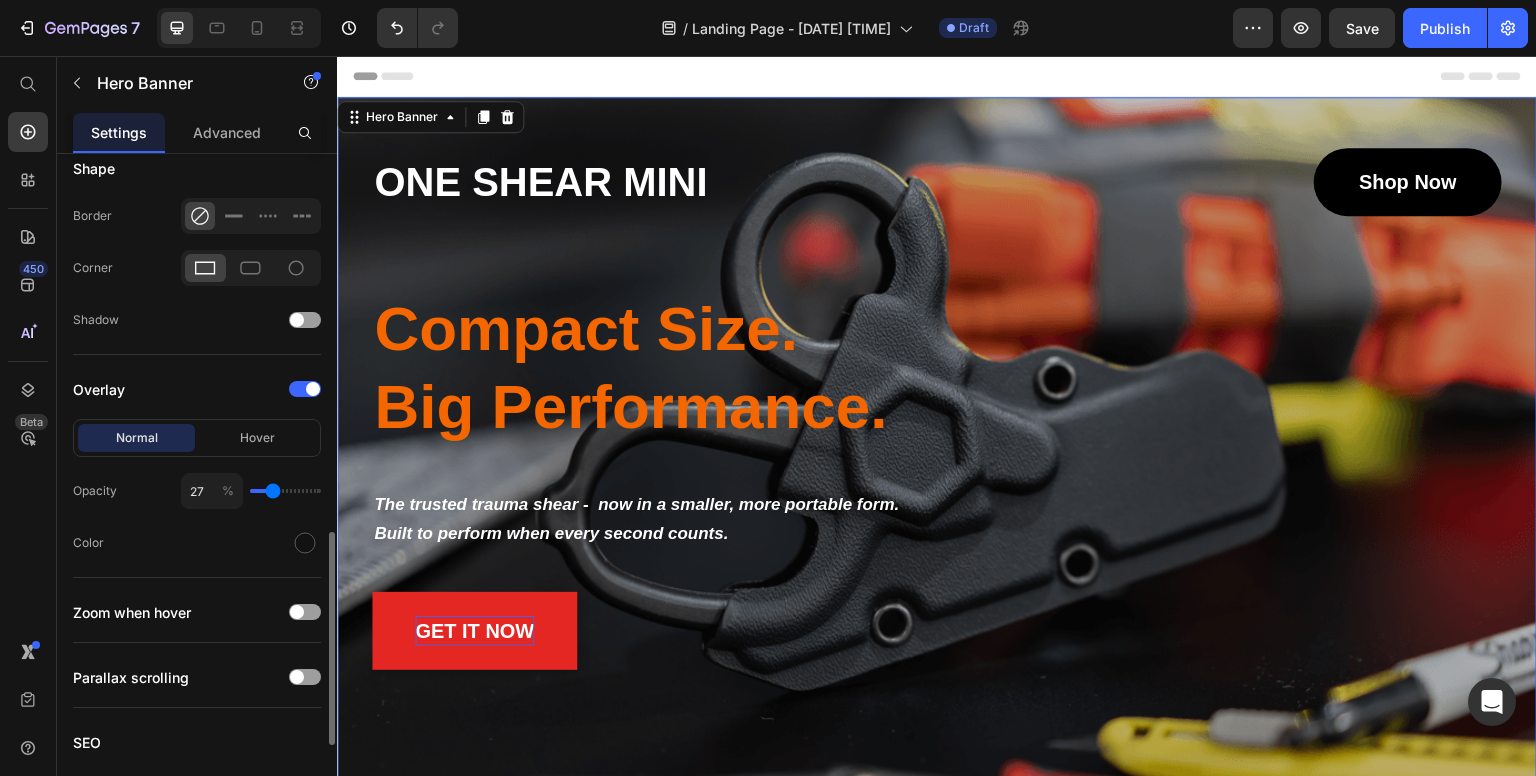 type on "36" 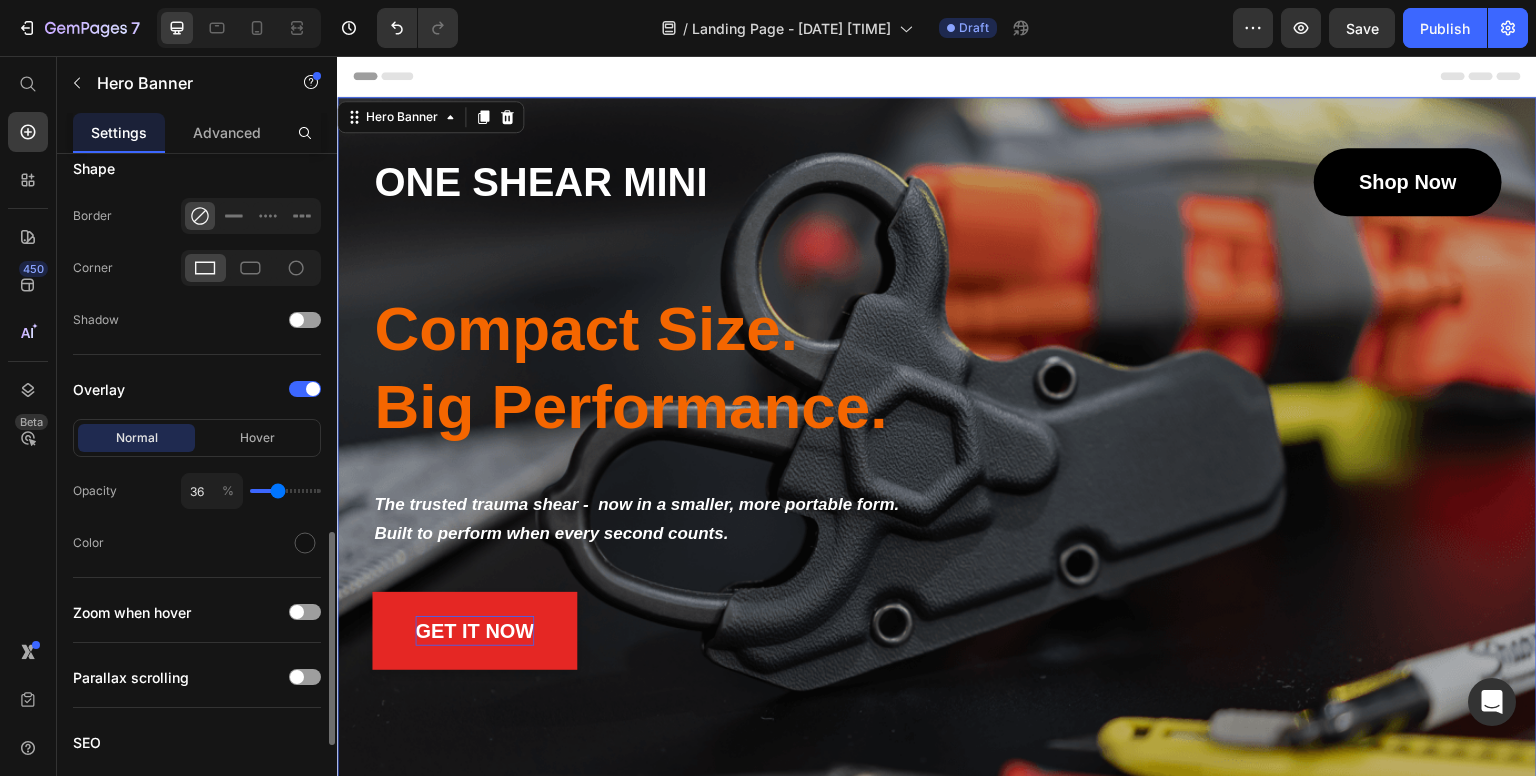 type on "37" 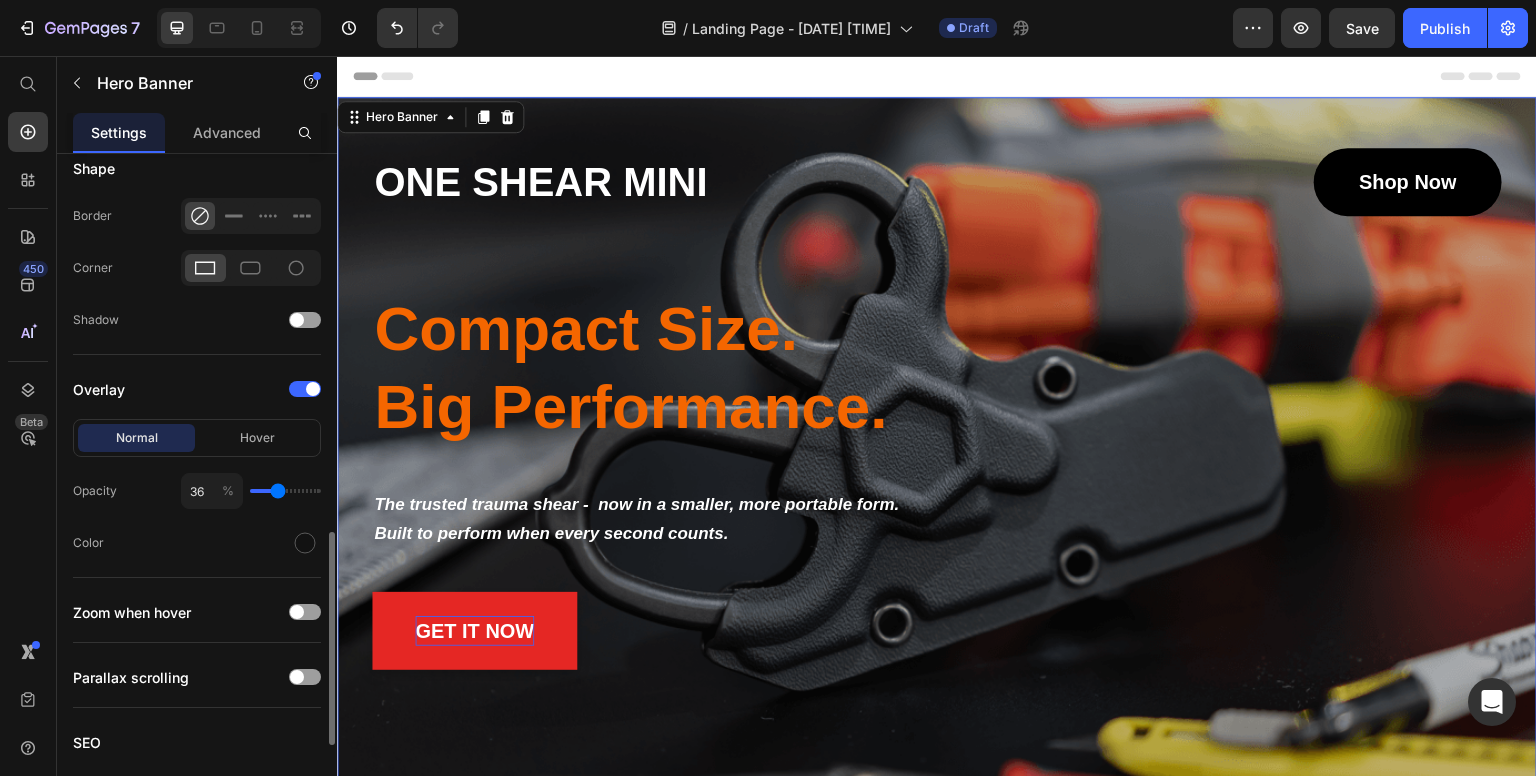 type on "37" 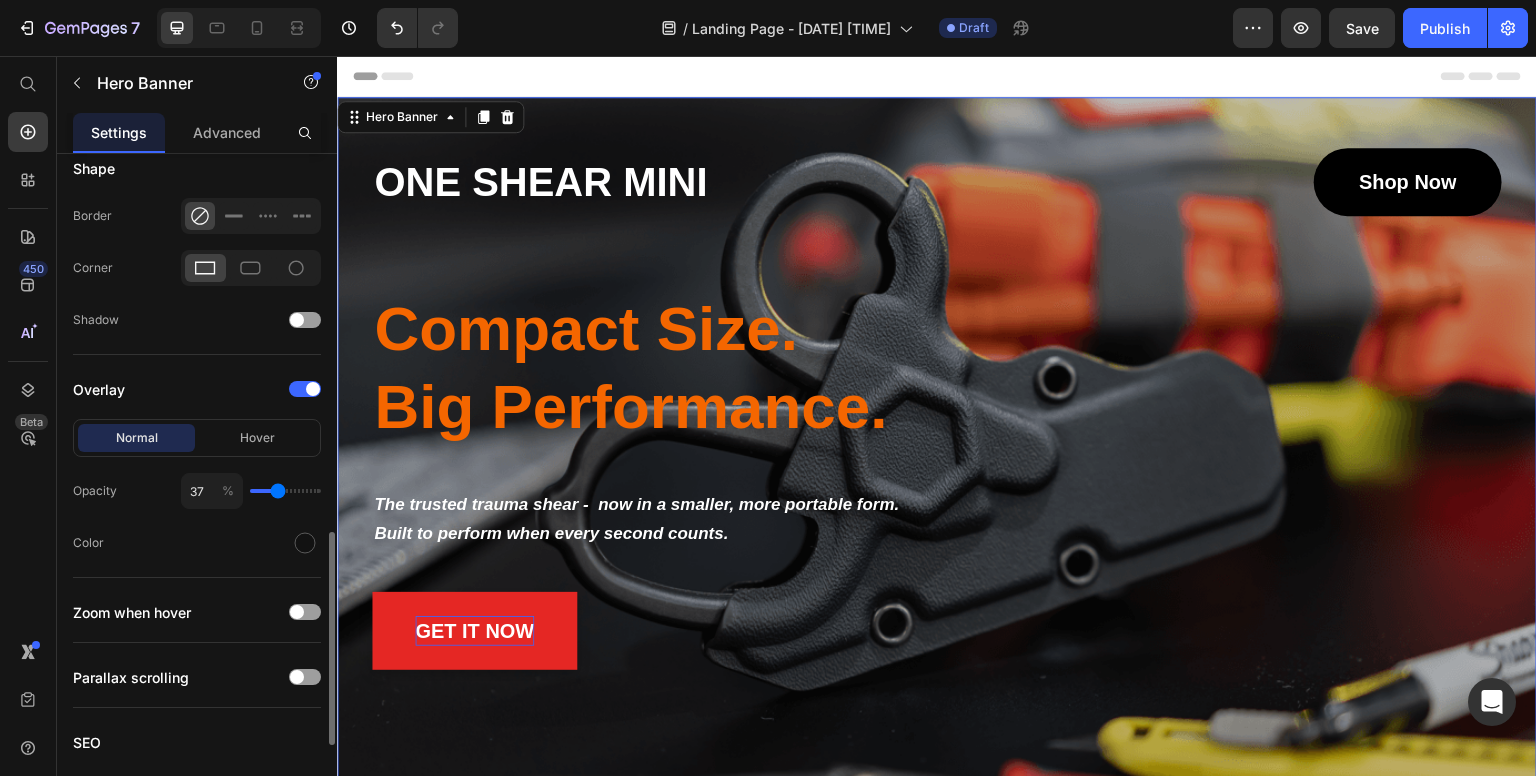 type on "39" 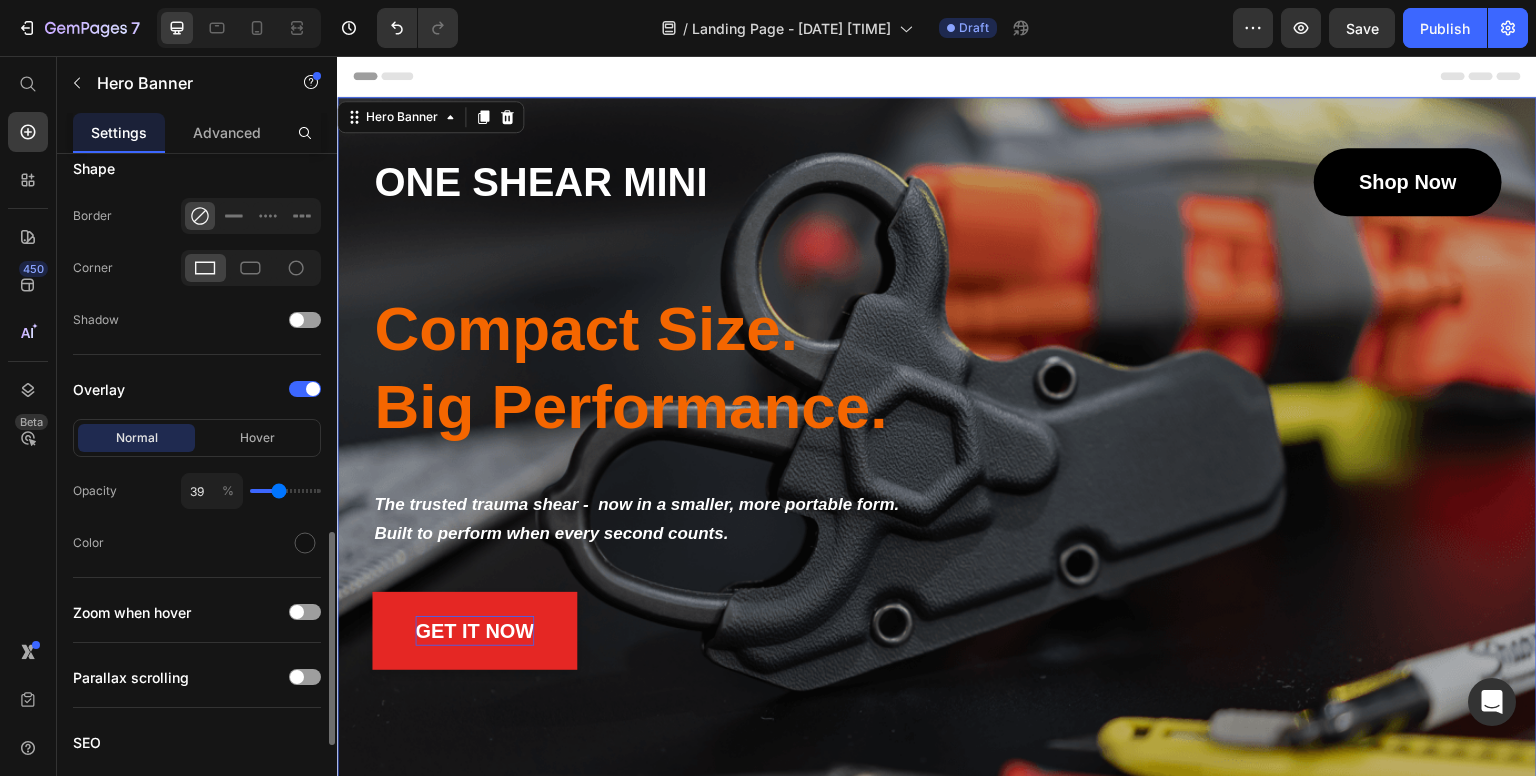 type on "40" 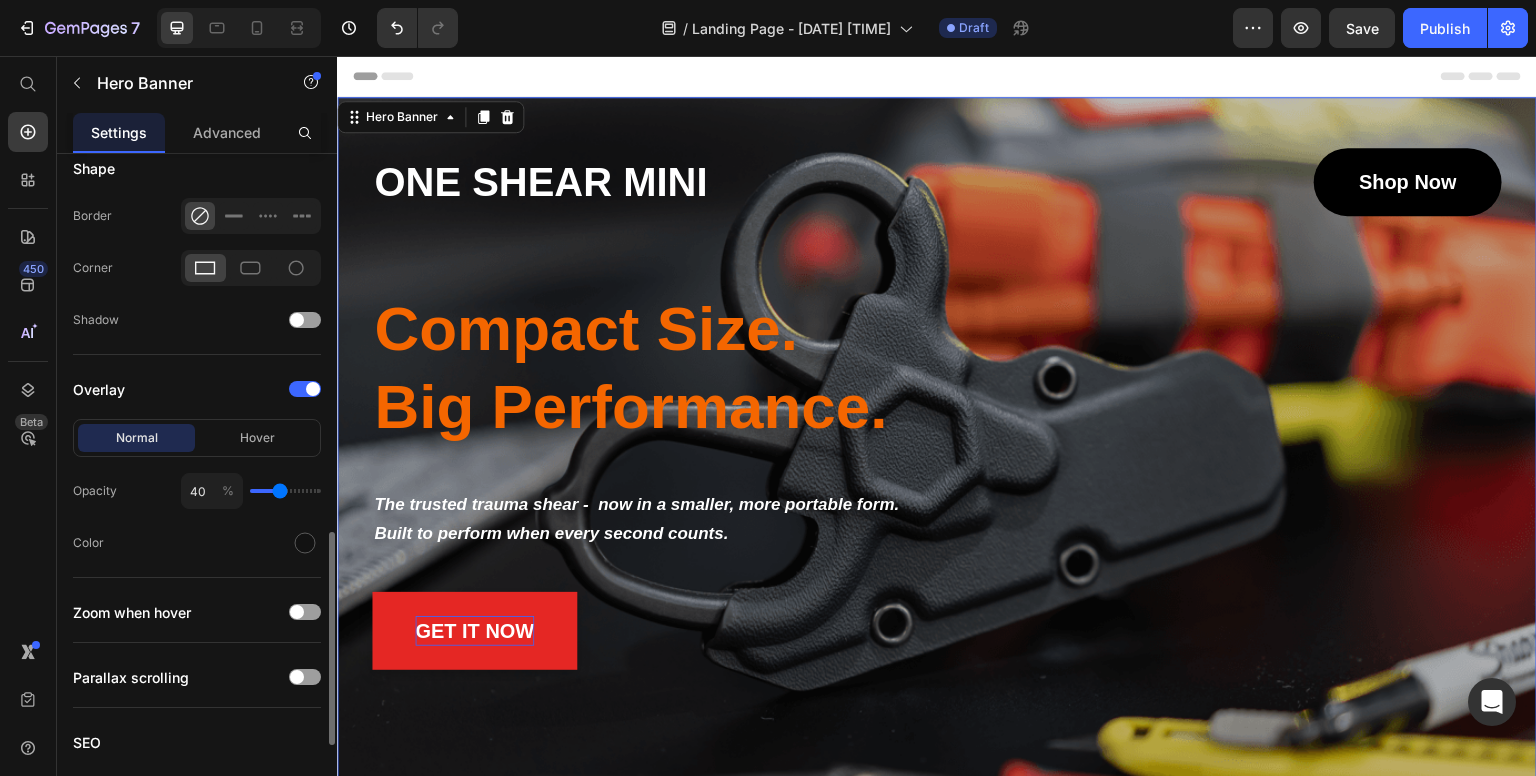 type on "41" 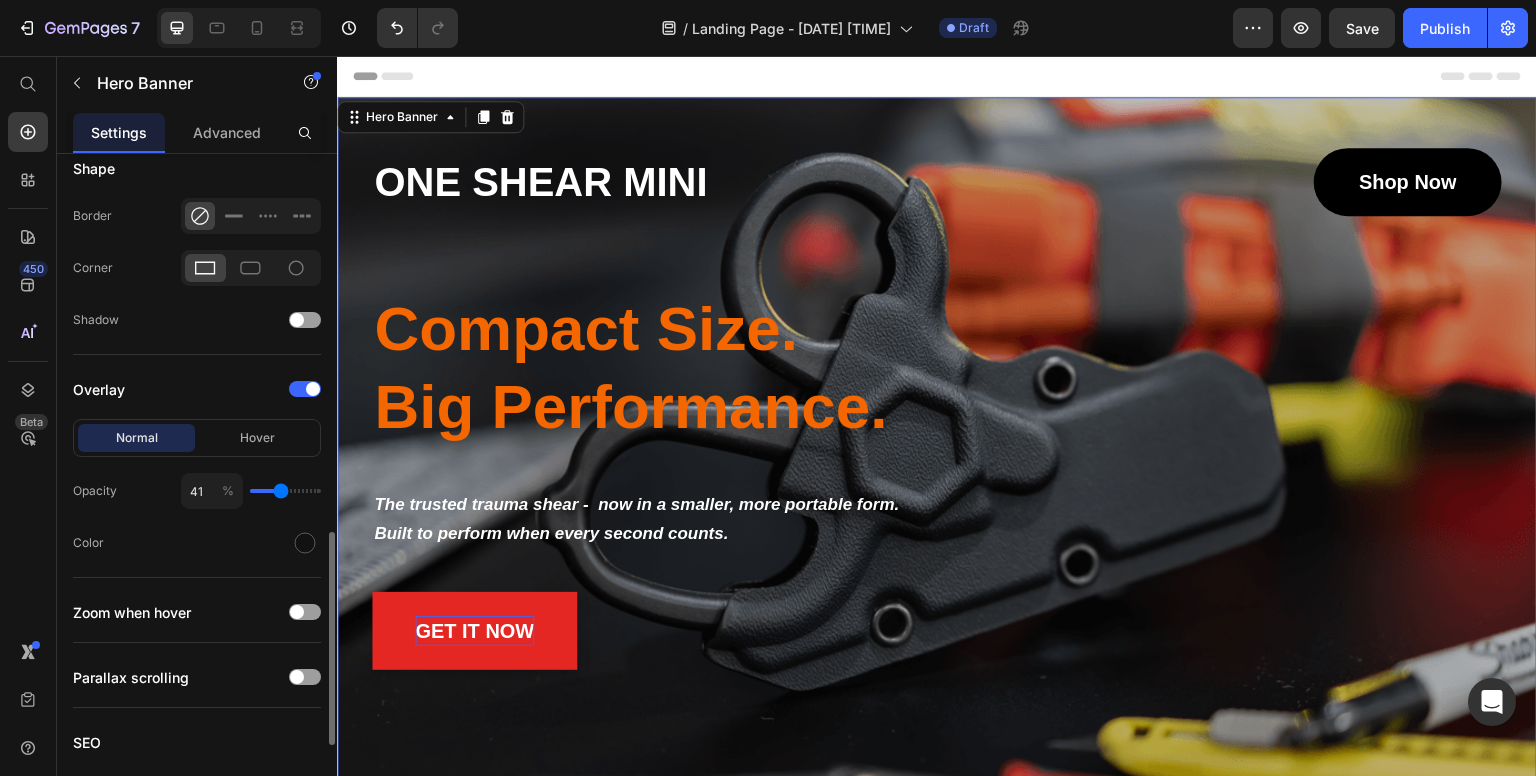 type on "43" 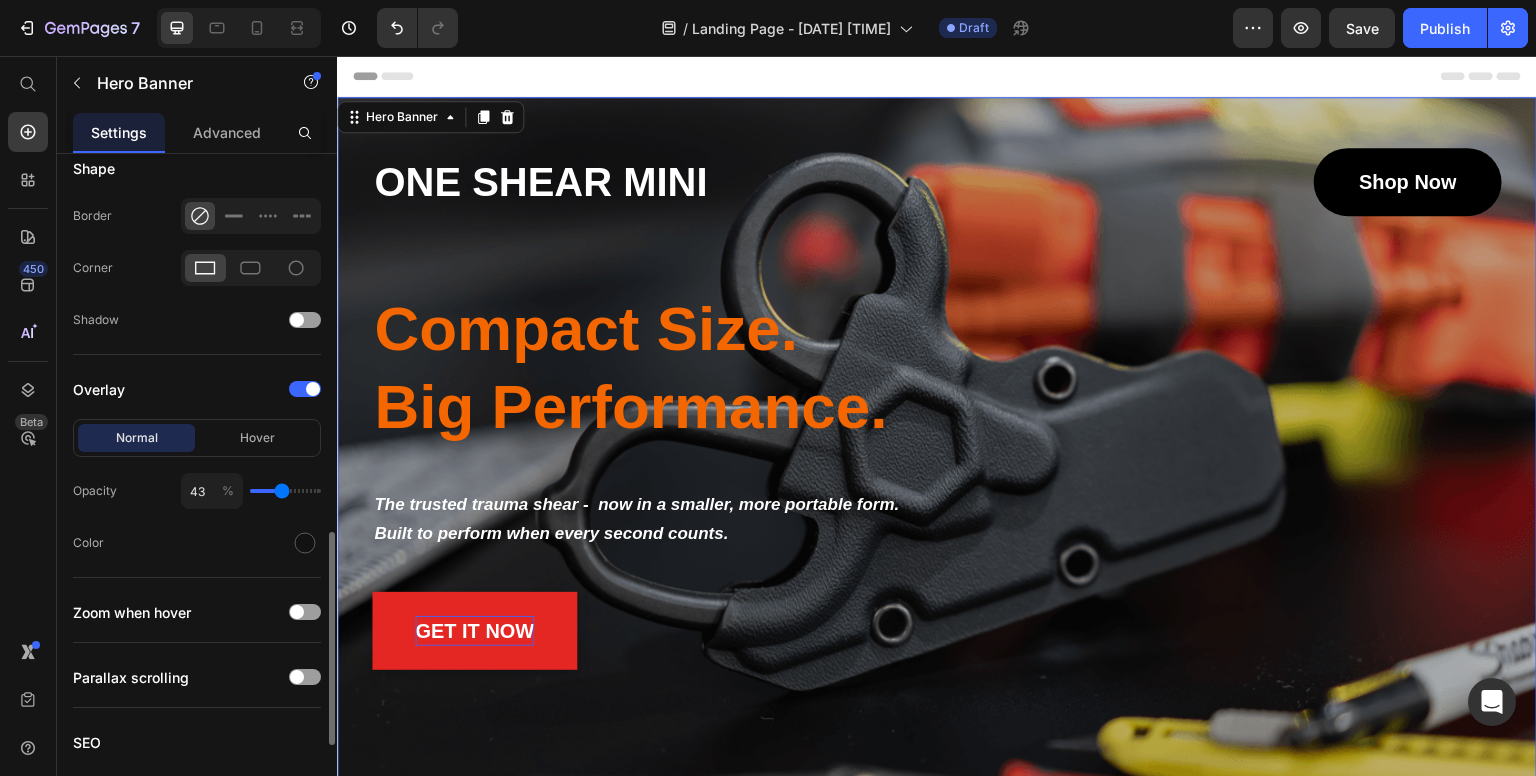 type on "44" 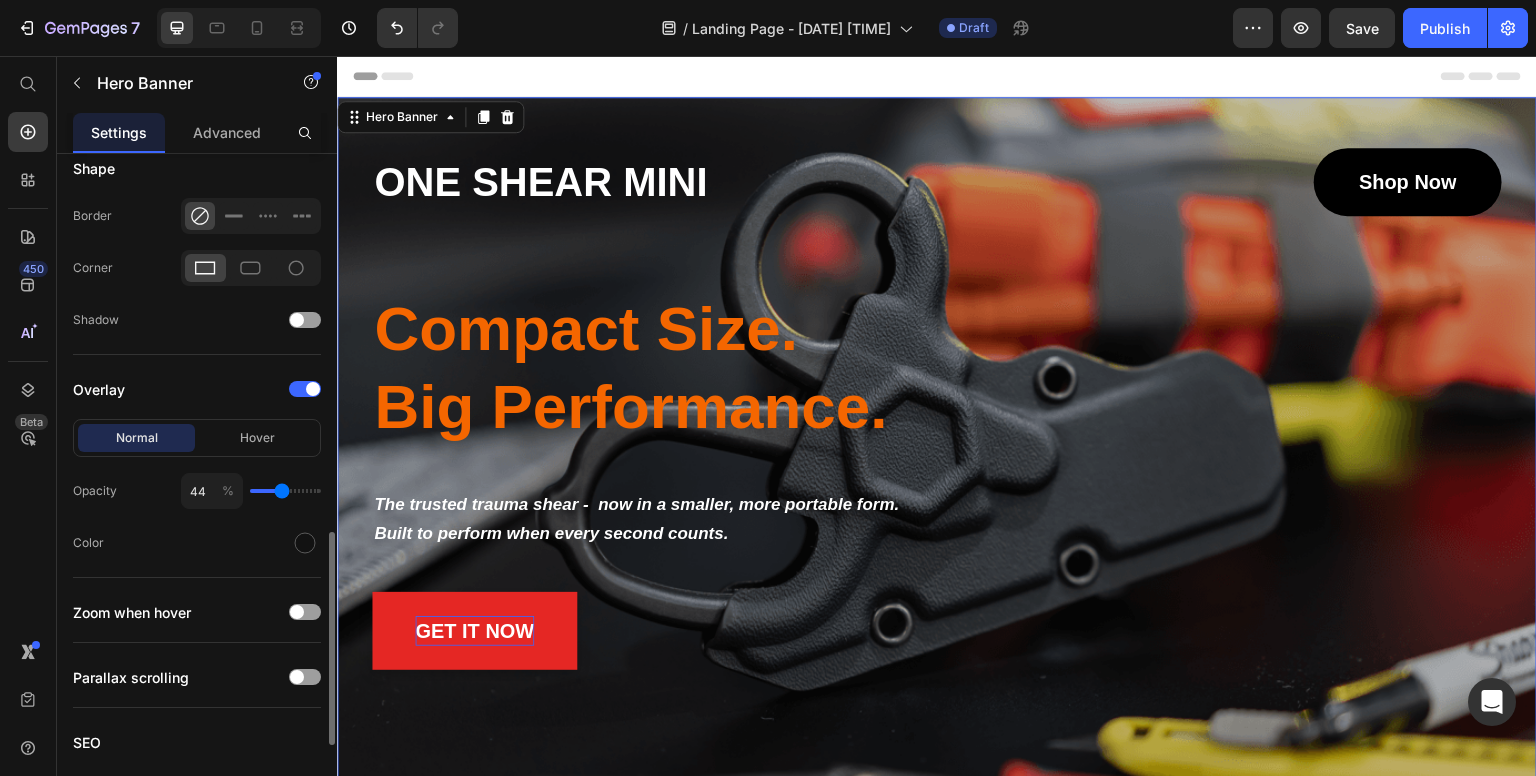 type on "46" 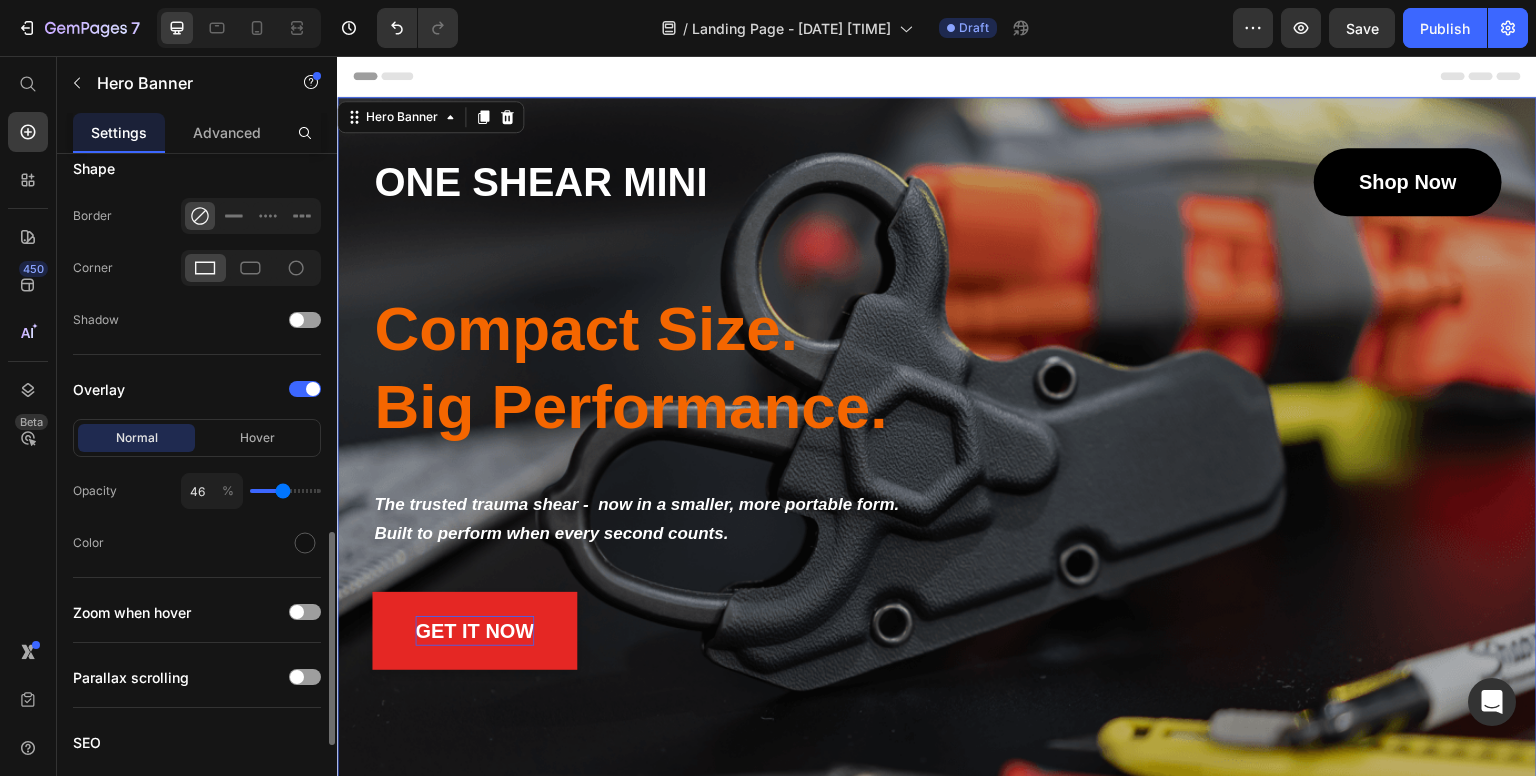 type on "47" 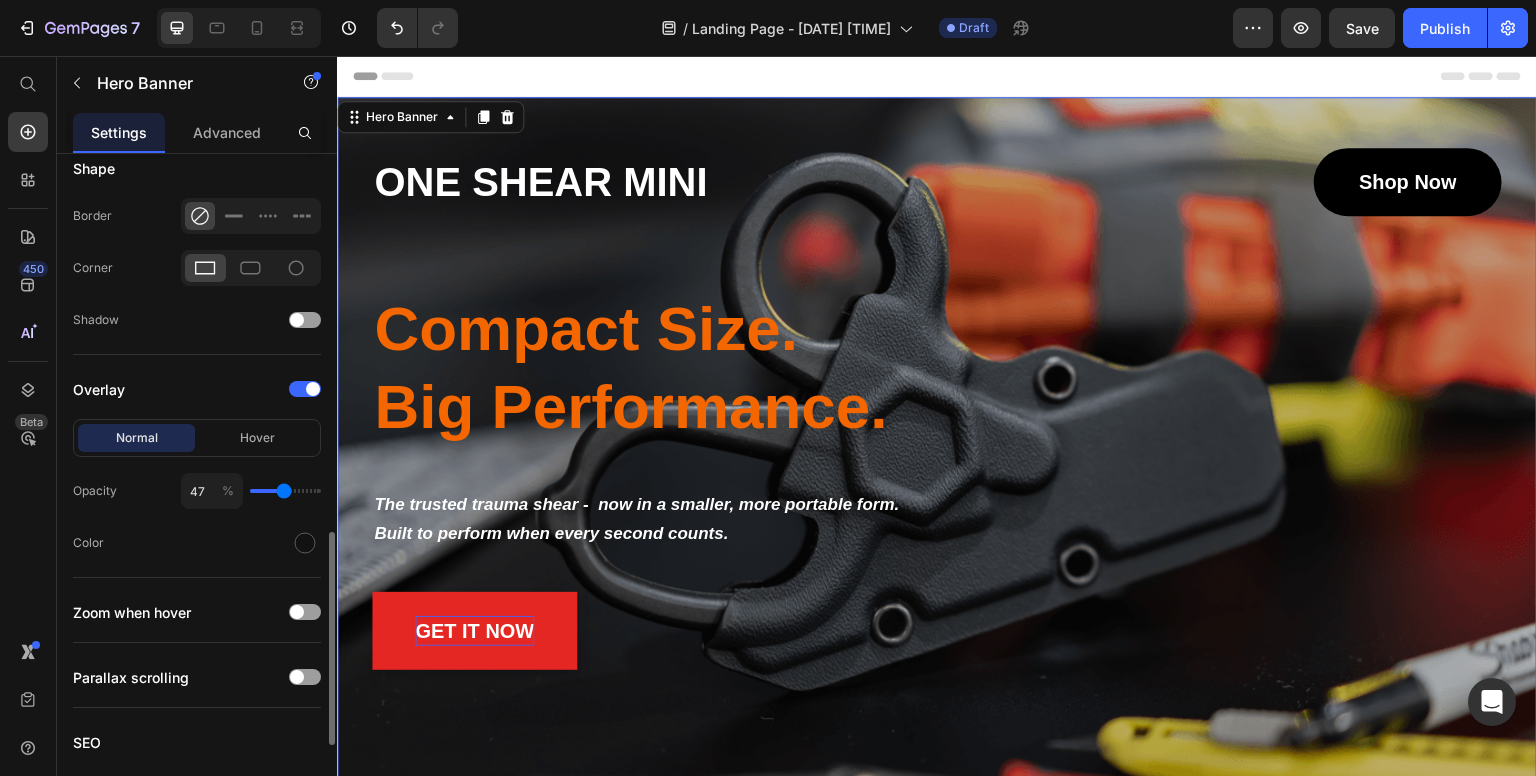 type on "49" 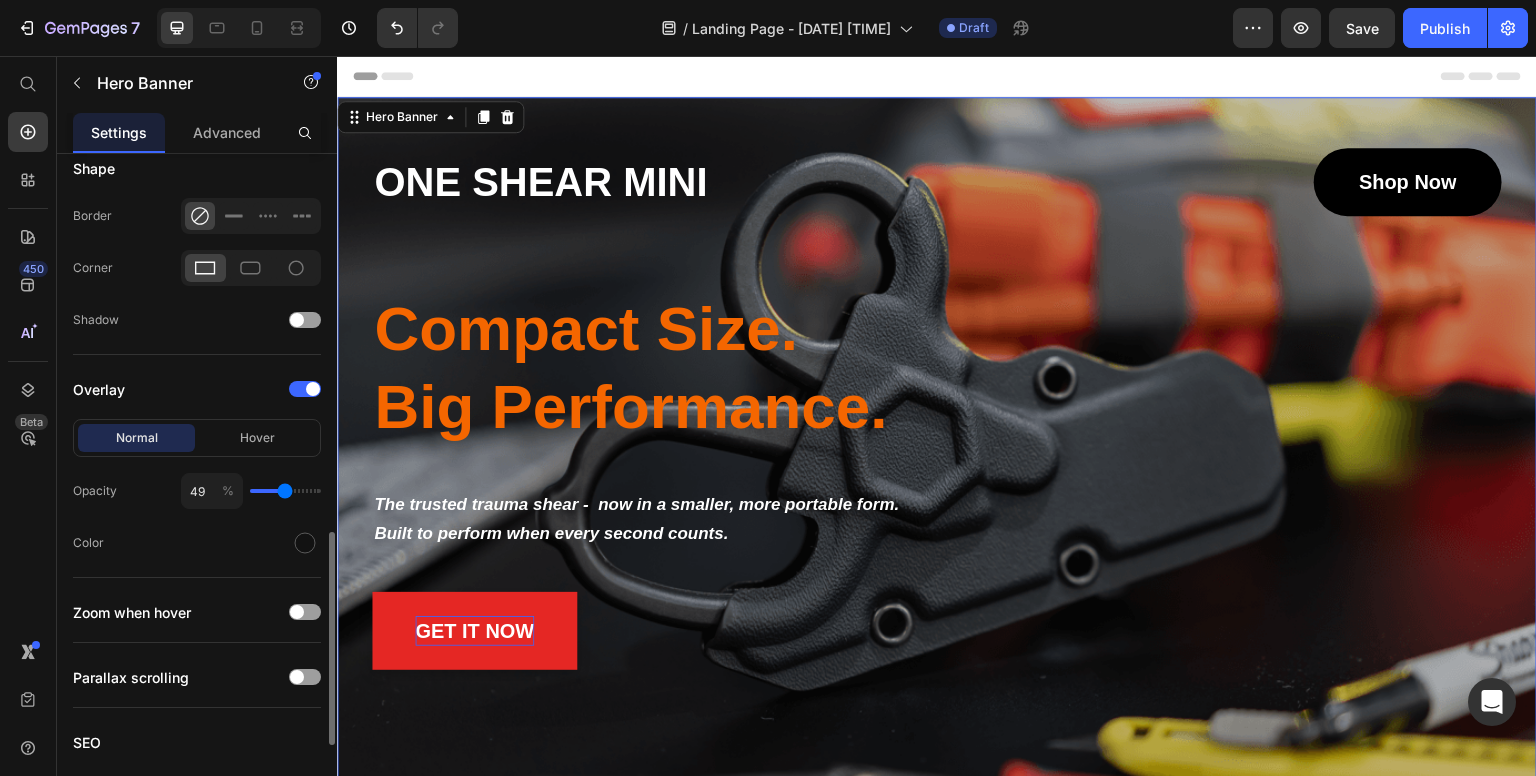 type on "52" 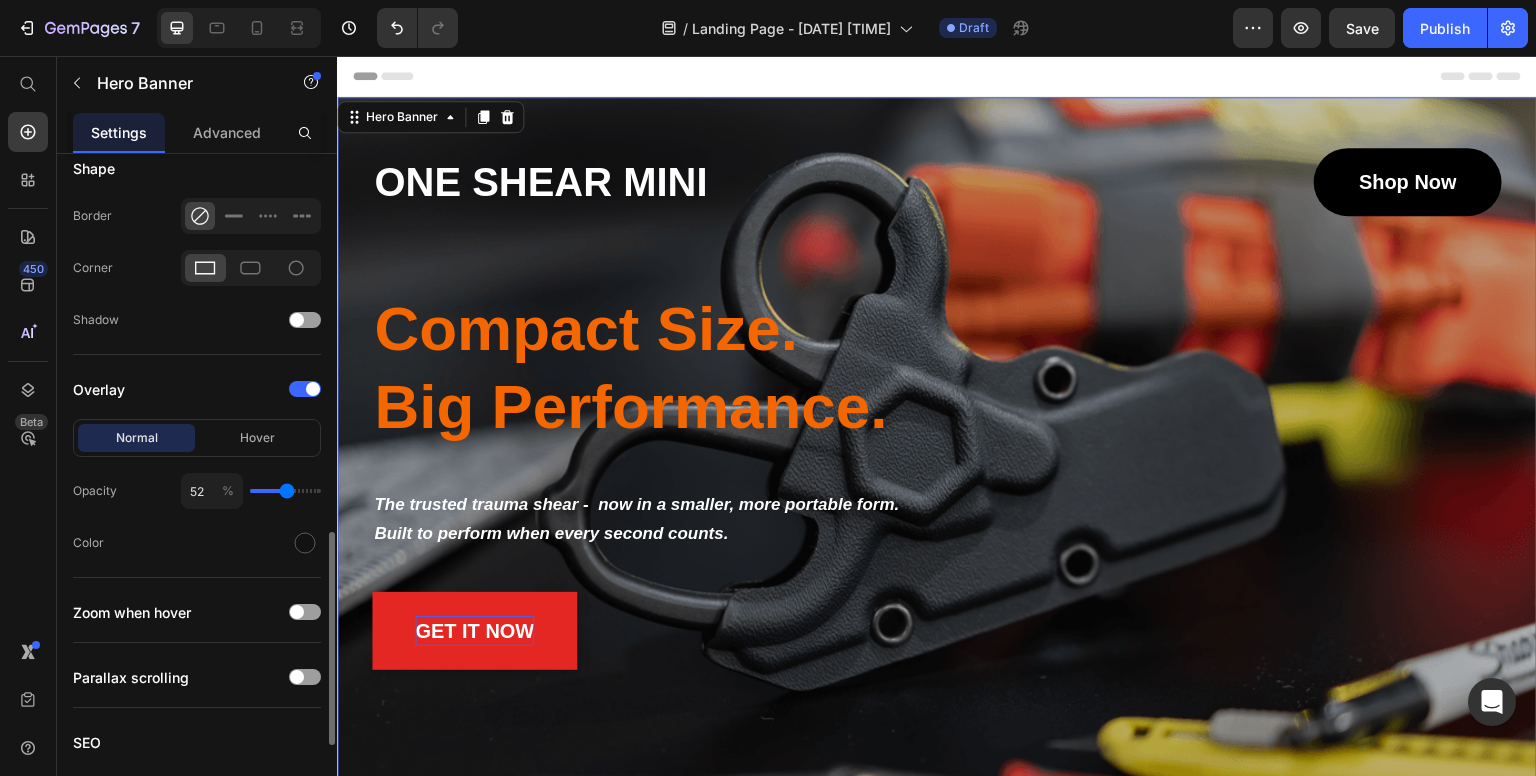 type on "53" 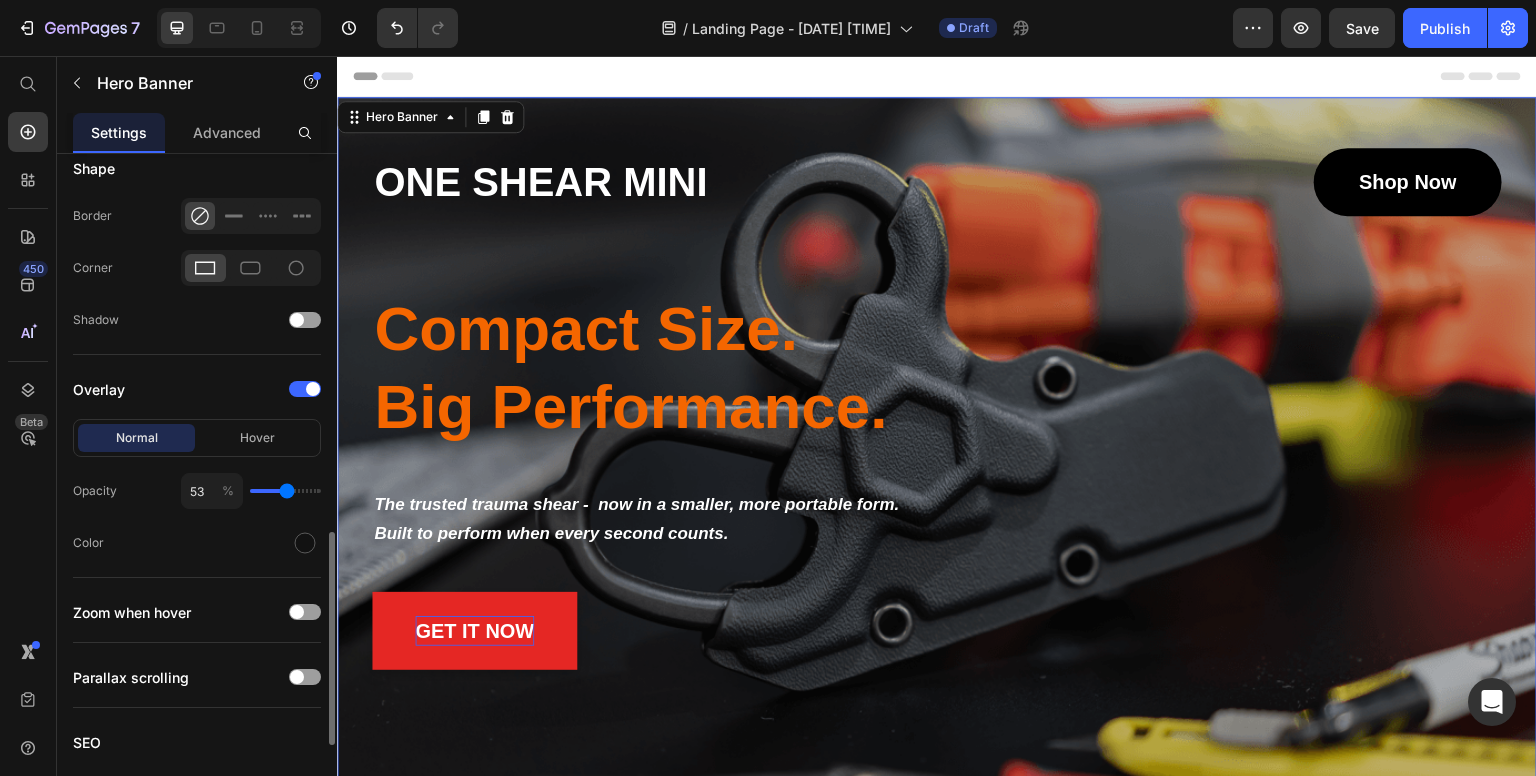 type on "55" 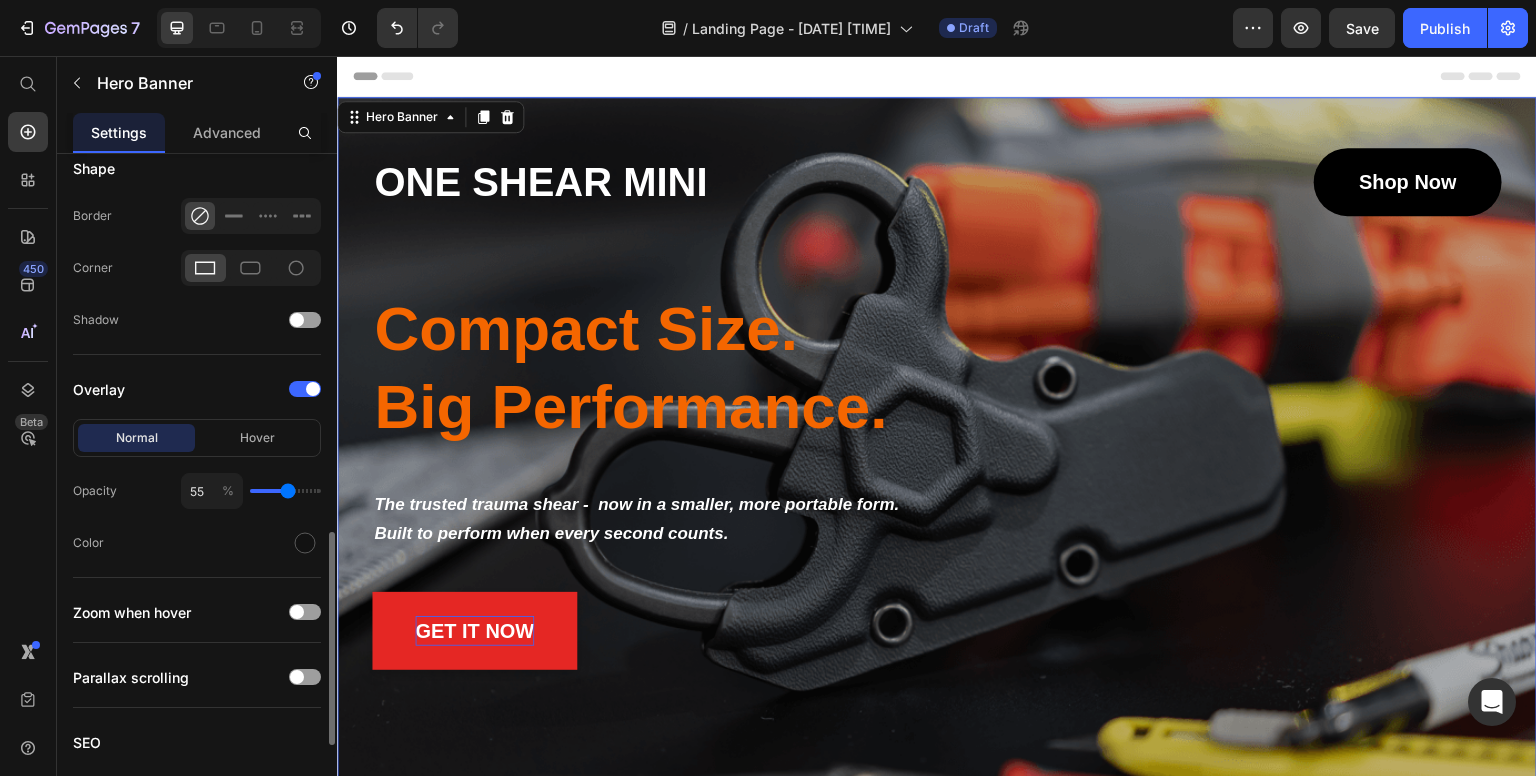 type on "56" 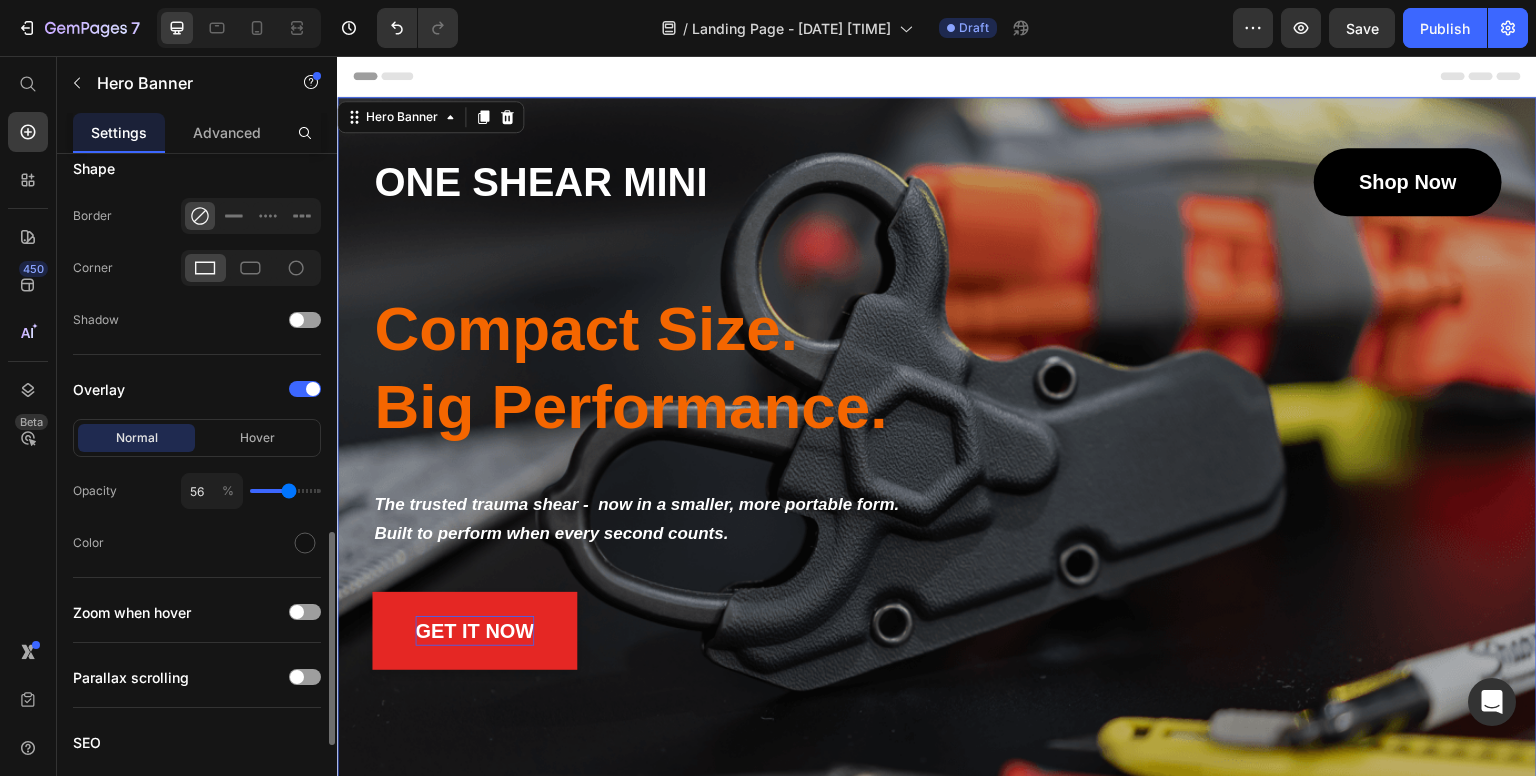 type on "57" 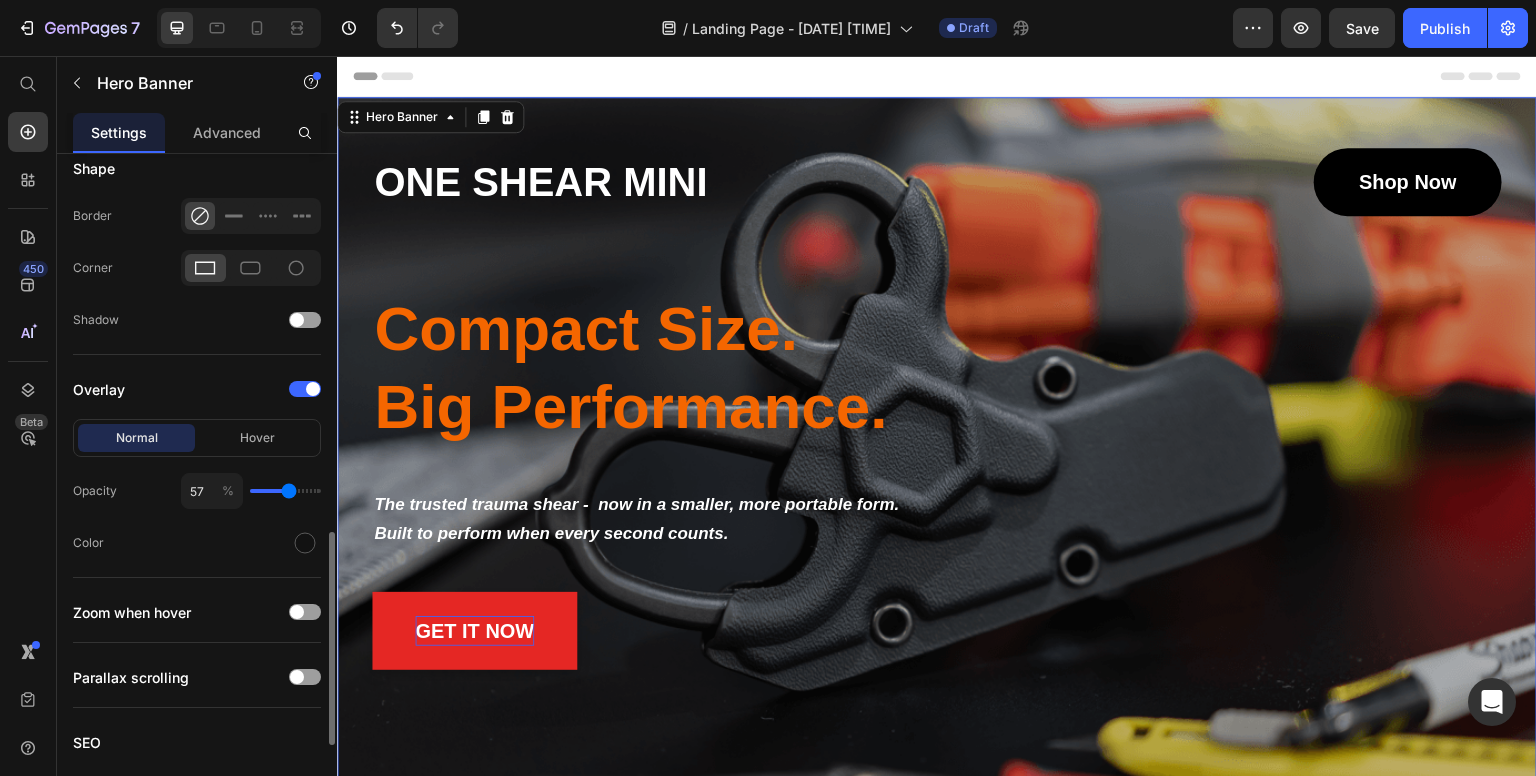 drag, startPoint x: 276, startPoint y: 489, endPoint x: 289, endPoint y: 489, distance: 13 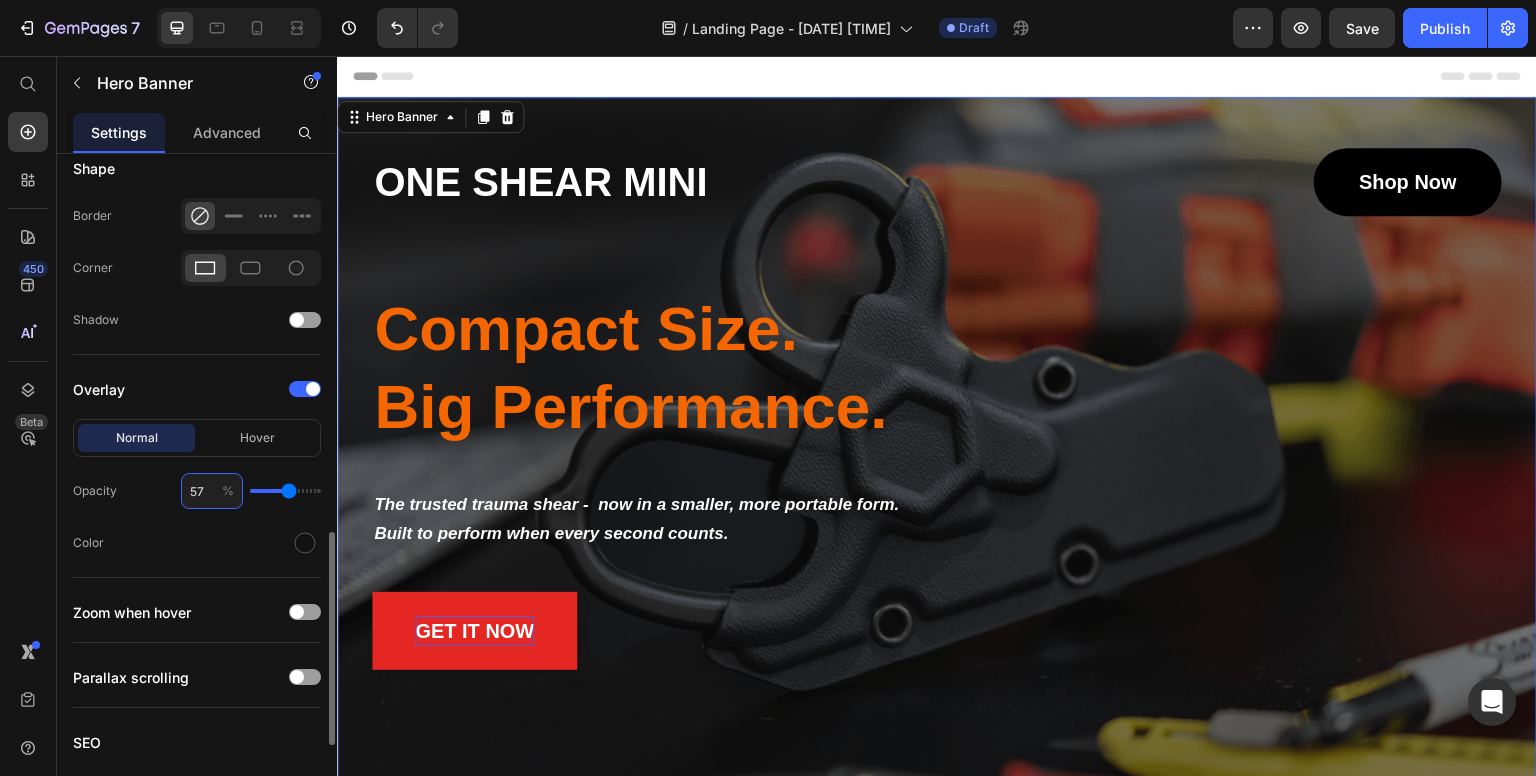 type on "4" 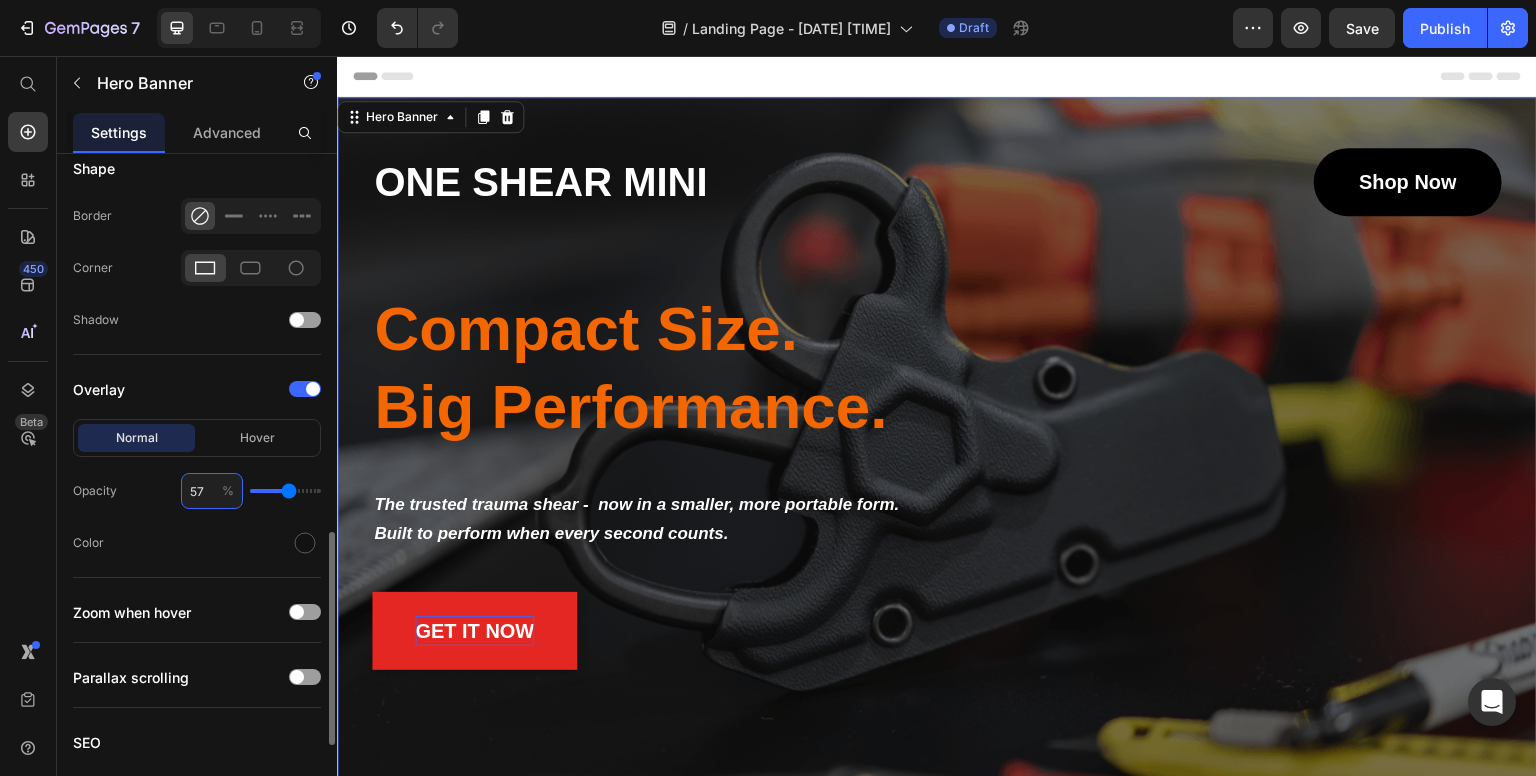 type on "4" 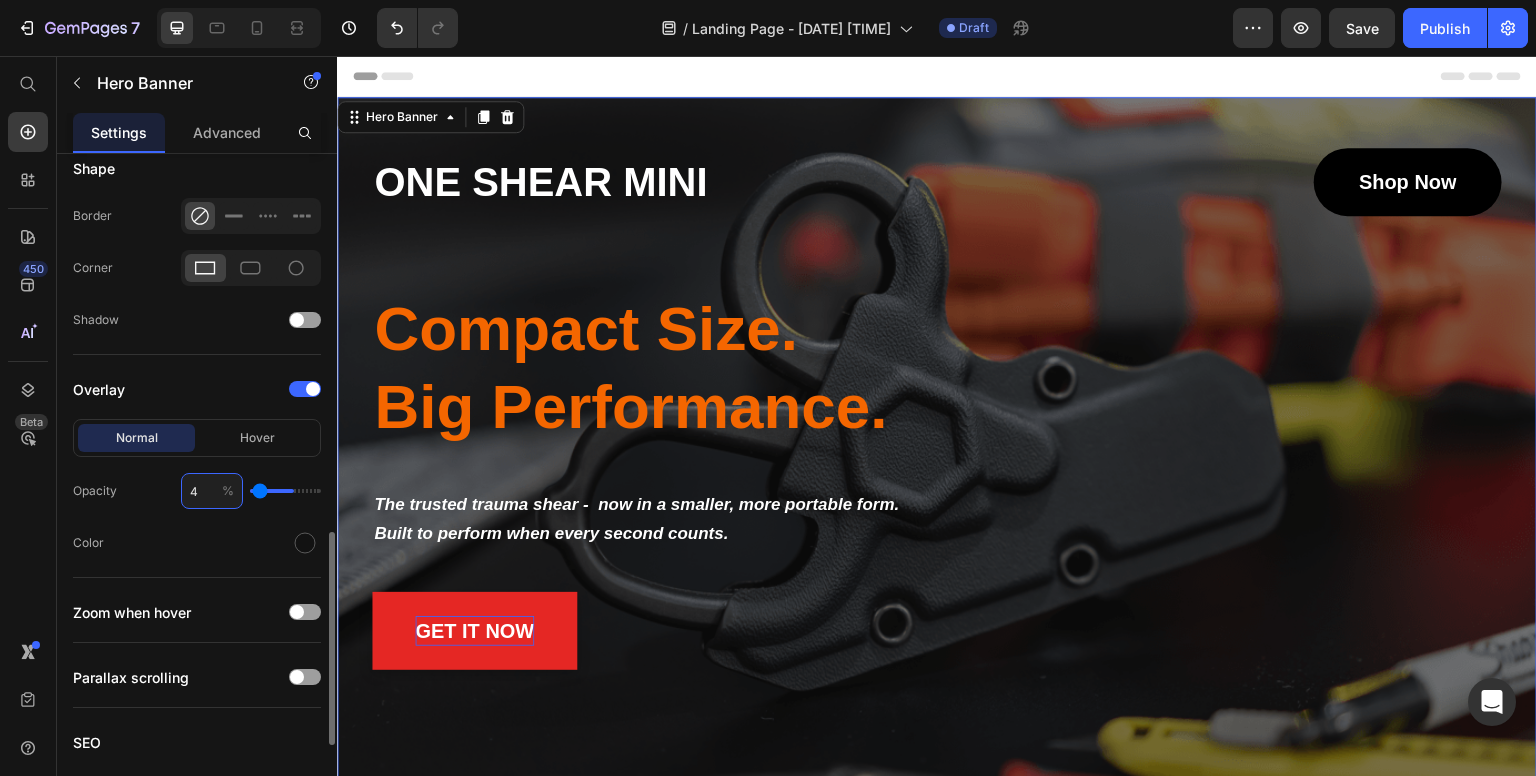 type on "45" 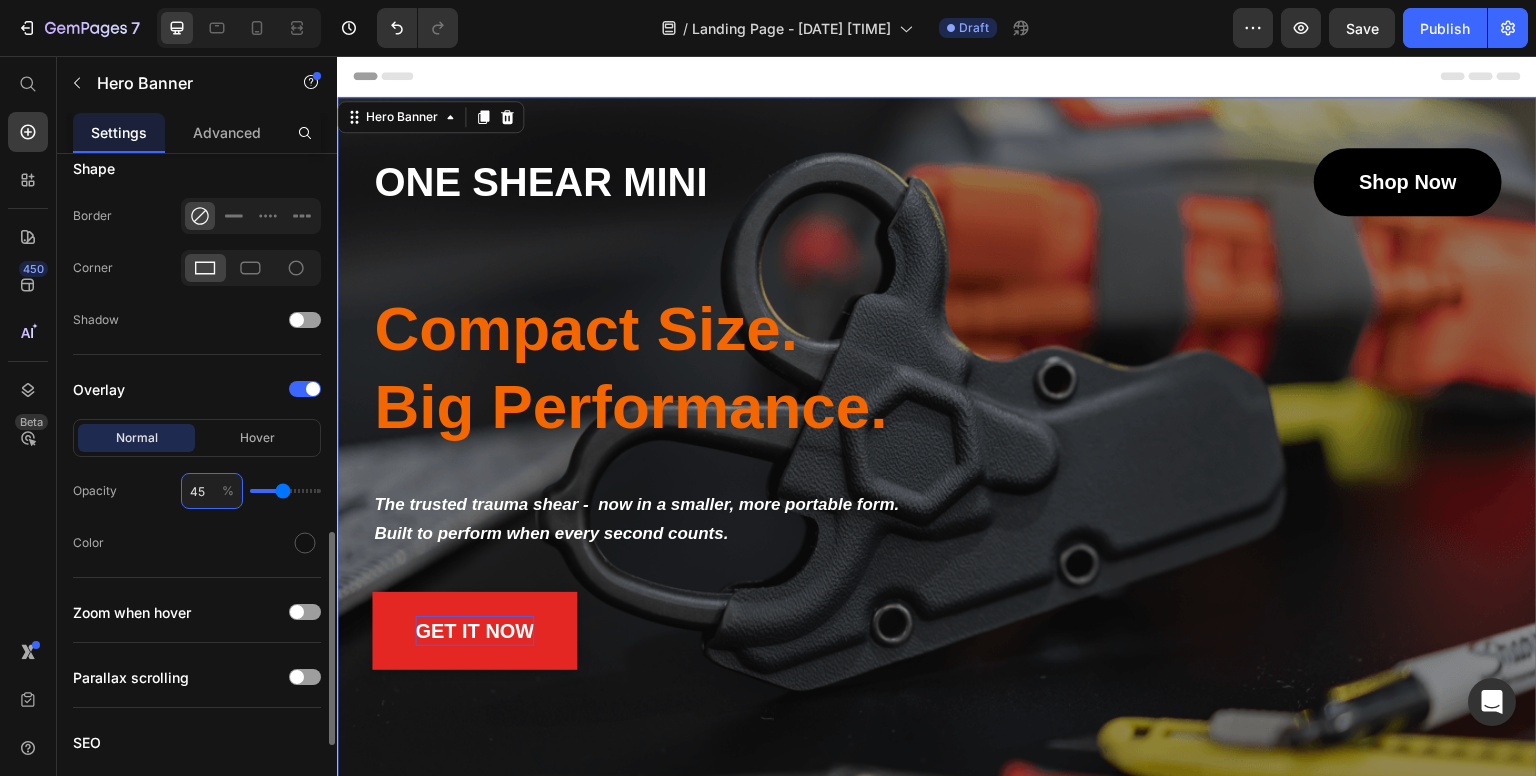 drag, startPoint x: 211, startPoint y: 495, endPoint x: 188, endPoint y: 491, distance: 23.345236 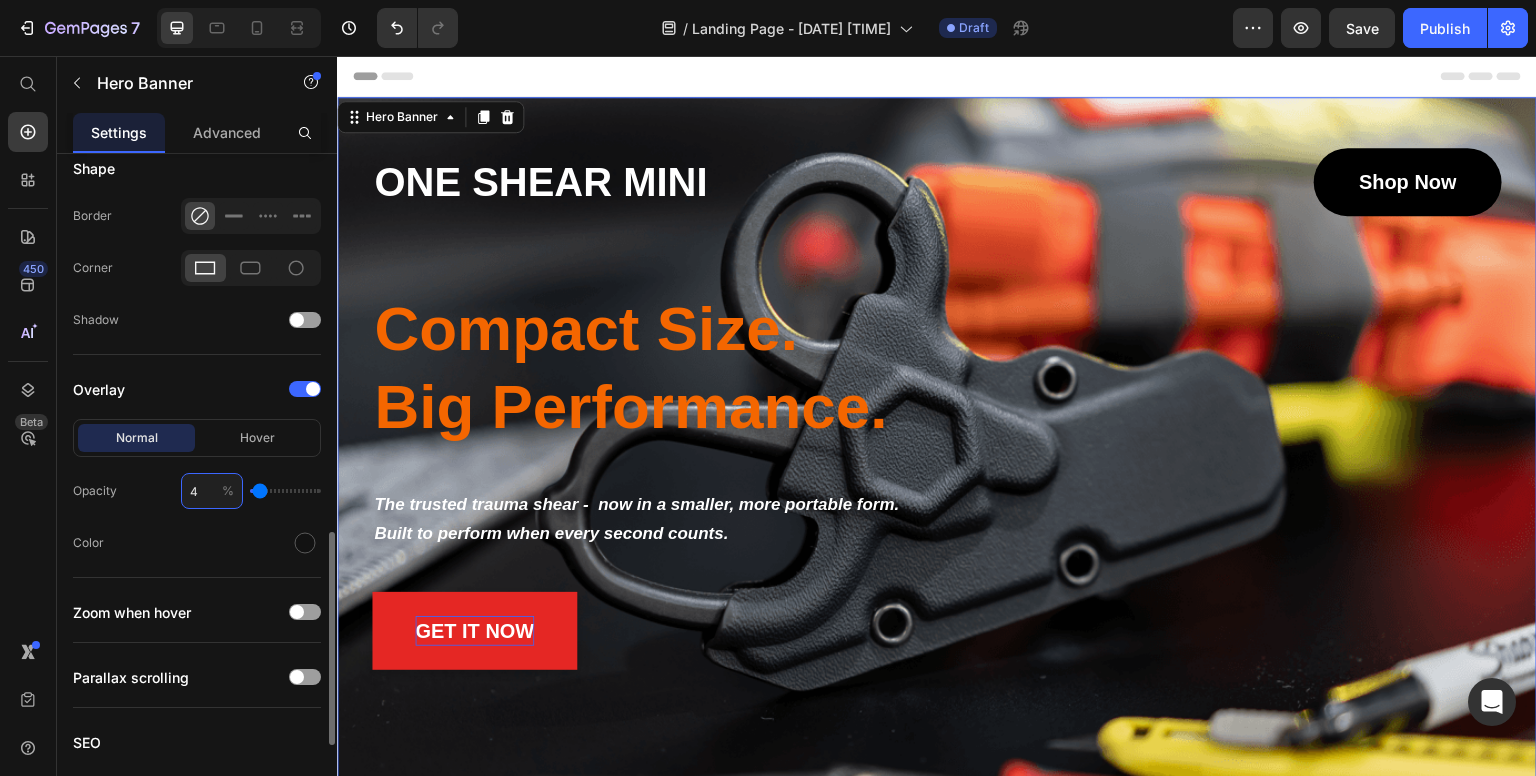 type on "40" 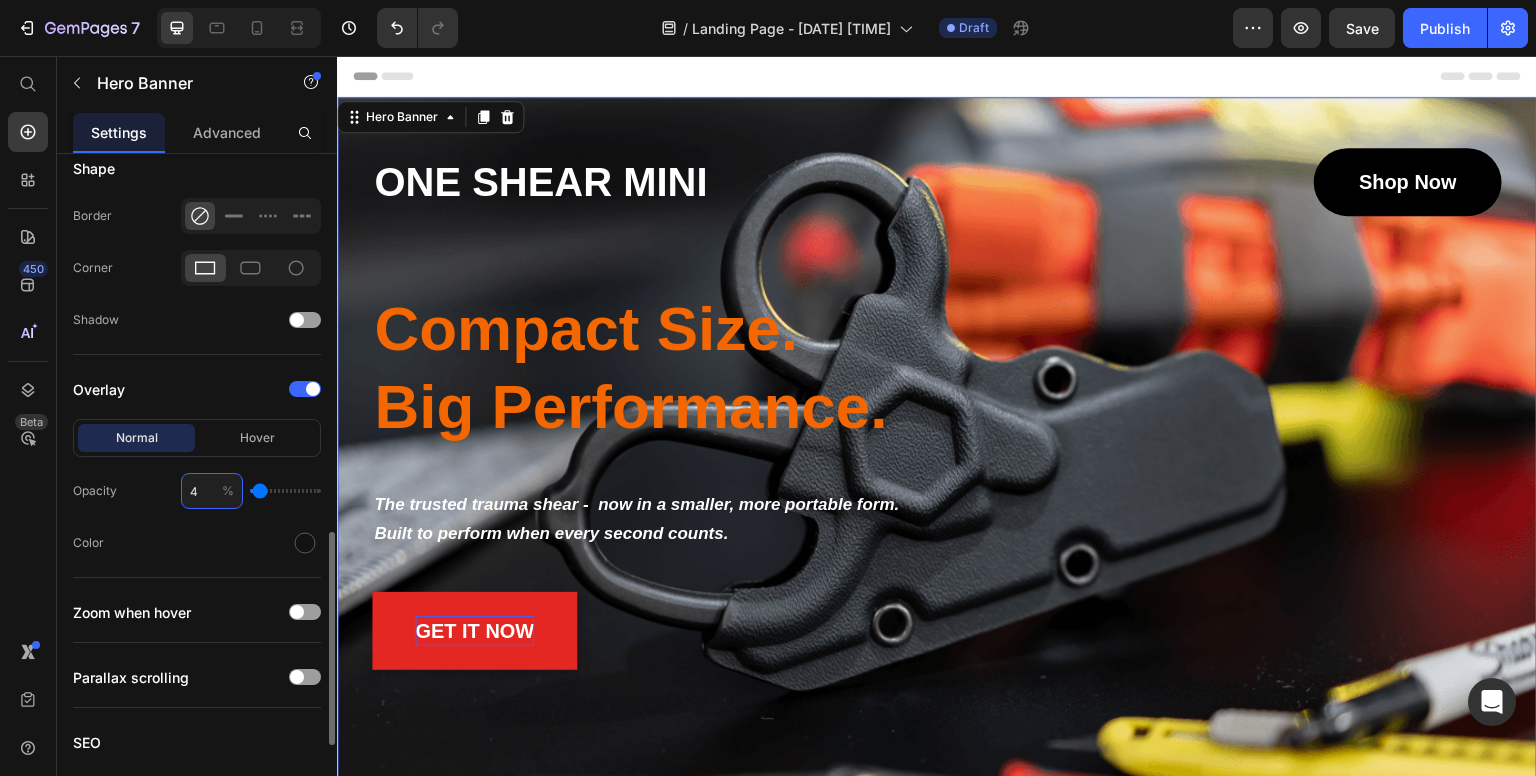 type on "40" 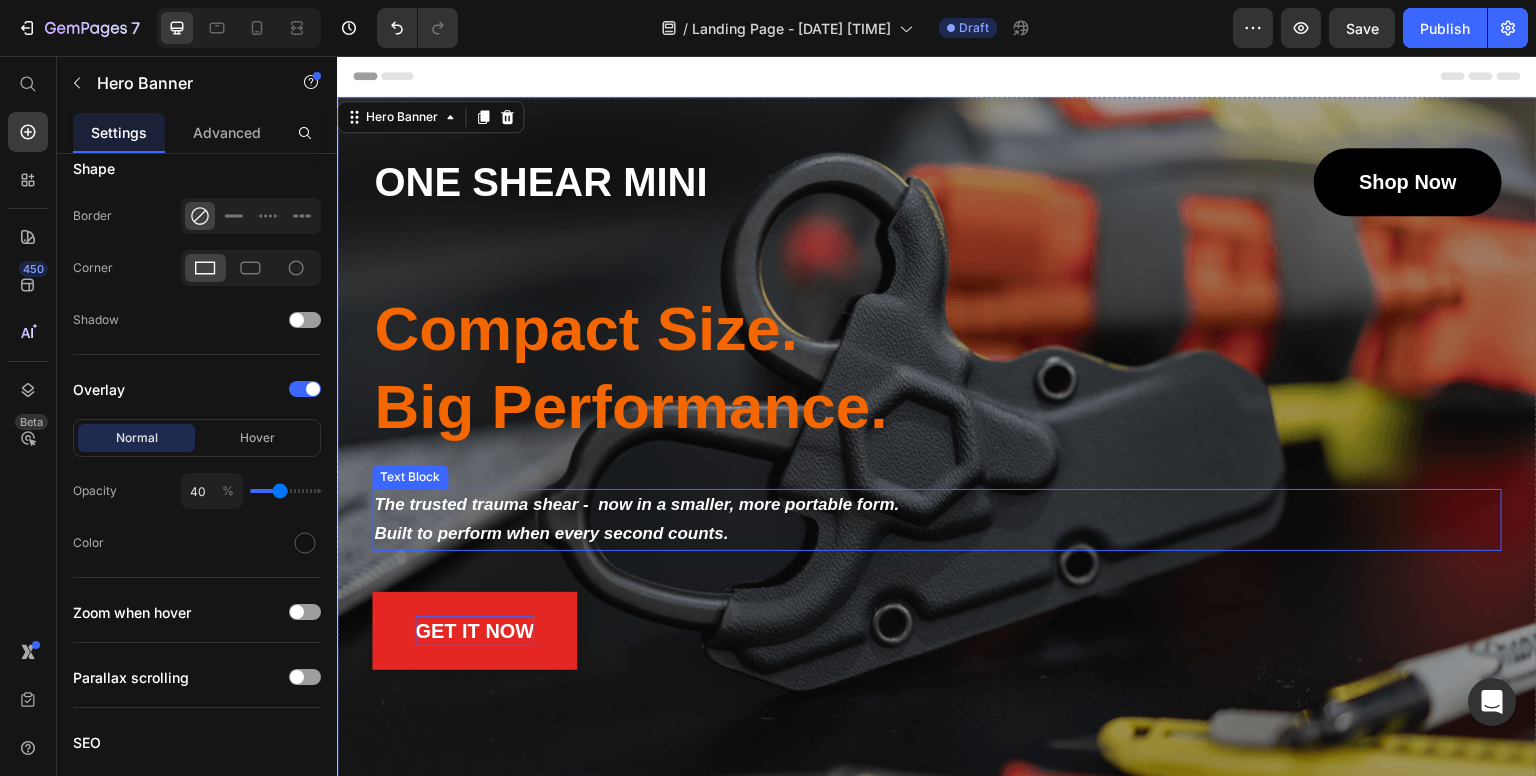 click on "The trusted trauma shear -  now in a smaller, more portable form." at bounding box center [636, 504] 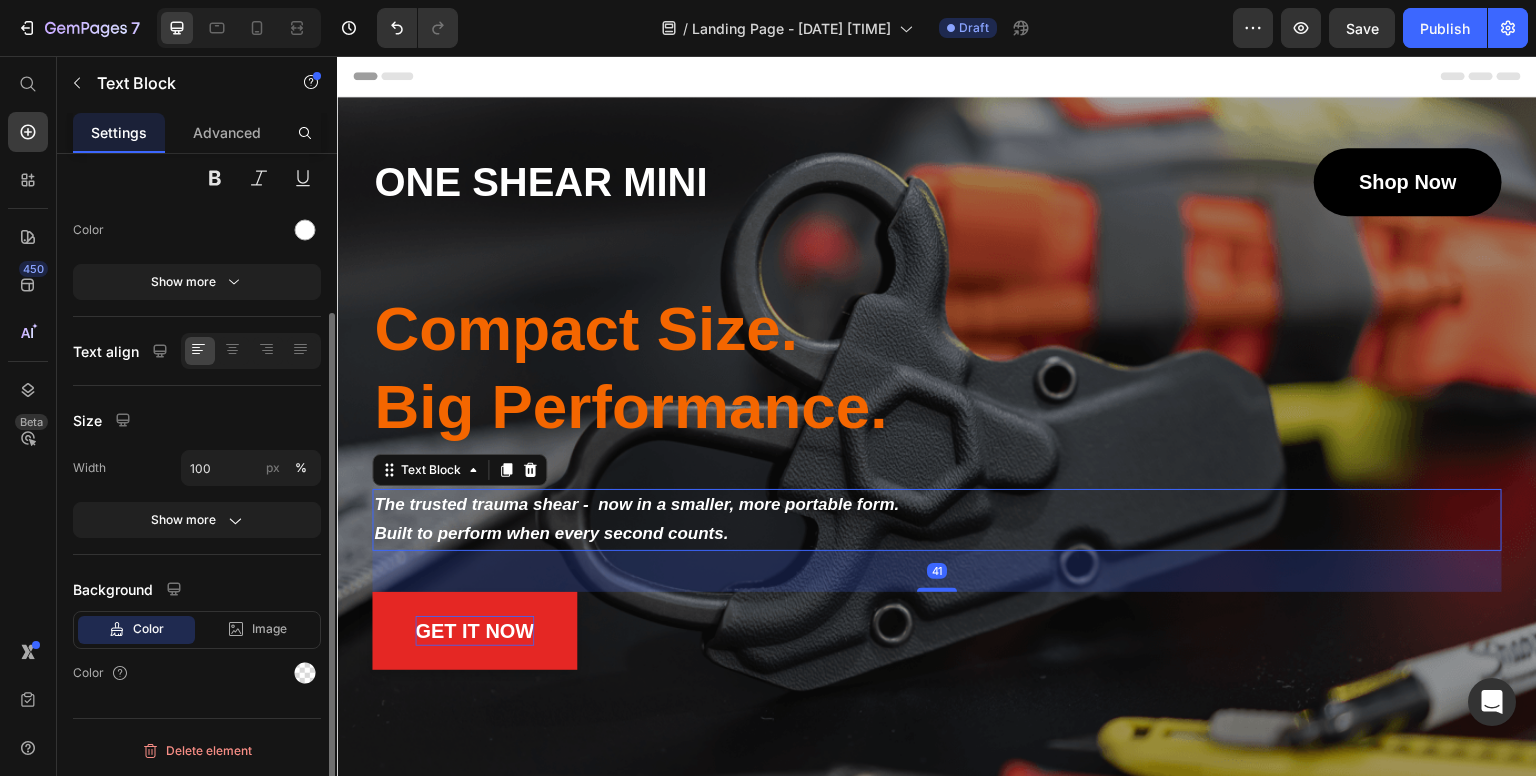 scroll, scrollTop: 0, scrollLeft: 0, axis: both 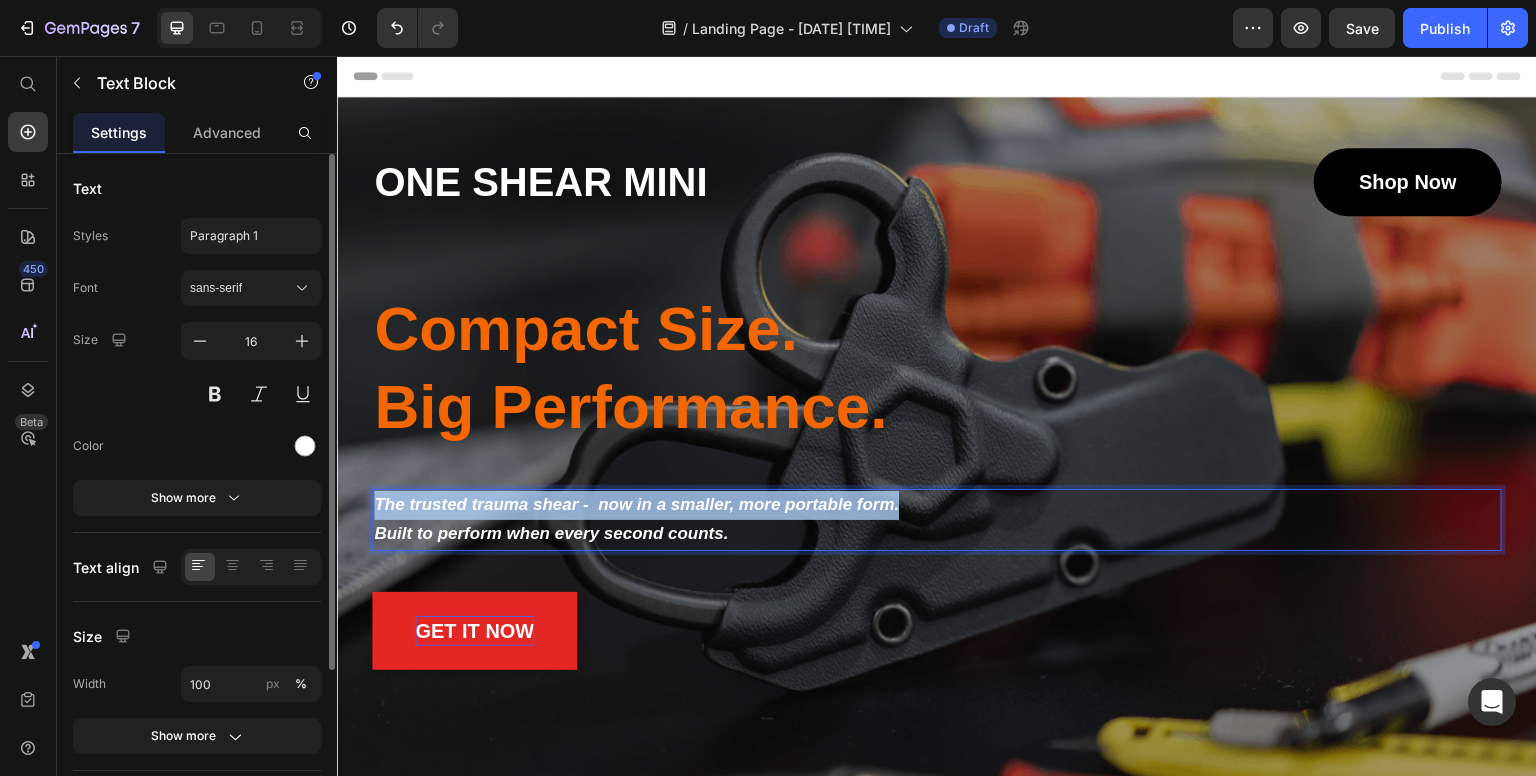 click on "The trusted trauma shear -  now in a smaller, more portable form." at bounding box center (636, 504) 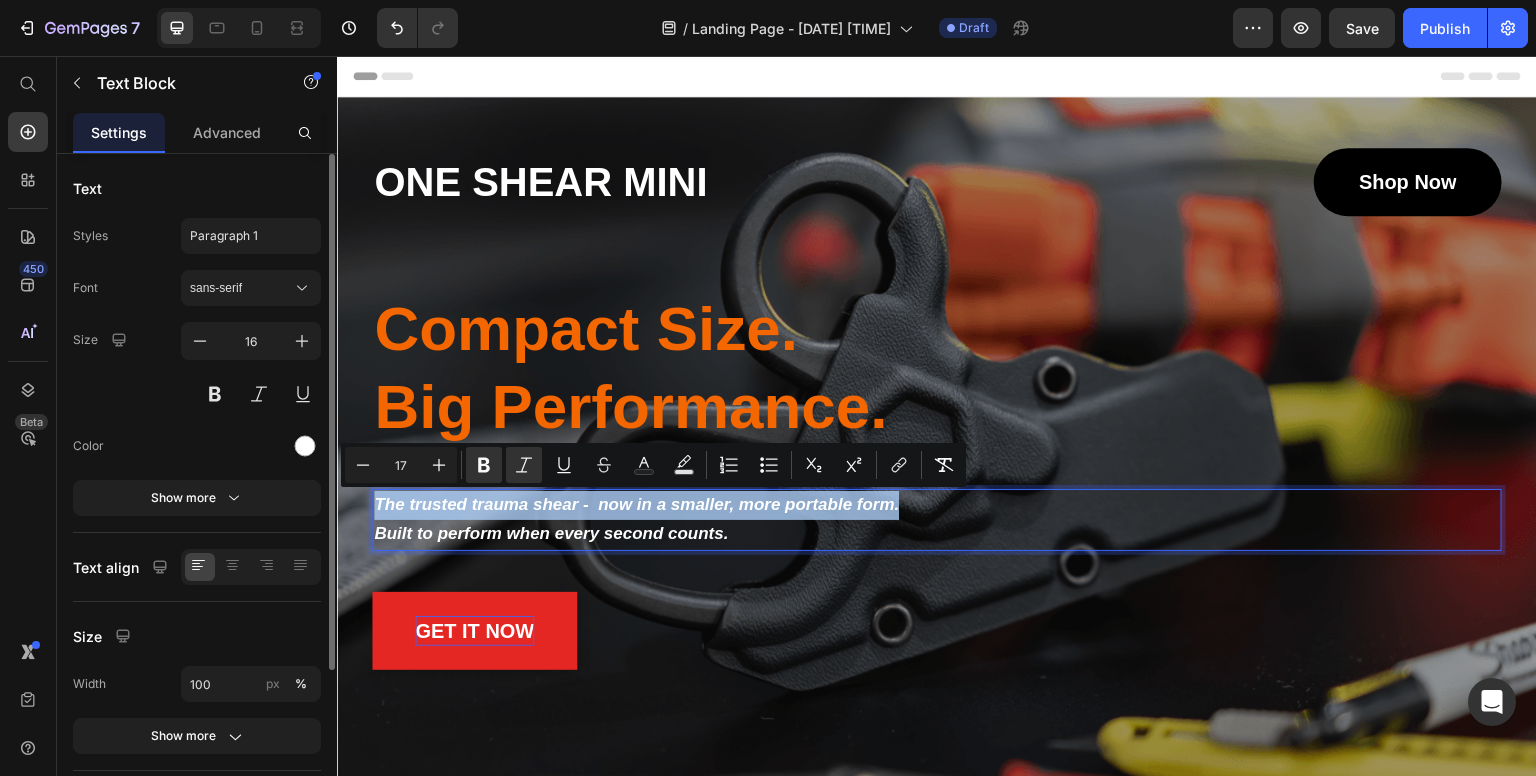 click on "The trusted trauma shear -  now in a smaller, more portable form." at bounding box center [636, 504] 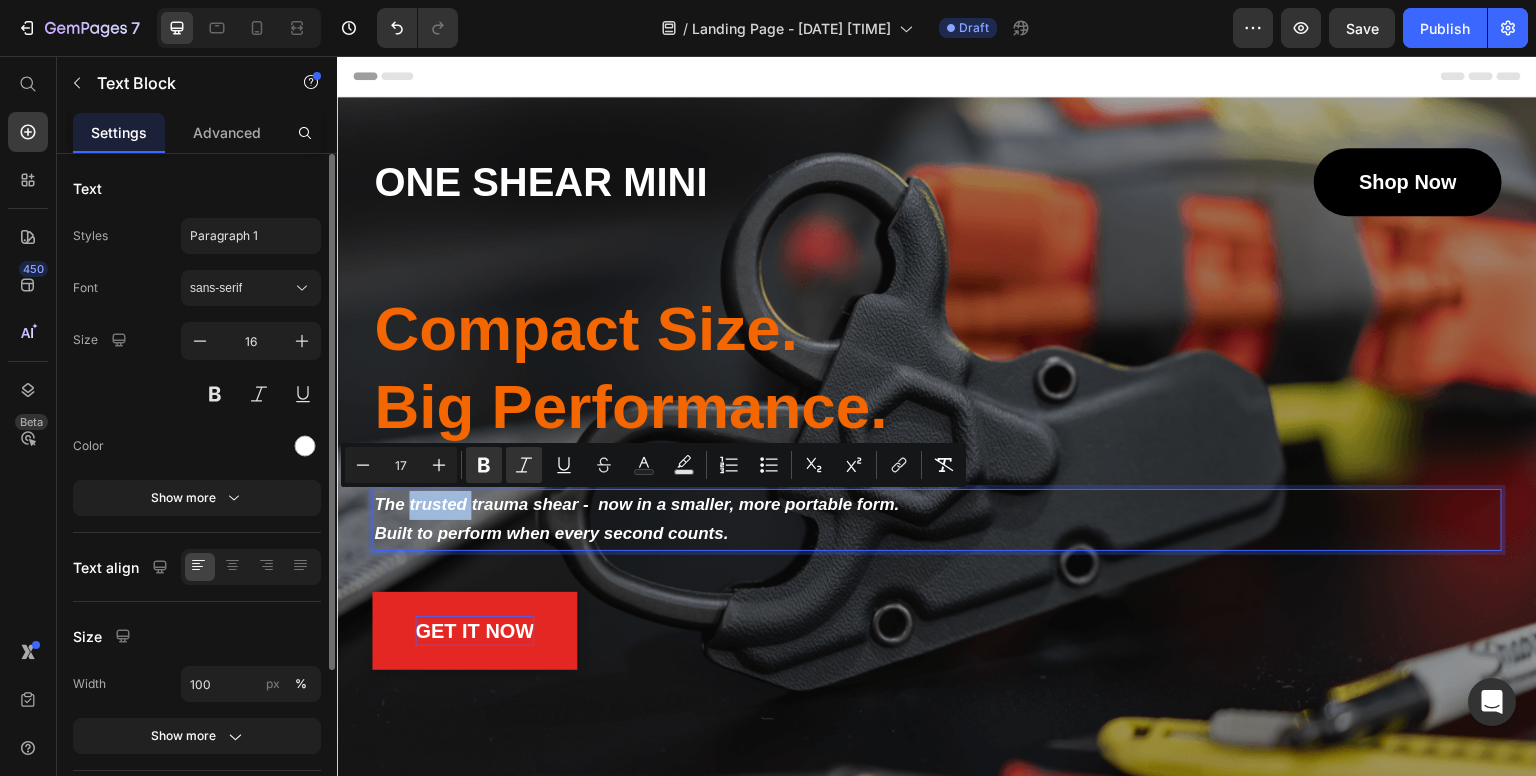 click on "The trusted trauma shear -  now in a smaller, more portable form." at bounding box center (636, 504) 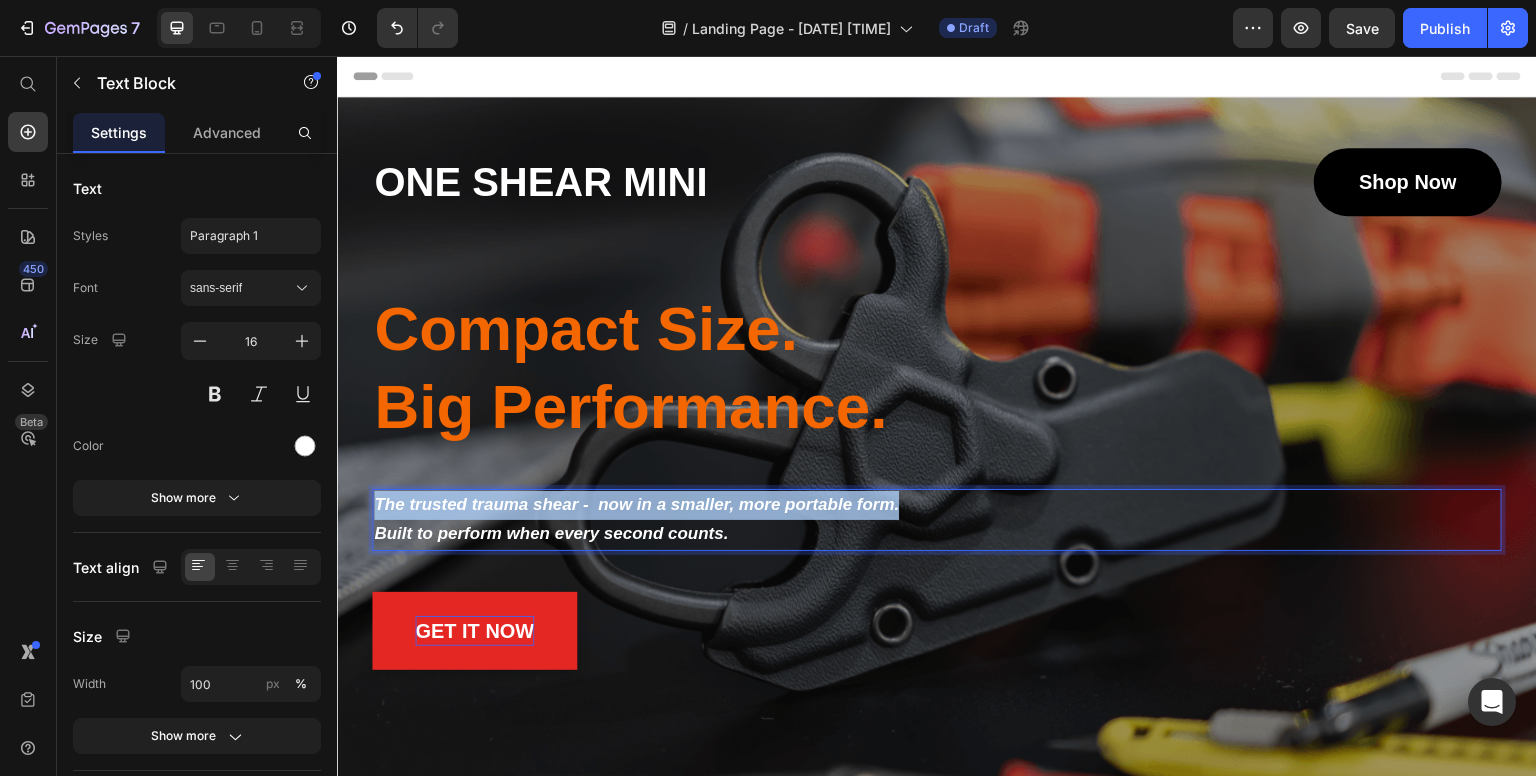click on "The trusted trauma shear -  now in a smaller, more portable form." at bounding box center (636, 504) 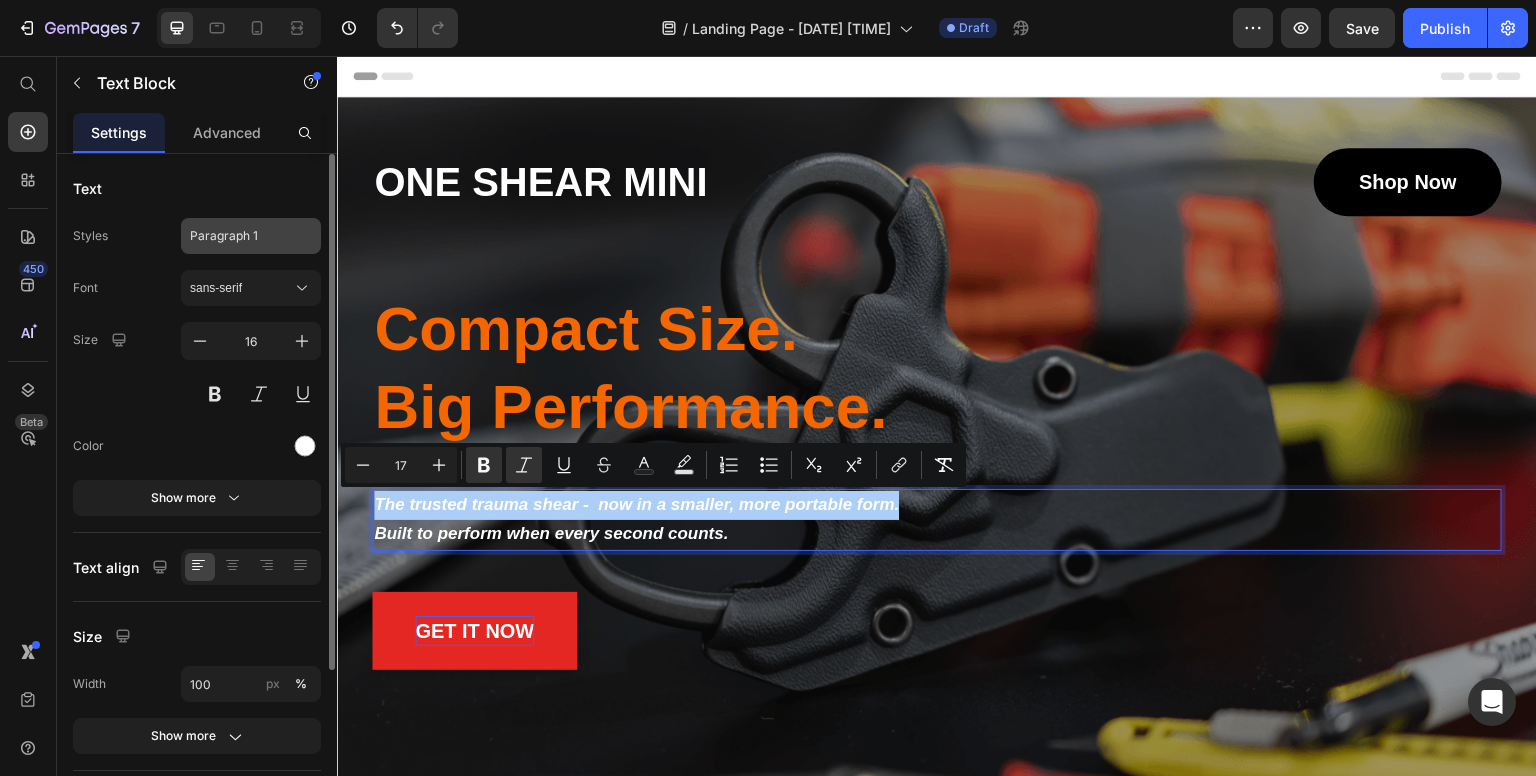 click on "Paragraph 1" at bounding box center [239, 236] 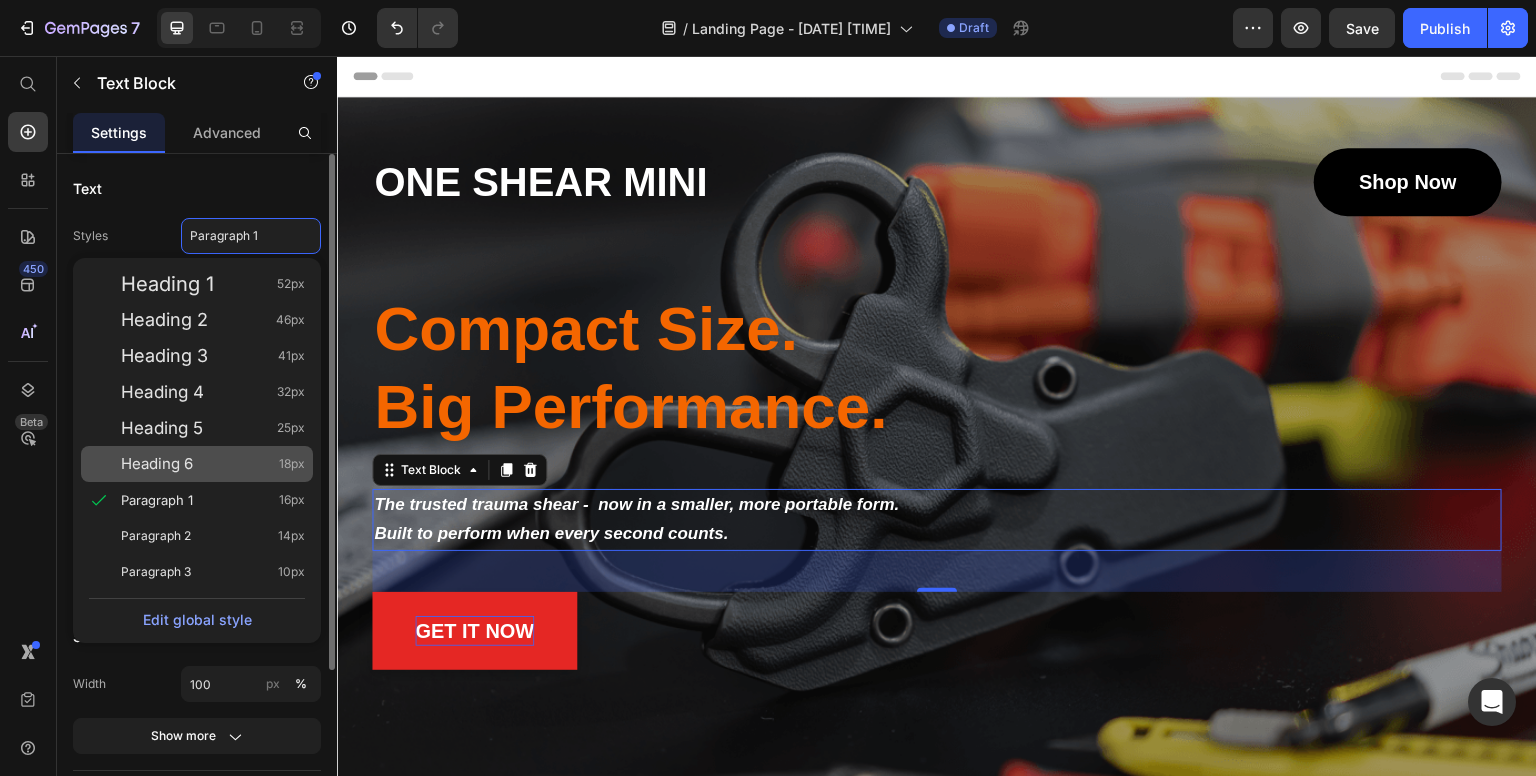click on "Heading 6 18px" at bounding box center (213, 464) 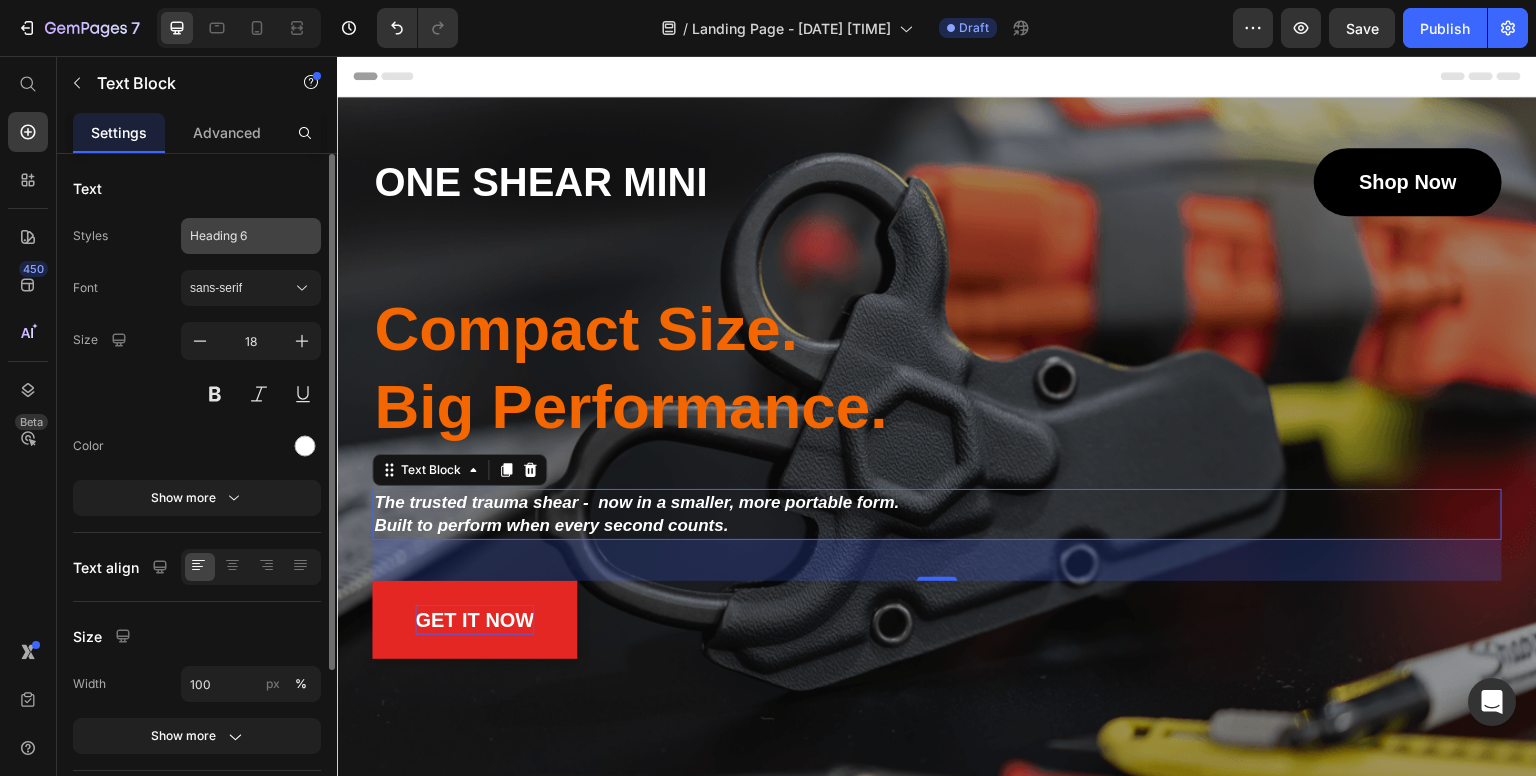 click on "Heading 6" 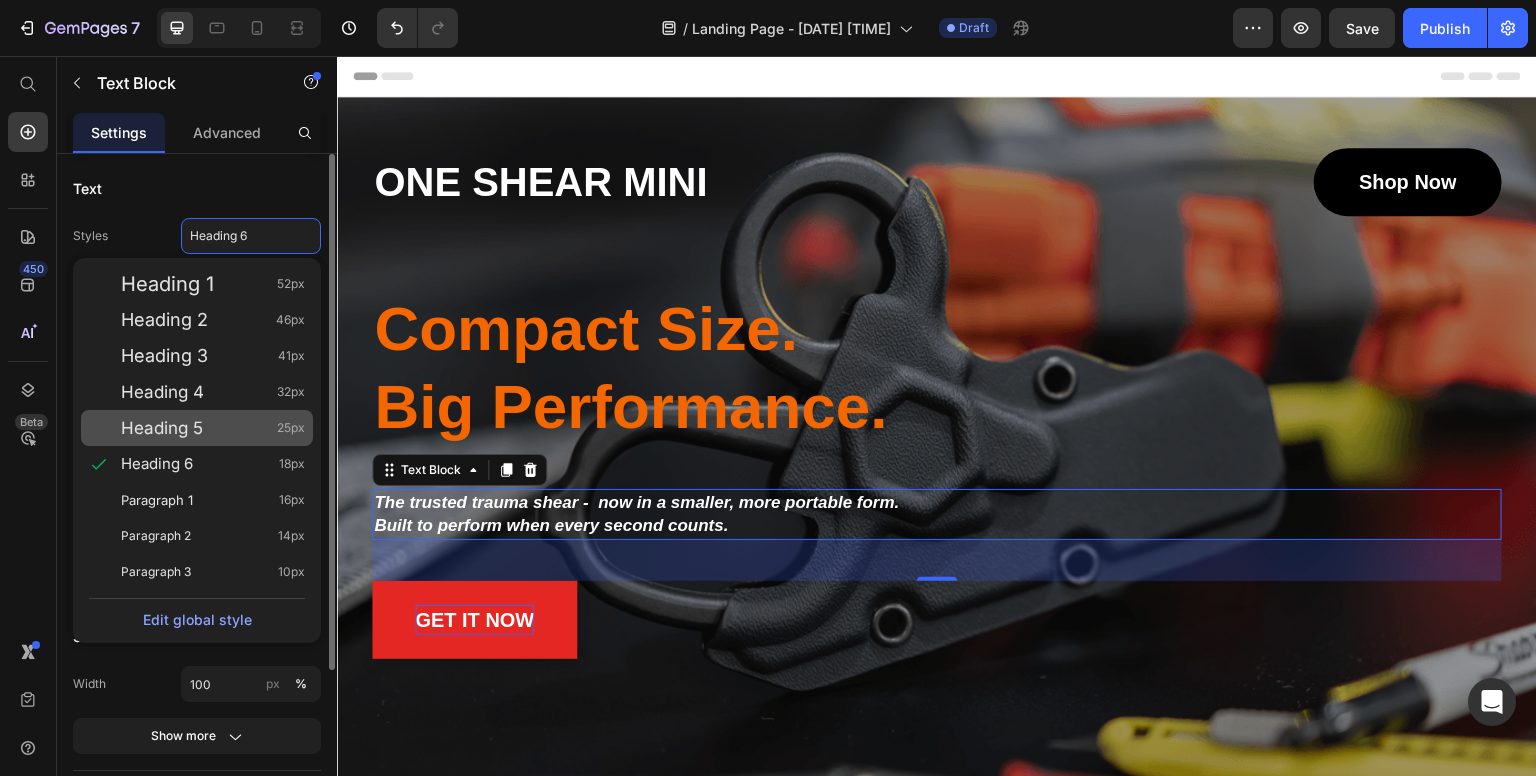 click on "Heading 5 25px" at bounding box center (213, 428) 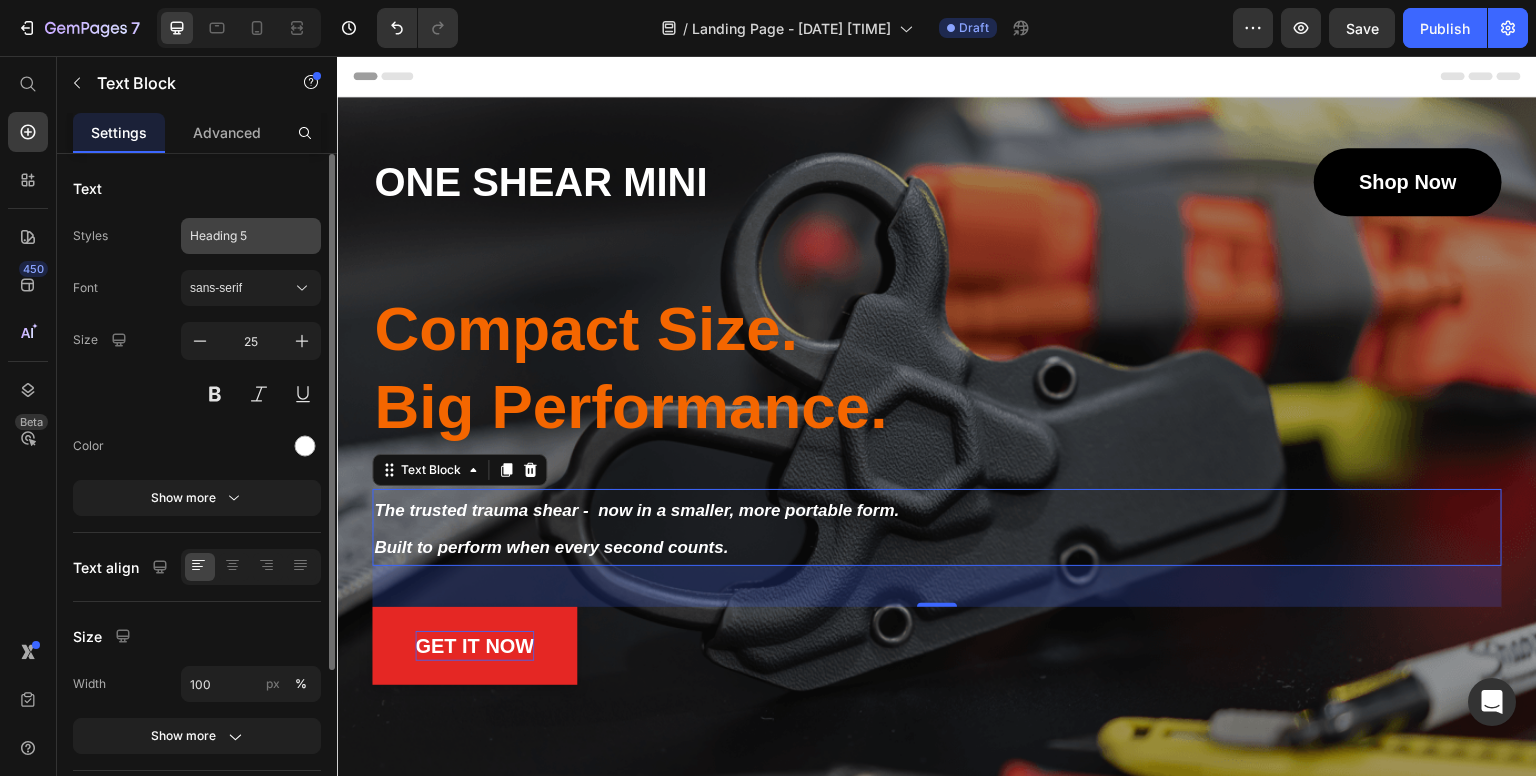 click on "Heading 5" at bounding box center [251, 236] 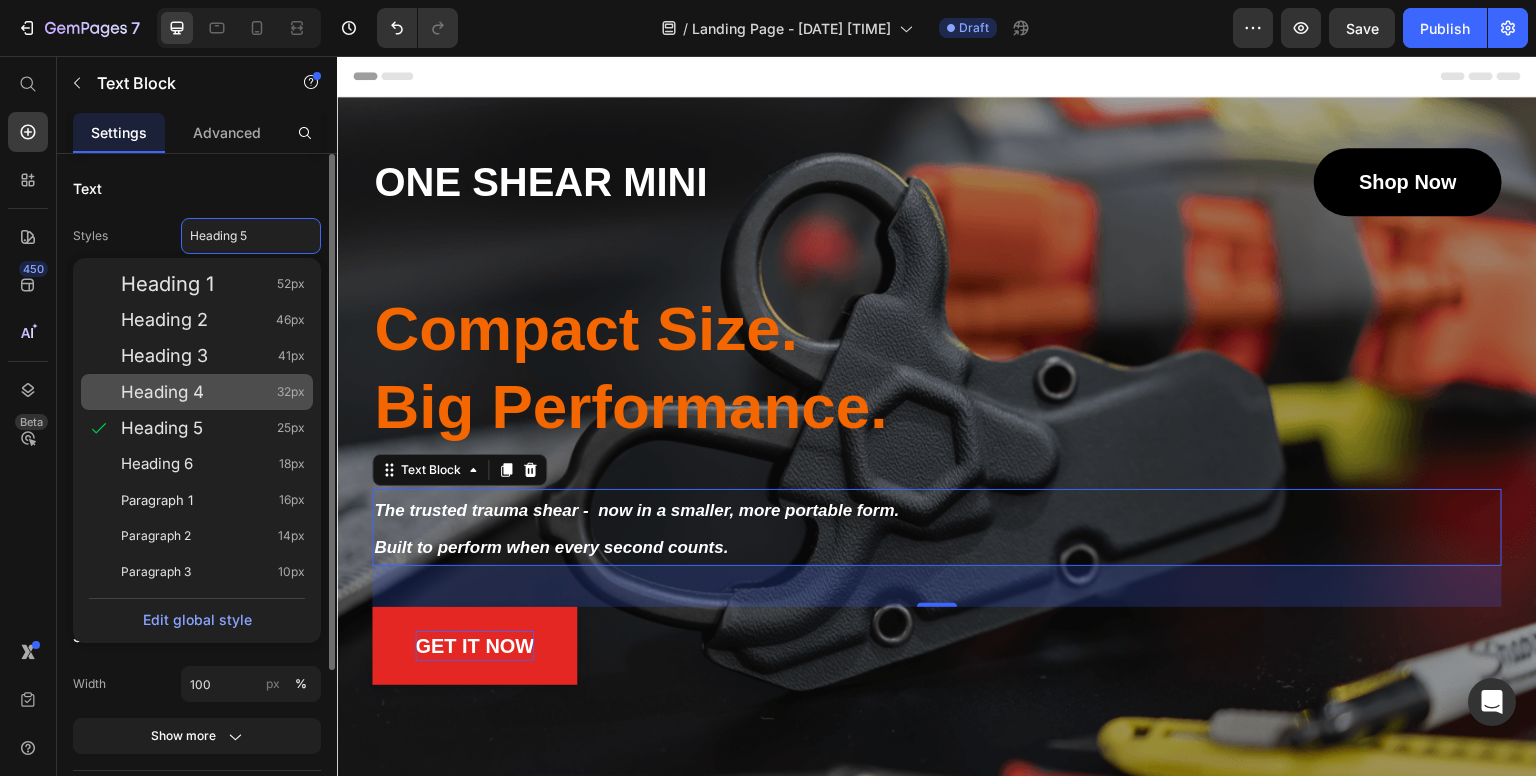 click on "Heading 4 32px" at bounding box center [213, 392] 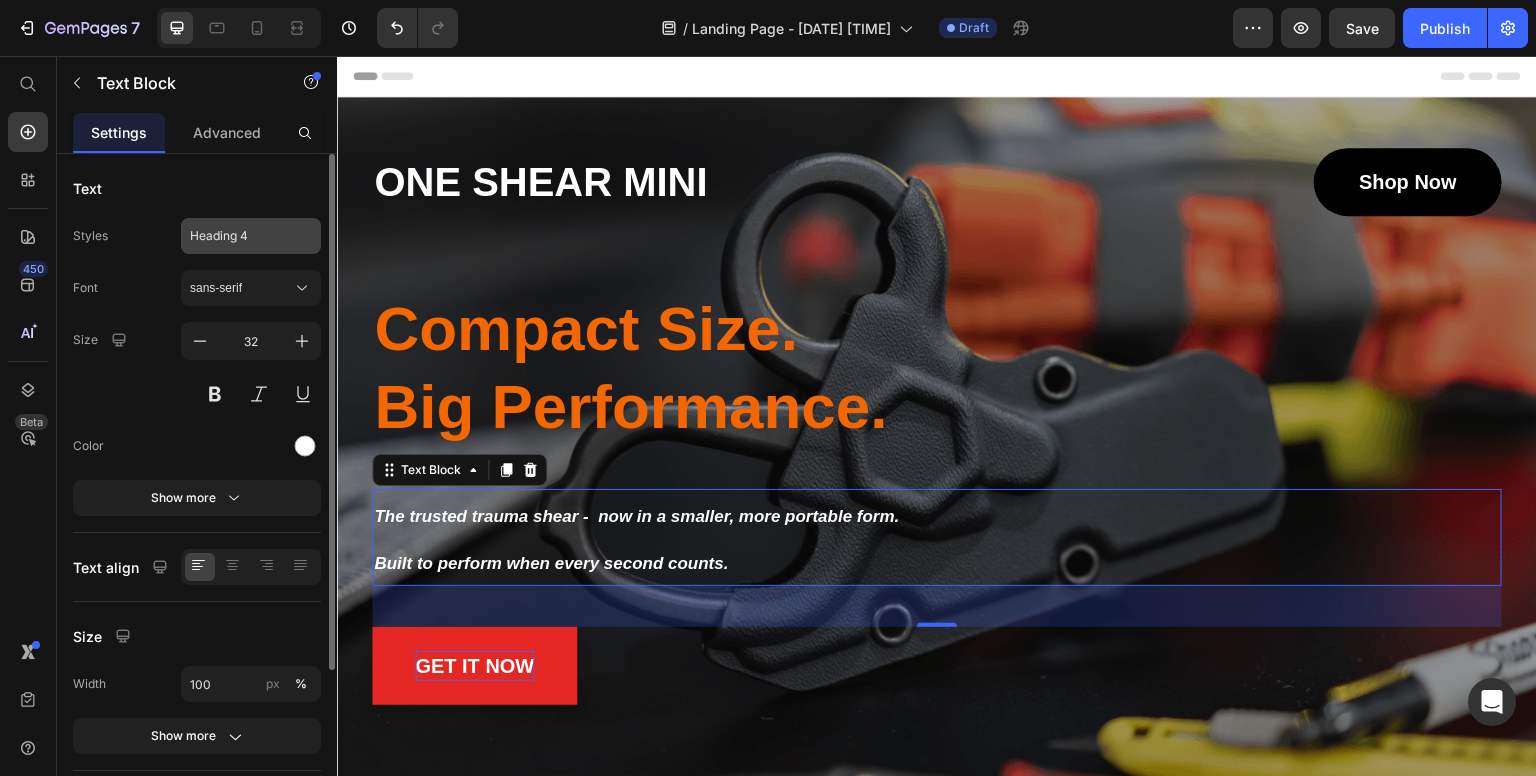 click on "Heading 4" 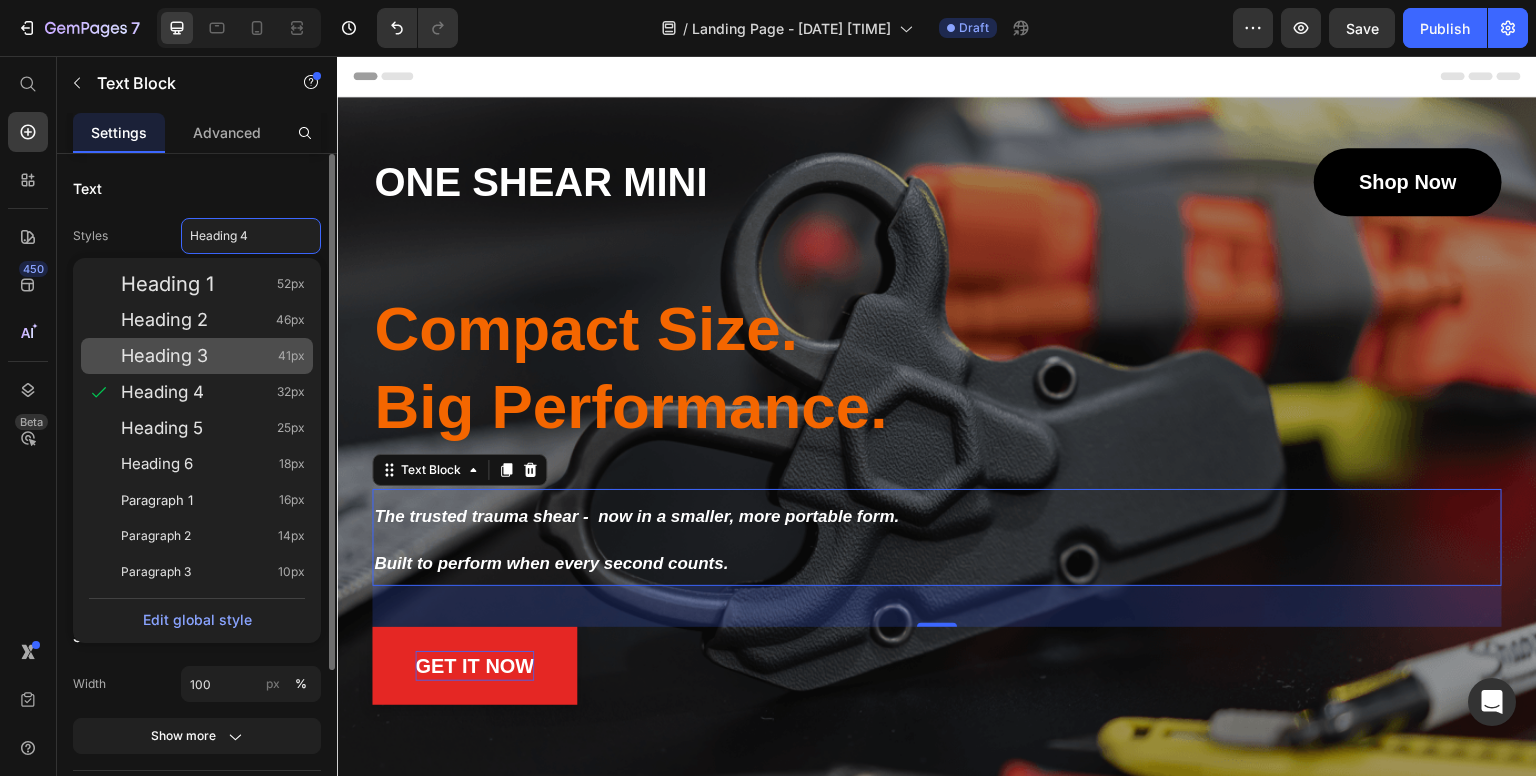 click on "Heading 3 41px" at bounding box center [213, 356] 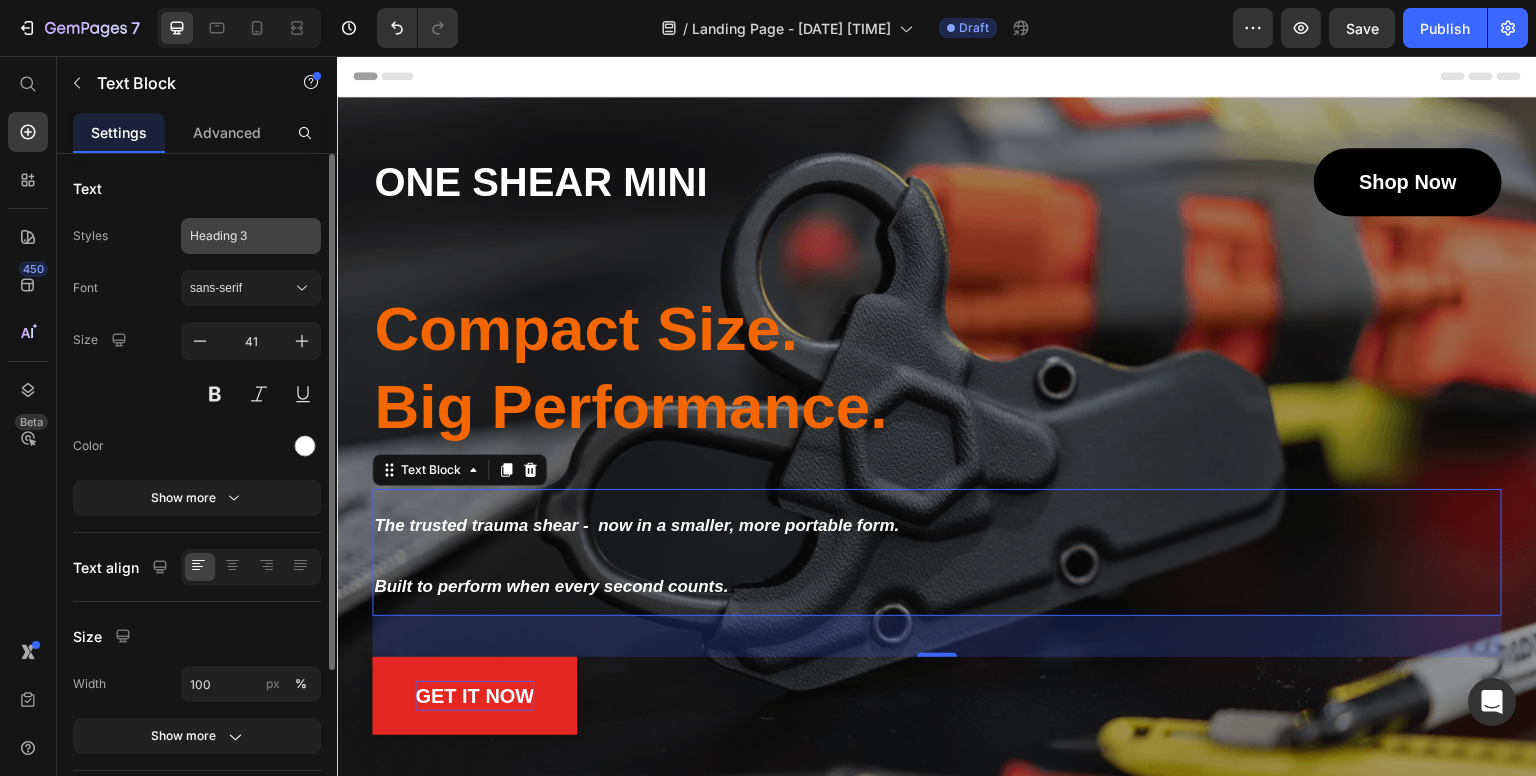 click on "Heading 3" 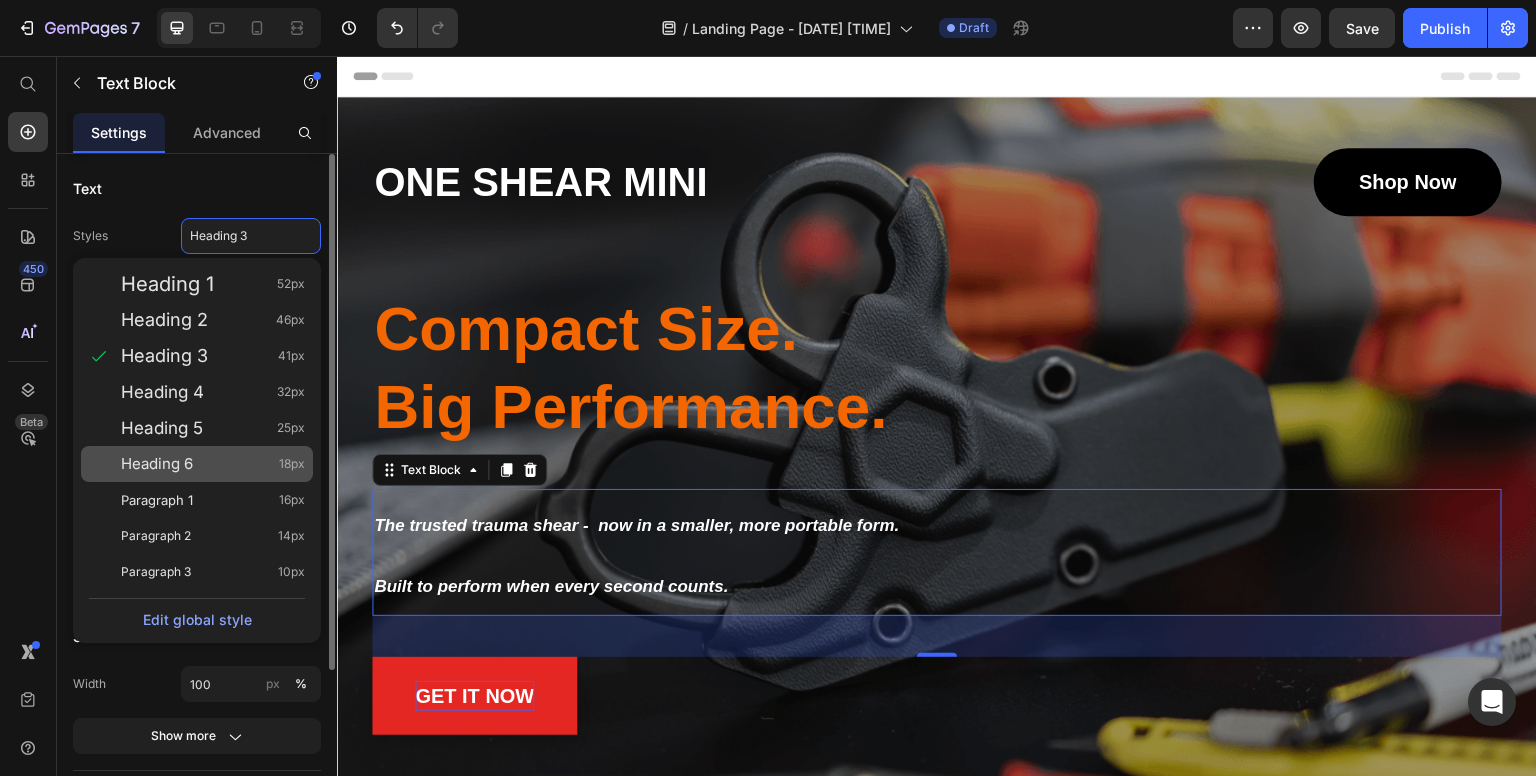 click on "Heading 6 18px" at bounding box center (213, 464) 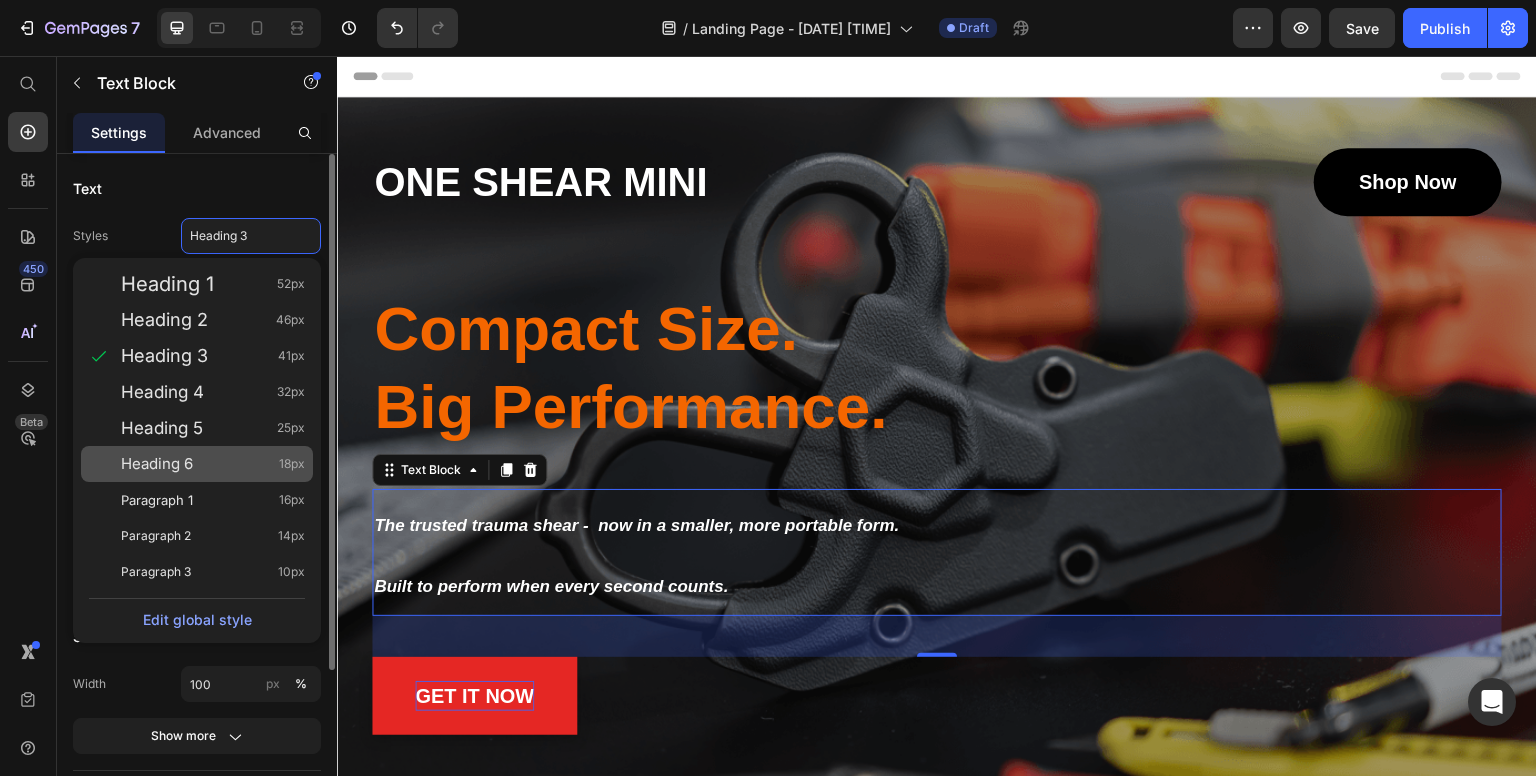 type on "18" 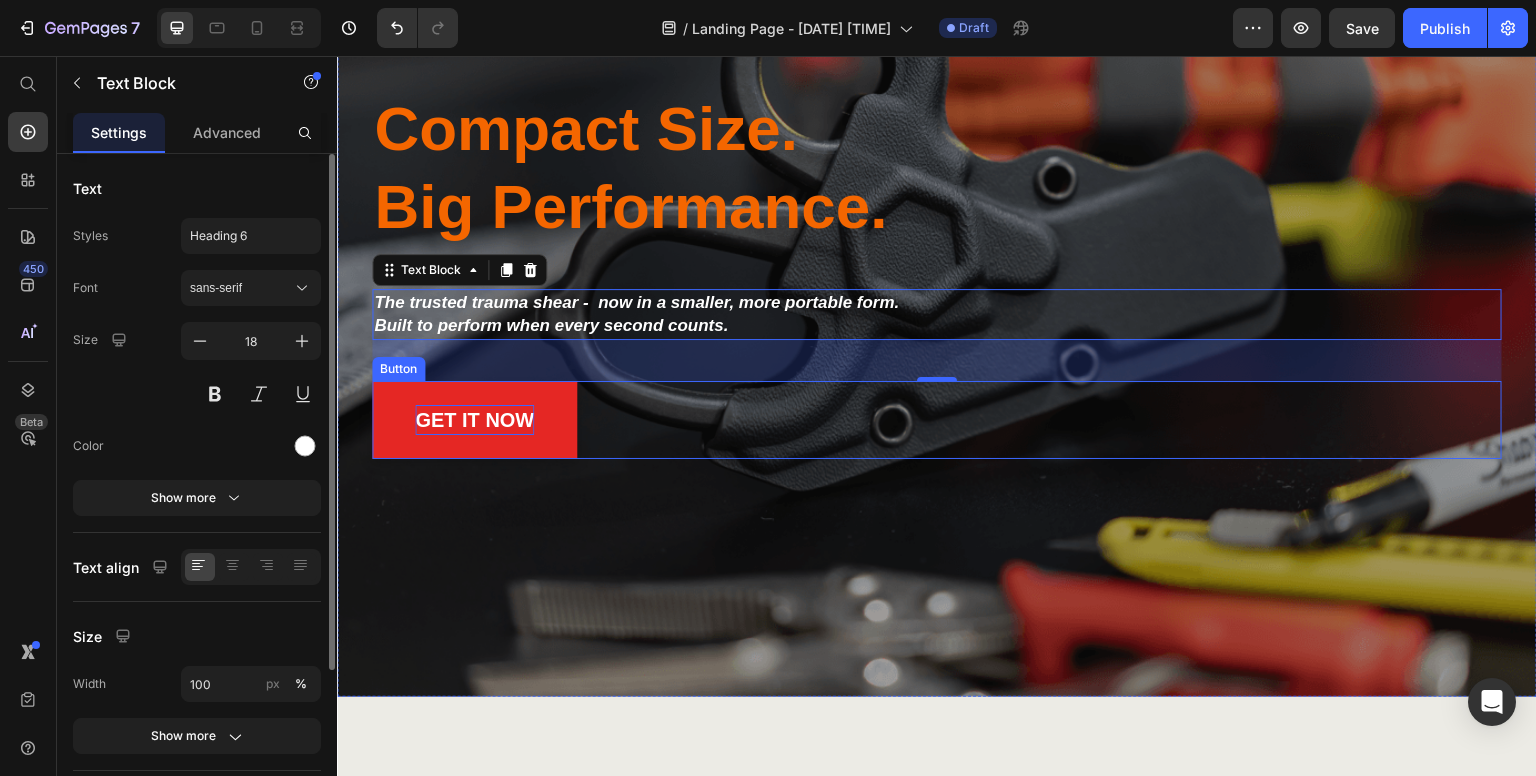 scroll, scrollTop: 0, scrollLeft: 0, axis: both 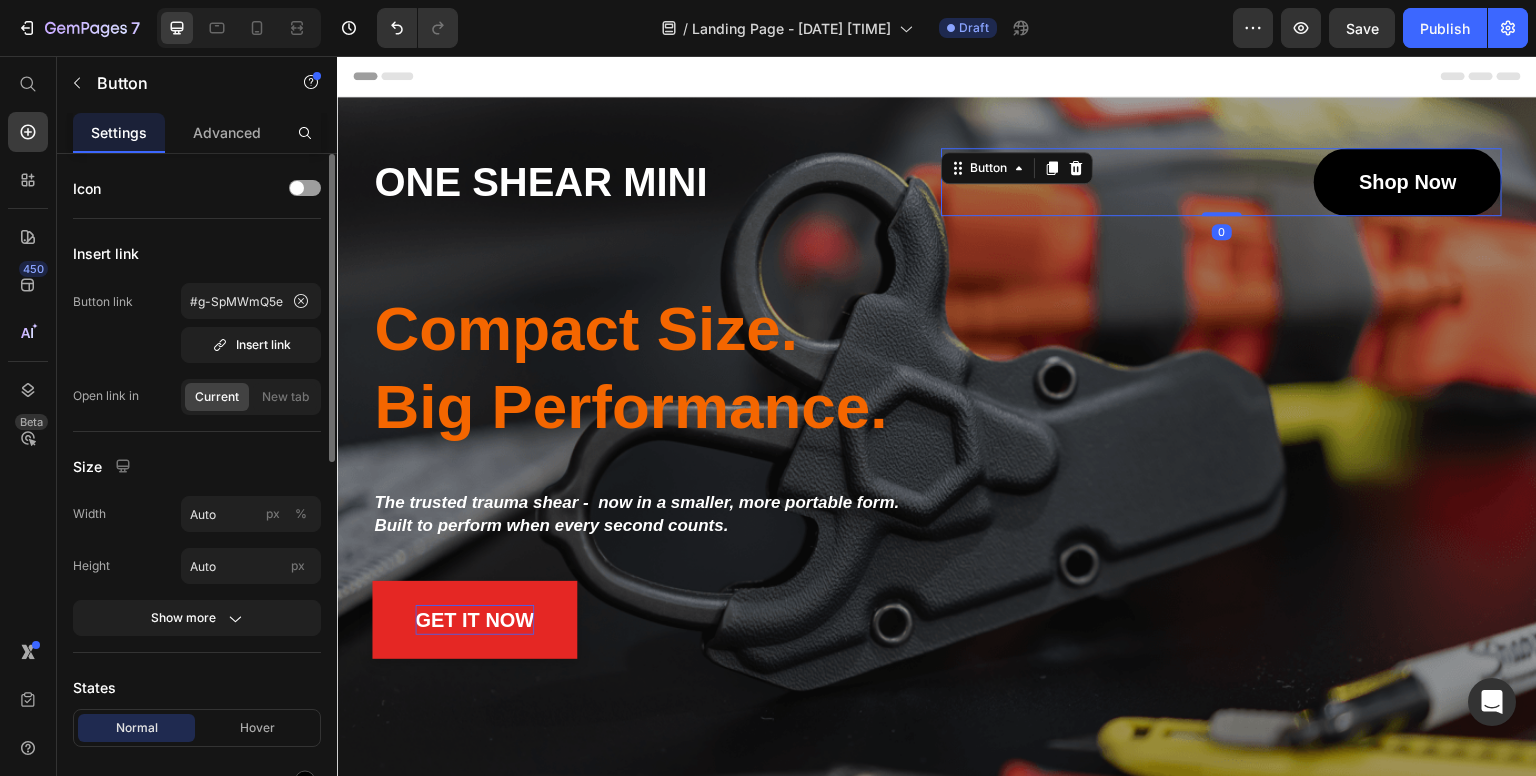 click on "shop now" at bounding box center [1408, 182] 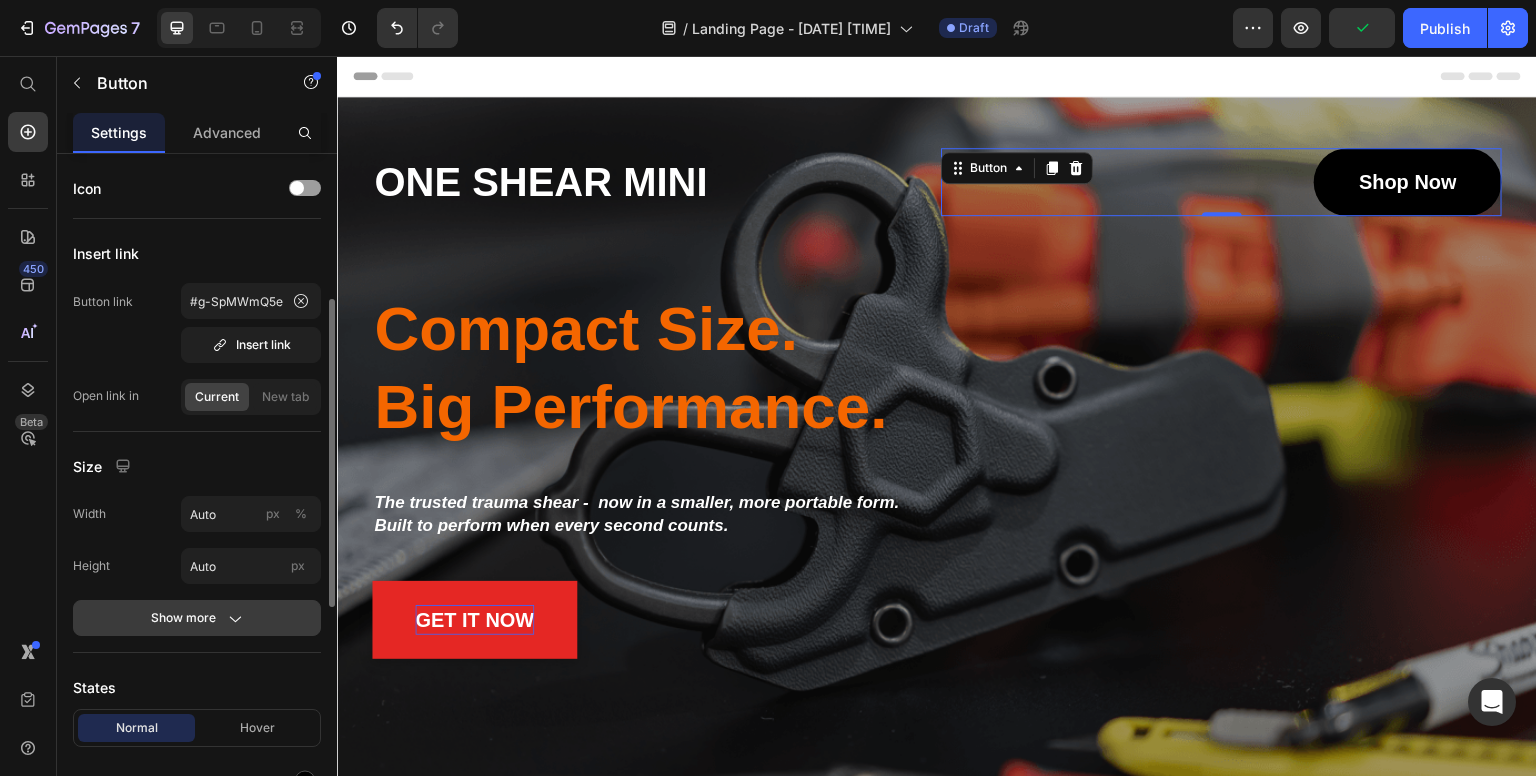 scroll, scrollTop: 300, scrollLeft: 0, axis: vertical 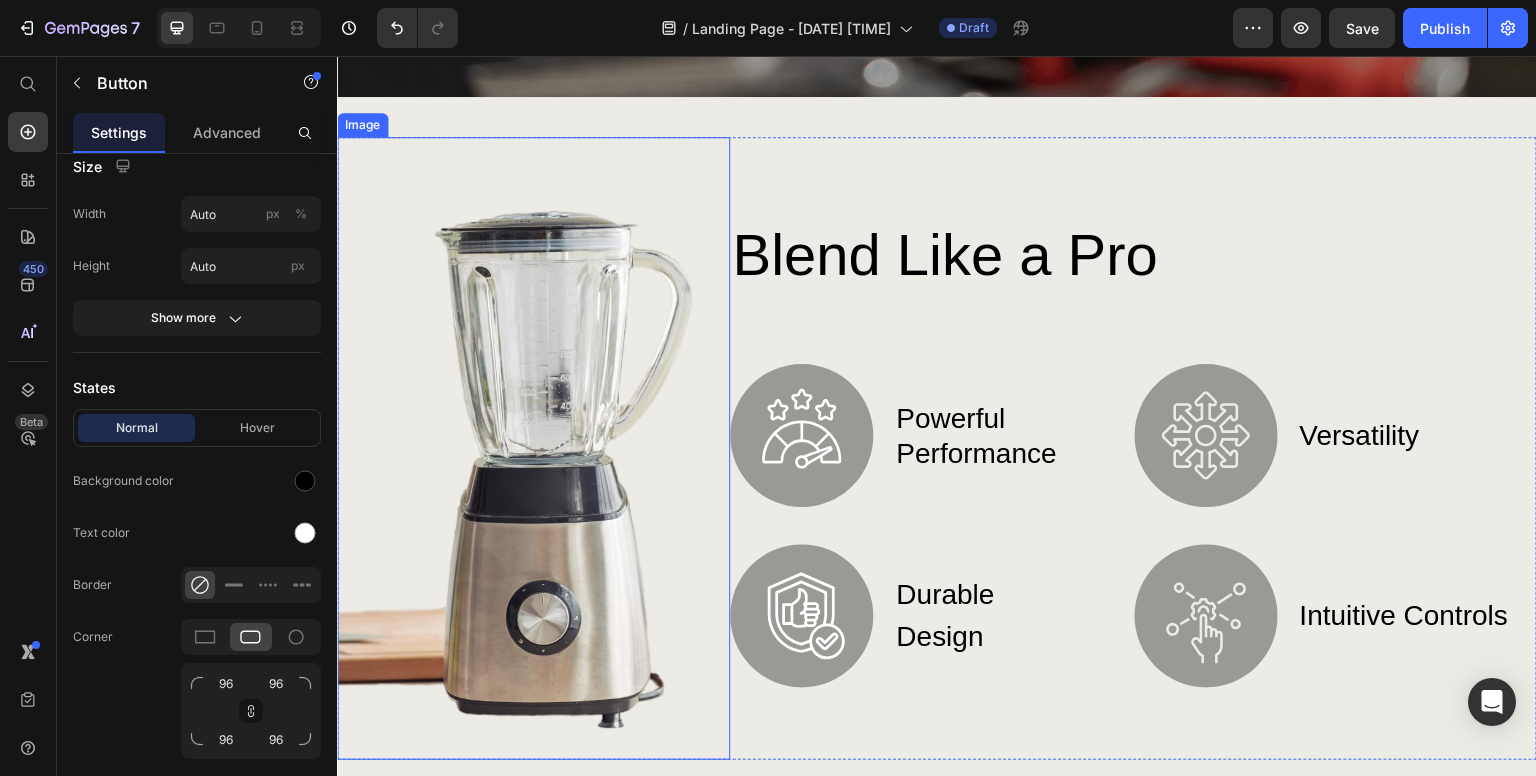click at bounding box center [533, 448] 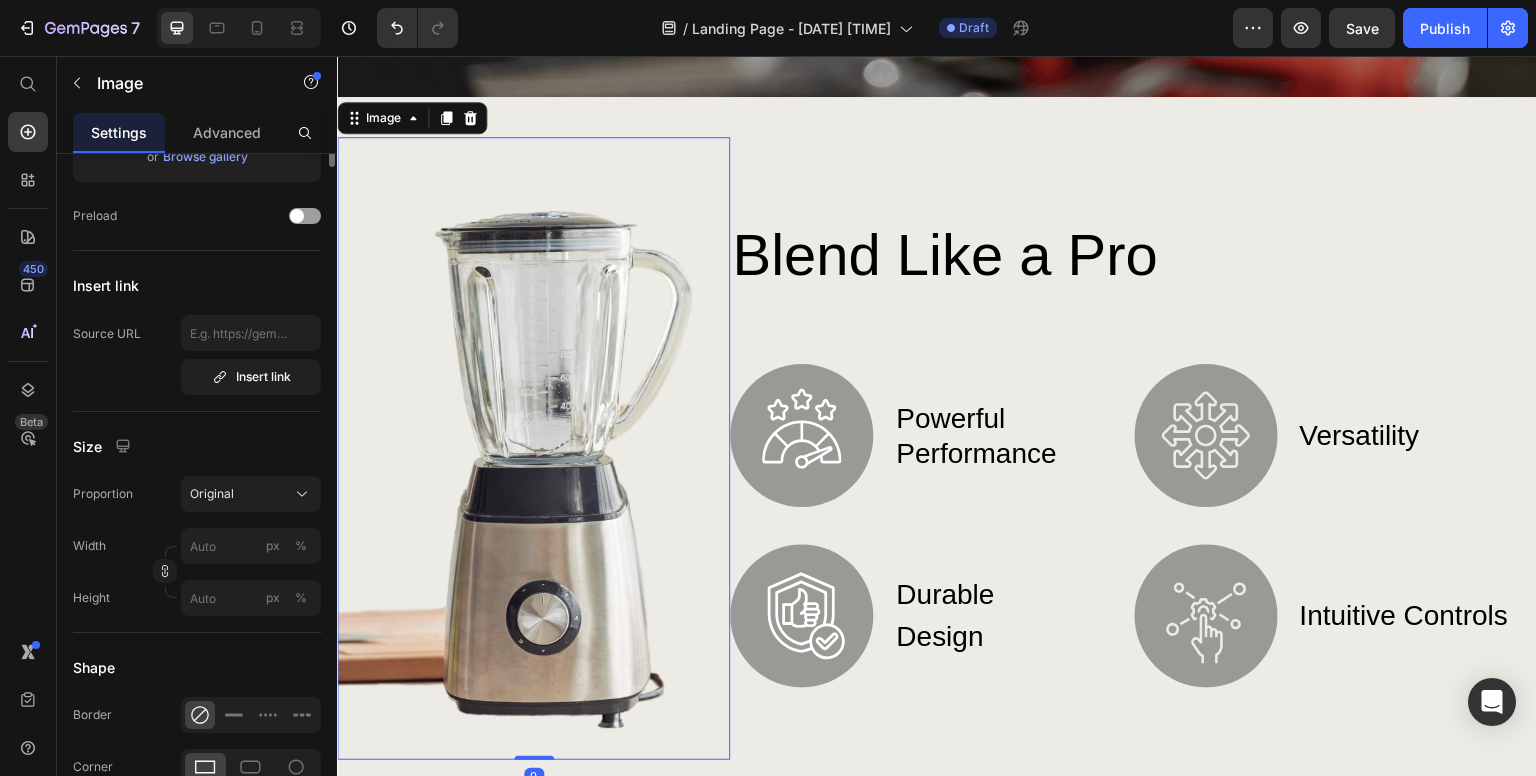 scroll, scrollTop: 0, scrollLeft: 0, axis: both 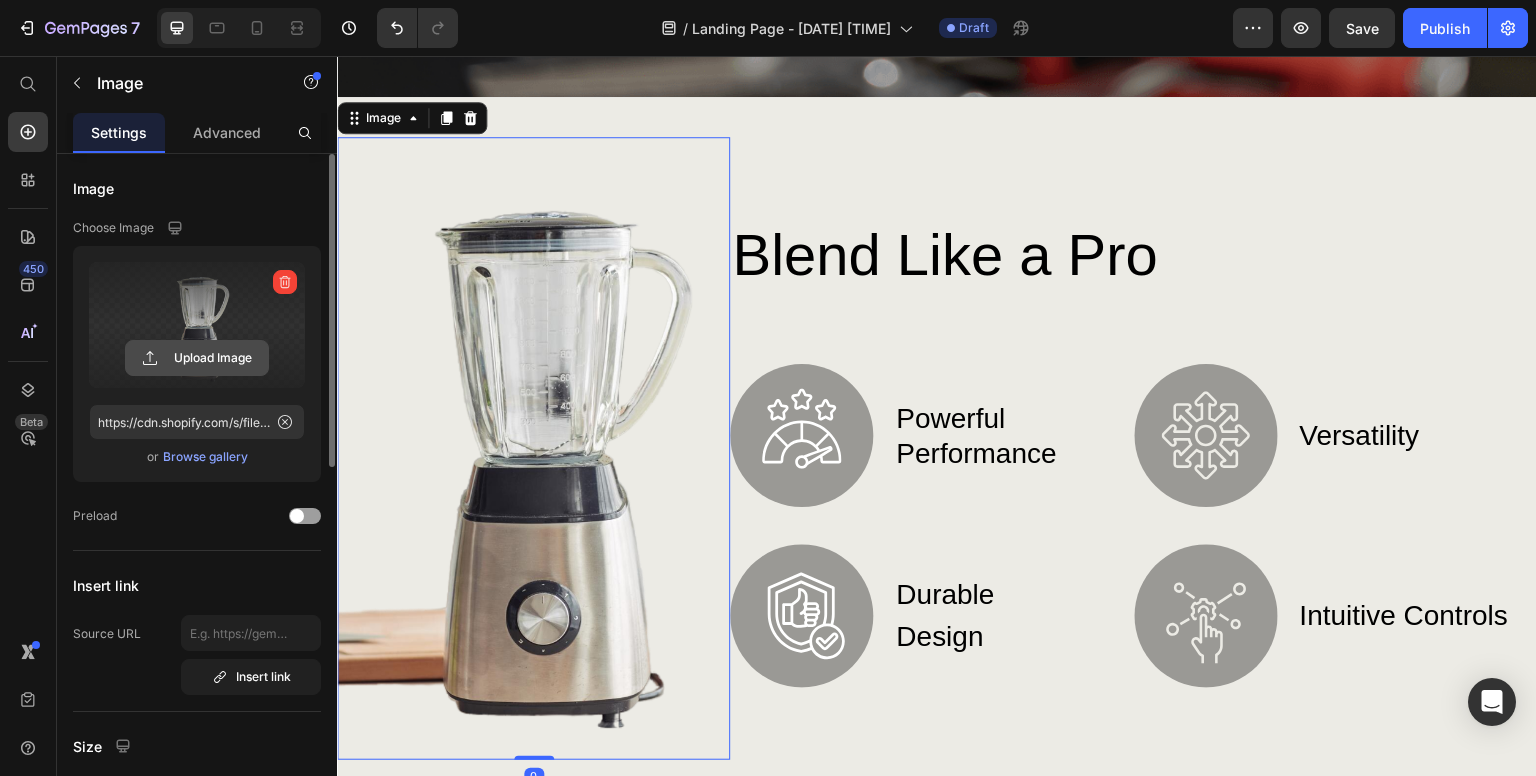 click 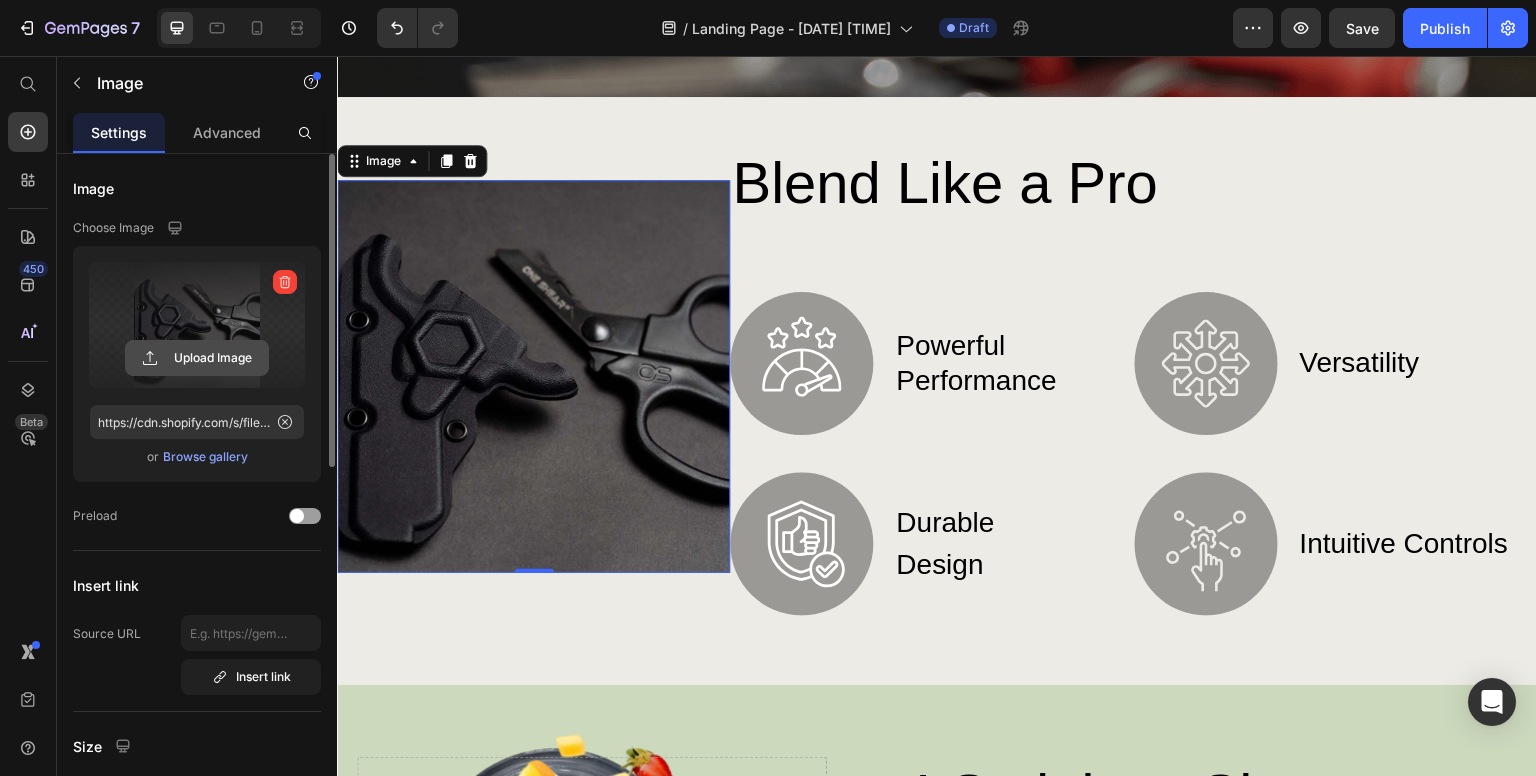 click 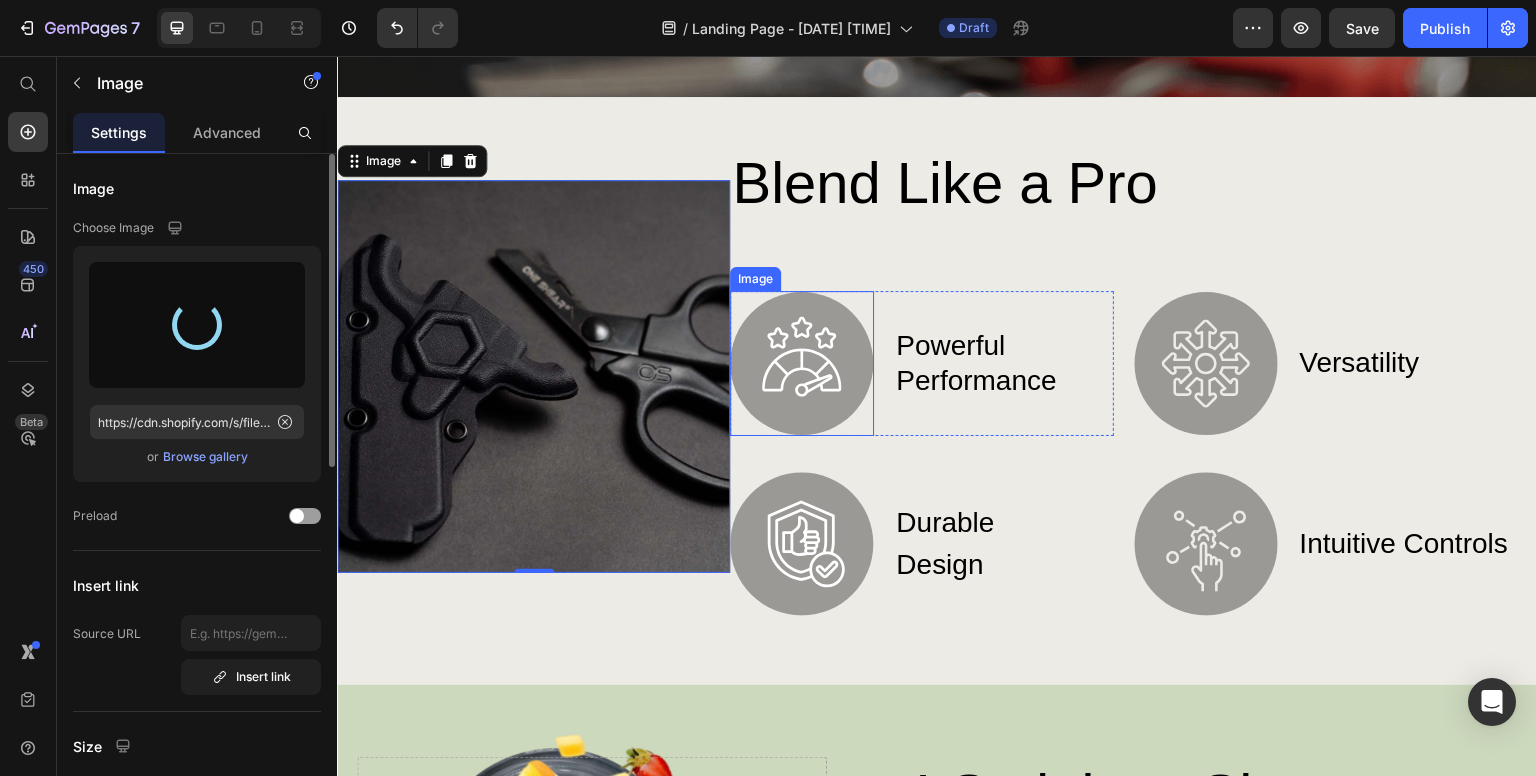 type on "https://cdn.shopify.com/s/files/1/0453/1450/6911/files/gempages_575177178627441439-5dd34339-4981-41f5-ae03-e455c5d566a0.jpg" 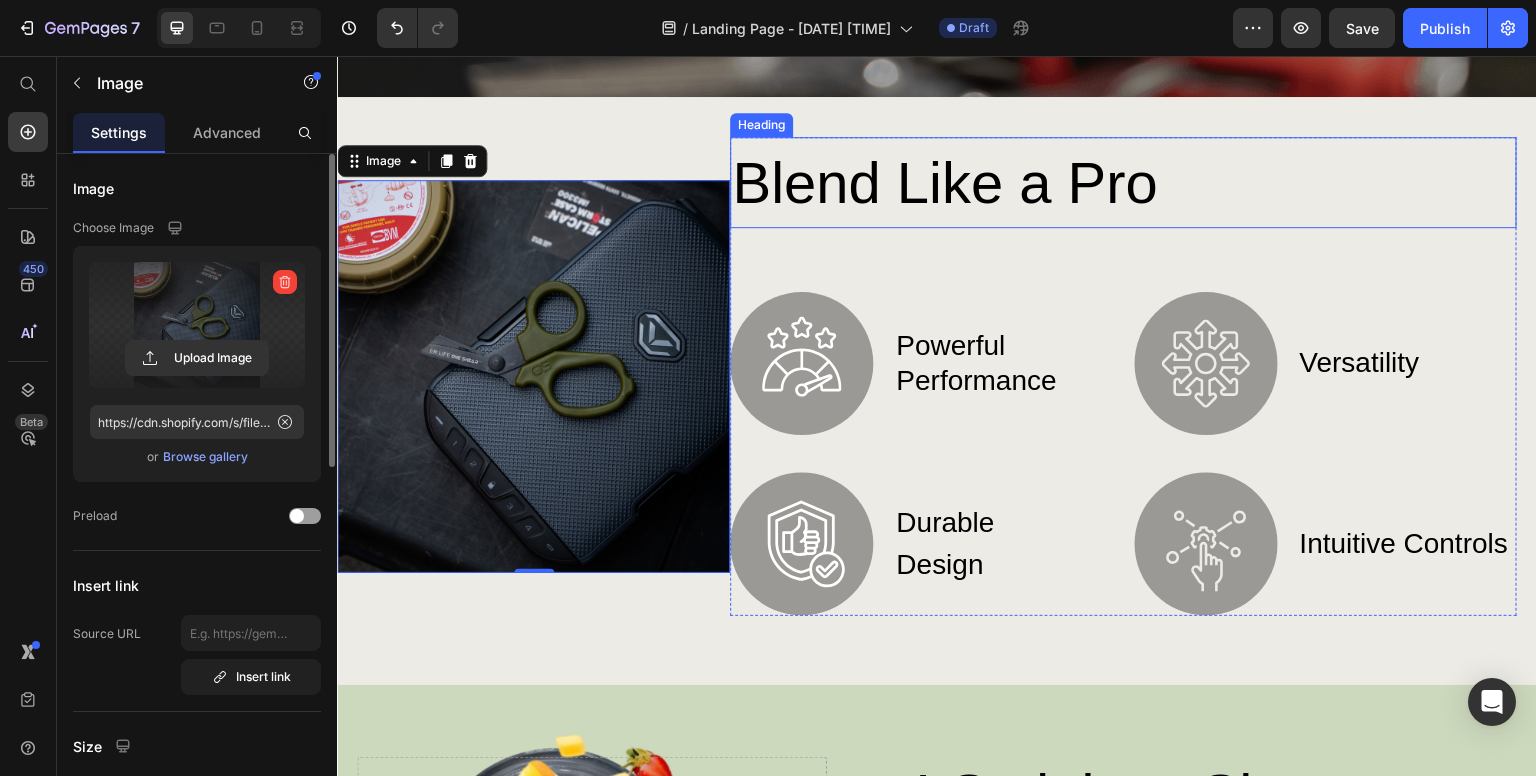 click on "Blend Like a Pro" at bounding box center [1123, 182] 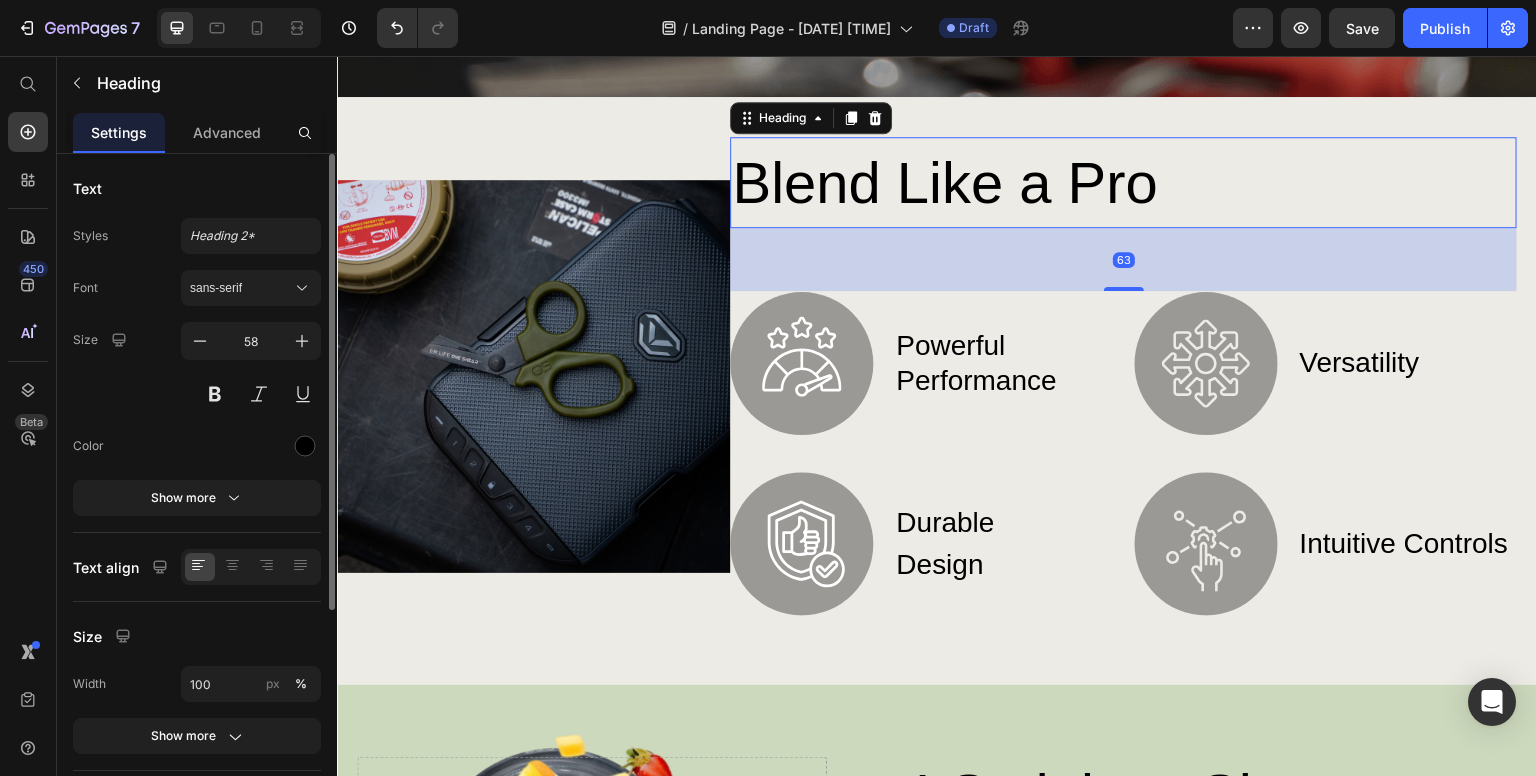 click on "Blend Like a Pro" at bounding box center [1123, 182] 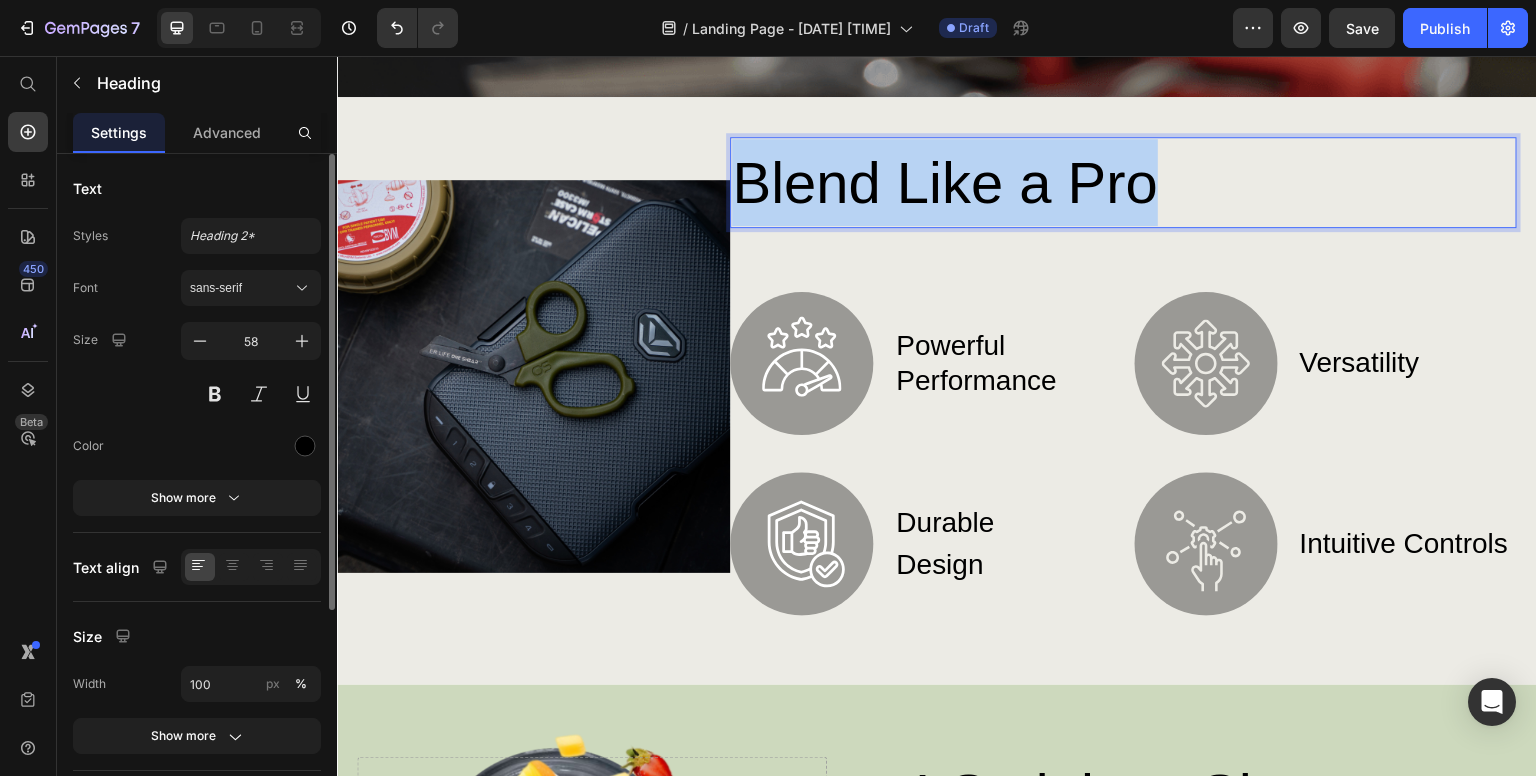 click on "Blend Like a Pro" at bounding box center [1123, 182] 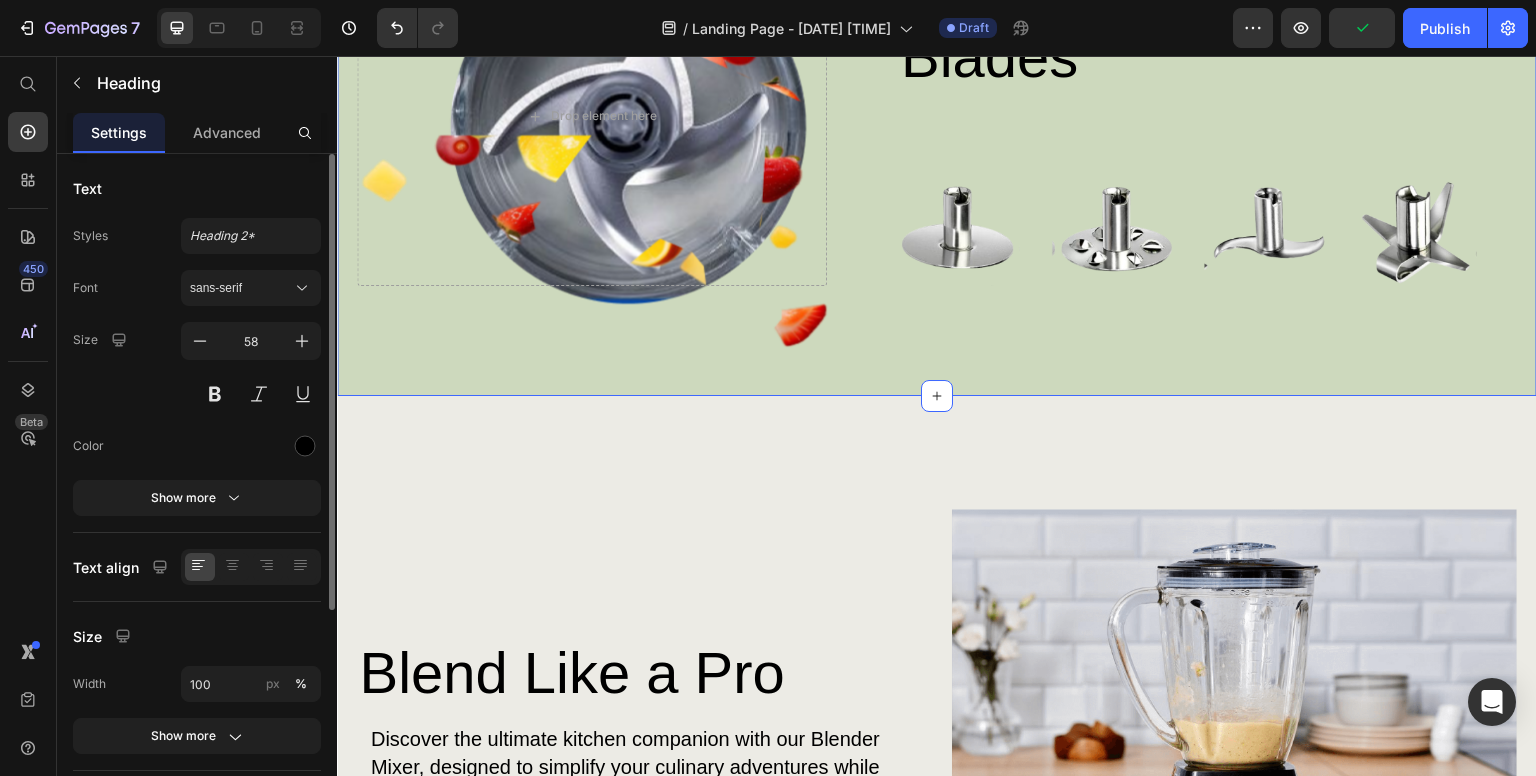 scroll, scrollTop: 1400, scrollLeft: 0, axis: vertical 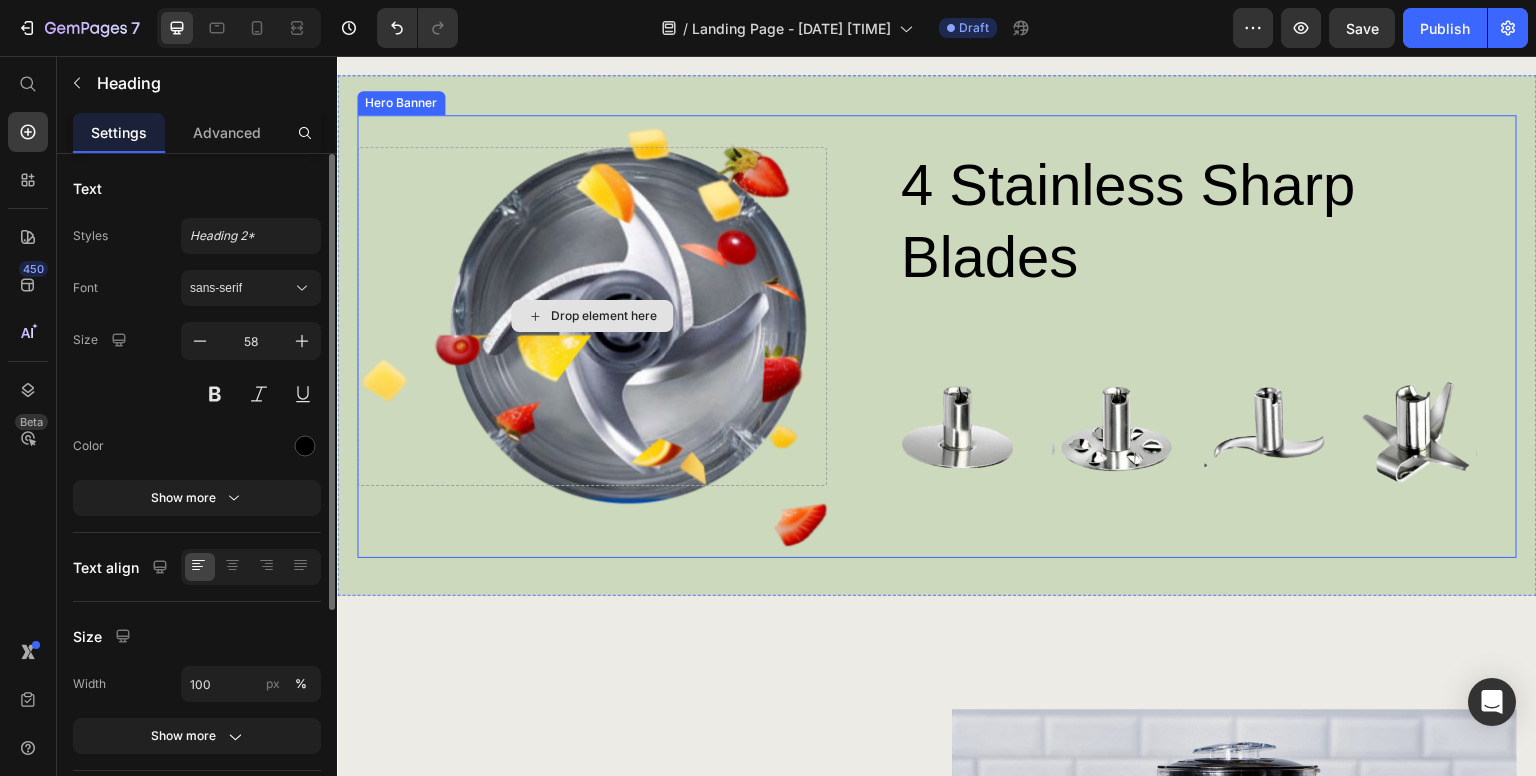 click on "Drop element here" at bounding box center (592, 316) 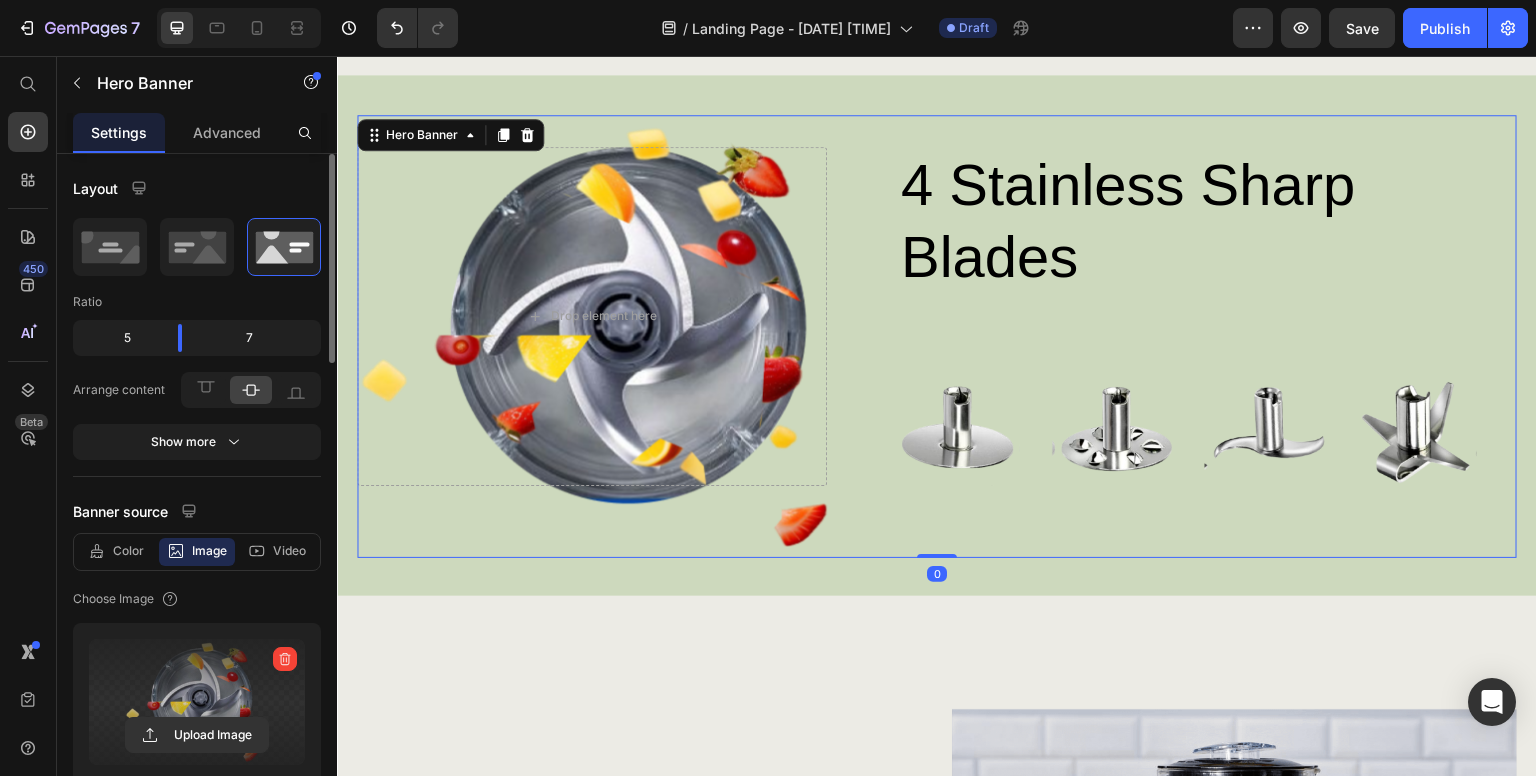 click at bounding box center [197, 702] 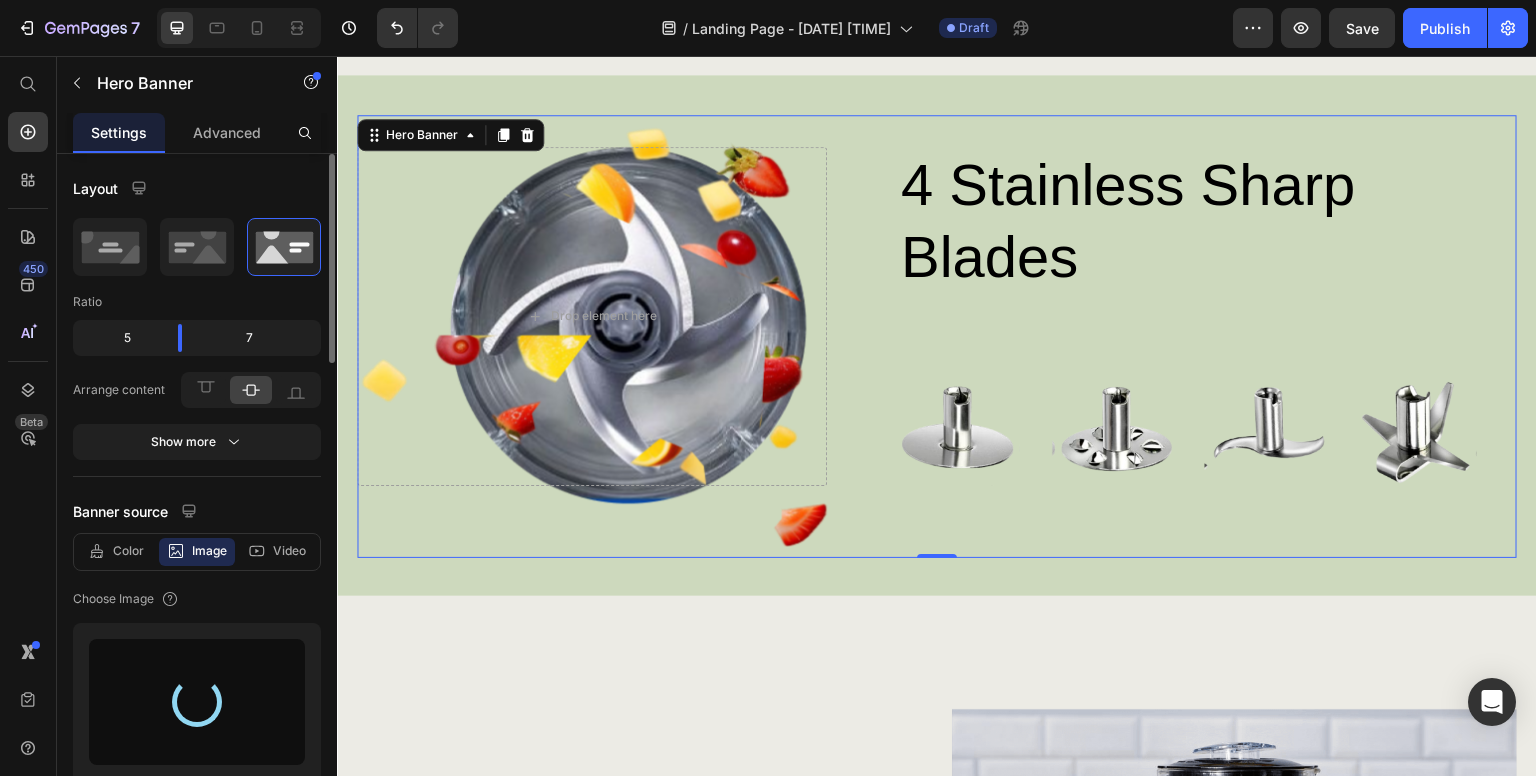 type on "https://cdn.shopify.com/s/files/1/0453/1450/6911/files/gempages_575177178627441439-6e7b0fcd-77e4-4e39-a751-b1551c1ef38a.png" 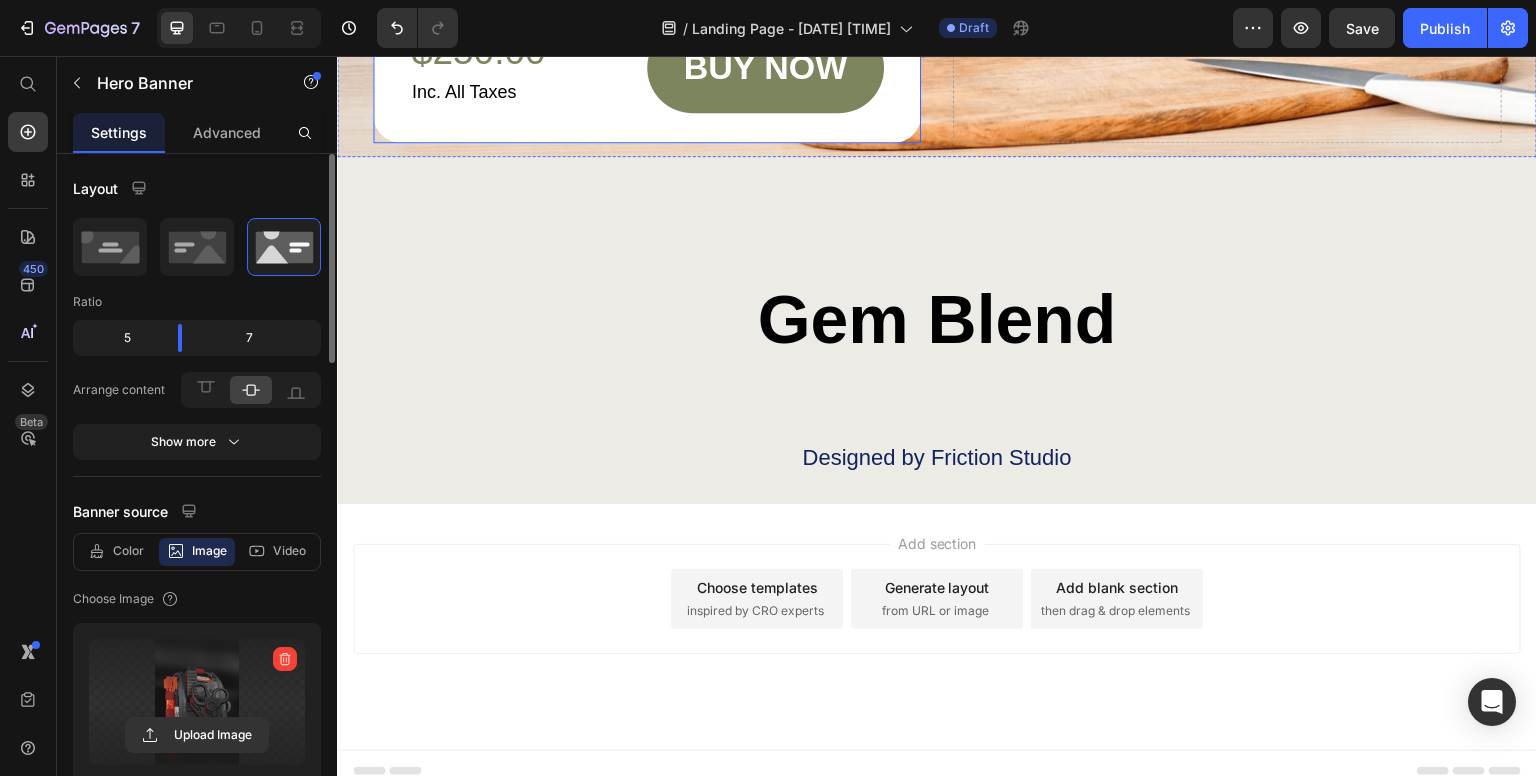 scroll, scrollTop: 6437, scrollLeft: 0, axis: vertical 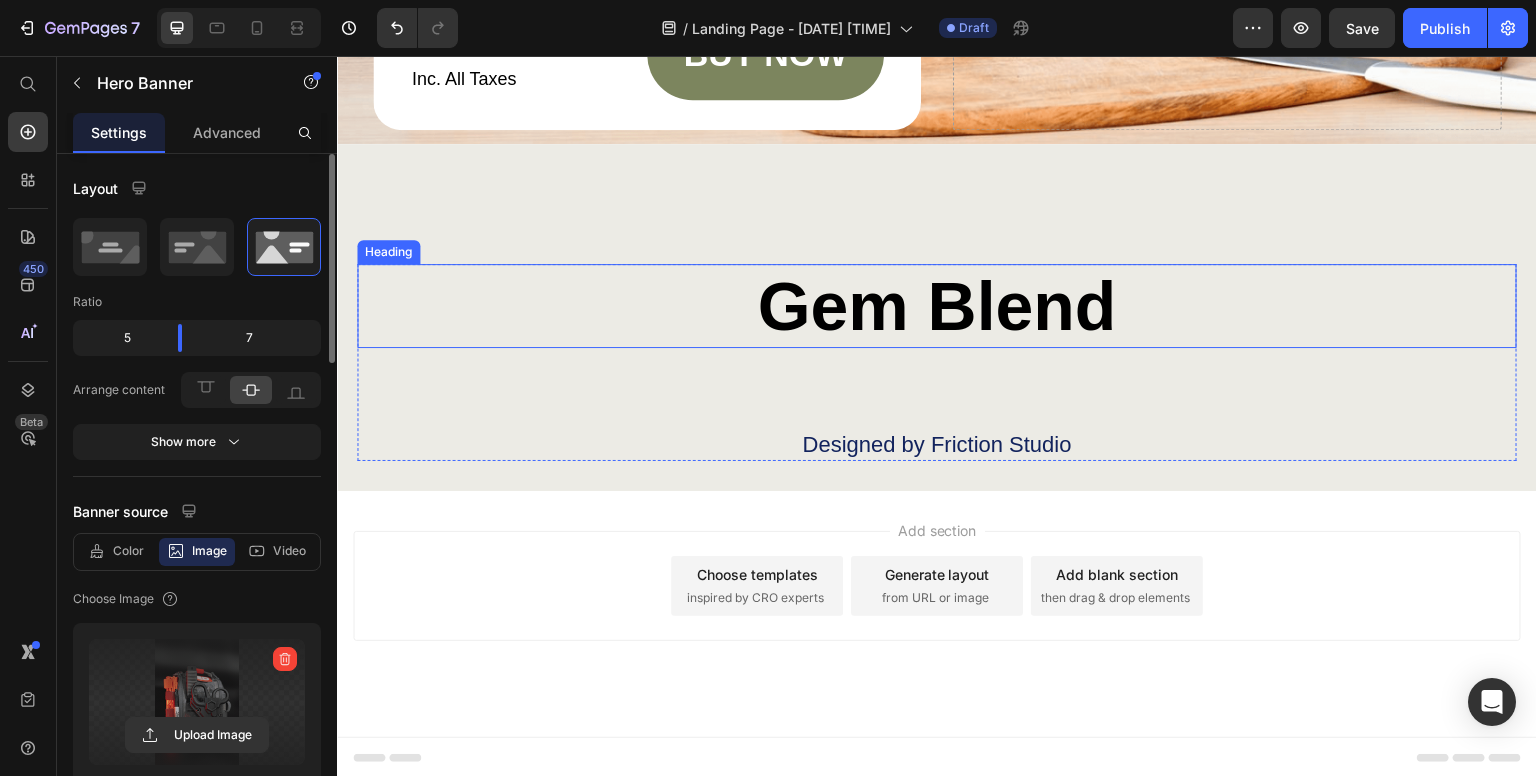 click on "Gem Blend" at bounding box center [937, 306] 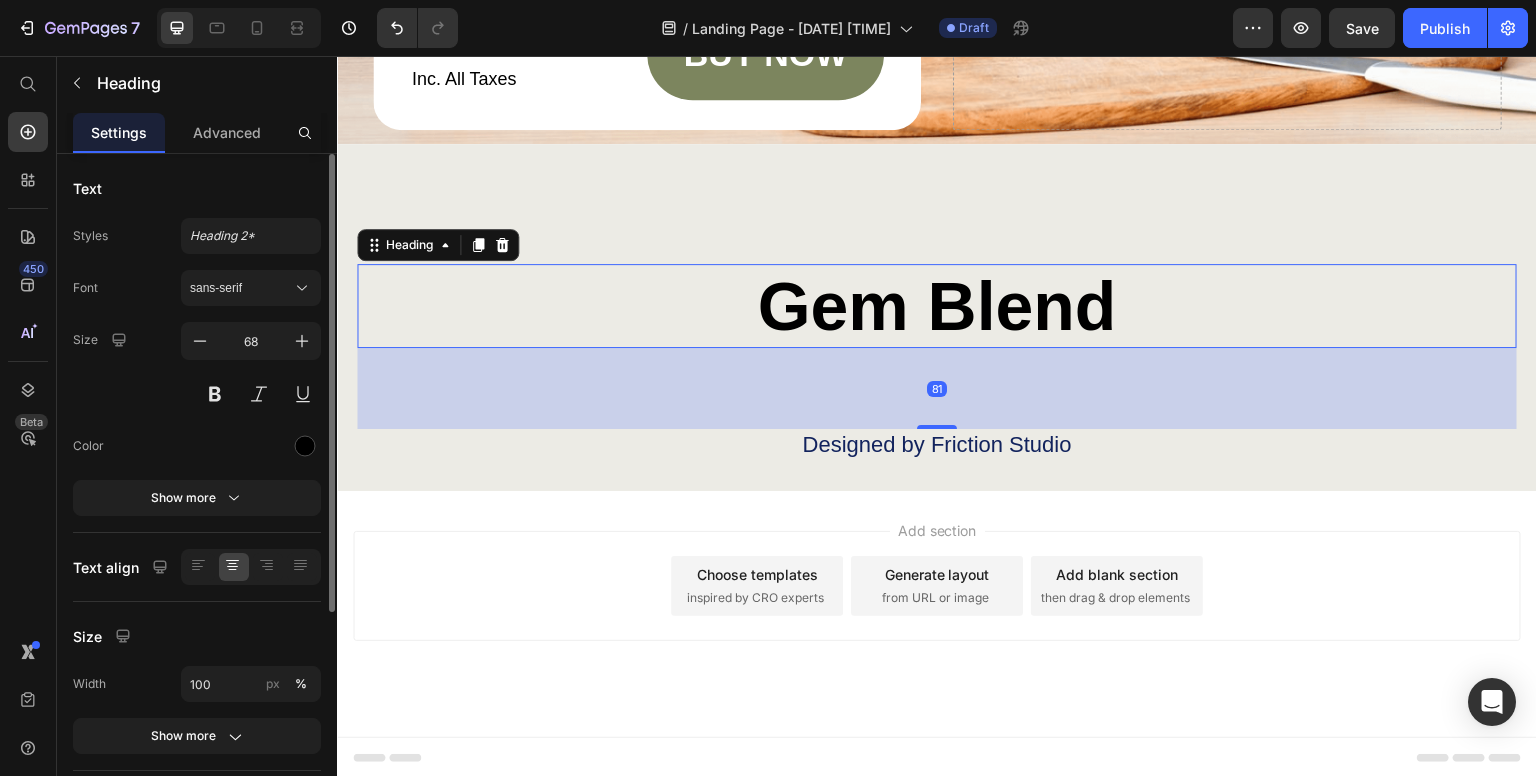 click on "Gem Blend" at bounding box center (937, 306) 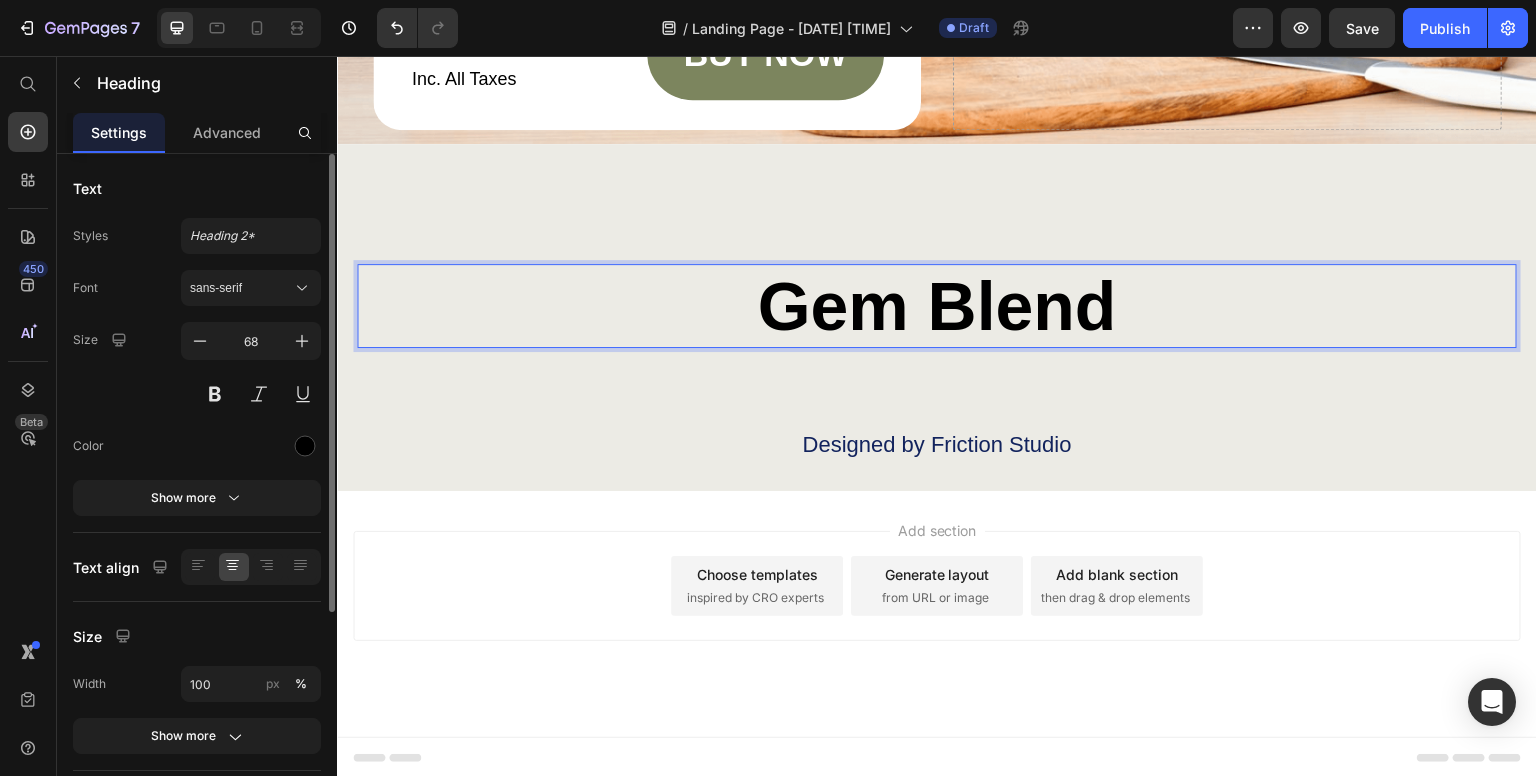 click on "Gem Blend" at bounding box center [937, 306] 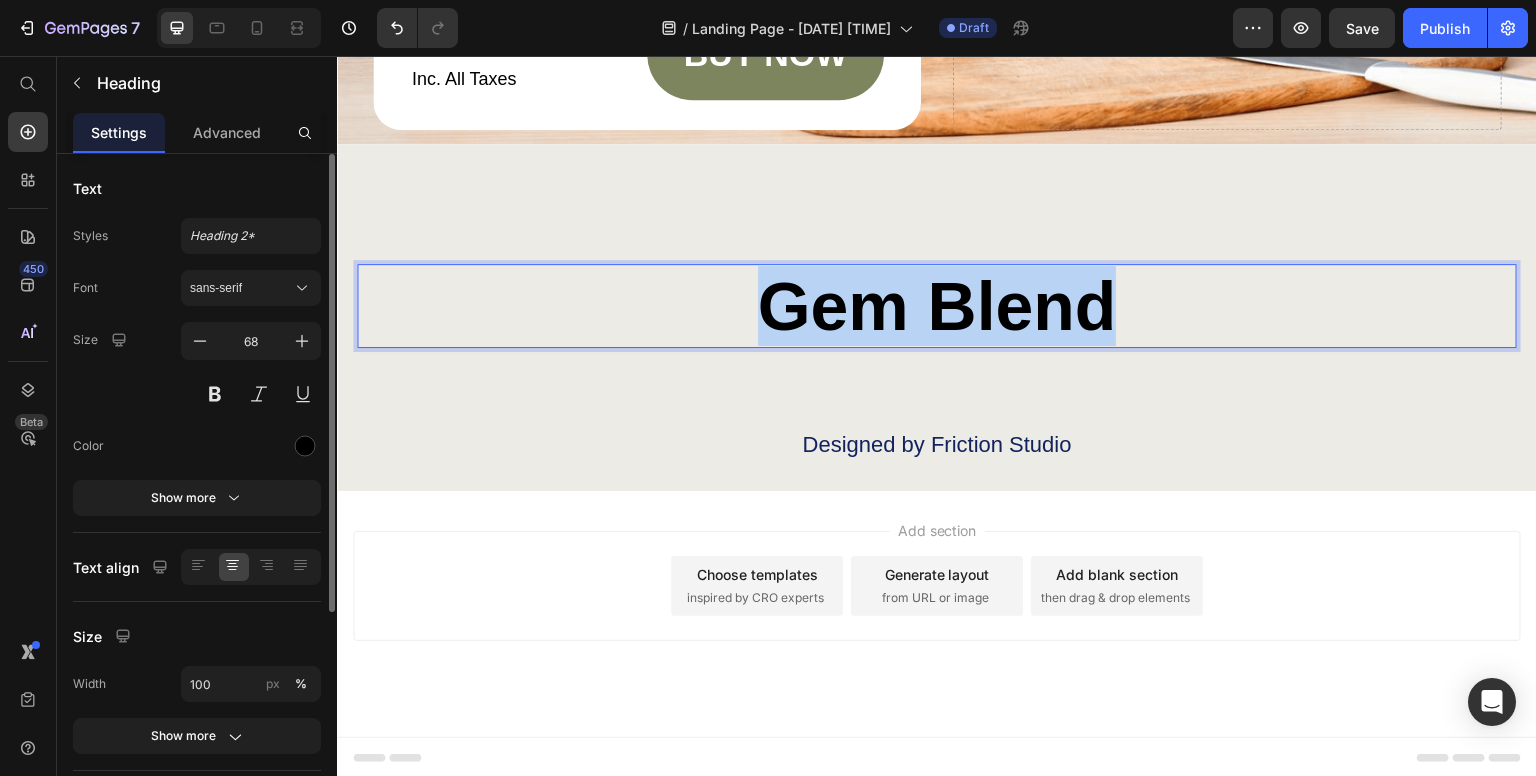 click on "Gem Blend" at bounding box center [937, 306] 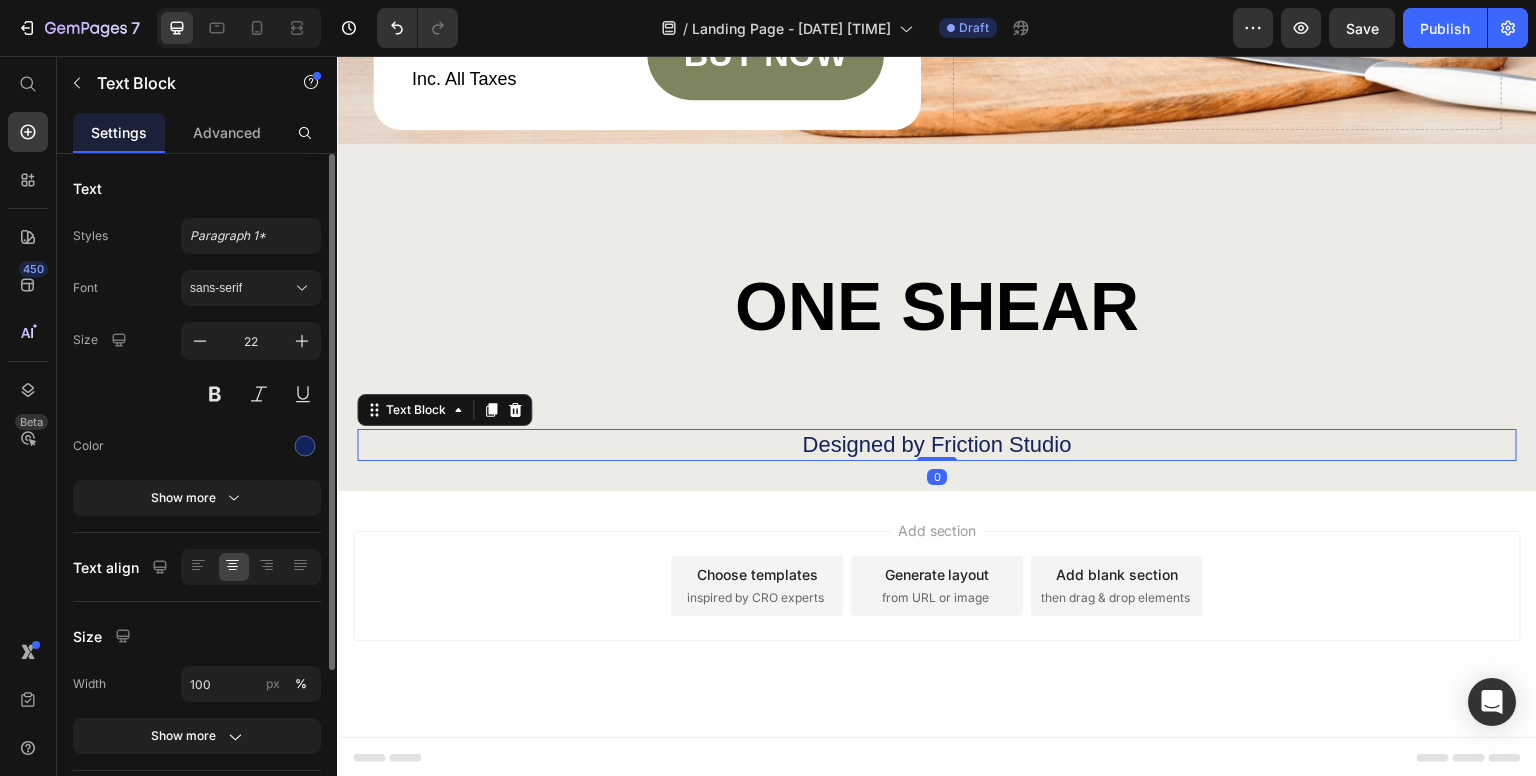 click on "Designed by Friction Studio" at bounding box center (937, 445) 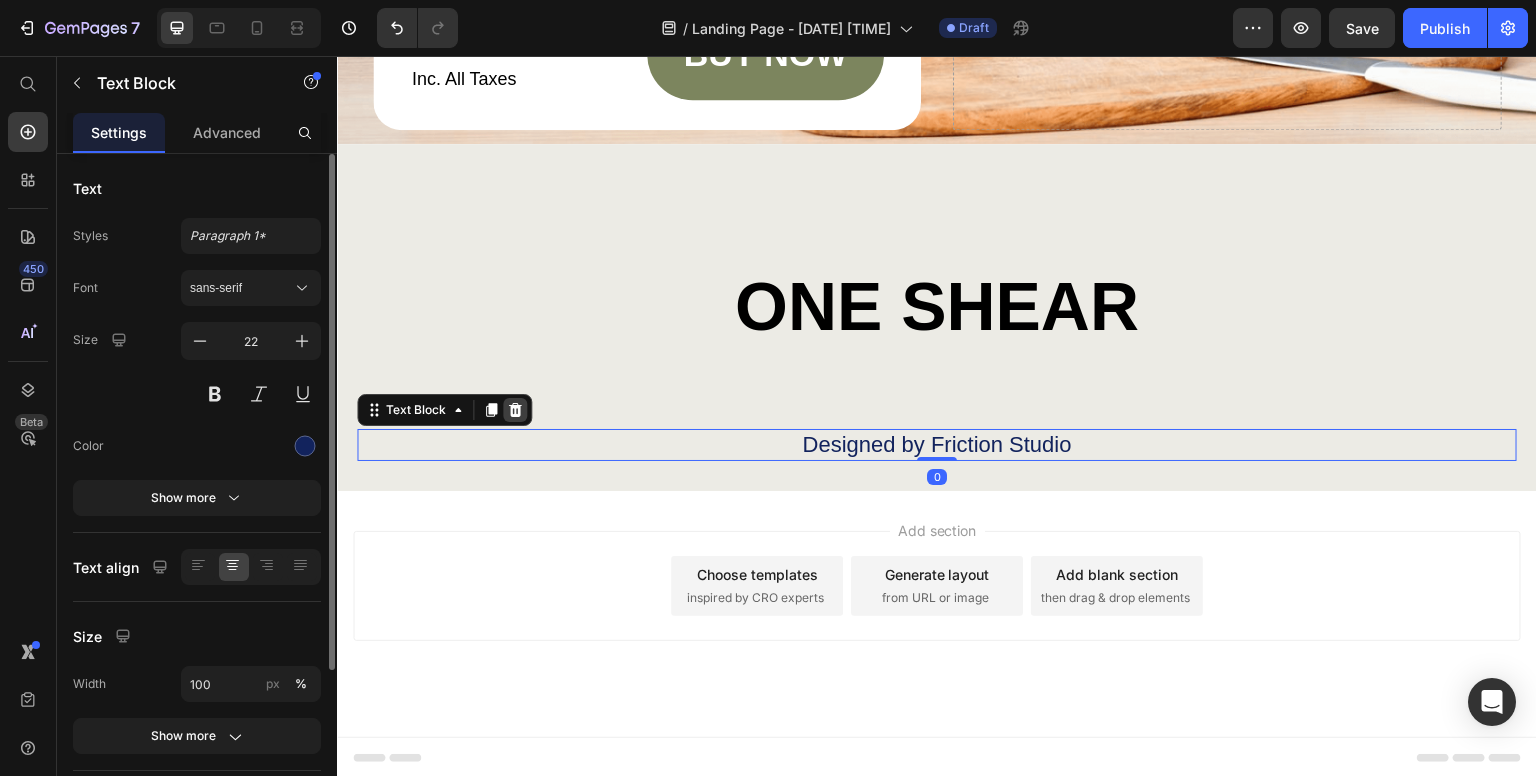 click 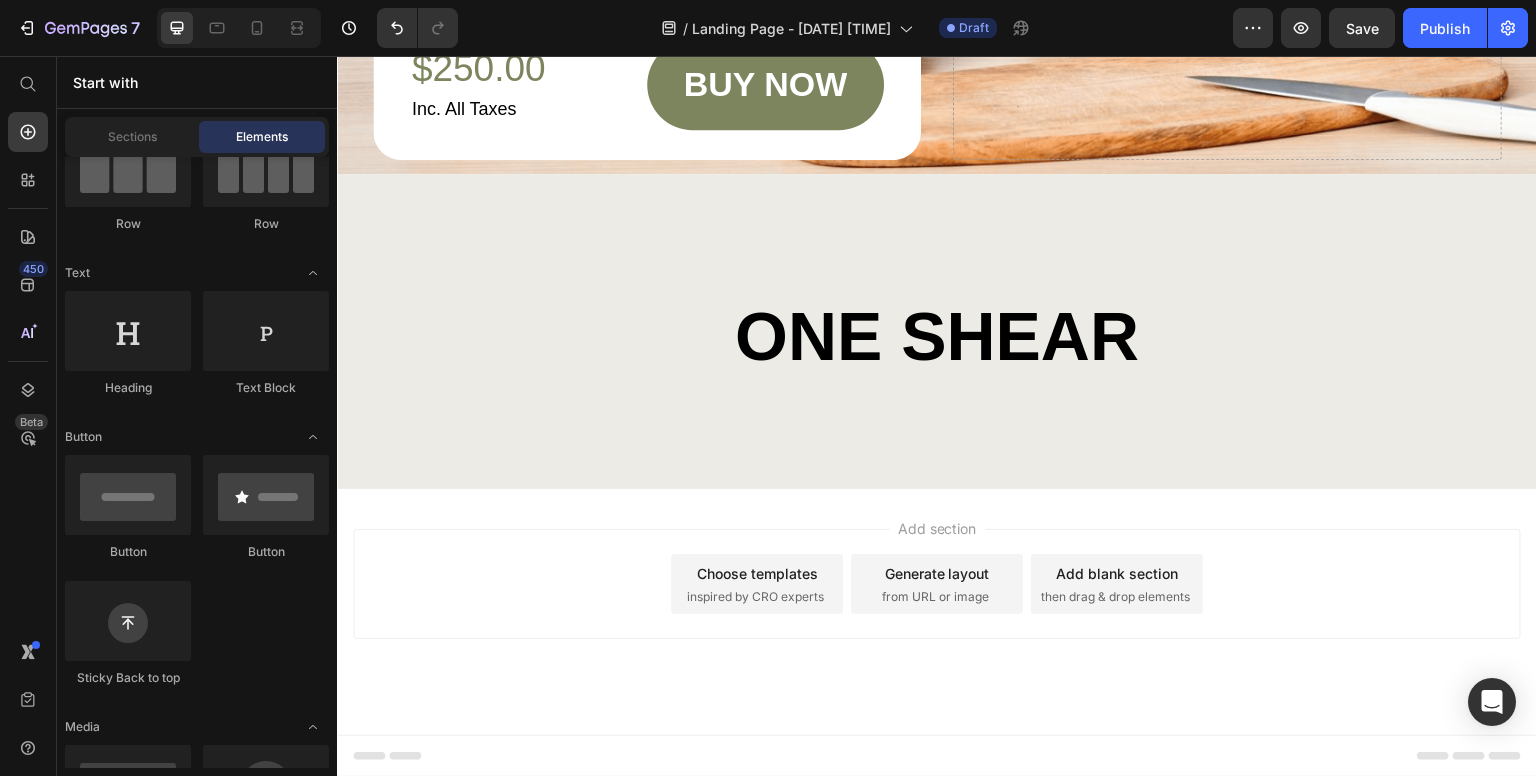 scroll, scrollTop: 6406, scrollLeft: 0, axis: vertical 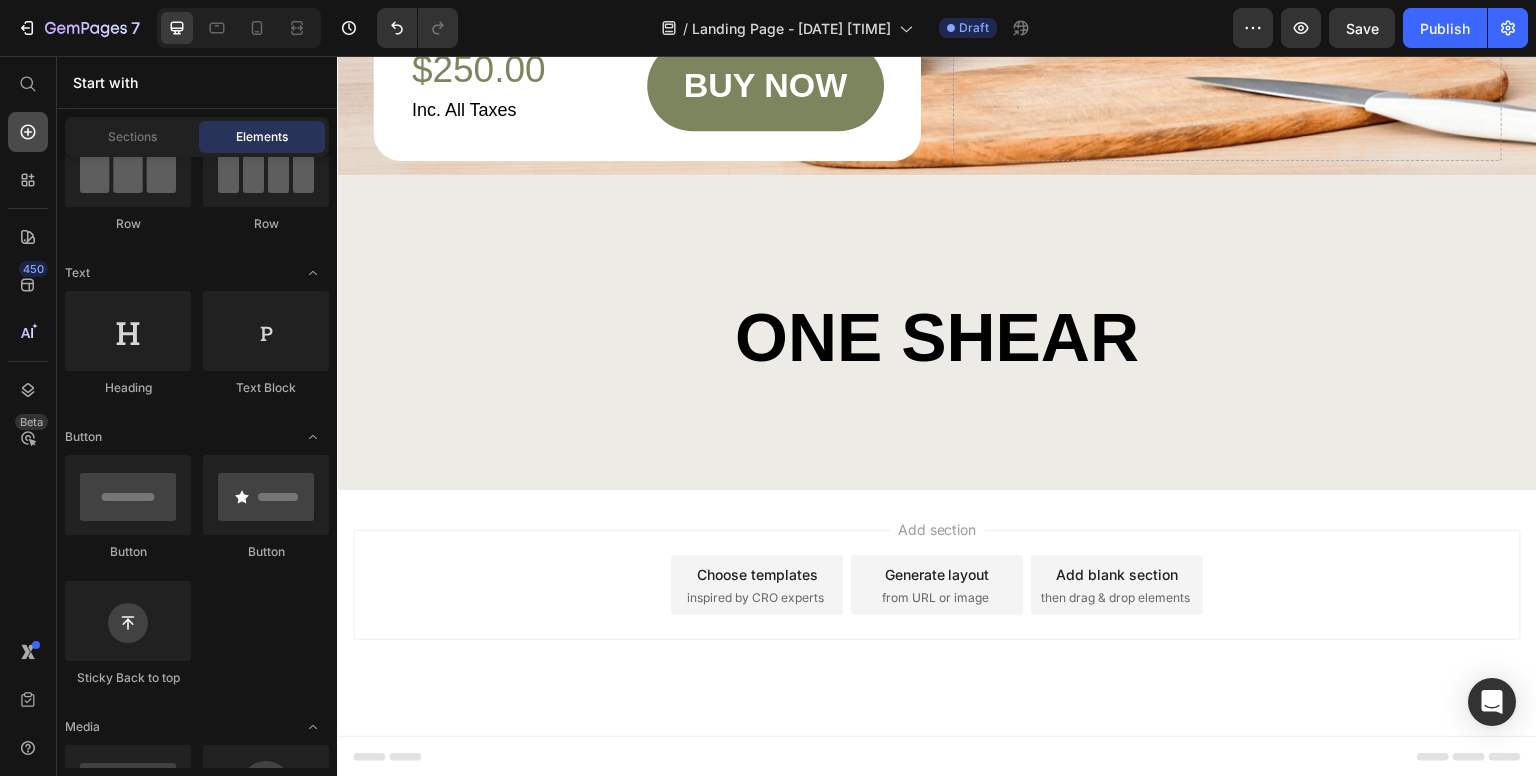 click 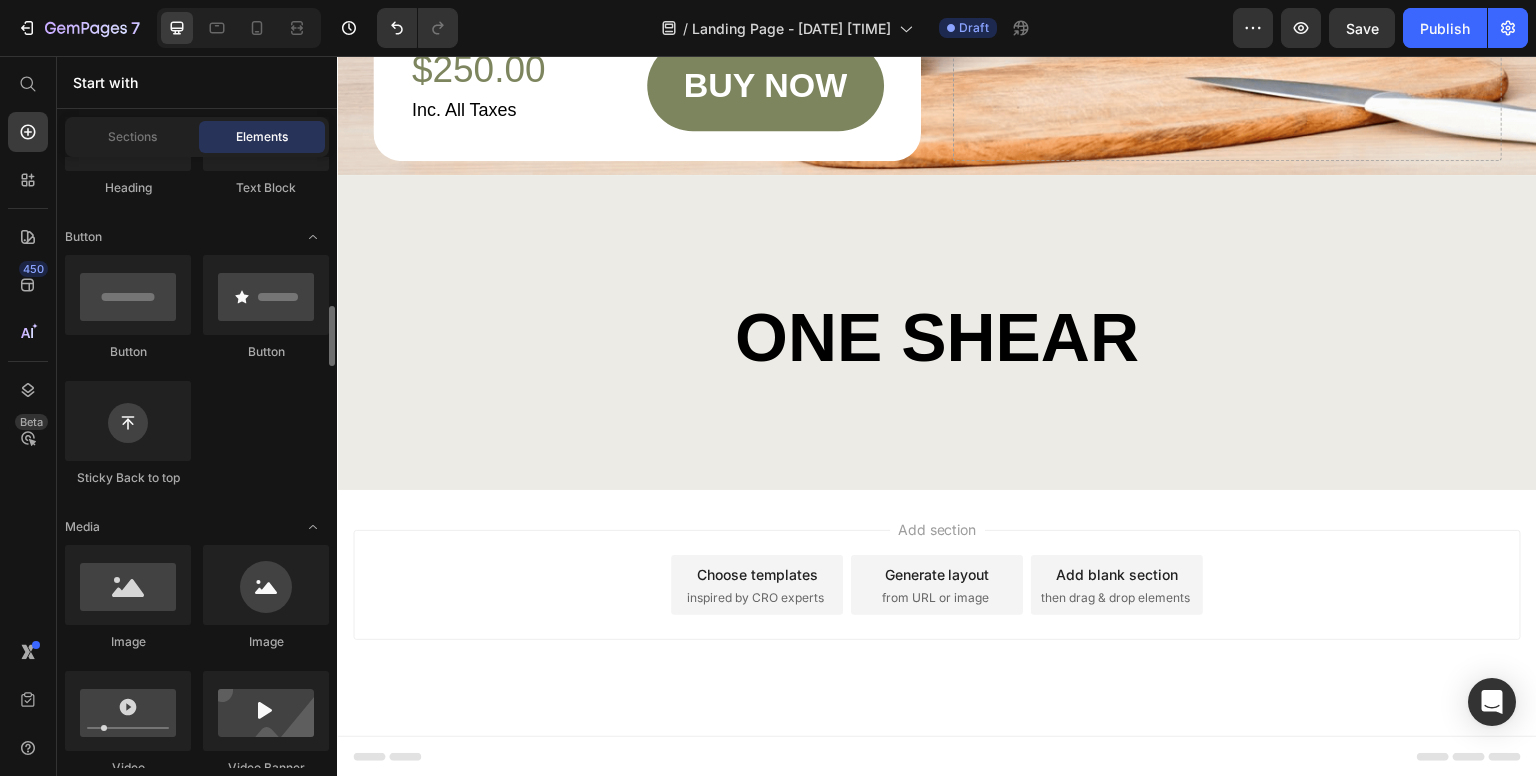 scroll, scrollTop: 500, scrollLeft: 0, axis: vertical 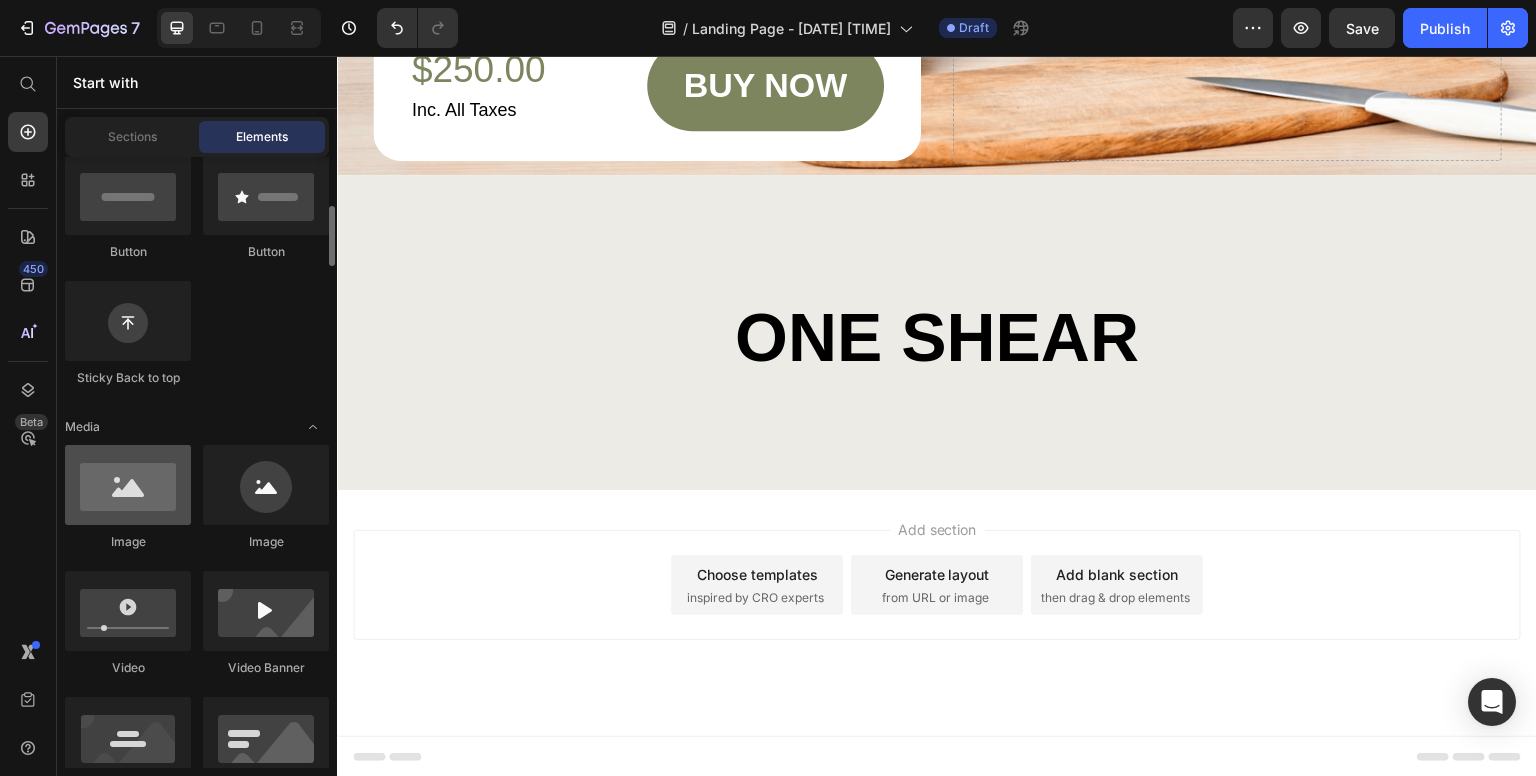 click at bounding box center [128, 485] 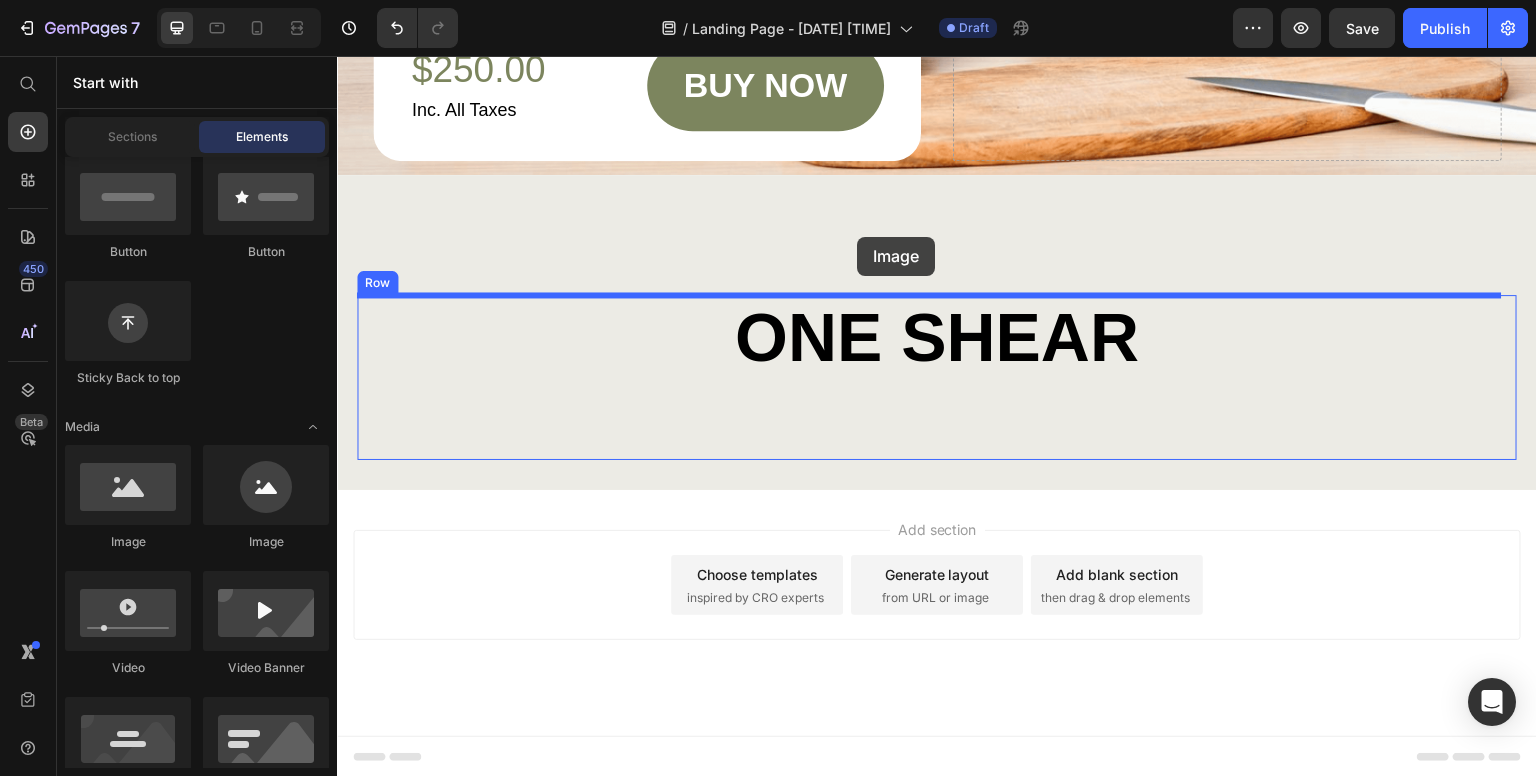 drag, startPoint x: 488, startPoint y: 545, endPoint x: 857, endPoint y: 237, distance: 480.6506 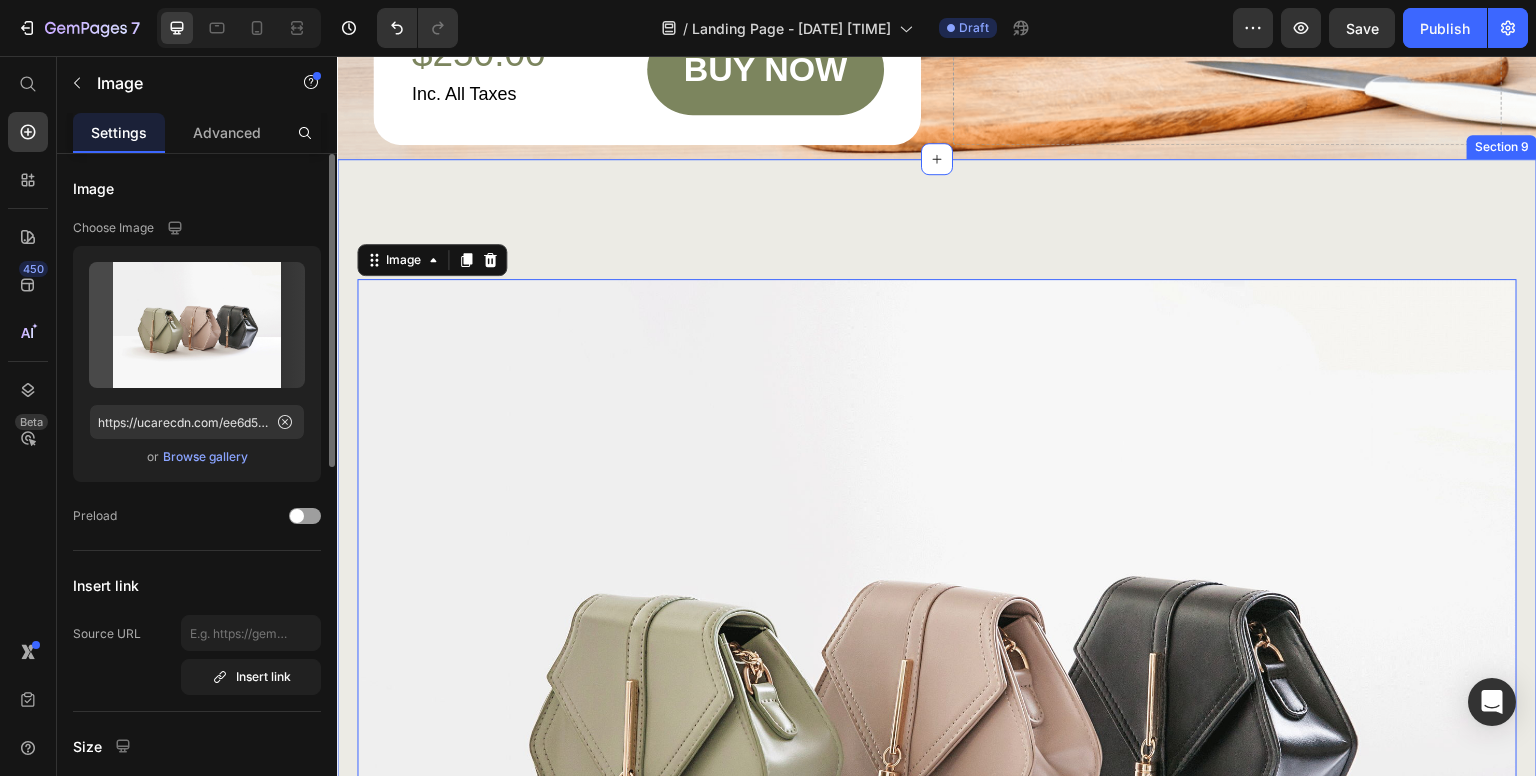 scroll, scrollTop: 6437, scrollLeft: 0, axis: vertical 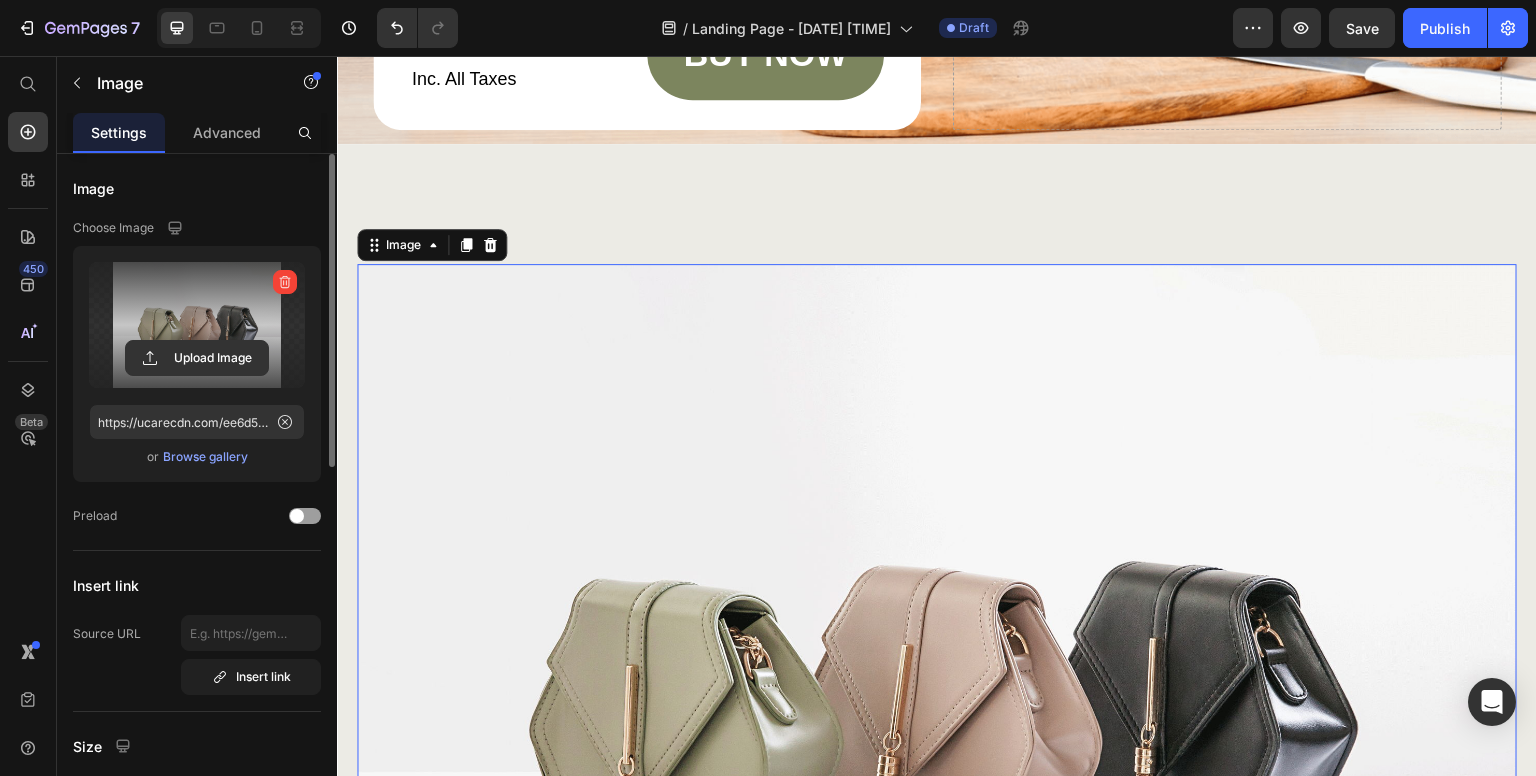 click at bounding box center [197, 325] 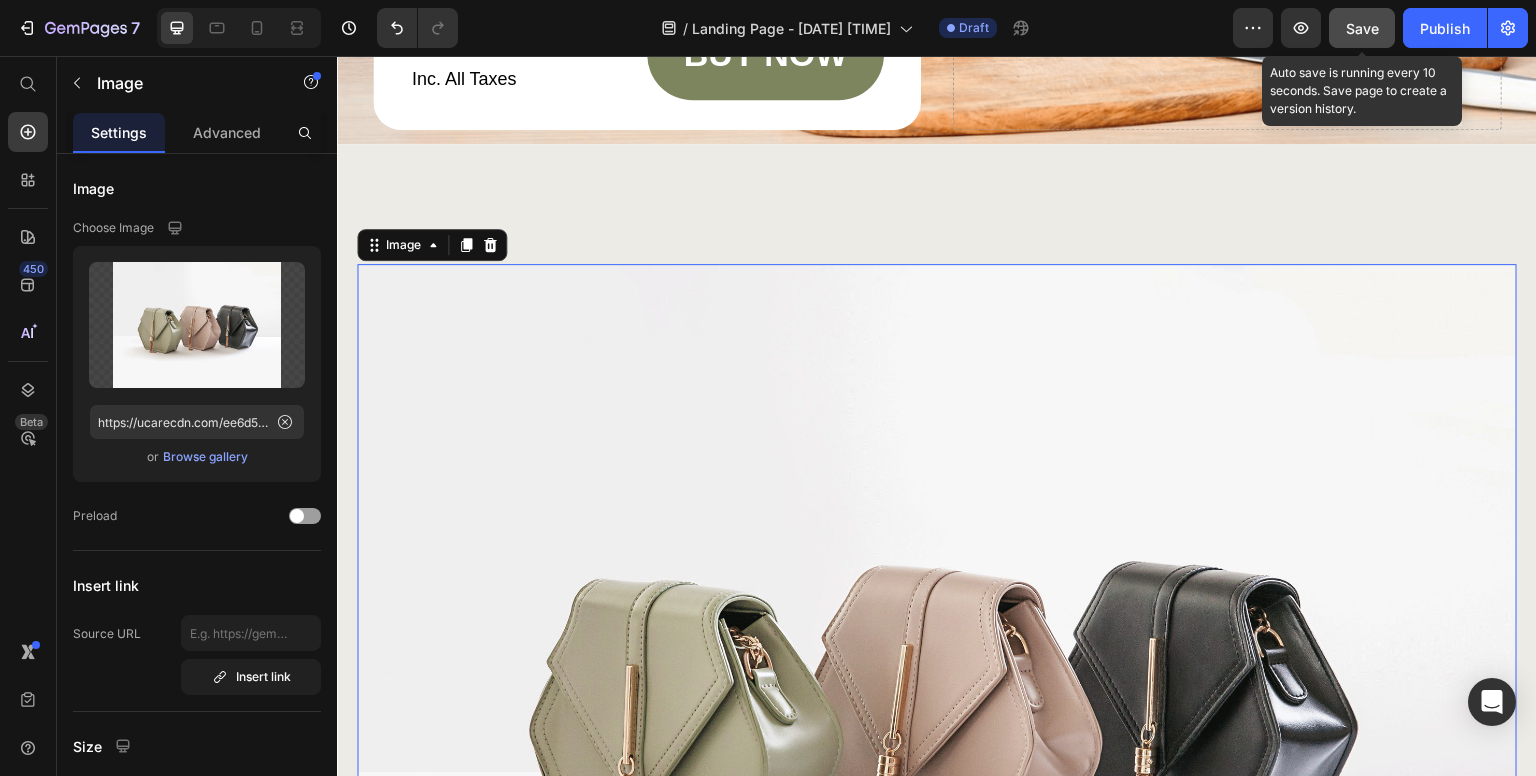 click on "Save" at bounding box center [1362, 28] 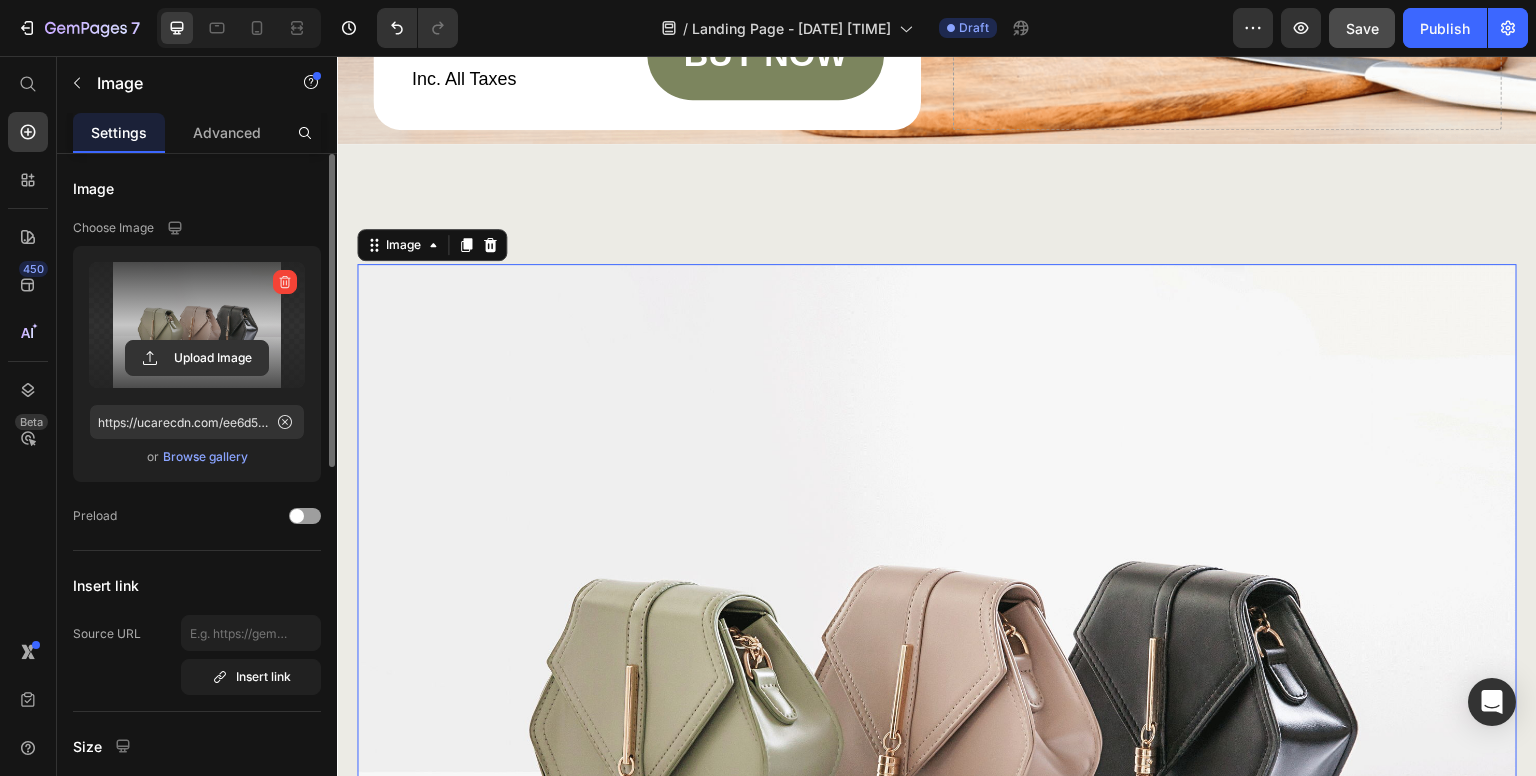 click at bounding box center (197, 325) 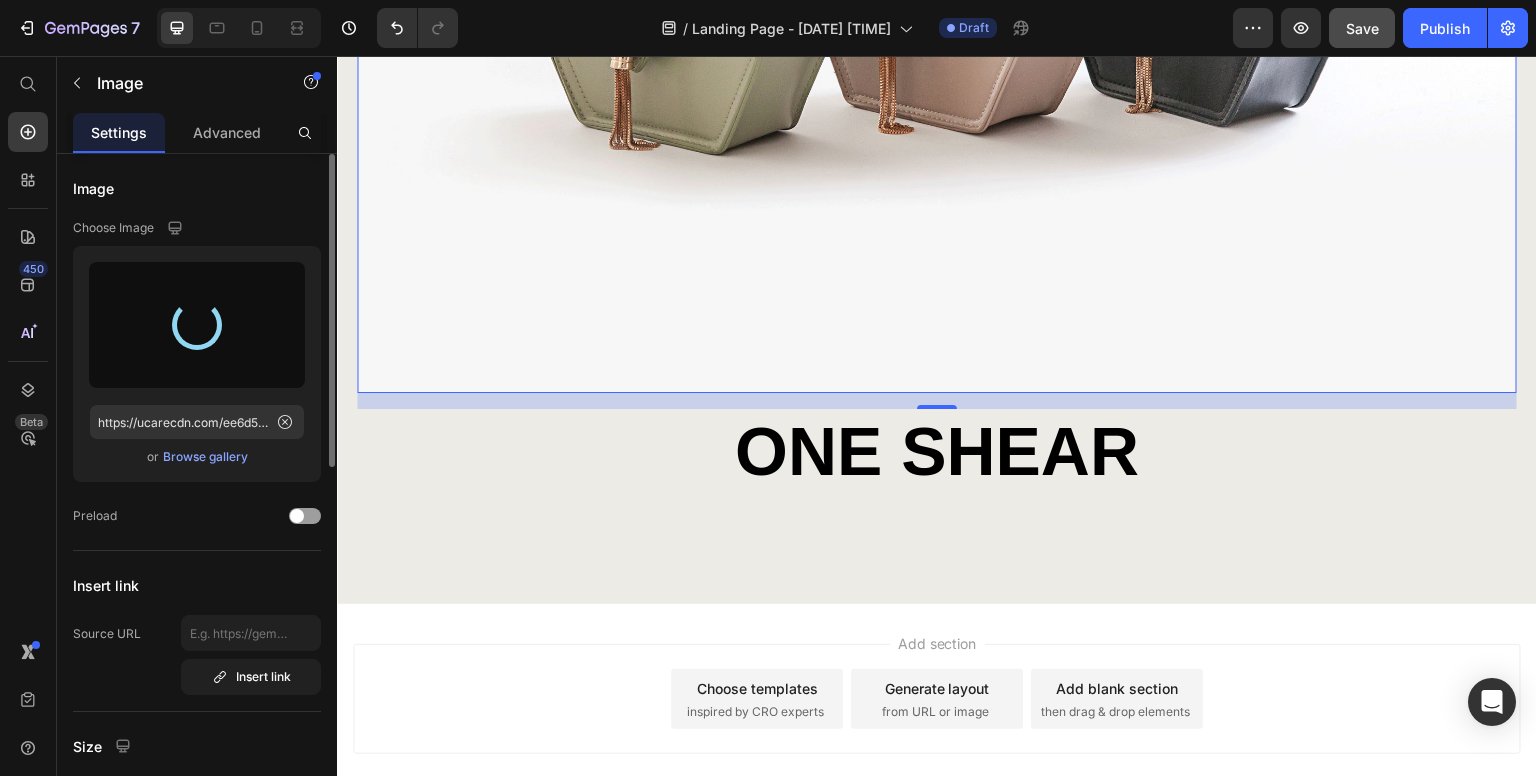 scroll, scrollTop: 7237, scrollLeft: 0, axis: vertical 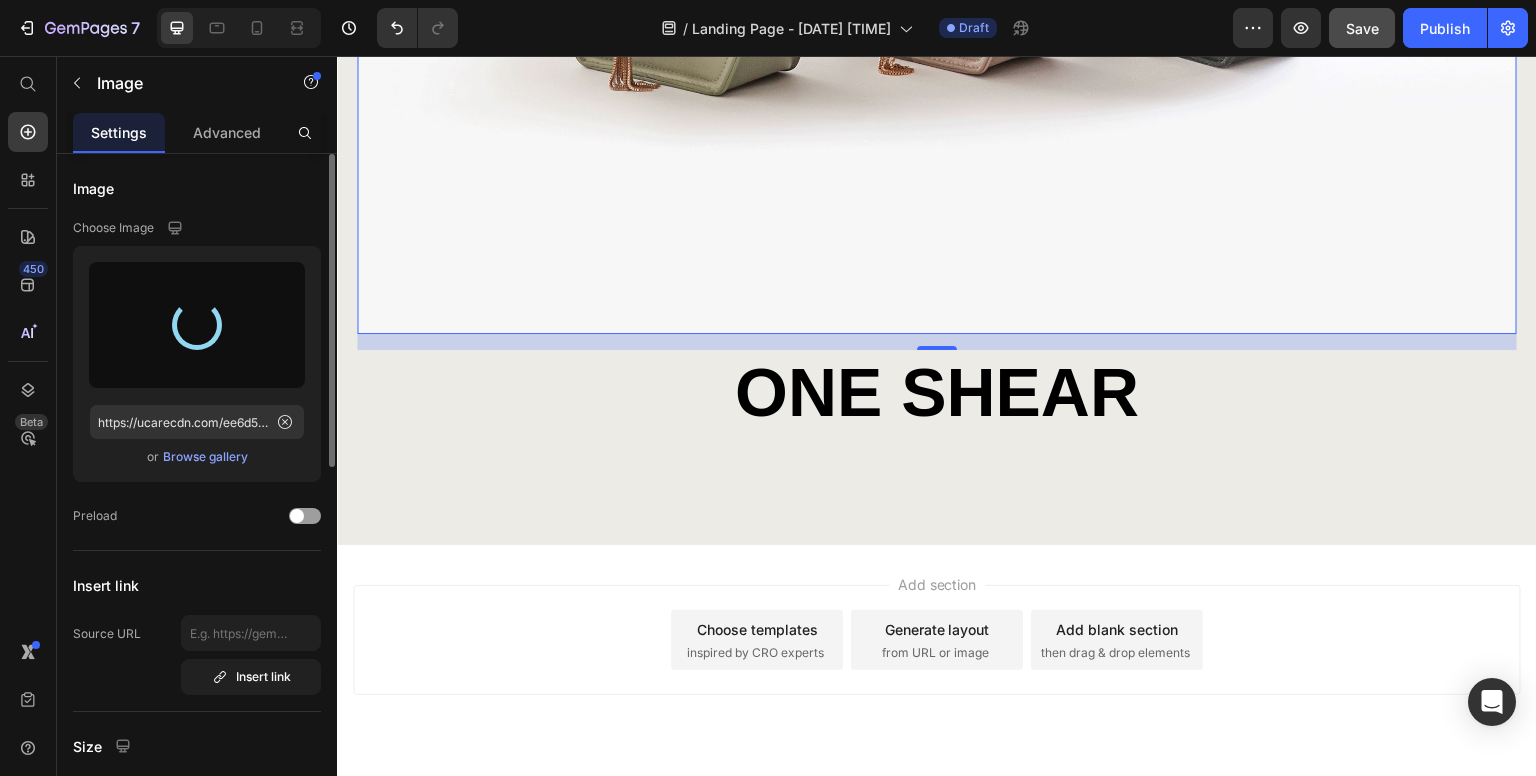 type on "https://cdn.shopify.com/s/files/1/0453/1450/6911/files/gempages_575177178627441439-8c351147-f85f-4962-93e7-087ec88e8a40.png" 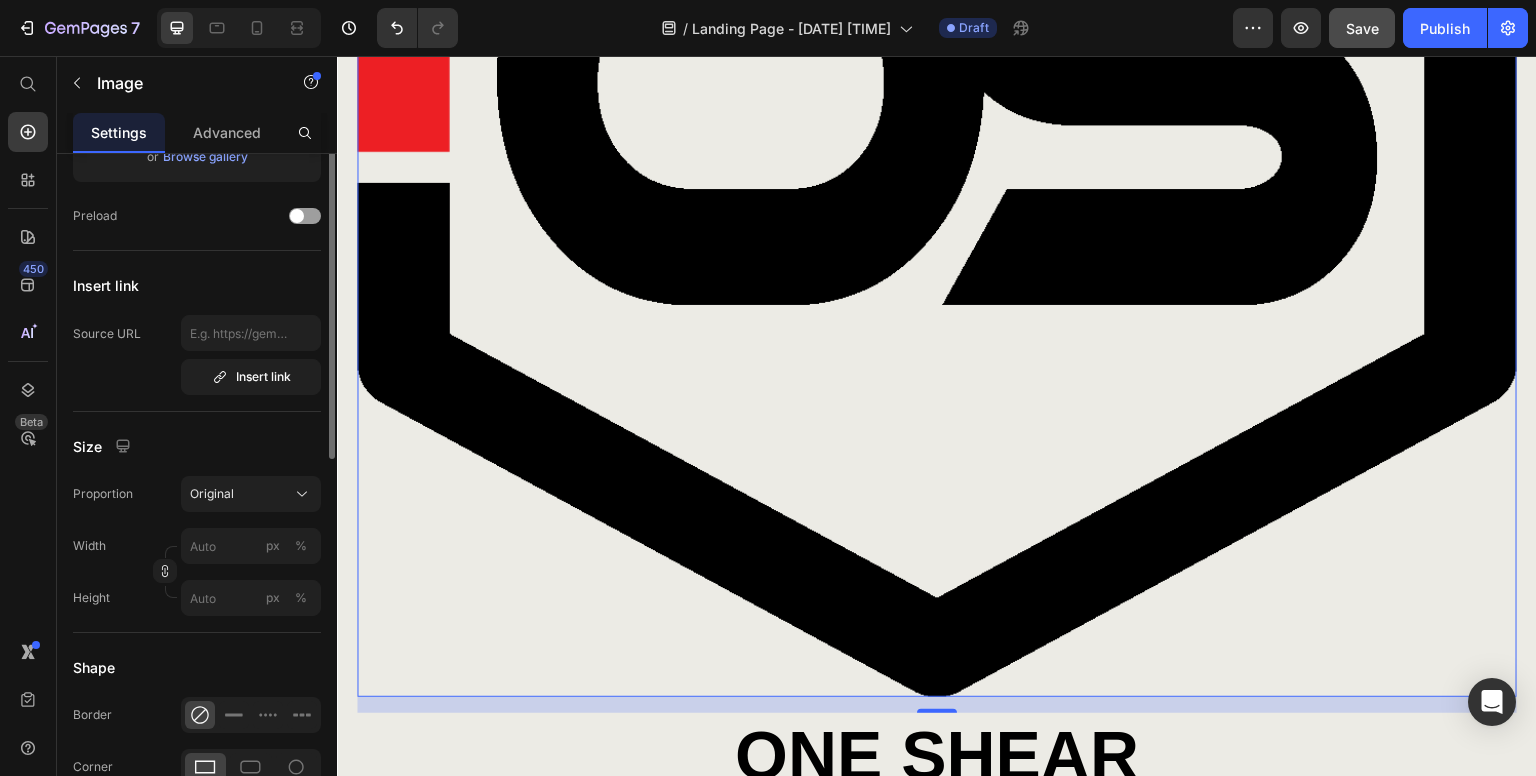 scroll, scrollTop: 400, scrollLeft: 0, axis: vertical 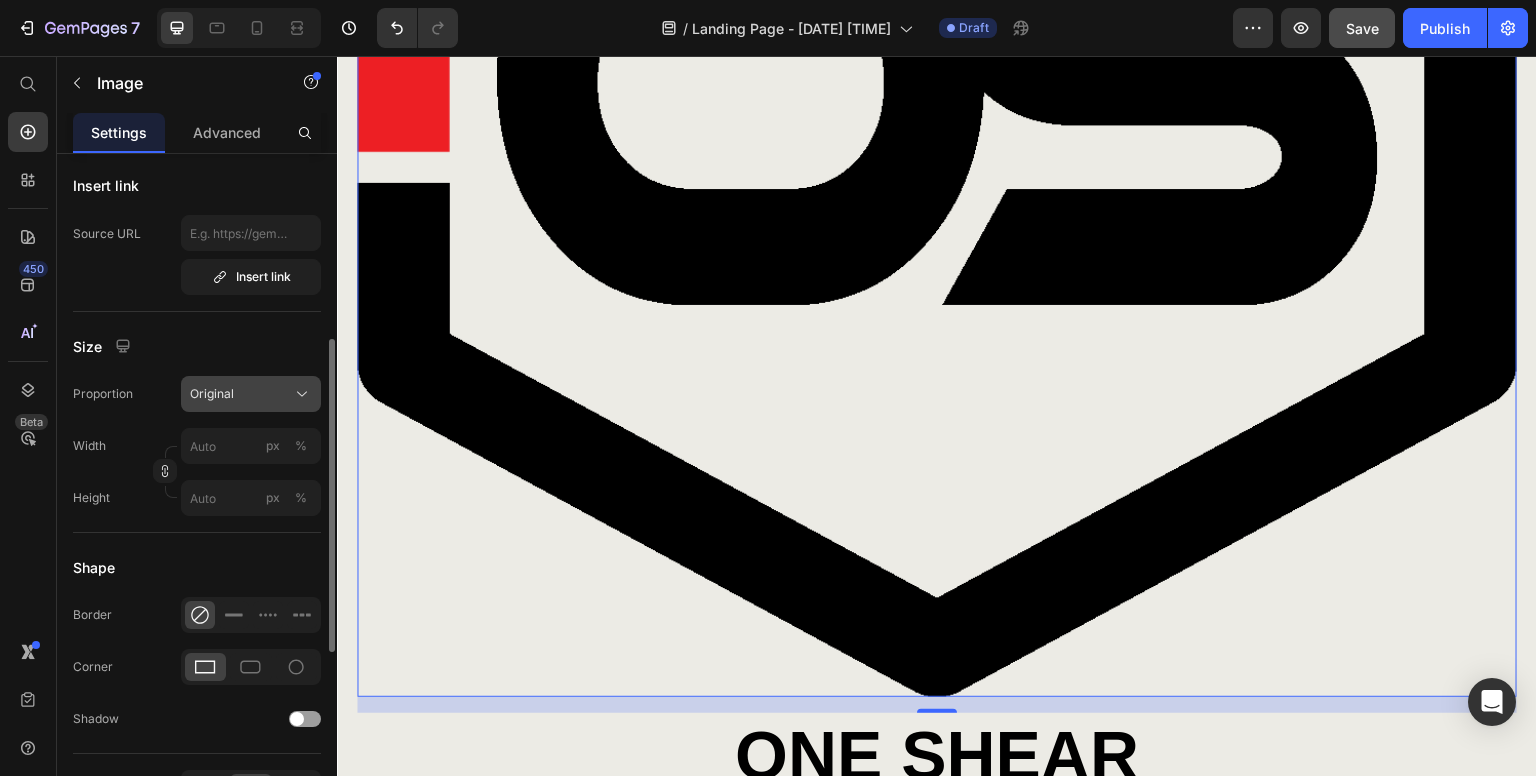click on "Original" at bounding box center (251, 394) 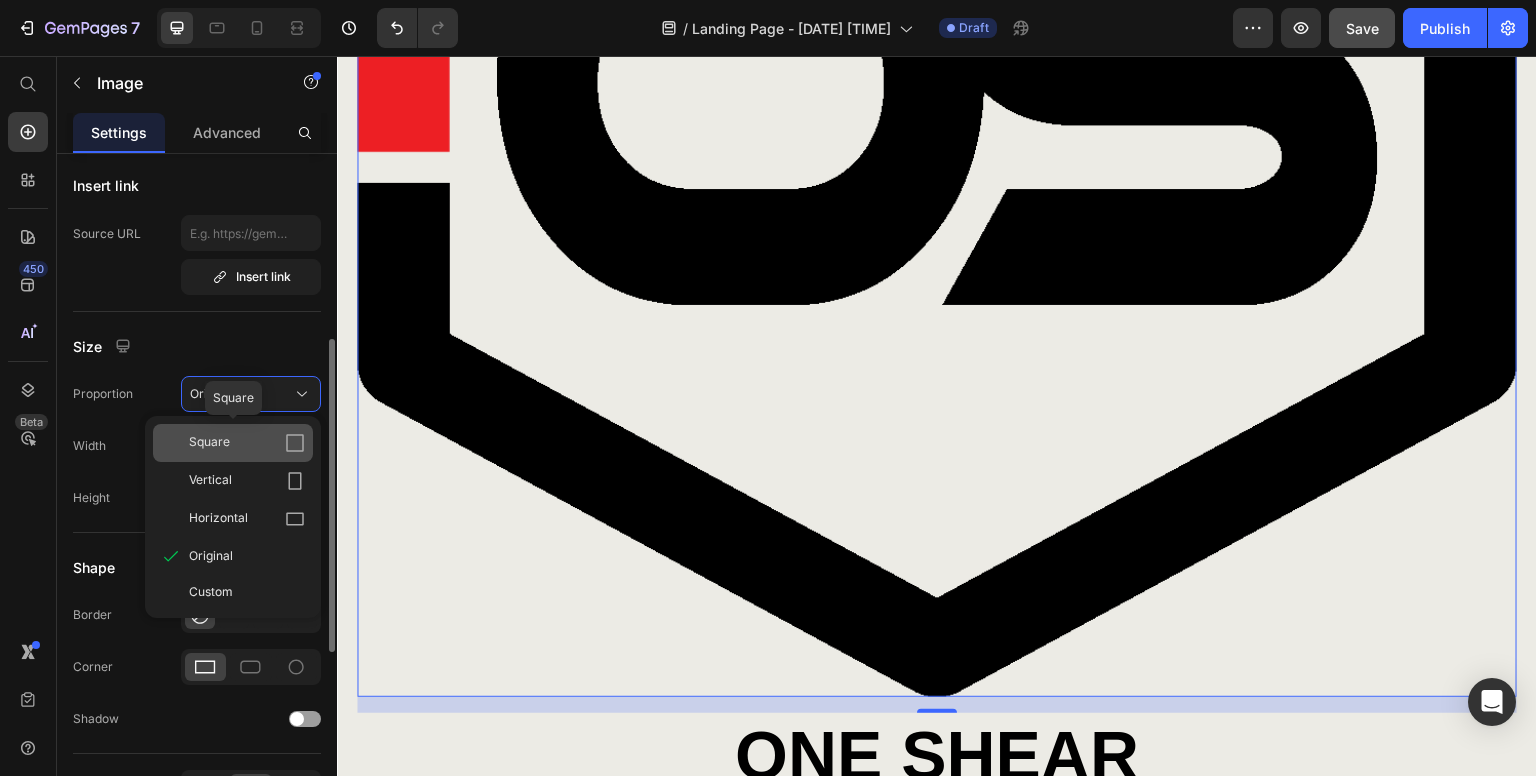 click 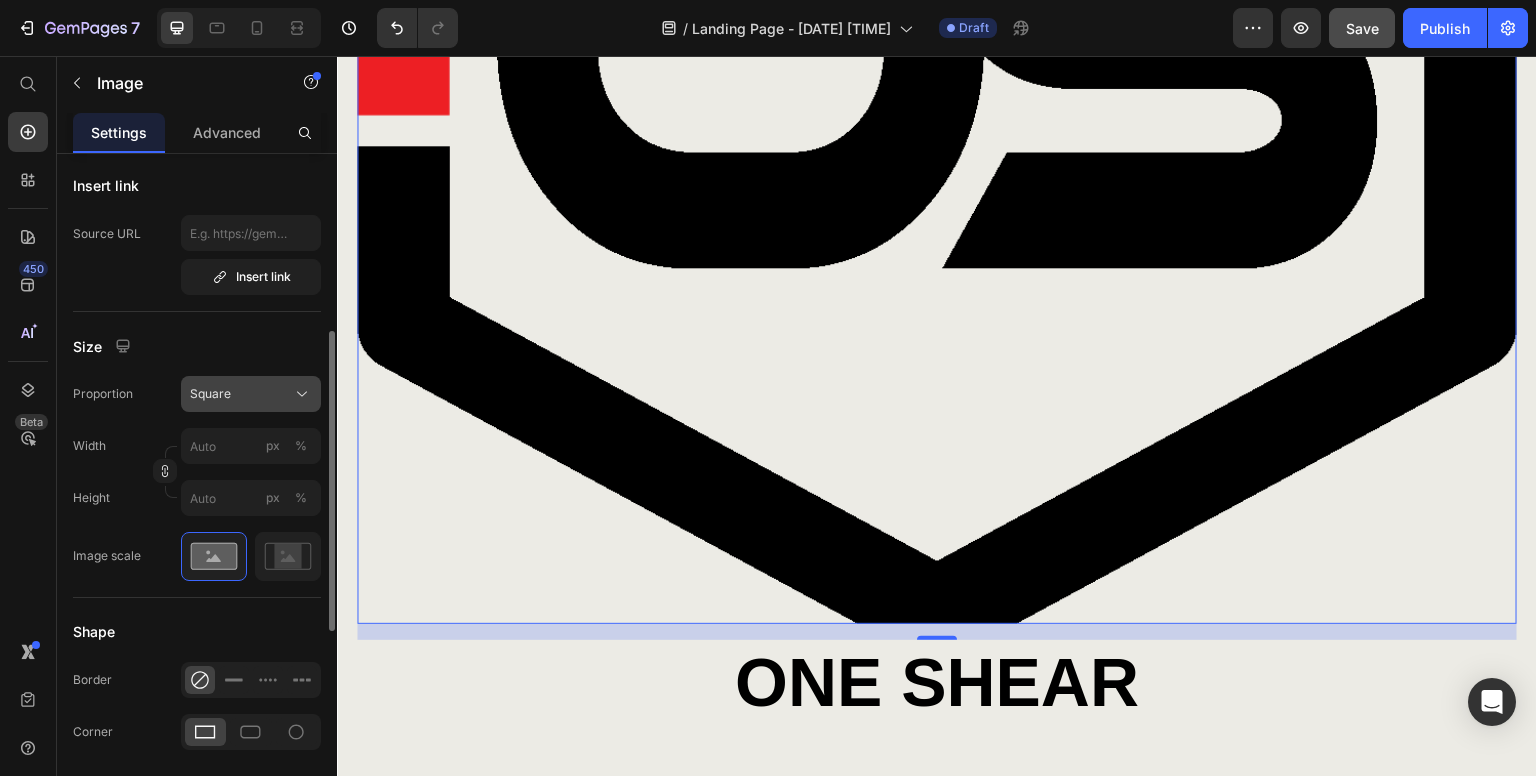 click on "Square" 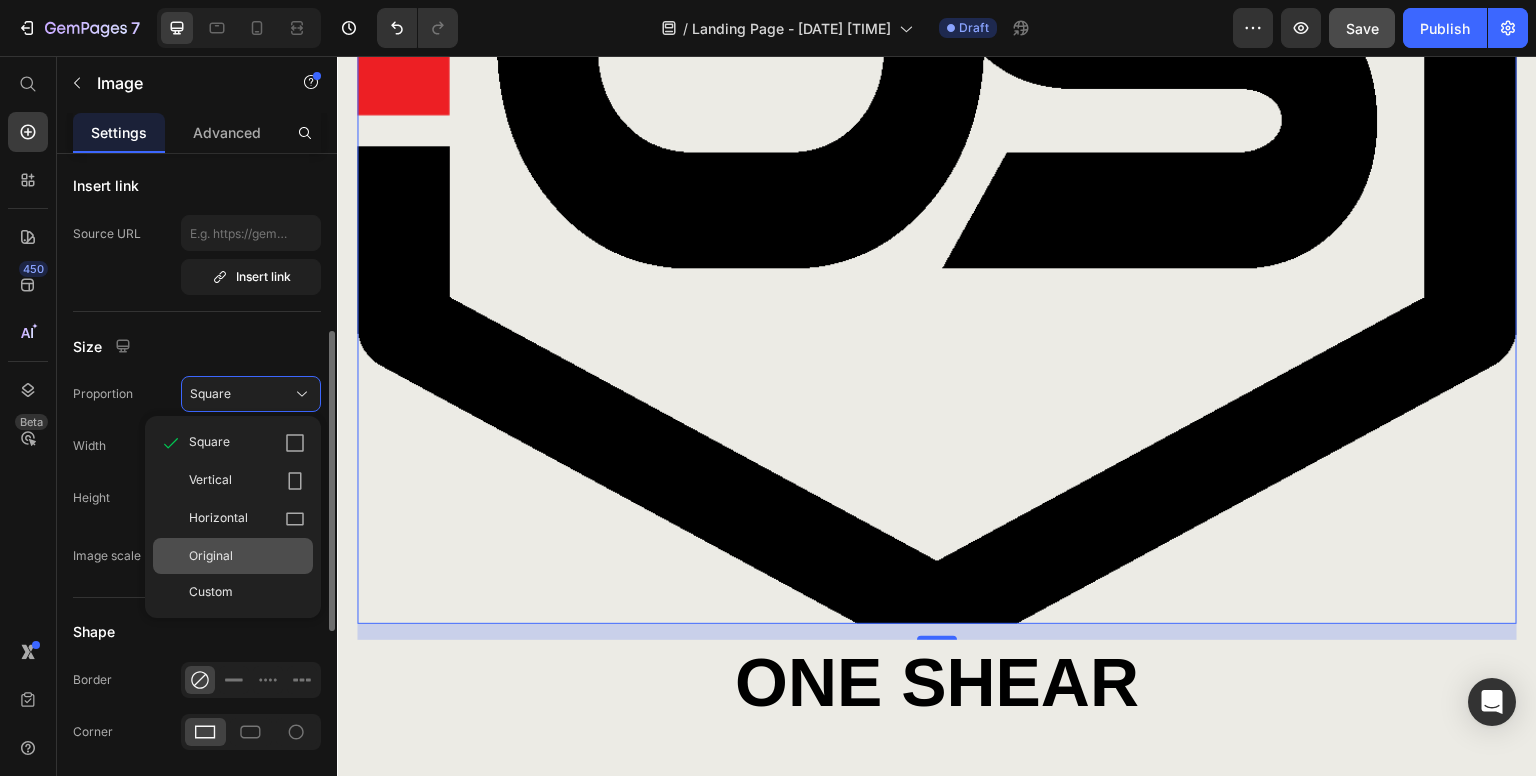 click on "Original" at bounding box center [211, 556] 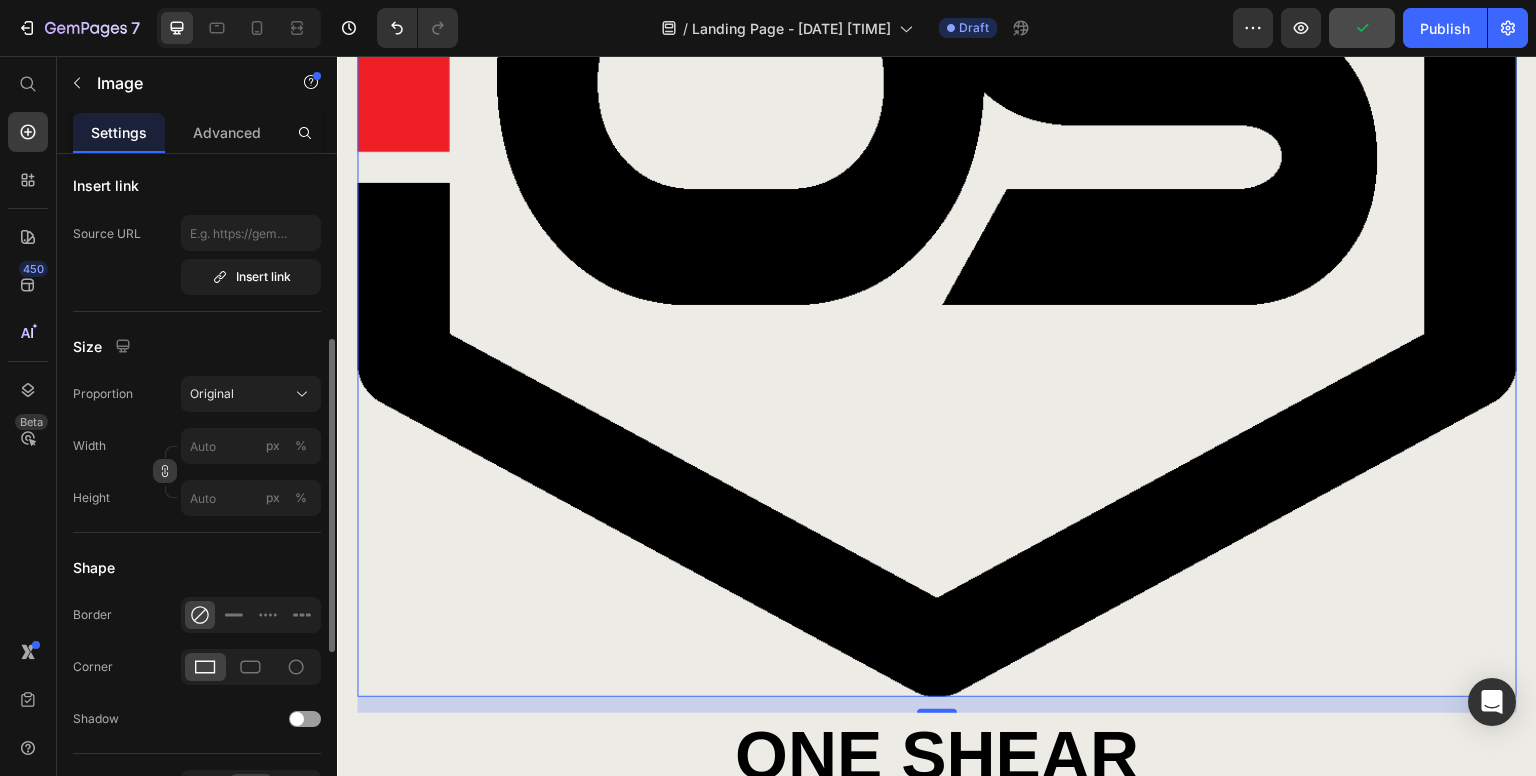click 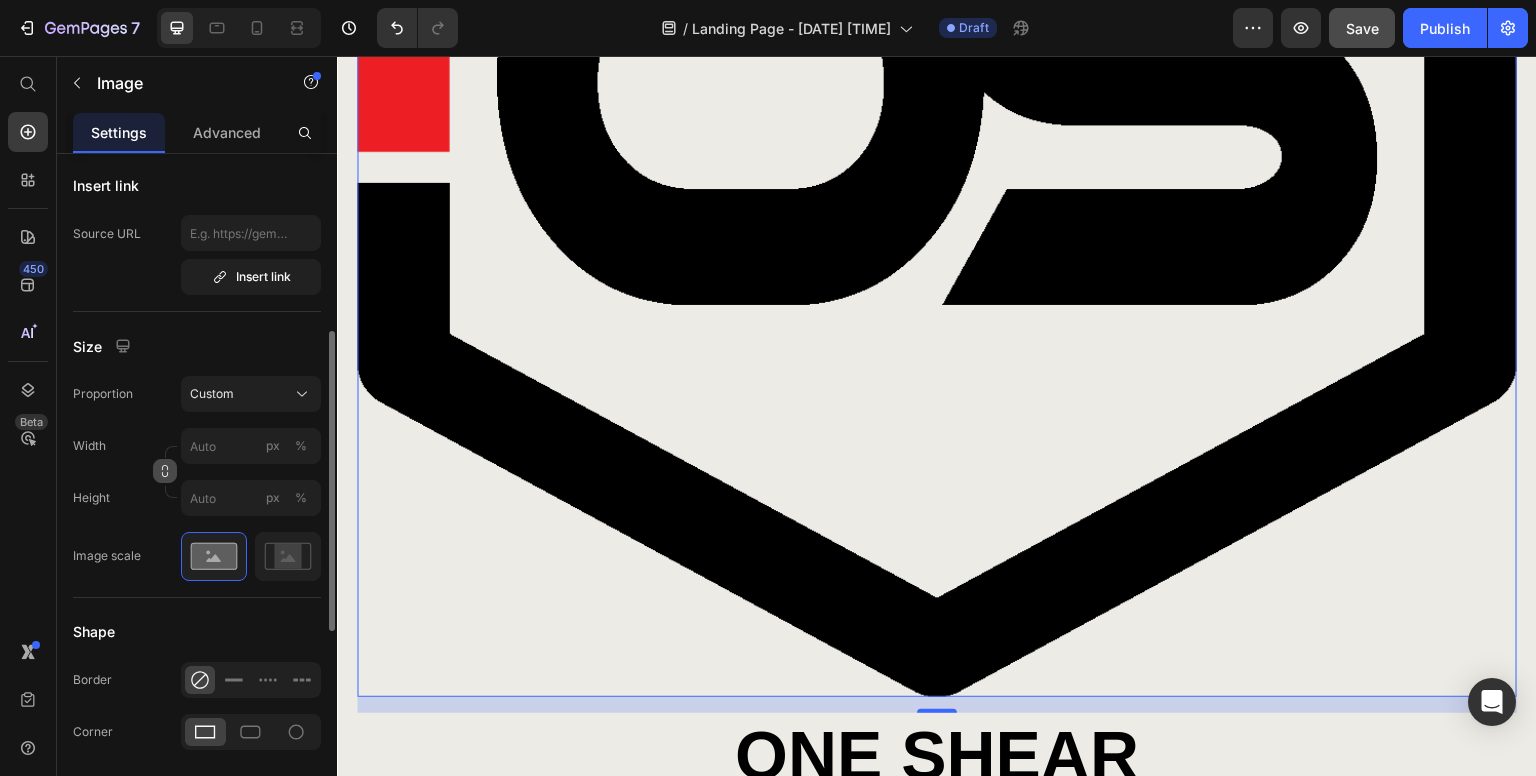 click 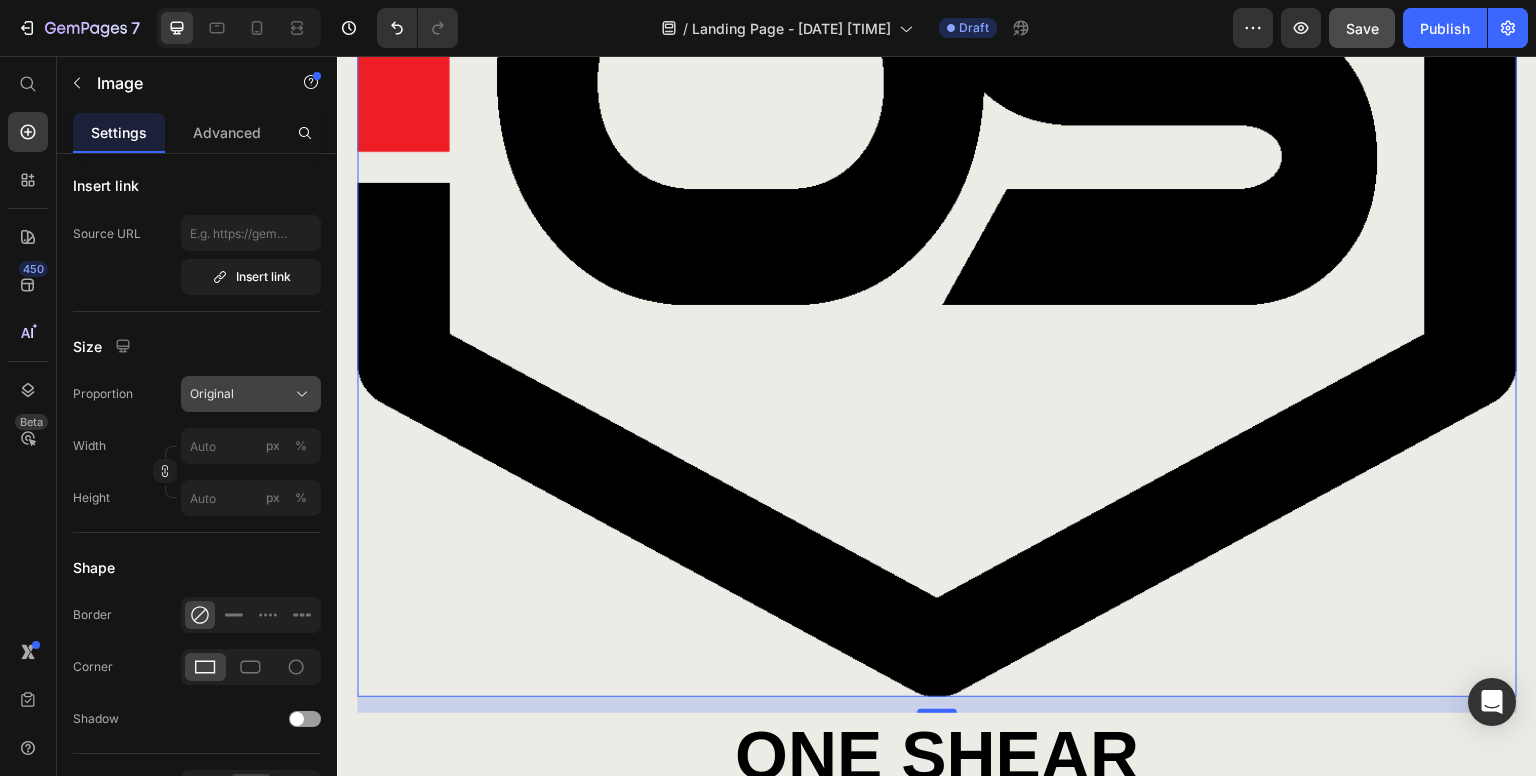 click on "Original" at bounding box center [251, 394] 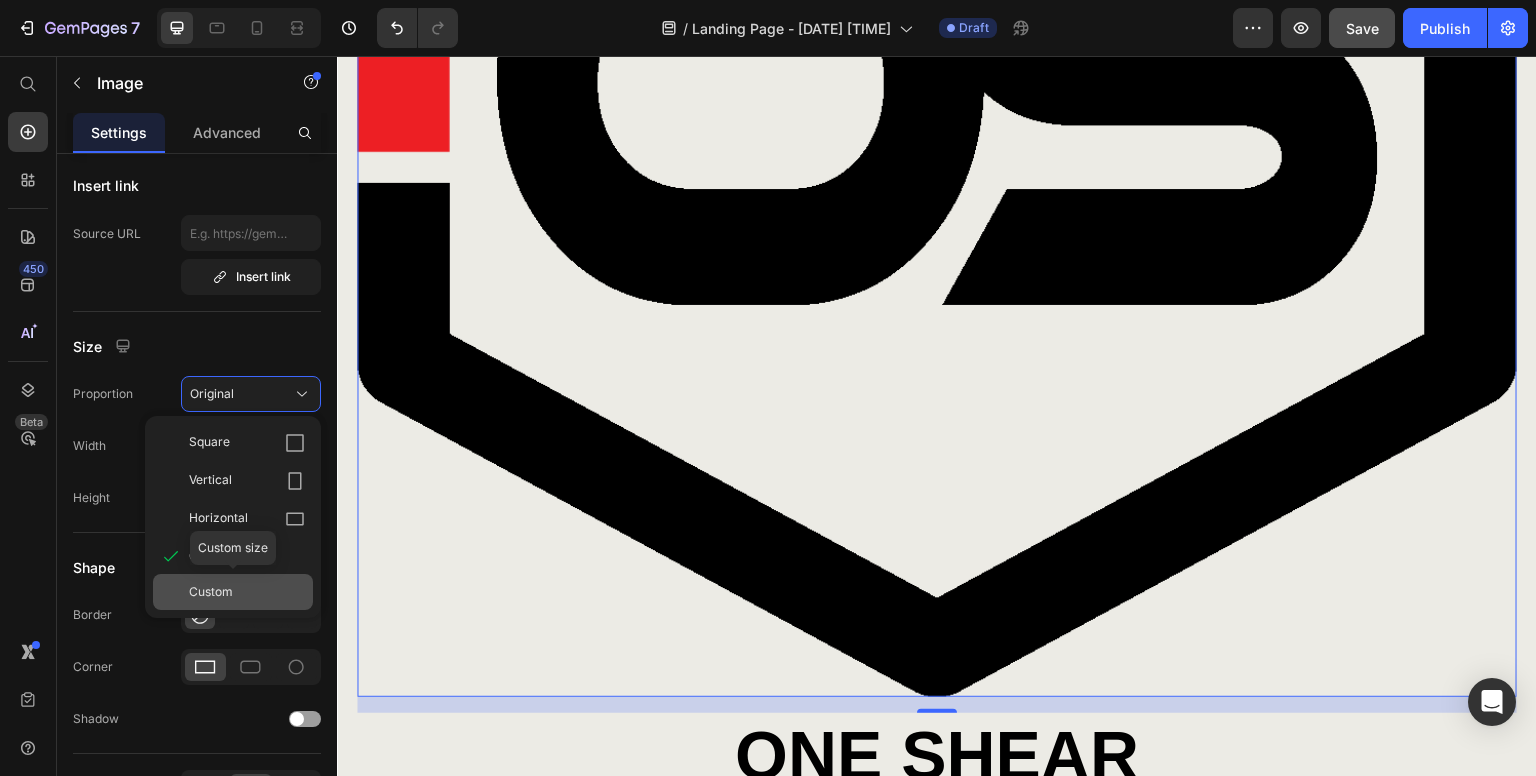 click on "Custom" at bounding box center [211, 592] 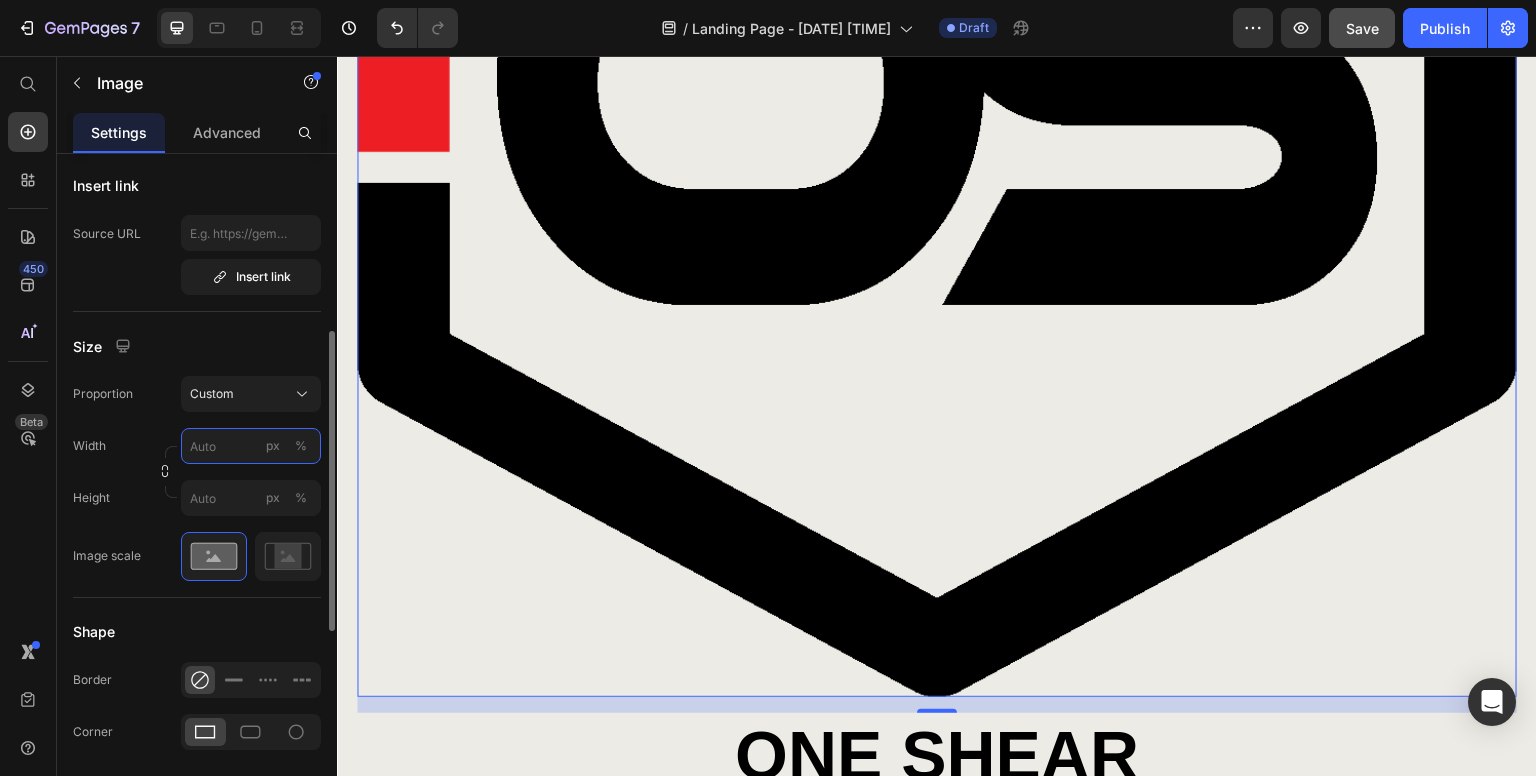 click on "px %" at bounding box center [251, 446] 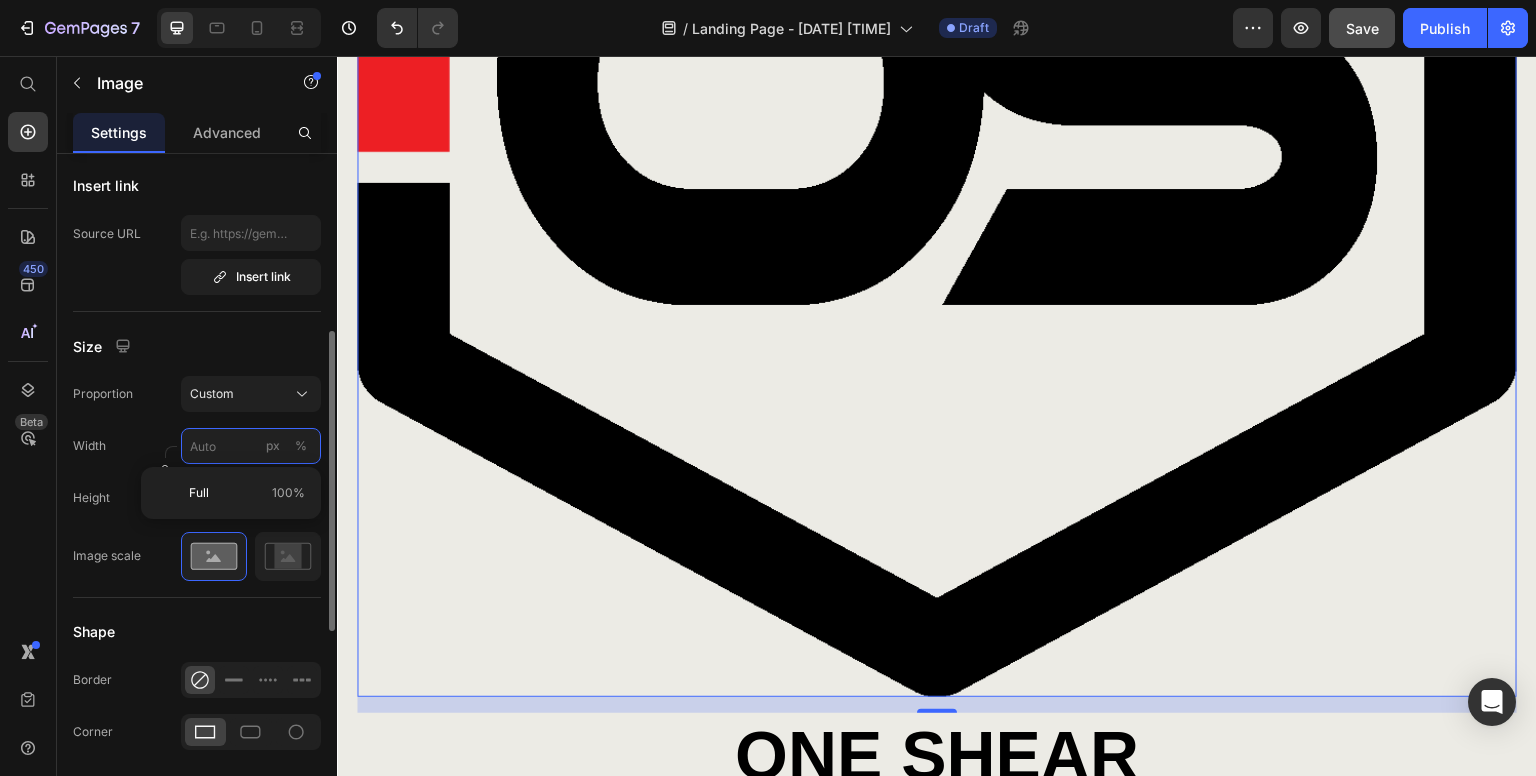 click on "px %" at bounding box center [251, 446] 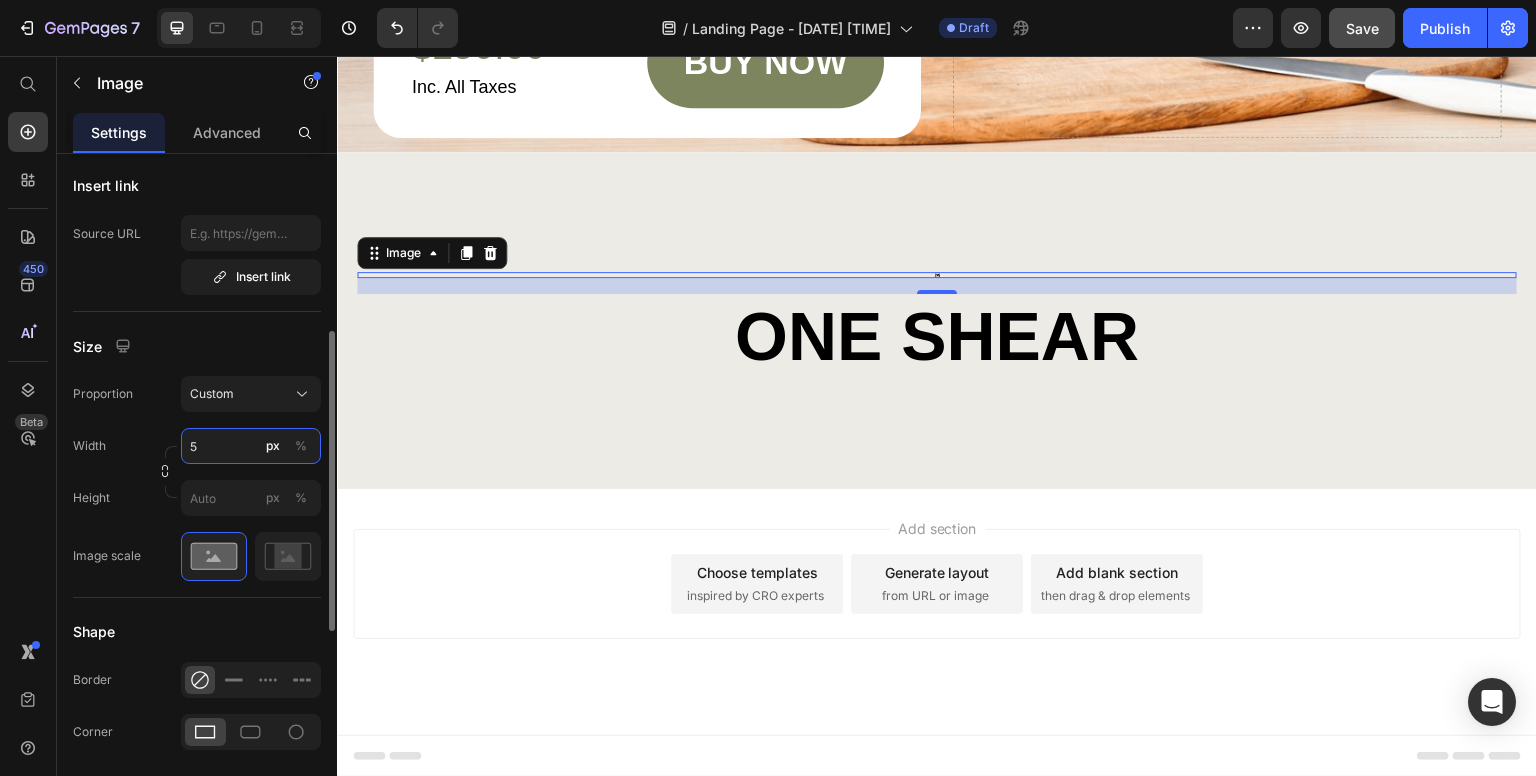 scroll, scrollTop: 6428, scrollLeft: 0, axis: vertical 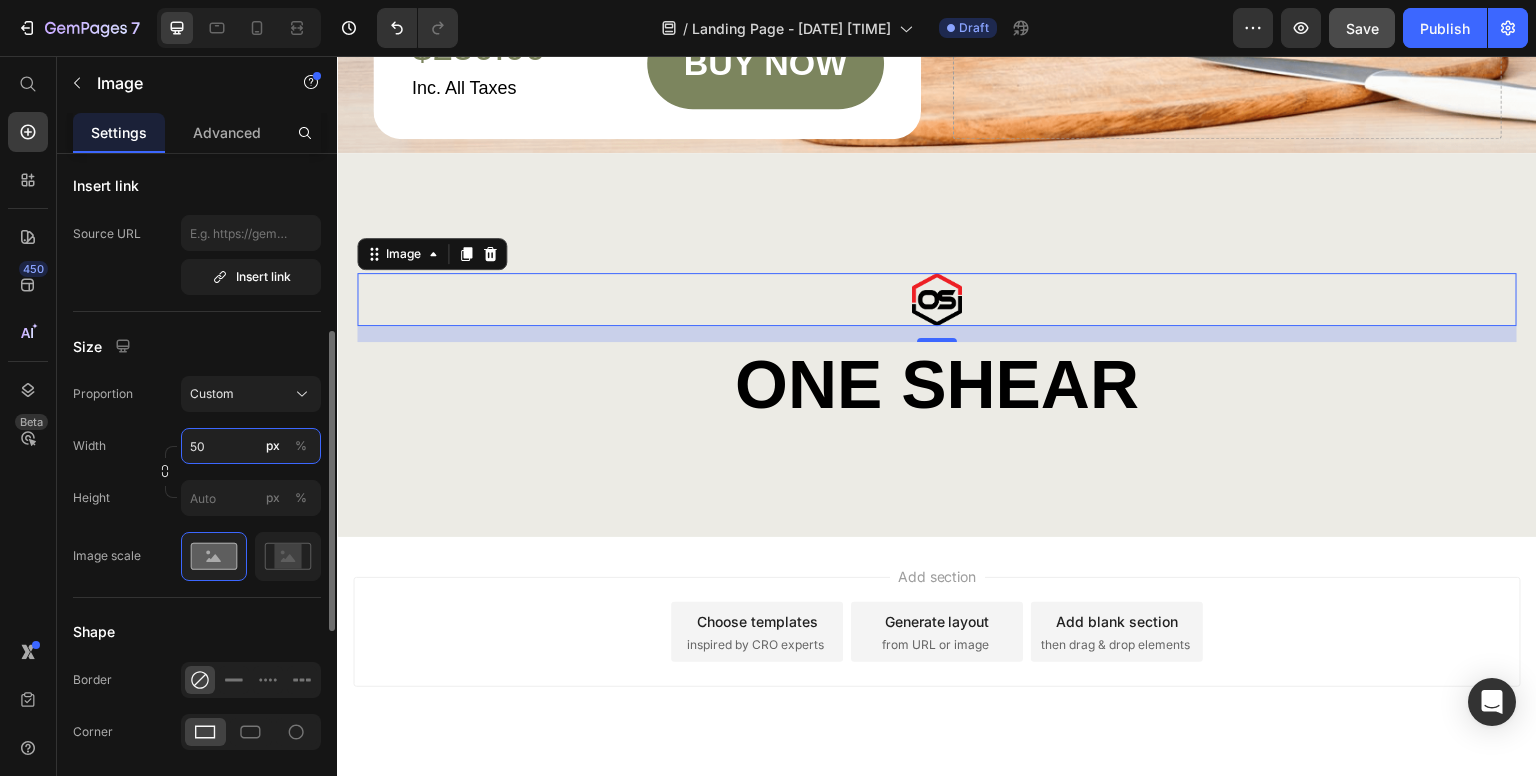 drag, startPoint x: 231, startPoint y: 449, endPoint x: 124, endPoint y: 441, distance: 107.298645 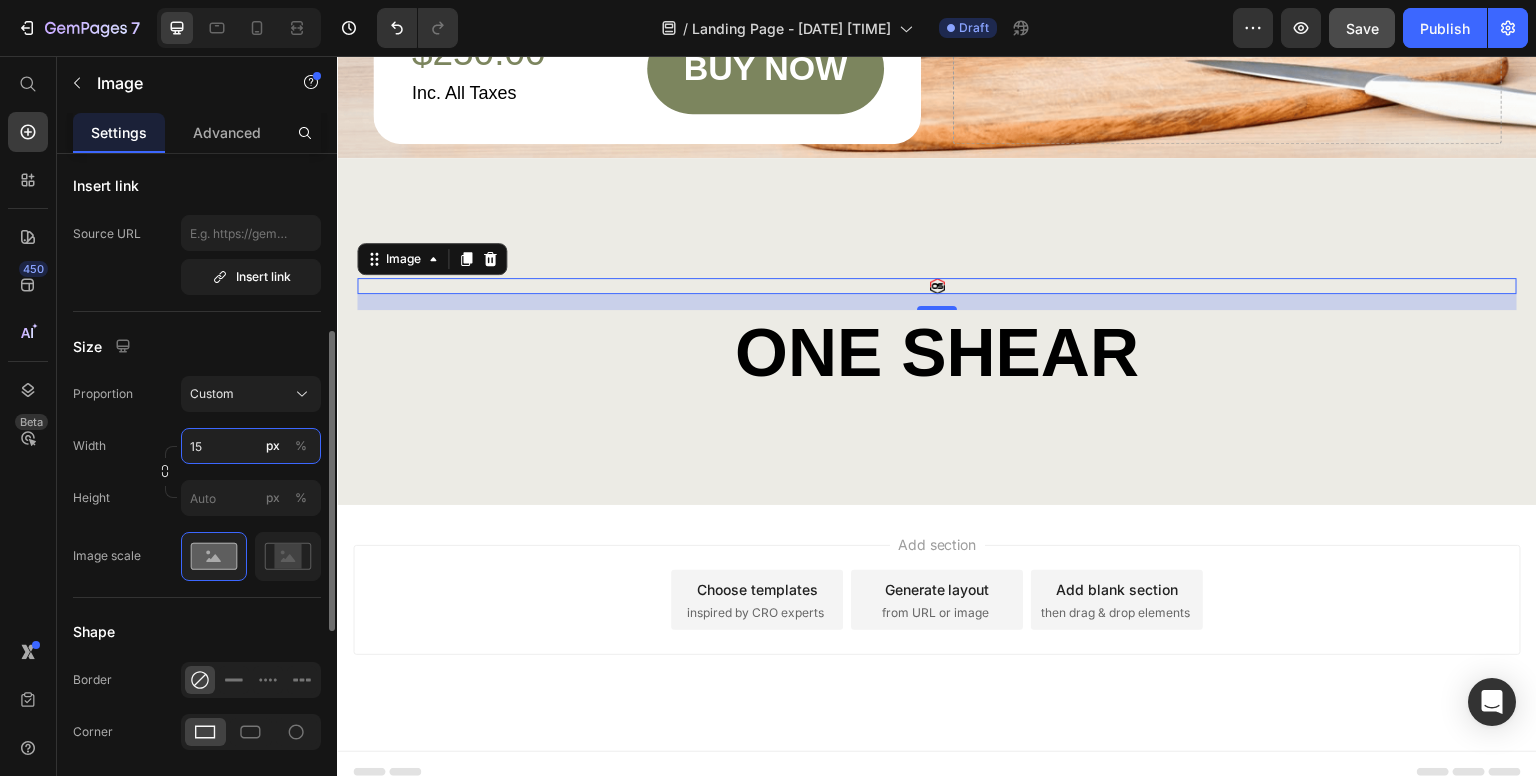 scroll, scrollTop: 6428, scrollLeft: 0, axis: vertical 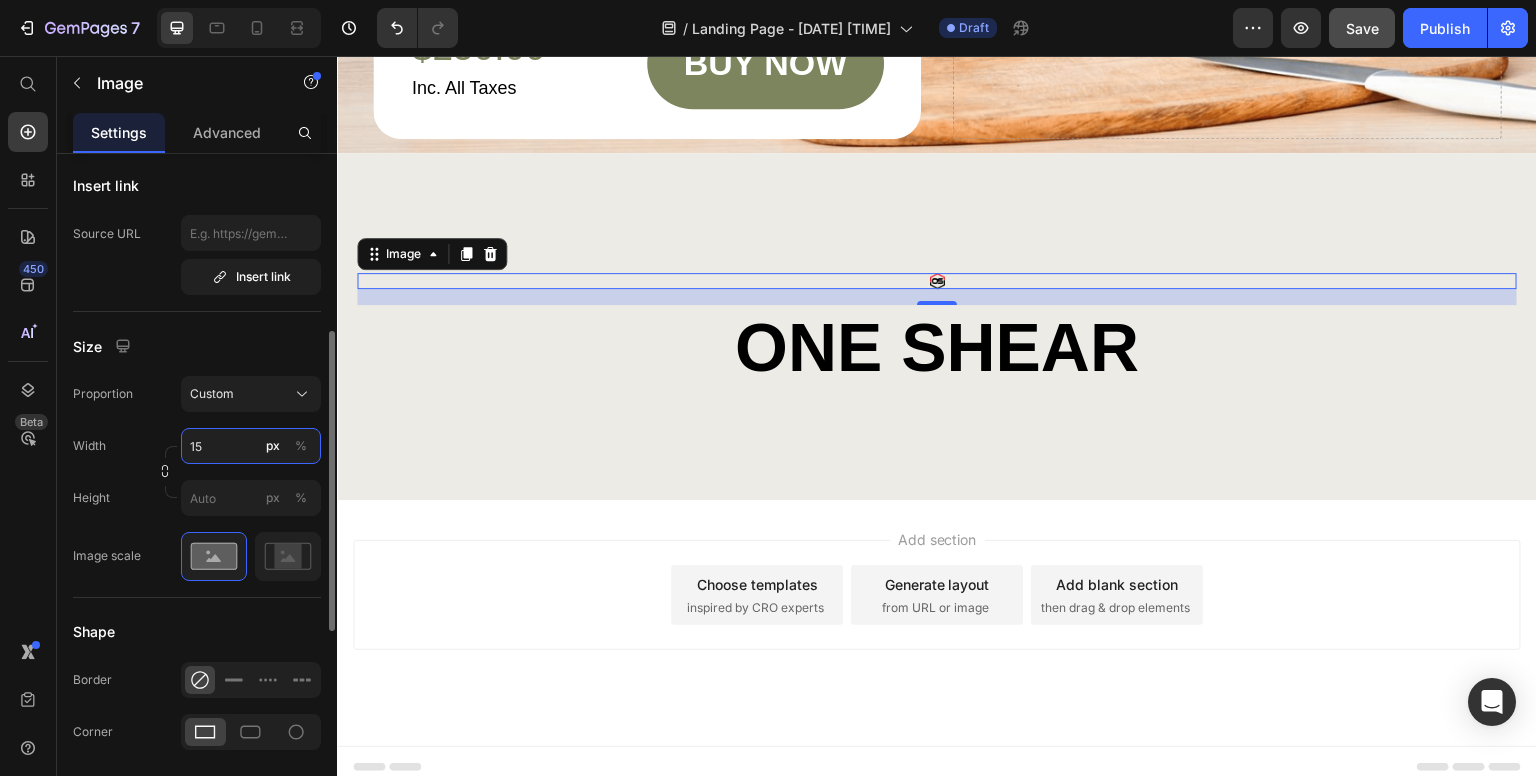 type on "150" 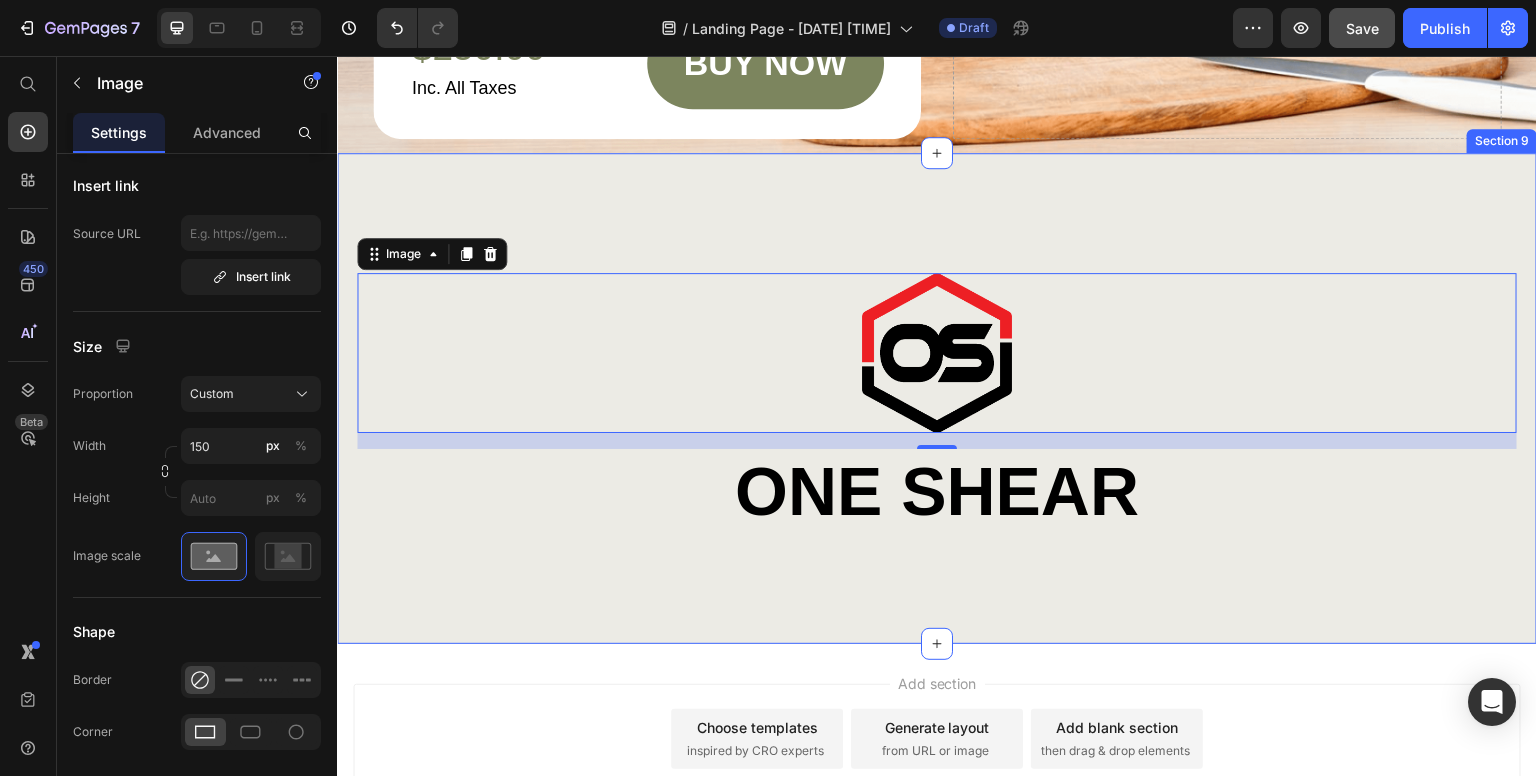 click on "Image   16 ONE SHEAR Heading Row Section 9" at bounding box center [937, 398] 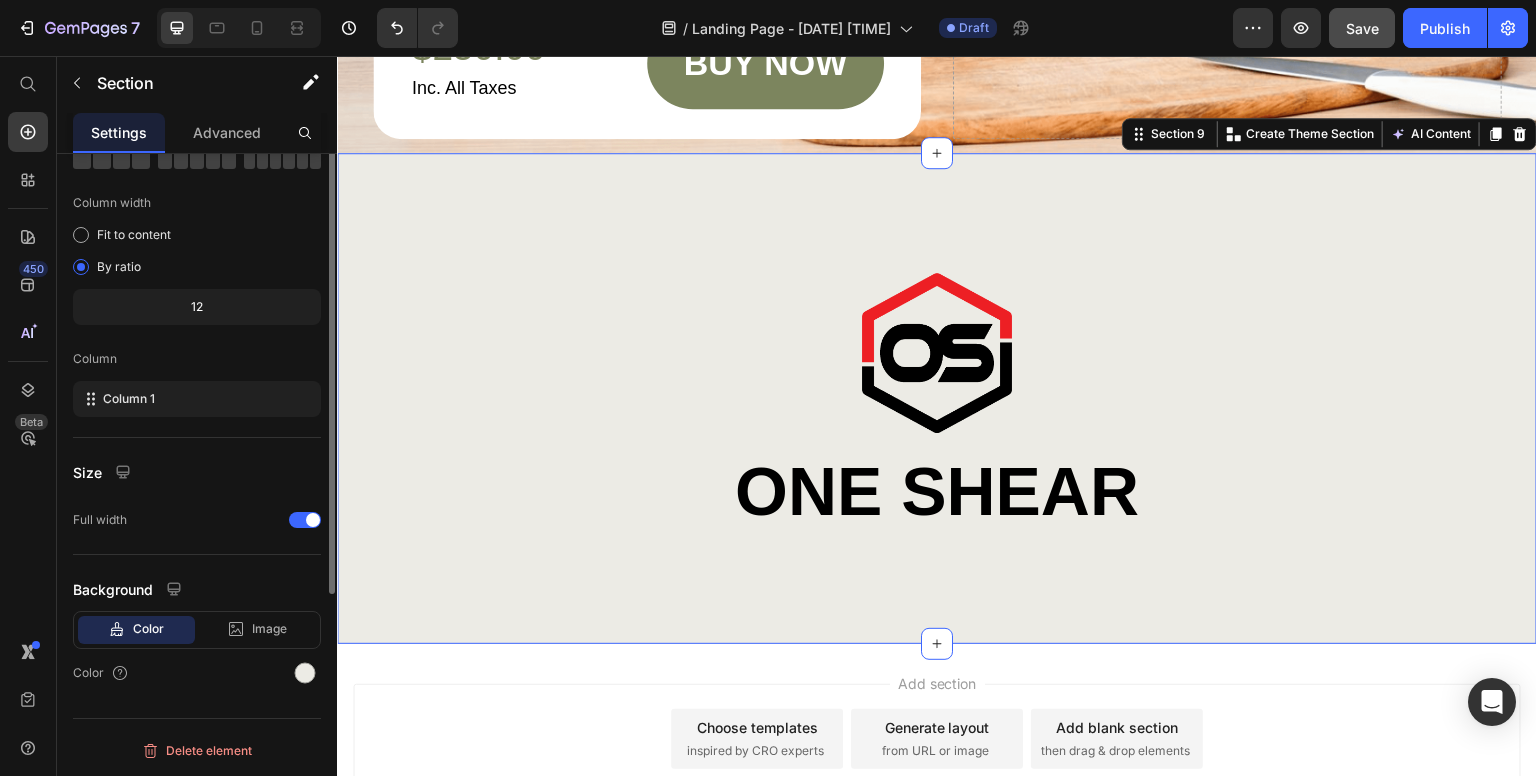 scroll, scrollTop: 0, scrollLeft: 0, axis: both 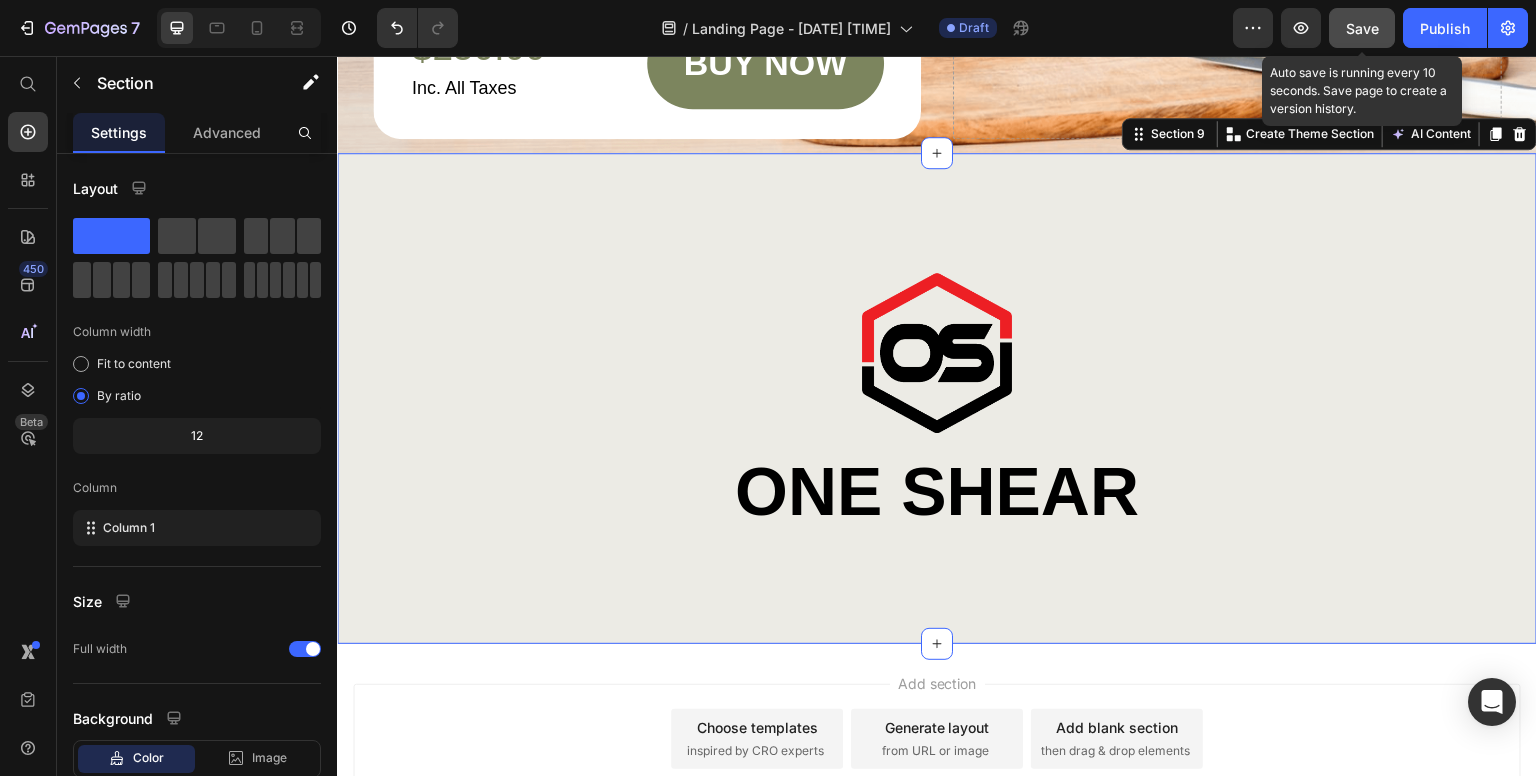 click on "Save" at bounding box center [1362, 28] 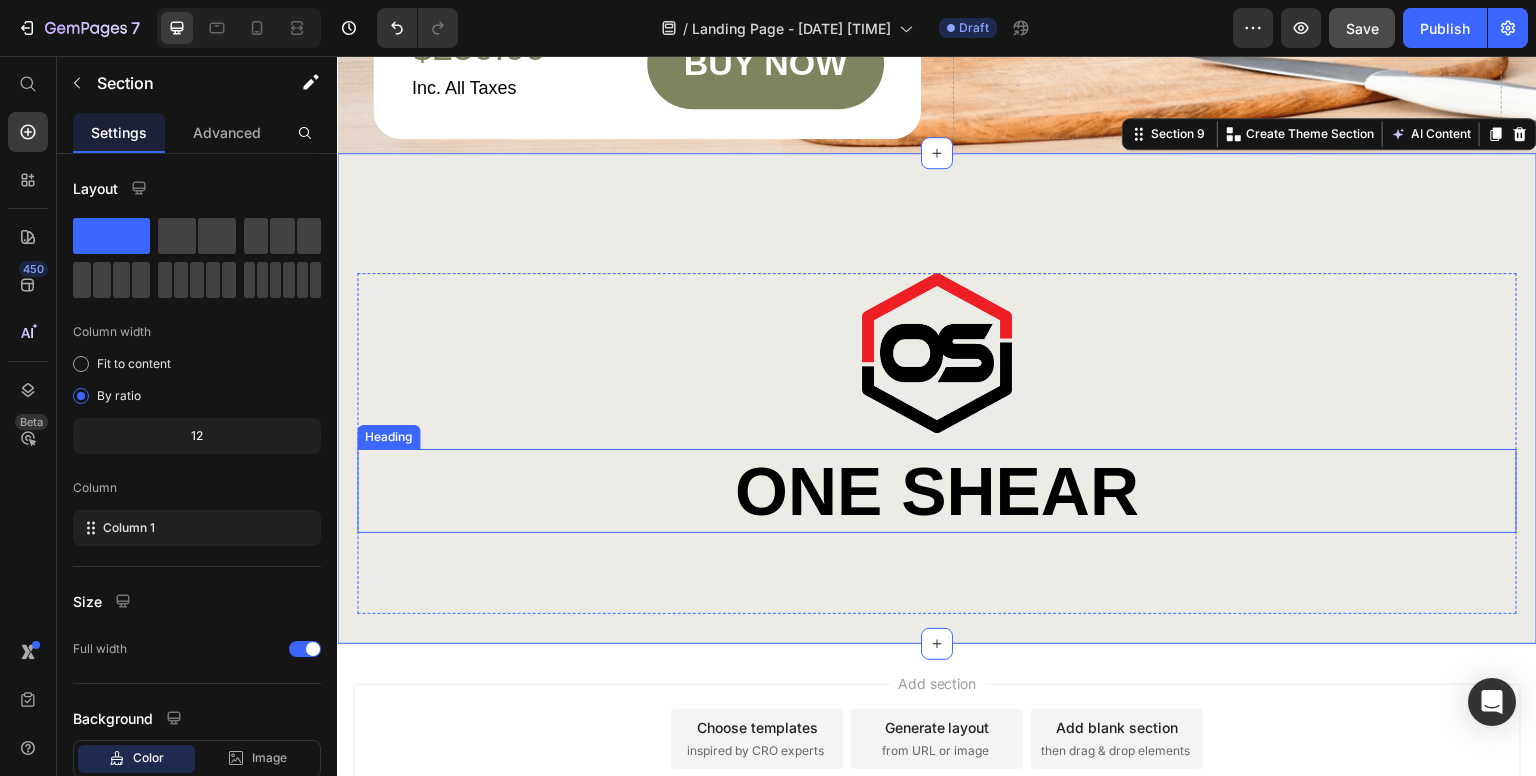 click on "ONE SHEAR" at bounding box center (937, 491) 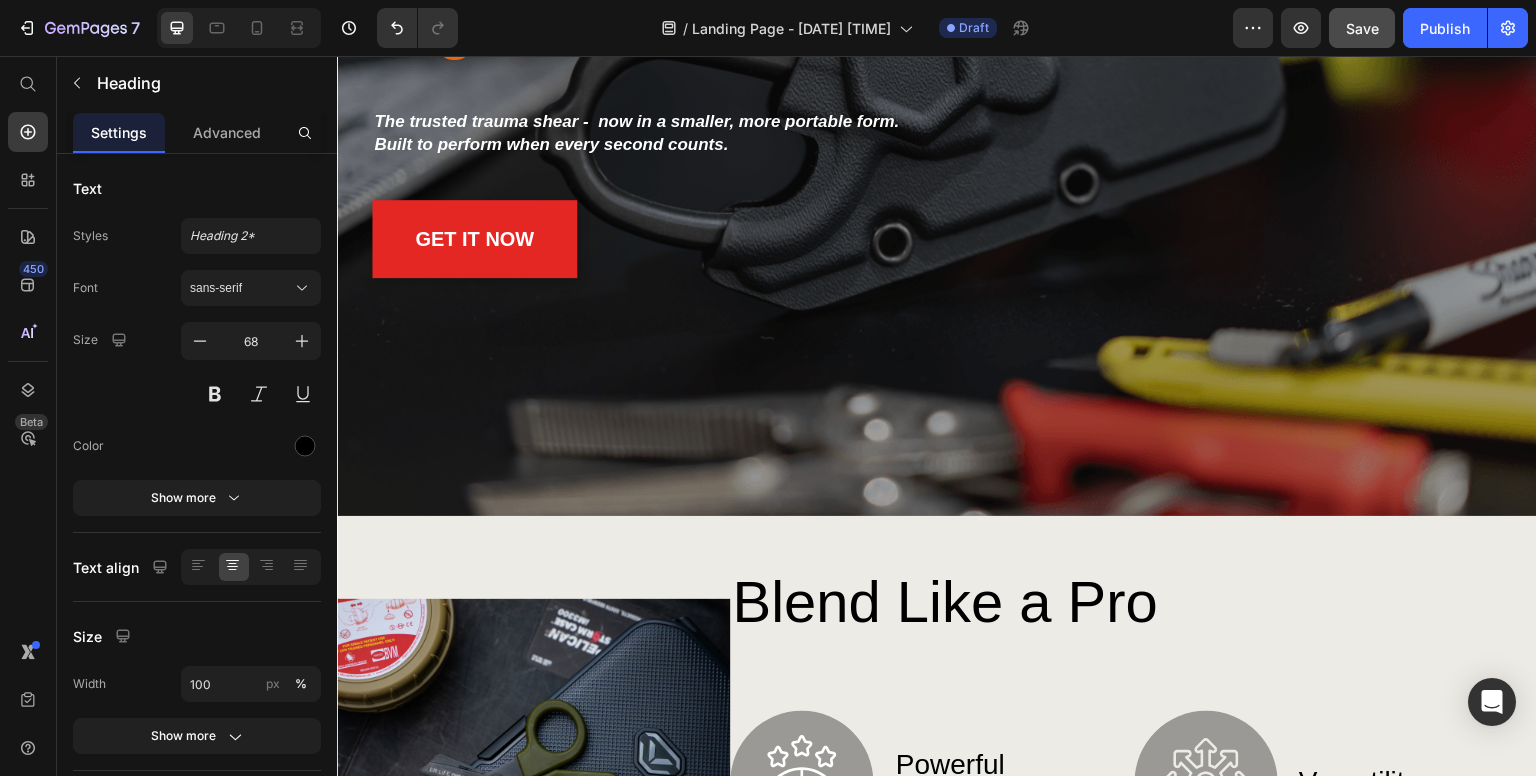 scroll, scrollTop: 0, scrollLeft: 0, axis: both 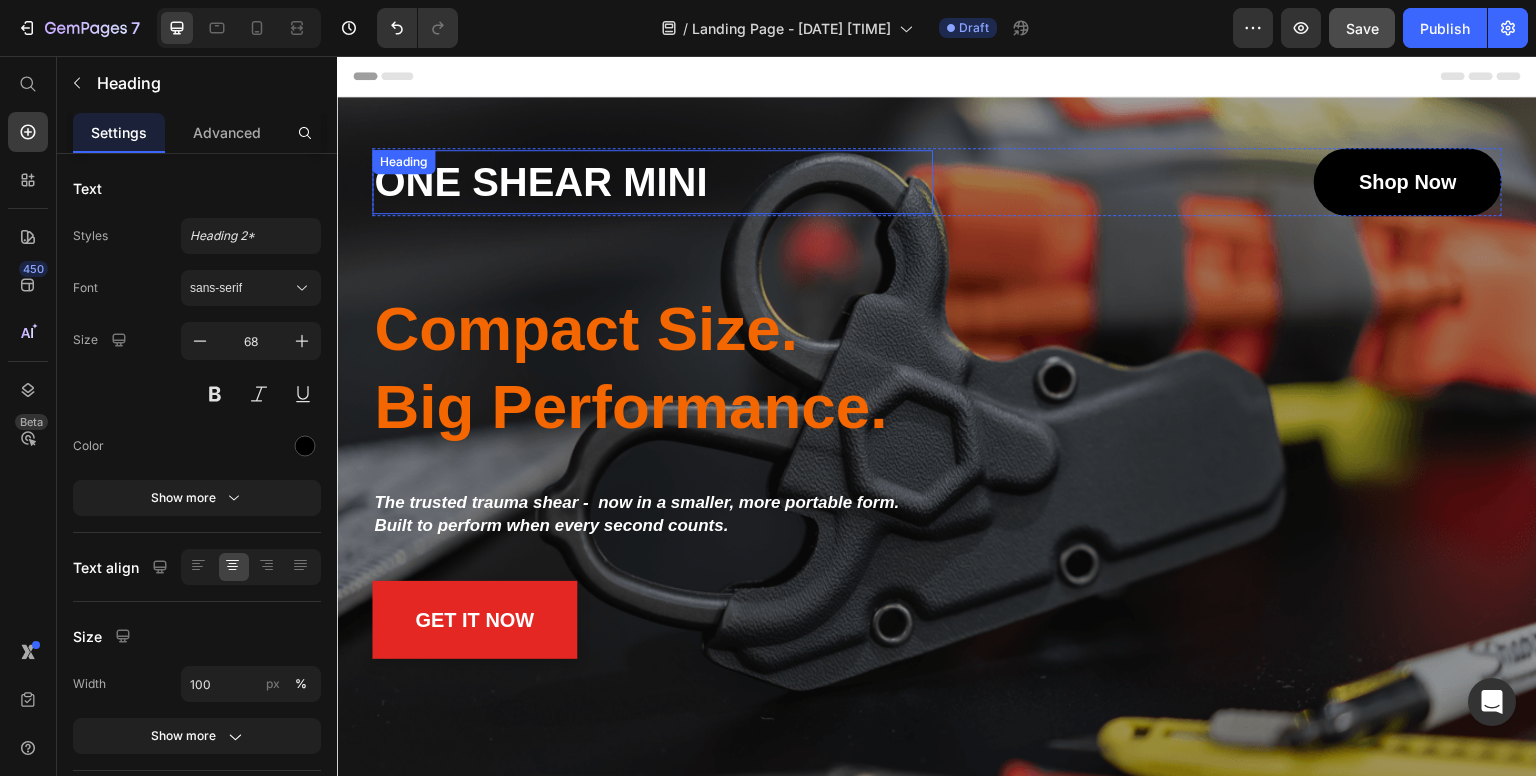 click on "ONE SHEAR MINI" at bounding box center [652, 182] 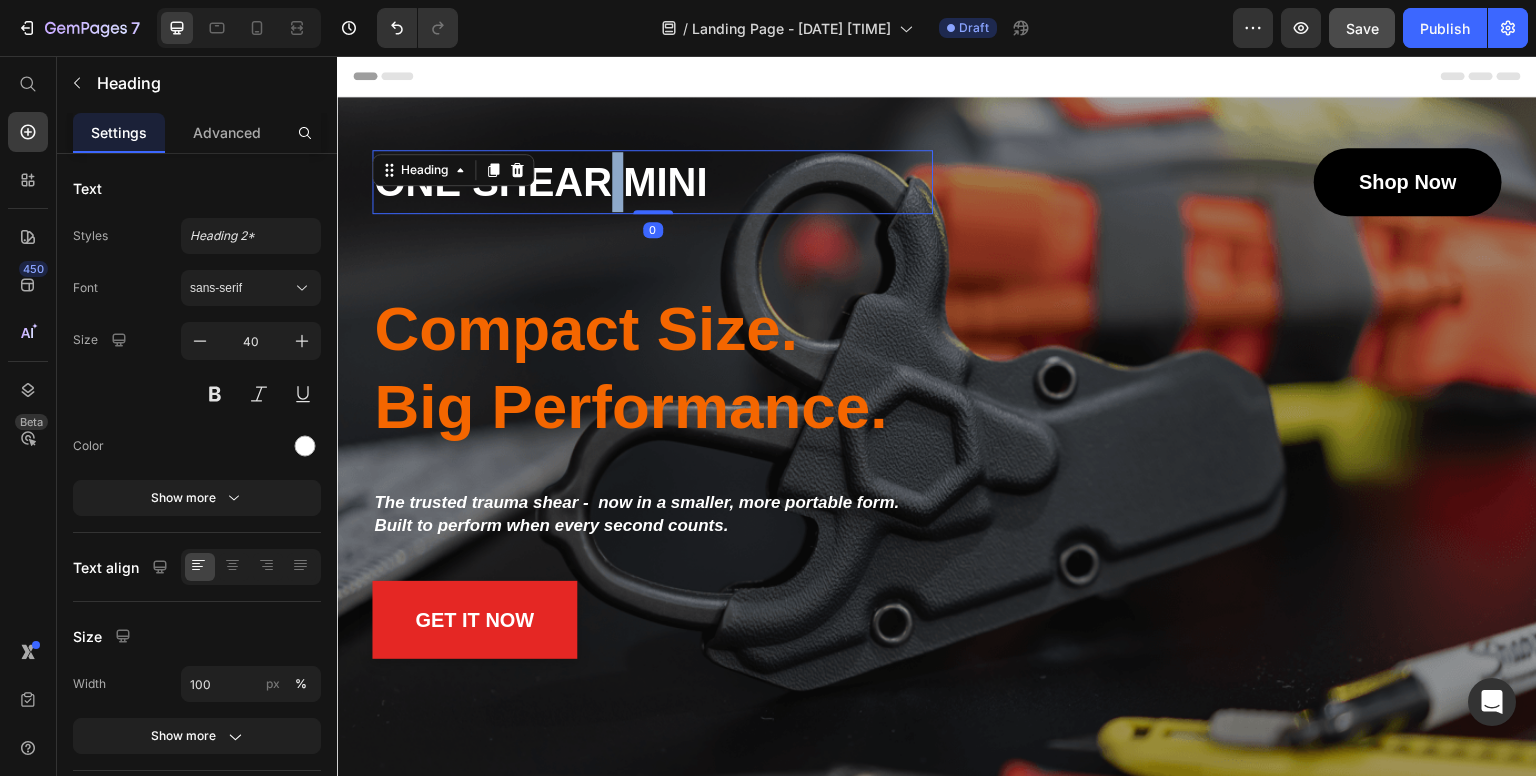 click on "ONE SHEAR MINI" at bounding box center (652, 182) 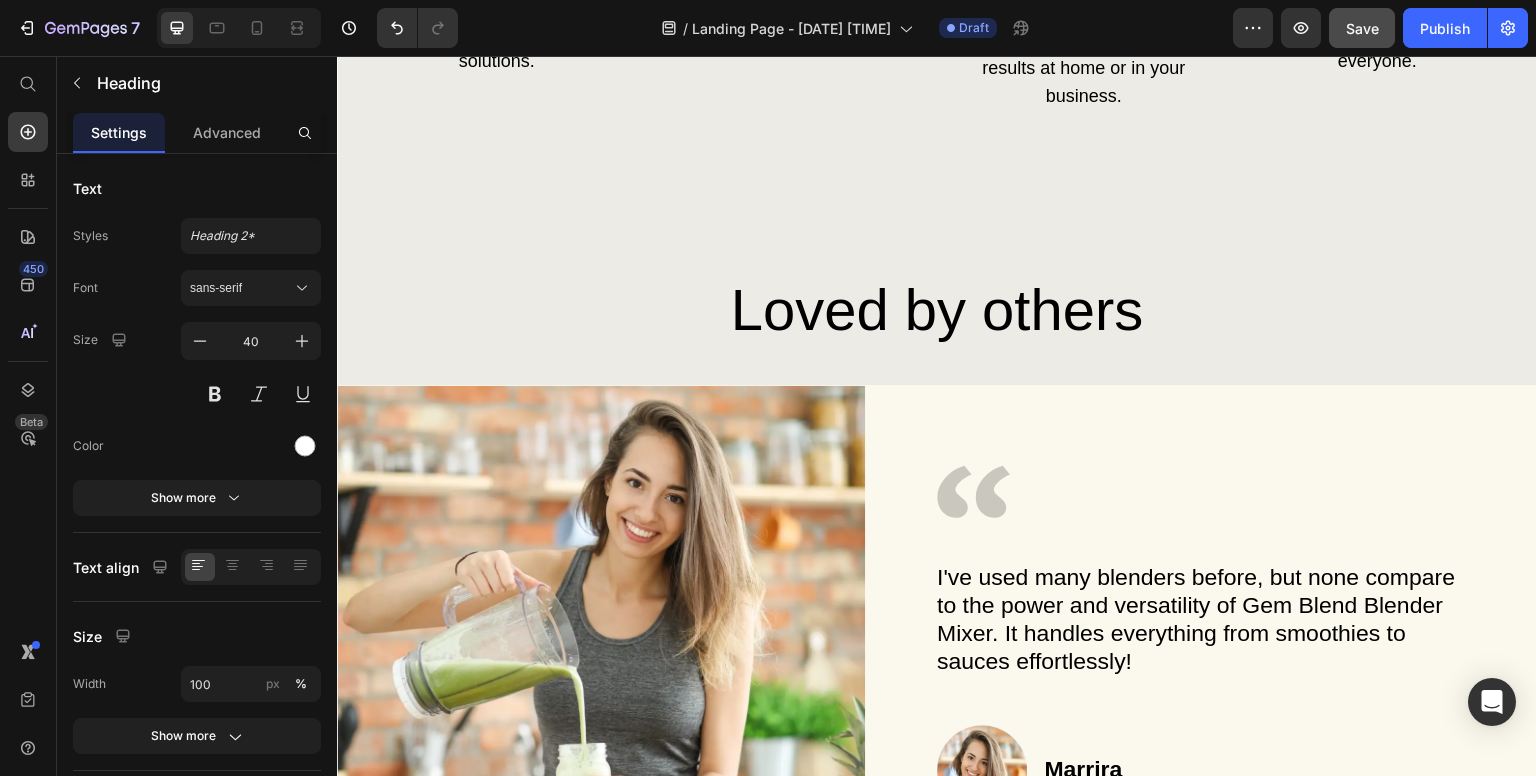 scroll, scrollTop: 4100, scrollLeft: 0, axis: vertical 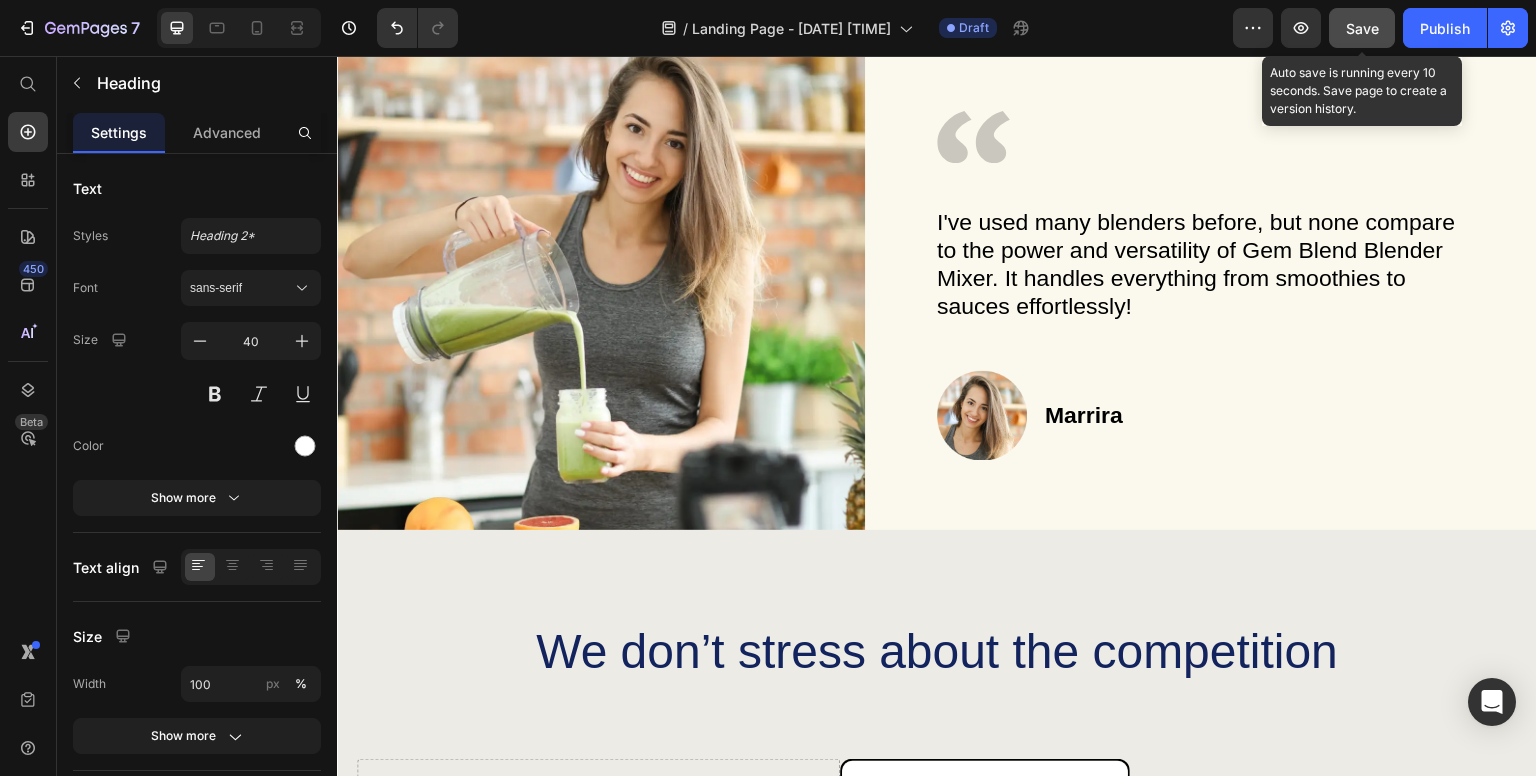 click on "Save" 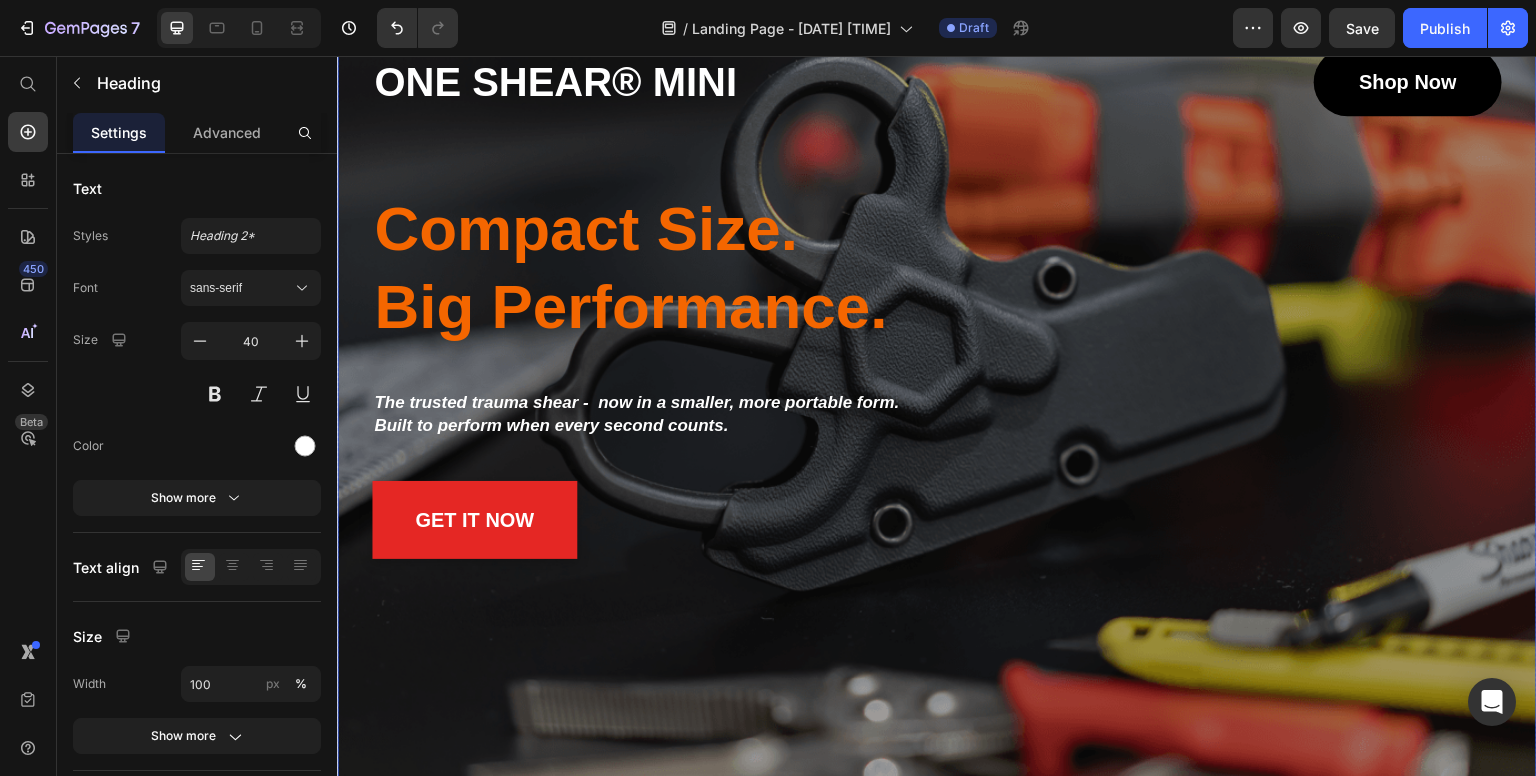 scroll, scrollTop: 0, scrollLeft: 0, axis: both 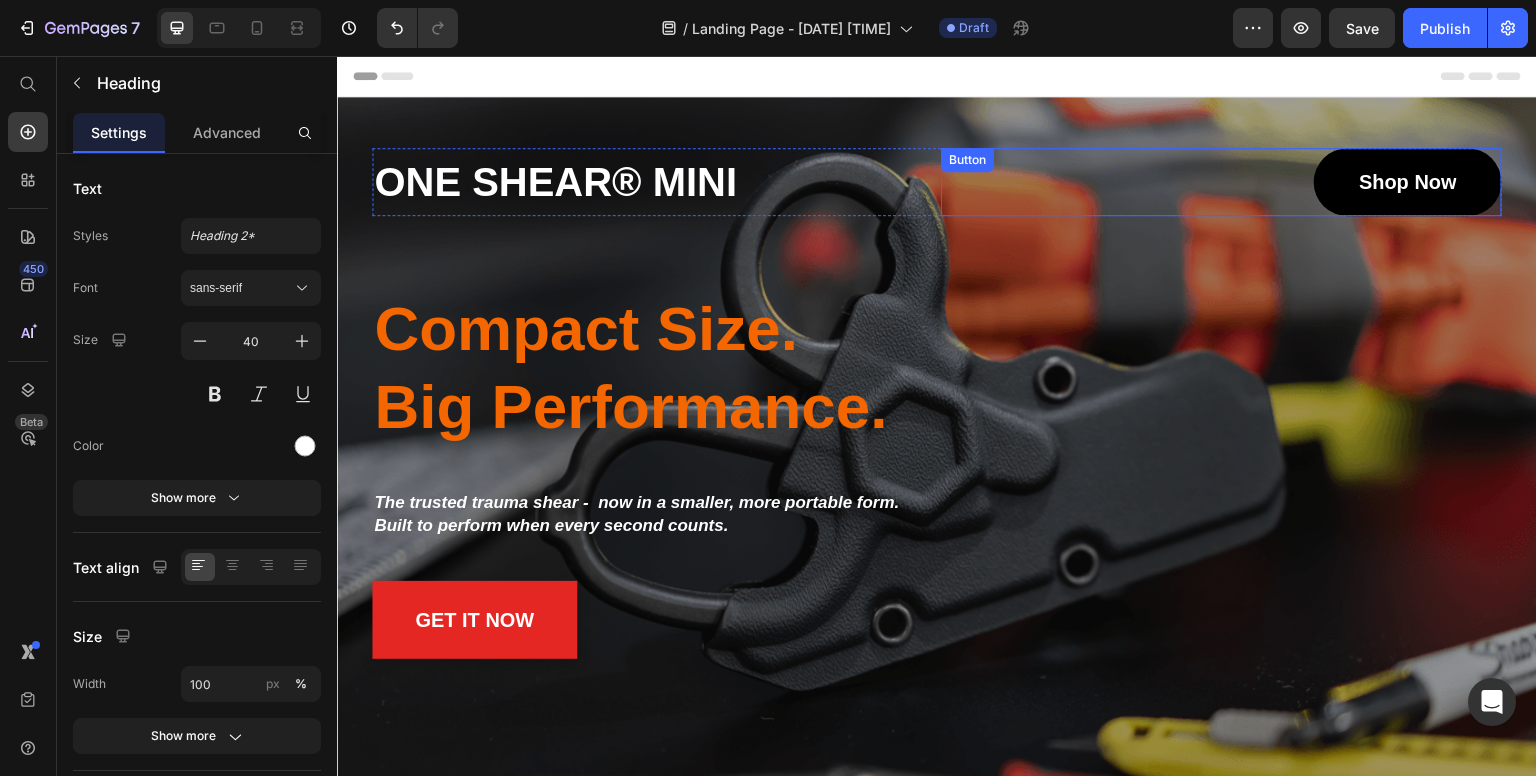 click on "shop now" at bounding box center [1408, 182] 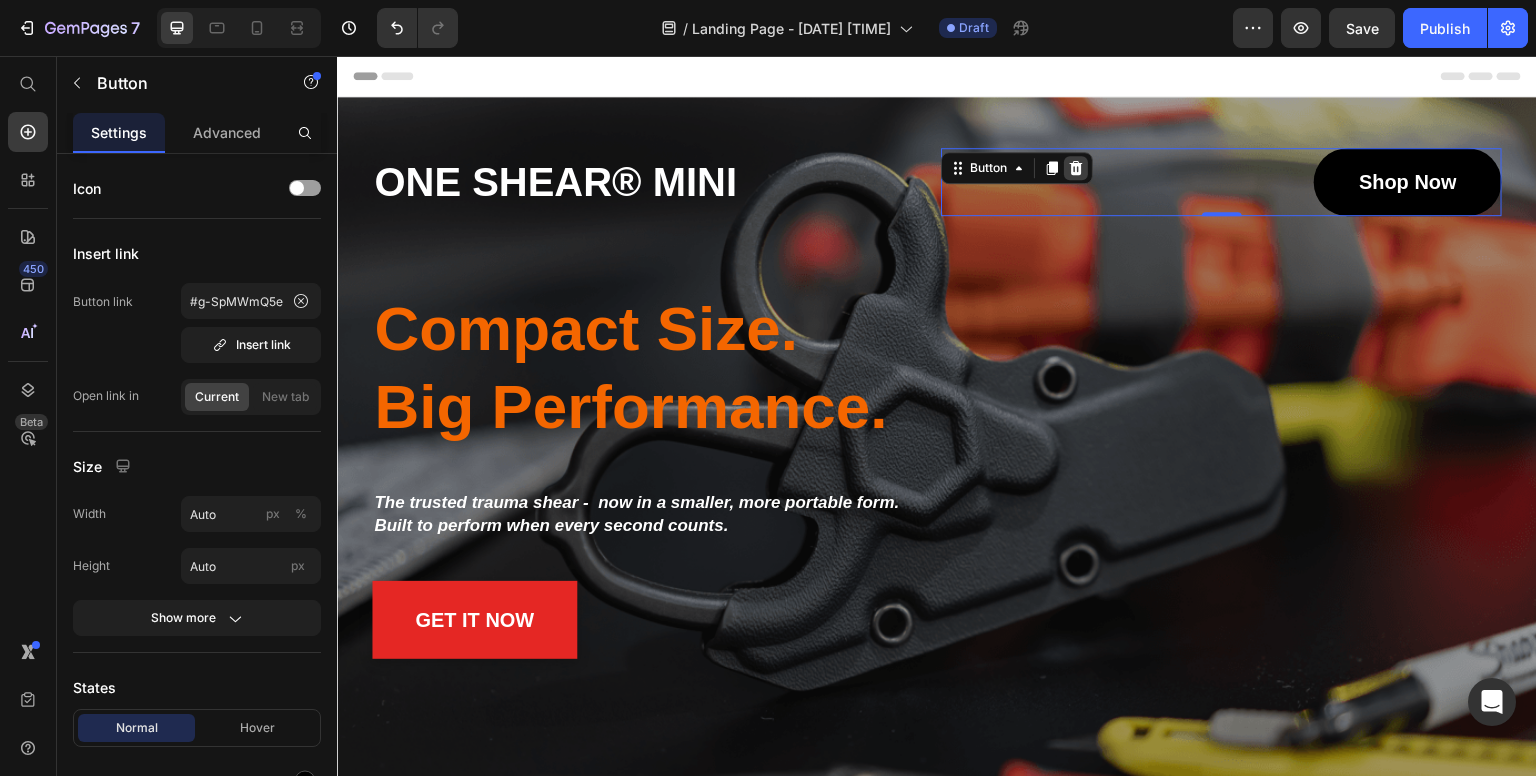 click 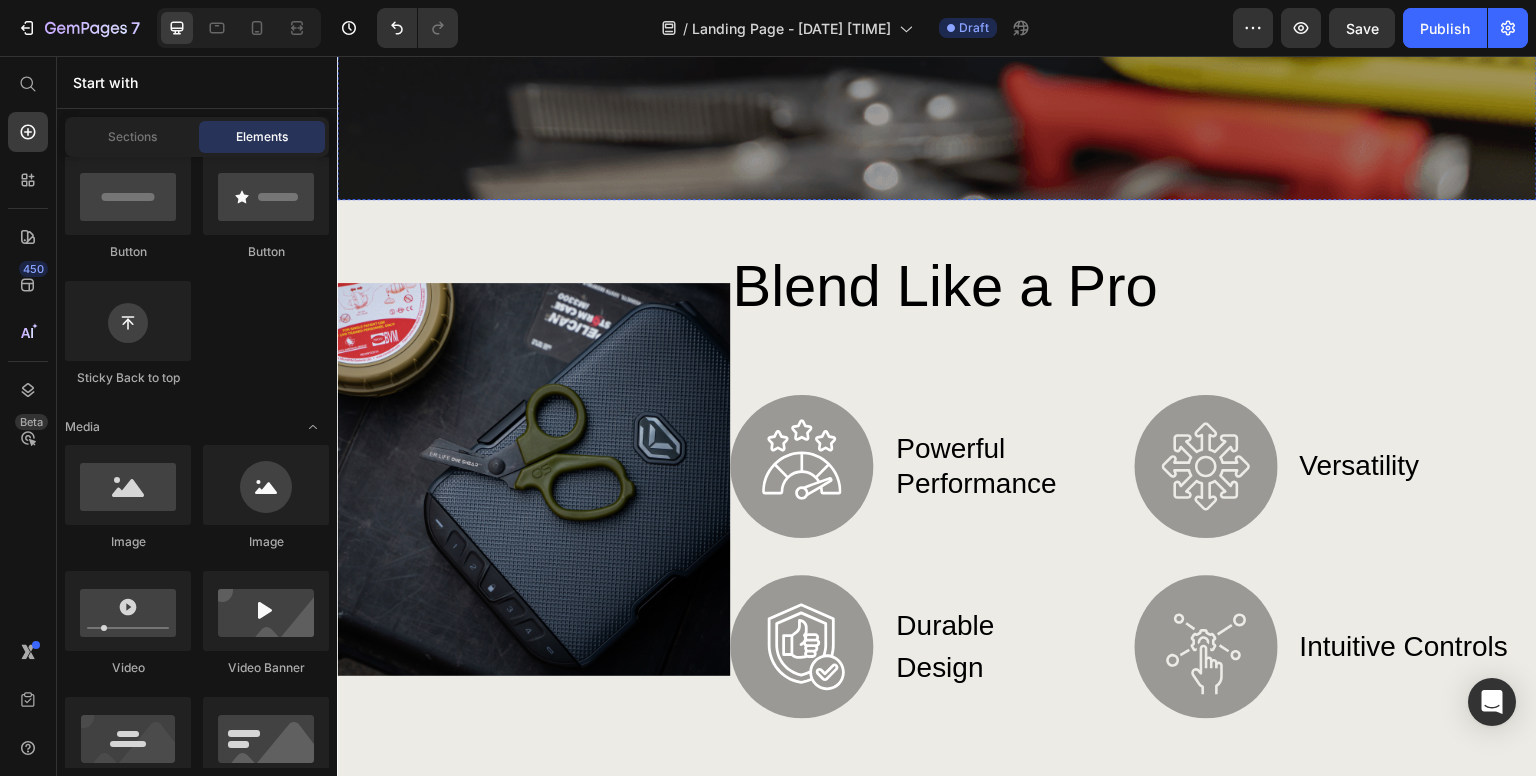 scroll, scrollTop: 700, scrollLeft: 0, axis: vertical 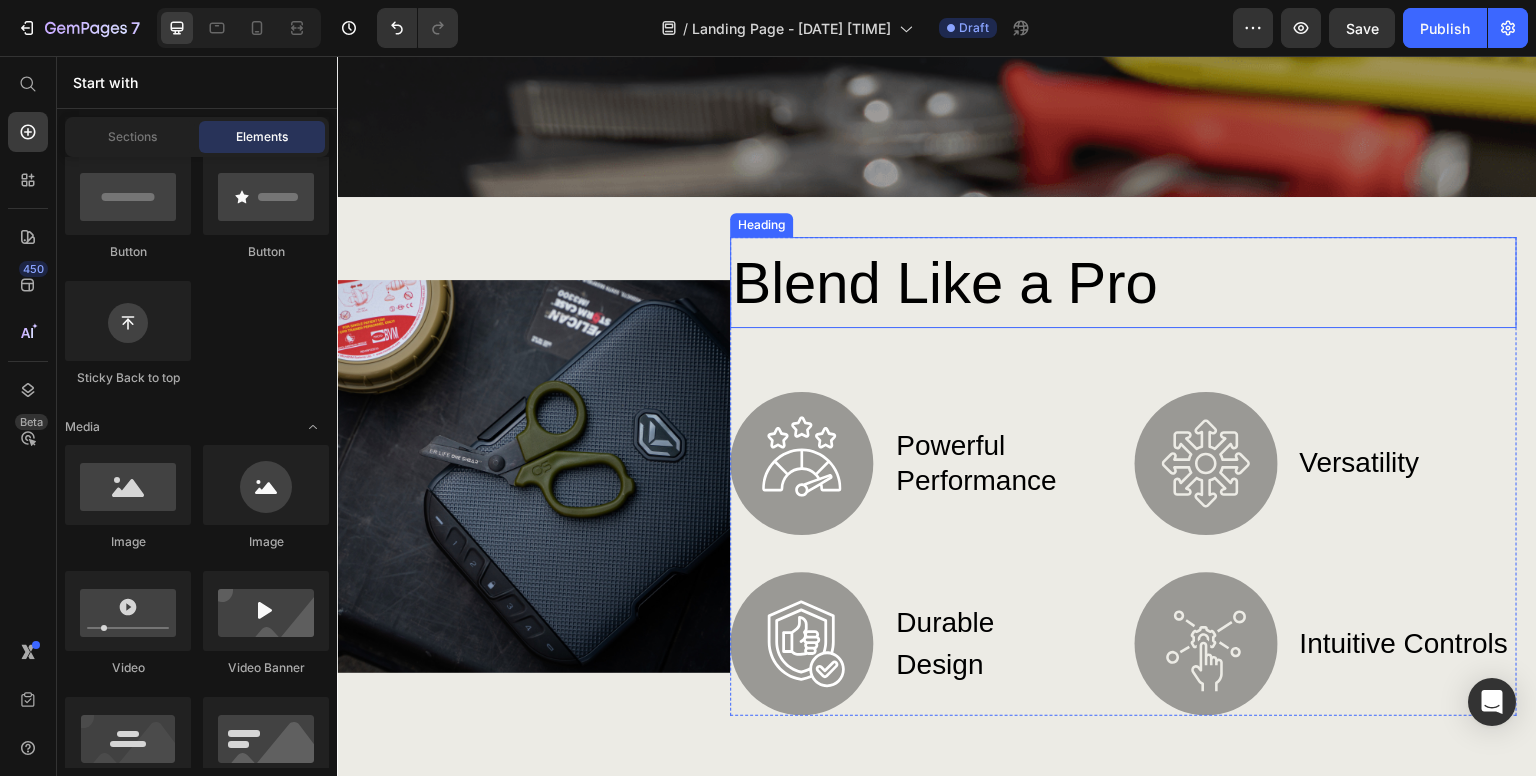 click on "Blend Like a Pro" at bounding box center (1123, 282) 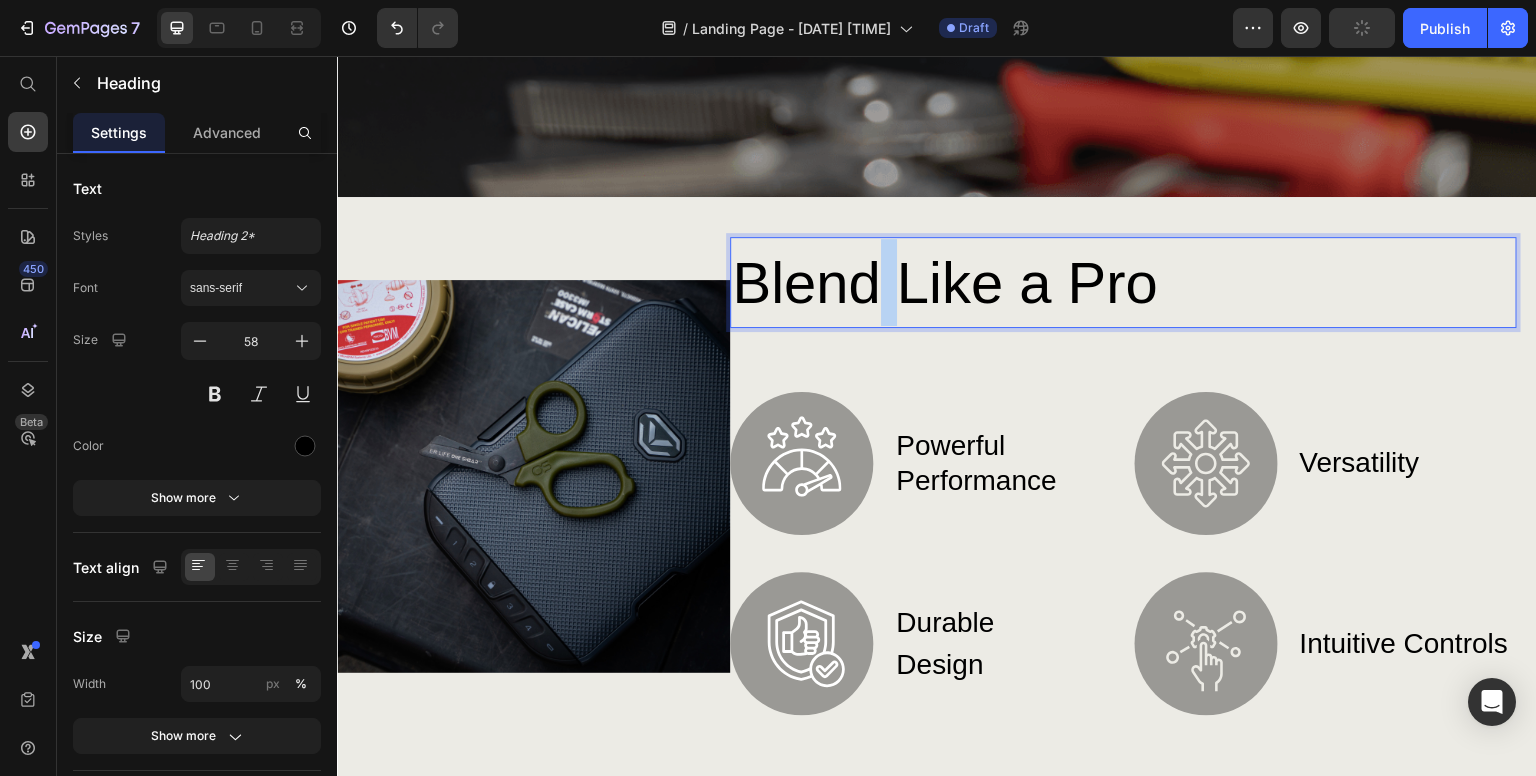 click on "Blend Like a Pro" at bounding box center (1123, 282) 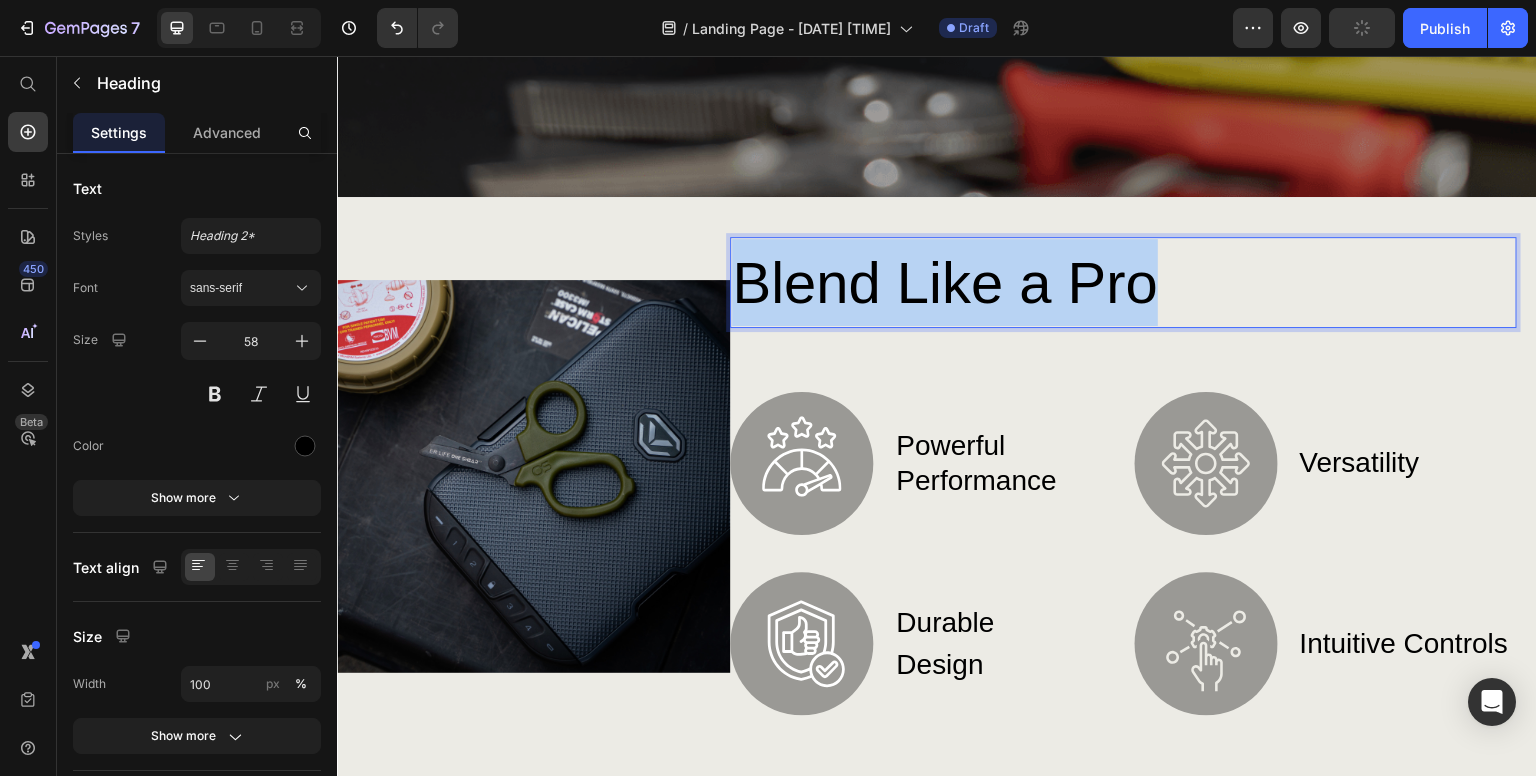 click on "Blend Like a Pro" at bounding box center [1123, 282] 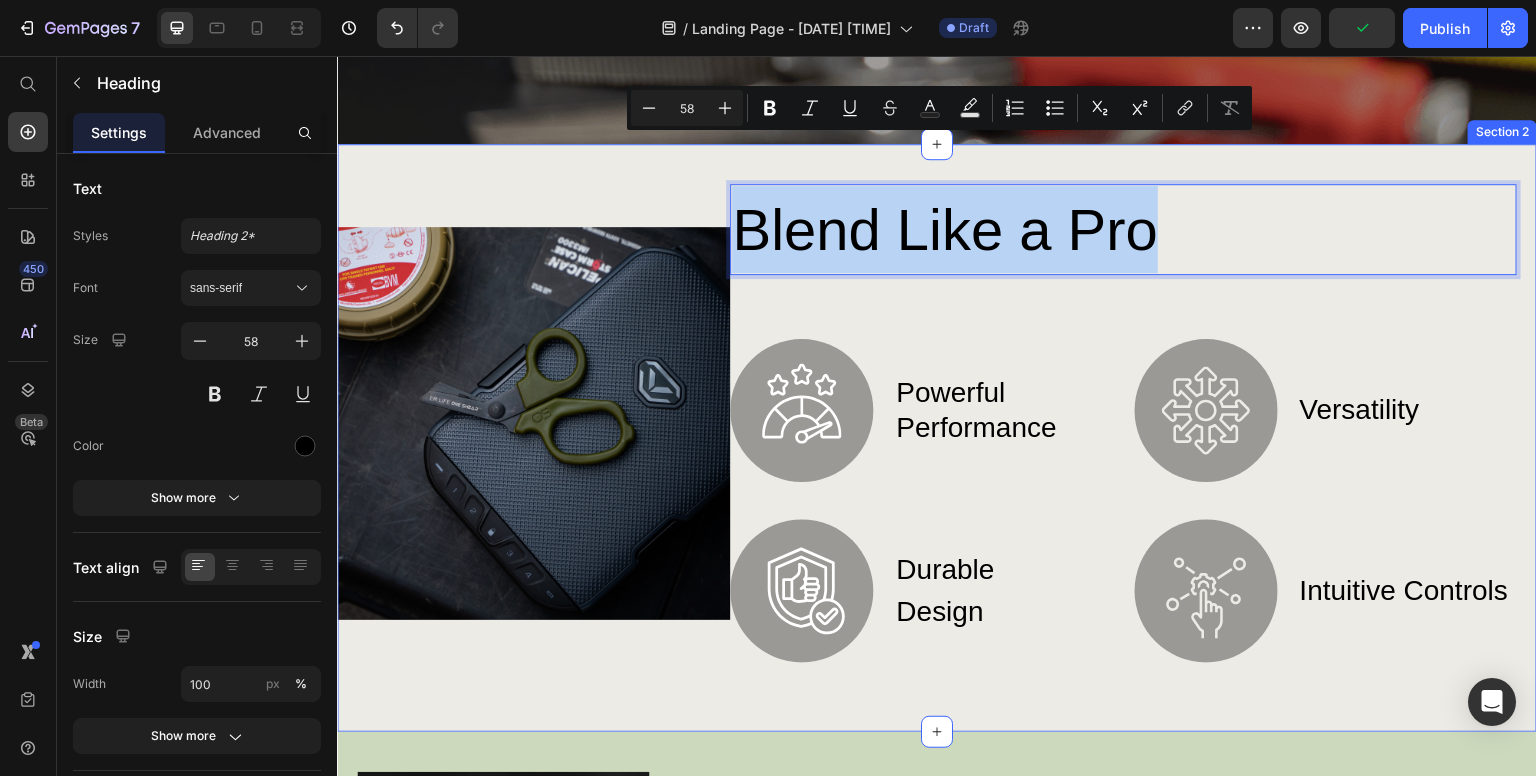 scroll, scrollTop: 800, scrollLeft: 0, axis: vertical 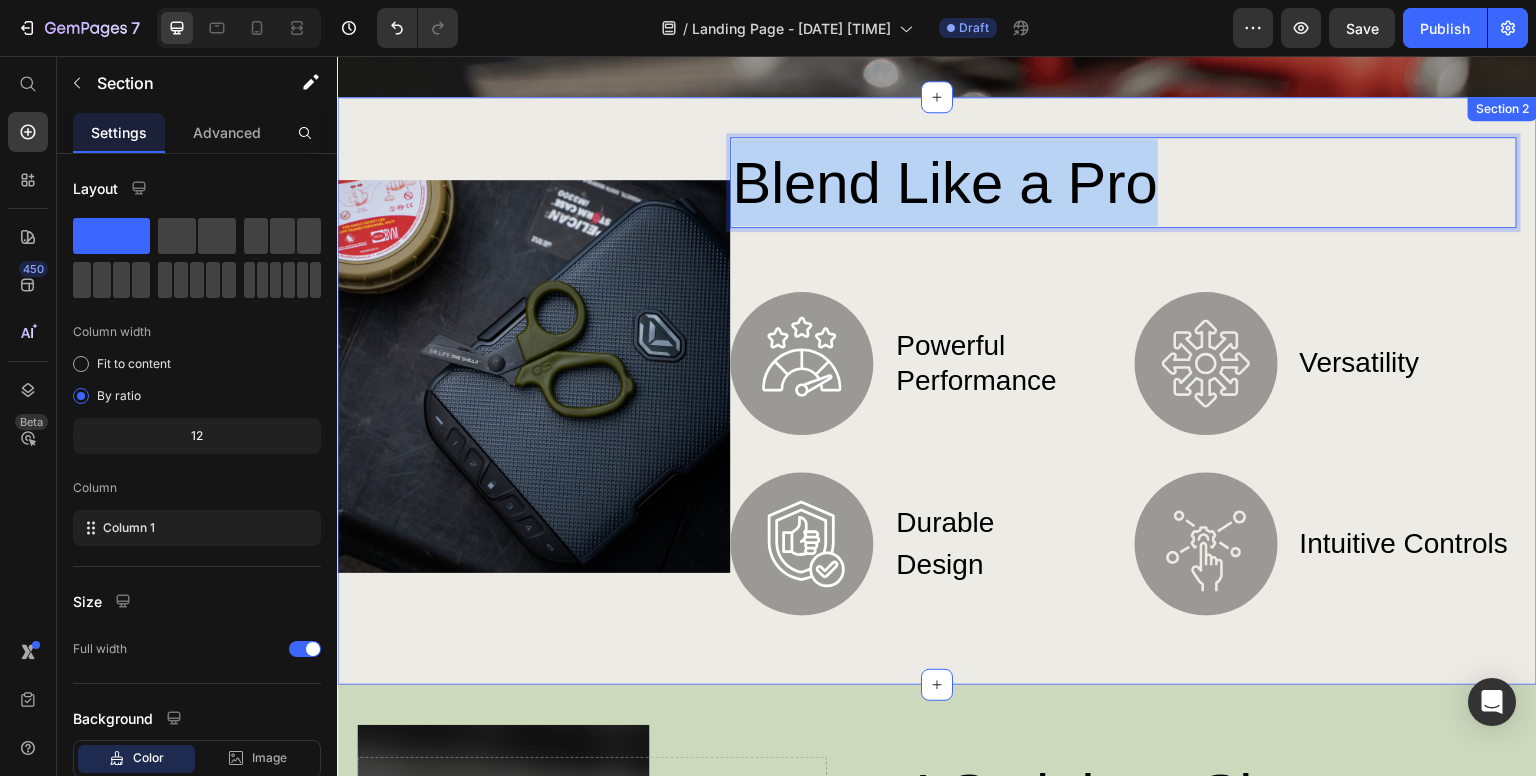 click on "Image Blend Like a Pro Heading   63 Image Powerful Performance Text Block Row Image Durable Design Text Block Row Image Versatility Text Block Row Image Intuitive Controls Text Block Row Row Row Row Section 2" at bounding box center (937, 391) 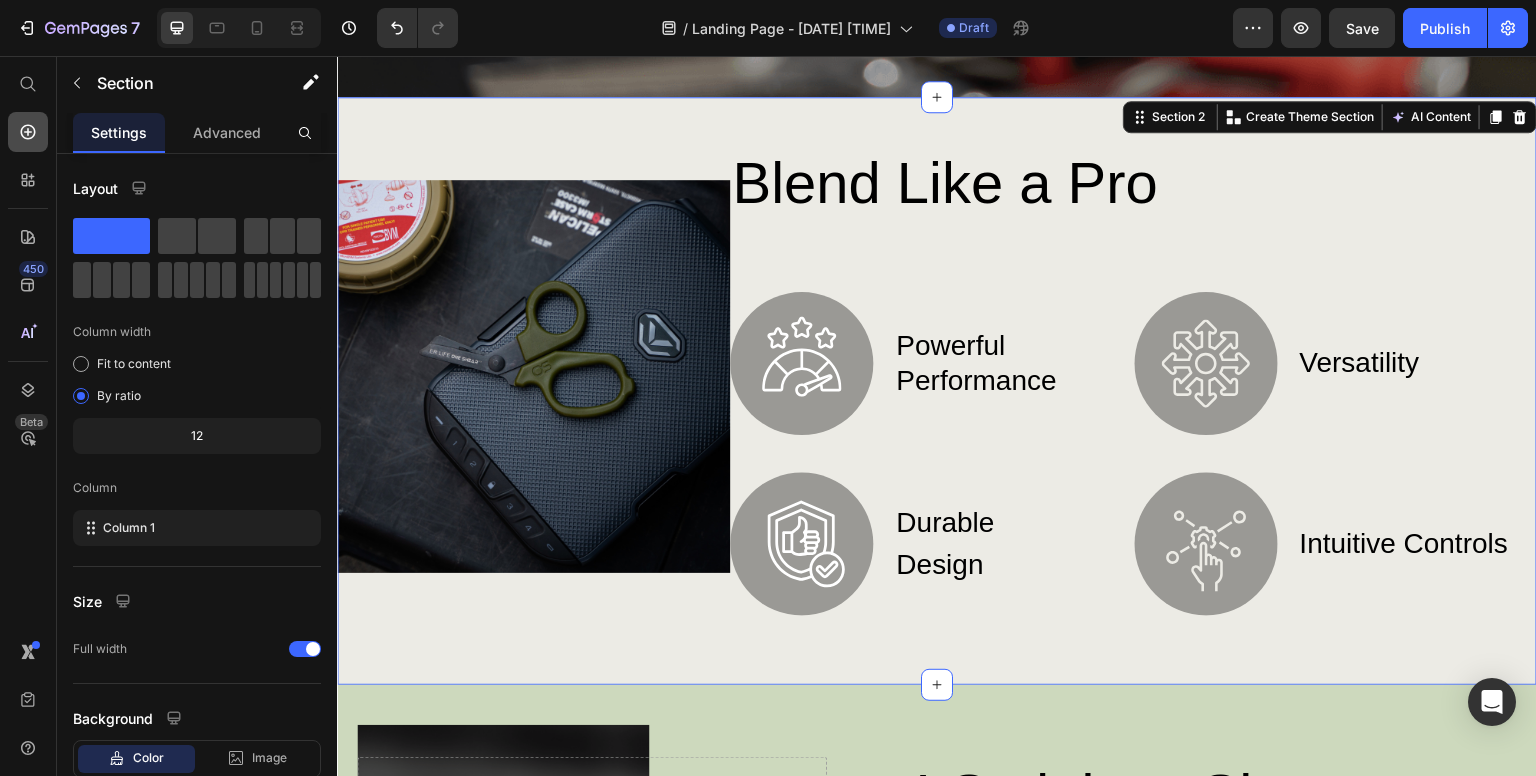 click 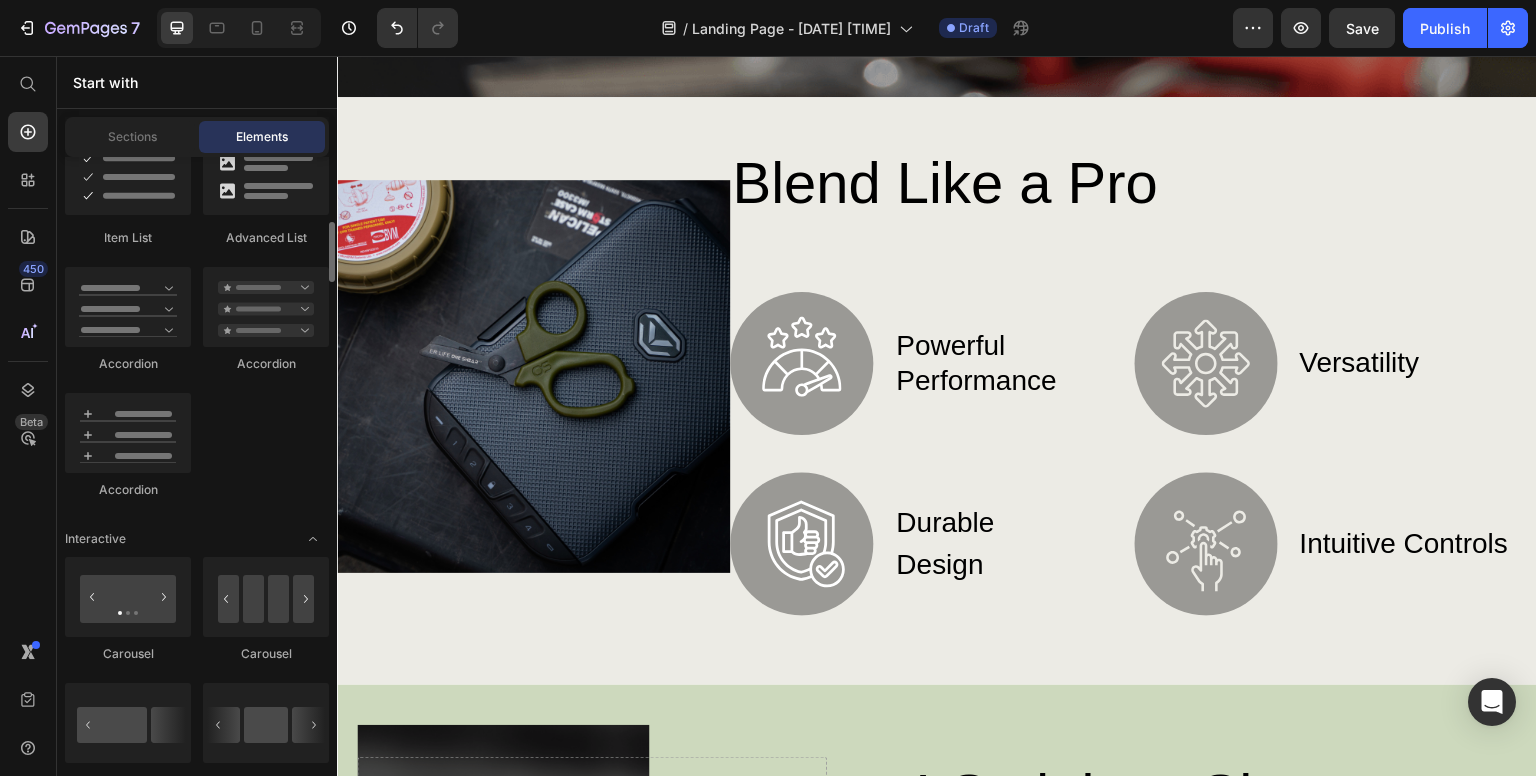 scroll, scrollTop: 1668, scrollLeft: 0, axis: vertical 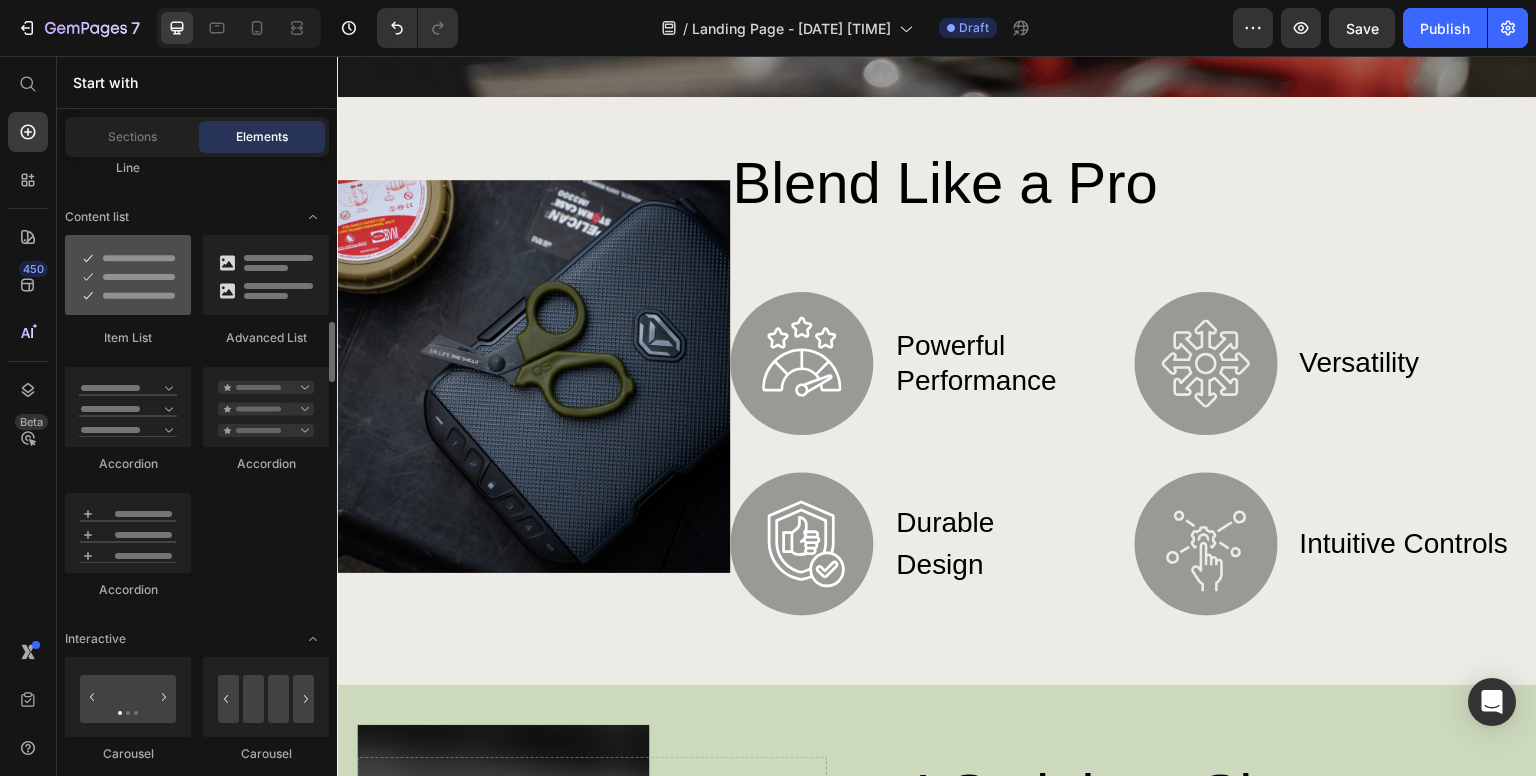 click at bounding box center (128, 275) 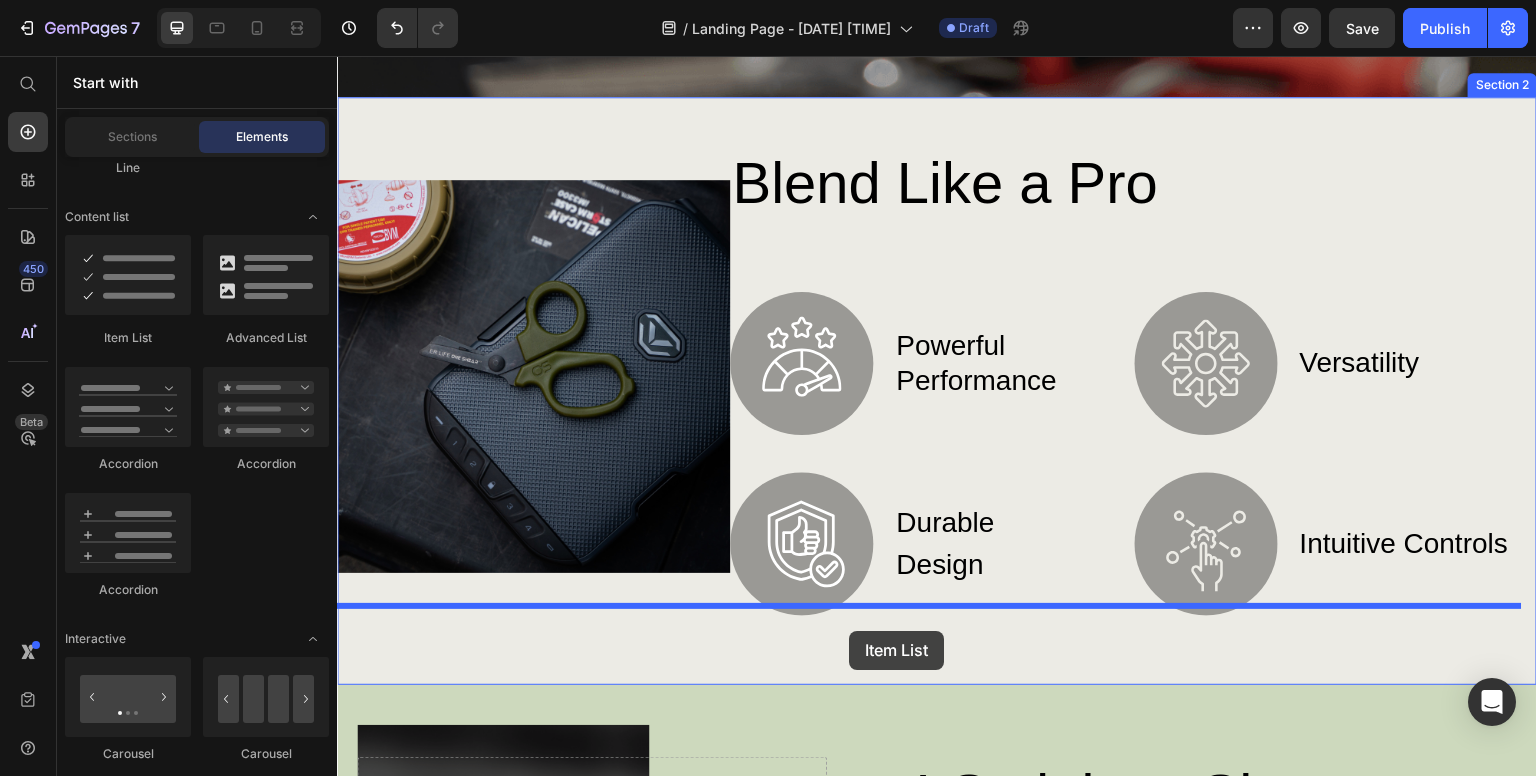 drag, startPoint x: 503, startPoint y: 354, endPoint x: 849, endPoint y: 631, distance: 443.22116 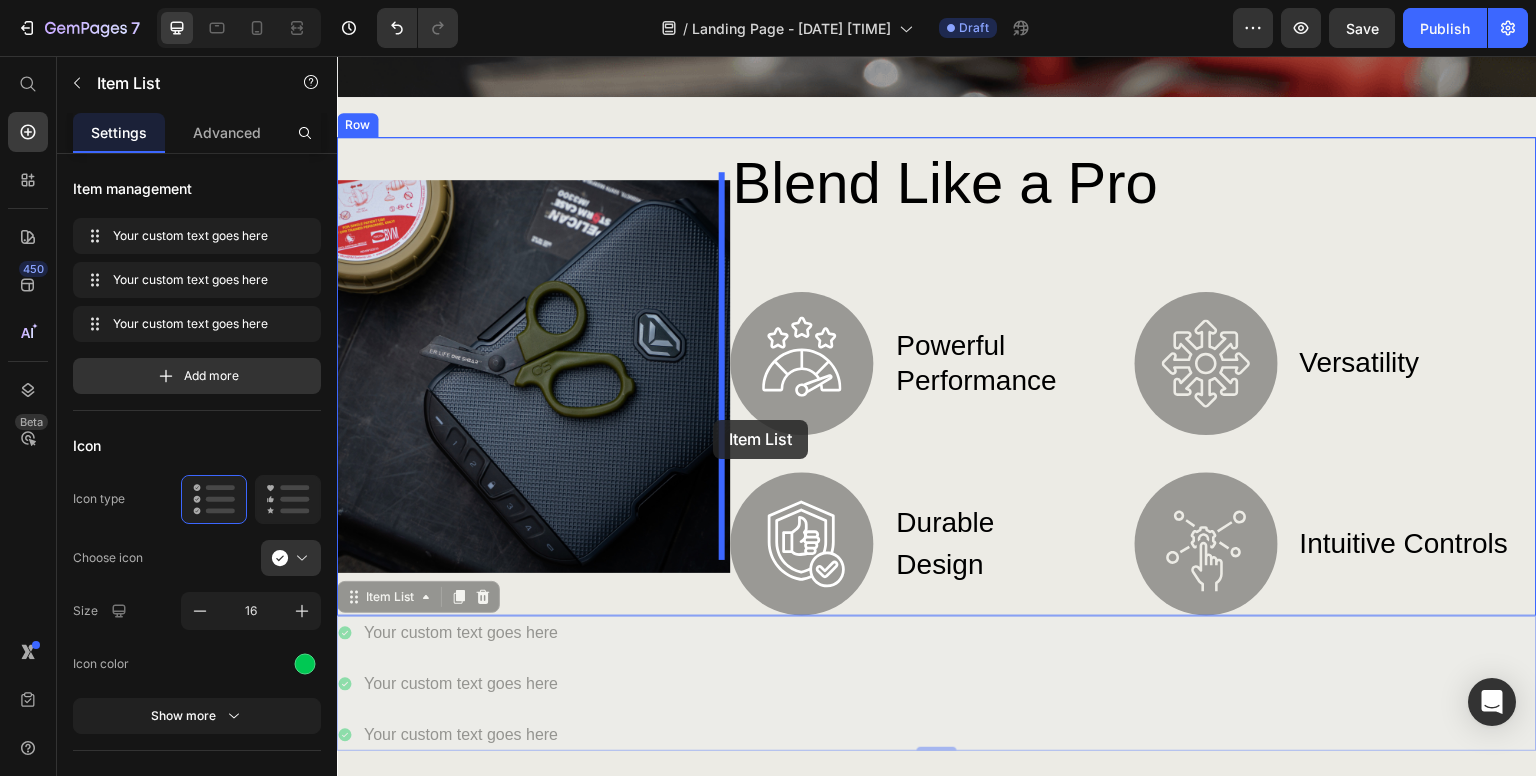 drag, startPoint x: 352, startPoint y: 583, endPoint x: 713, endPoint y: 420, distance: 396.0934 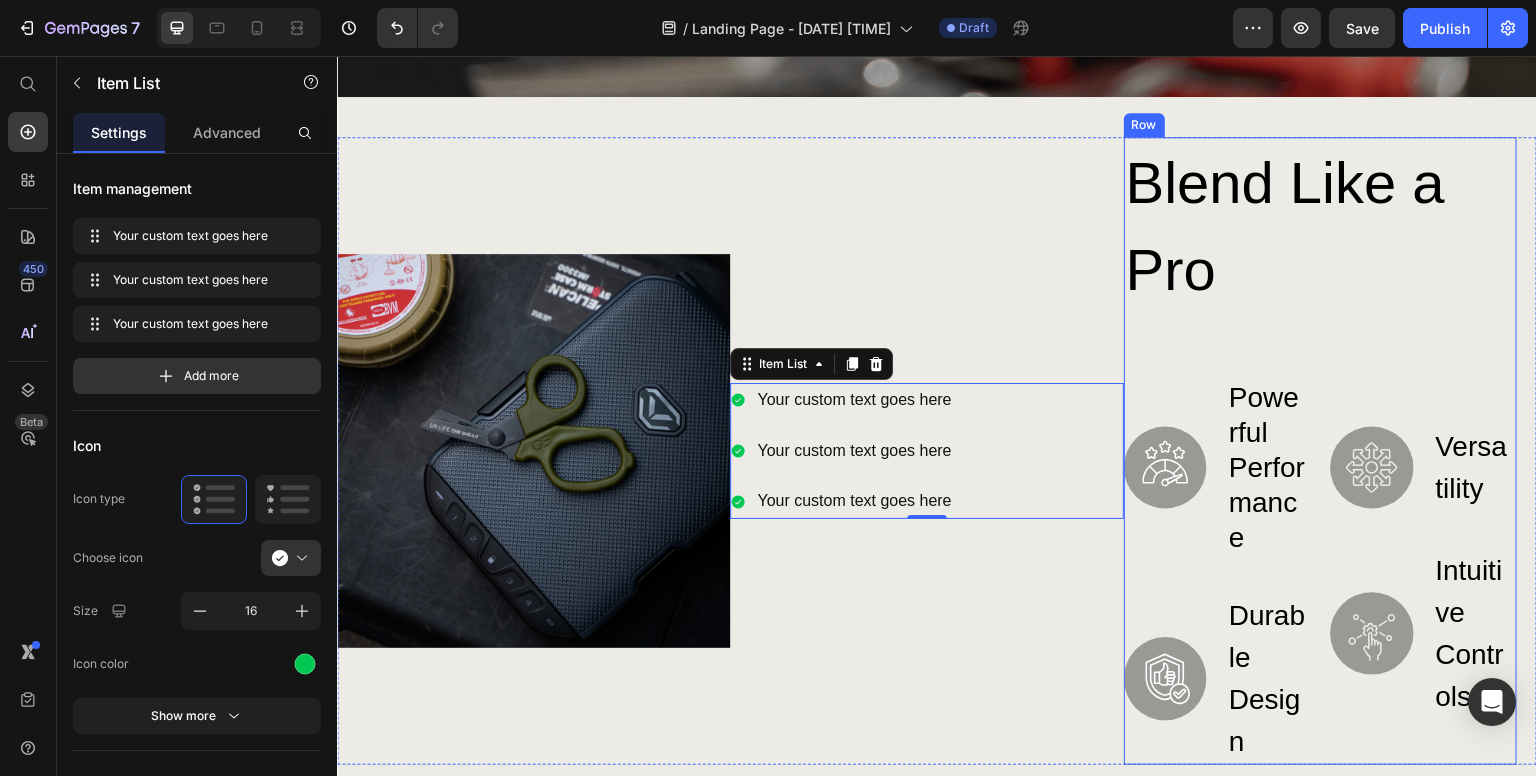 click on "Blend Like a Pro Heading Image Powerful Performance Text Block Row Image Durable Design Text Block Row Image Versatility Text Block Row Image Intuitive Controls Text Block Row Row" at bounding box center [1320, 451] 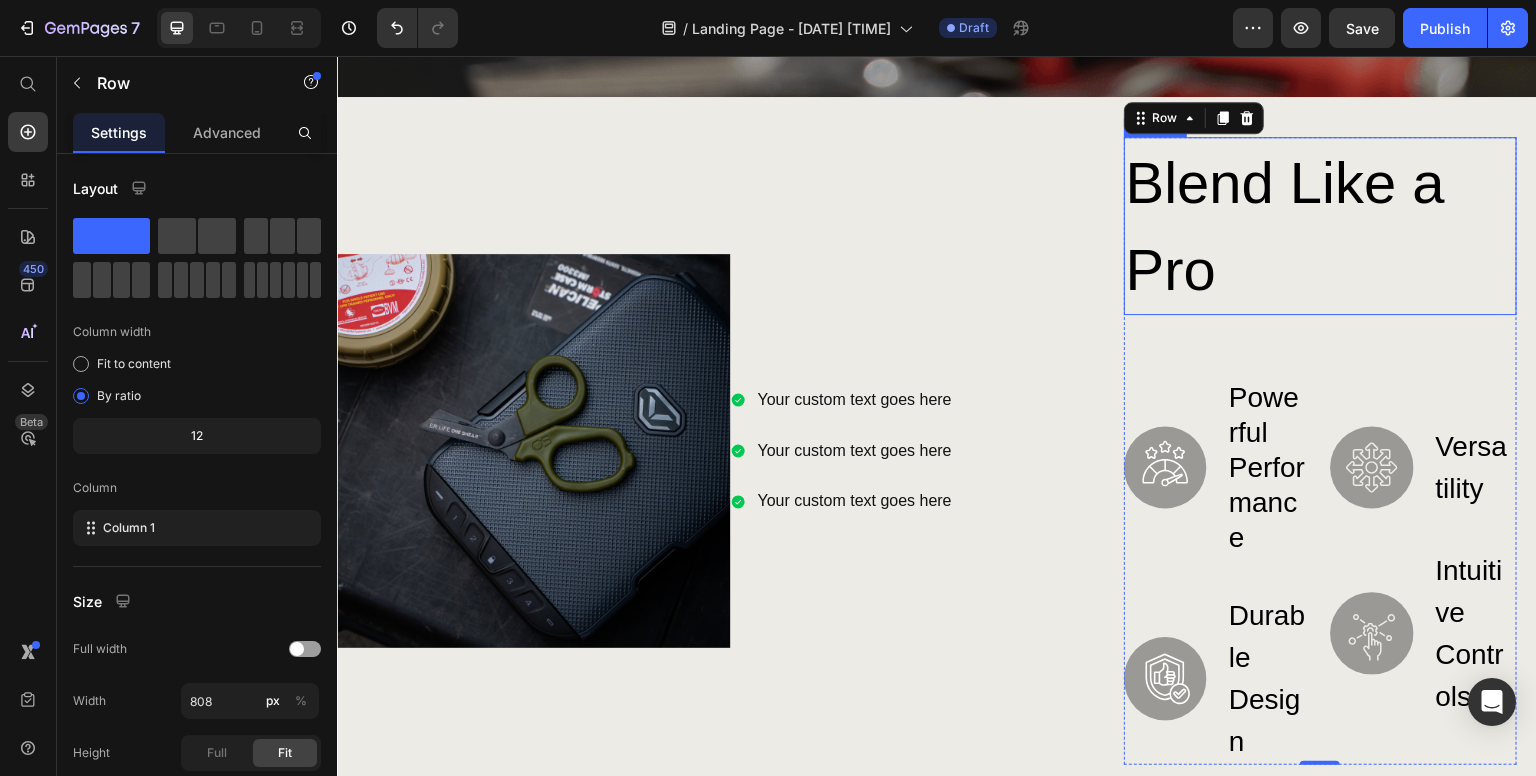 click on "Blend Like a Pro" at bounding box center (1320, 226) 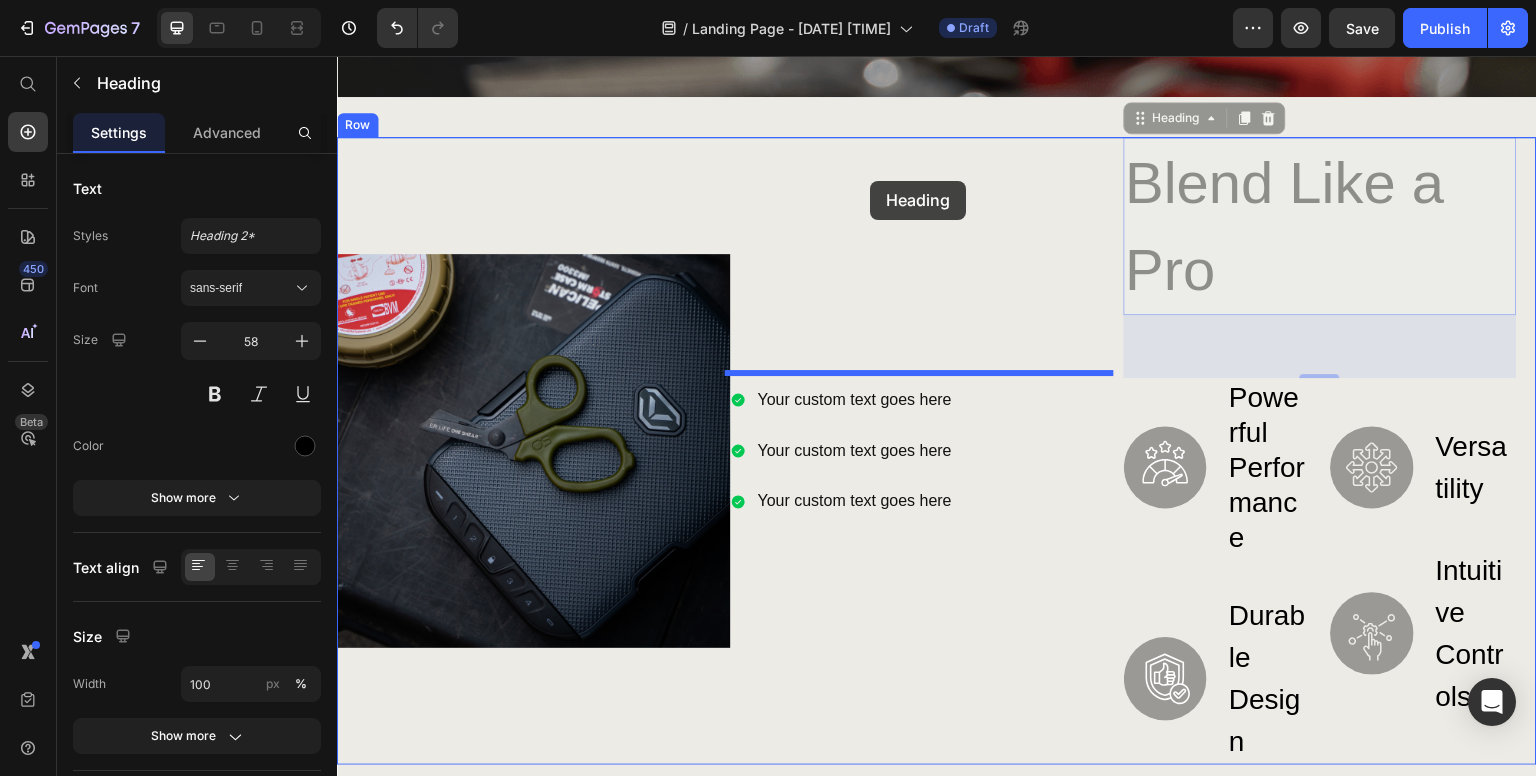 drag, startPoint x: 1131, startPoint y: 114, endPoint x: 870, endPoint y: 181, distance: 269.46243 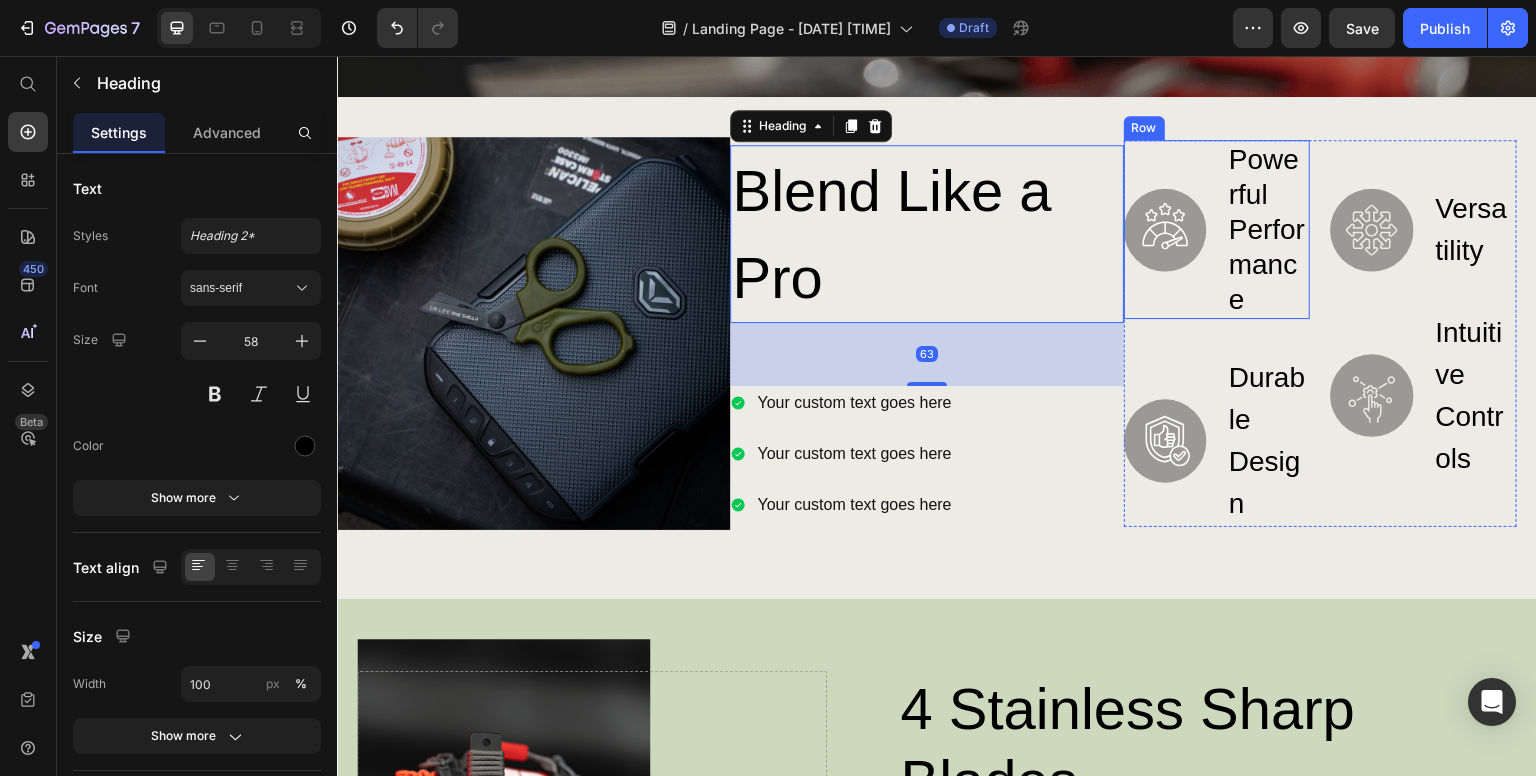 click on "Image" at bounding box center [1165, 229] 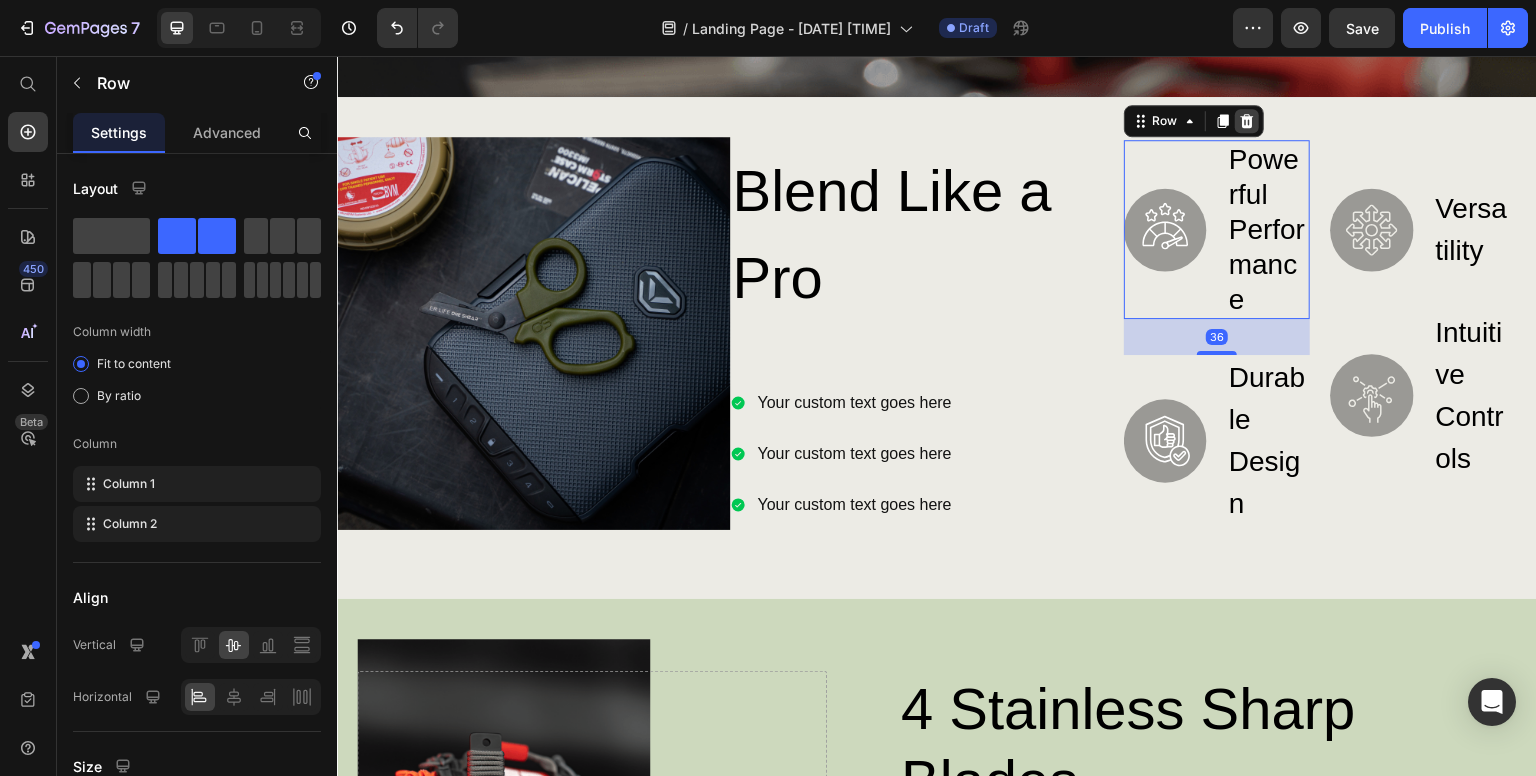 click 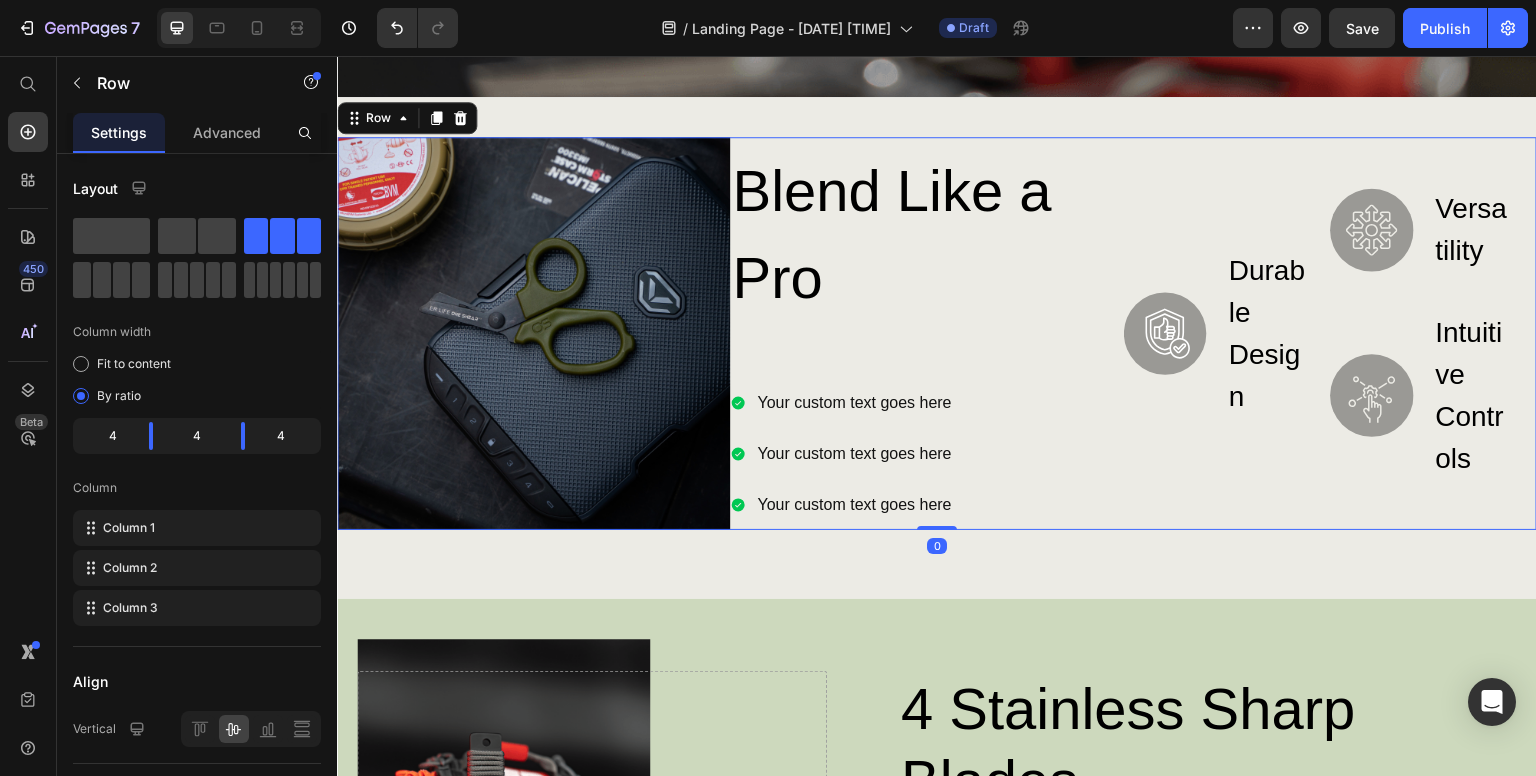 click on "Image Durable Design Text Block Row Image Versatility Text Block Row Image Intuitive Controls Text Block Row Row Row" at bounding box center (1320, 333) 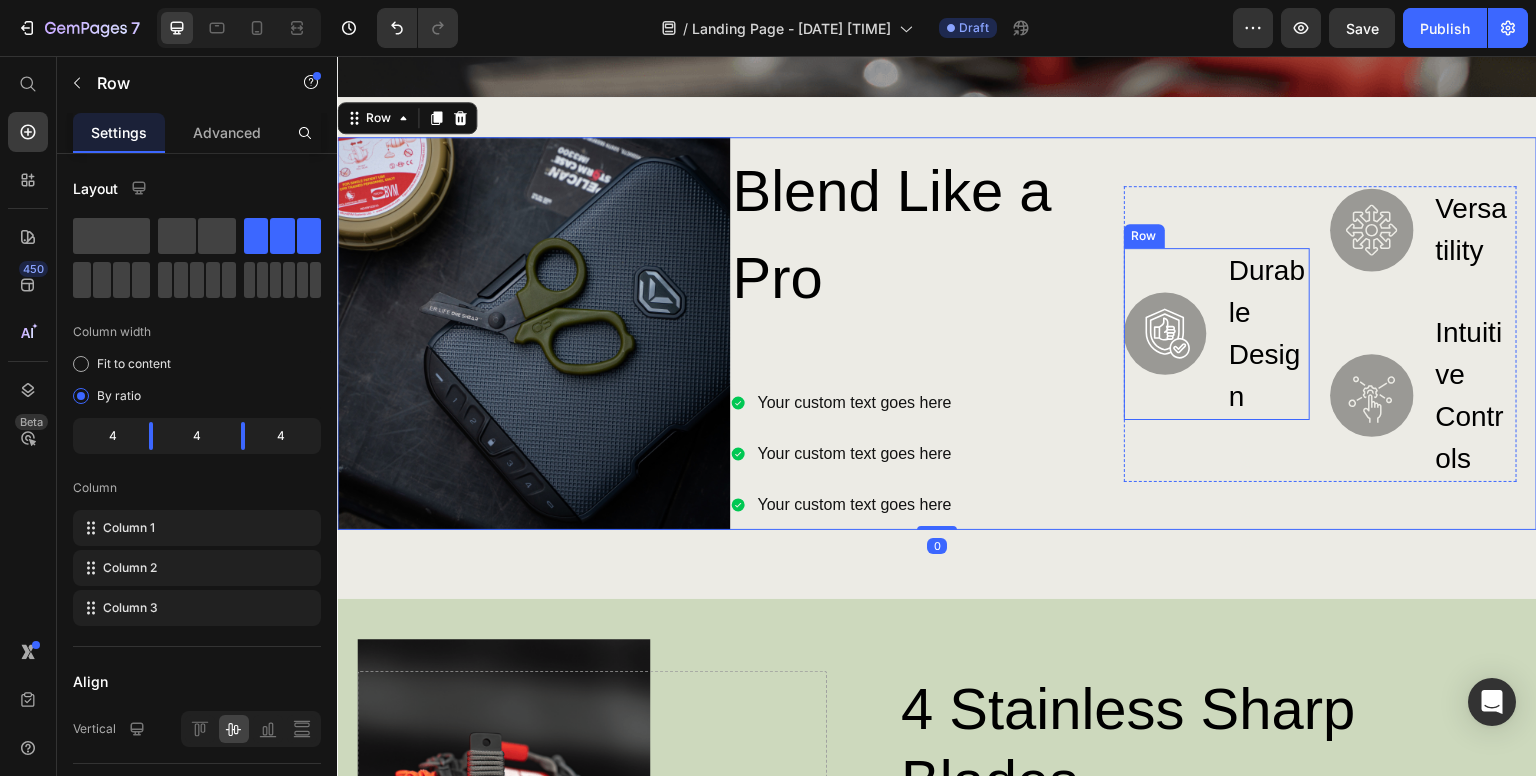 click on "Image Durable Design Text Block Row" at bounding box center [1217, 334] 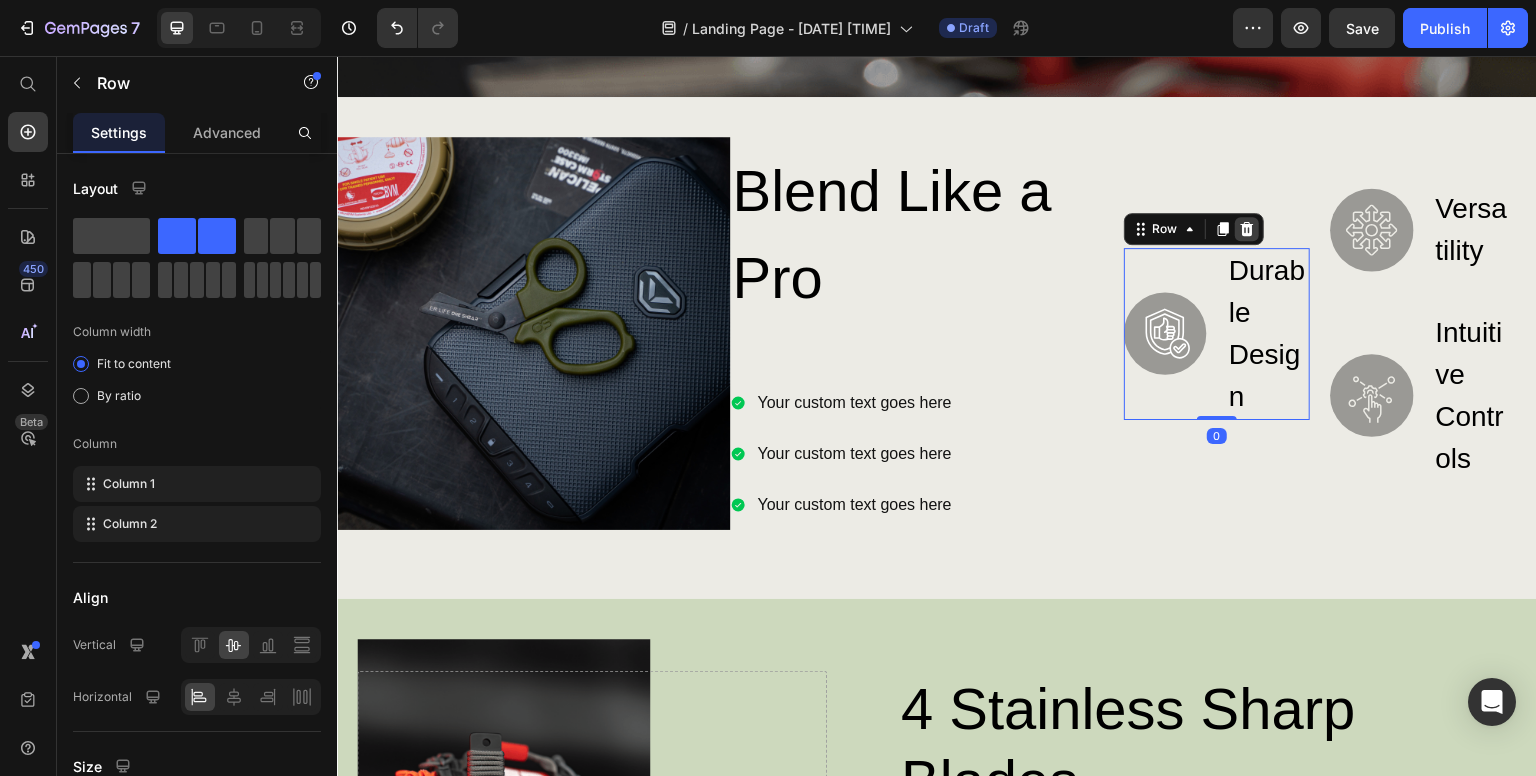 click 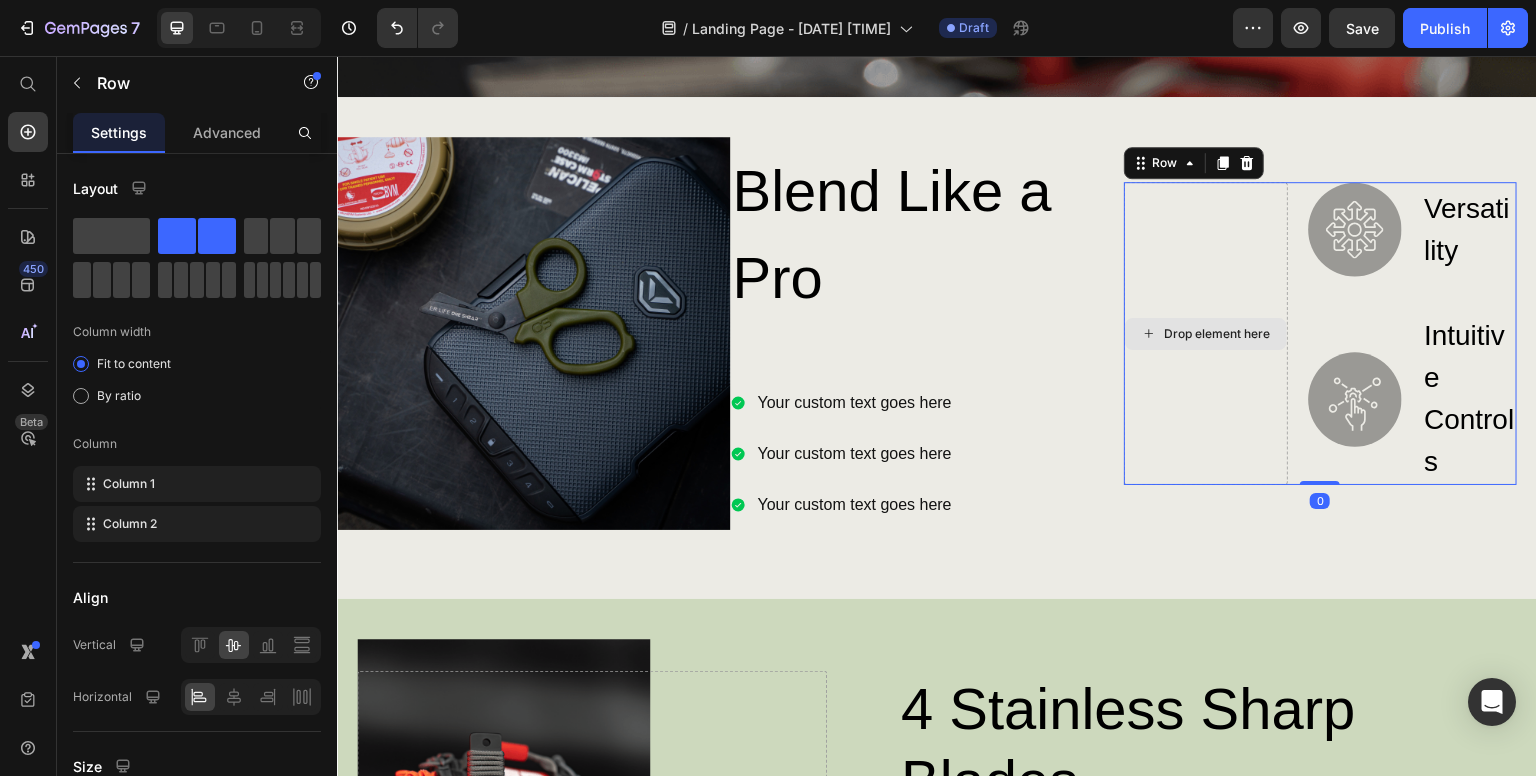 click on "Drop element here" at bounding box center [1206, 333] 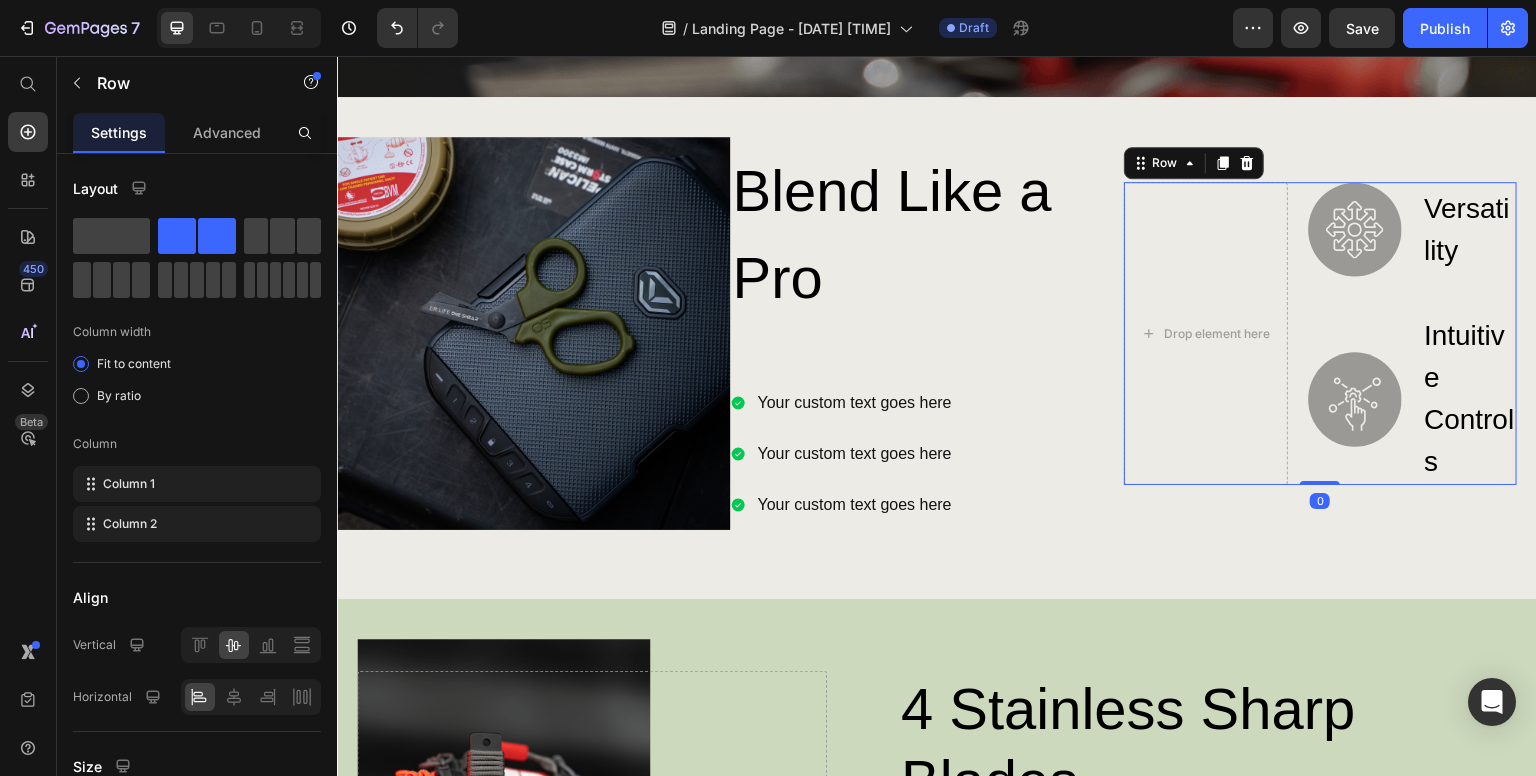 click on "Row" at bounding box center [1194, 163] 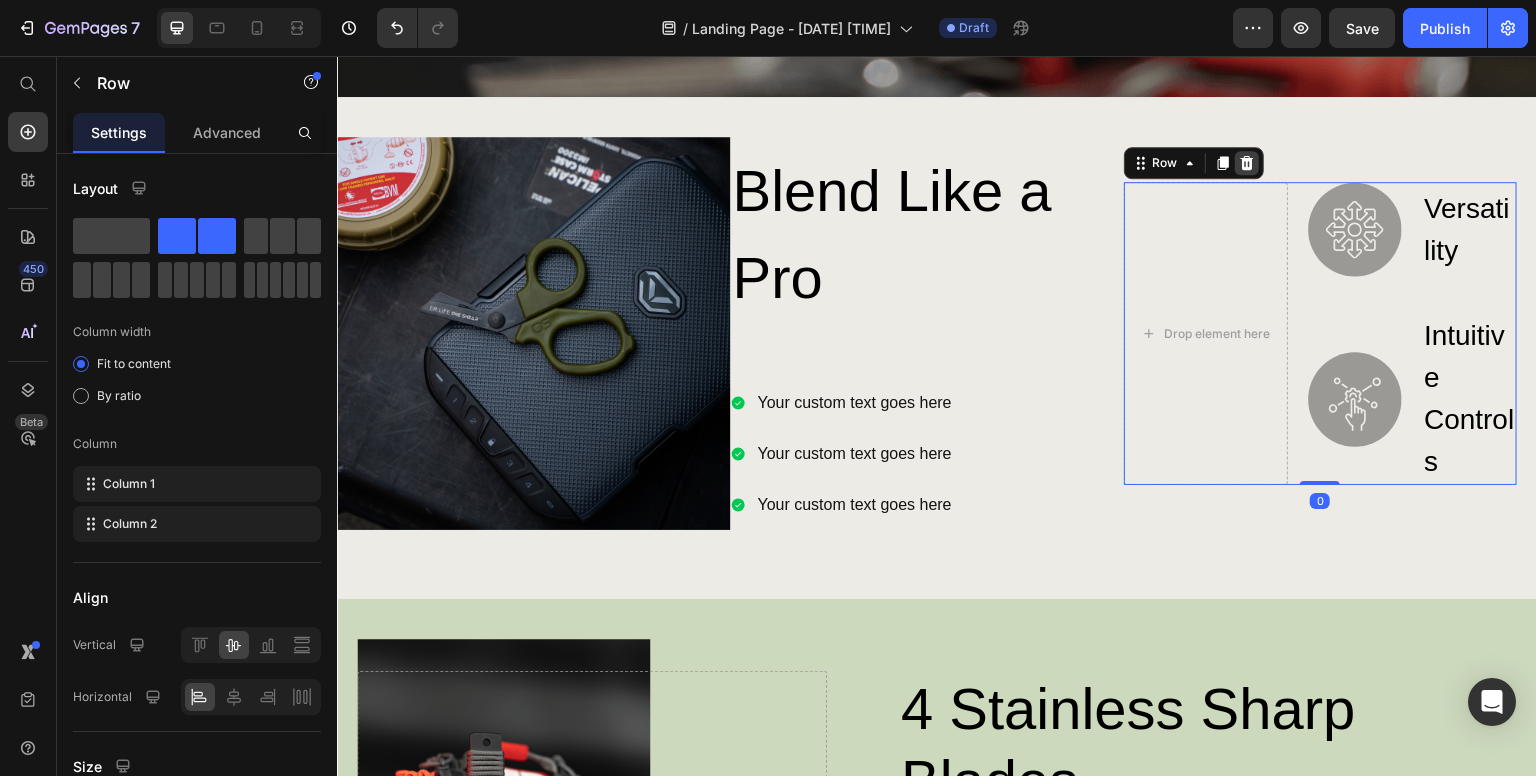click 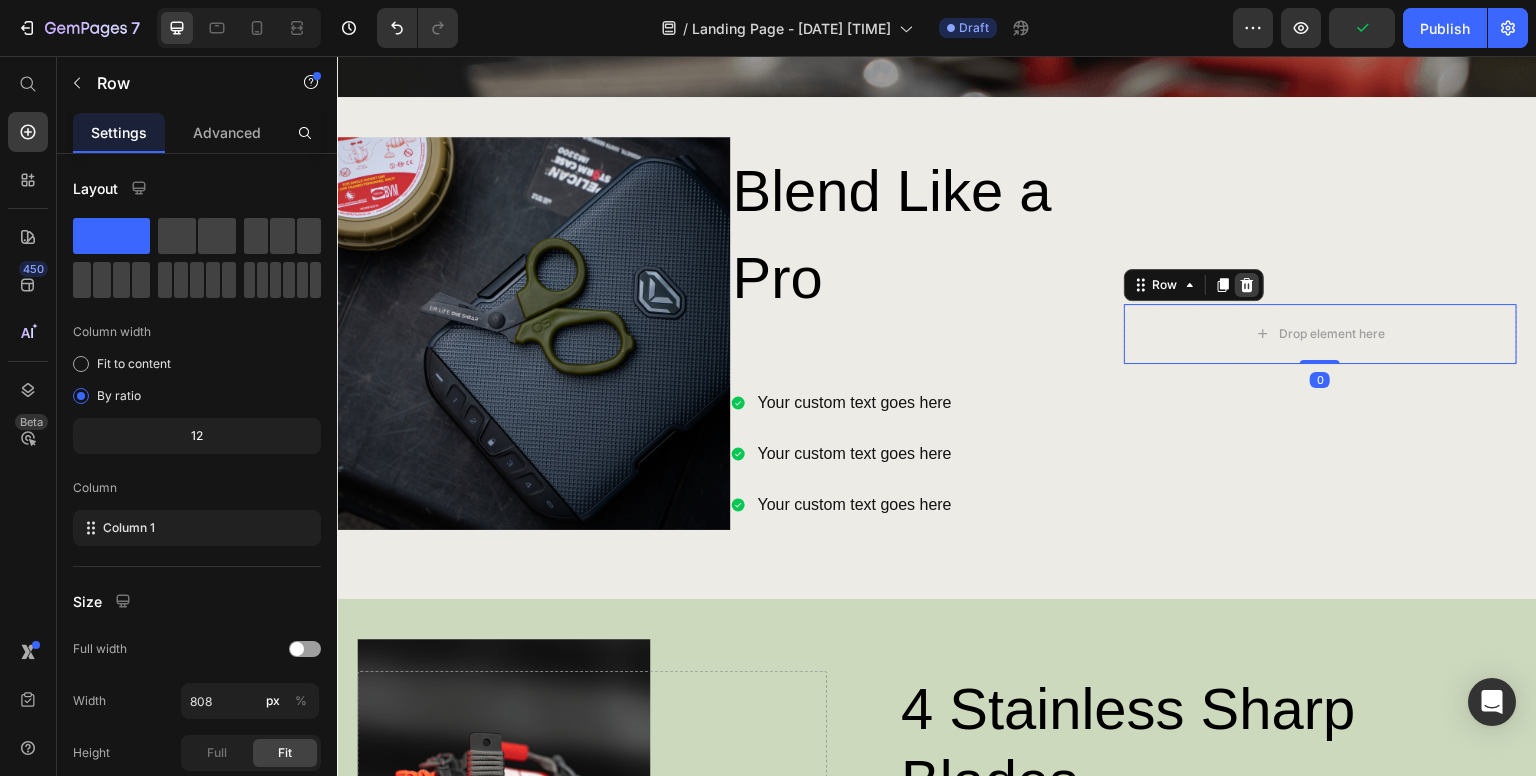 click 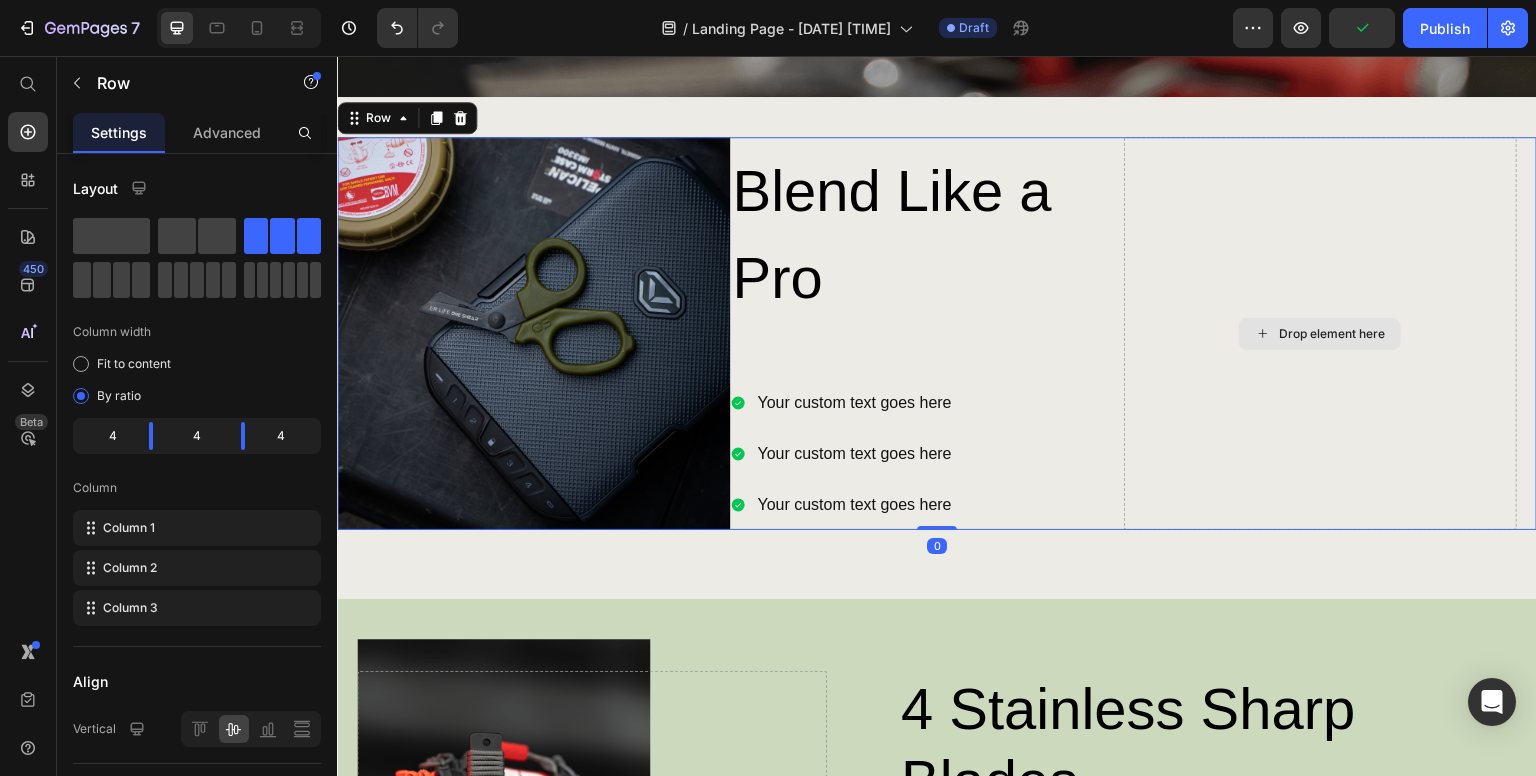 click on "Drop element here" at bounding box center [1320, 333] 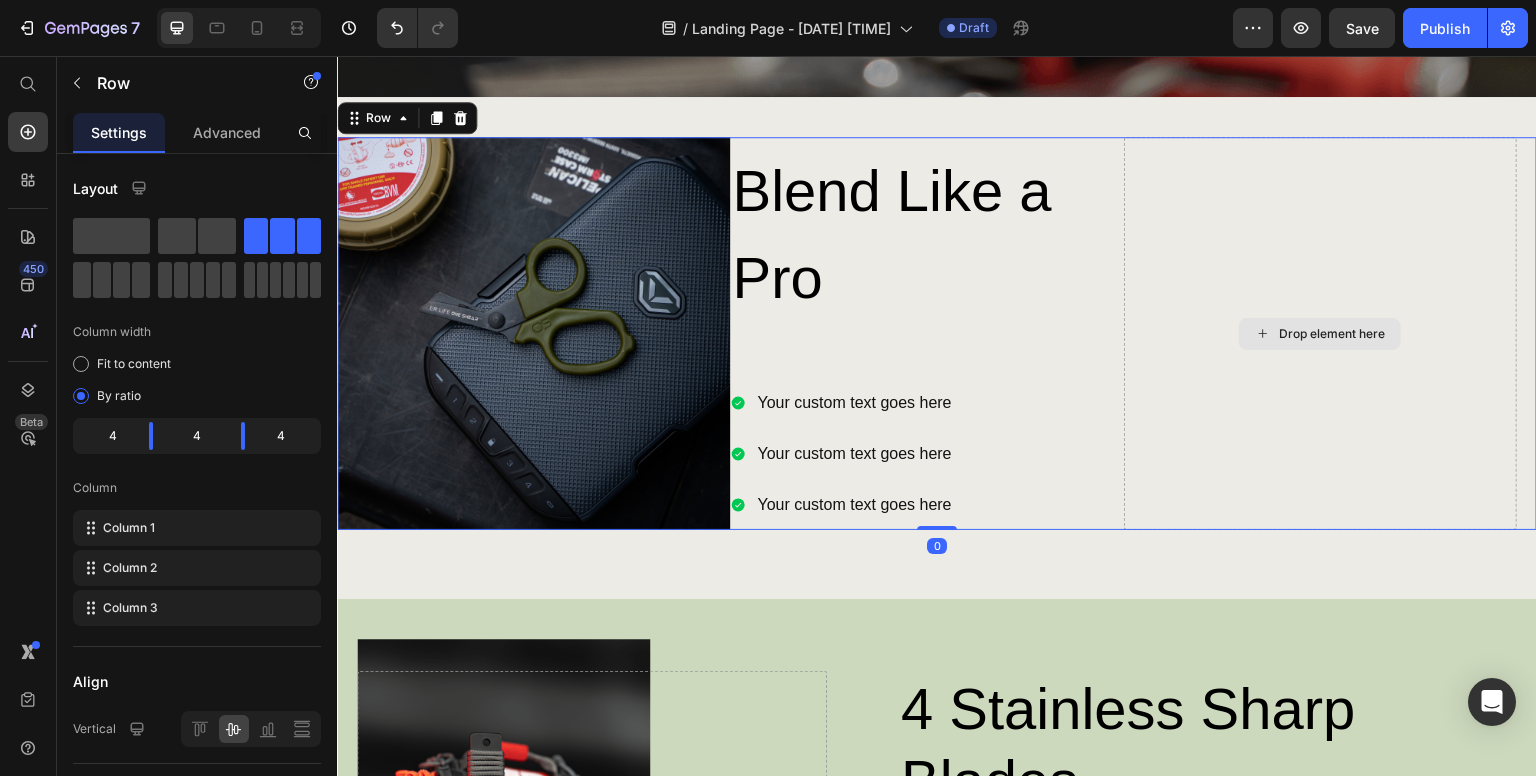 click on "Drop element here" at bounding box center (1320, 333) 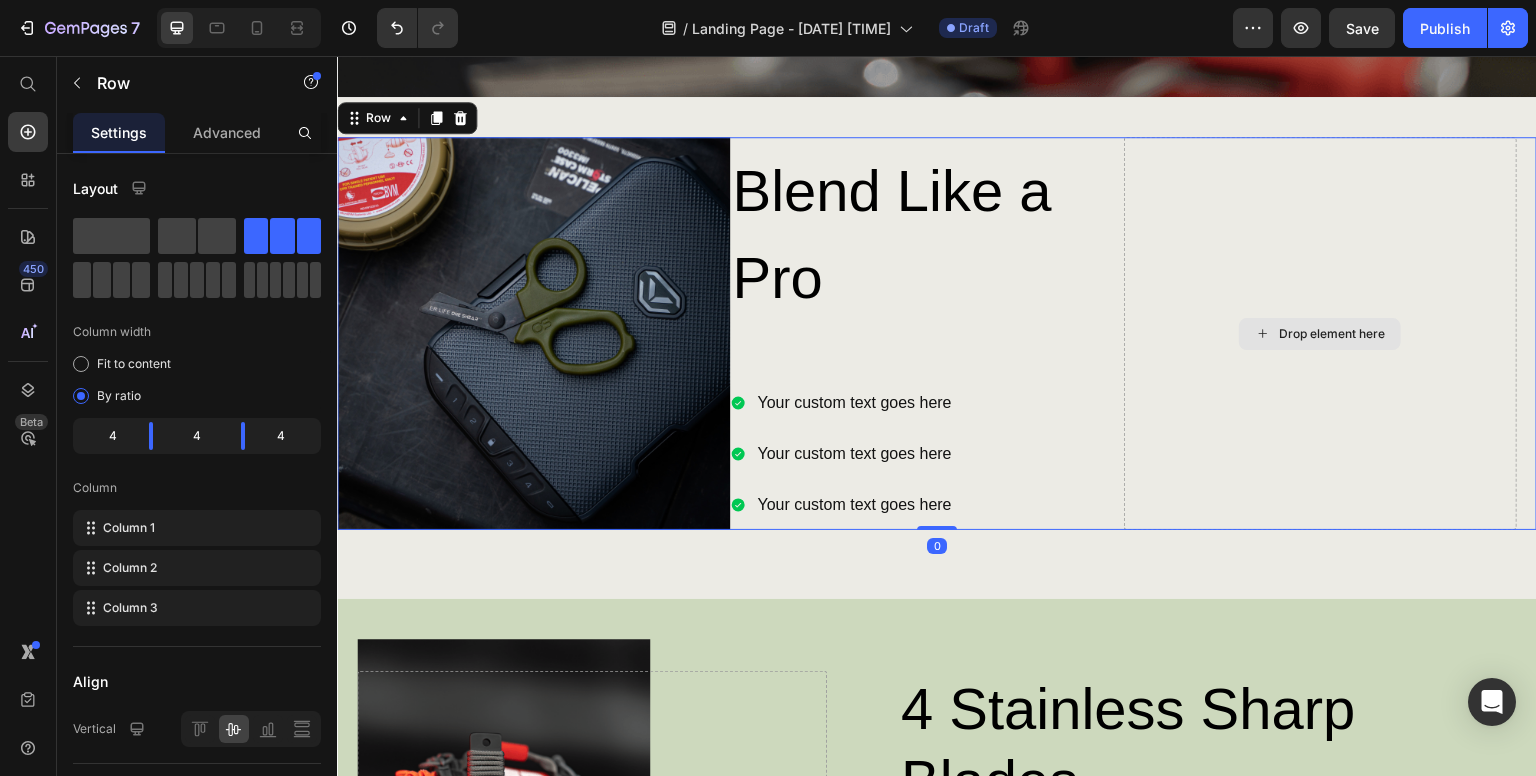click on "Drop element here" at bounding box center [1320, 333] 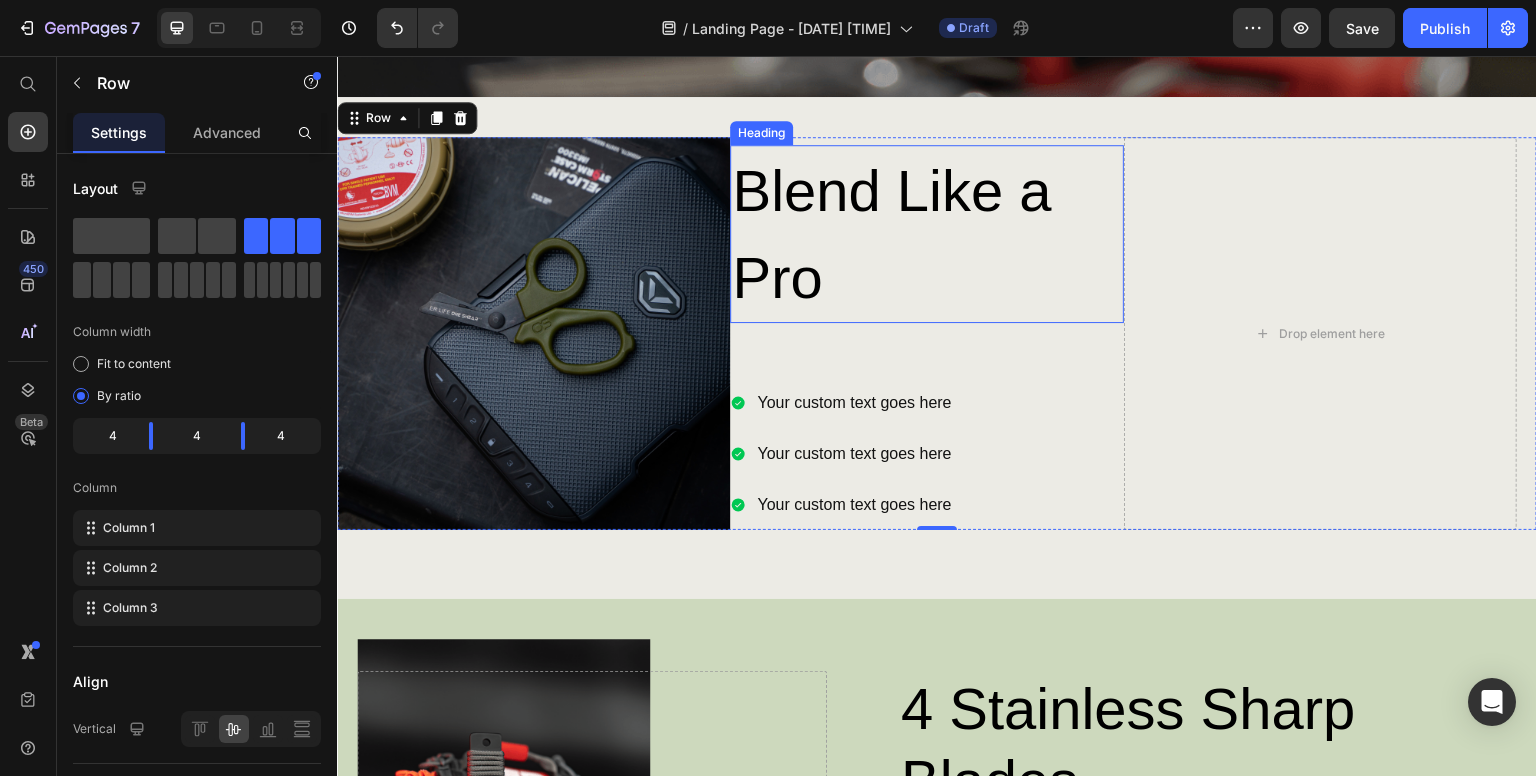 click on "Blend Like a Pro" at bounding box center [926, 234] 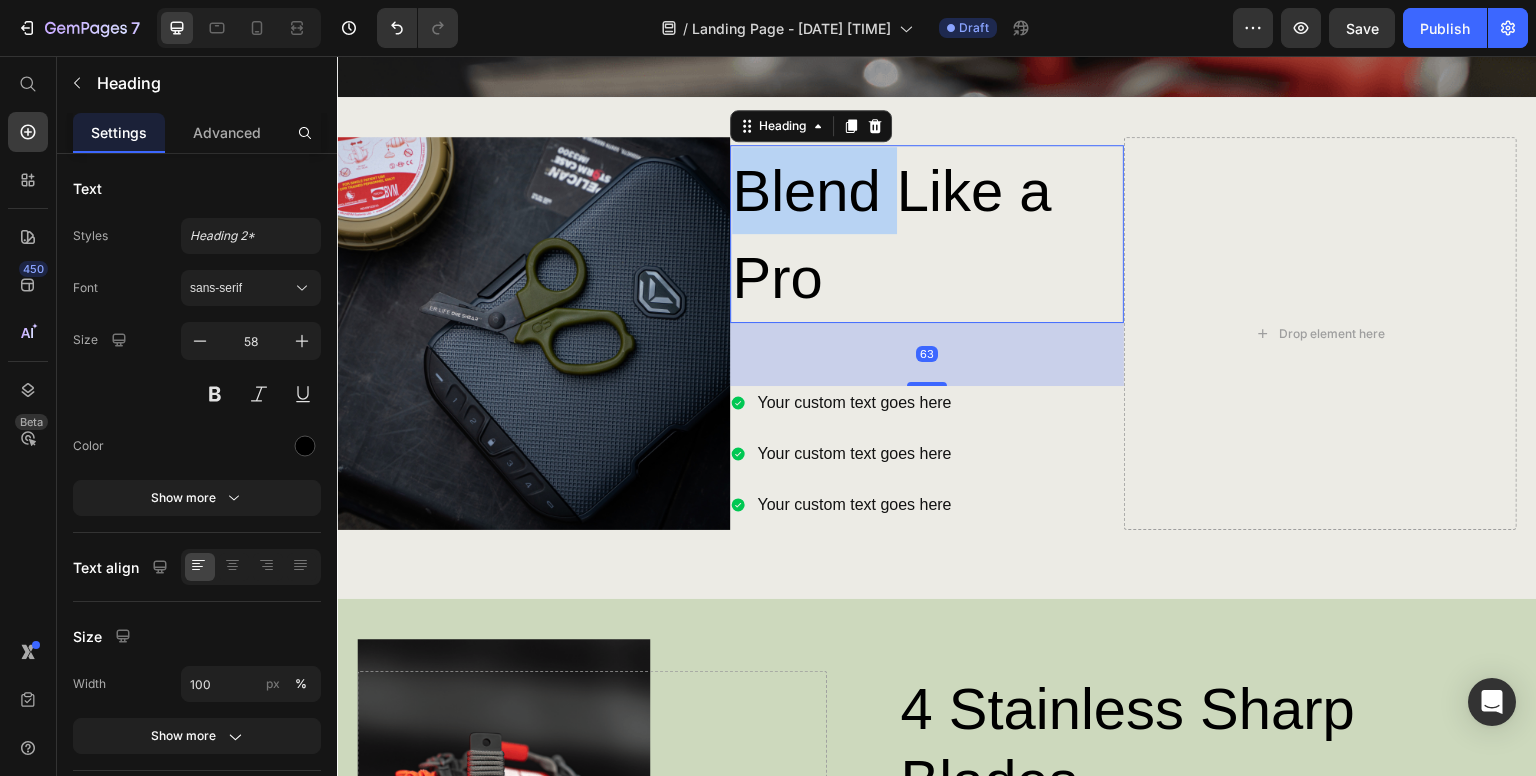 click on "Blend Like a Pro" at bounding box center (926, 234) 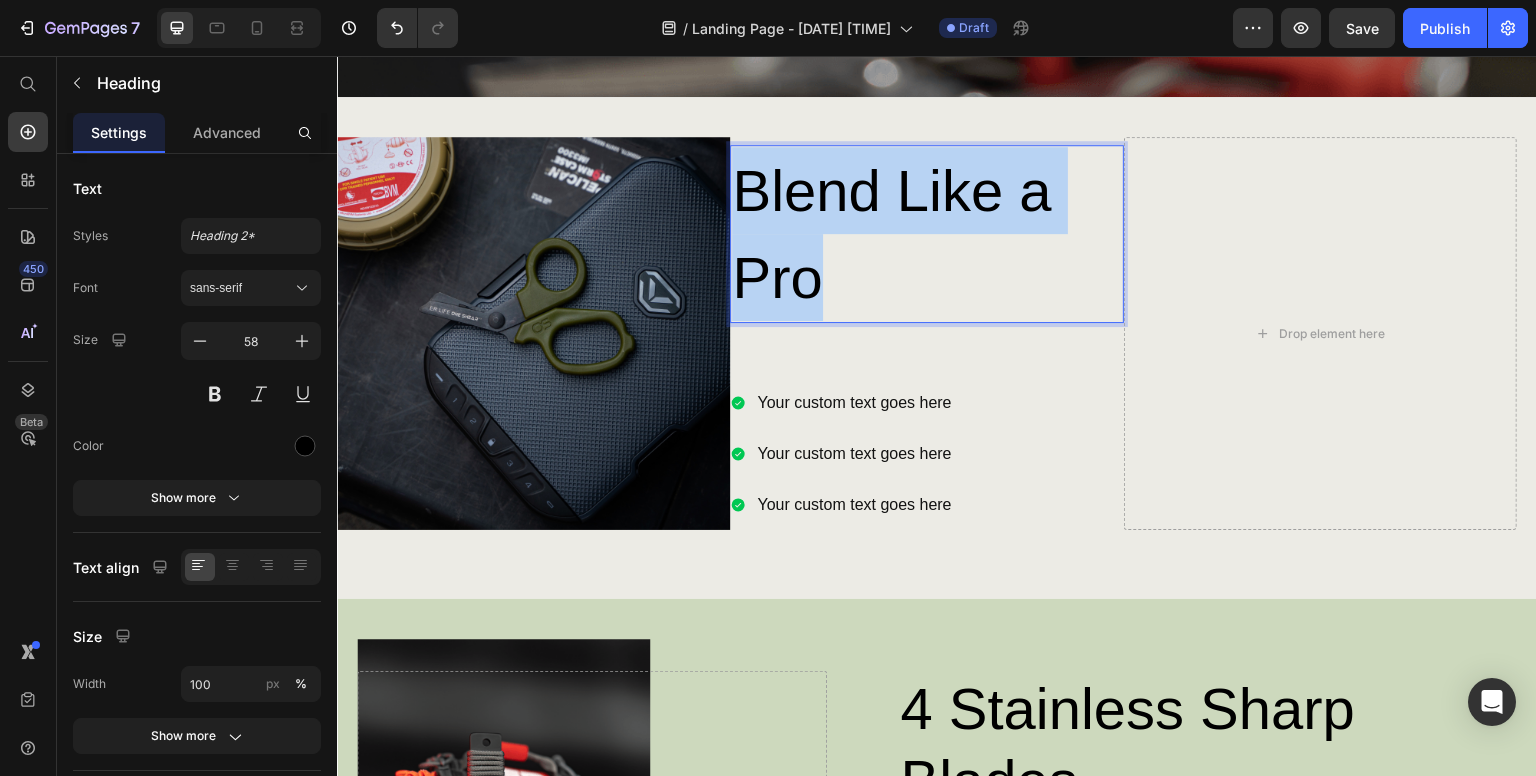 click on "Blend Like a Pro" at bounding box center [926, 234] 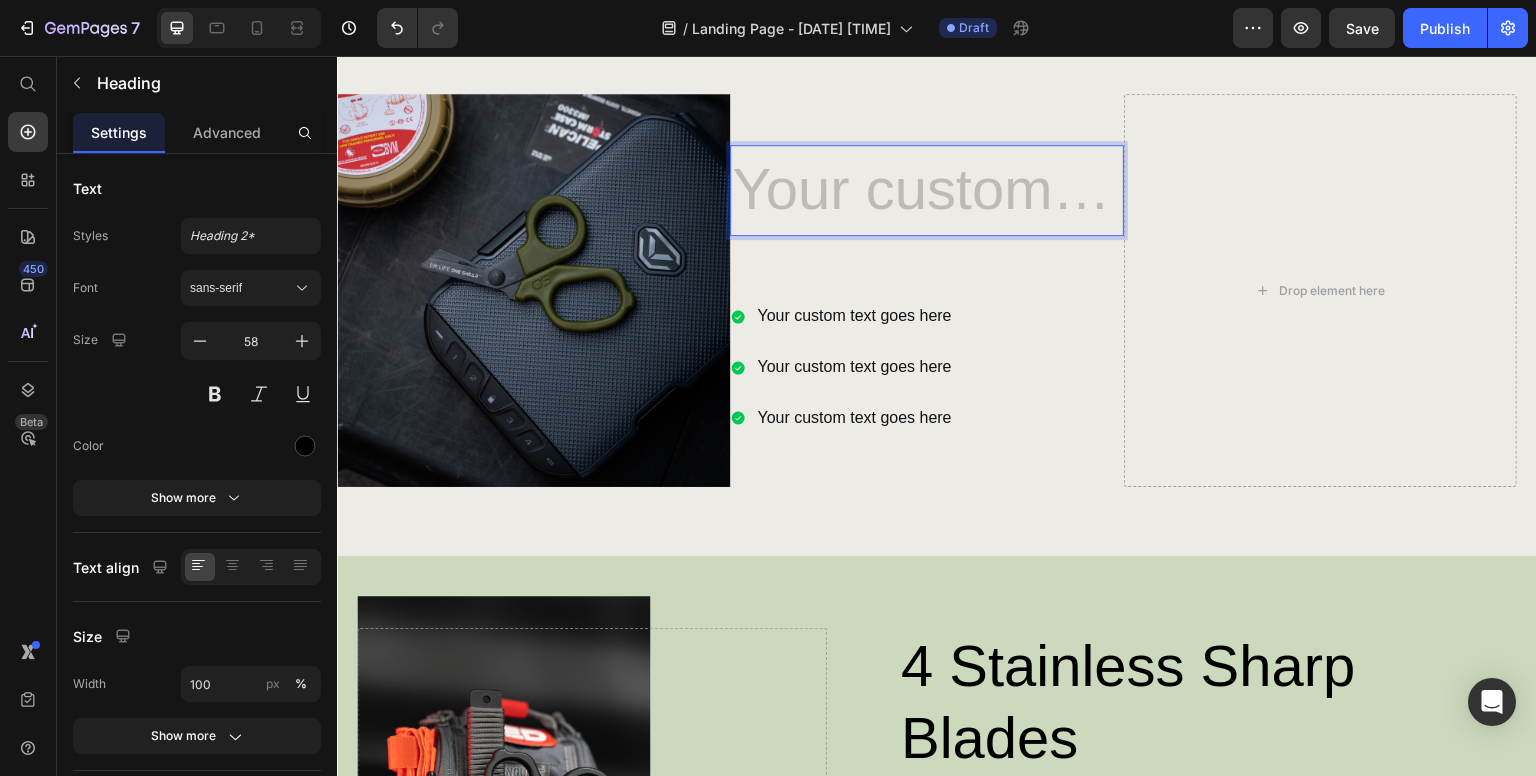 scroll, scrollTop: 799, scrollLeft: 0, axis: vertical 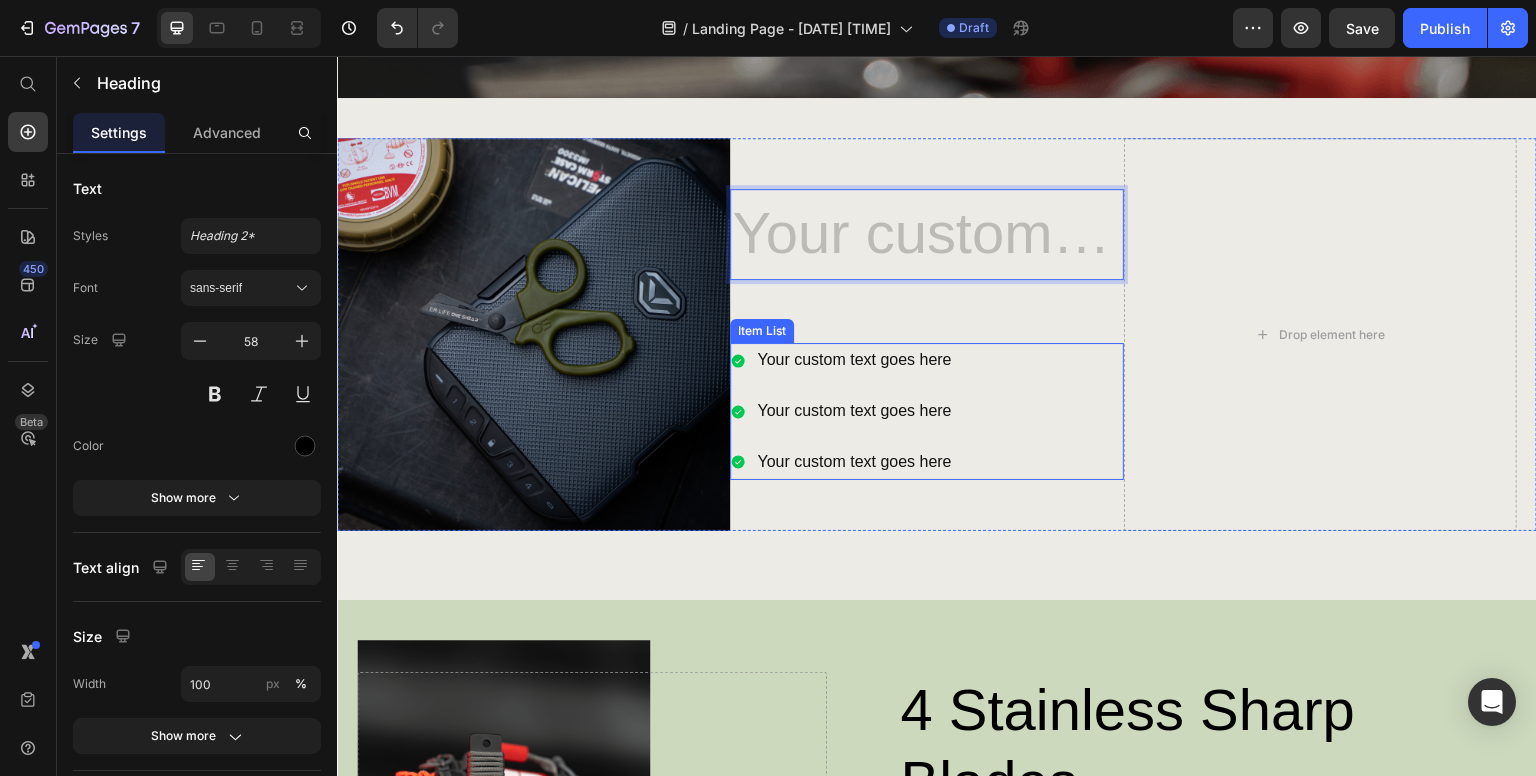 click on "Your custom text goes here" at bounding box center [842, 360] 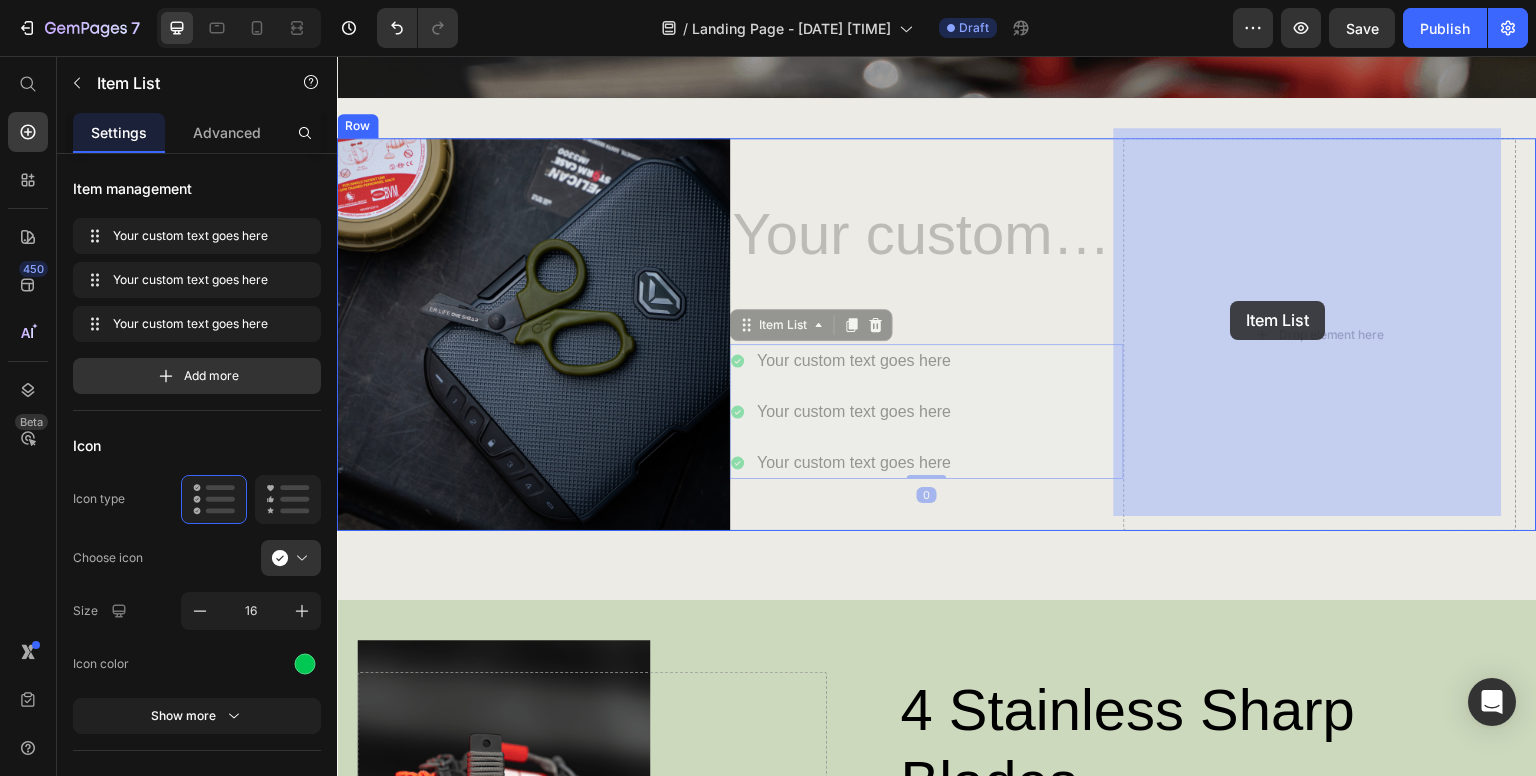 drag, startPoint x: 741, startPoint y: 312, endPoint x: 1231, endPoint y: 301, distance: 490.12344 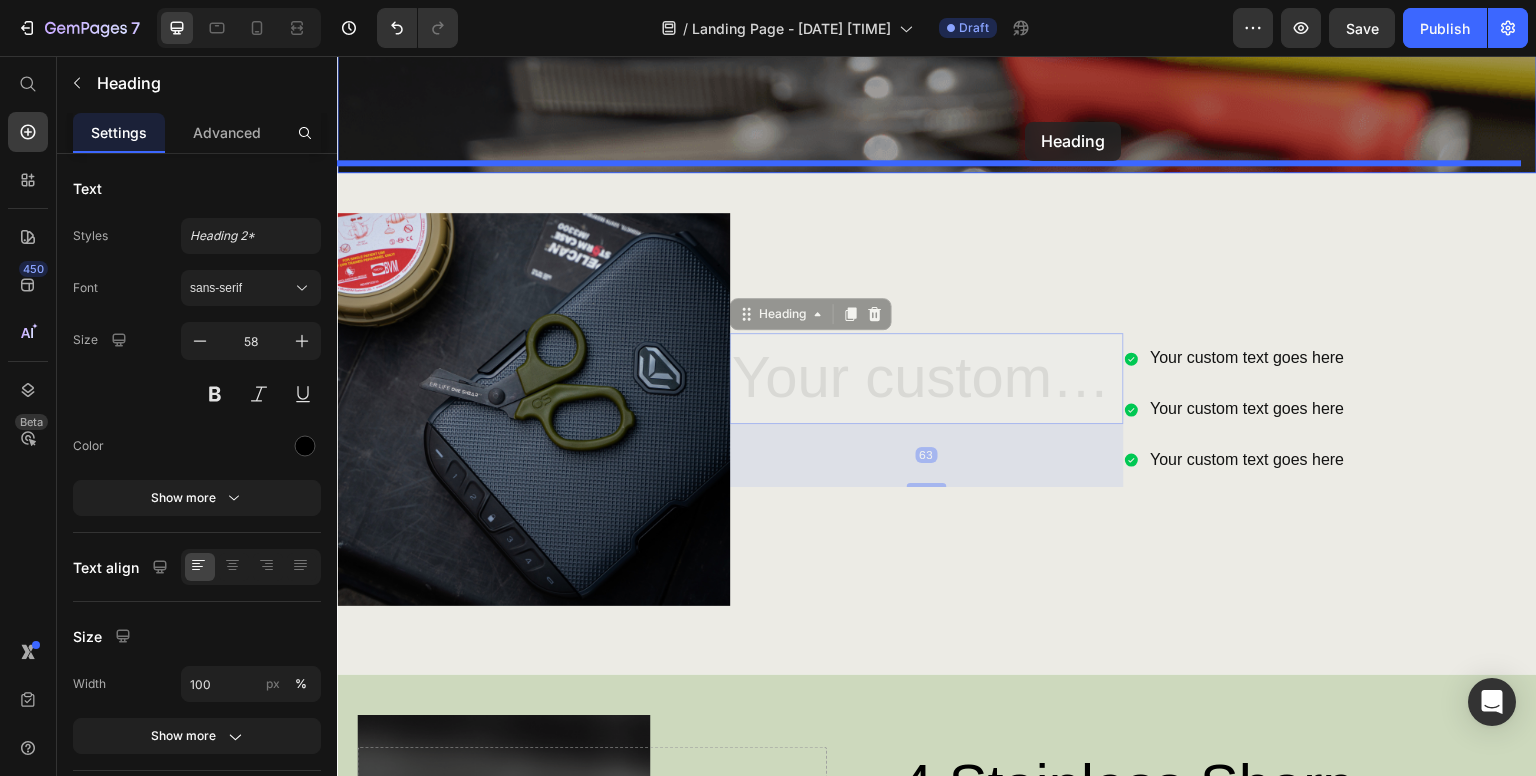 scroll, scrollTop: 706, scrollLeft: 0, axis: vertical 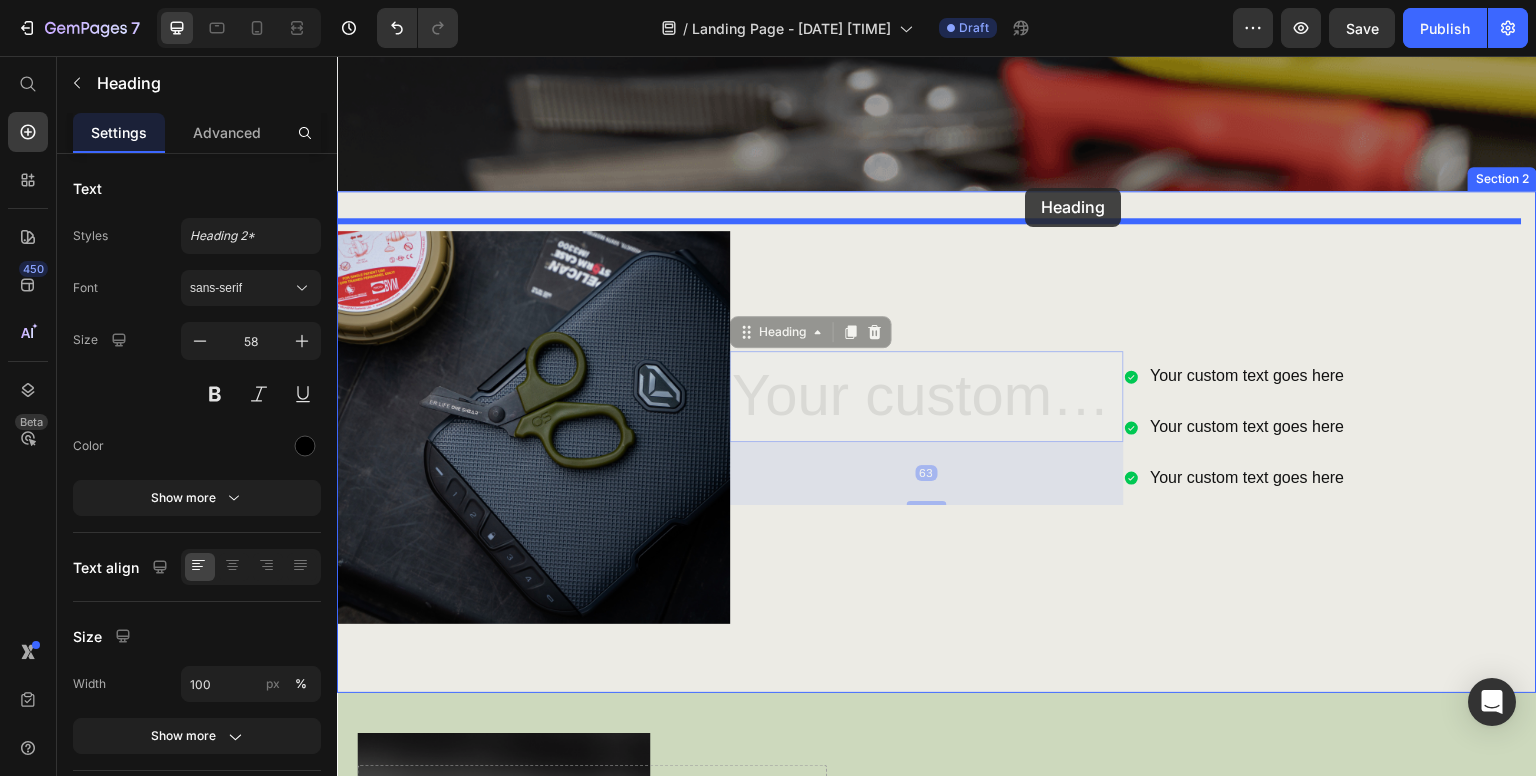 drag, startPoint x: 995, startPoint y: 289, endPoint x: 1026, endPoint y: 188, distance: 105.65037 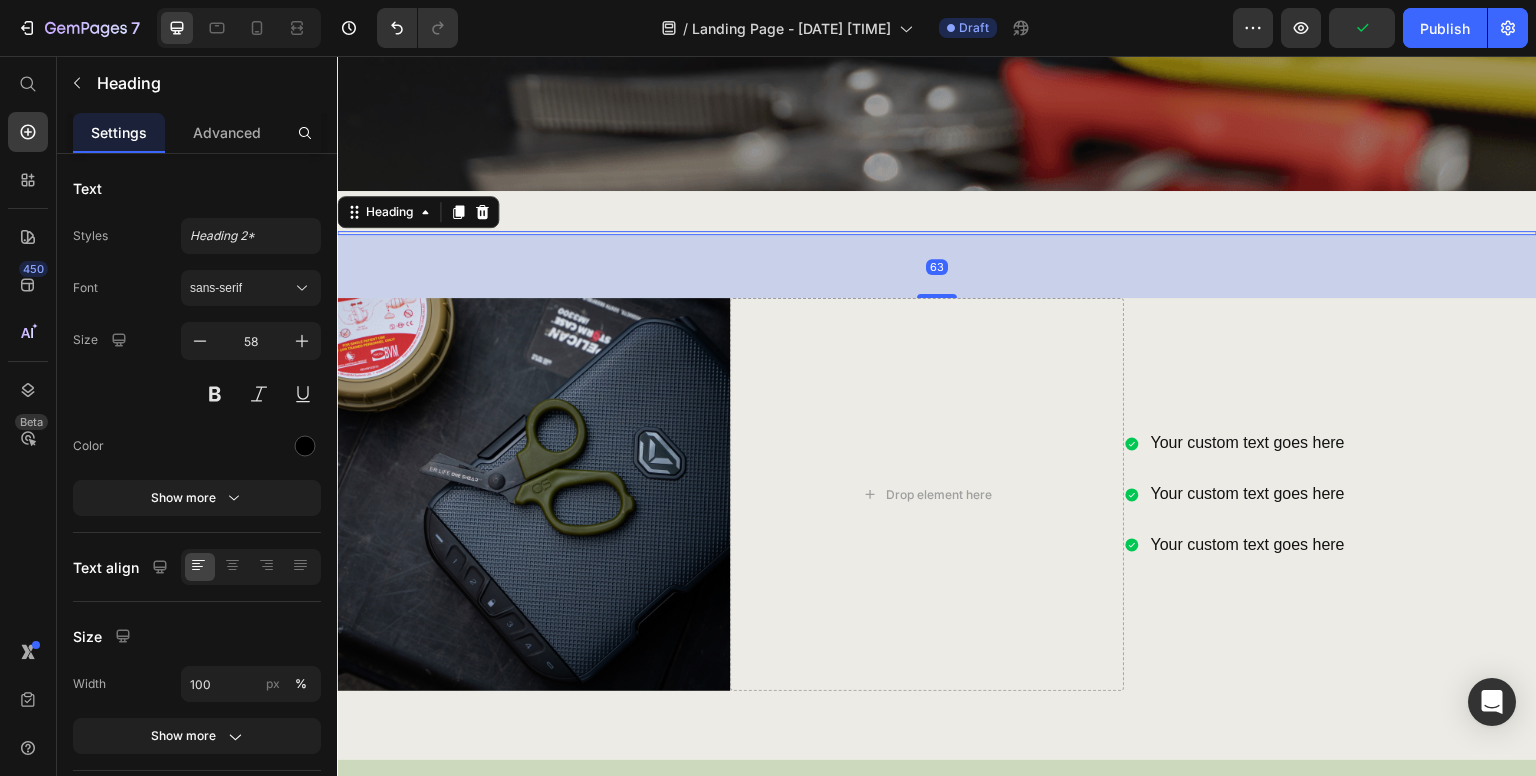 click on "63" at bounding box center [937, 266] 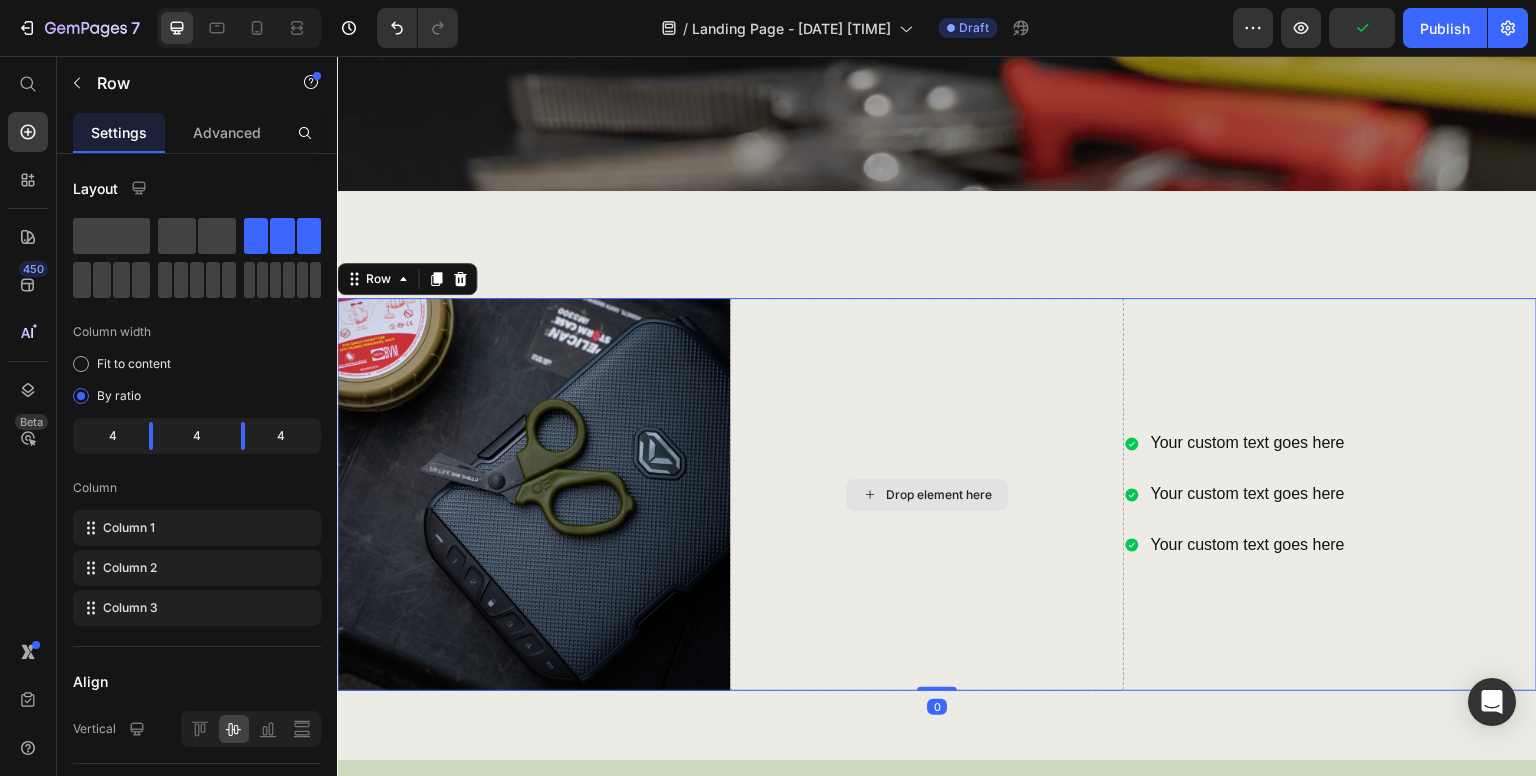 click on "Drop element here" at bounding box center (926, 494) 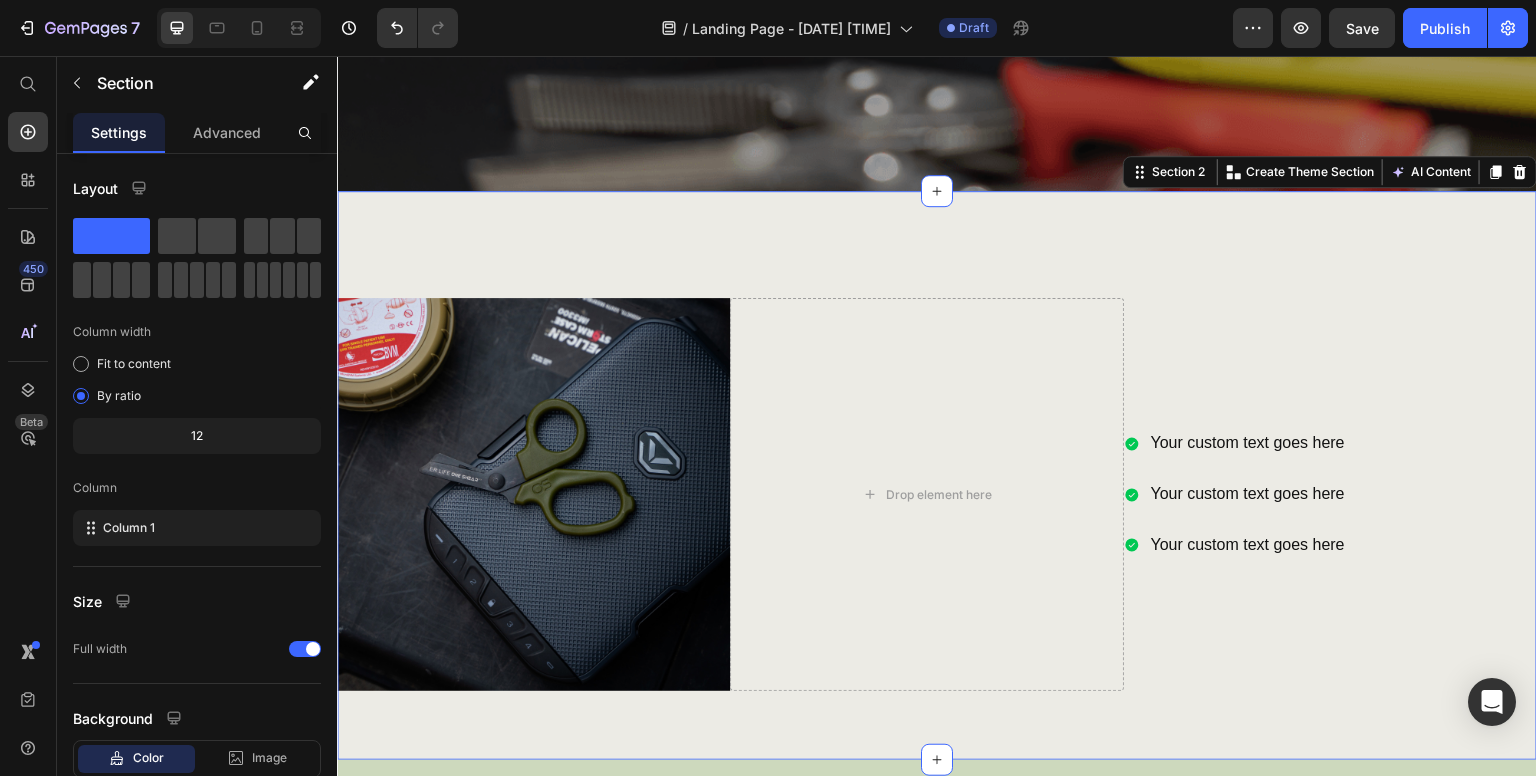 click on "Heading Image
Drop element here Your custom text goes here Your custom text goes here Your custom text goes here Item List Row" at bounding box center [937, 461] 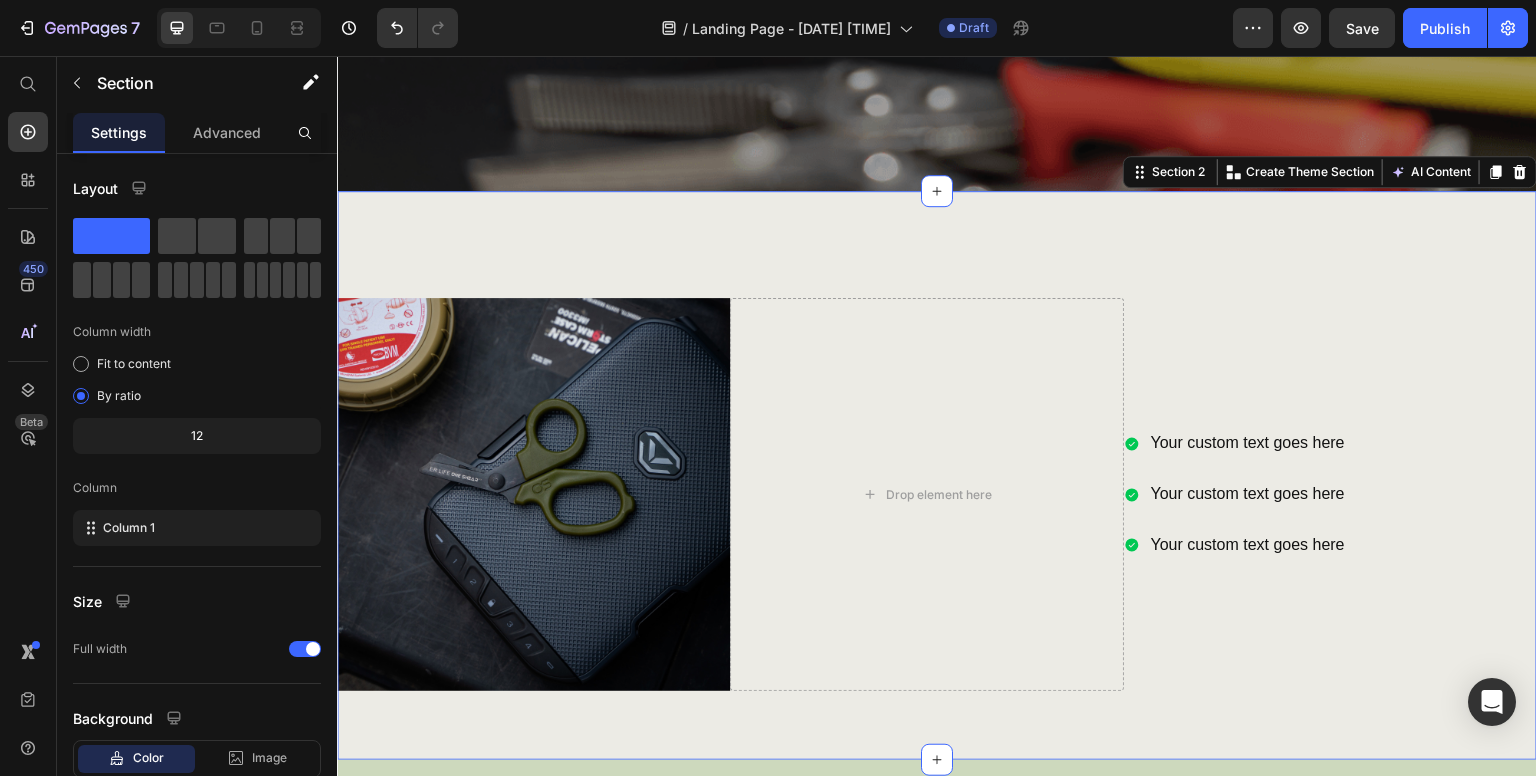 click on "Heading Image
Drop element here Your custom text goes here Your custom text goes here Your custom text goes here Item List Row" at bounding box center (937, 461) 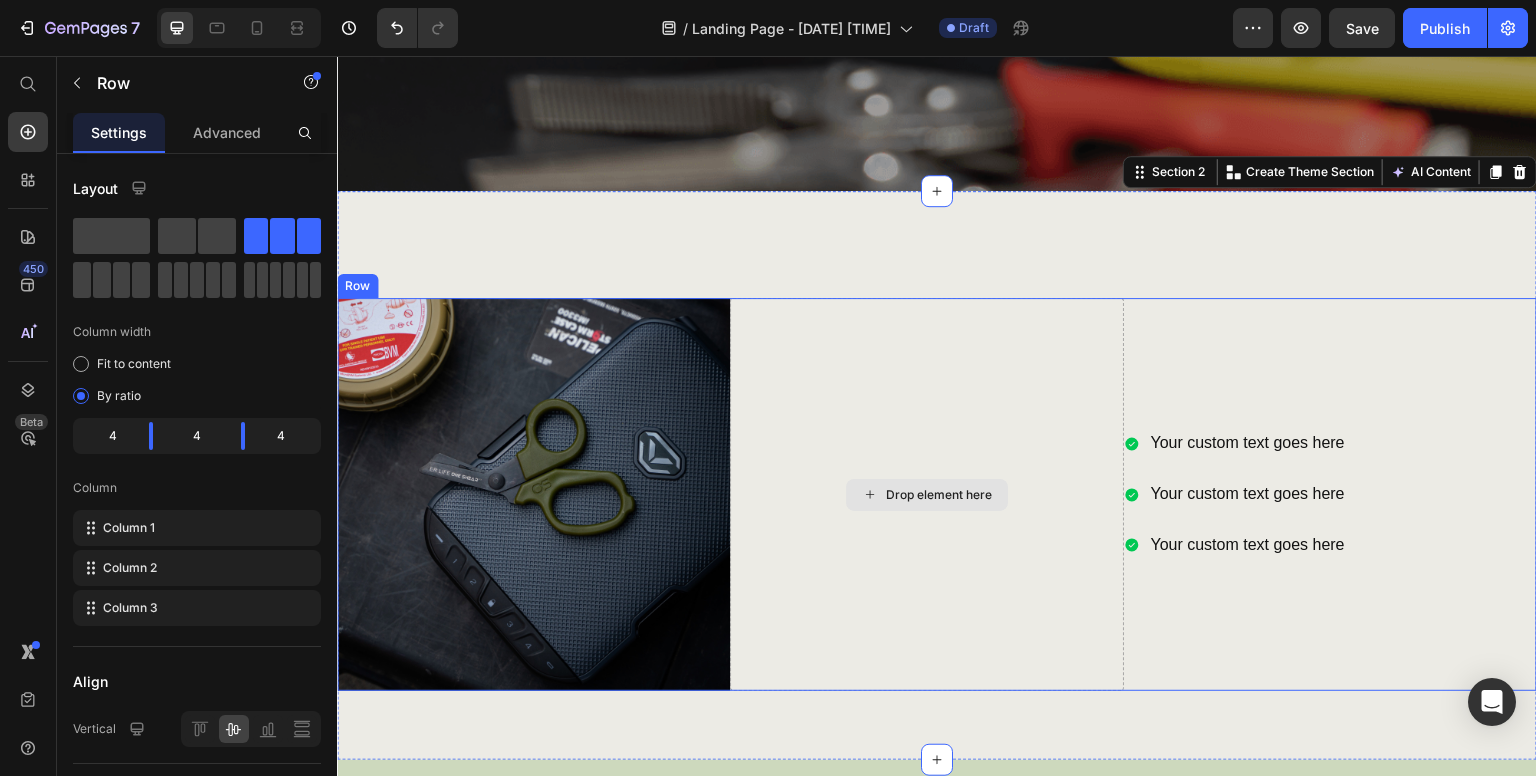 click on "Drop element here" at bounding box center [926, 494] 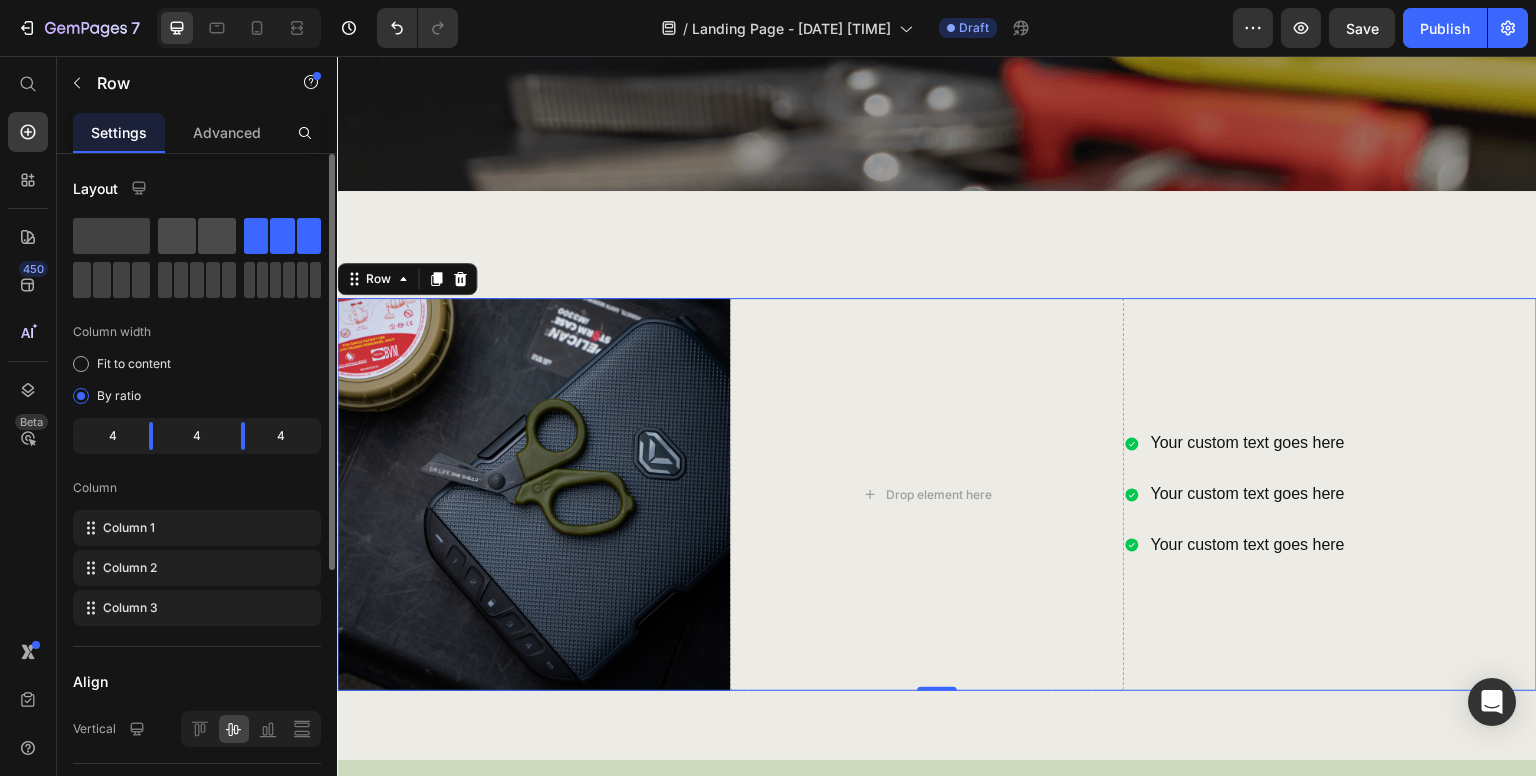 click 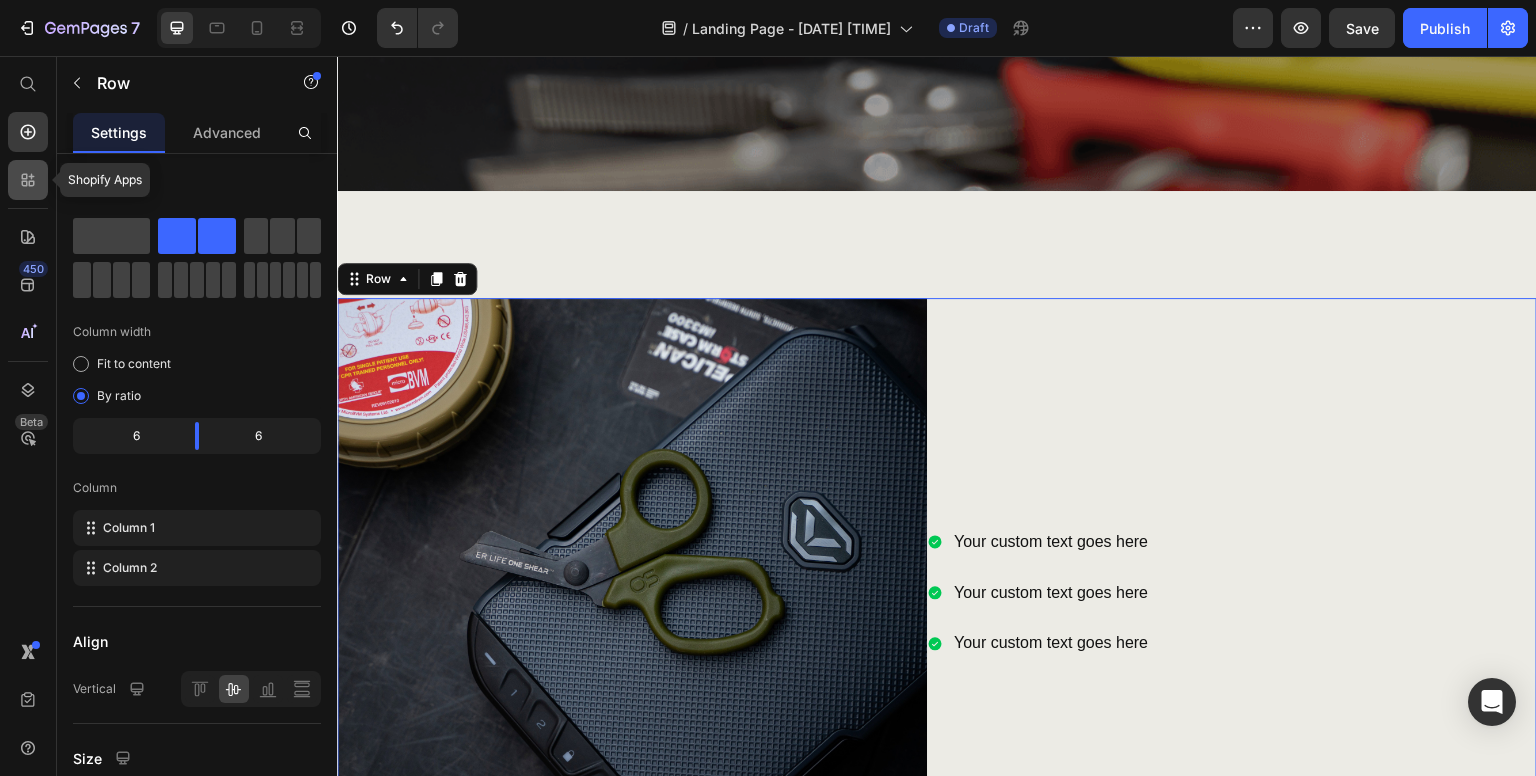 click 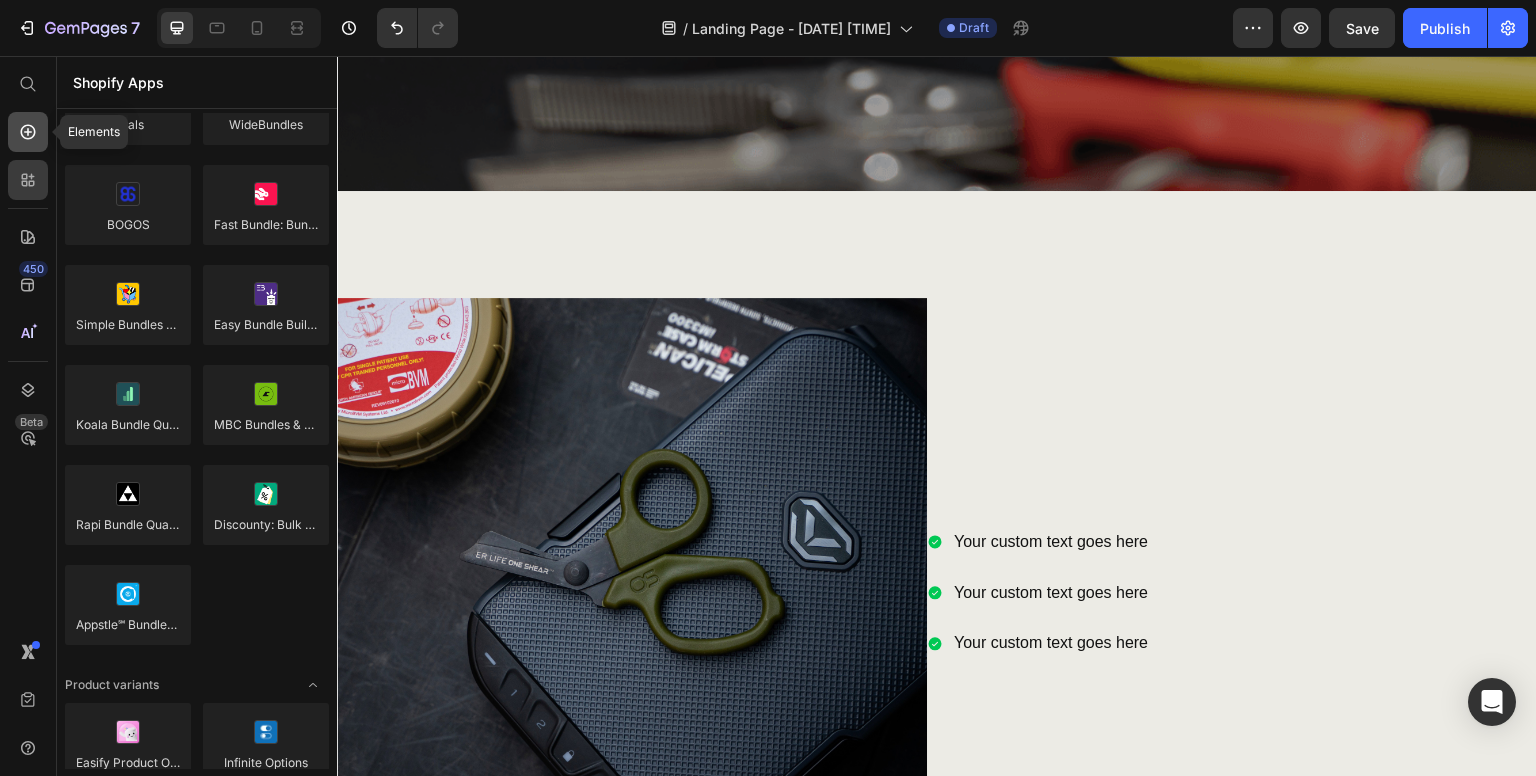click 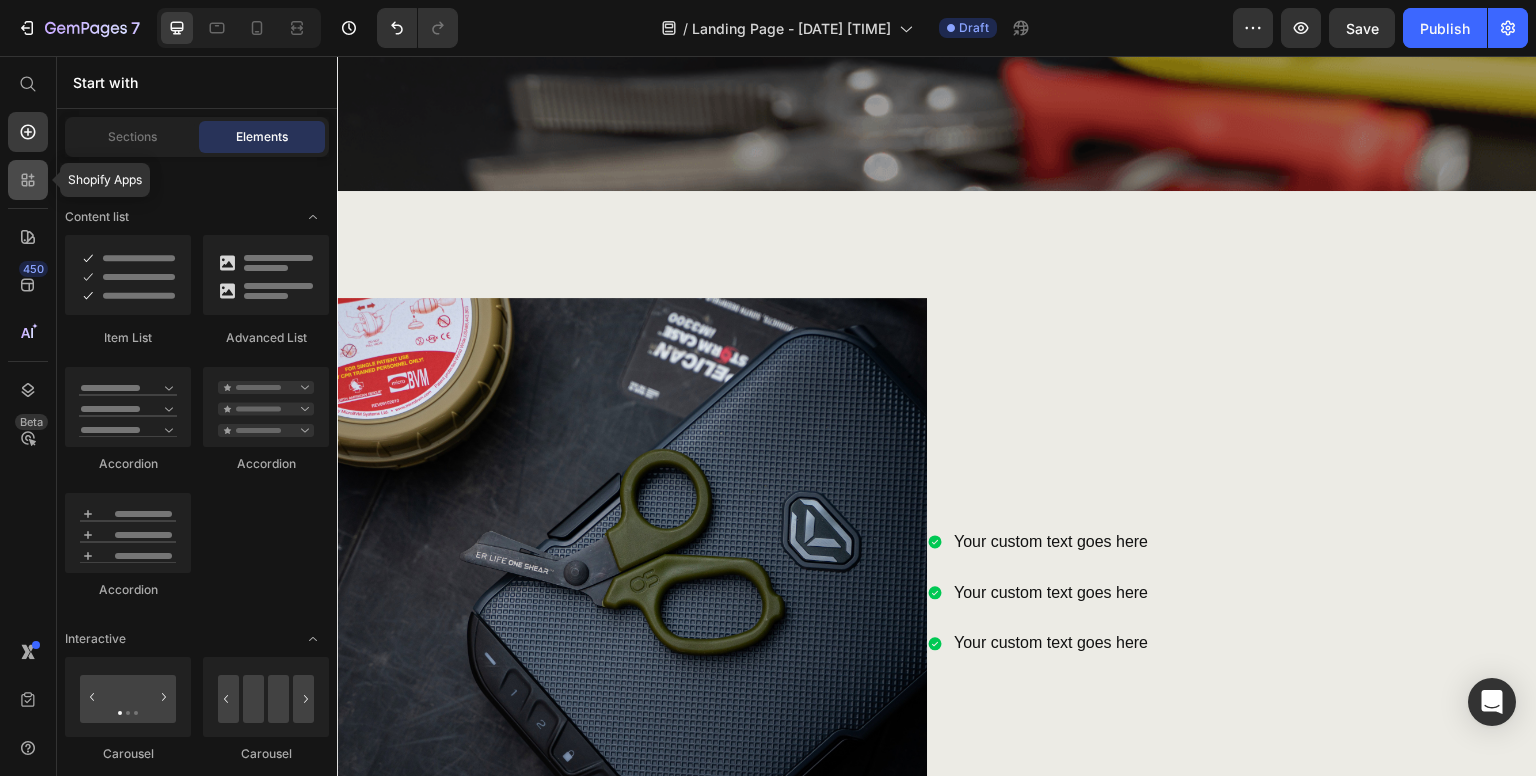 click 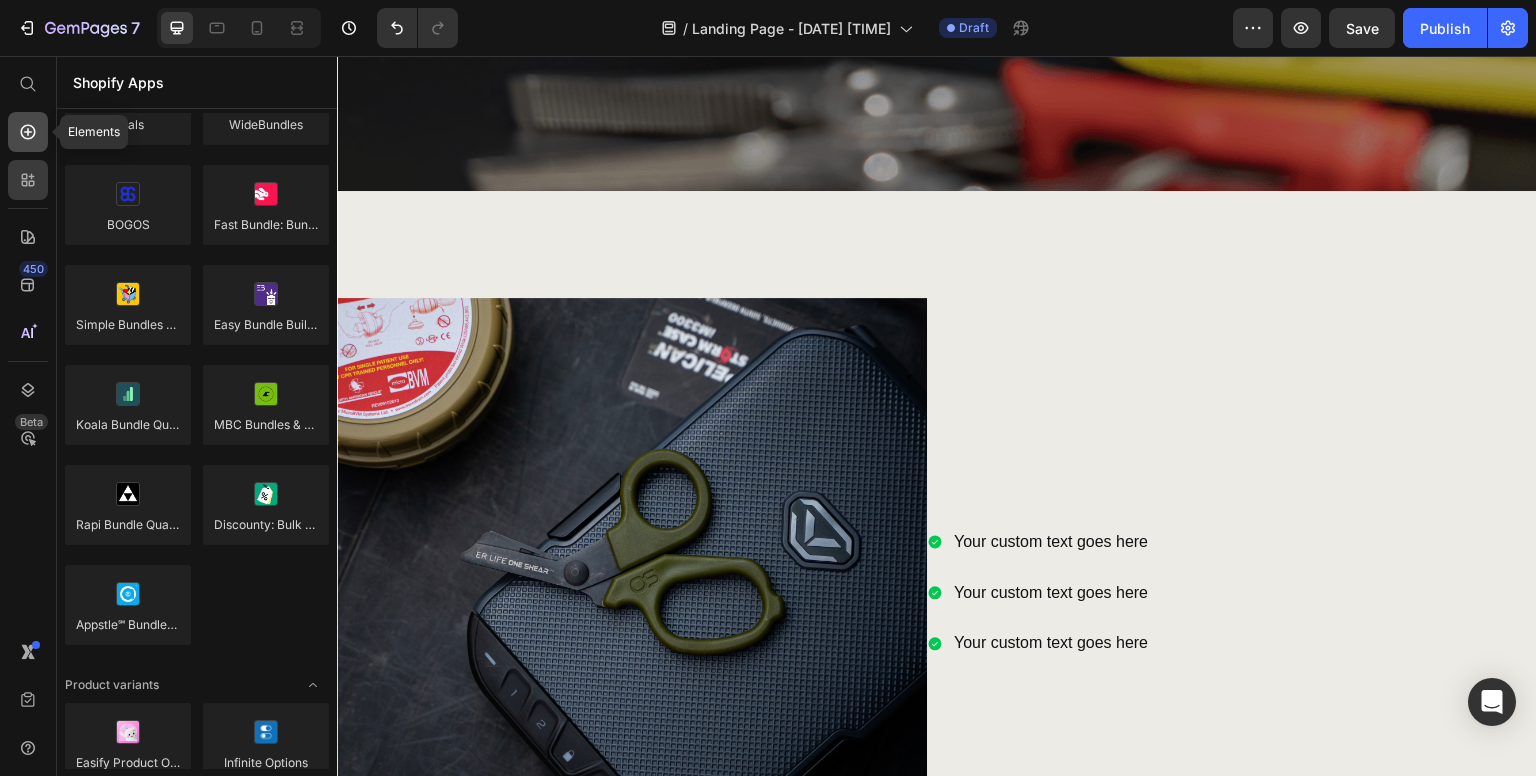 drag, startPoint x: 15, startPoint y: 136, endPoint x: 29, endPoint y: 129, distance: 15.652476 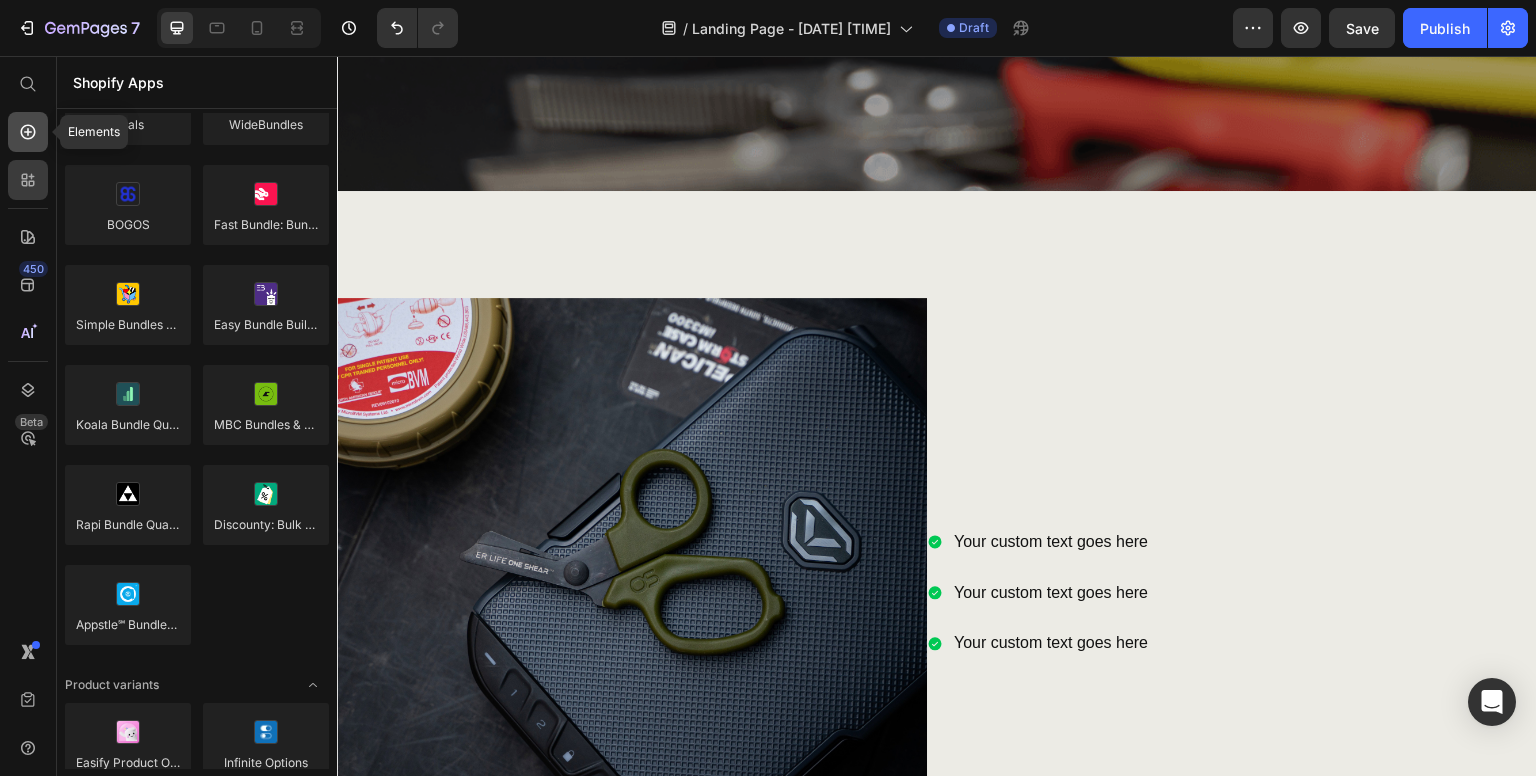 click 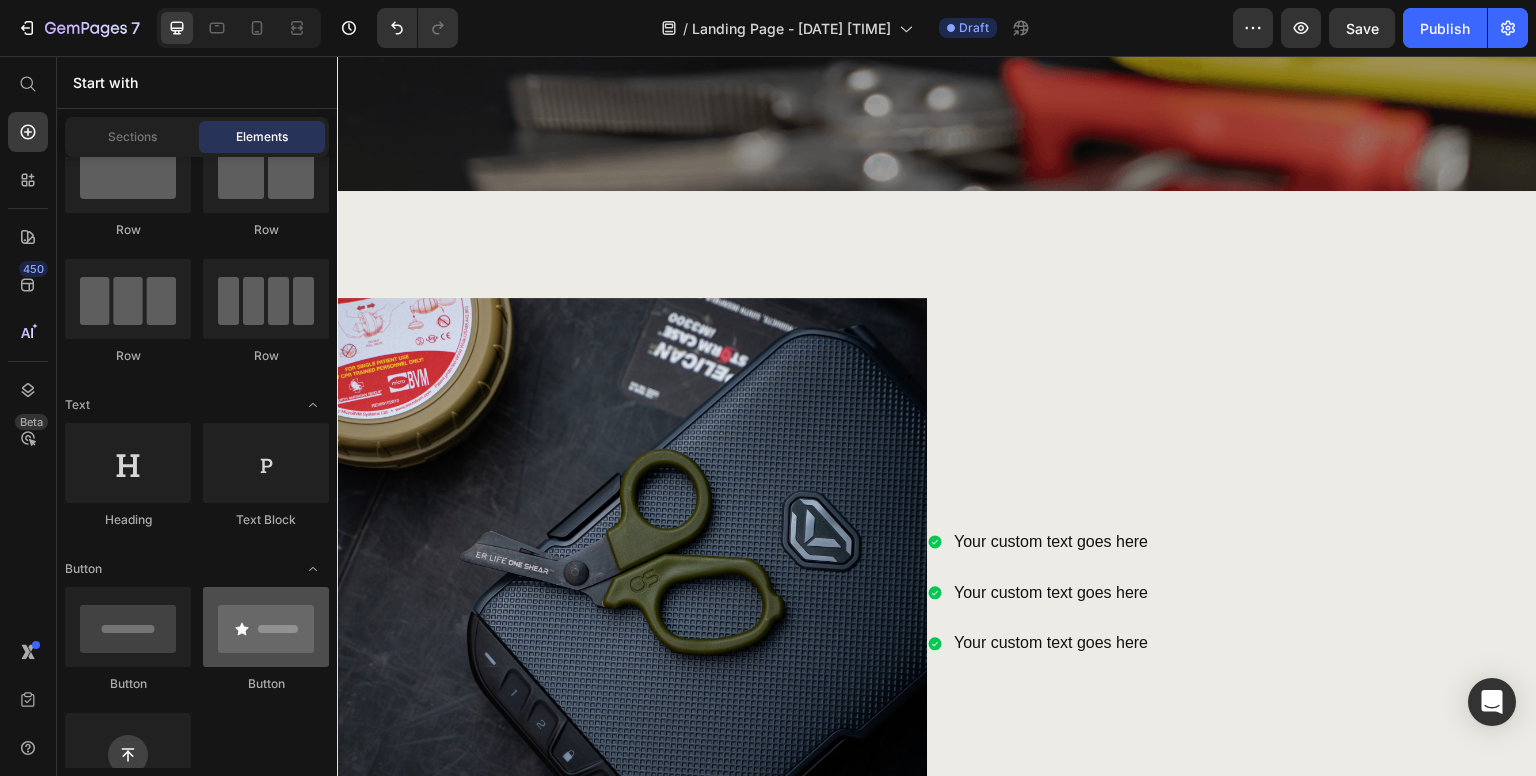 scroll, scrollTop: 0, scrollLeft: 0, axis: both 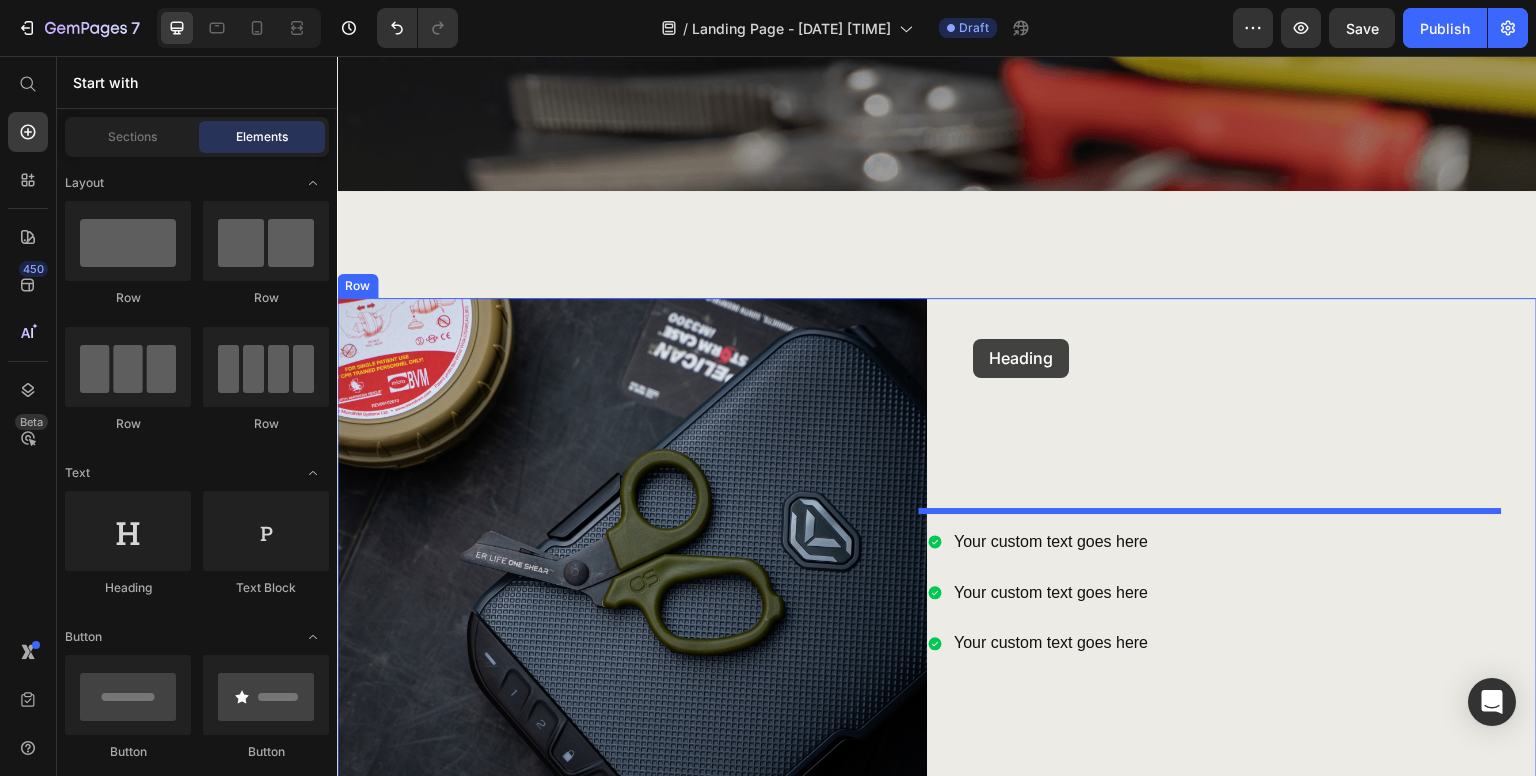 drag, startPoint x: 500, startPoint y: 607, endPoint x: 974, endPoint y: 339, distance: 544.5181 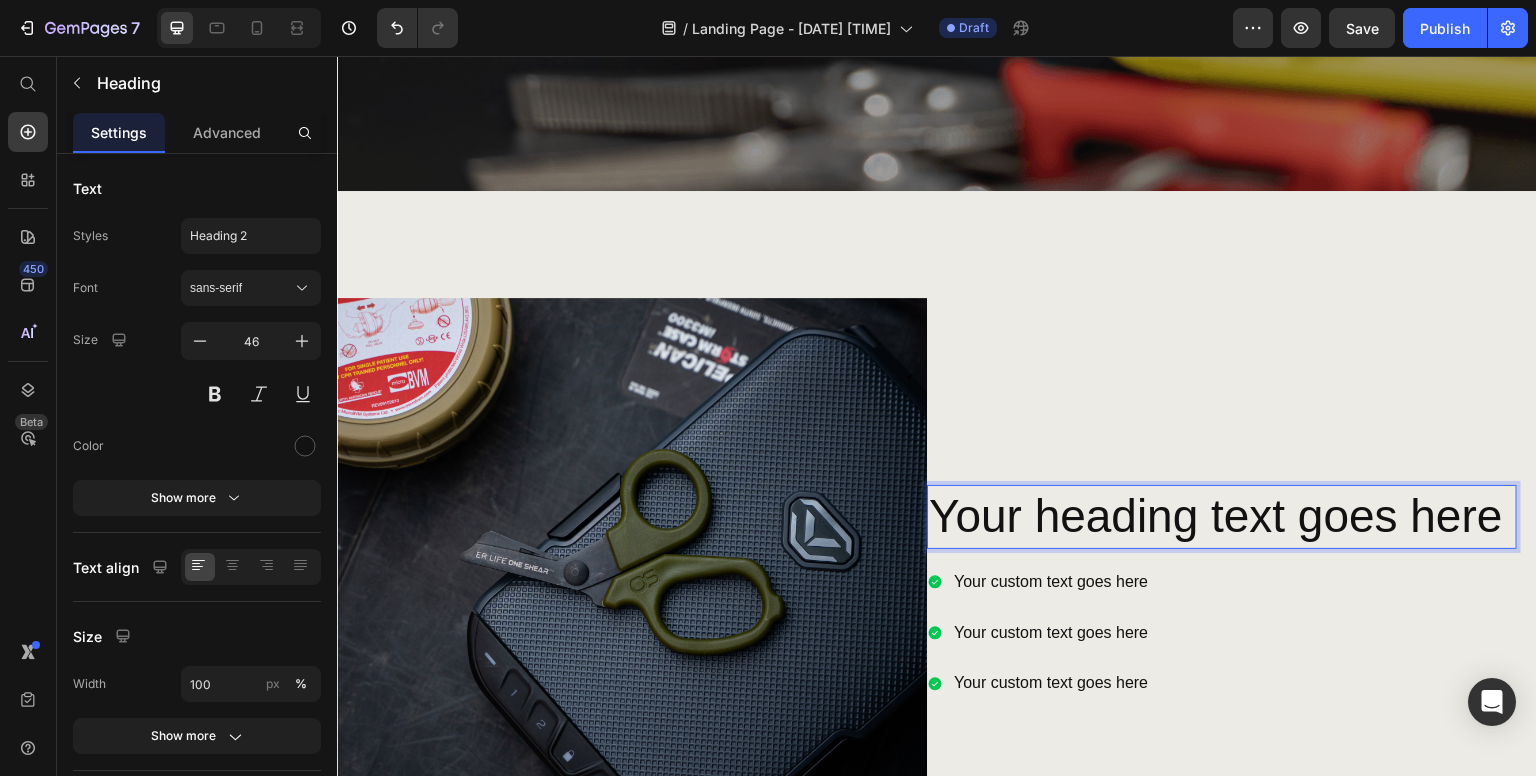 click on "Your heading text goes here" at bounding box center (1222, 517) 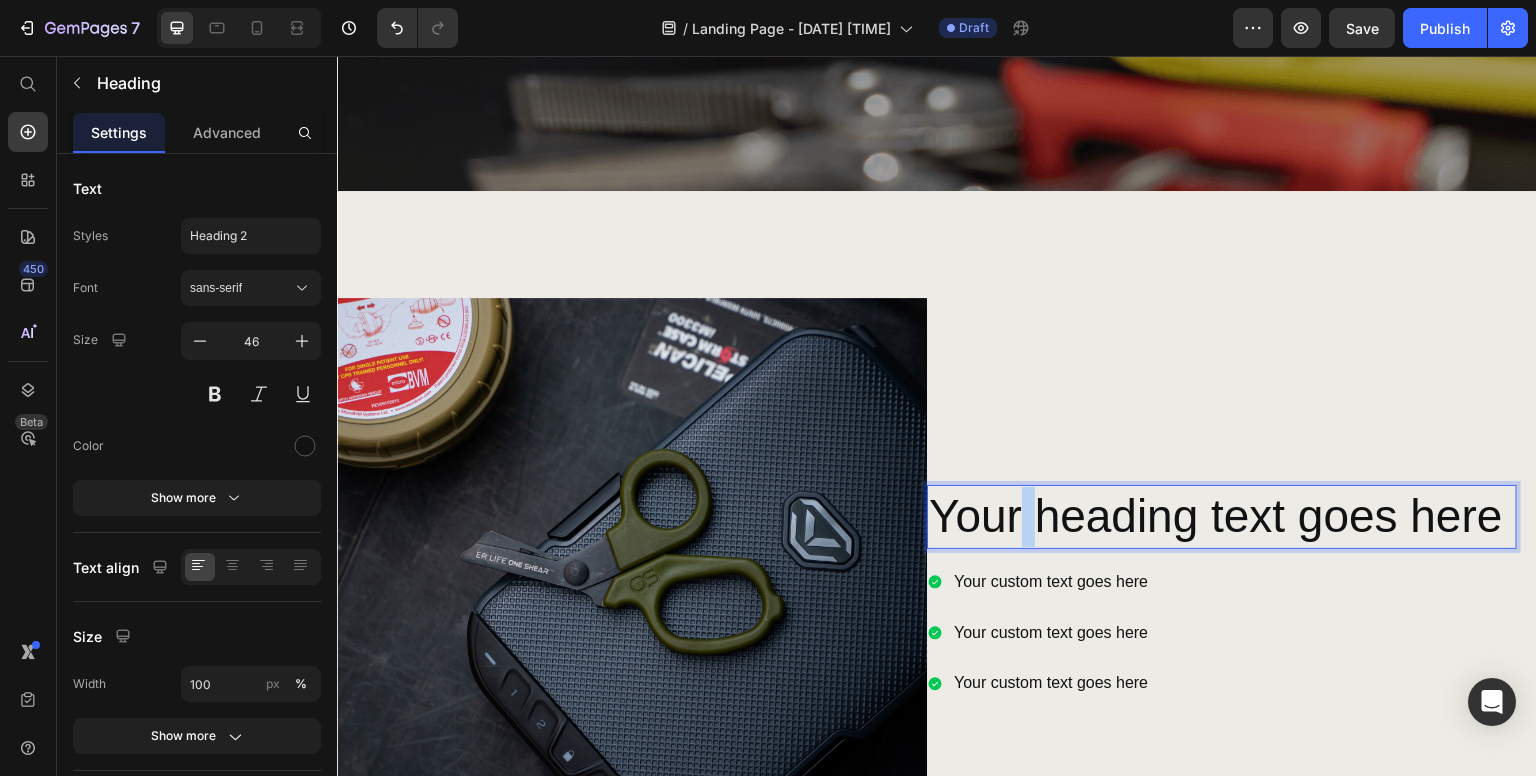 click on "Your heading text goes here" at bounding box center [1222, 517] 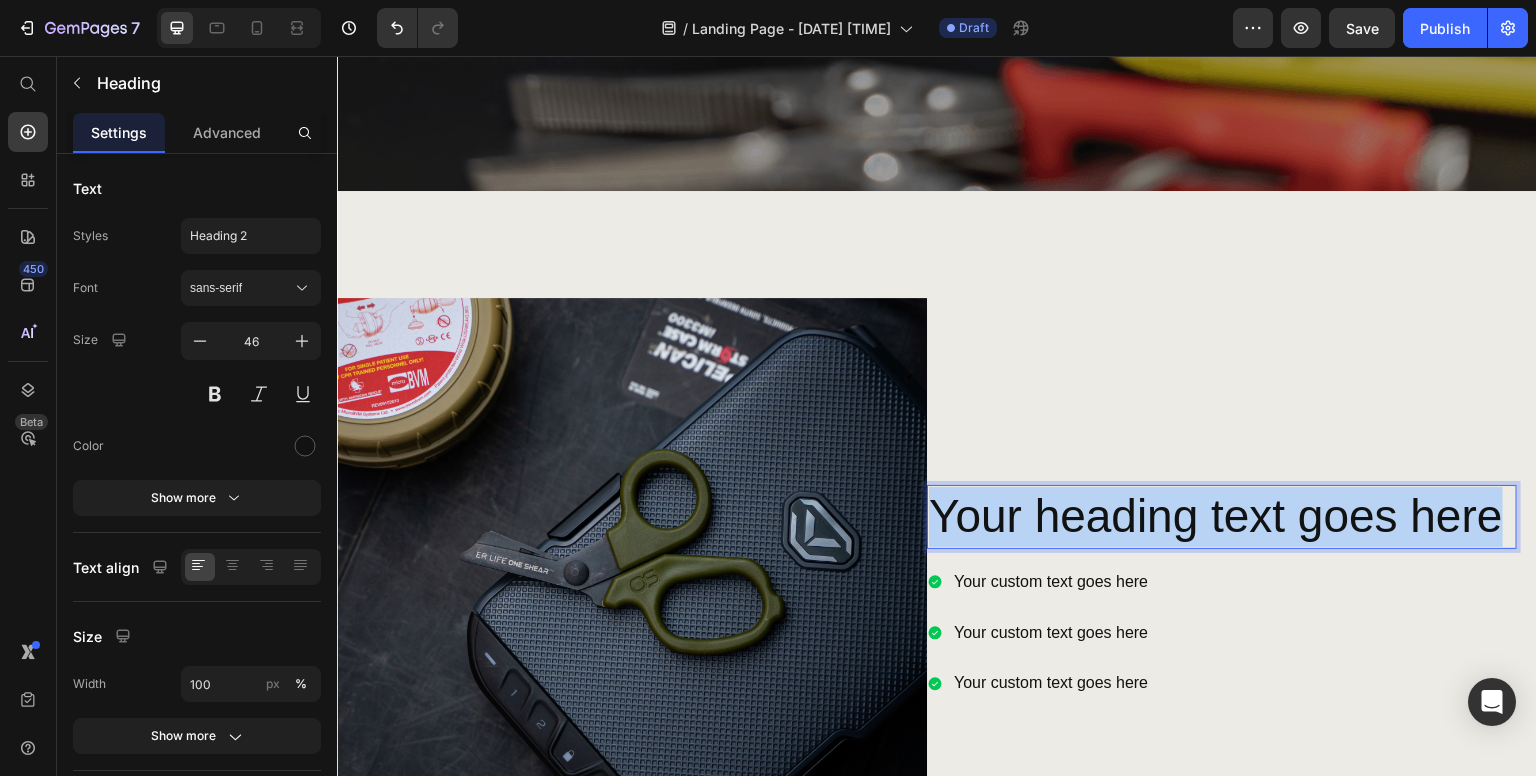 click on "Your heading text goes here" at bounding box center [1222, 517] 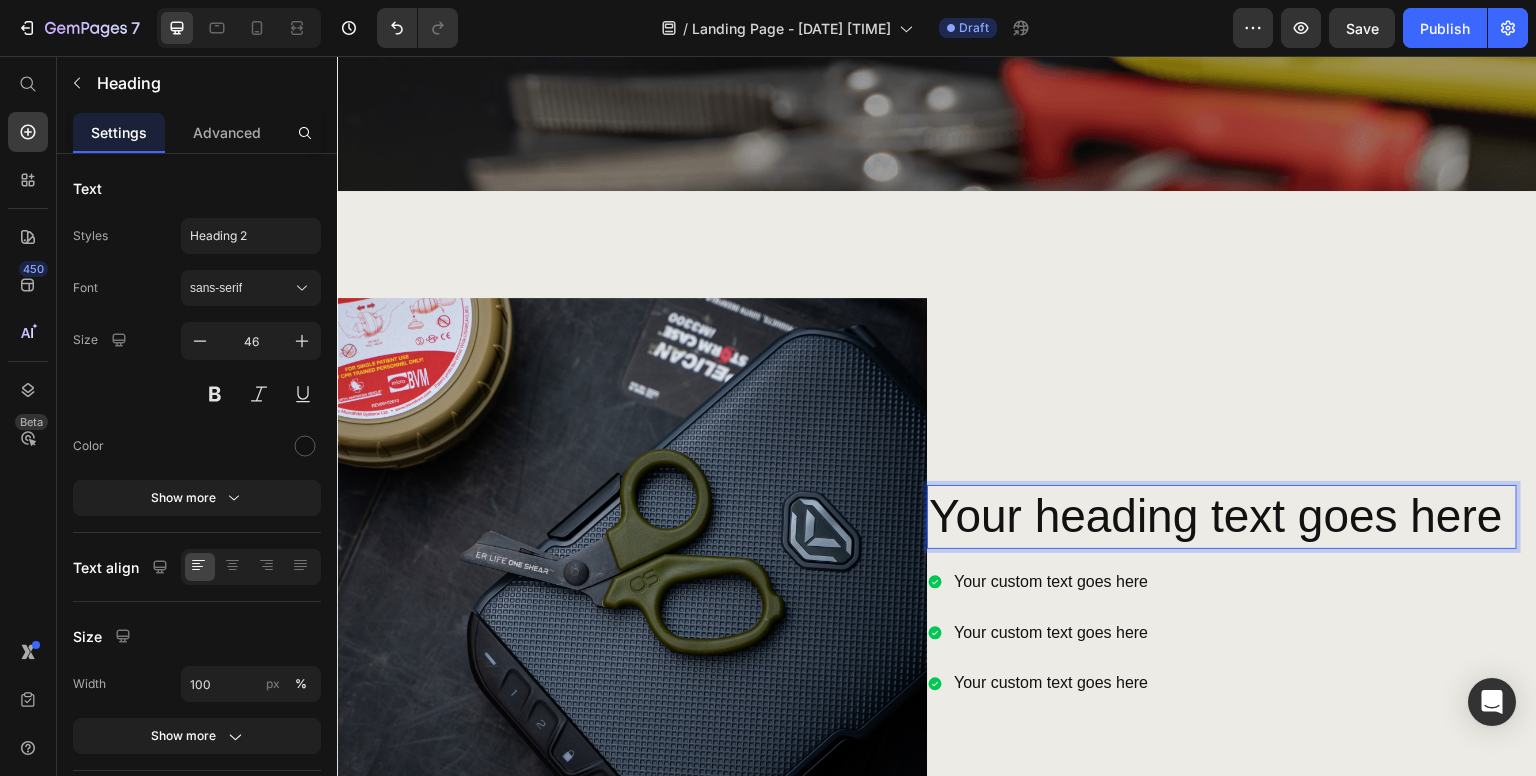 click on "Your heading text goes here" at bounding box center [1222, 517] 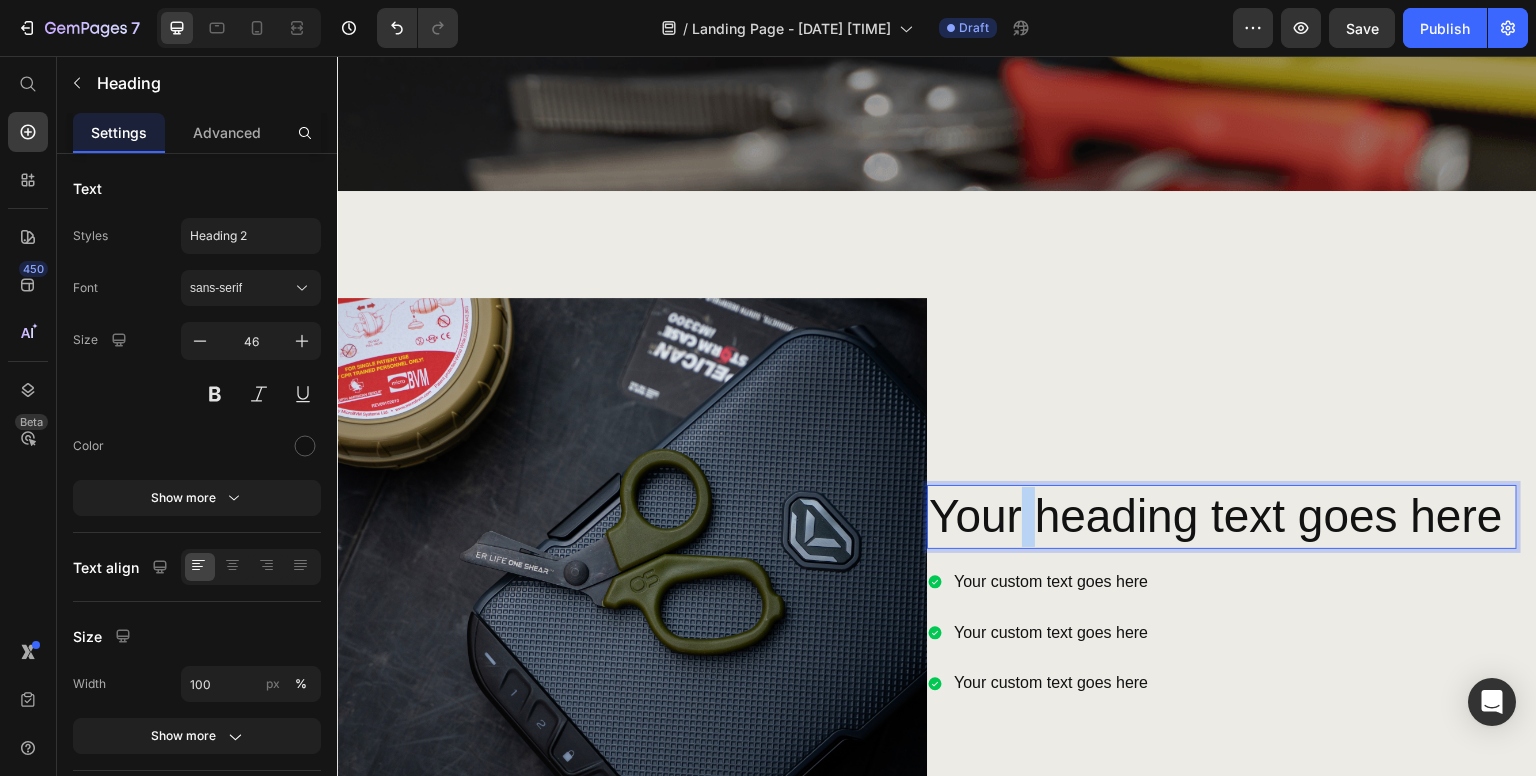 click on "Your heading text goes here" at bounding box center [1222, 517] 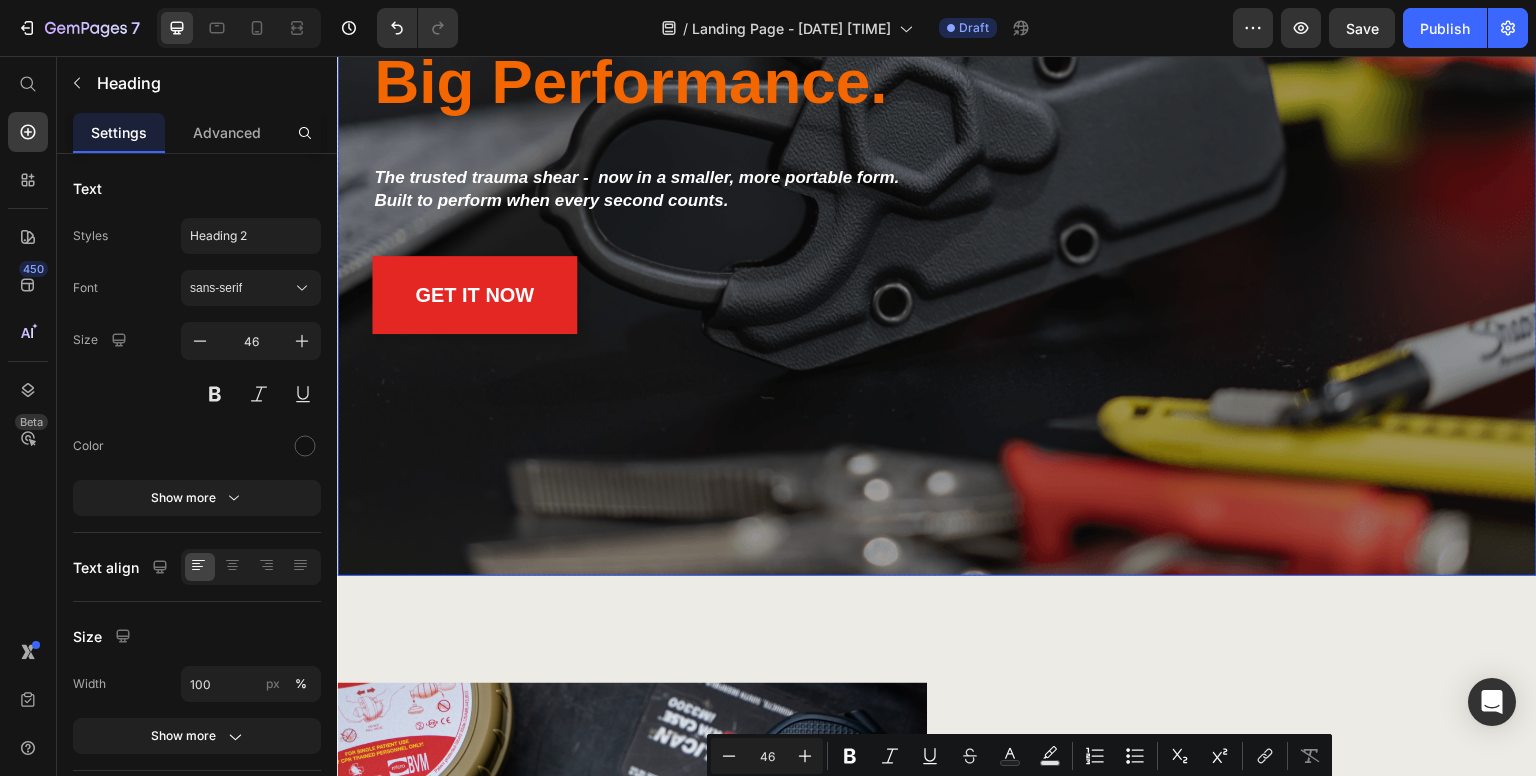 scroll, scrollTop: 306, scrollLeft: 0, axis: vertical 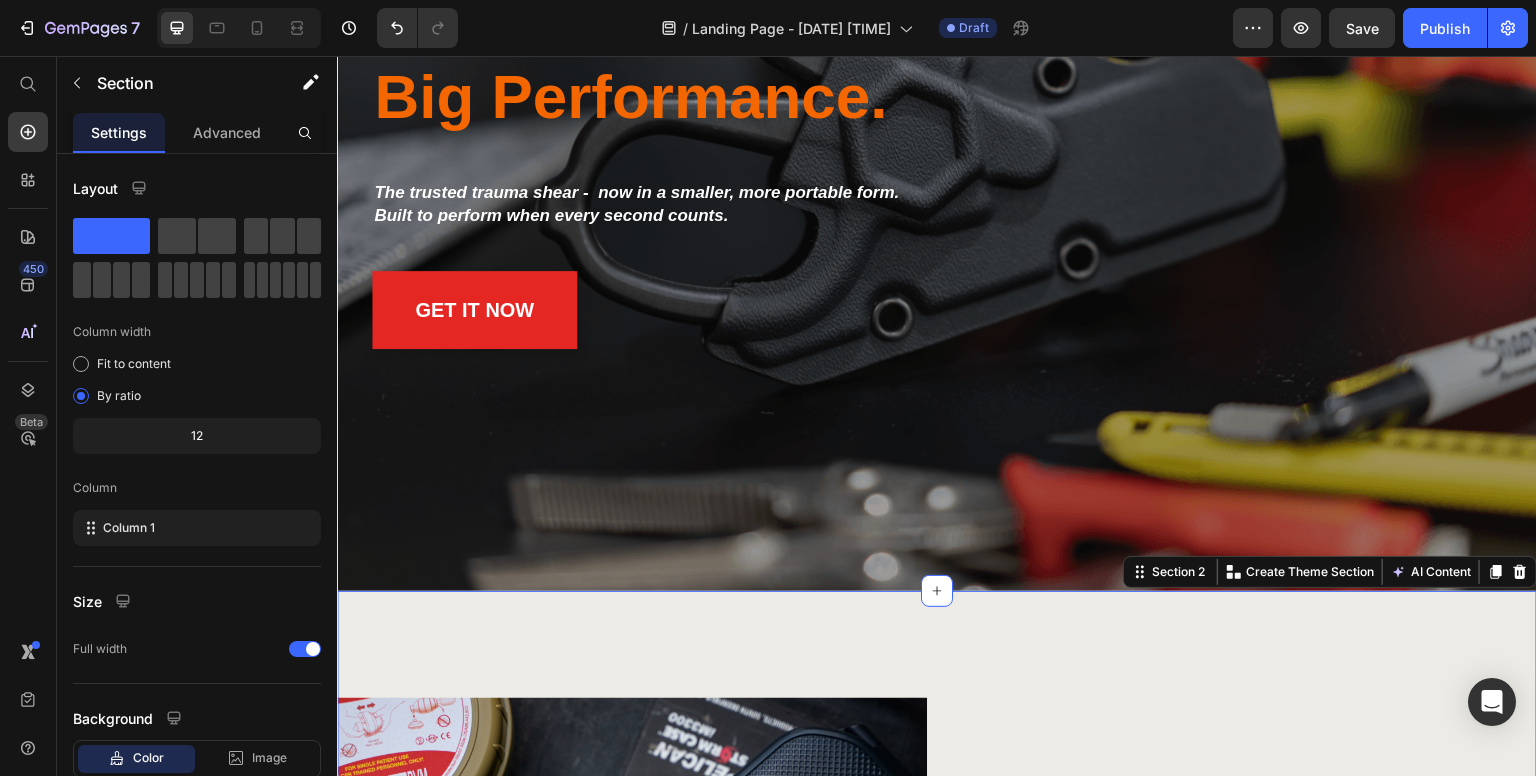 click on "Heading Image Your heading text goes here Heading Your custom text goes here Your custom text goes here Your custom text goes here Item List Row" at bounding box center (937, 959) 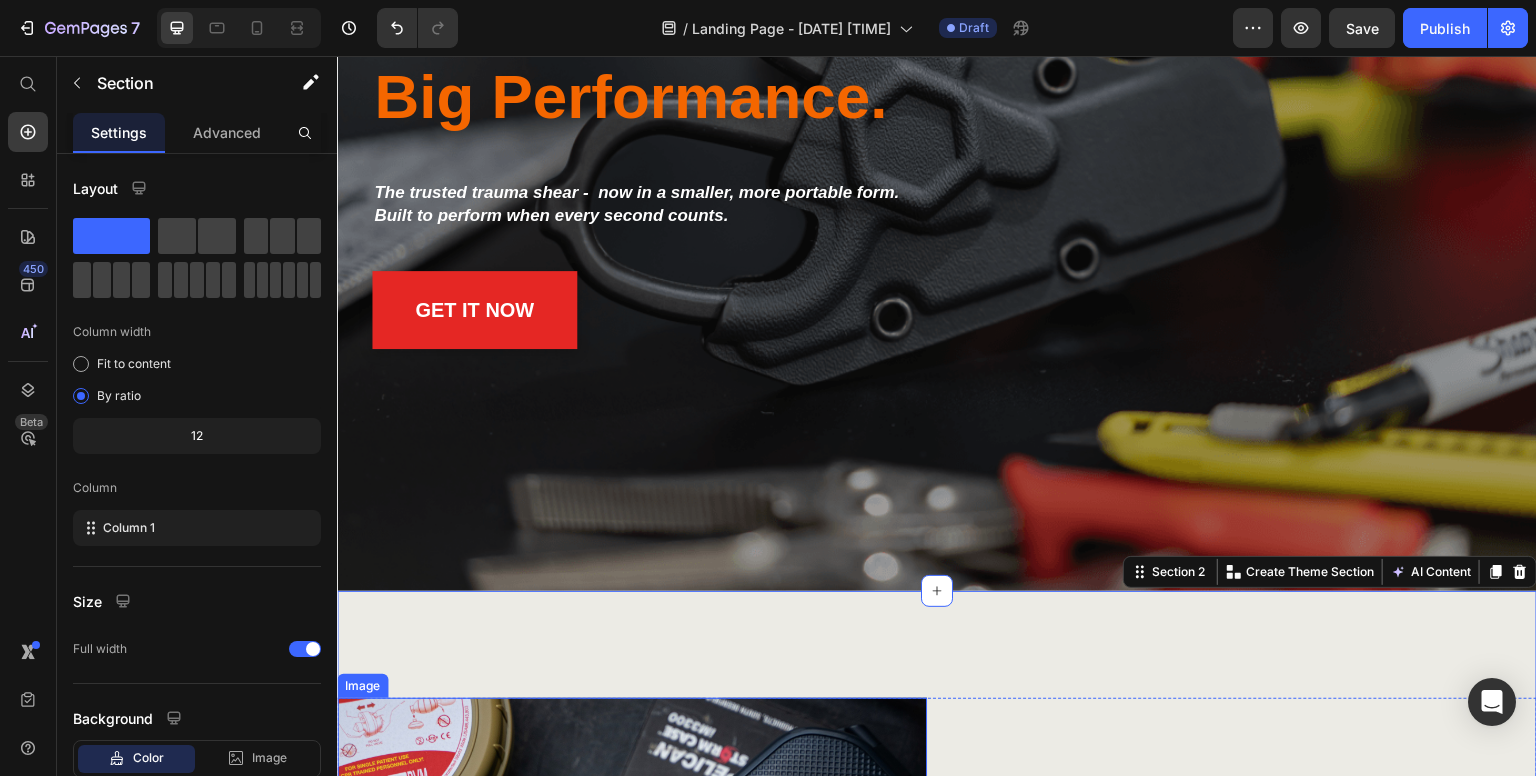 click at bounding box center [632, 993] 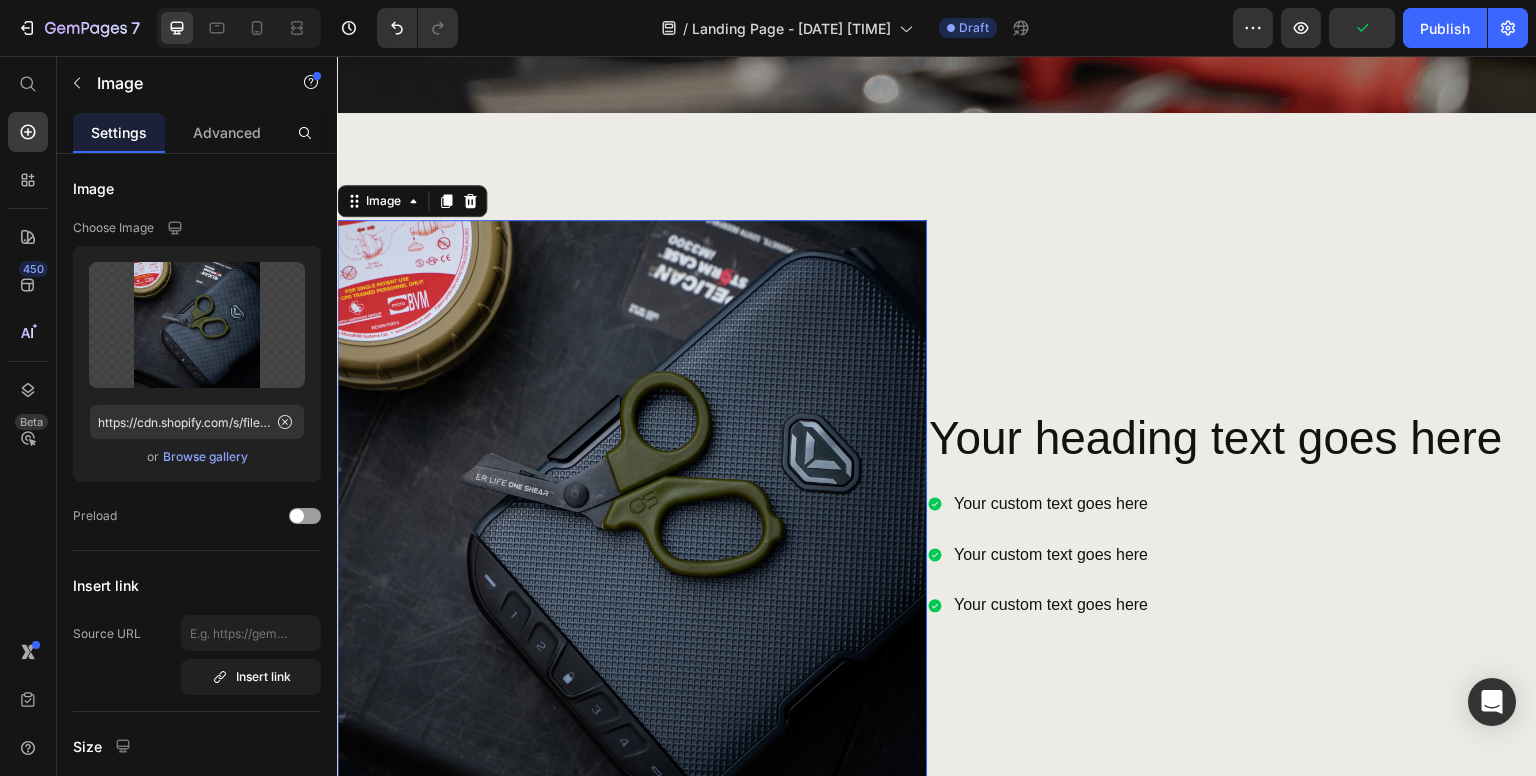 scroll, scrollTop: 806, scrollLeft: 0, axis: vertical 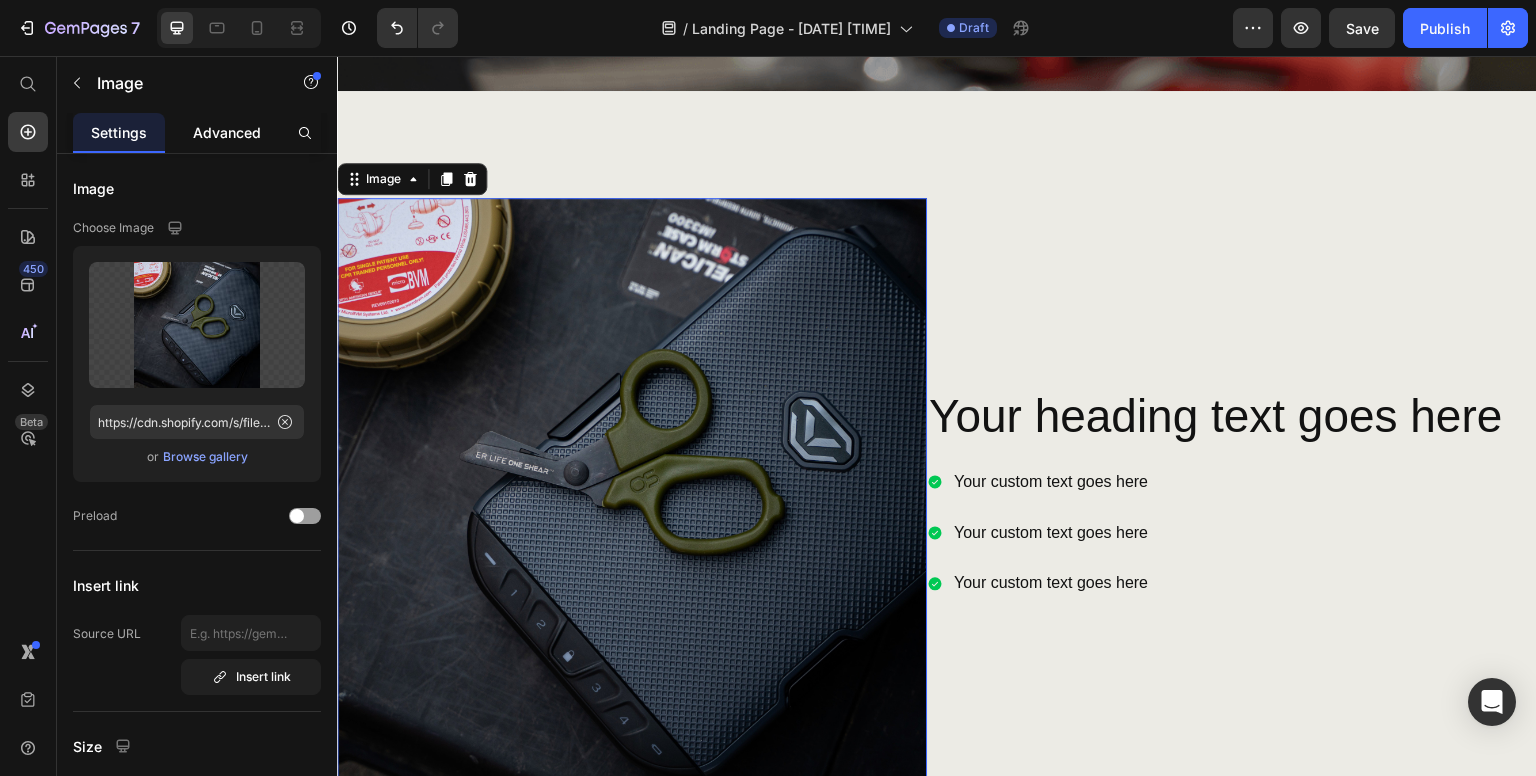 click on "Advanced" at bounding box center [227, 132] 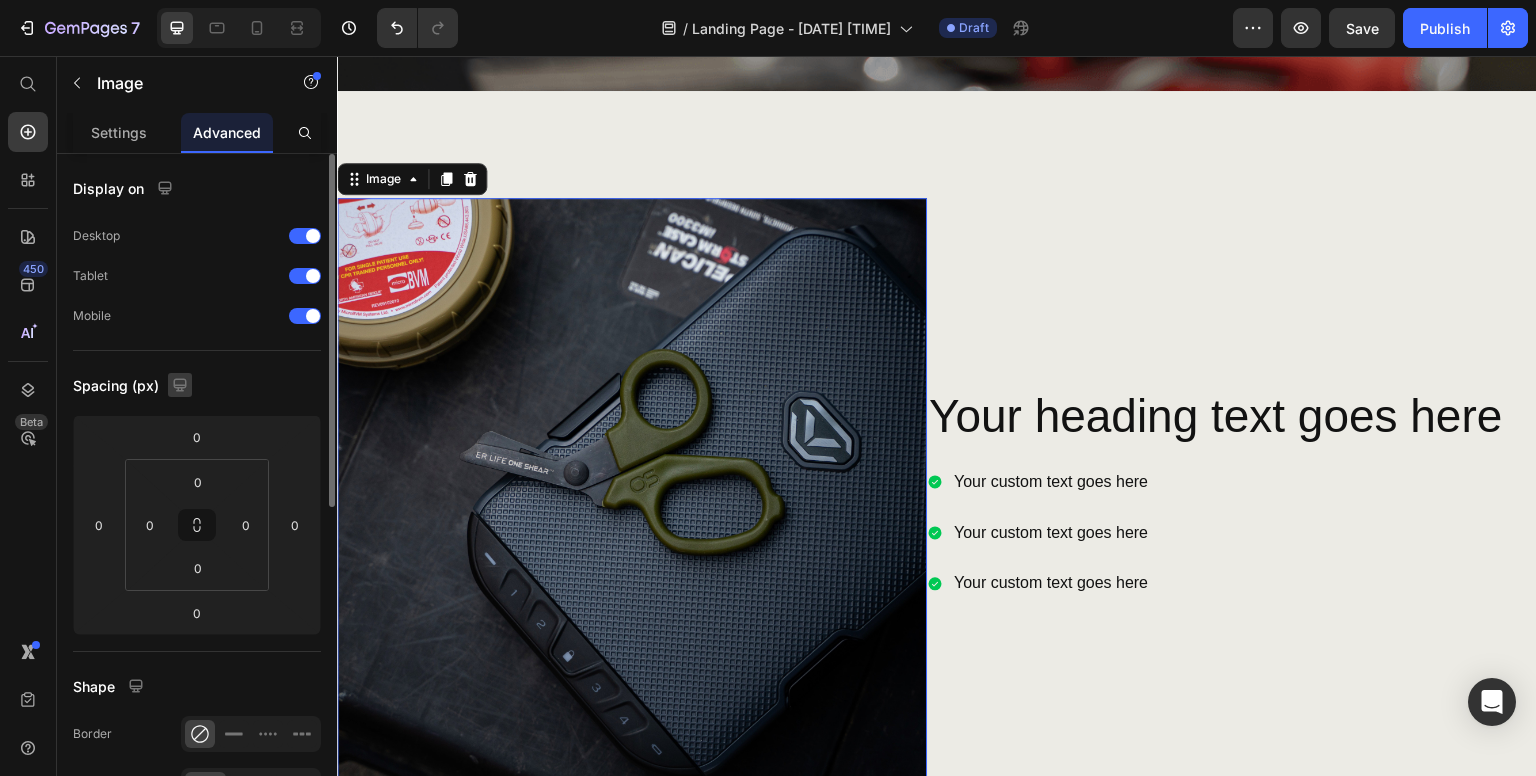 scroll, scrollTop: 300, scrollLeft: 0, axis: vertical 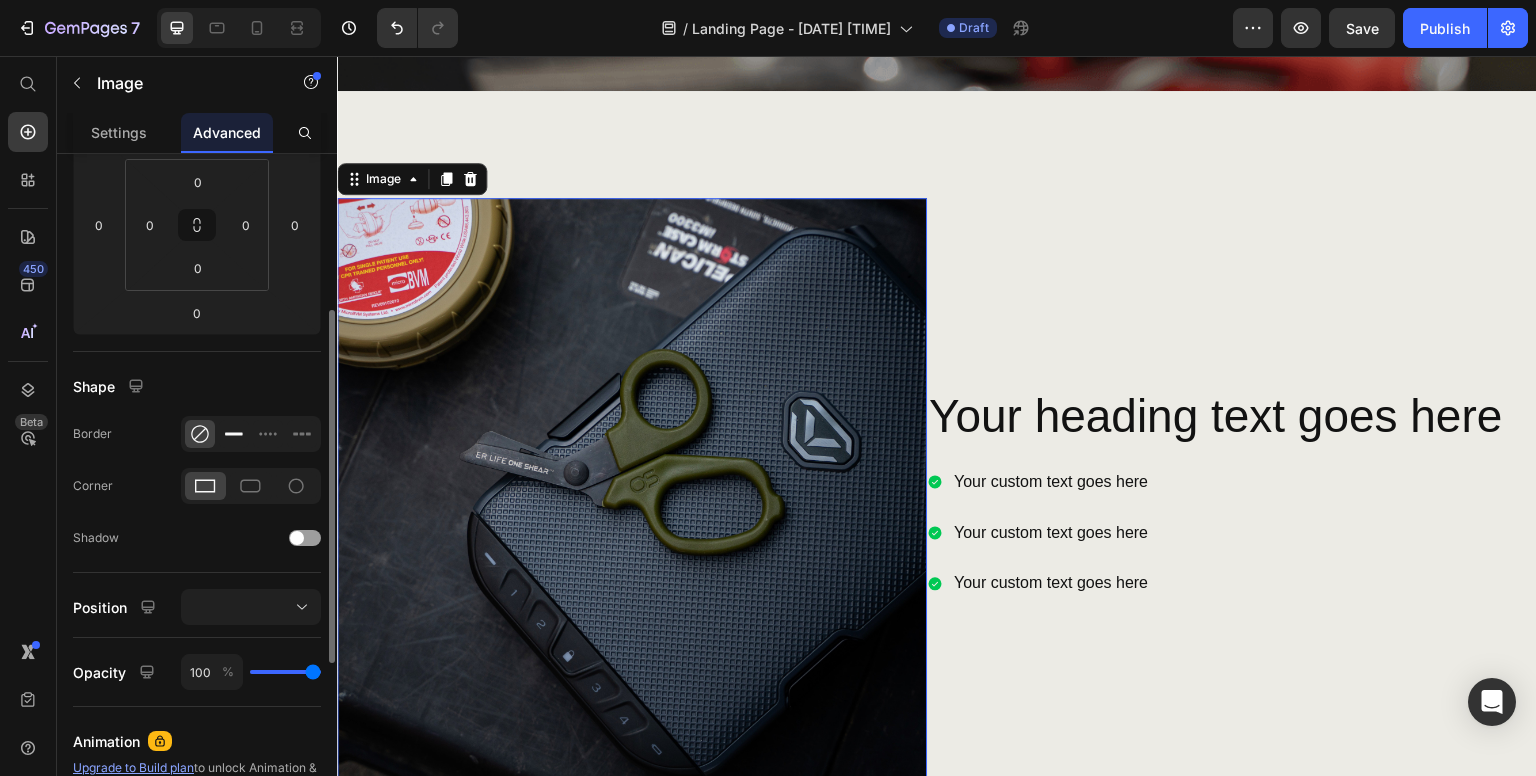 click 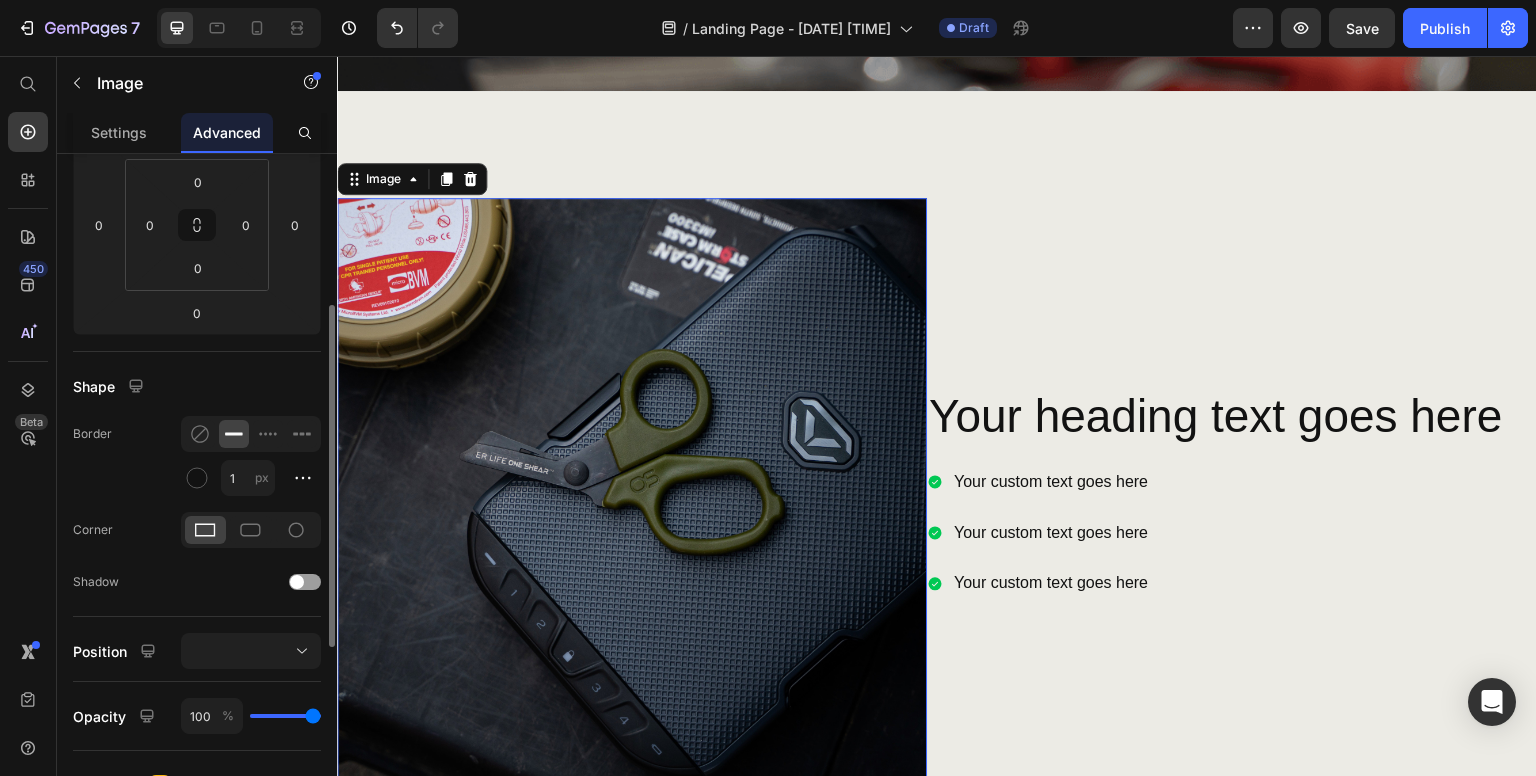 click on "Border 1 px" 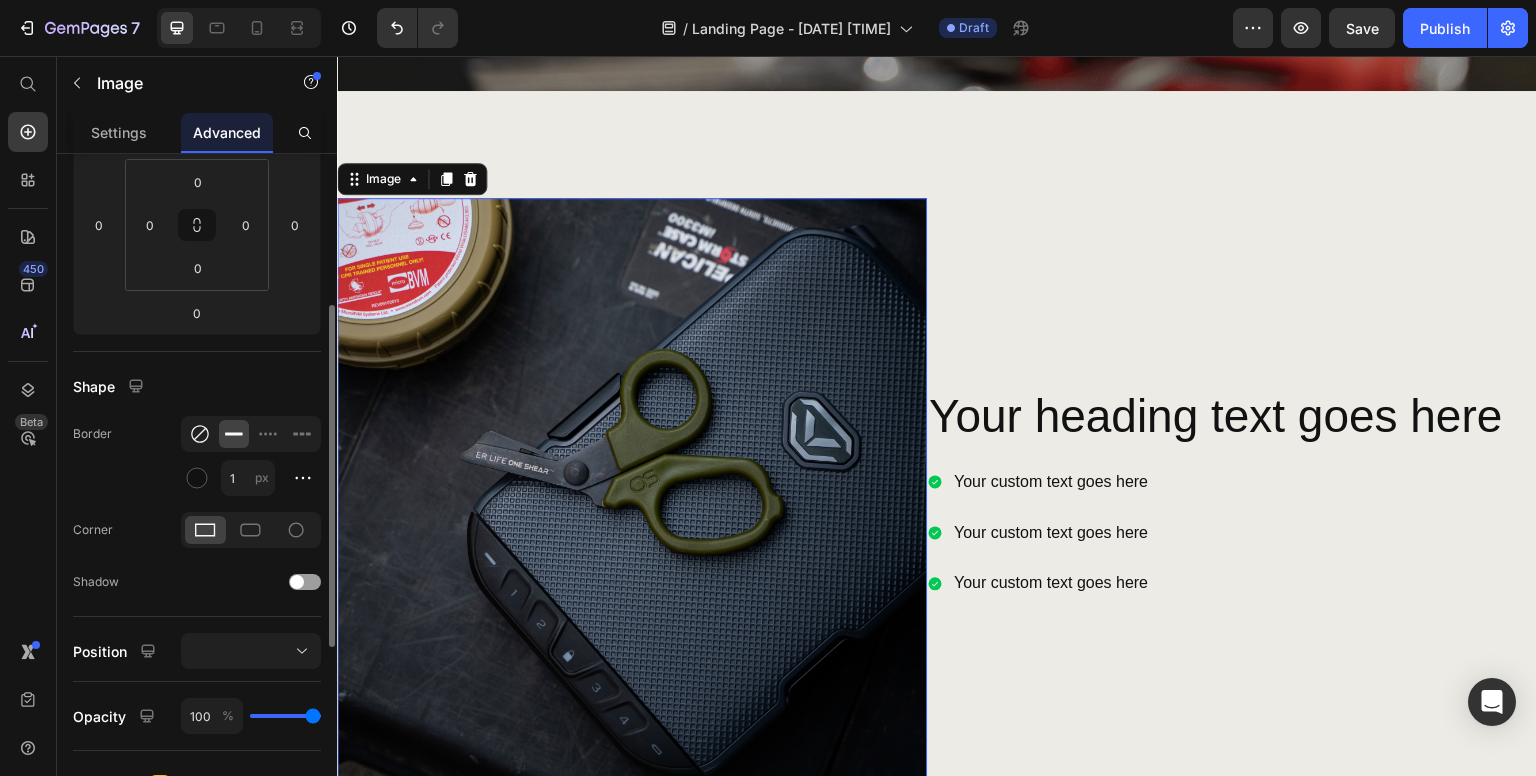 click 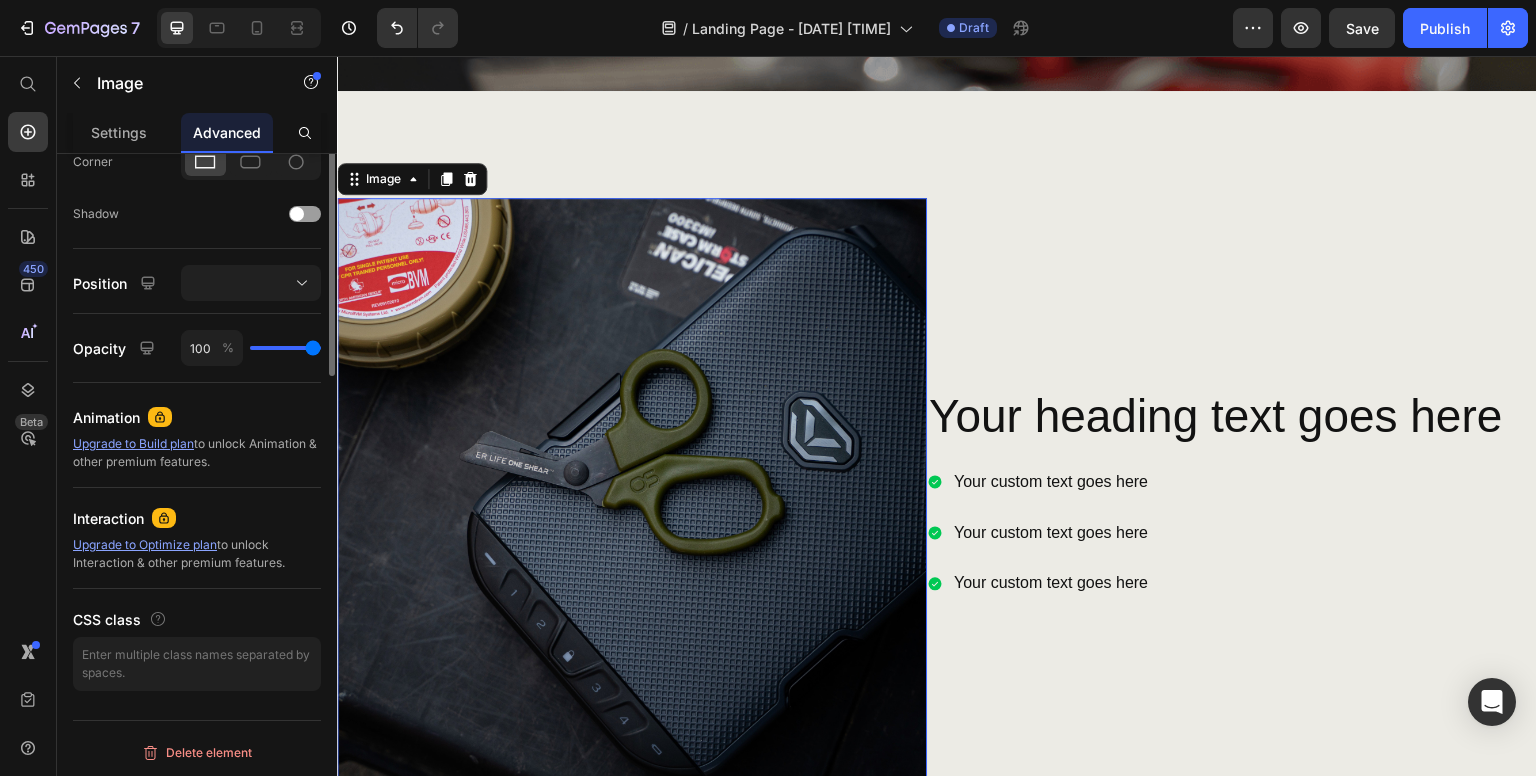 scroll, scrollTop: 324, scrollLeft: 0, axis: vertical 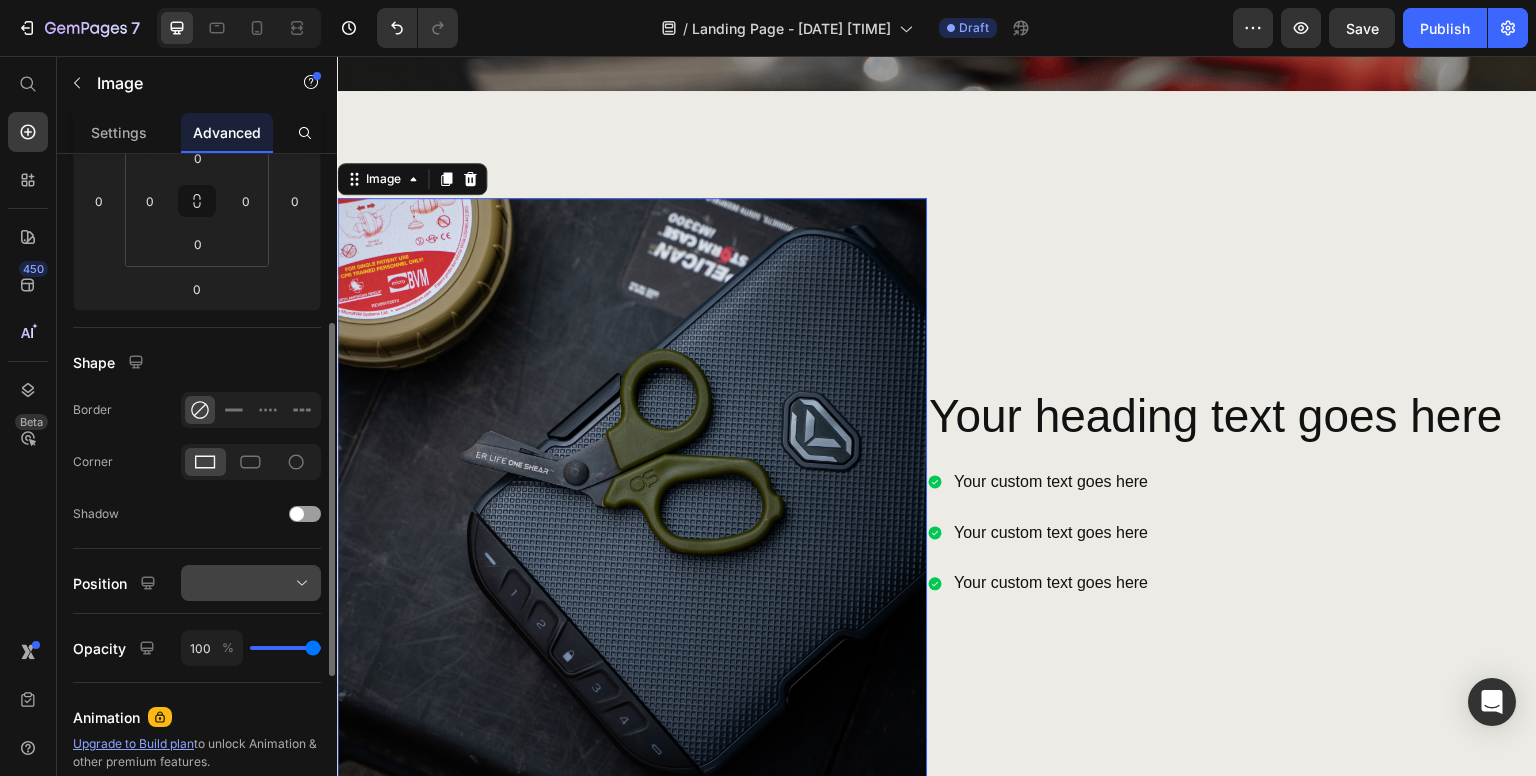click at bounding box center [251, 583] 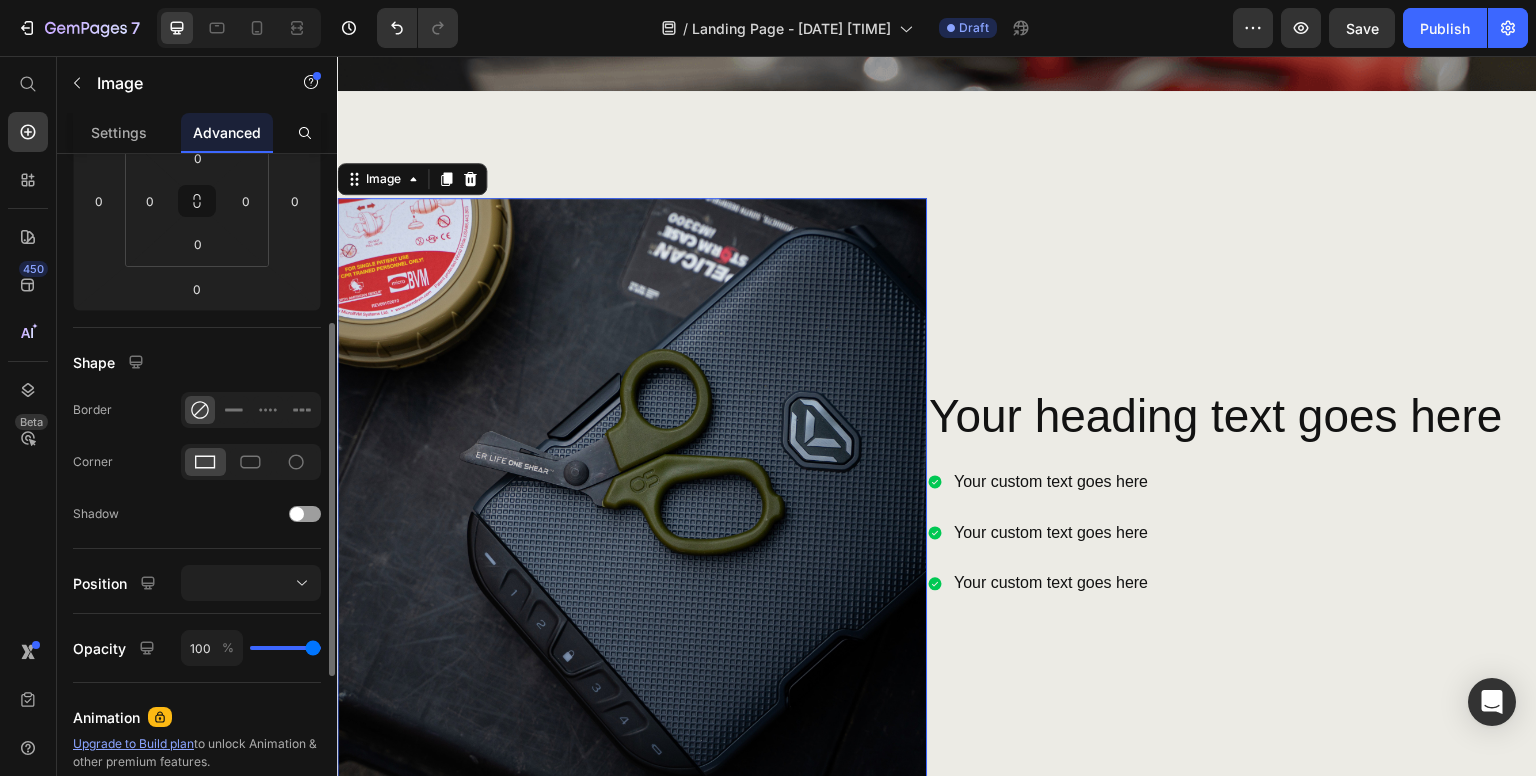 click on "Shape Border Corner Shadow" 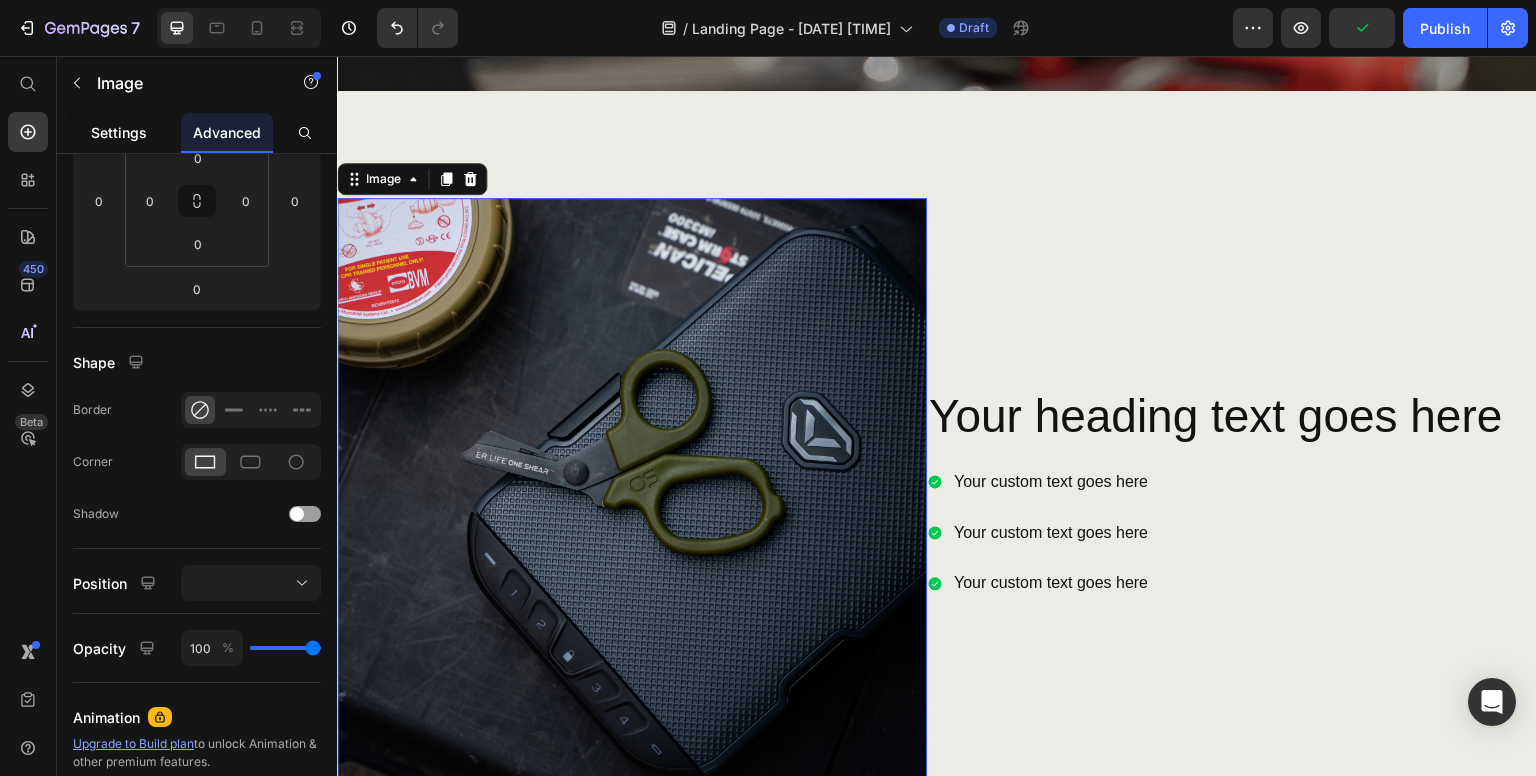 click on "Settings" at bounding box center [119, 132] 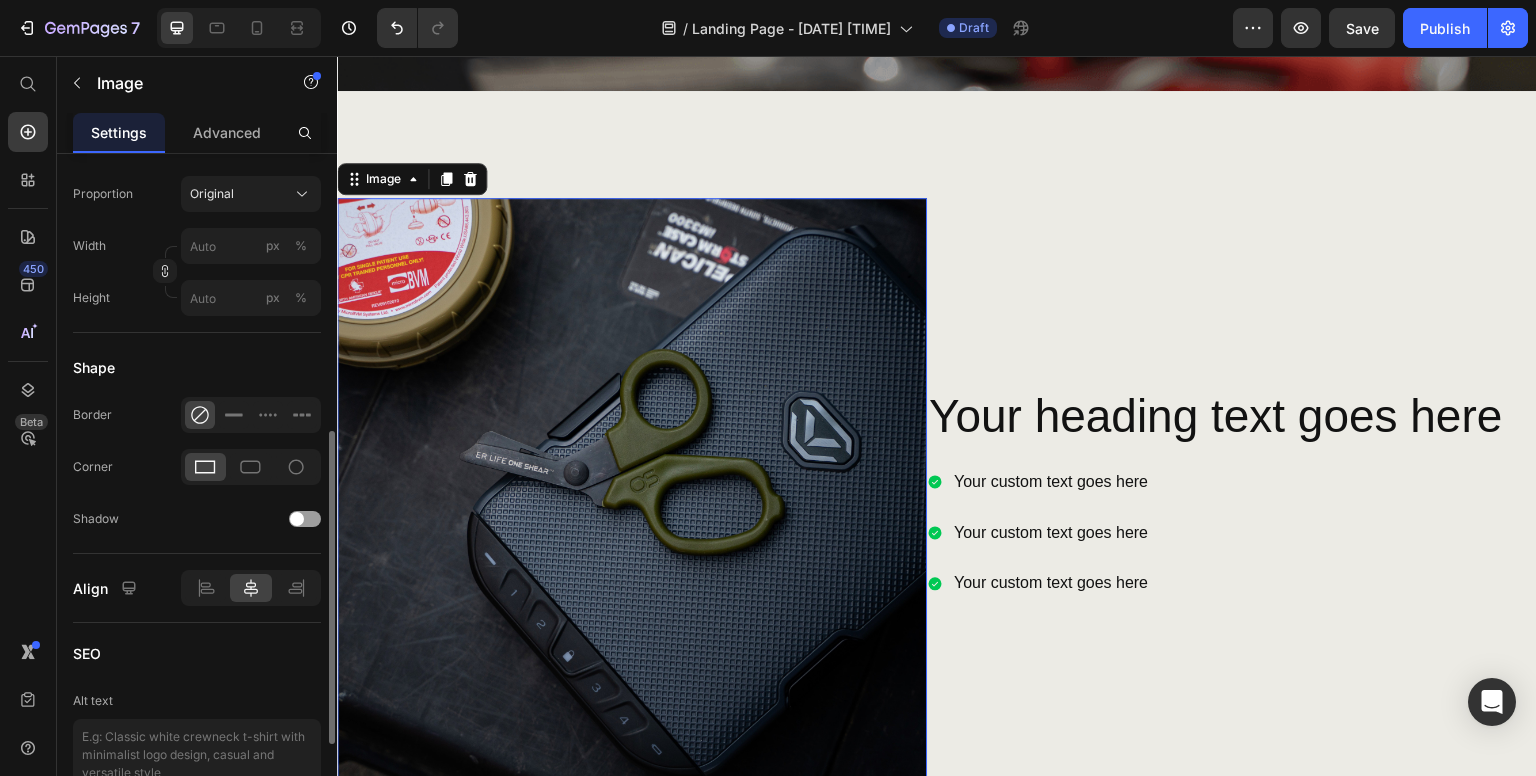 scroll, scrollTop: 790, scrollLeft: 0, axis: vertical 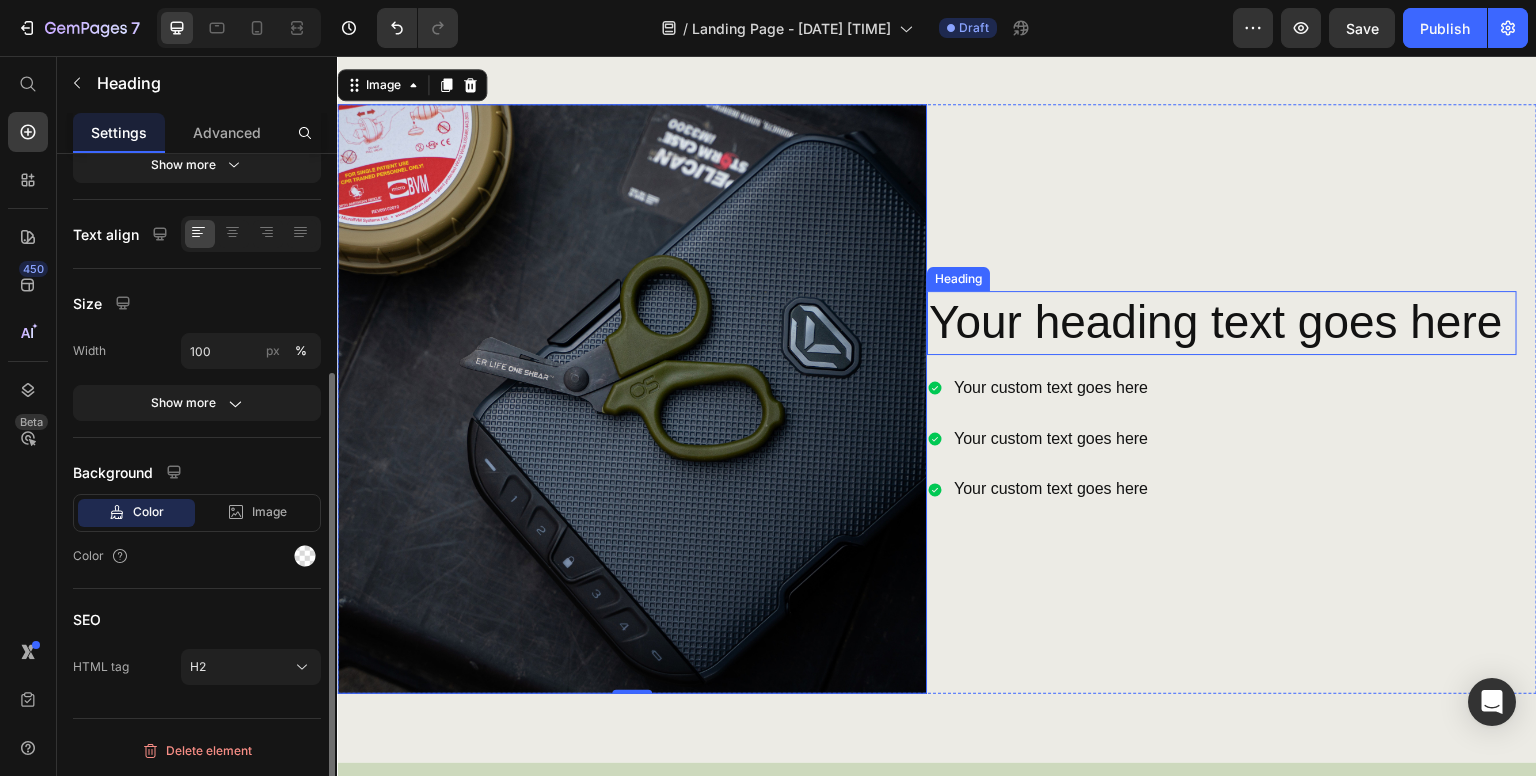 click on "Your heading text goes here" at bounding box center (1222, 323) 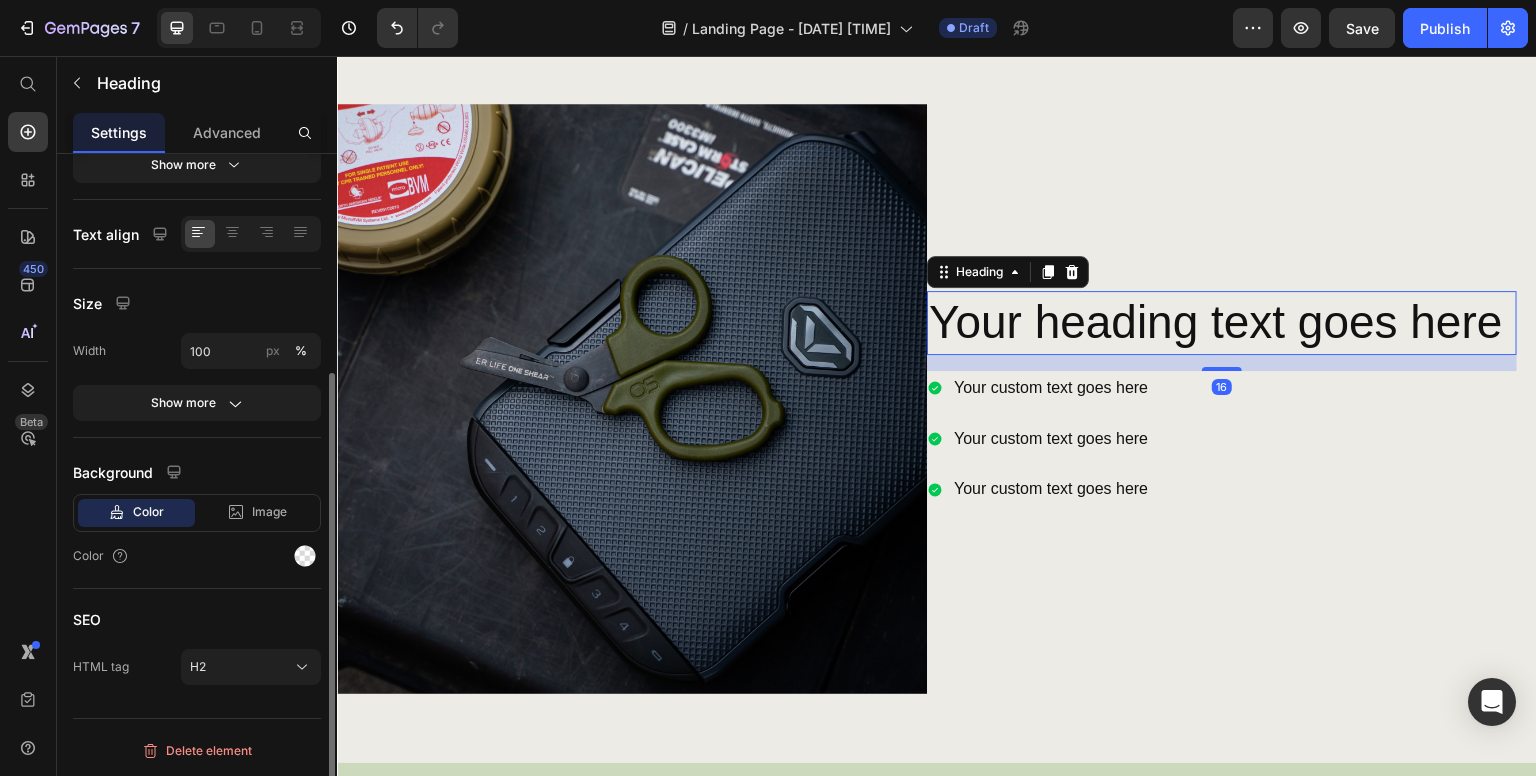 scroll, scrollTop: 0, scrollLeft: 0, axis: both 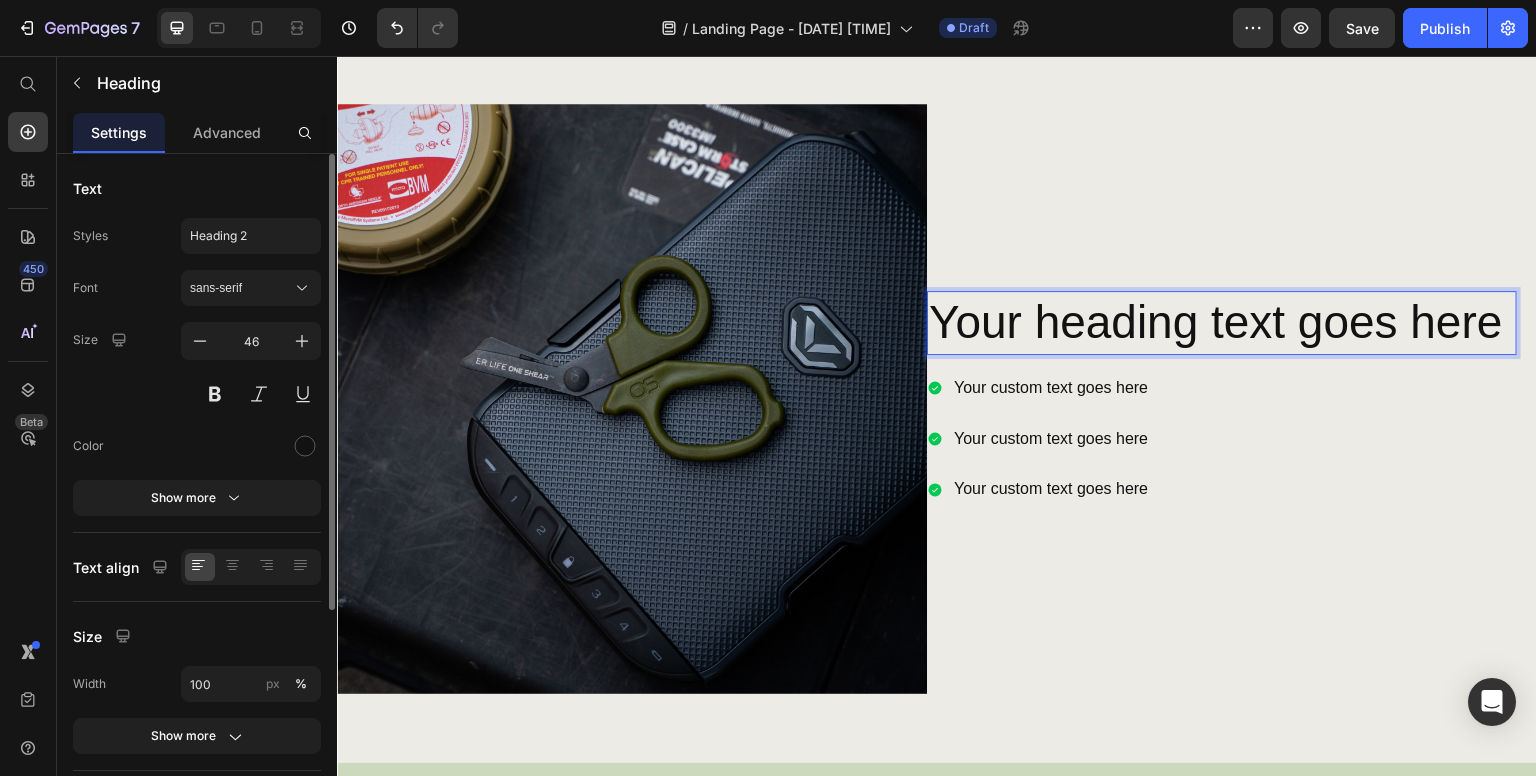 click on "Your heading text goes here" at bounding box center [1222, 323] 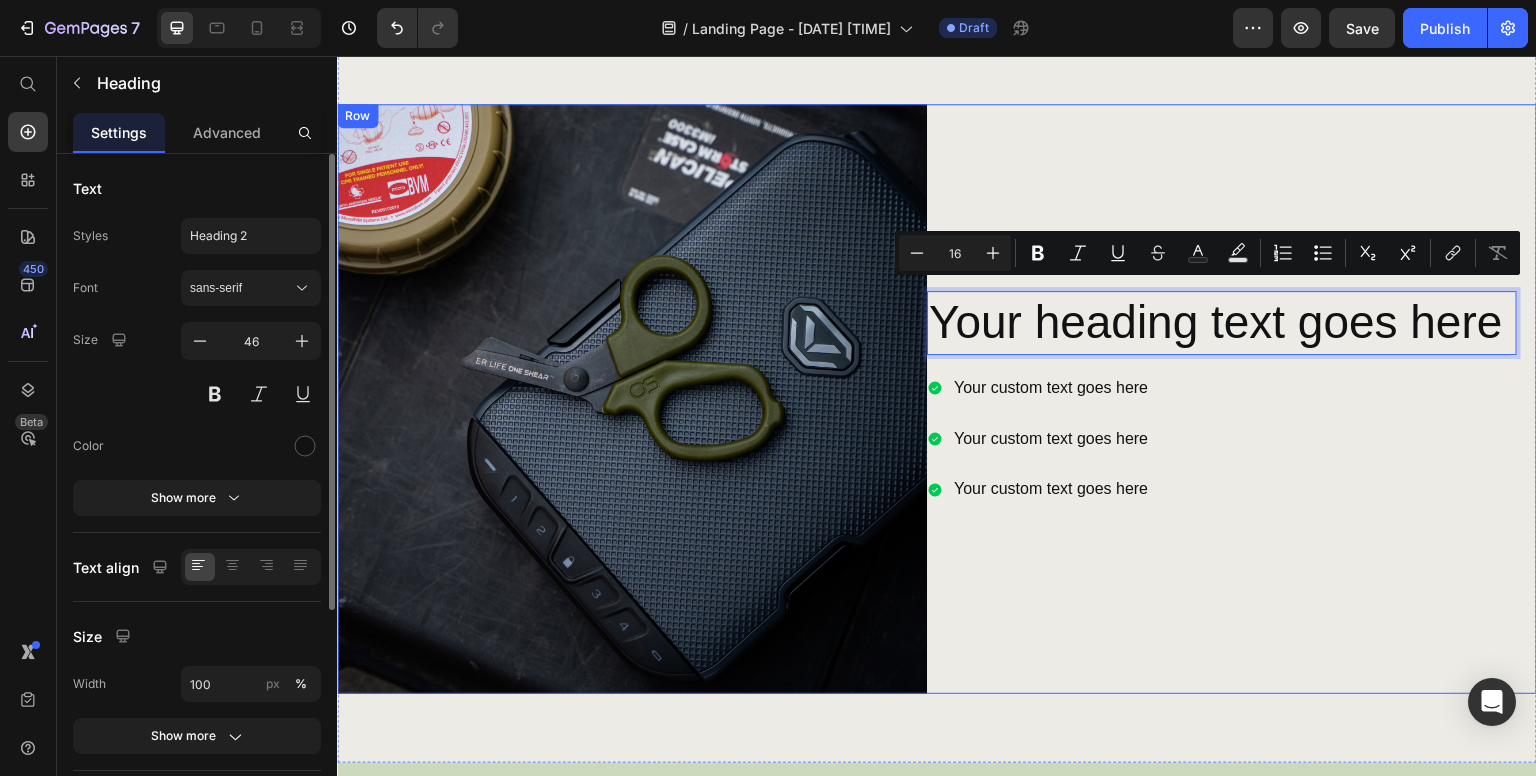 click on "Your heading text goes here Heading   16 Your custom text goes here Your custom text goes here Your custom text goes here Item List" at bounding box center (1222, 399) 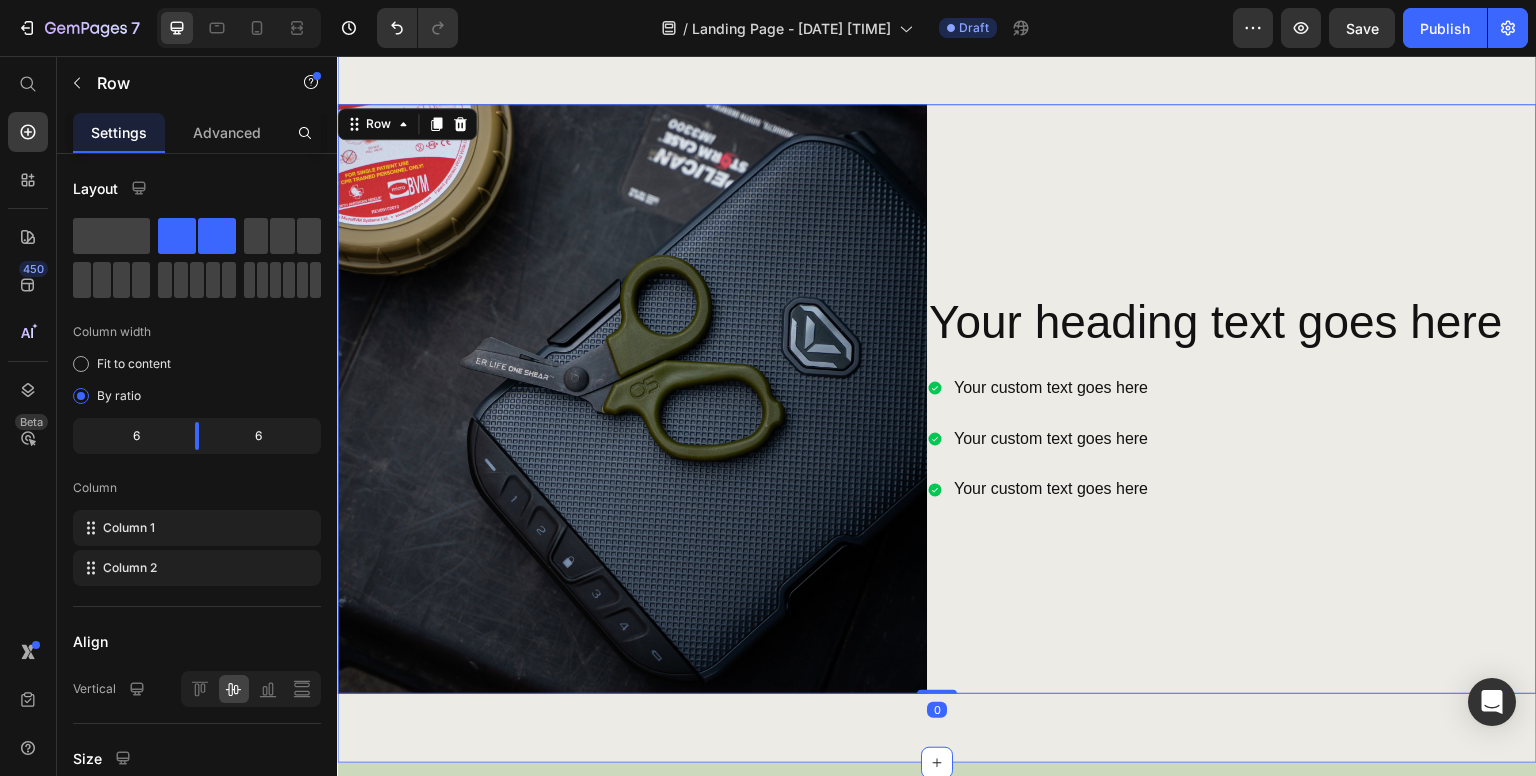 click on "Heading Image Your heading text goes here Heading Your custom text goes here Your custom text goes here Your custom text goes here Item List Row   0" at bounding box center (937, 365) 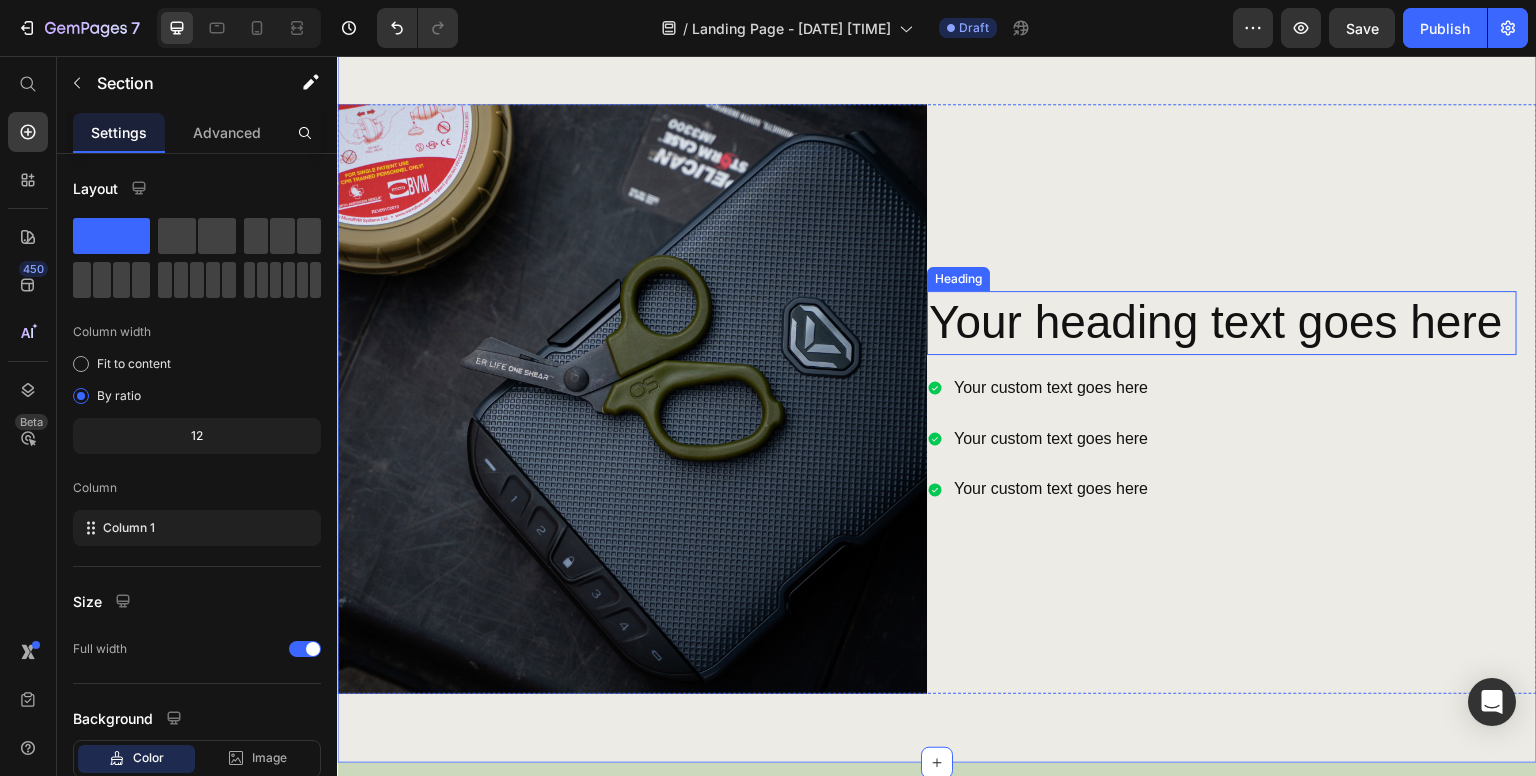 click on "Your heading text goes here" at bounding box center [1222, 323] 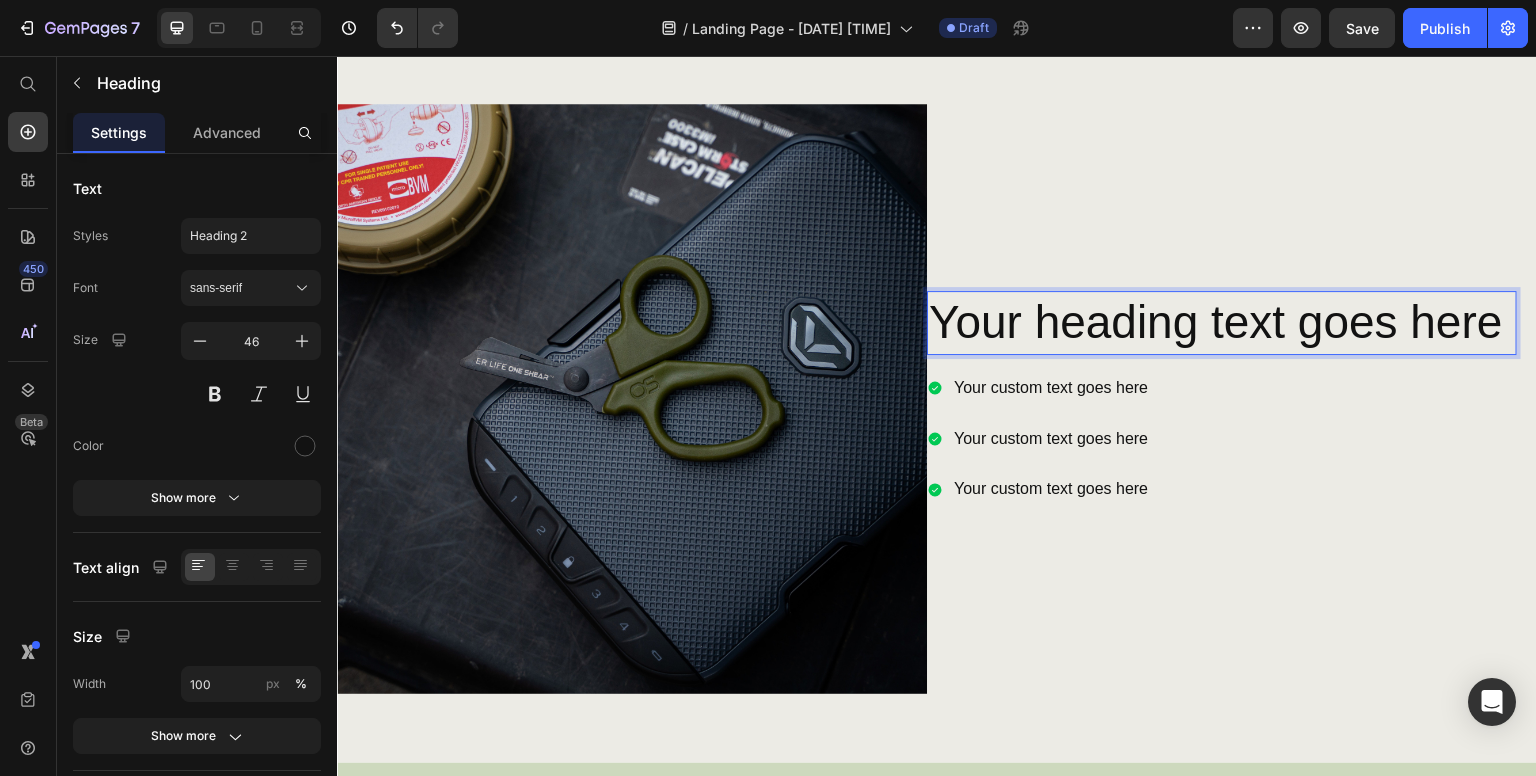 click on "Your heading text goes here" at bounding box center (1222, 323) 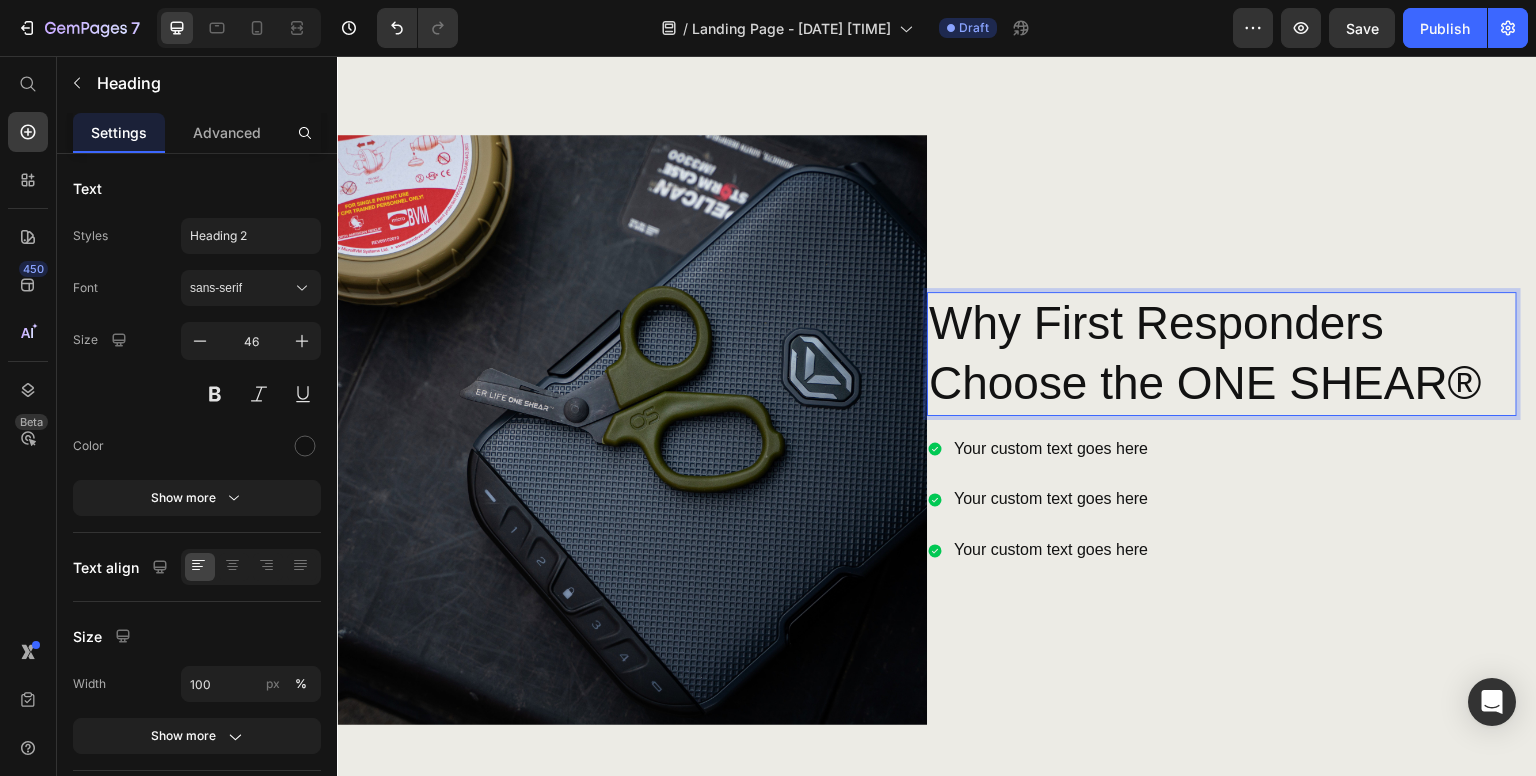 scroll, scrollTop: 840, scrollLeft: 0, axis: vertical 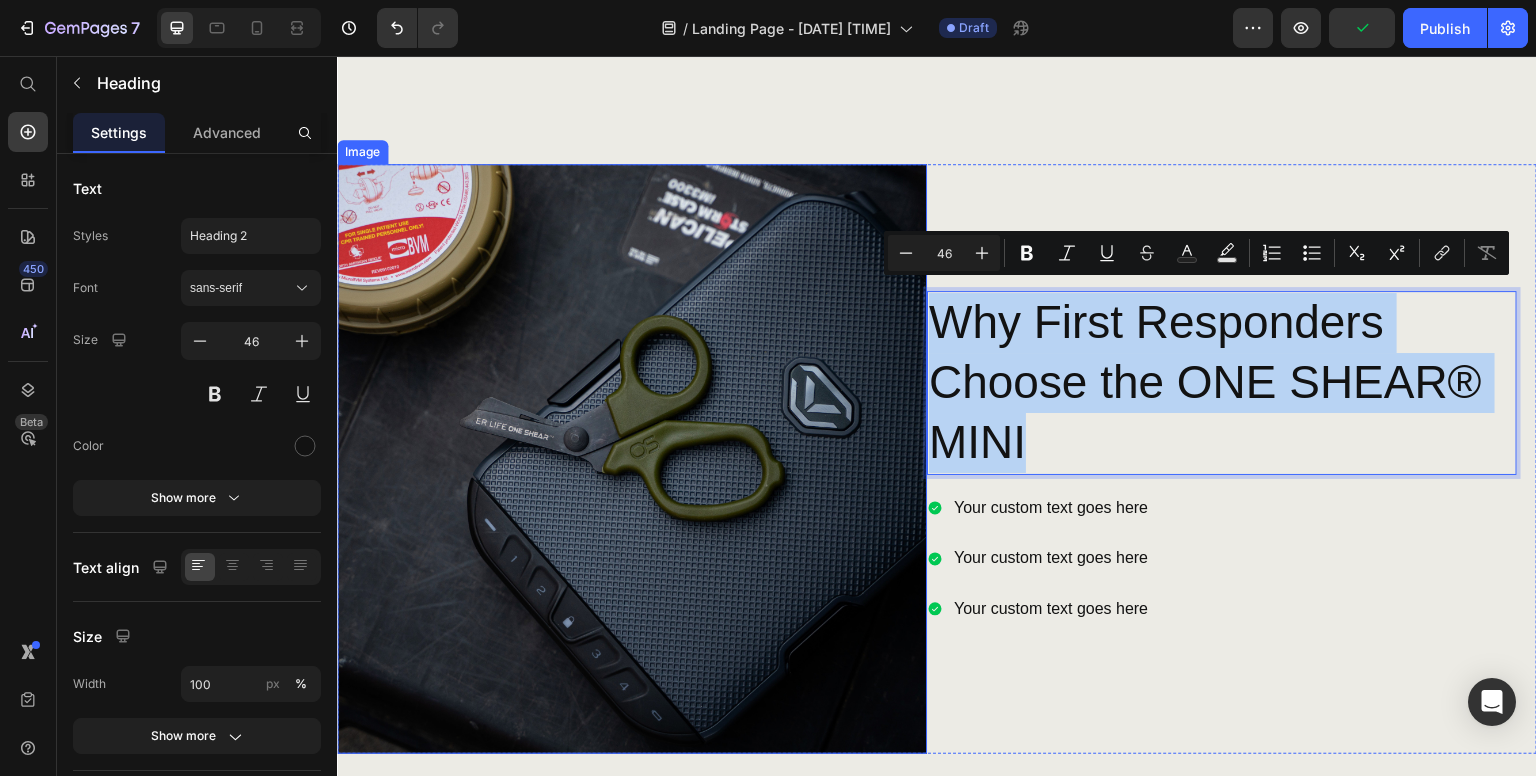 drag, startPoint x: 1038, startPoint y: 425, endPoint x: 916, endPoint y: 310, distance: 167.6574 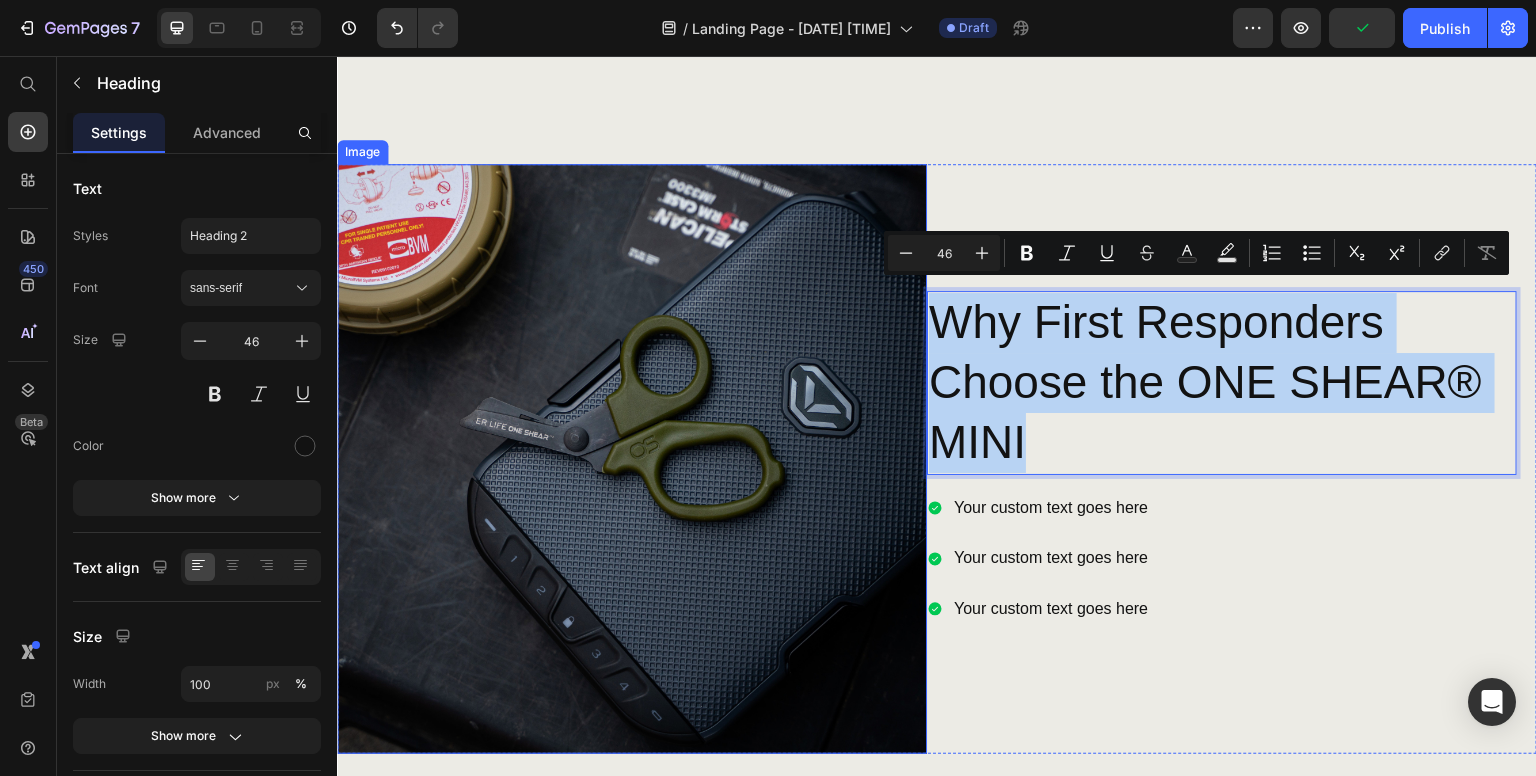 click on "Image Why First Responders Choose the ONE SHEAR® MINI Heading   16 Your custom text goes here Your custom text goes here Your custom text goes here Item List Row" at bounding box center (937, 459) 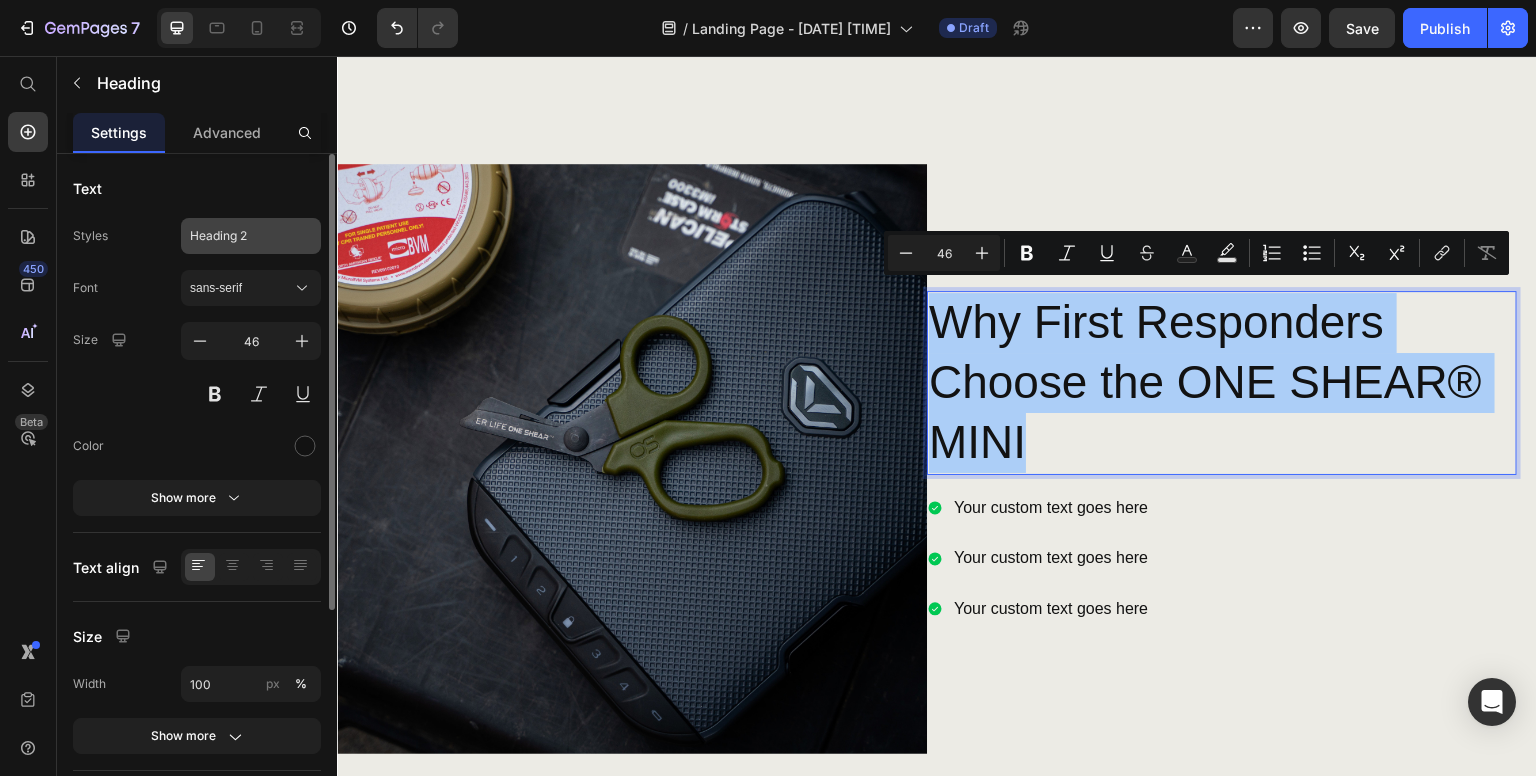 click on "Heading 2" at bounding box center [239, 236] 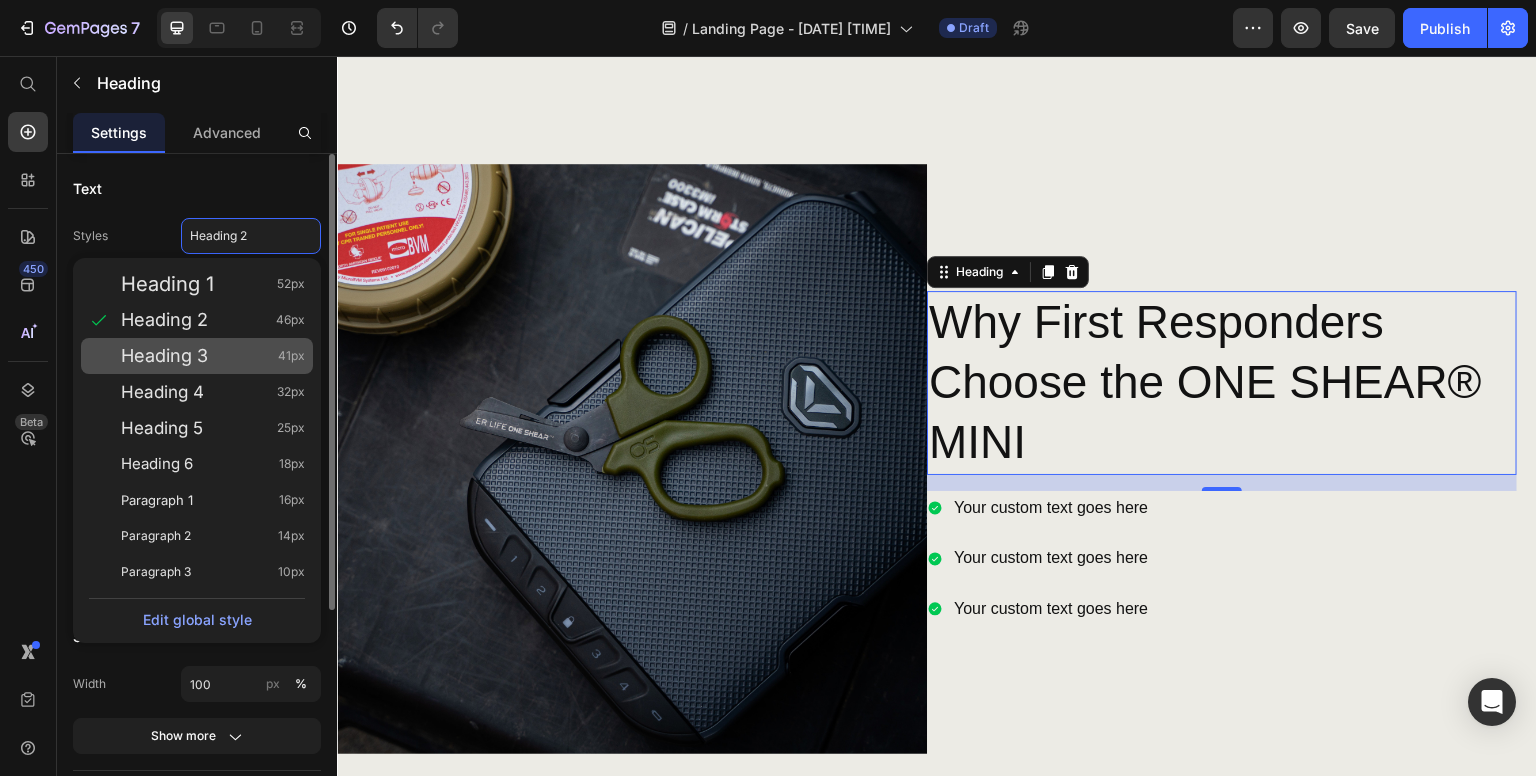 click on "Heading 3 41px" at bounding box center (213, 356) 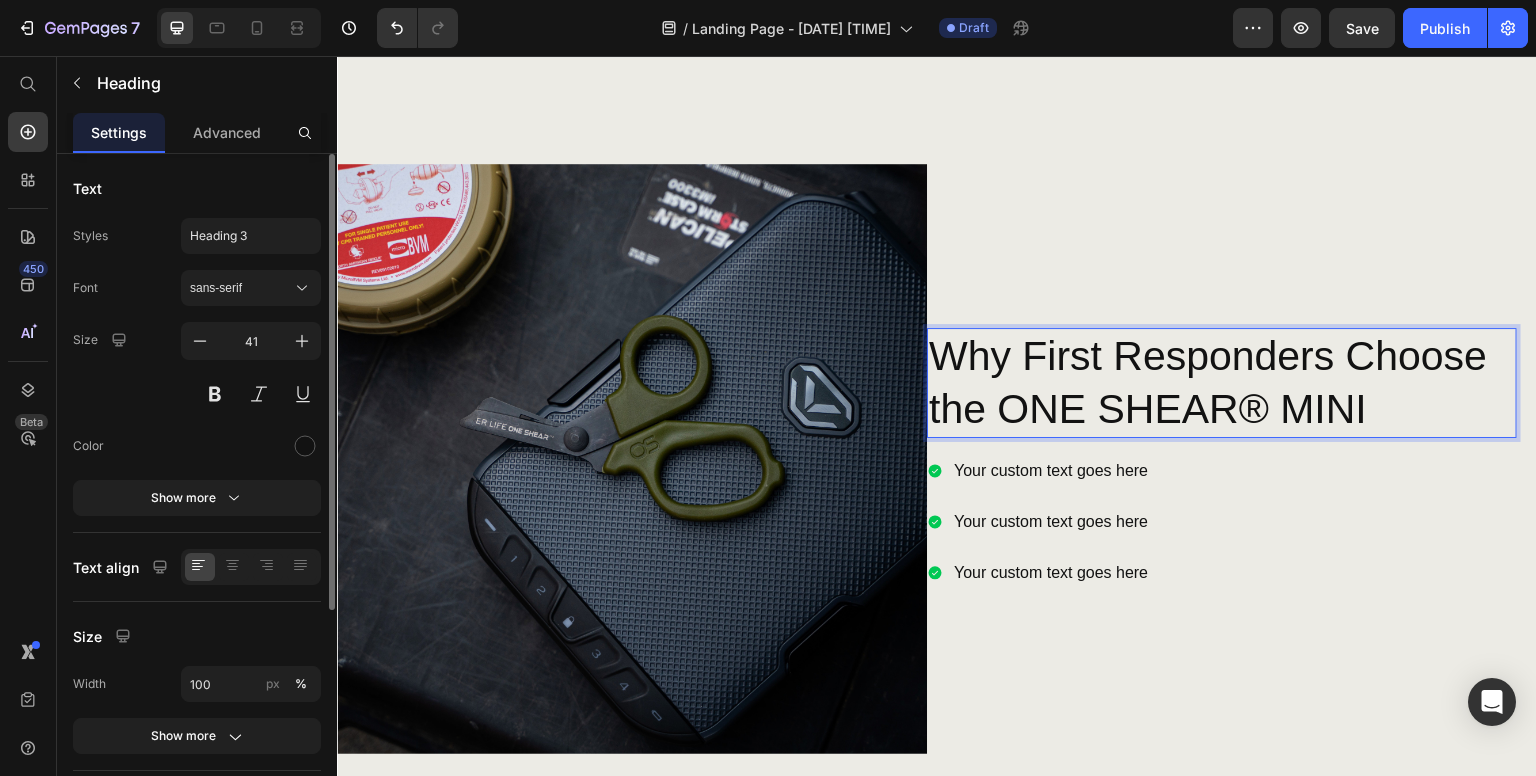 click on "Why First Responders Choose the ONE SHEAR® MINI" at bounding box center [1222, 383] 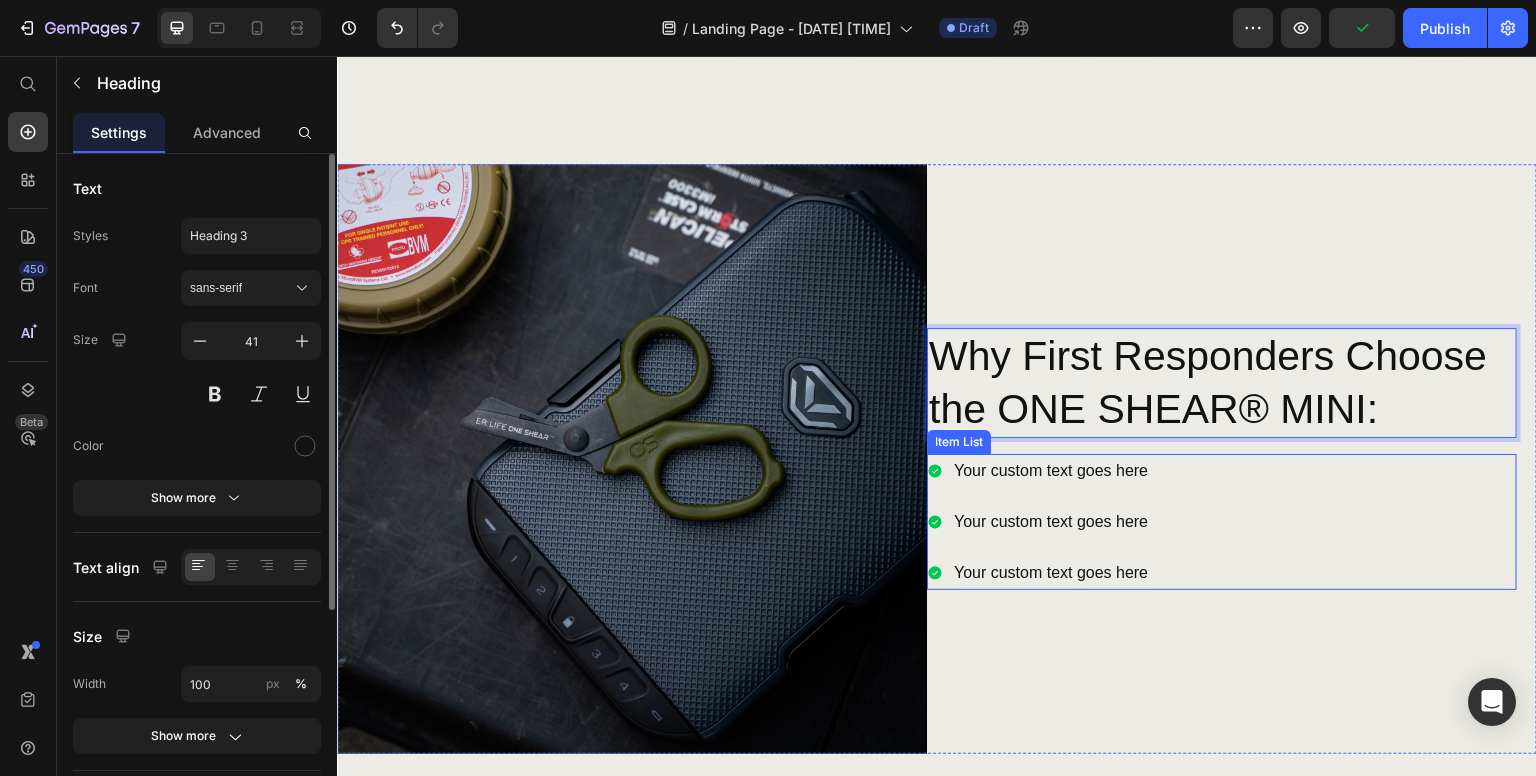 click on "Your custom text goes here" at bounding box center [1051, 471] 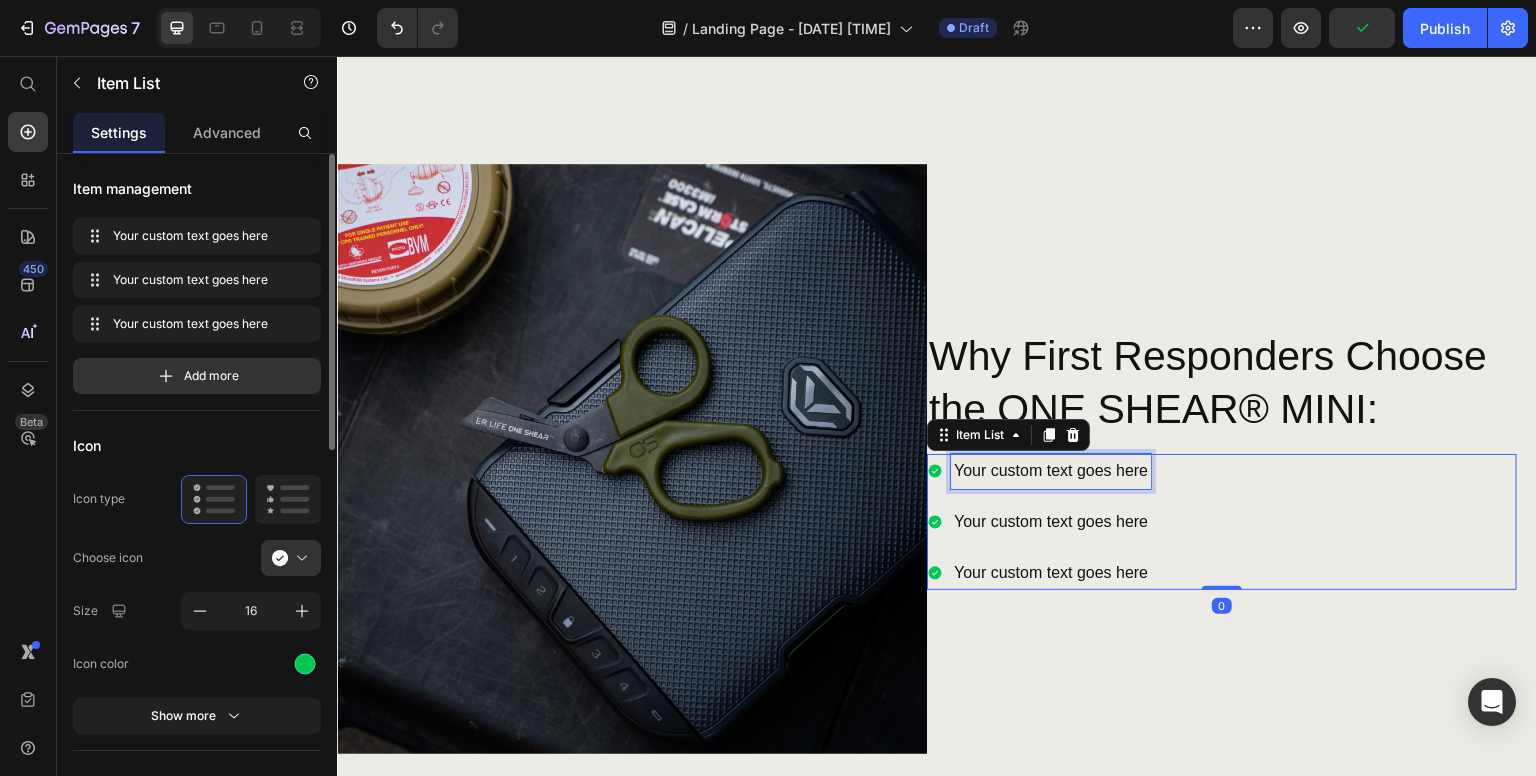 click on "Your custom text goes here" at bounding box center [1051, 471] 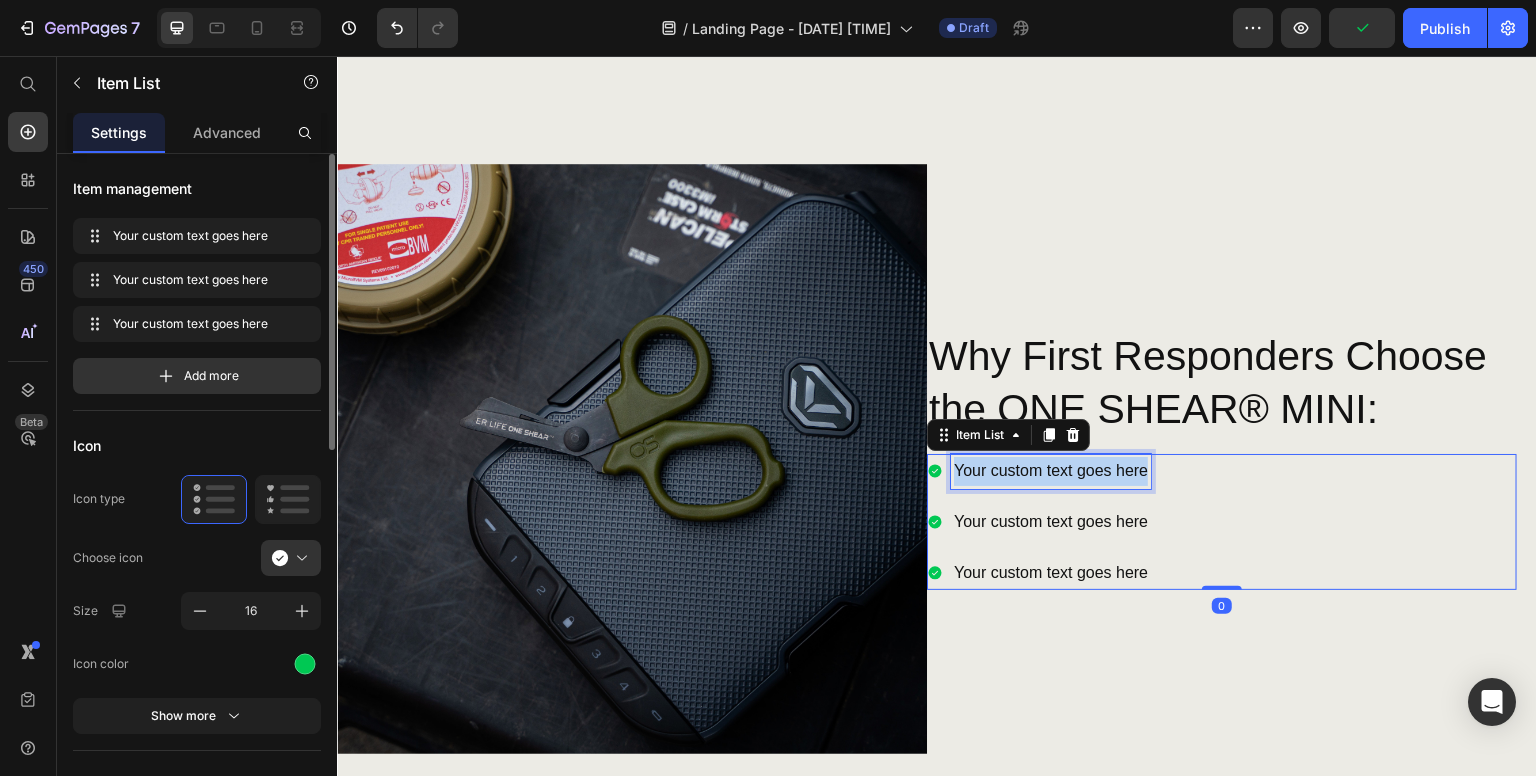 click on "Your custom text goes here" at bounding box center [1051, 471] 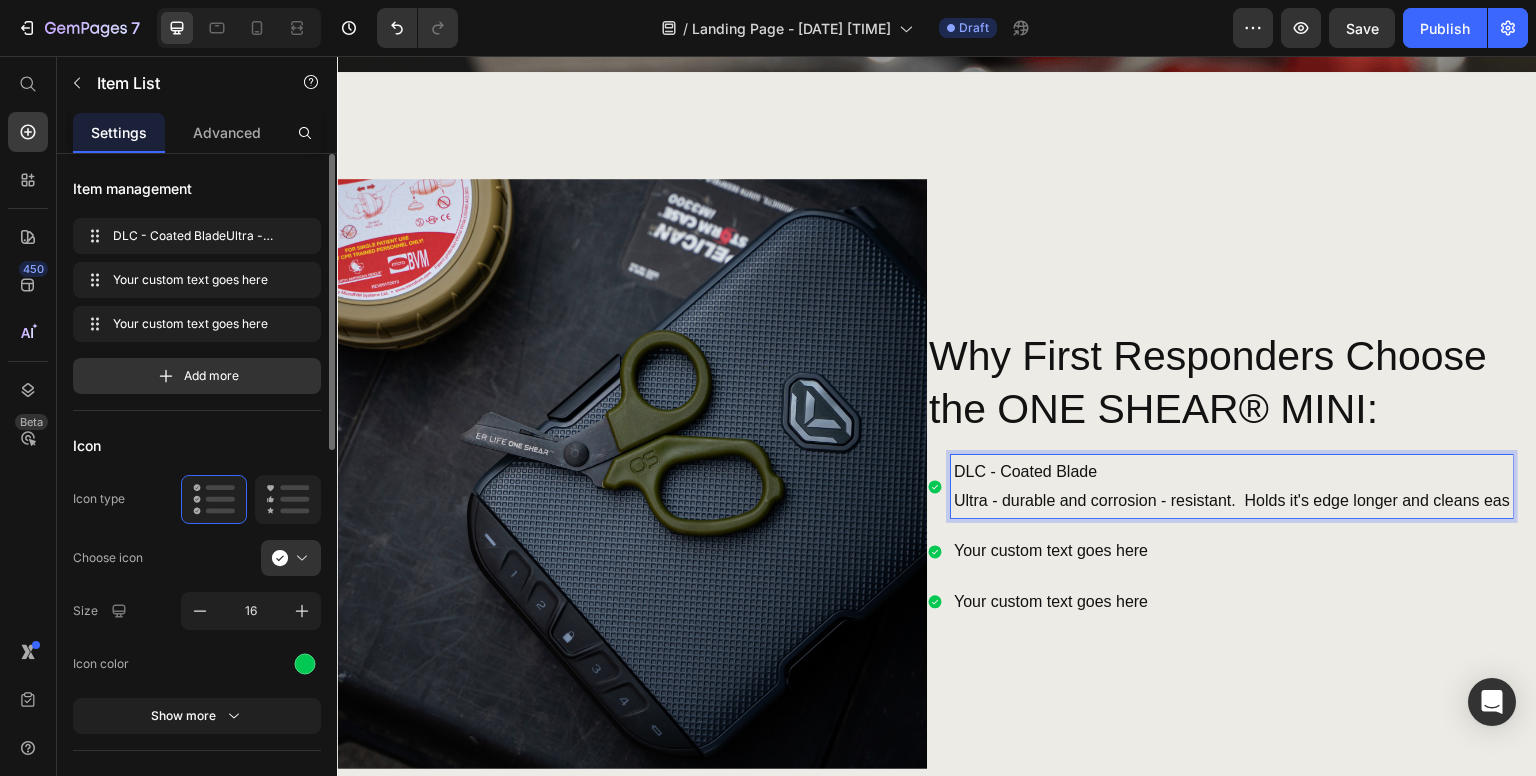 scroll, scrollTop: 811, scrollLeft: 0, axis: vertical 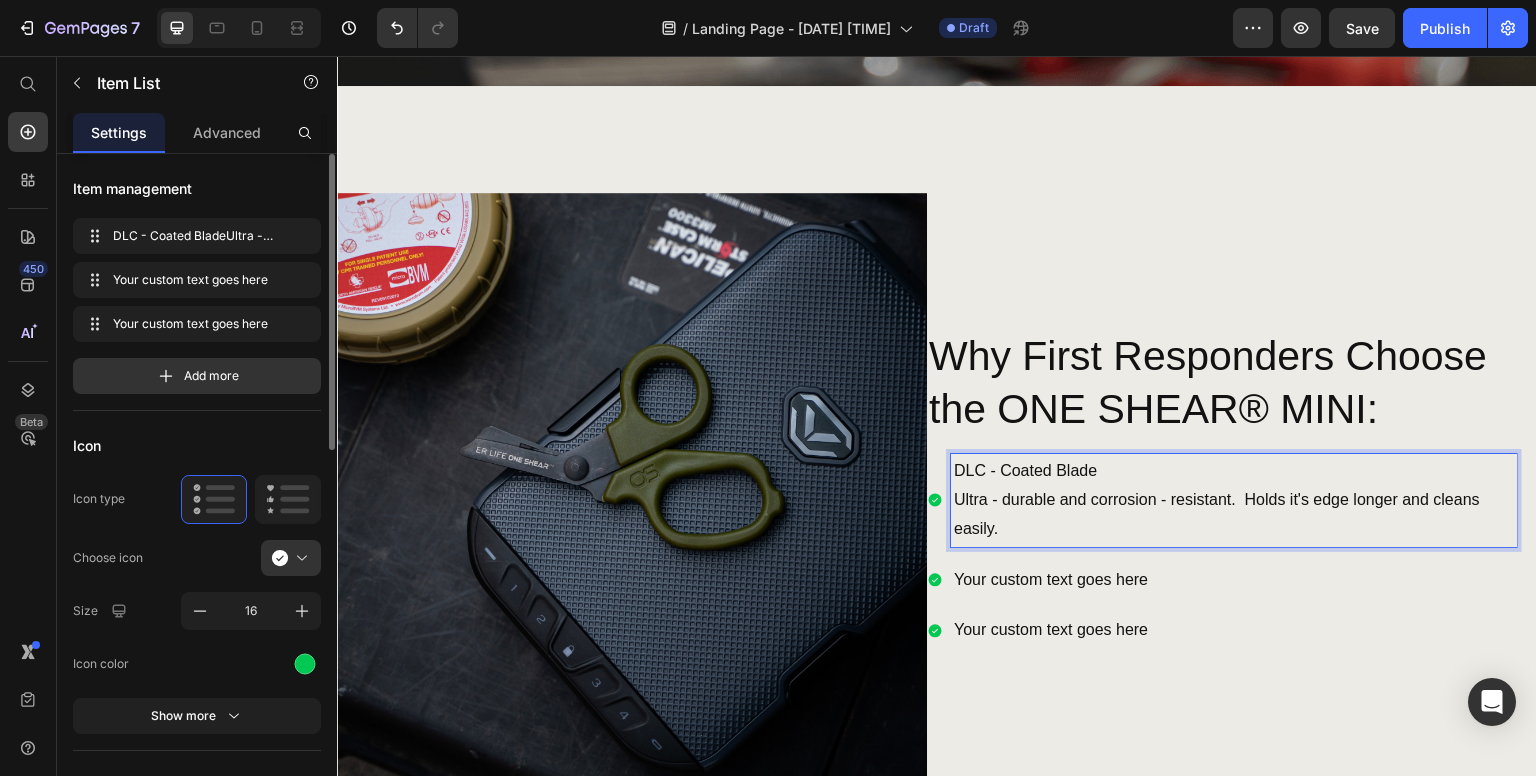 click on "DLC - Coated Blade" at bounding box center (1234, 471) 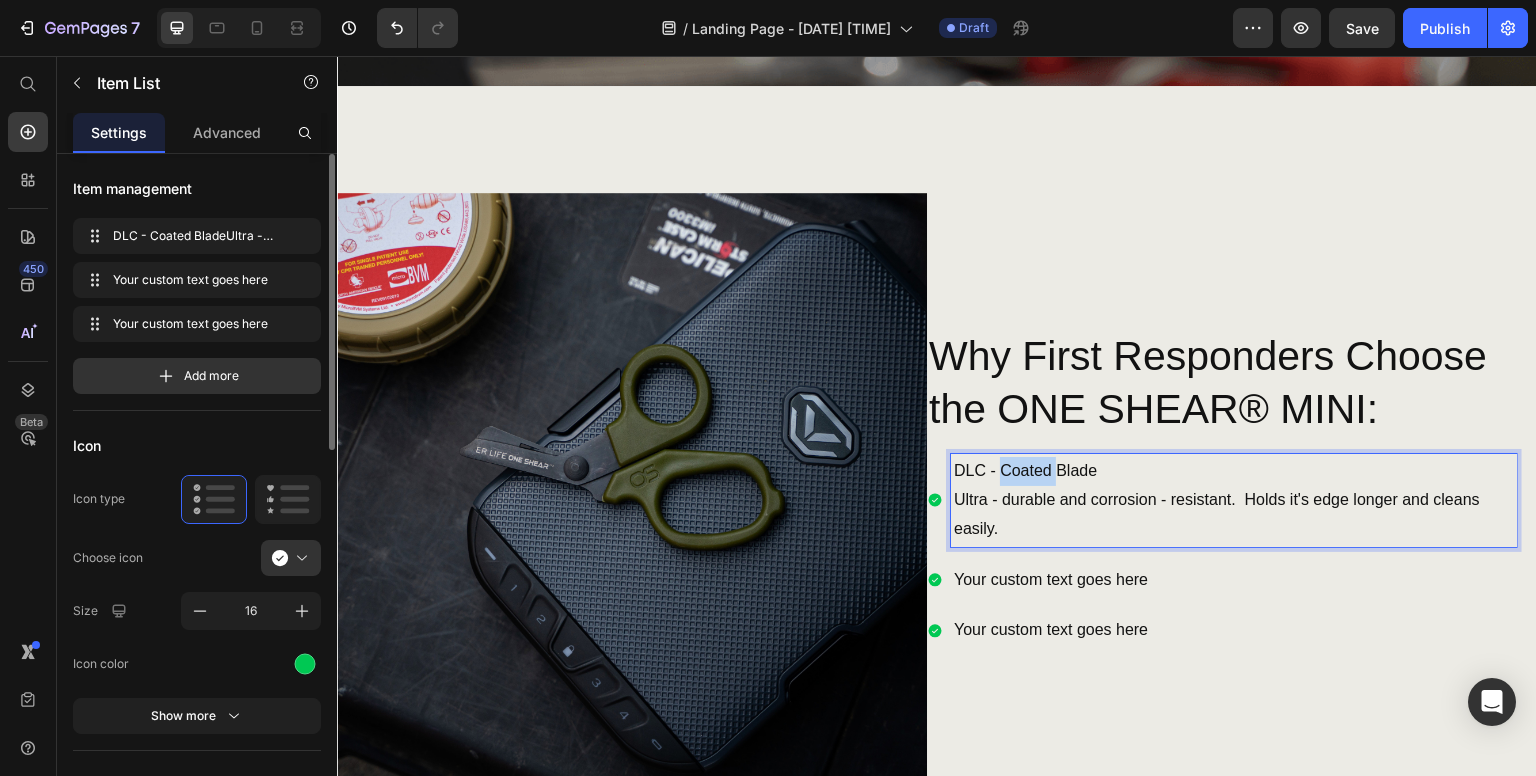 click on "DLC - Coated Blade" at bounding box center (1234, 471) 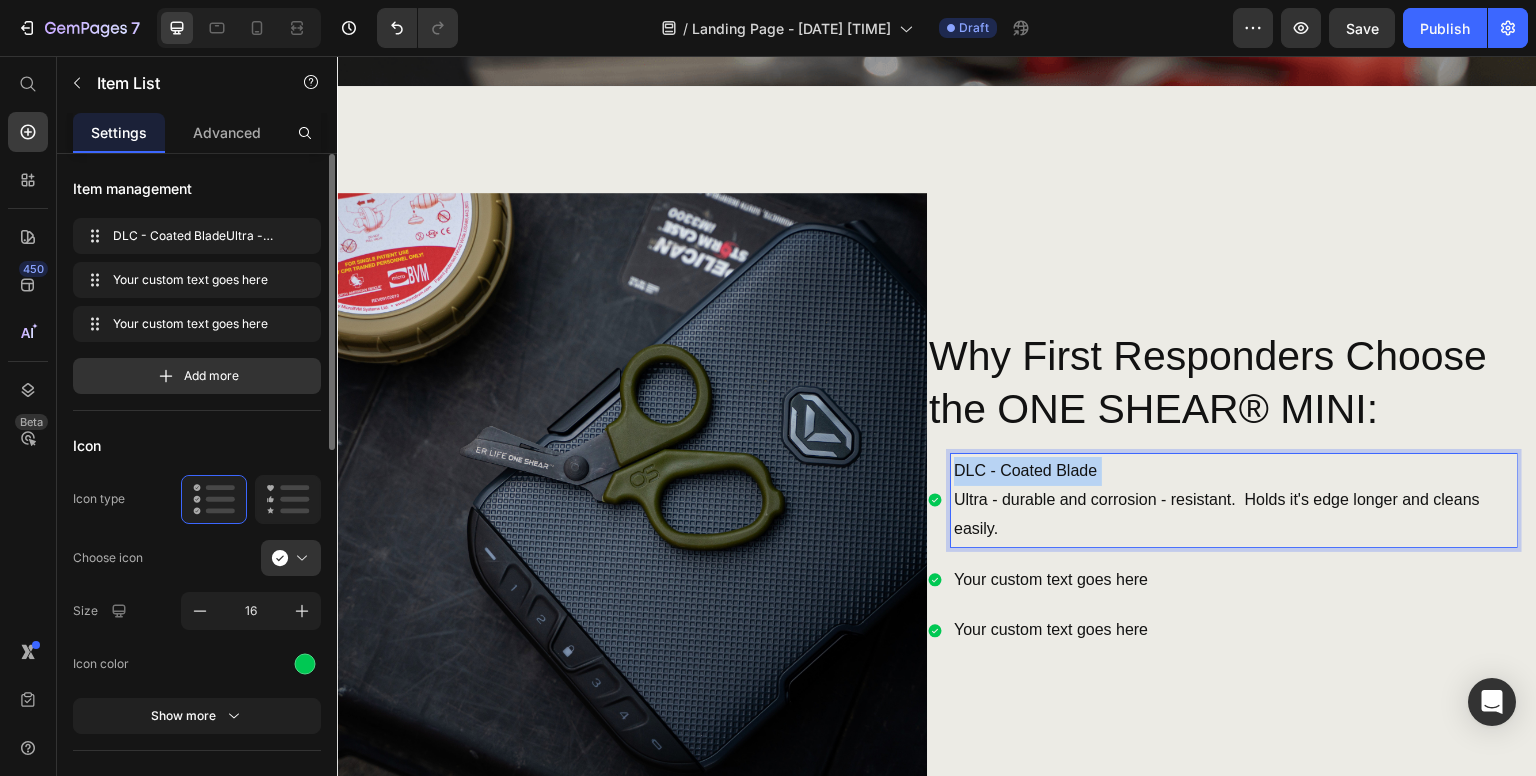 click on "DLC - Coated Blade" at bounding box center (1234, 471) 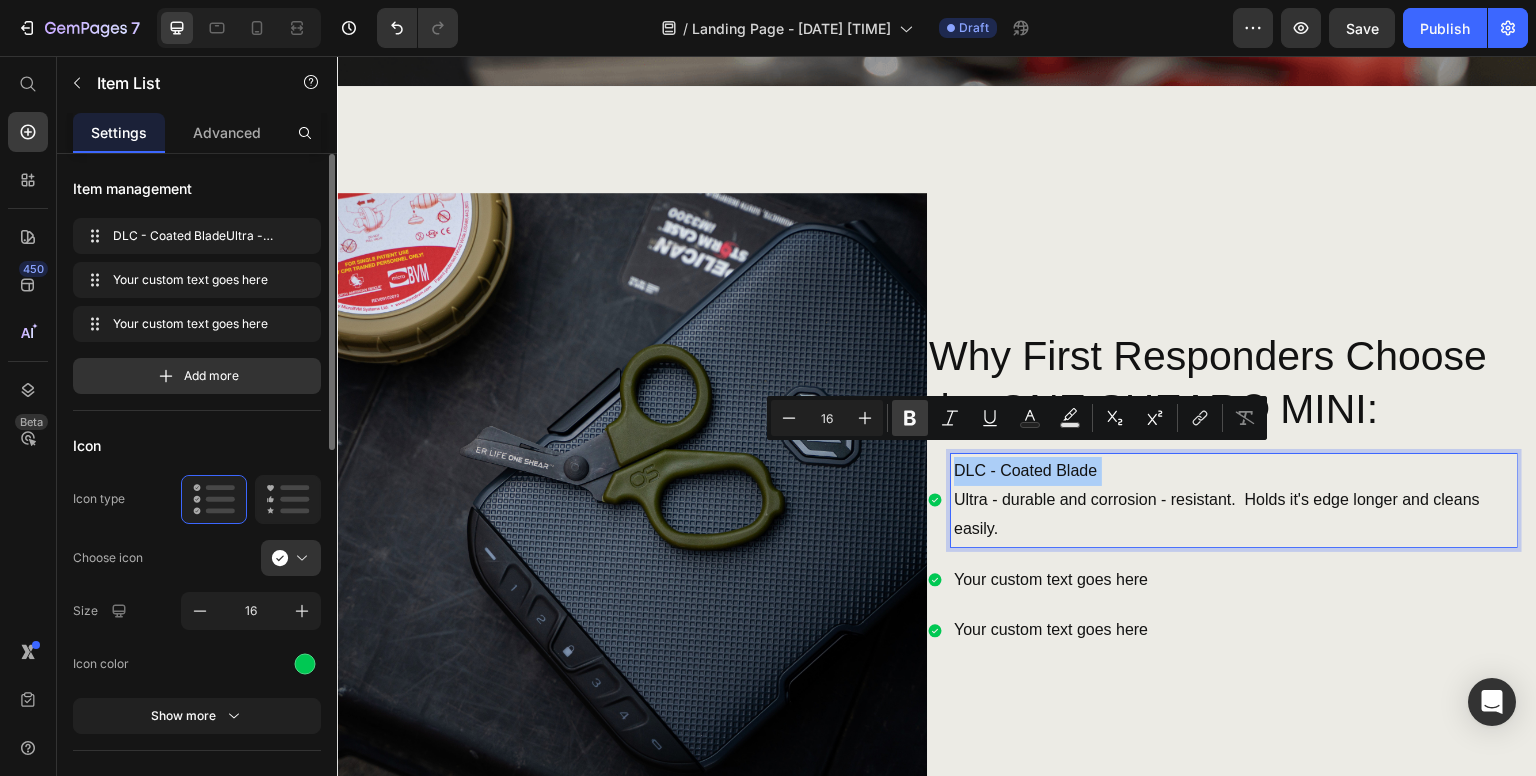 click 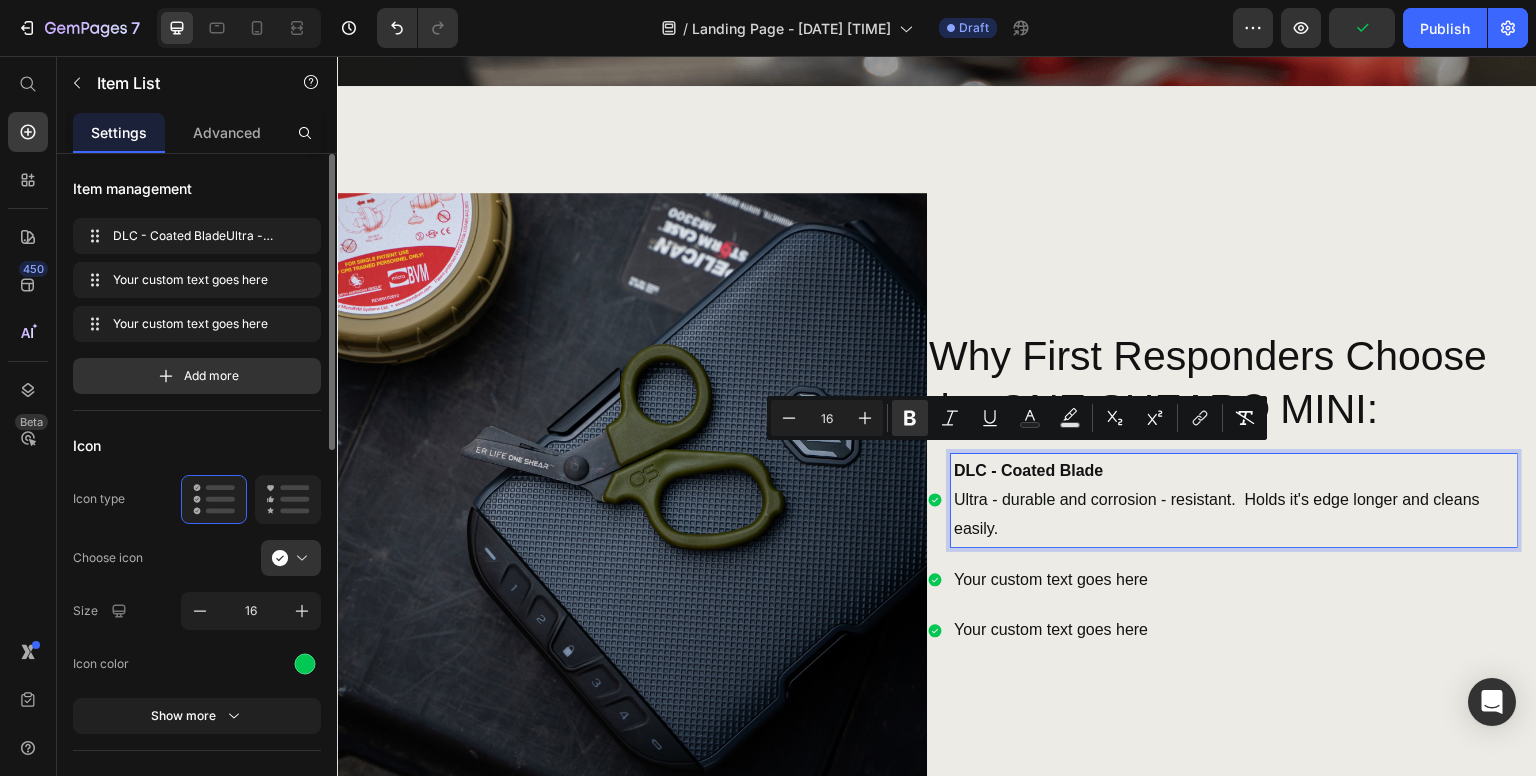 click on "Ultra - durable and corrosion - resistant.  Holds it's edge longer and cleans easily." at bounding box center [1234, 515] 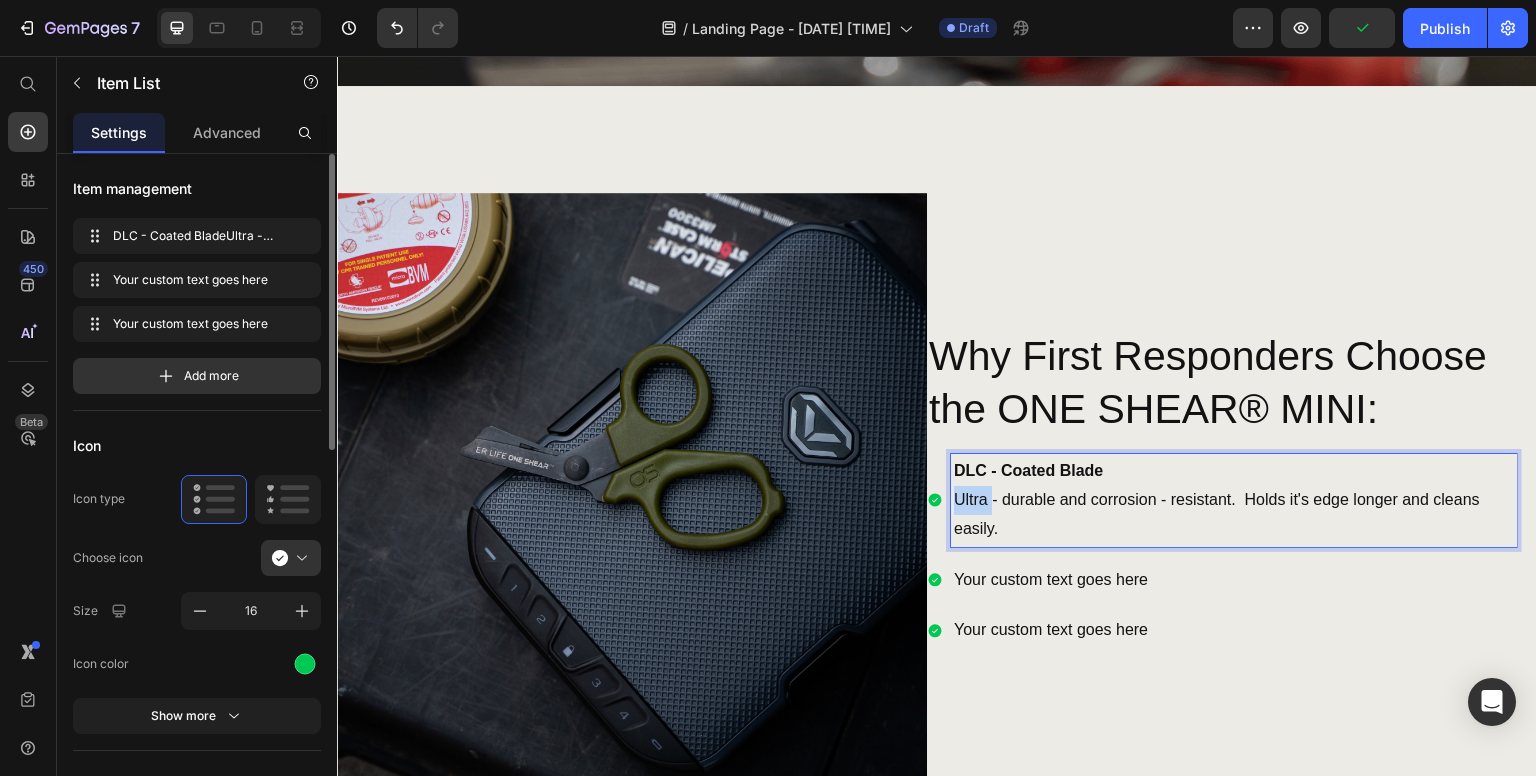 click on "Ultra - durable and corrosion - resistant.  Holds it's edge longer and cleans easily." at bounding box center (1234, 515) 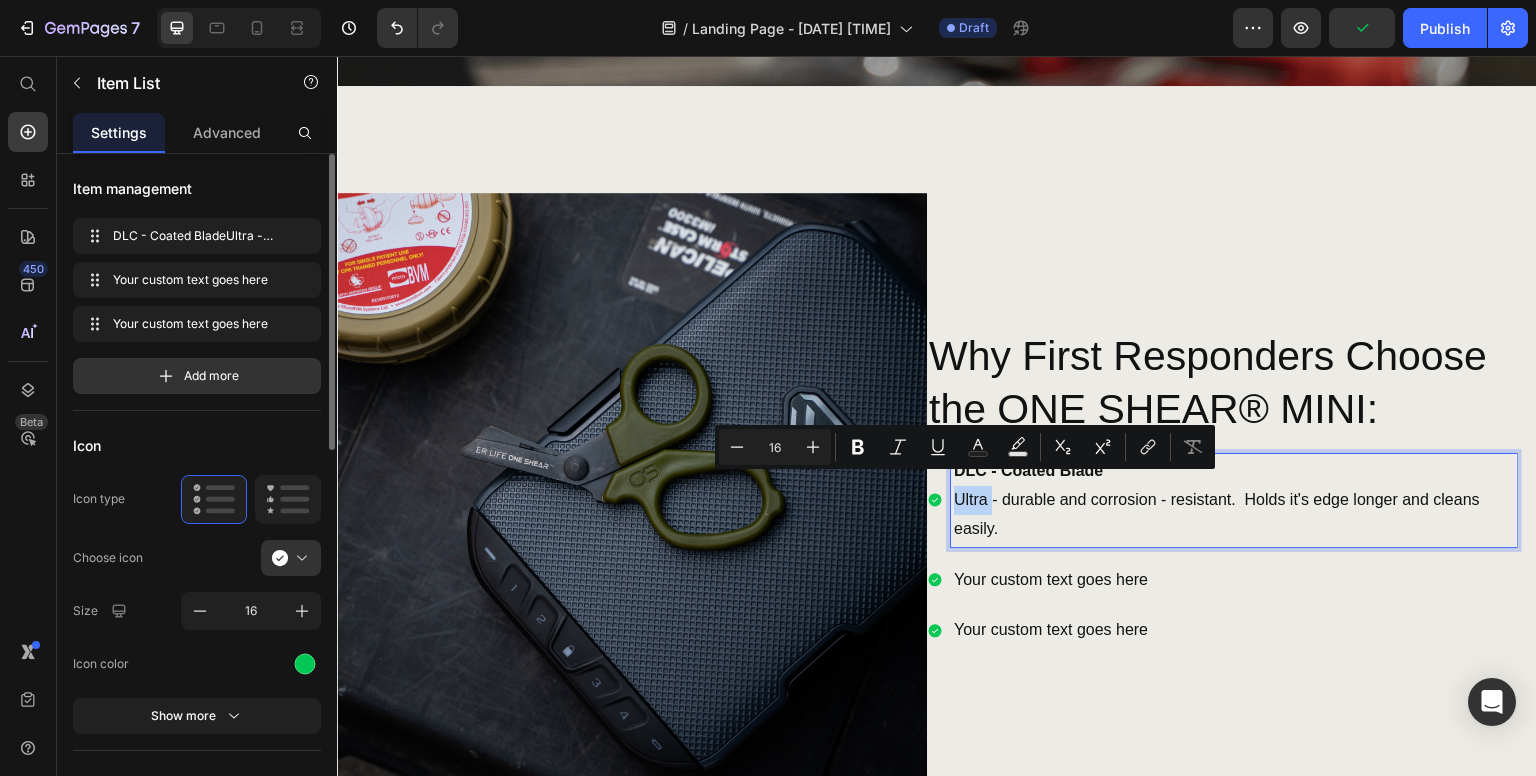 click on "Ultra - durable and corrosion - resistant.  Holds it's edge longer and cleans easily." at bounding box center [1234, 515] 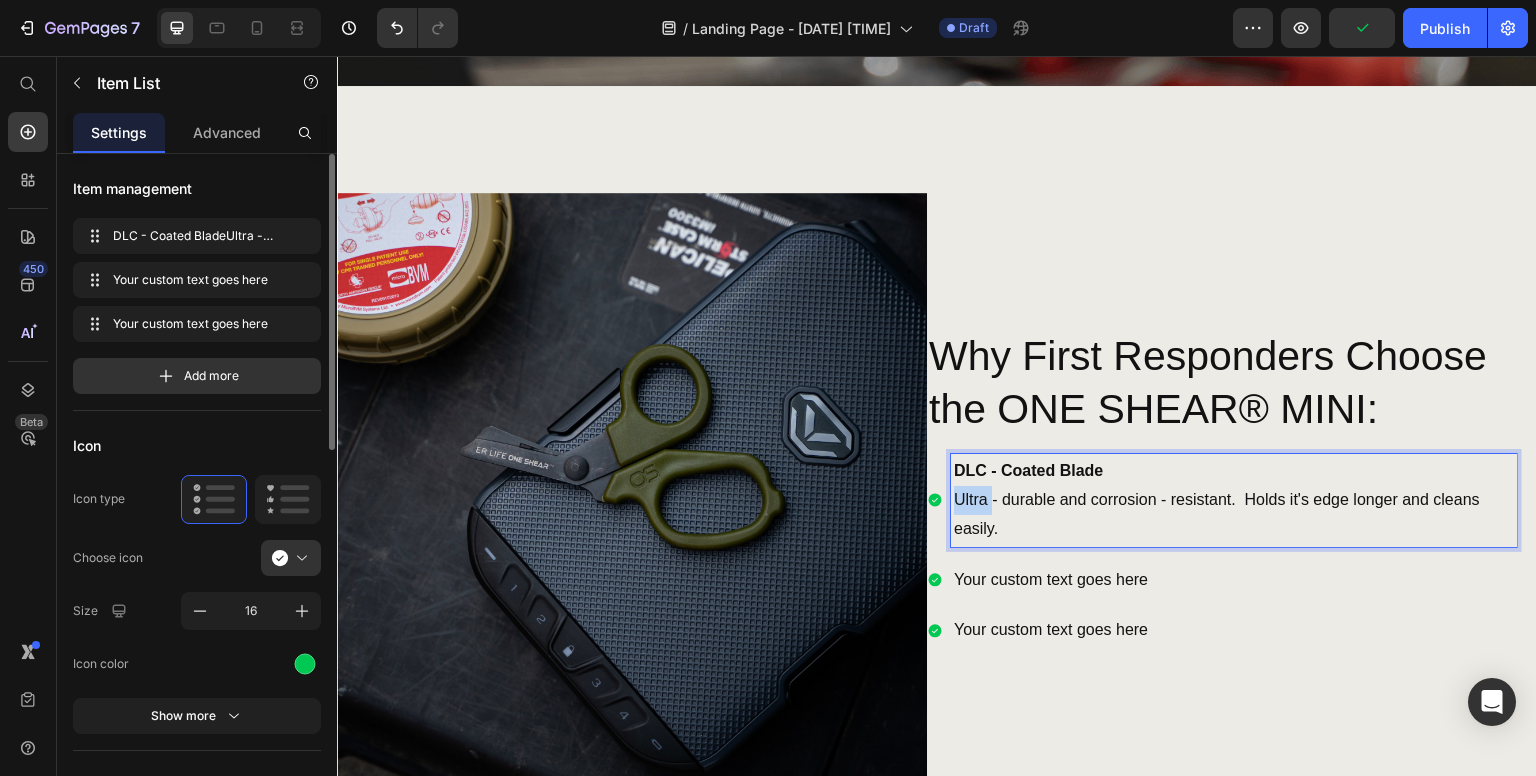 click on "Ultra - durable and corrosion - resistant.  Holds it's edge longer and cleans easily." at bounding box center [1234, 515] 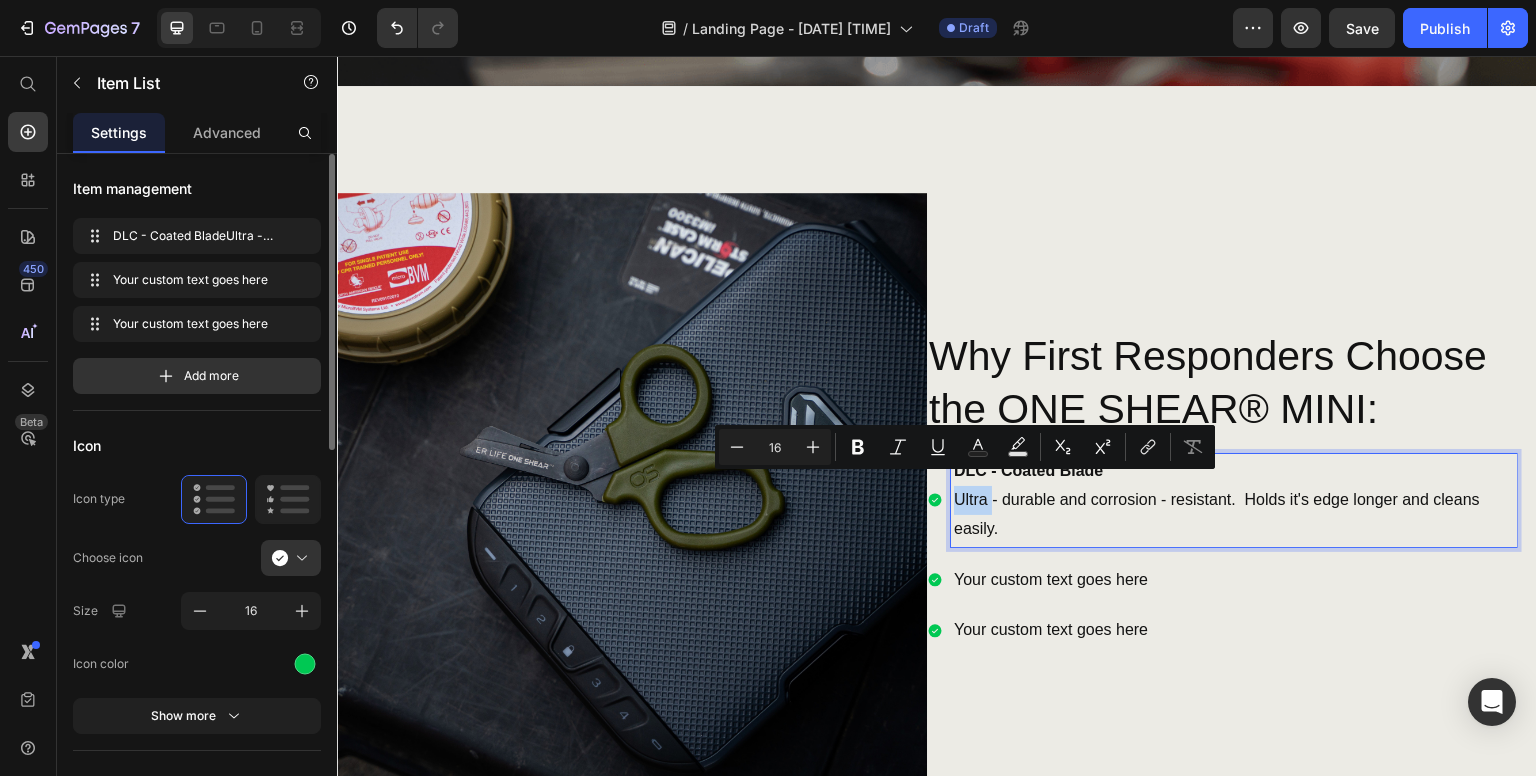 click on "Ultra - durable and corrosion - resistant.  Holds it's edge longer and cleans easily." at bounding box center [1234, 515] 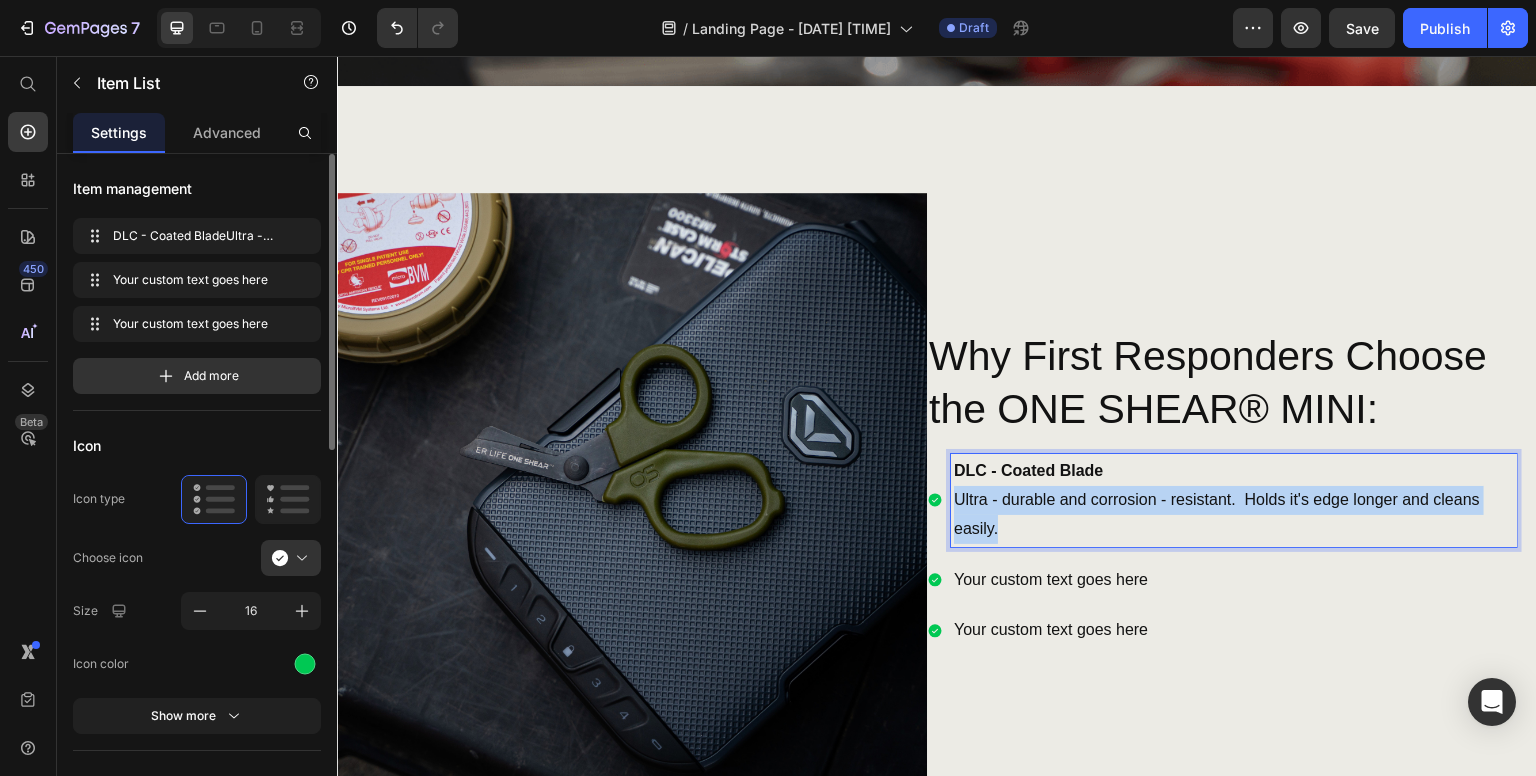 drag, startPoint x: 947, startPoint y: 481, endPoint x: 1002, endPoint y: 518, distance: 66.287254 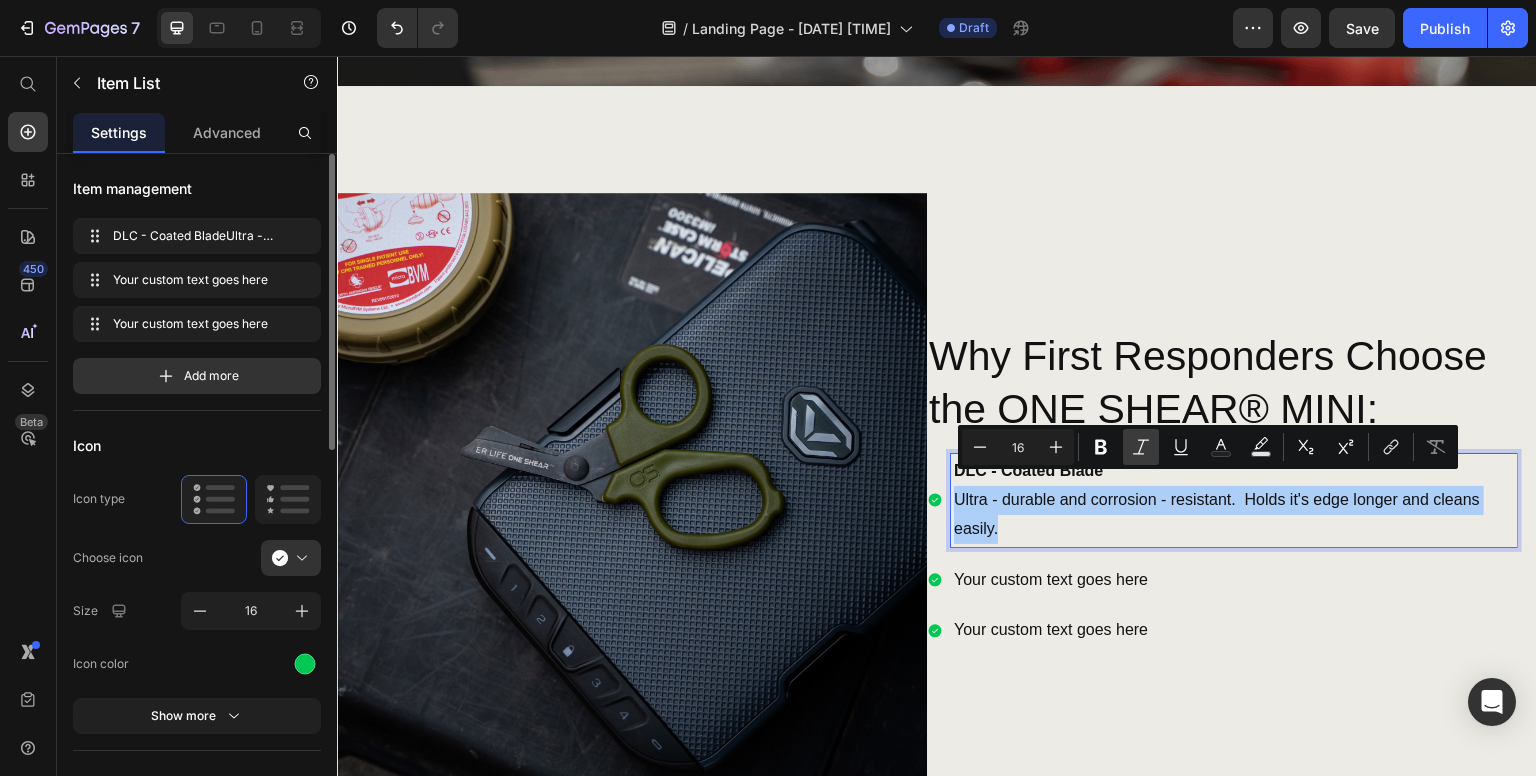 click 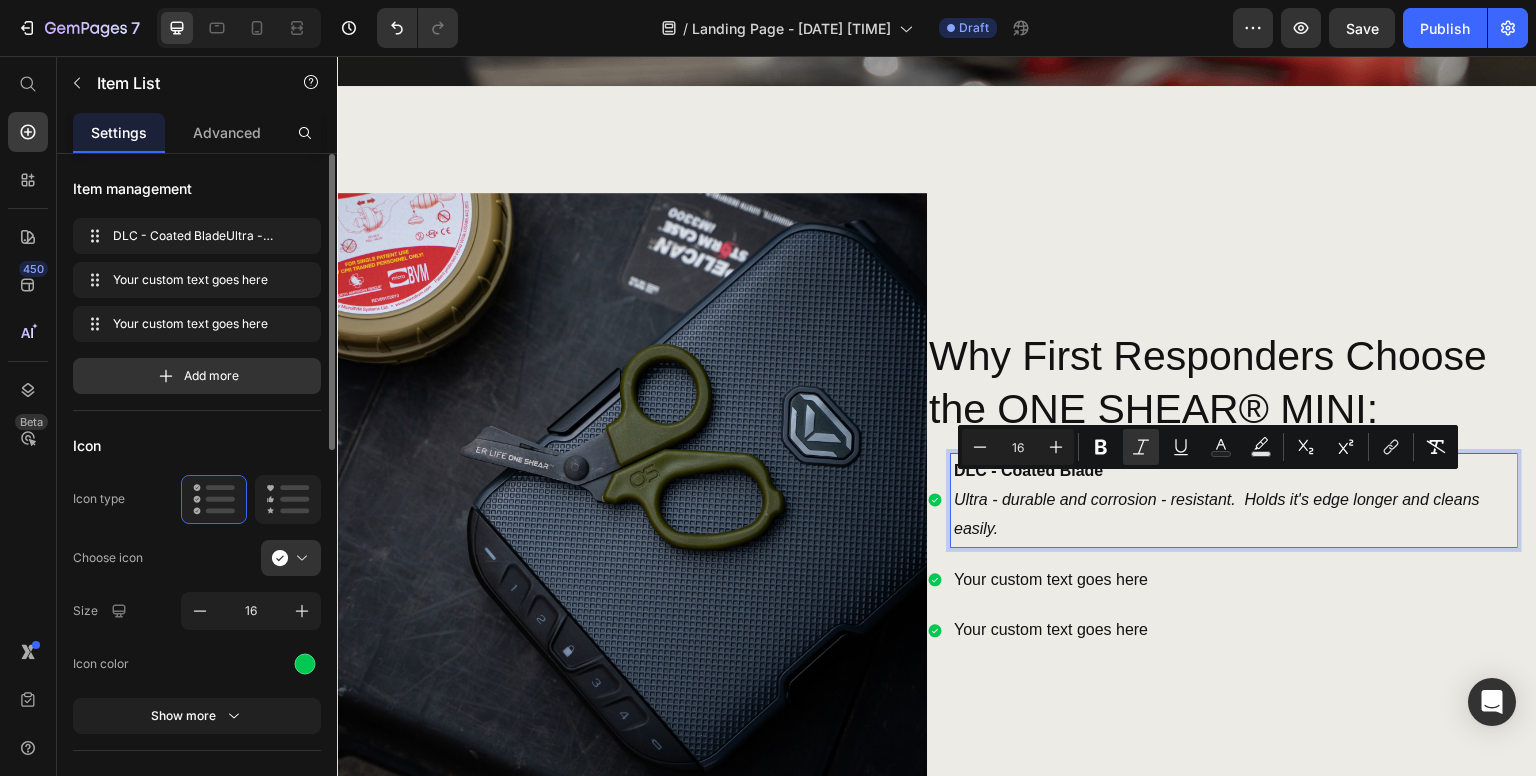 click on "Ultra - durable and corrosion - resistant.  Holds it's edge longer and cleans easily." at bounding box center [1234, 515] 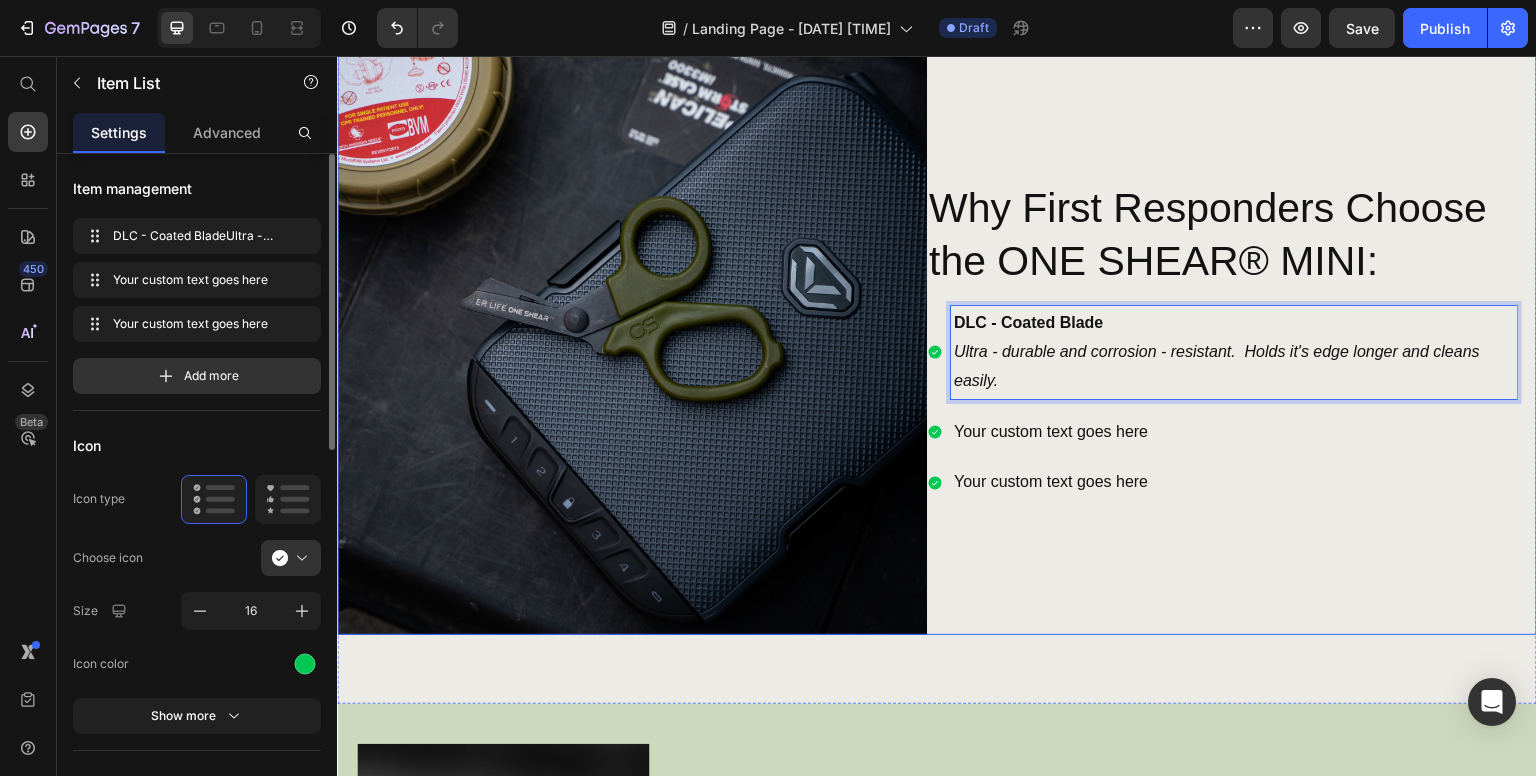 scroll, scrollTop: 1000, scrollLeft: 0, axis: vertical 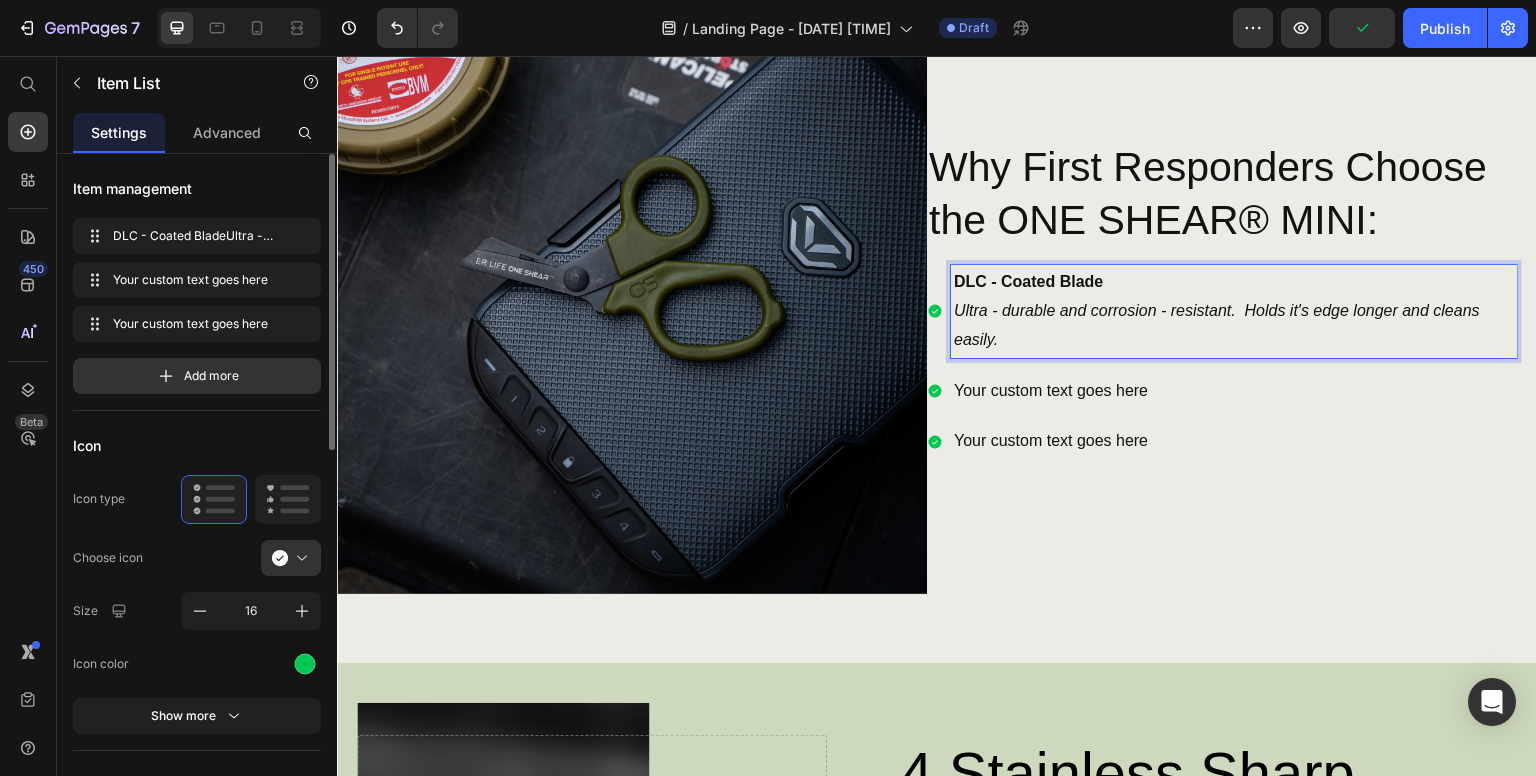 click on "DLC - Coated Blade" at bounding box center [1028, 281] 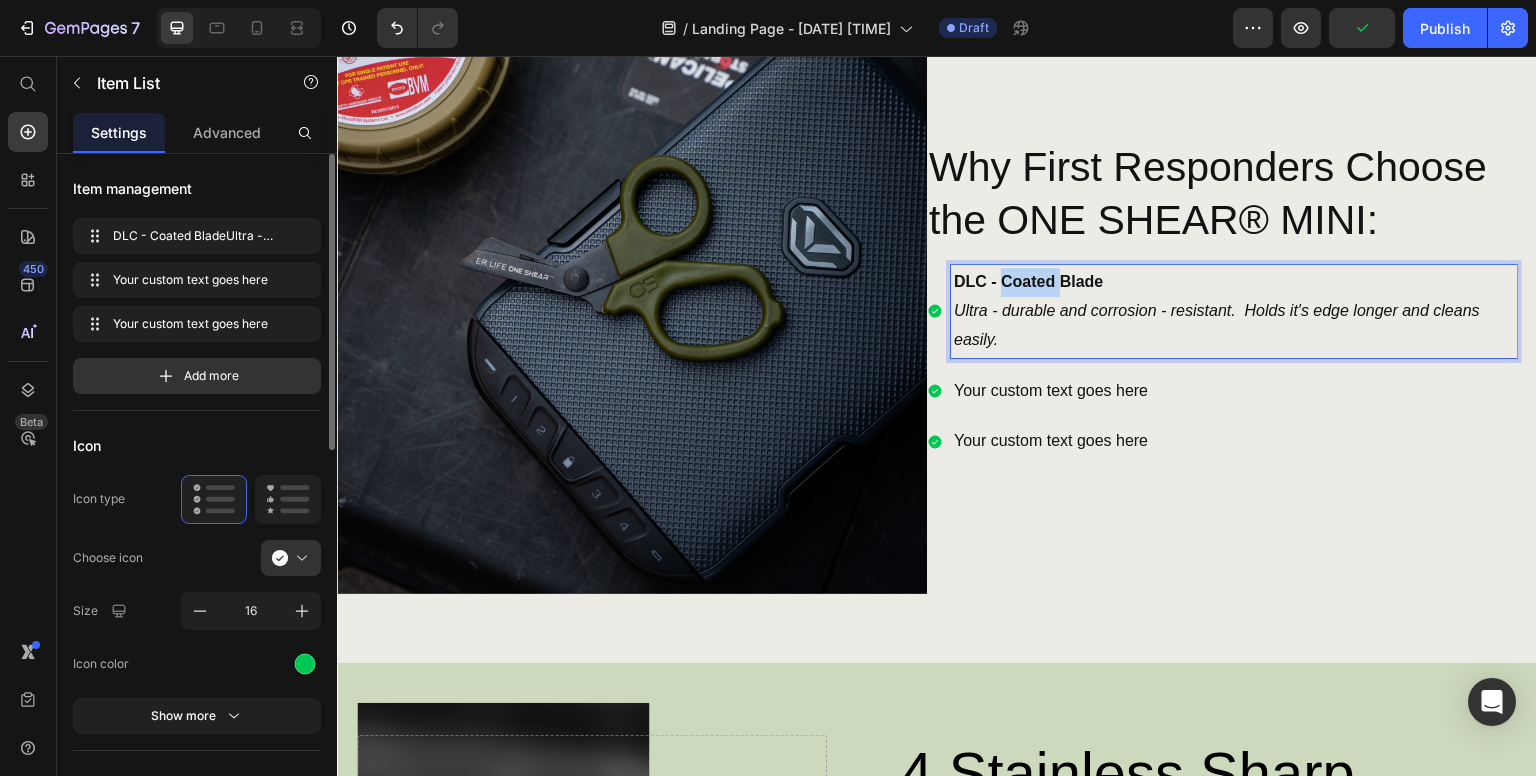 click on "DLC - Coated Blade" at bounding box center (1028, 281) 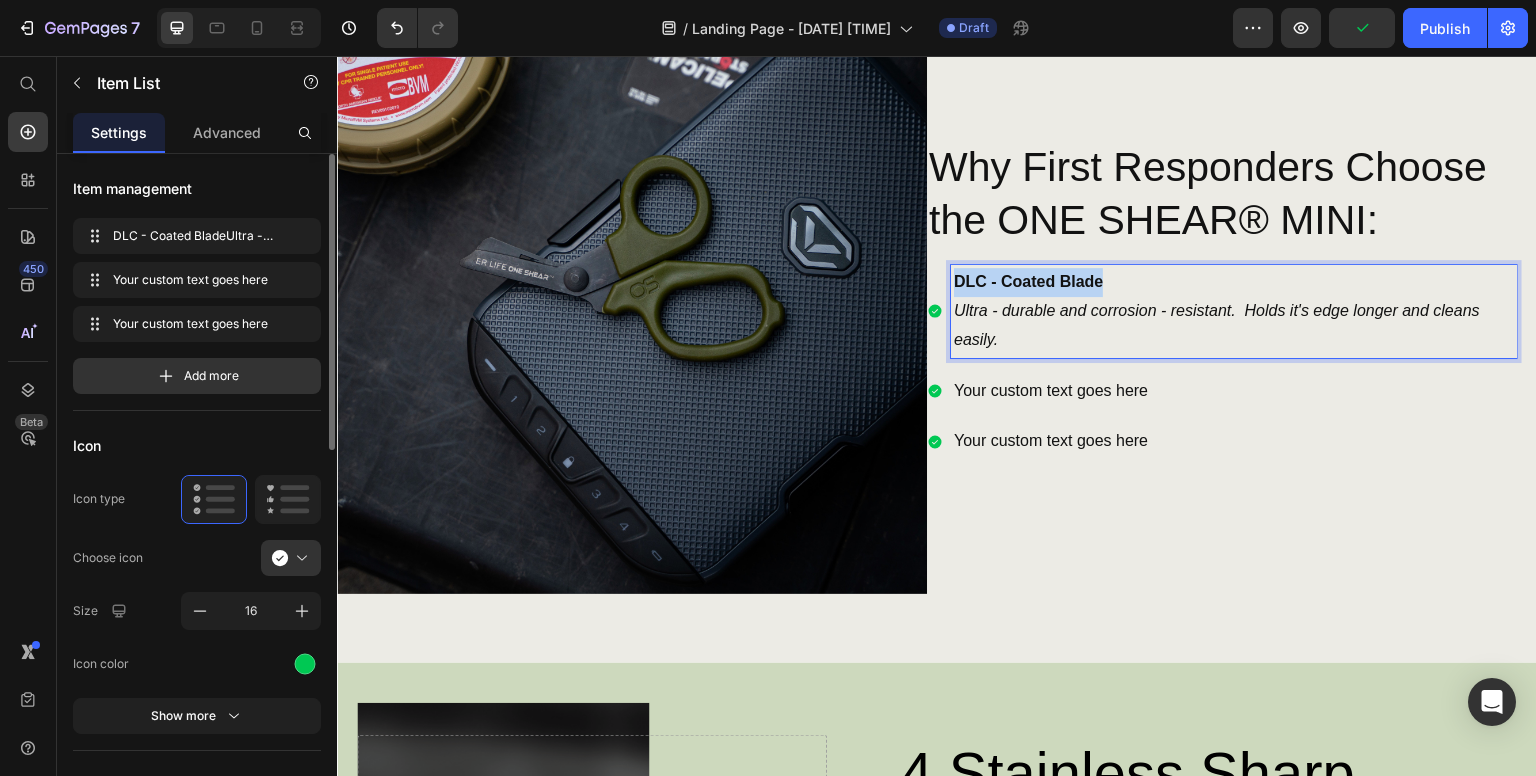 click on "DLC - Coated Blade" at bounding box center (1028, 281) 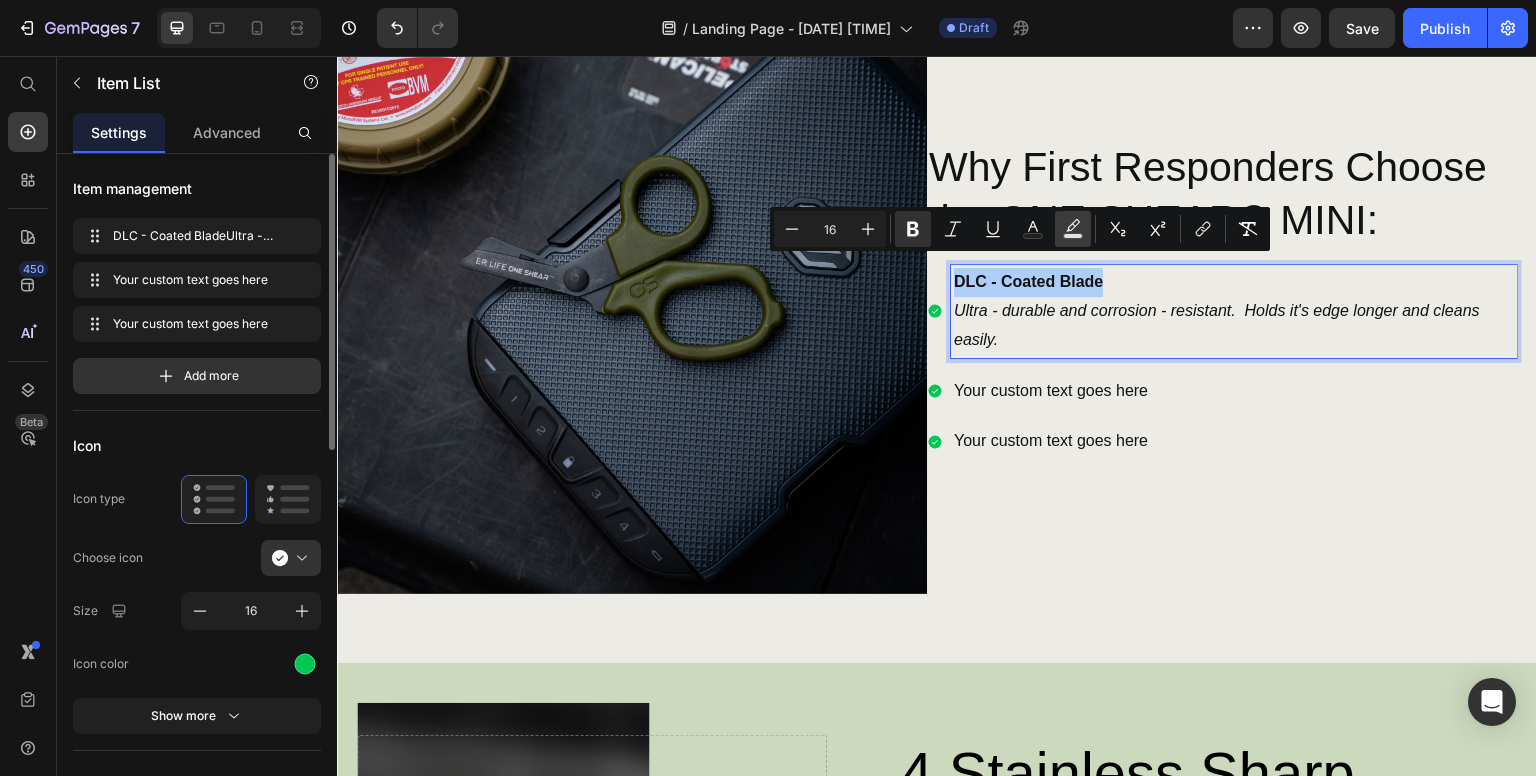 click 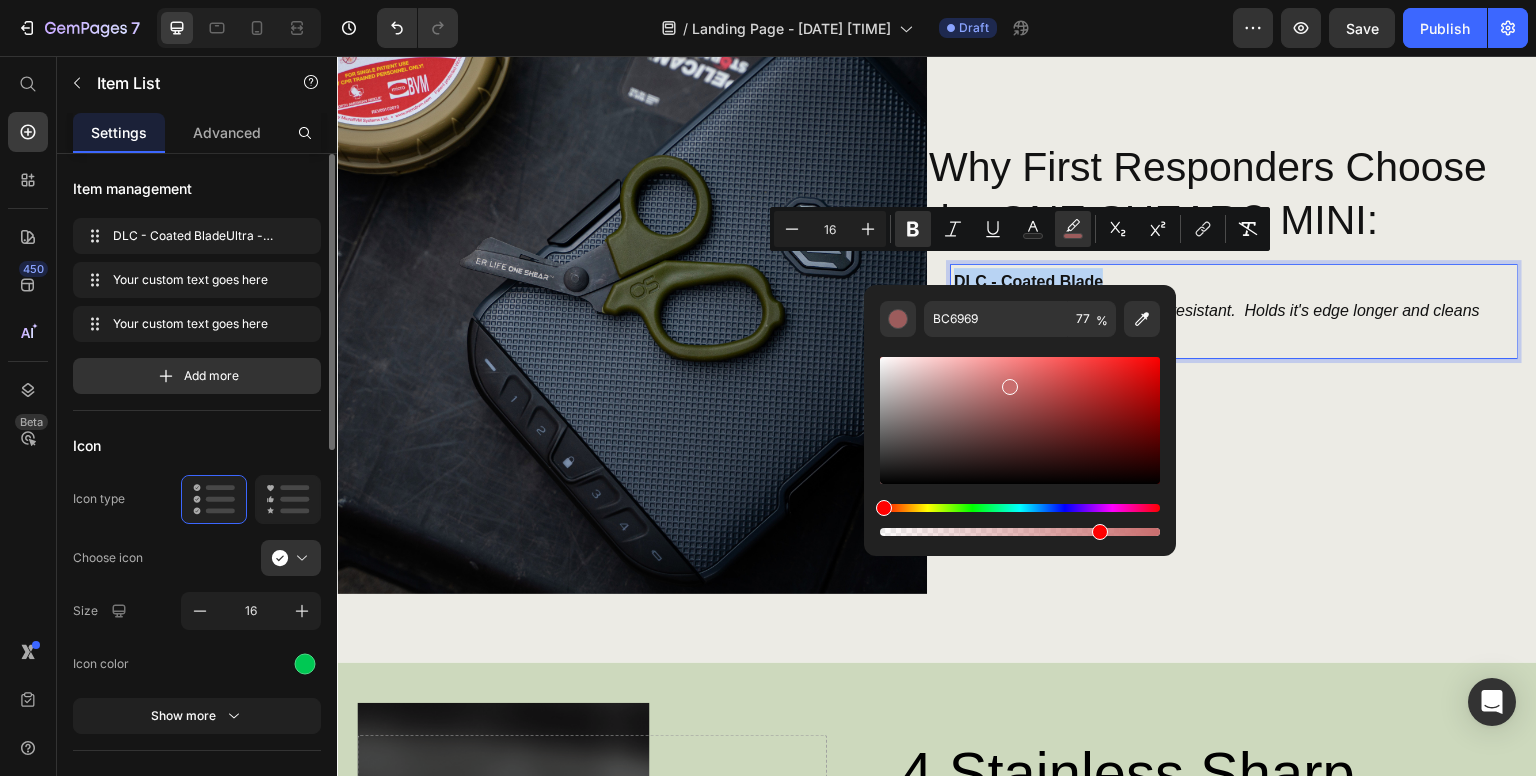 click at bounding box center (1020, 420) 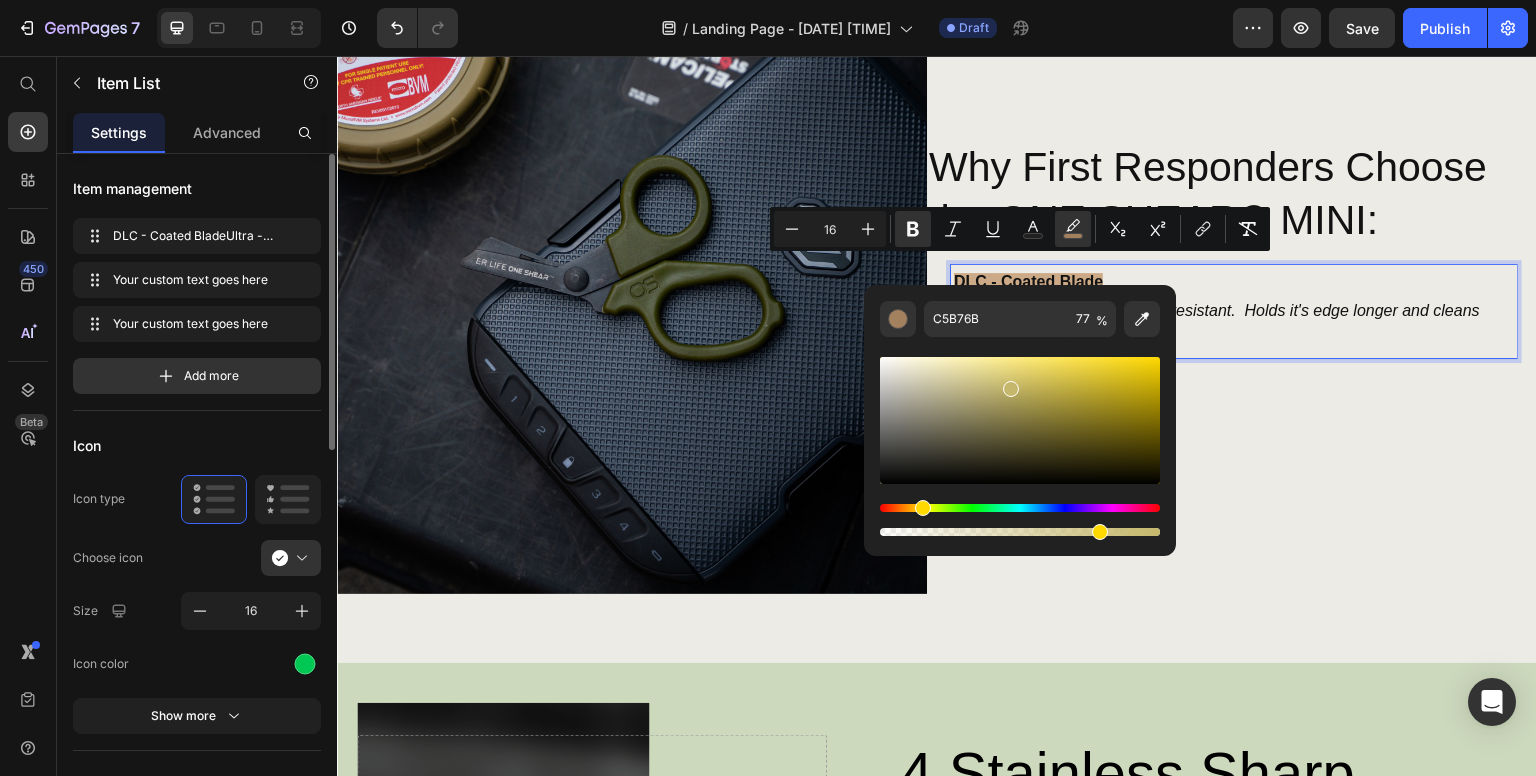 drag, startPoint x: 969, startPoint y: 509, endPoint x: 920, endPoint y: 505, distance: 49.162994 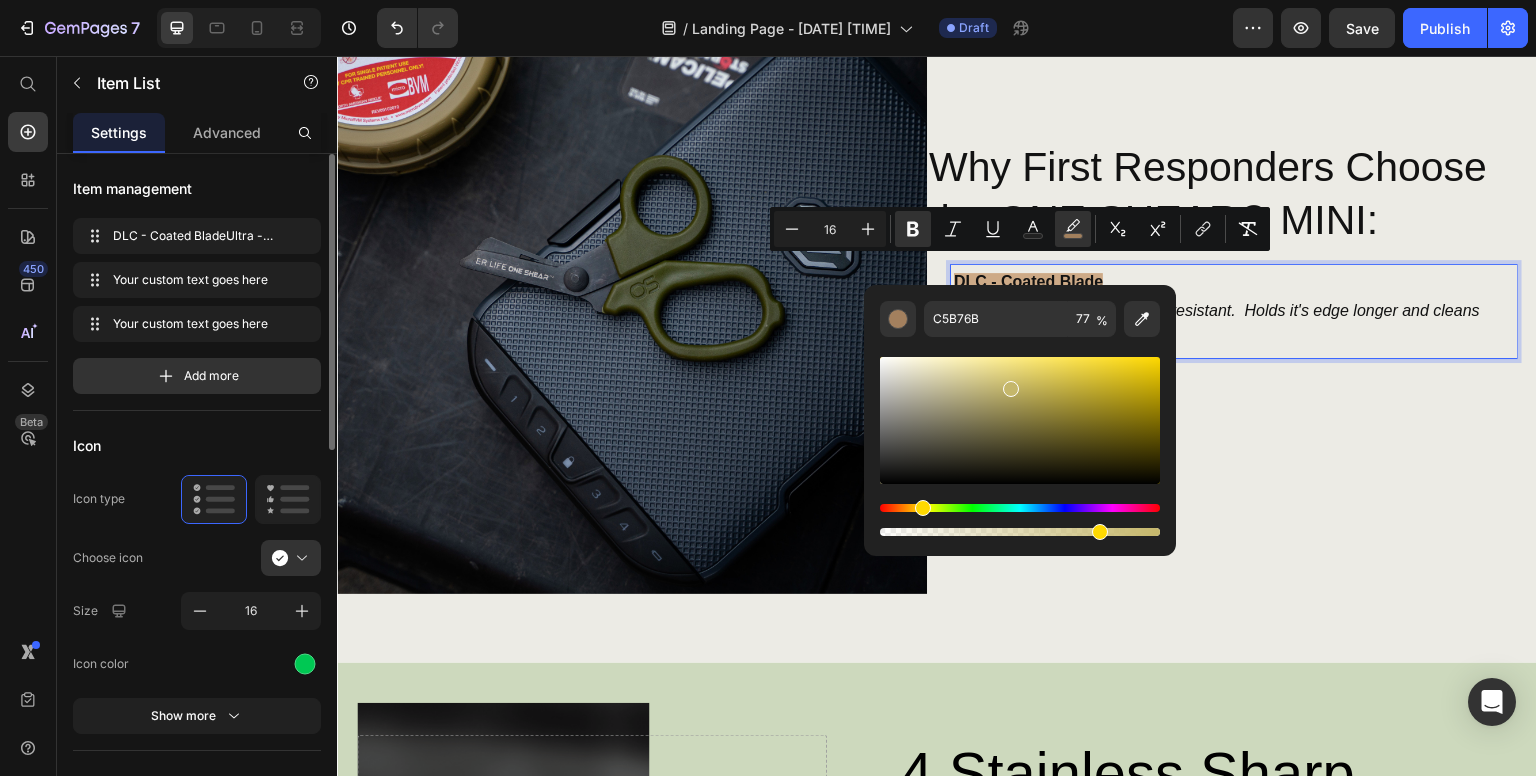 click at bounding box center (1020, 508) 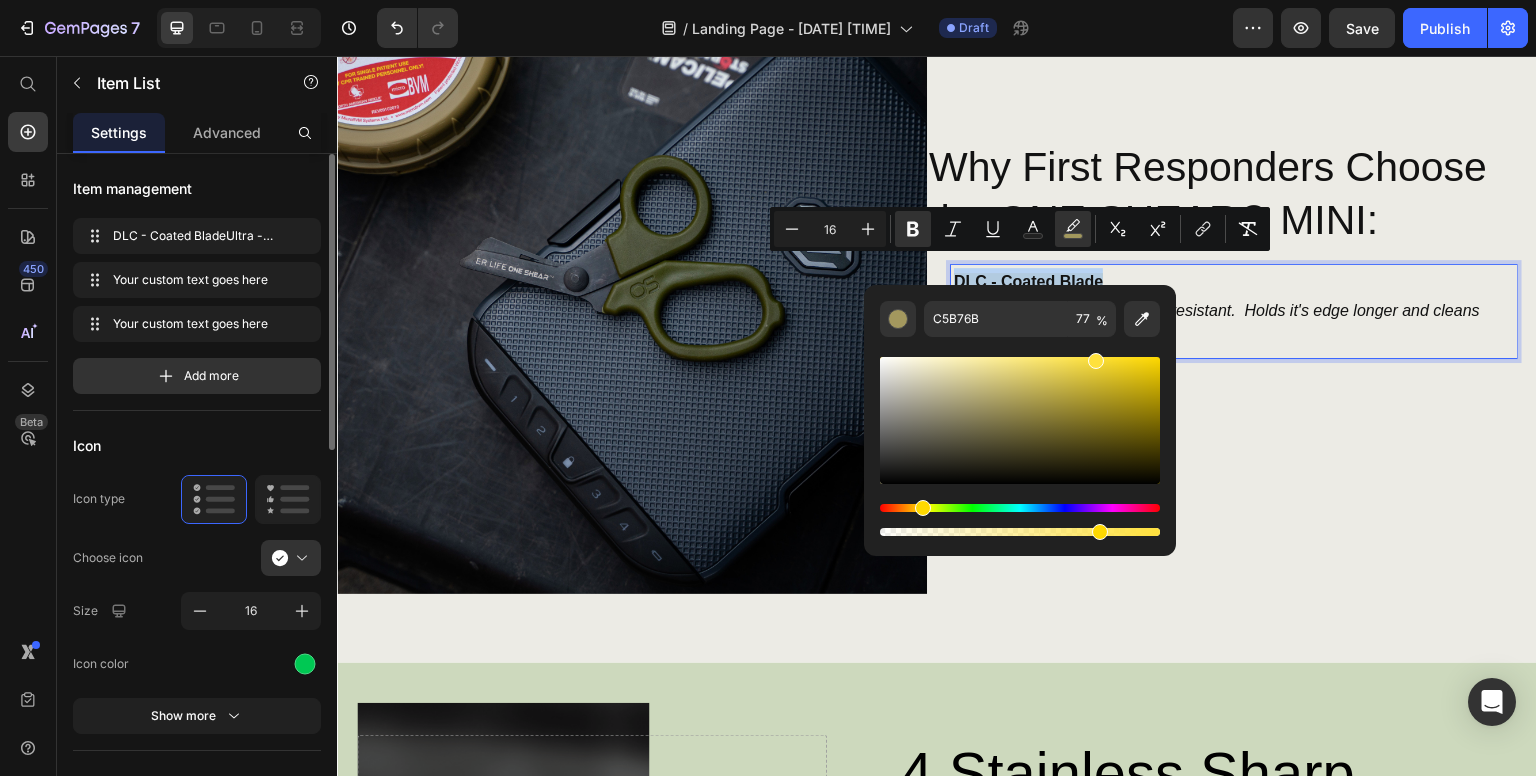 drag, startPoint x: 1101, startPoint y: 366, endPoint x: 1090, endPoint y: 345, distance: 23.70654 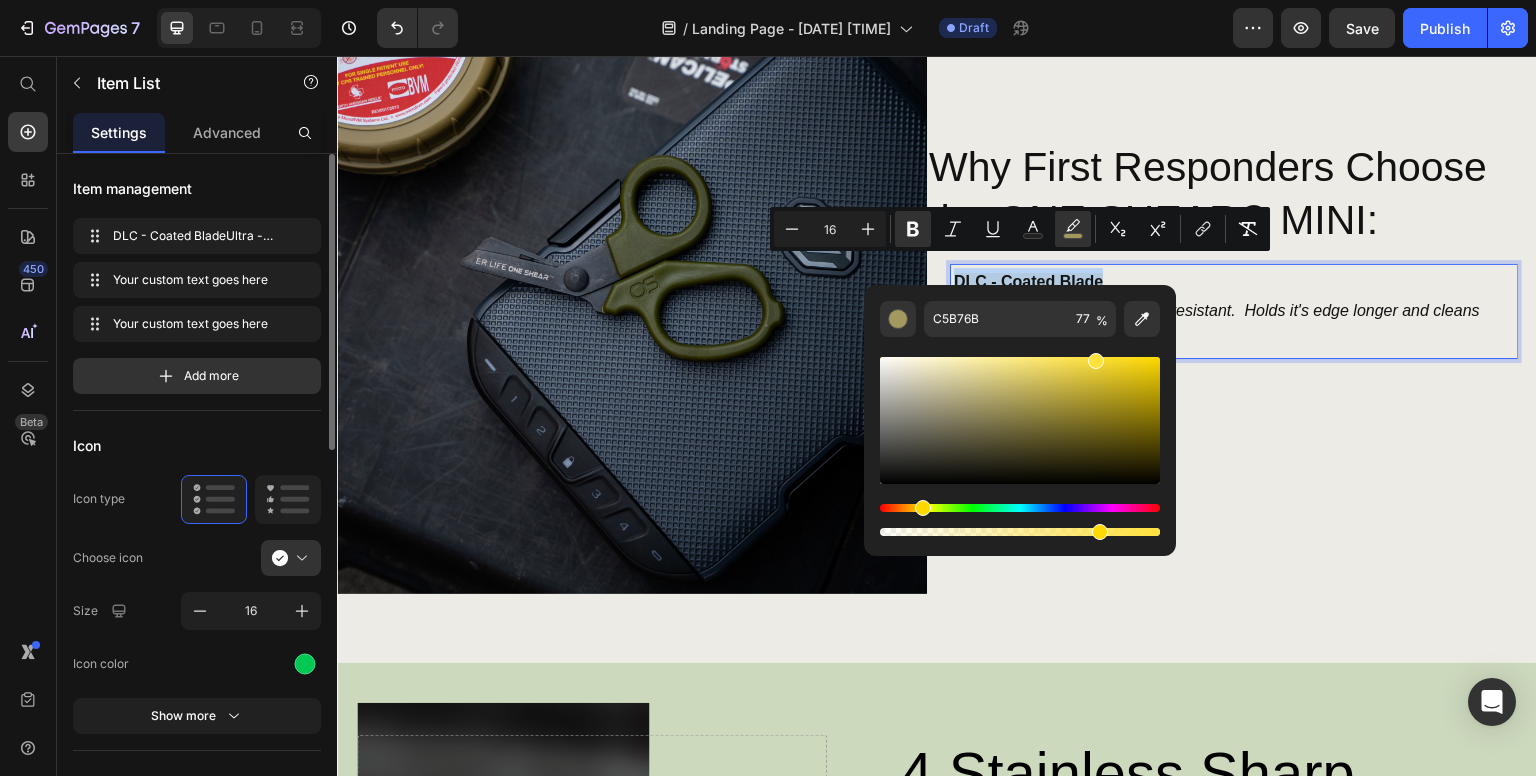 click at bounding box center [1020, 438] 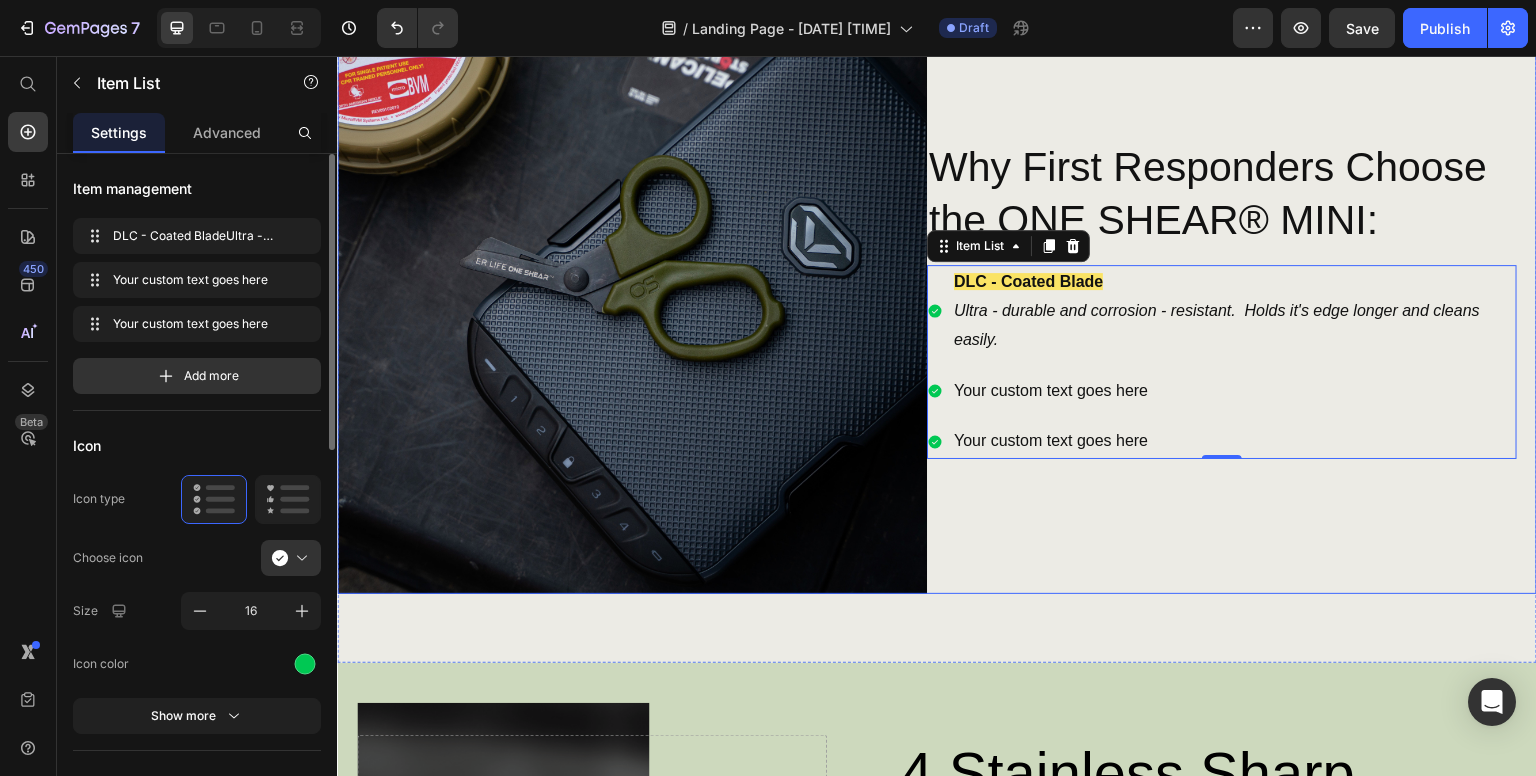drag, startPoint x: 1275, startPoint y: 557, endPoint x: 956, endPoint y: 501, distance: 323.87805 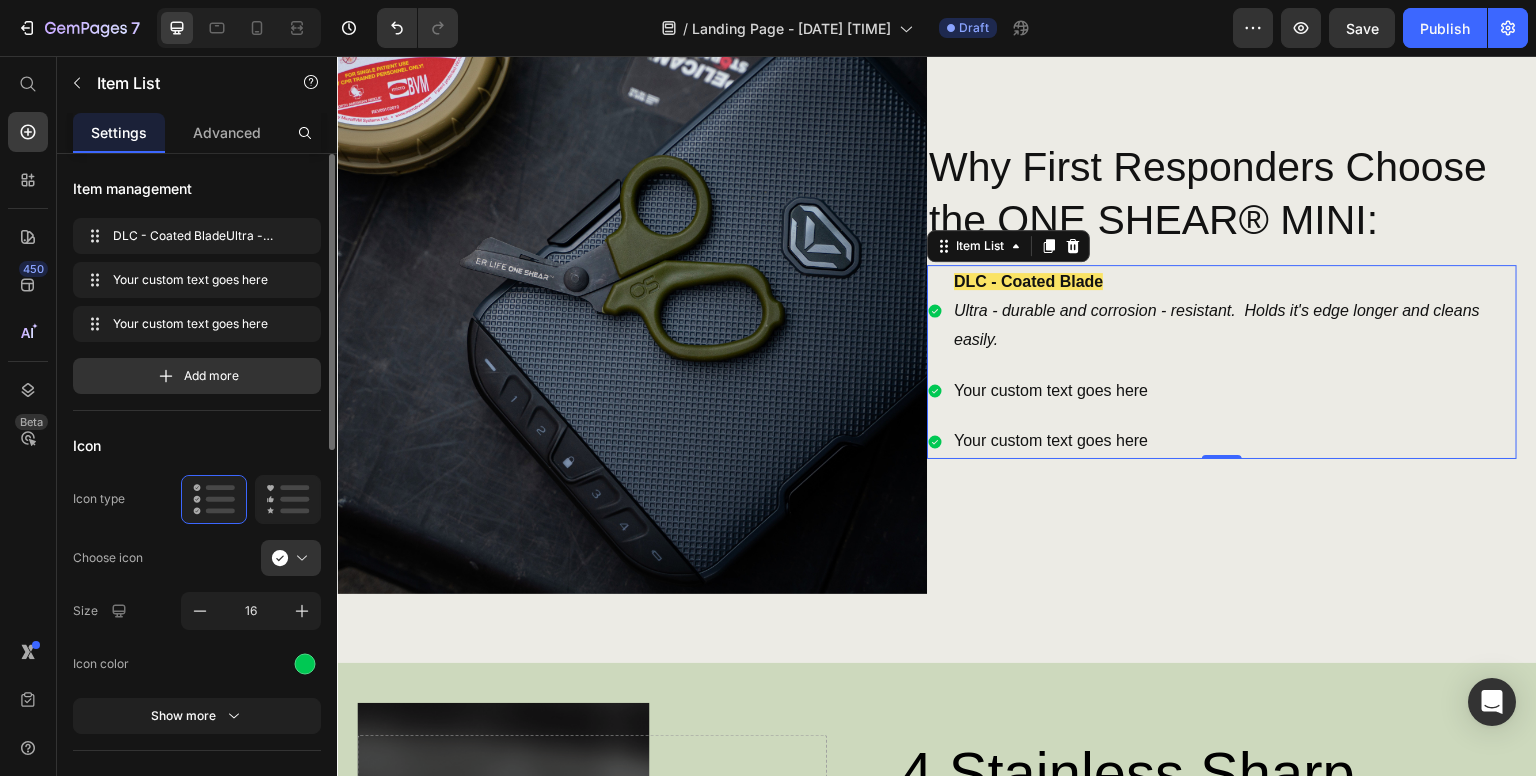 click on "DLC - Coated Blade" at bounding box center [1234, 282] 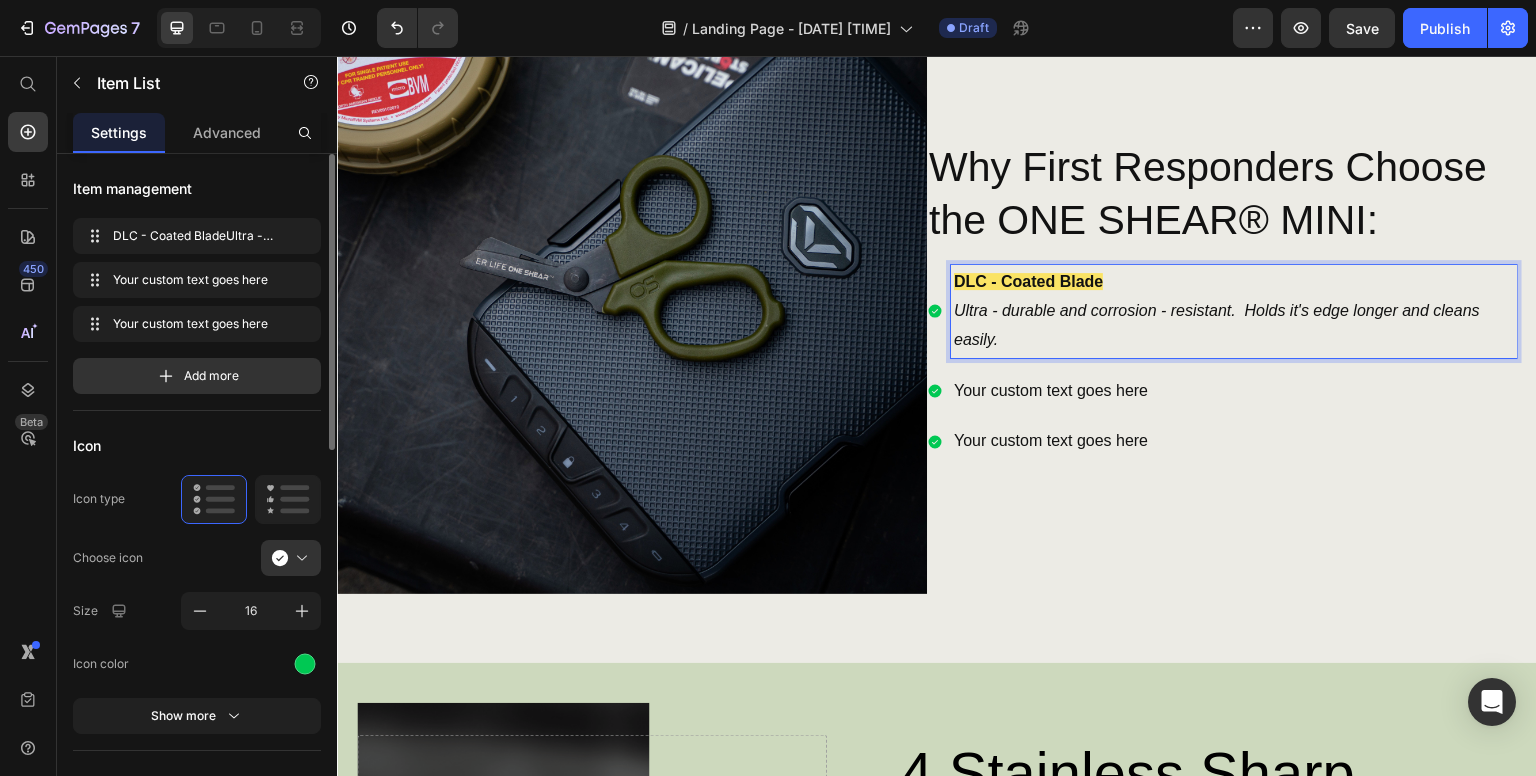 click on "DLC - Coated Blade" at bounding box center [1028, 281] 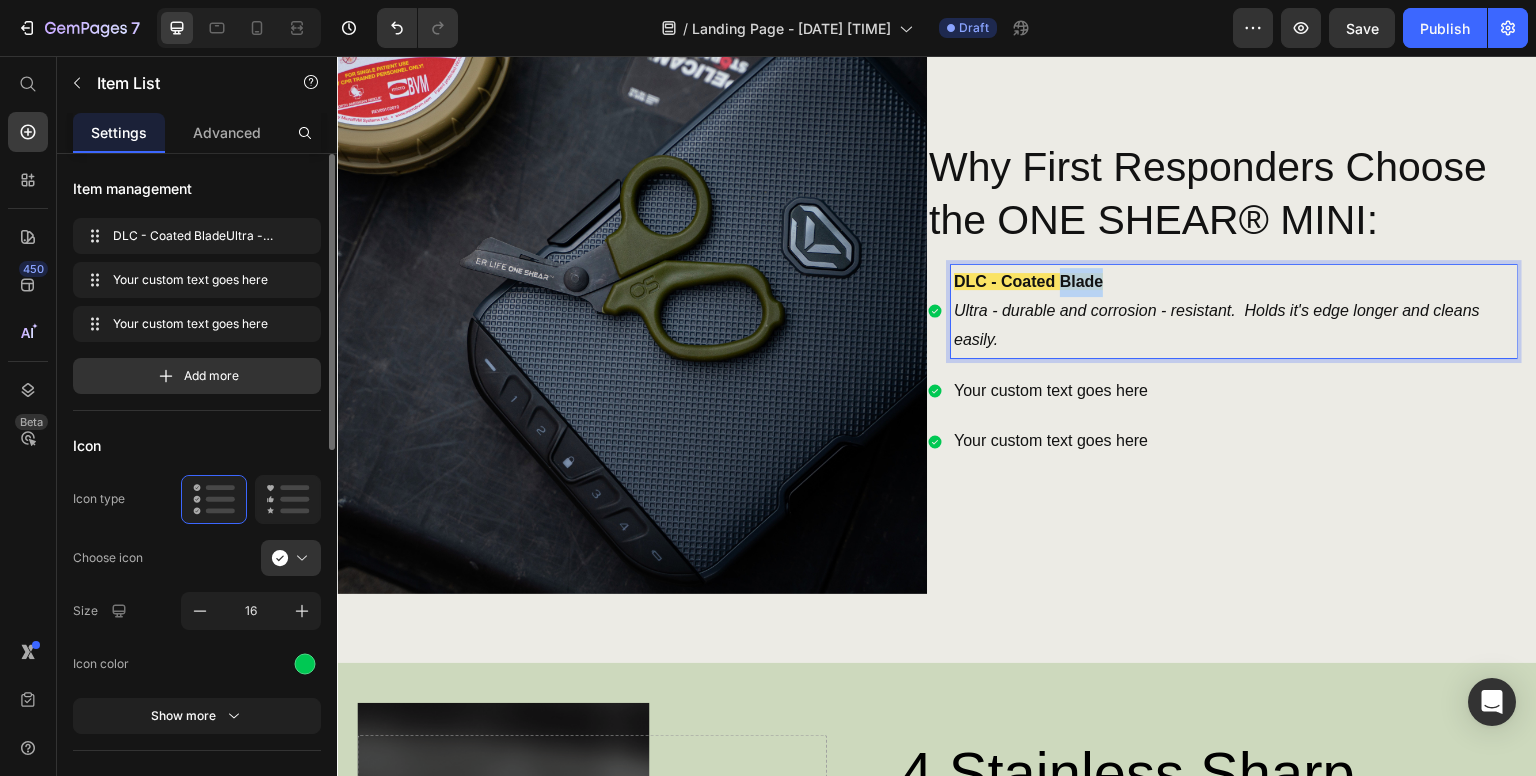 click on "DLC - Coated Blade" at bounding box center (1028, 281) 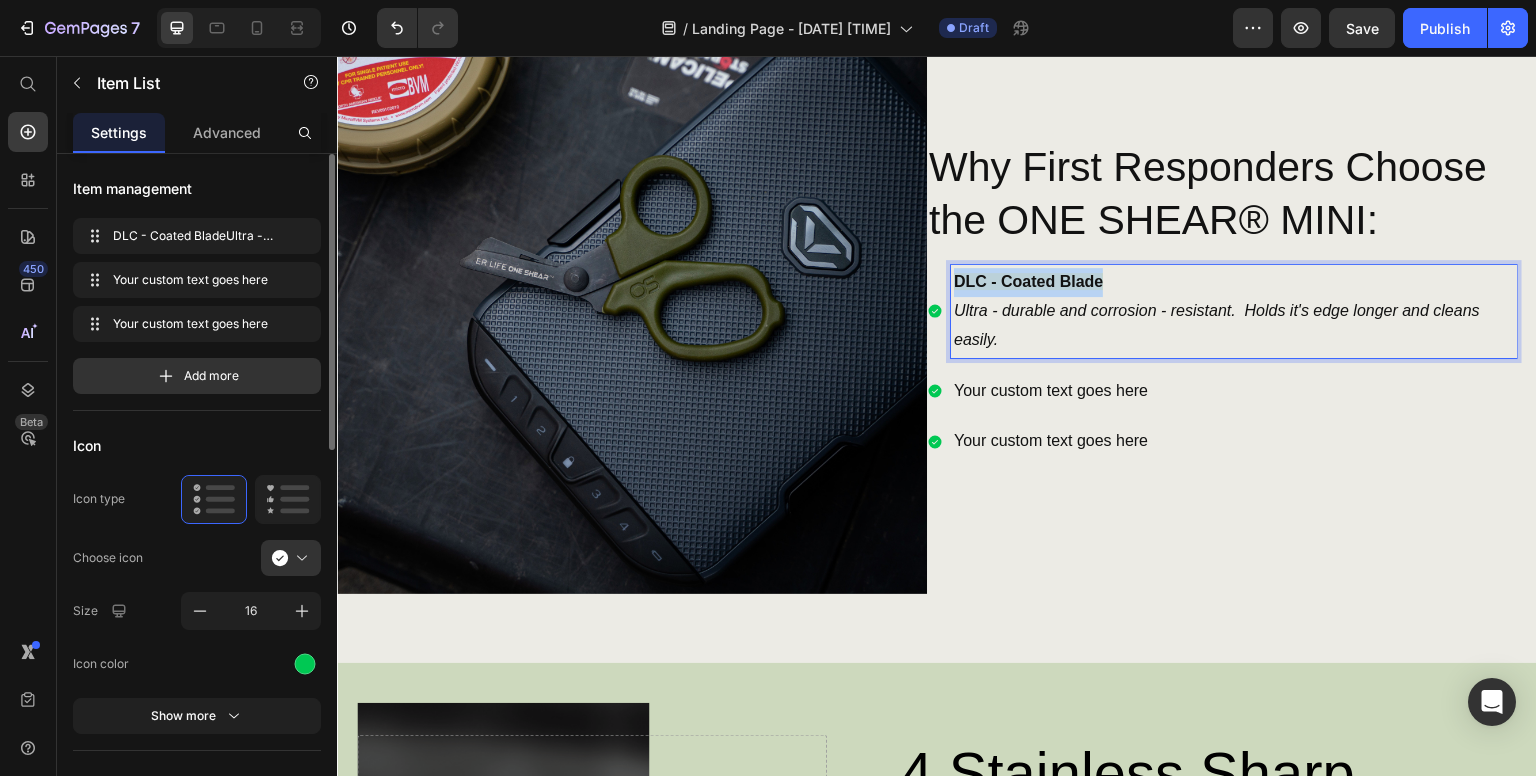 click on "DLC - Coated Blade" at bounding box center (1028, 281) 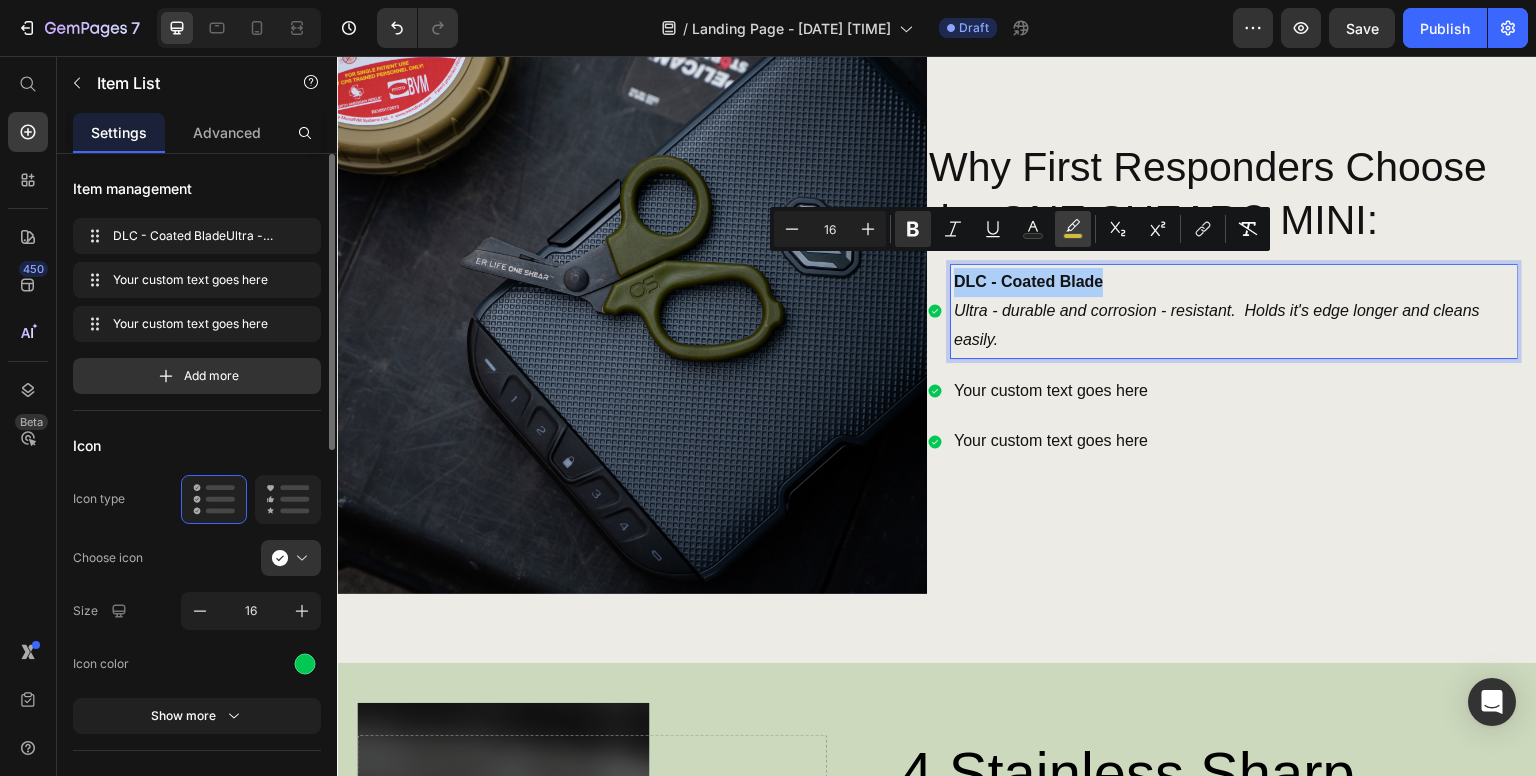 click 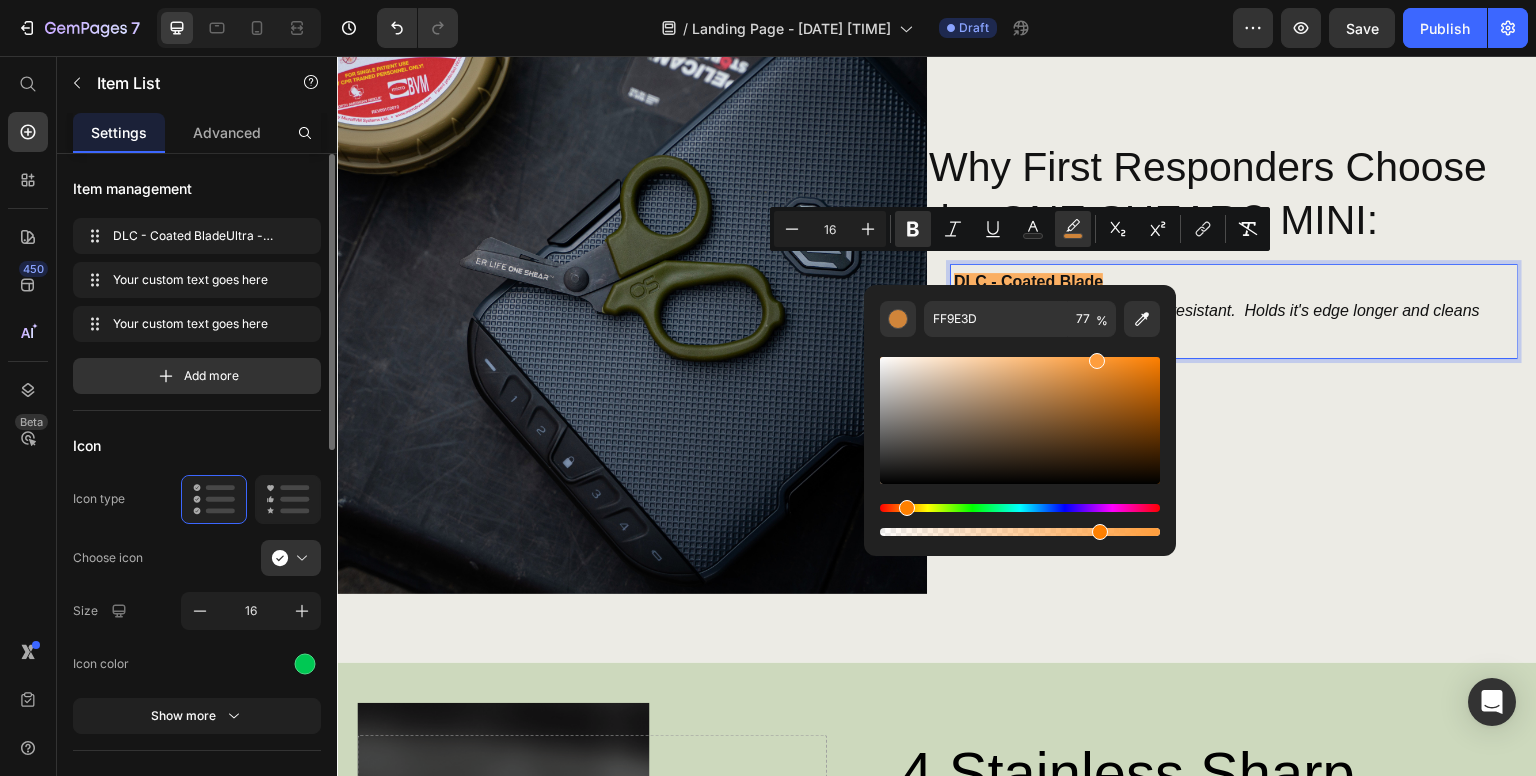 drag, startPoint x: 920, startPoint y: 507, endPoint x: 904, endPoint y: 506, distance: 16.03122 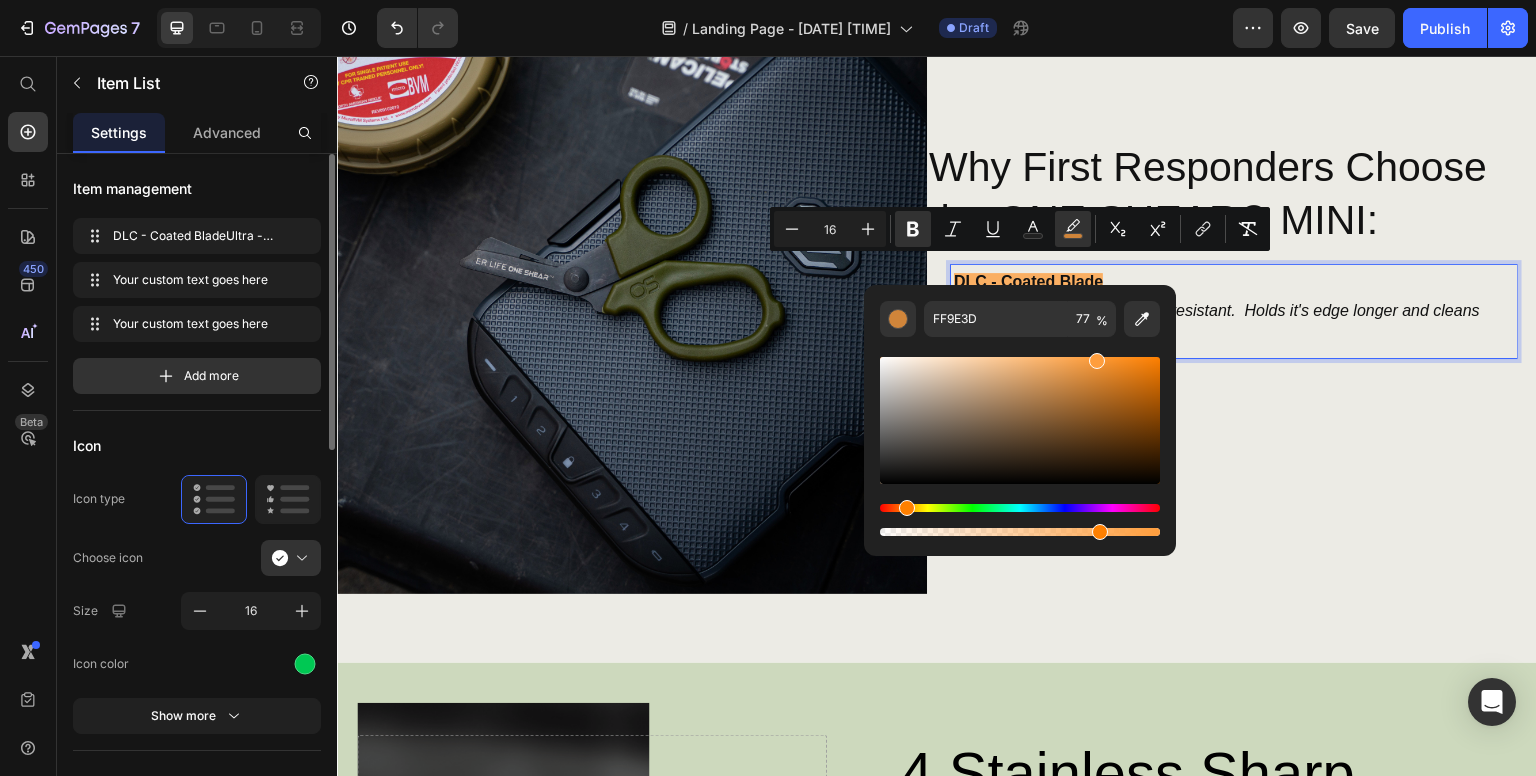 click at bounding box center (907, 508) 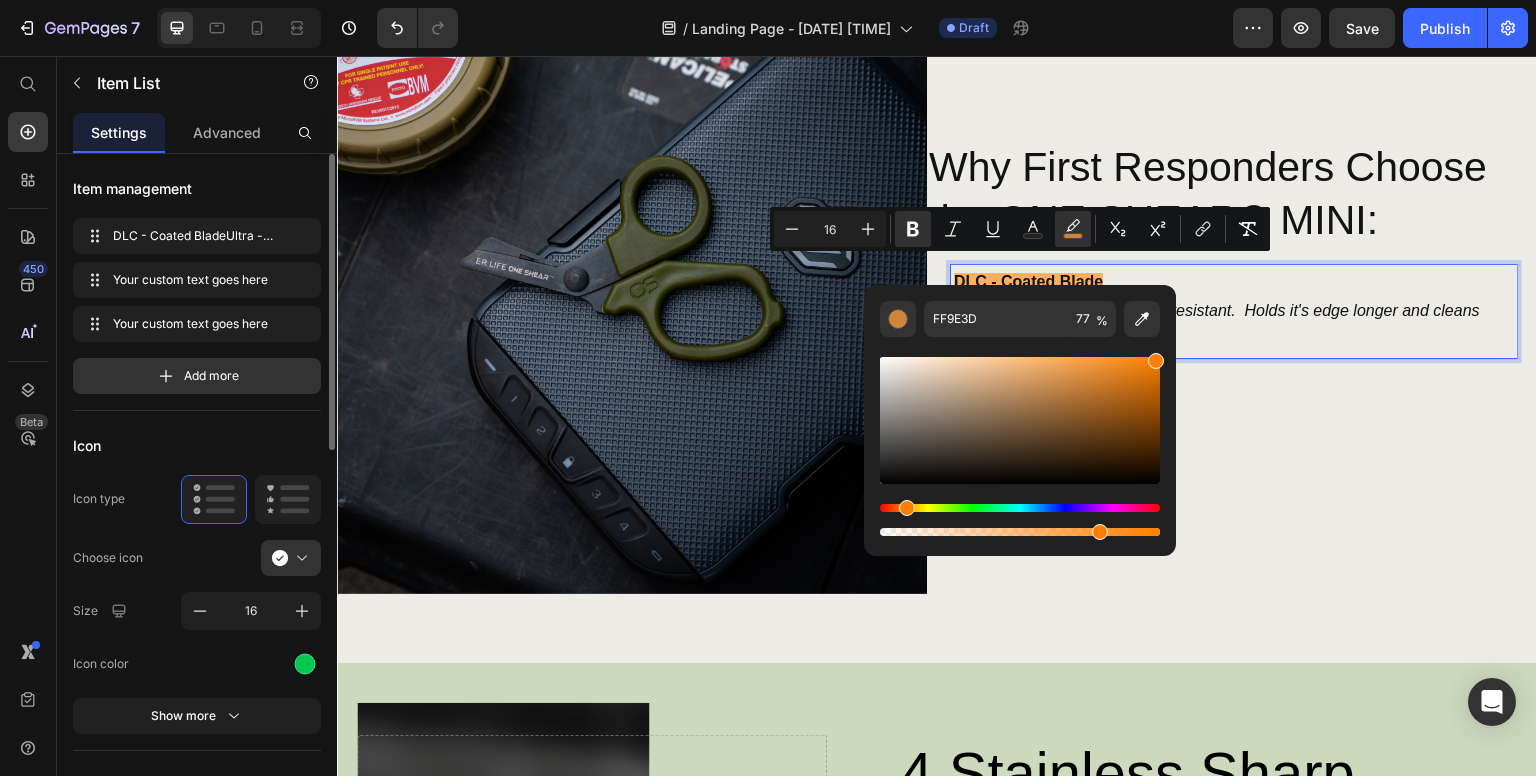 type on "FF7F00" 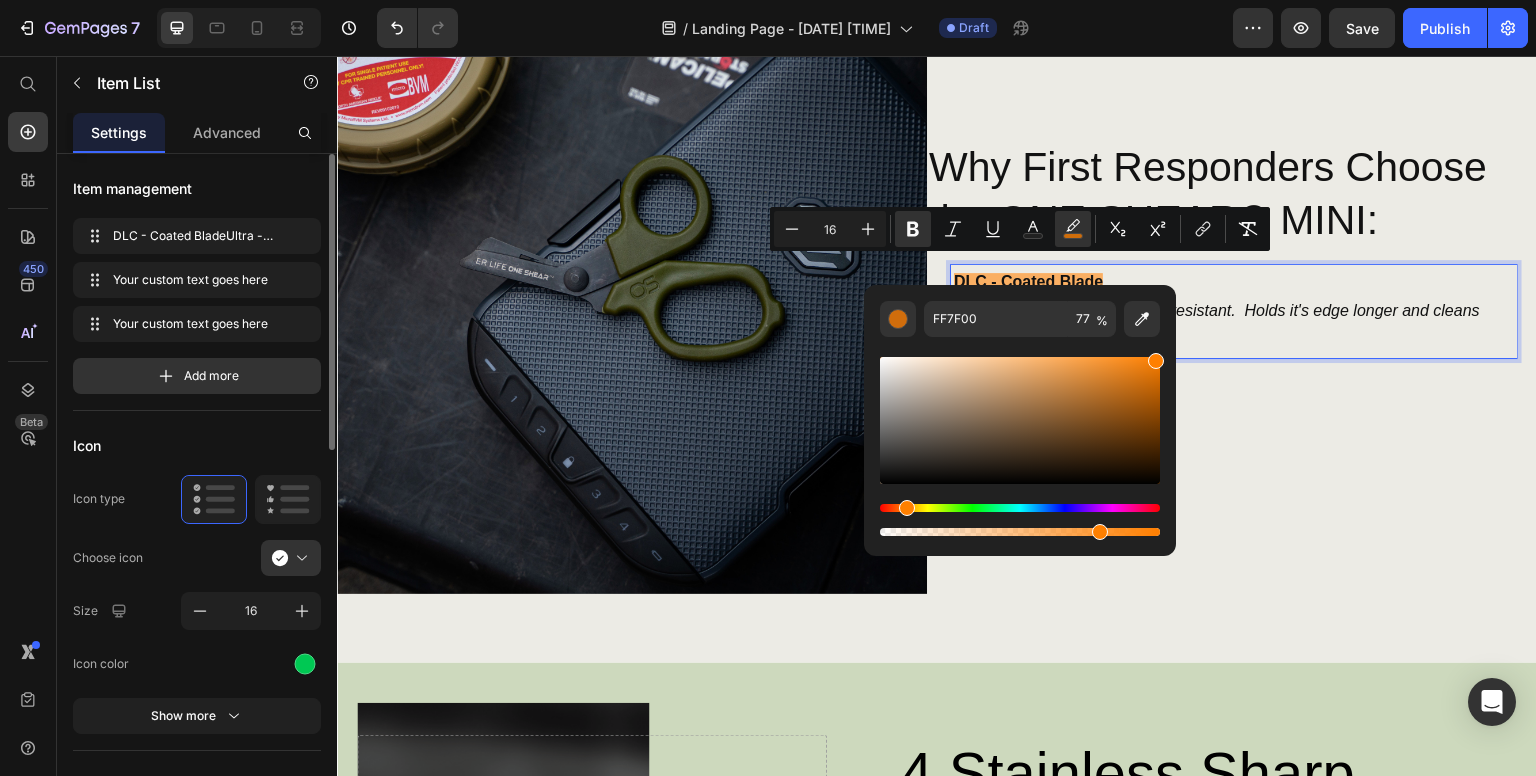 drag, startPoint x: 1148, startPoint y: 366, endPoint x: 1172, endPoint y: 347, distance: 30.610456 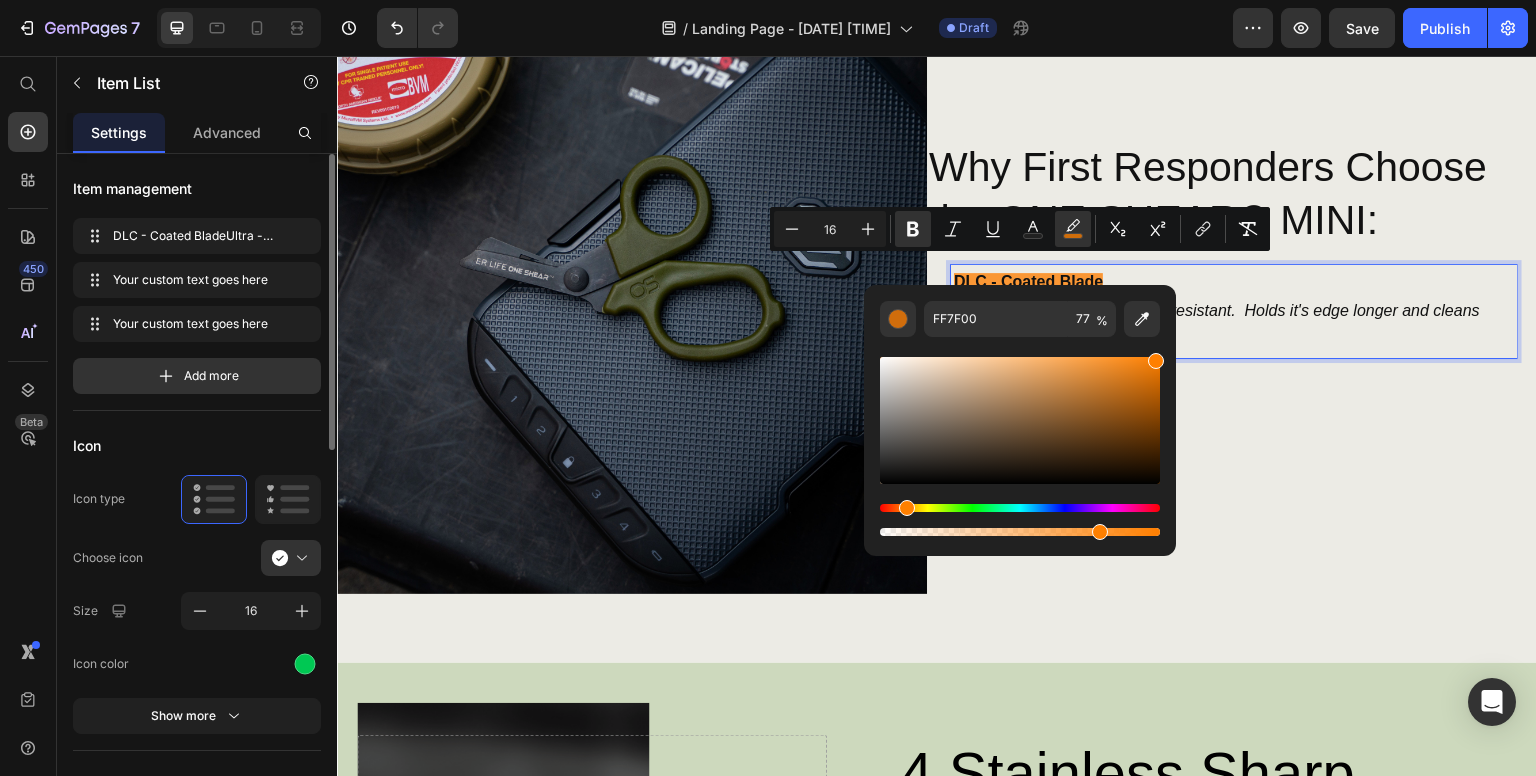 click on "DLC - Coated Blade" at bounding box center (1234, 282) 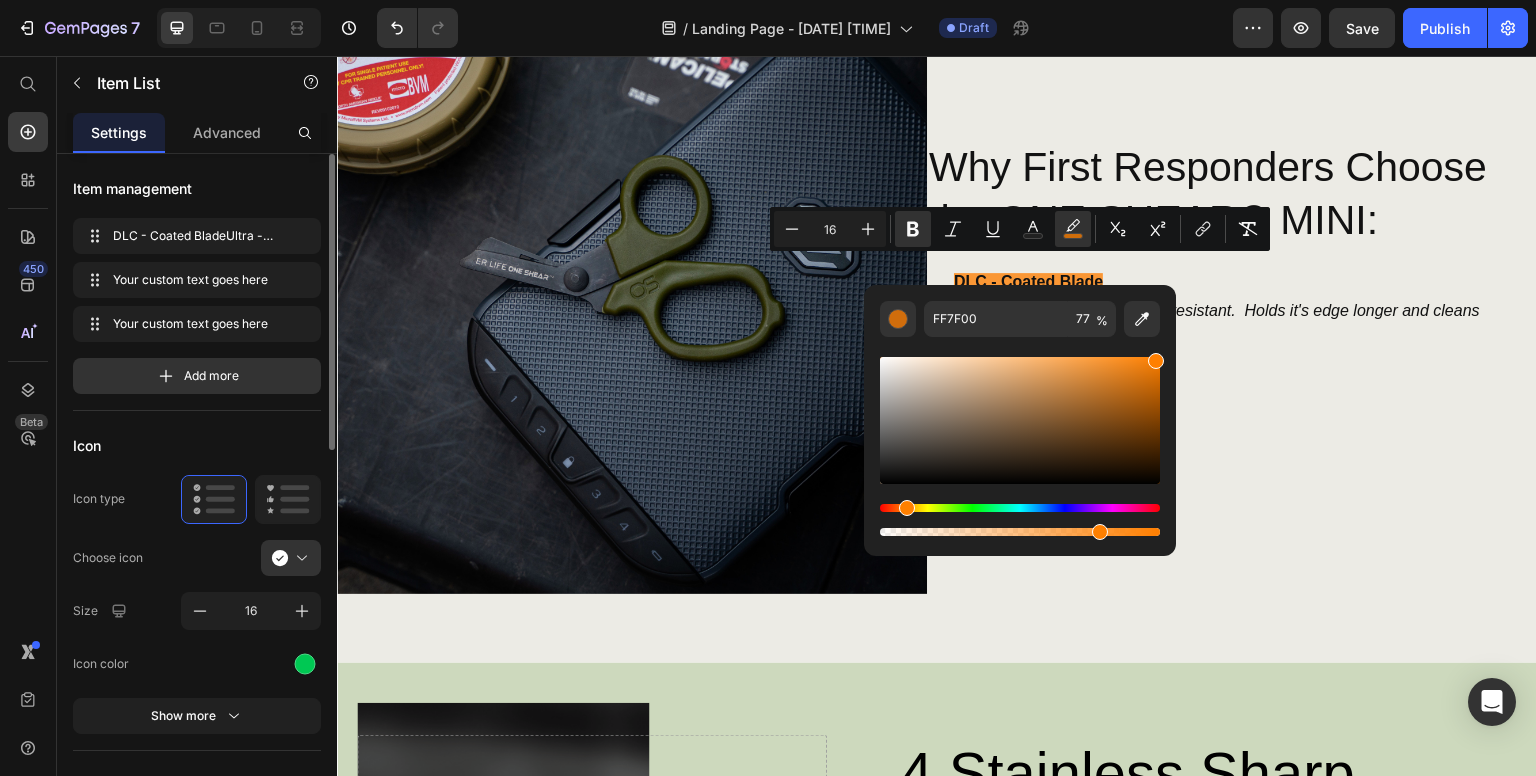 click on "DLC - Coated Blade Ultra - durable and corrosion - resistant.  Holds it's edge longer and cleans easily. Your custom text goes here Your custom text goes here" at bounding box center (1222, 362) 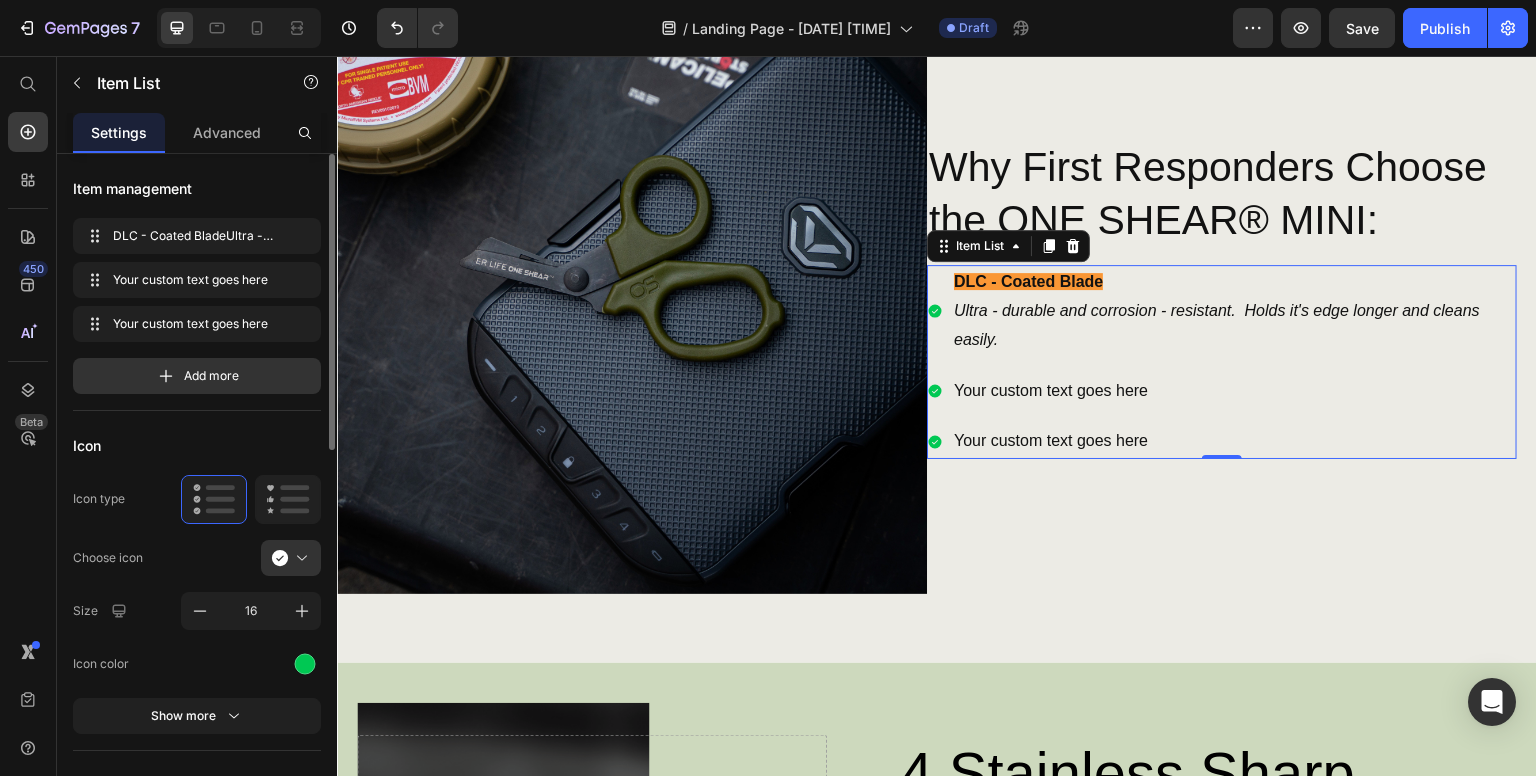 click on "Ultra - durable and corrosion - resistant.  Holds it's edge longer and cleans easily." at bounding box center (1234, 326) 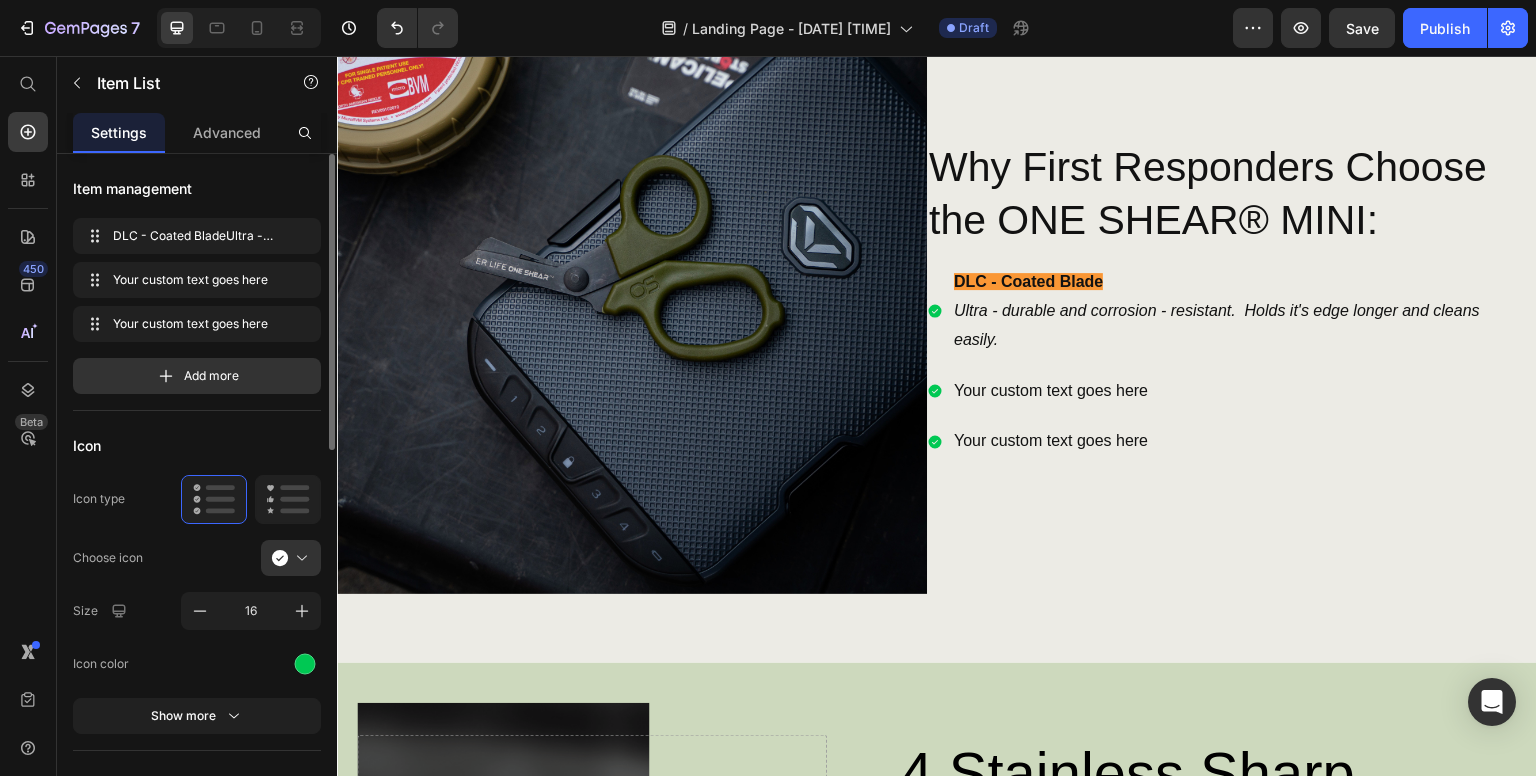 click 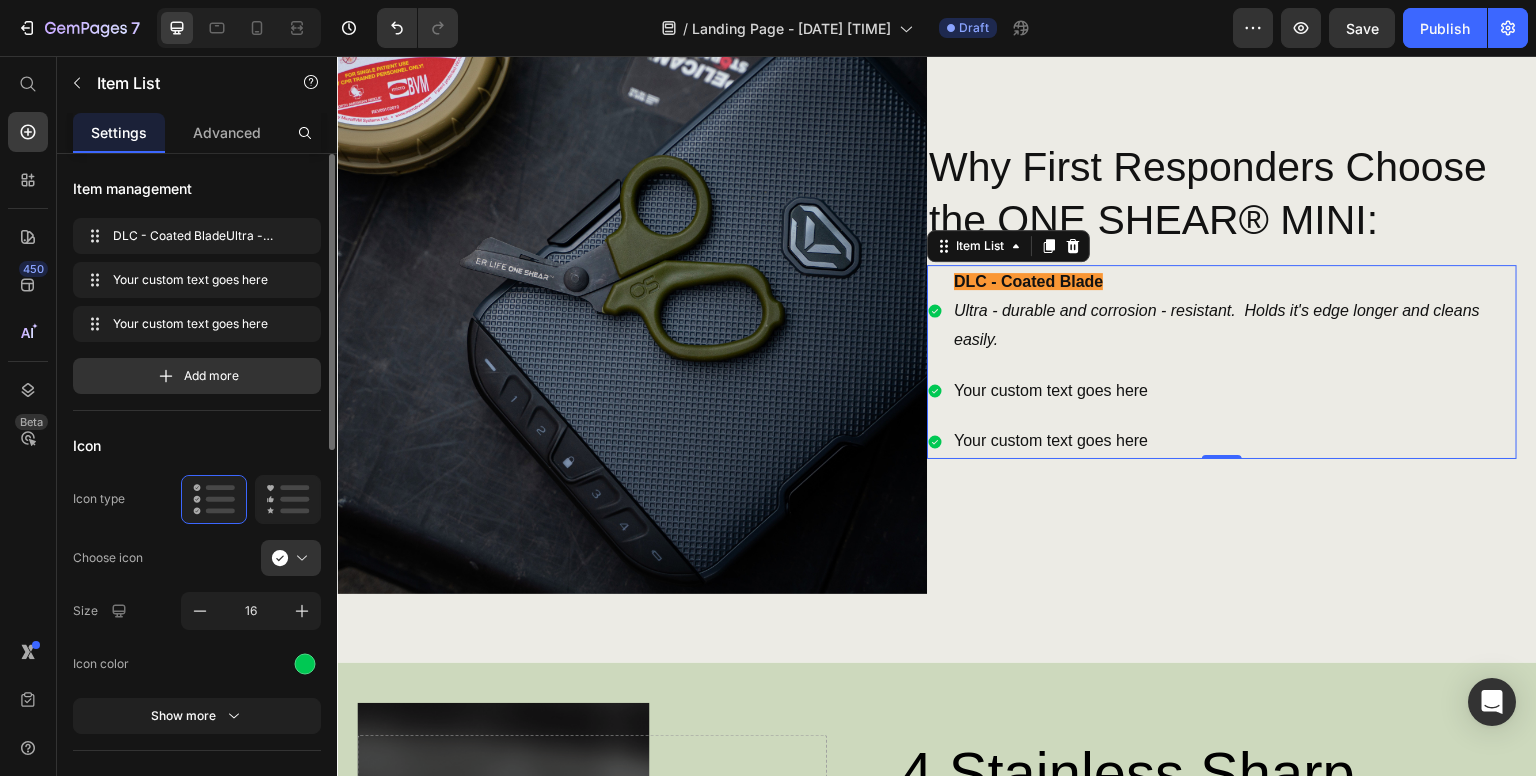 click 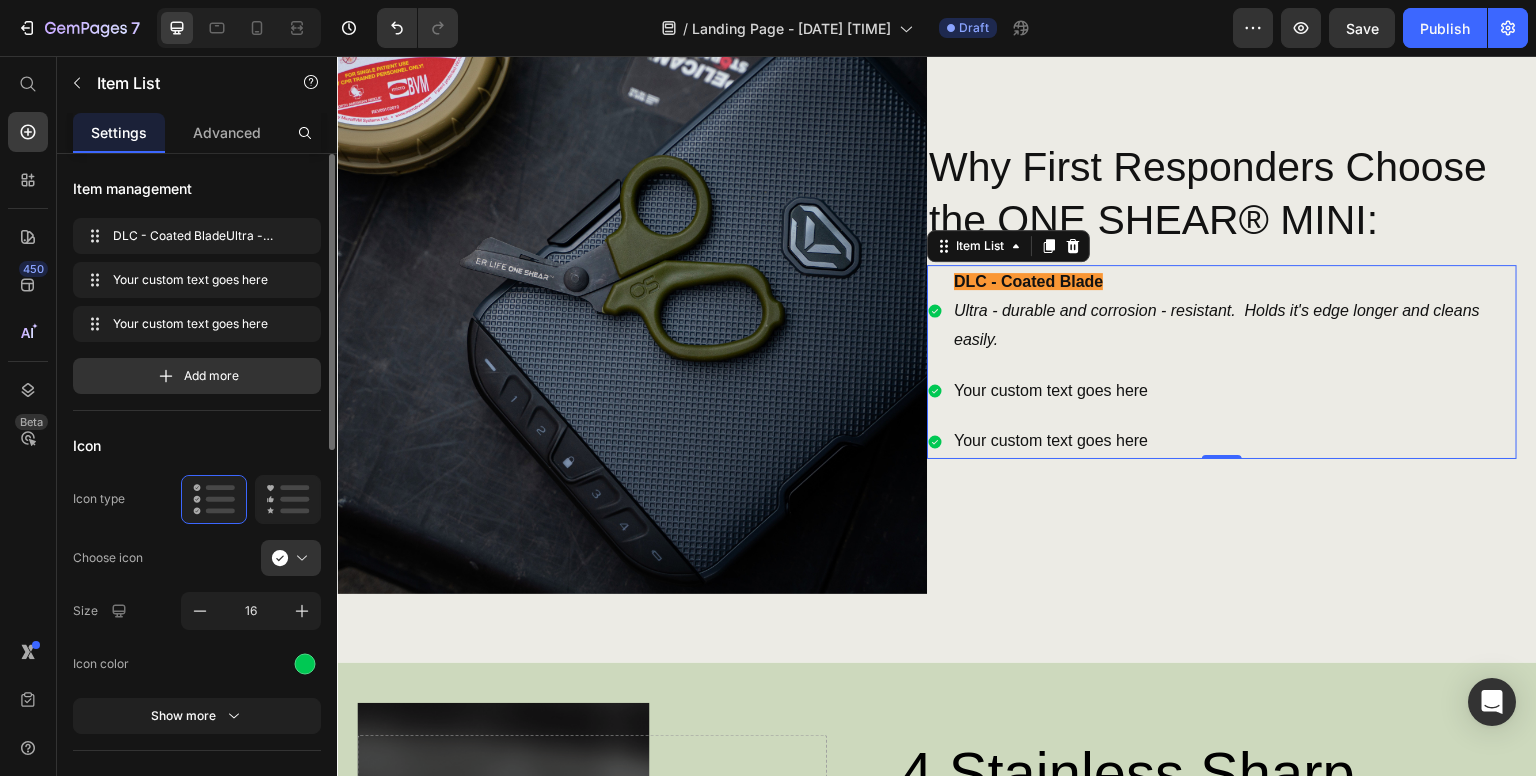 click on "Your custom text goes here" at bounding box center [1234, 391] 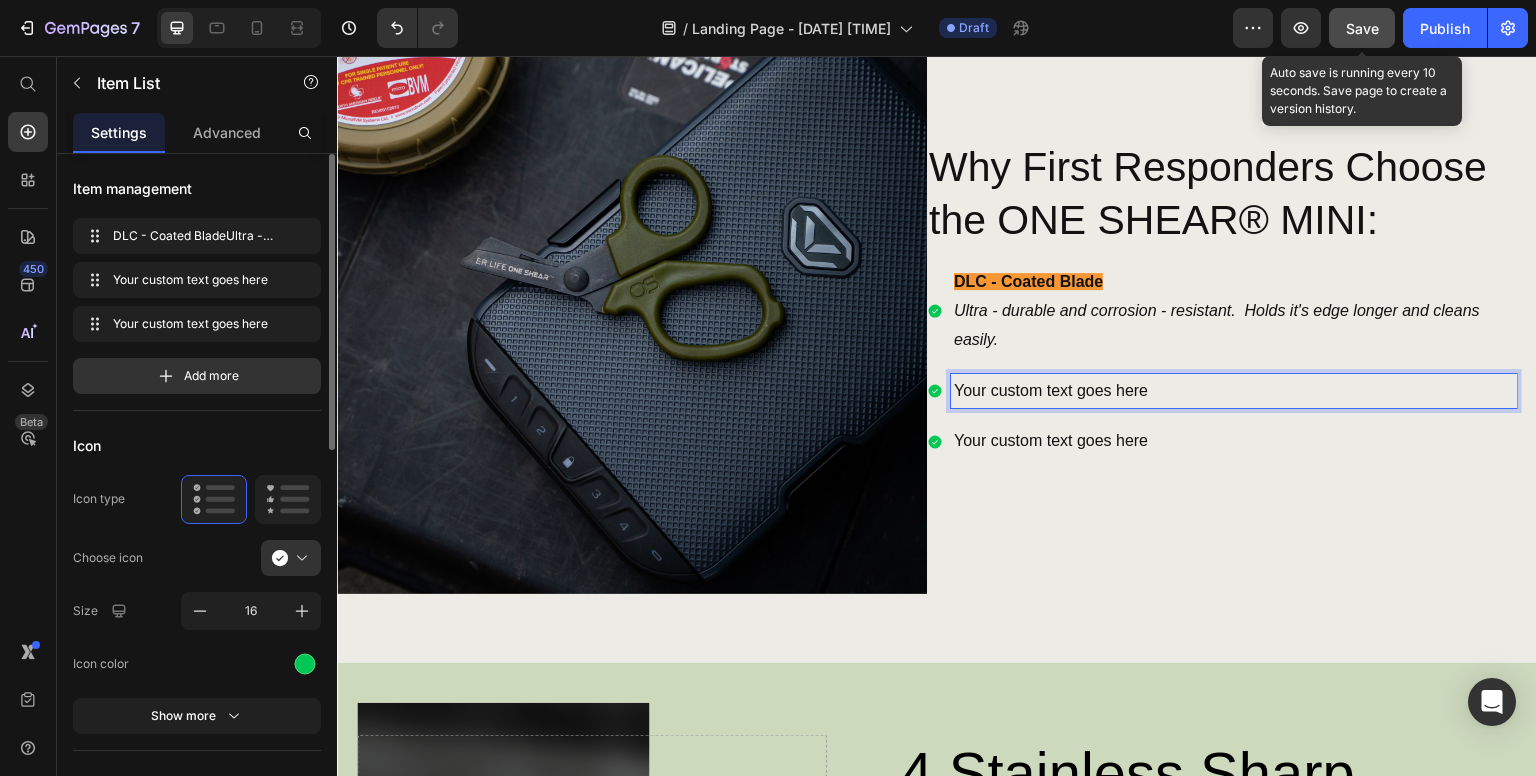 click on "Save" at bounding box center (1362, 28) 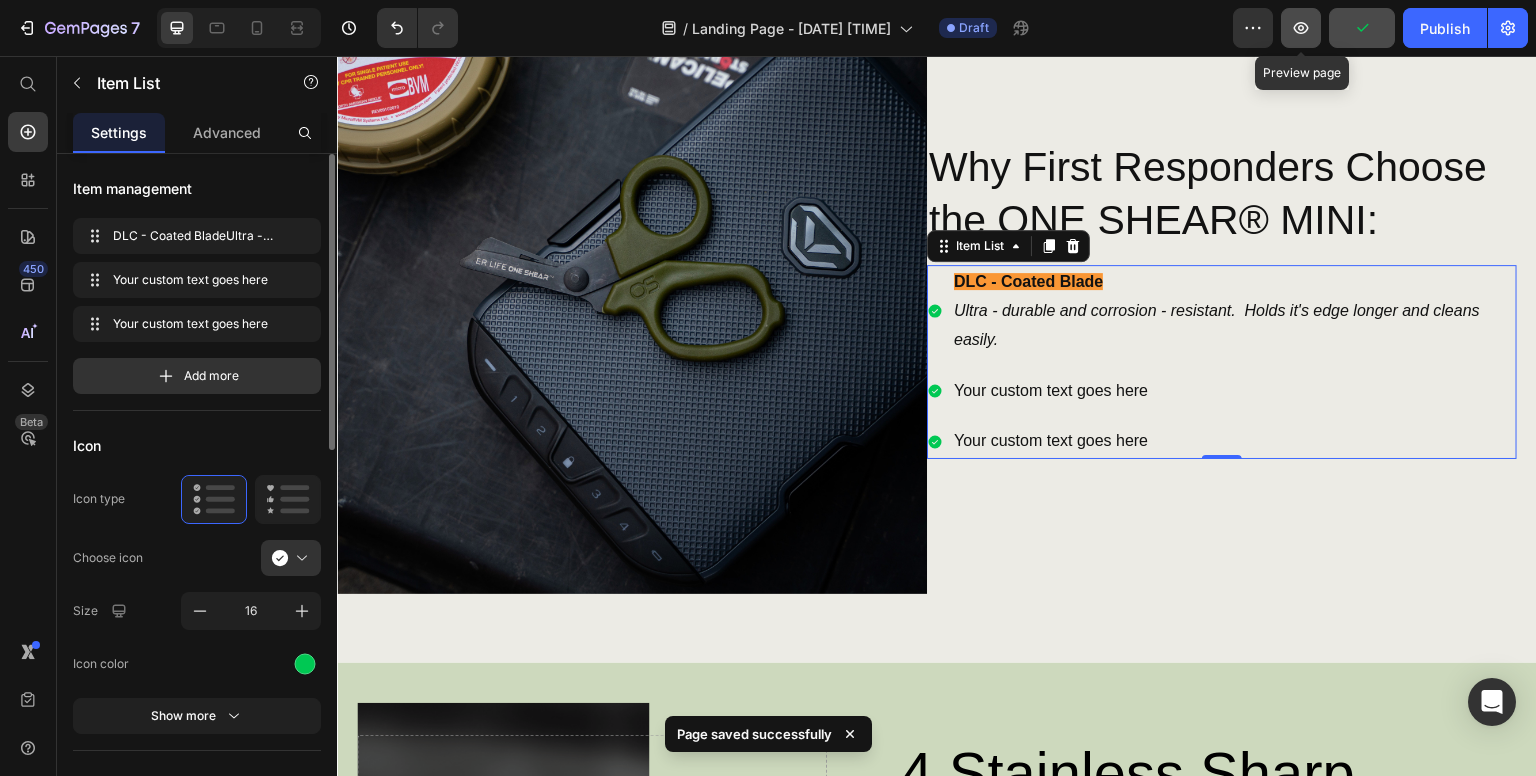 click 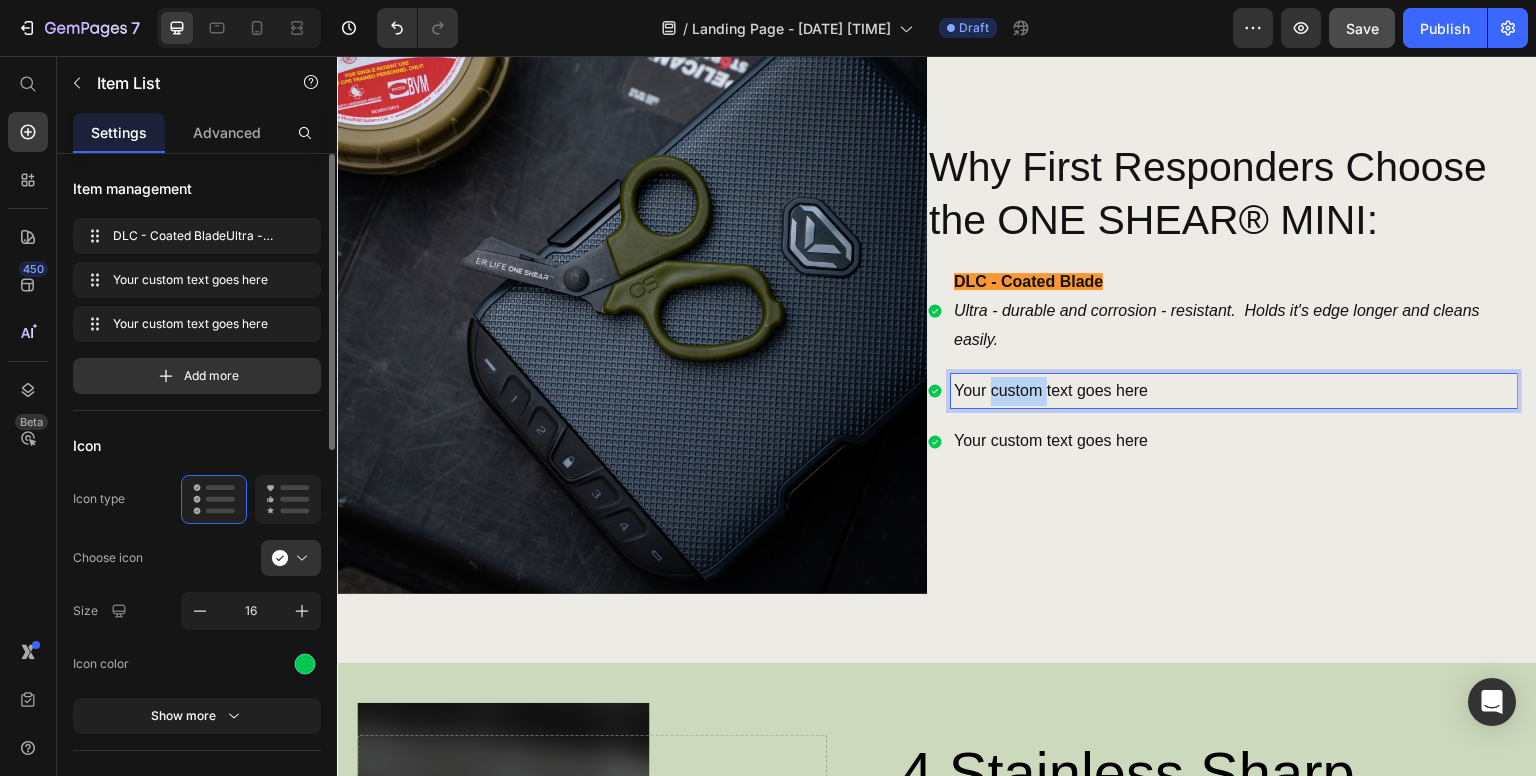 click on "Your custom text goes here" at bounding box center (1234, 391) 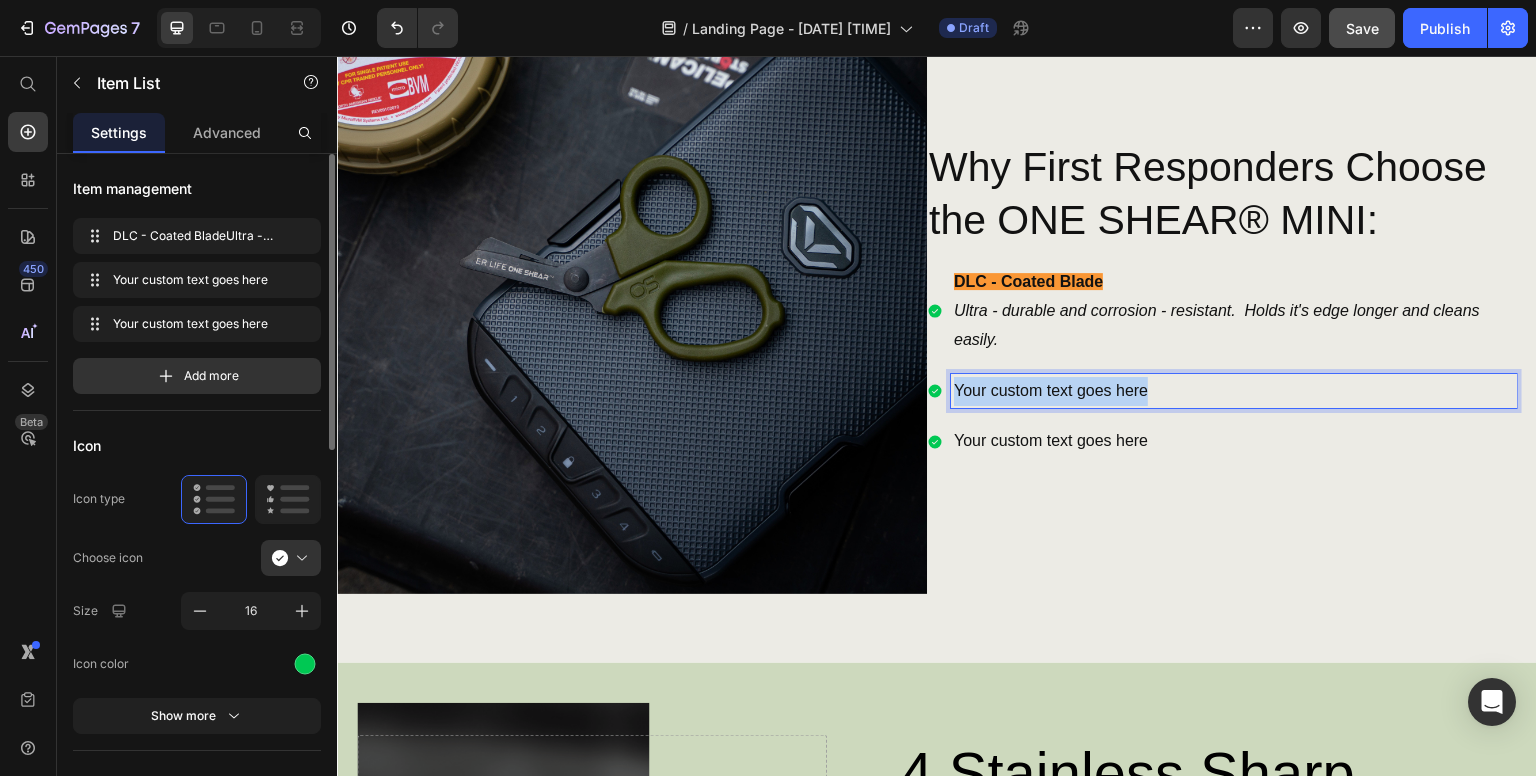 click on "Your custom text goes here" at bounding box center (1234, 391) 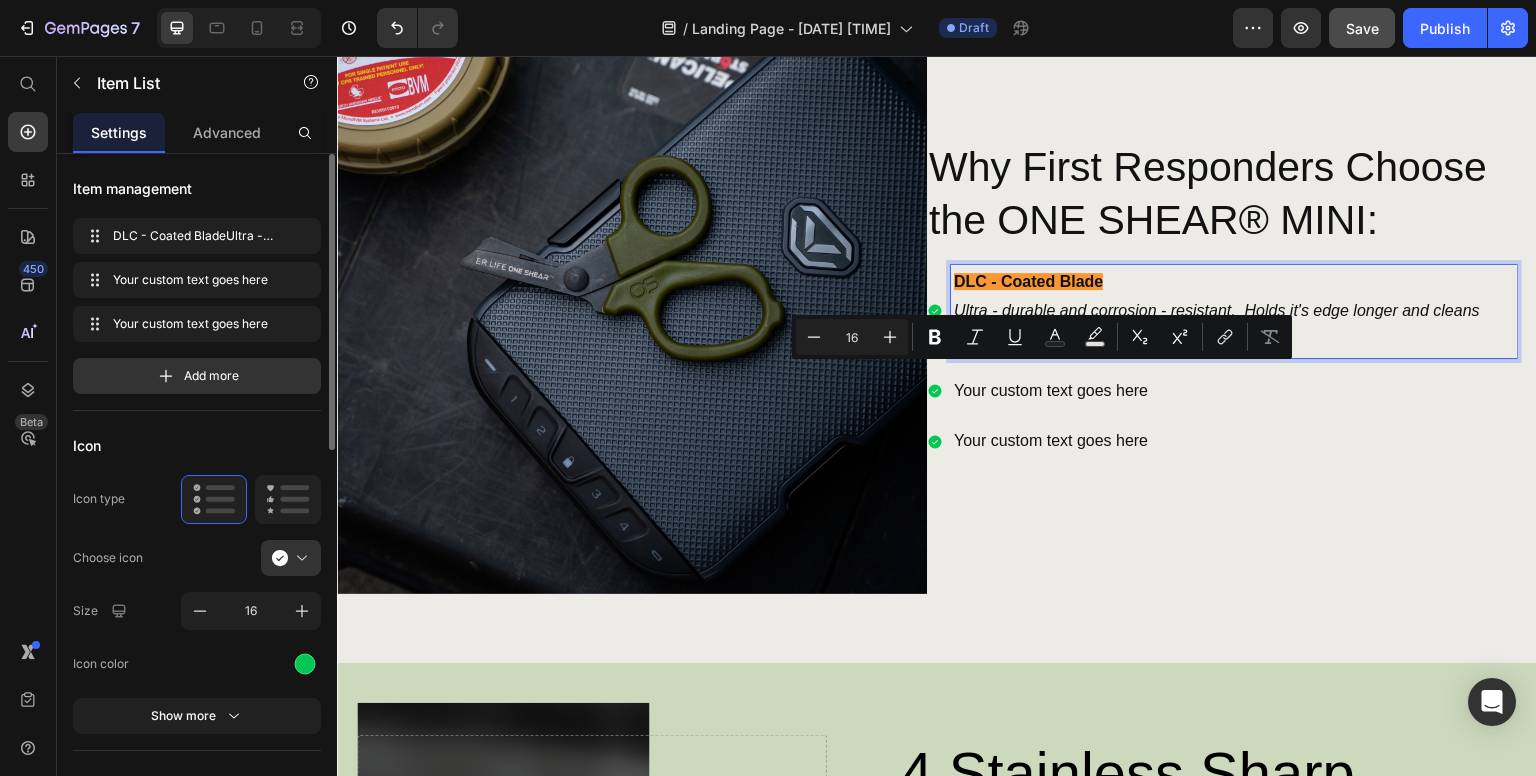 click on "DLC - Coated Blade" at bounding box center (1028, 281) 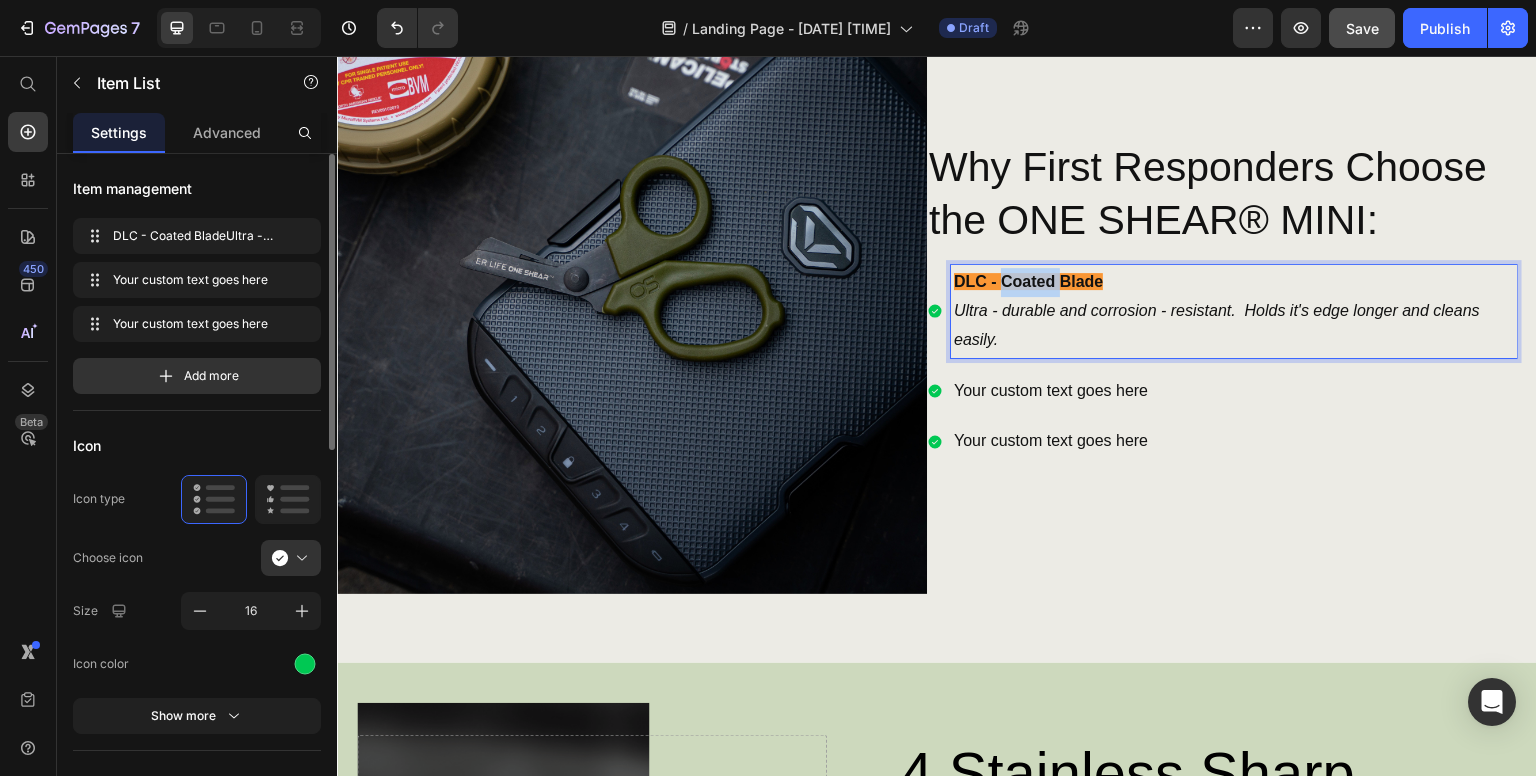 click on "DLC - Coated Blade" at bounding box center [1028, 281] 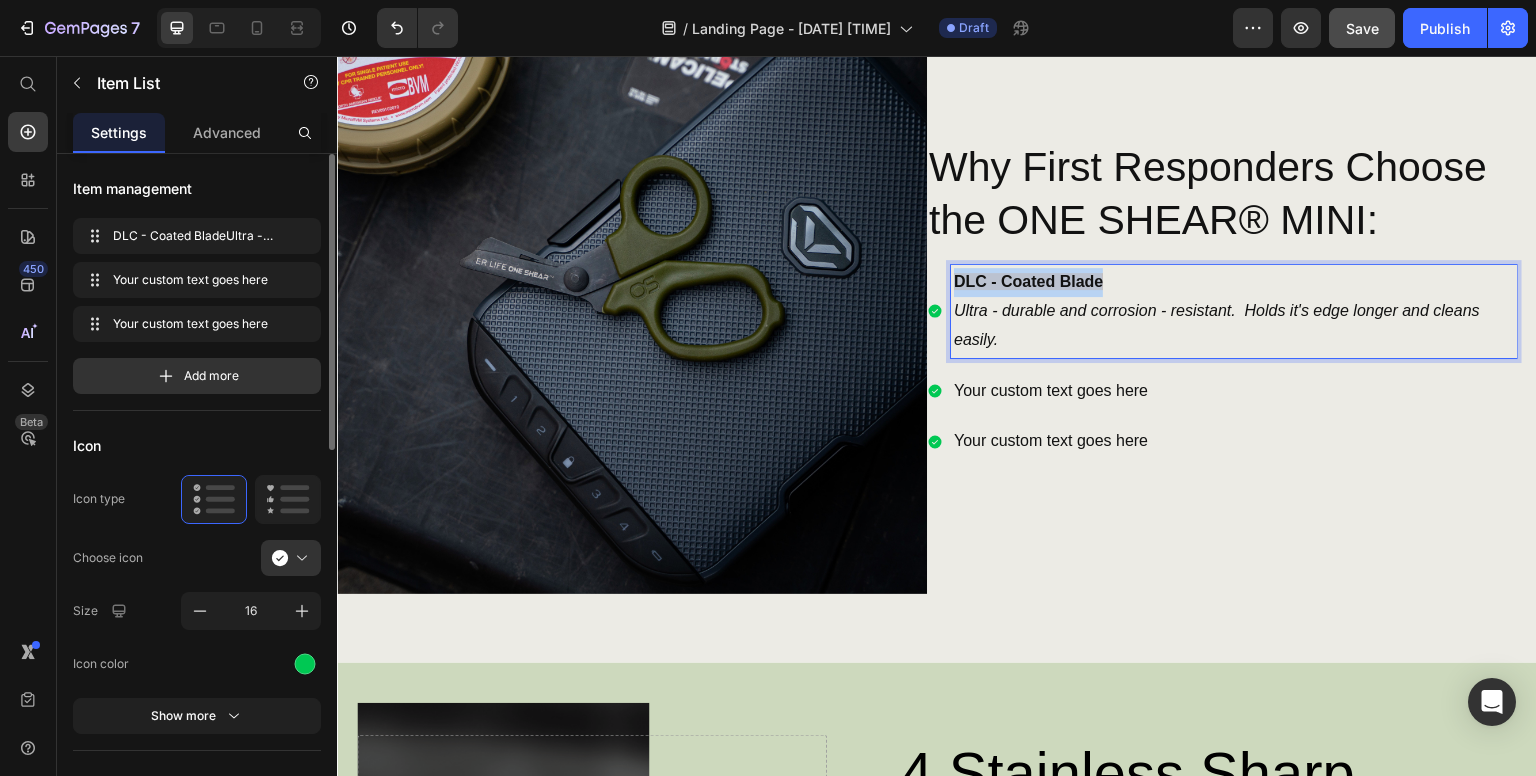 click on "DLC - Coated Blade" at bounding box center (1028, 281) 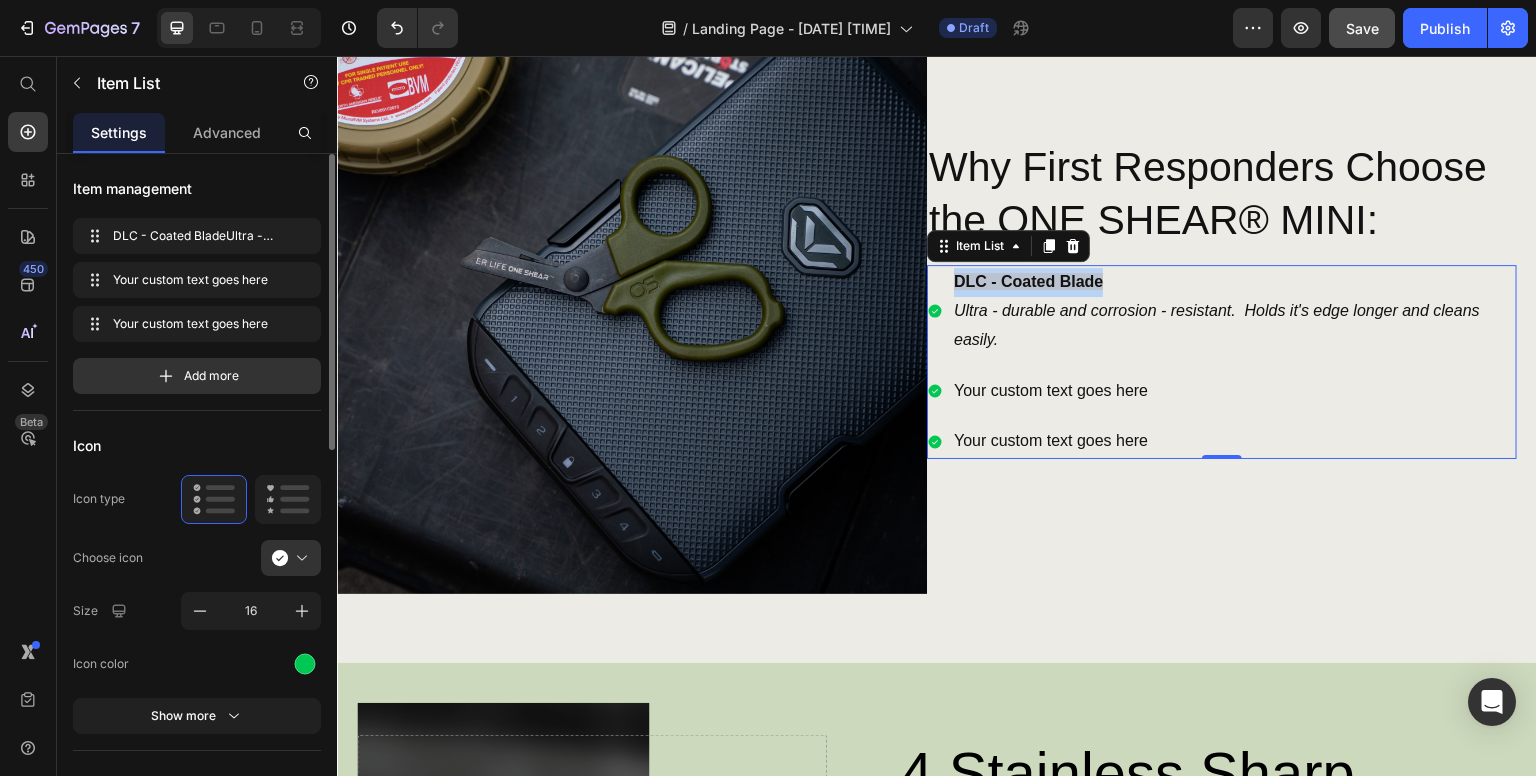 click on "DLC - Coated Blade" at bounding box center [1234, 282] 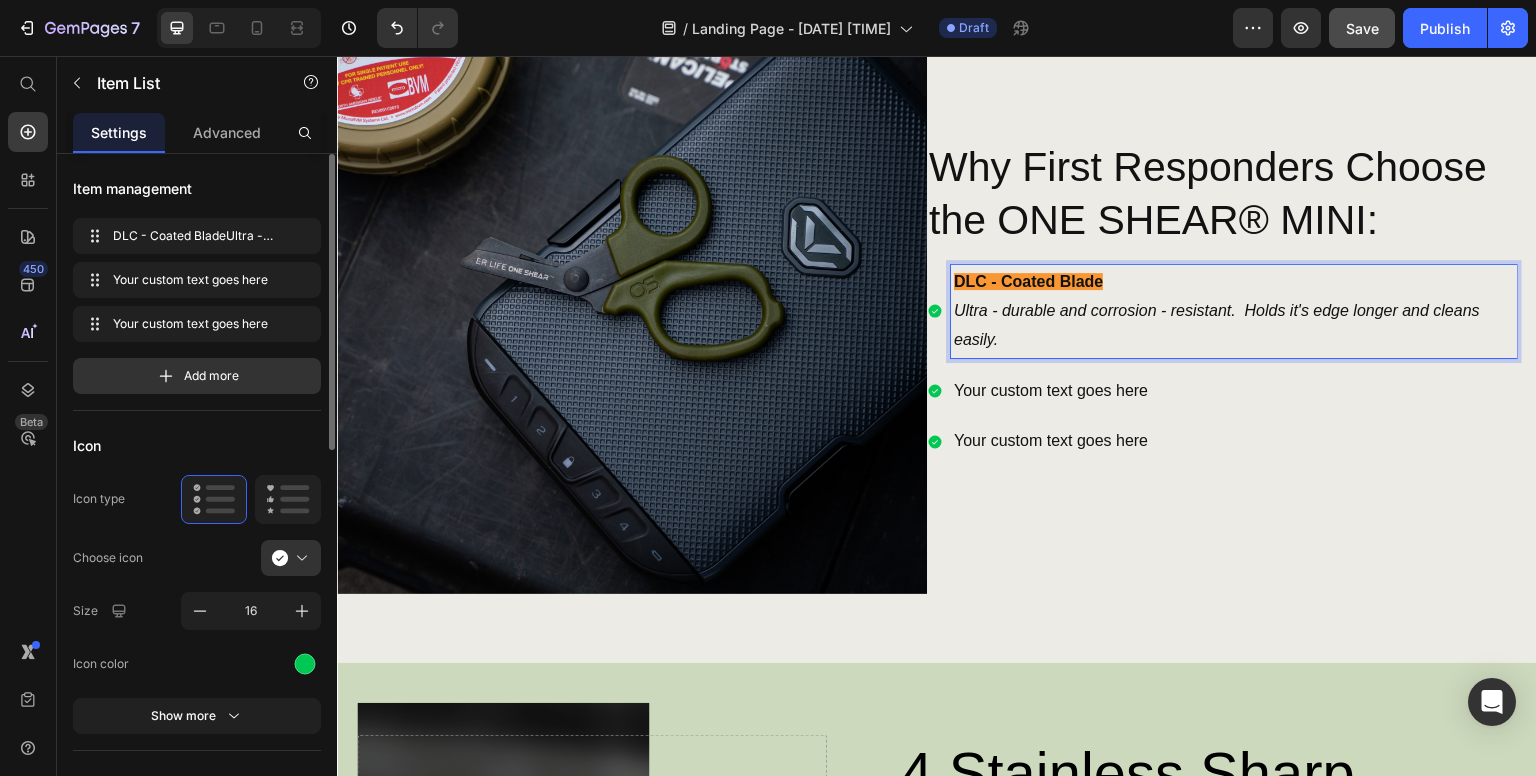 click on "DLC - Coated Blade" at bounding box center [1028, 281] 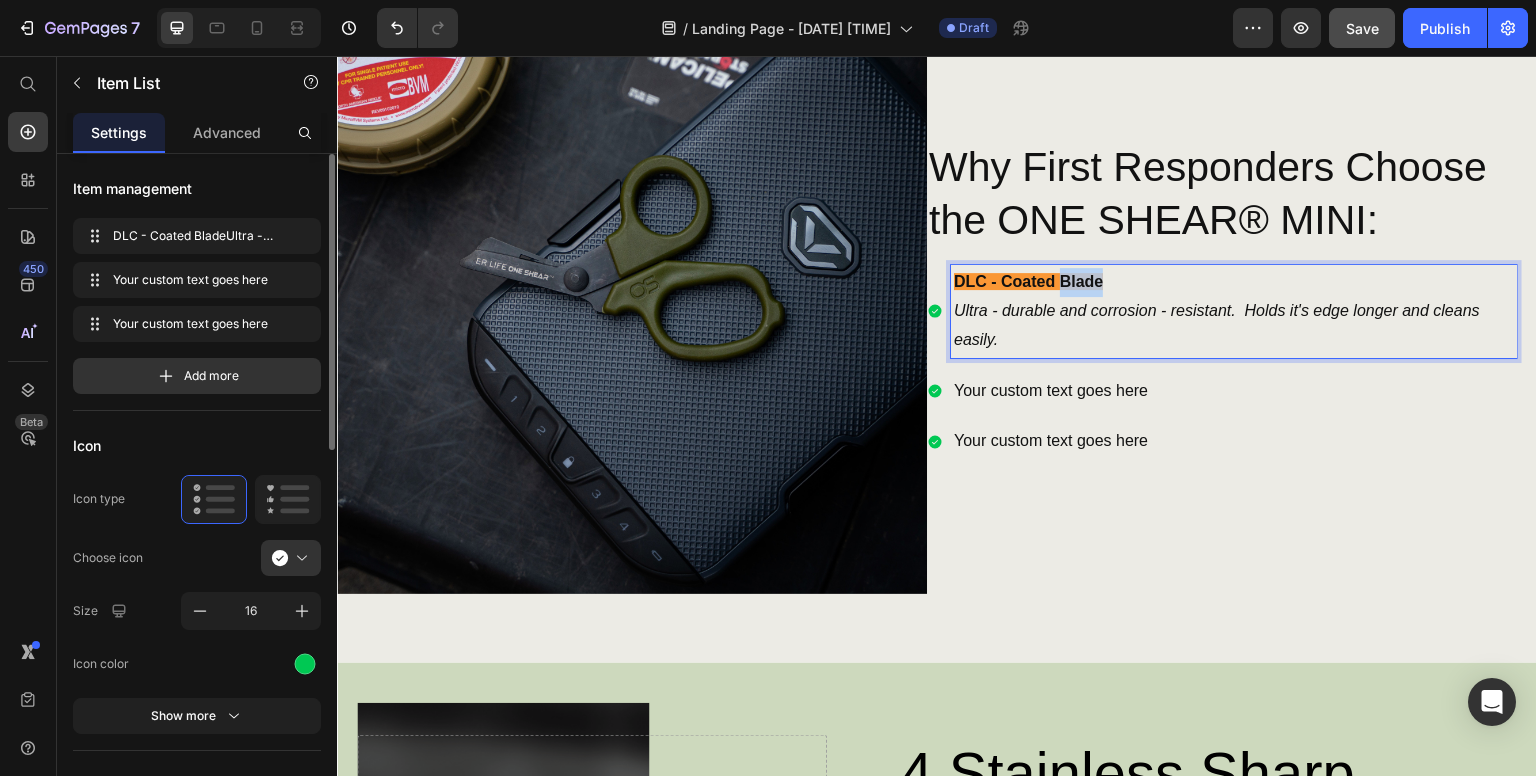 click on "DLC - Coated Blade" at bounding box center [1028, 281] 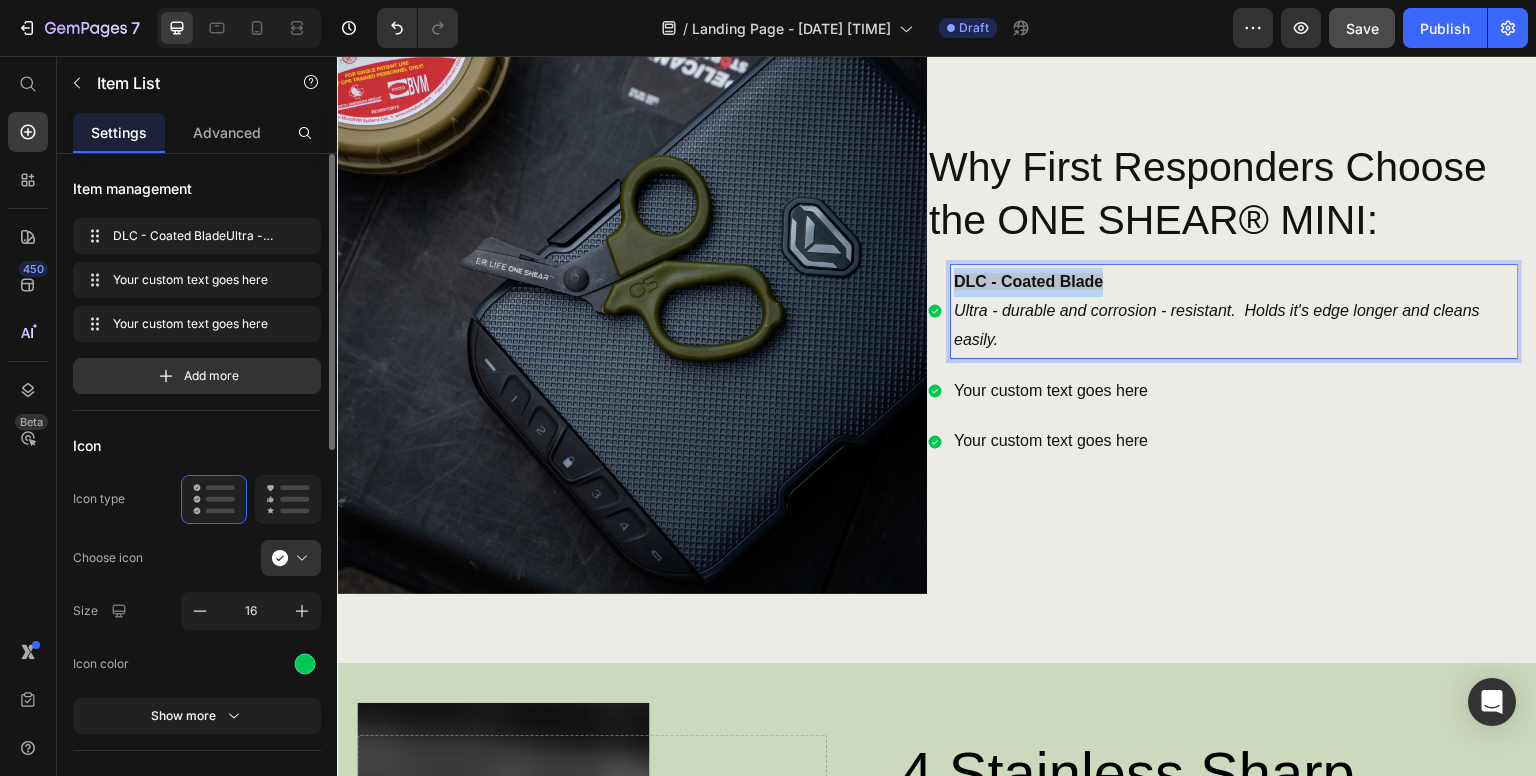 click on "DLC - Coated Blade" at bounding box center (1028, 281) 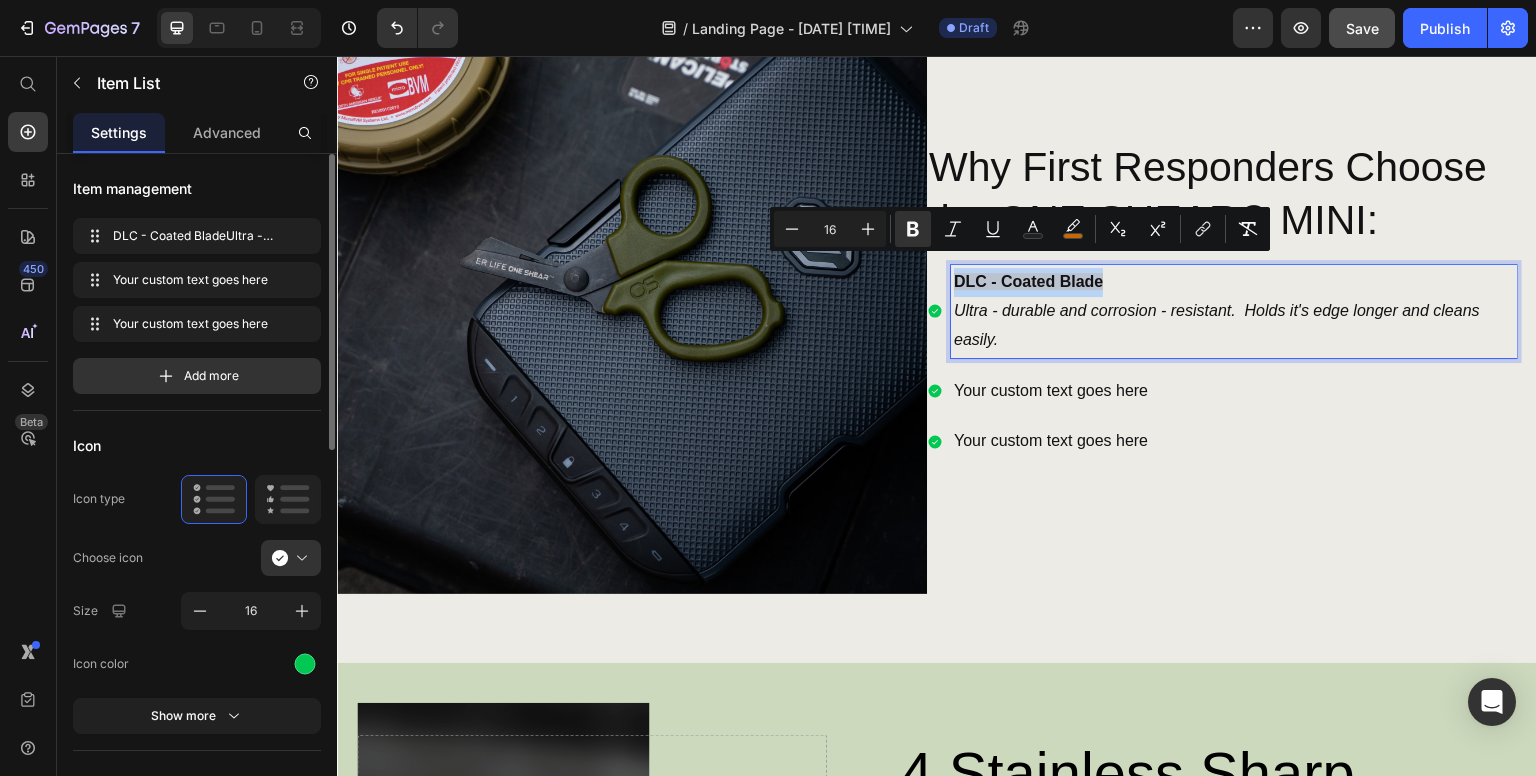 copy on "DLC - Coated Blade" 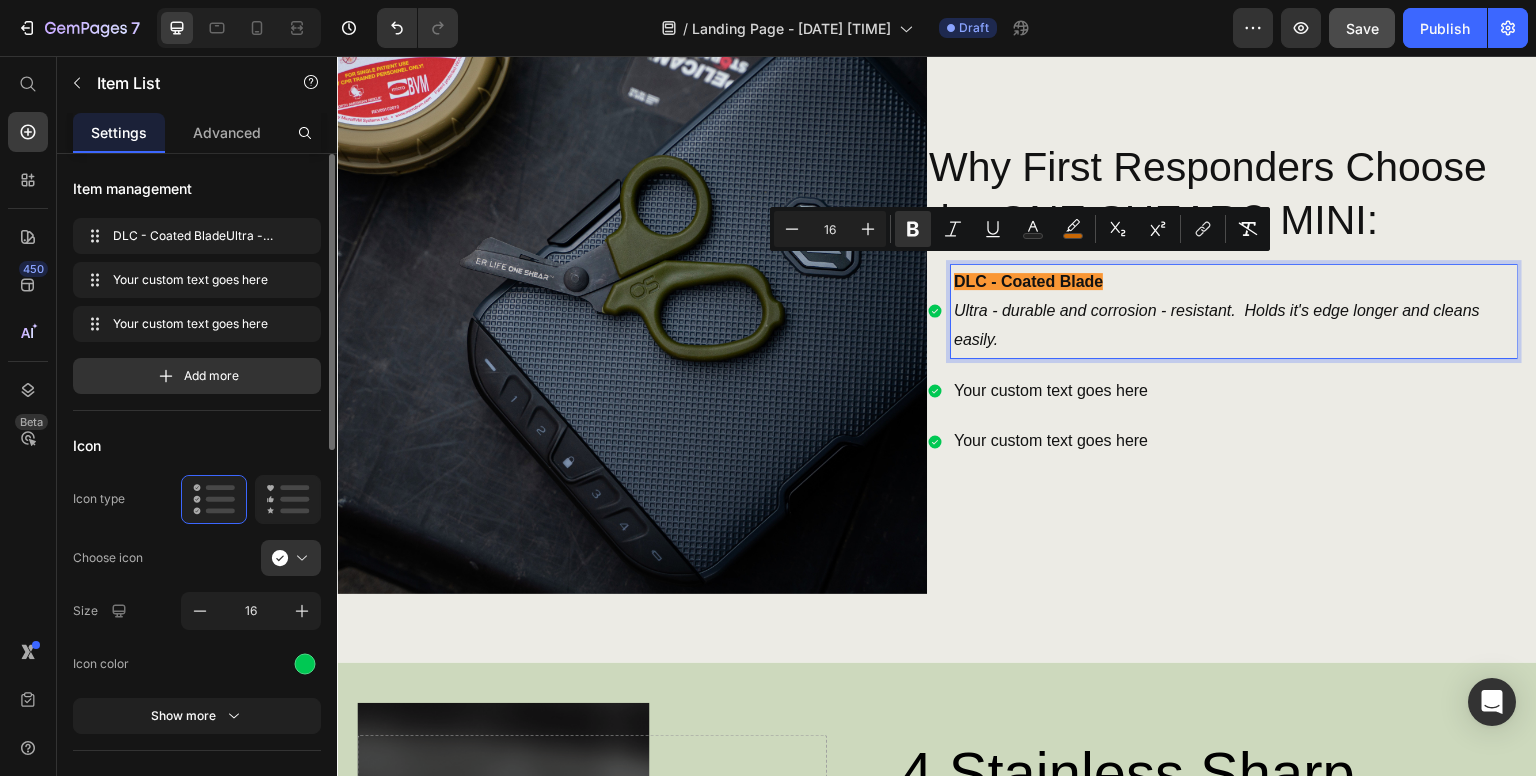 click on "Your custom text goes here" at bounding box center [1234, 391] 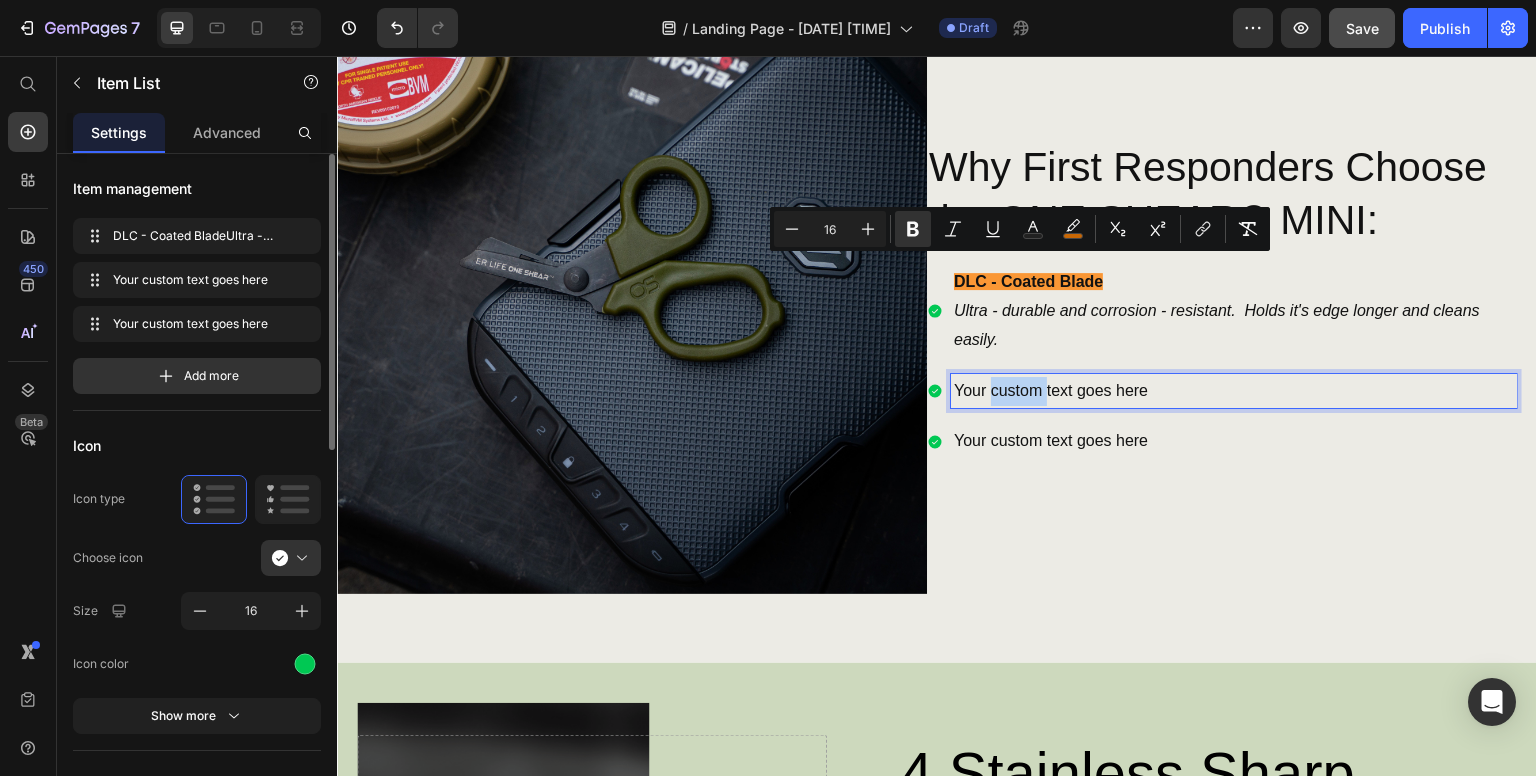 click on "Your custom text goes here" at bounding box center (1234, 391) 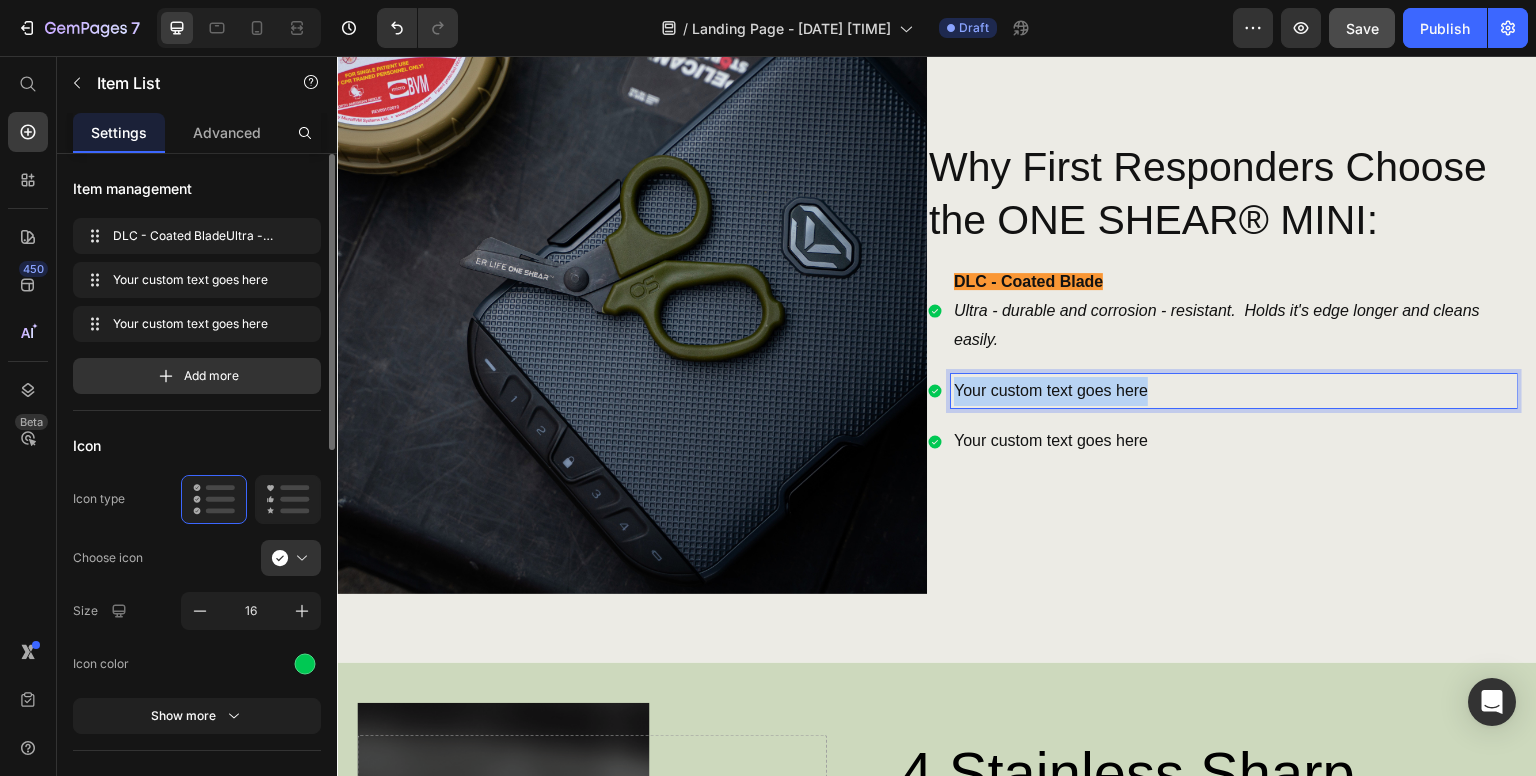 click on "Your custom text goes here" at bounding box center [1234, 391] 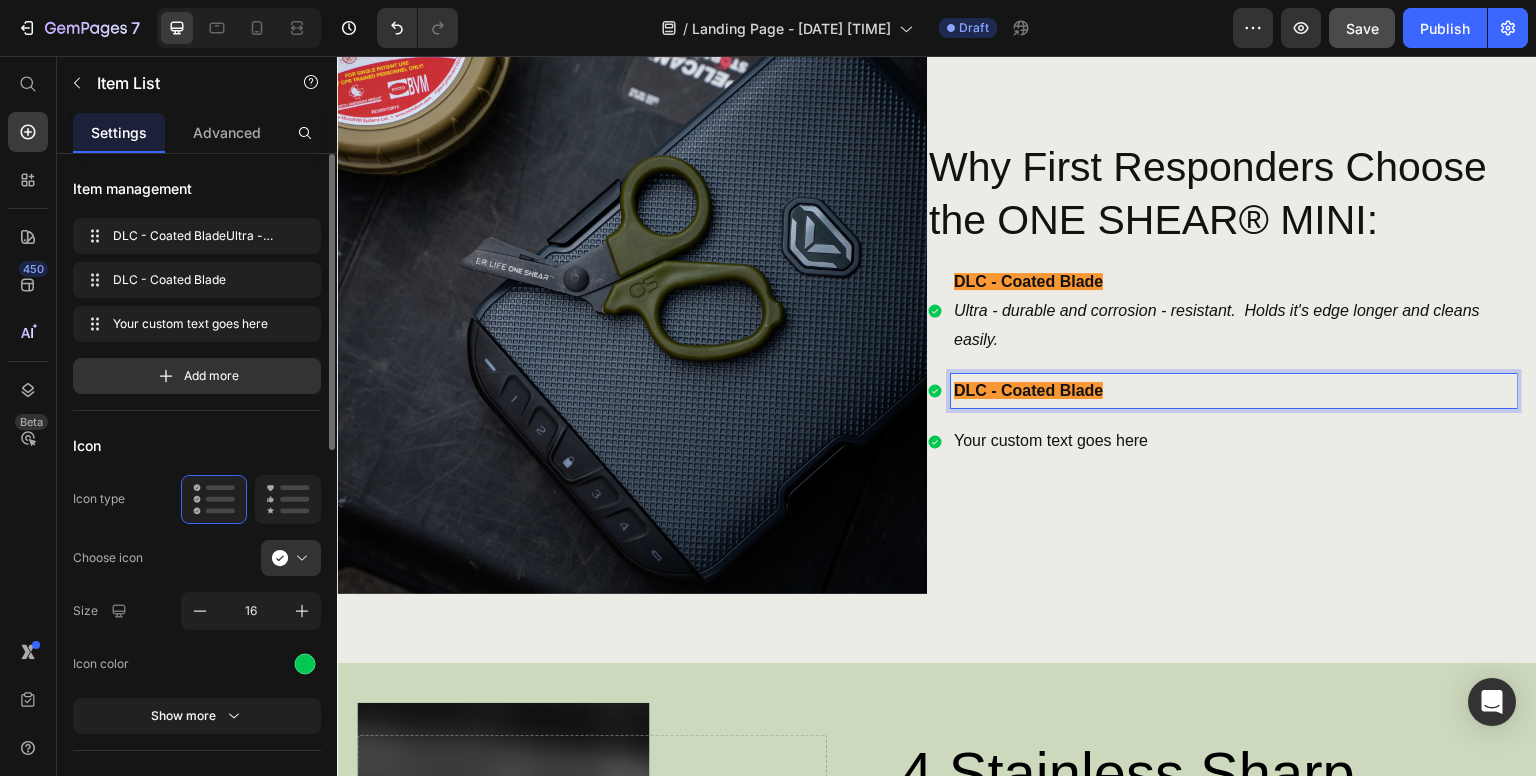 click on "DLC - Coated Blade" at bounding box center (1028, 390) 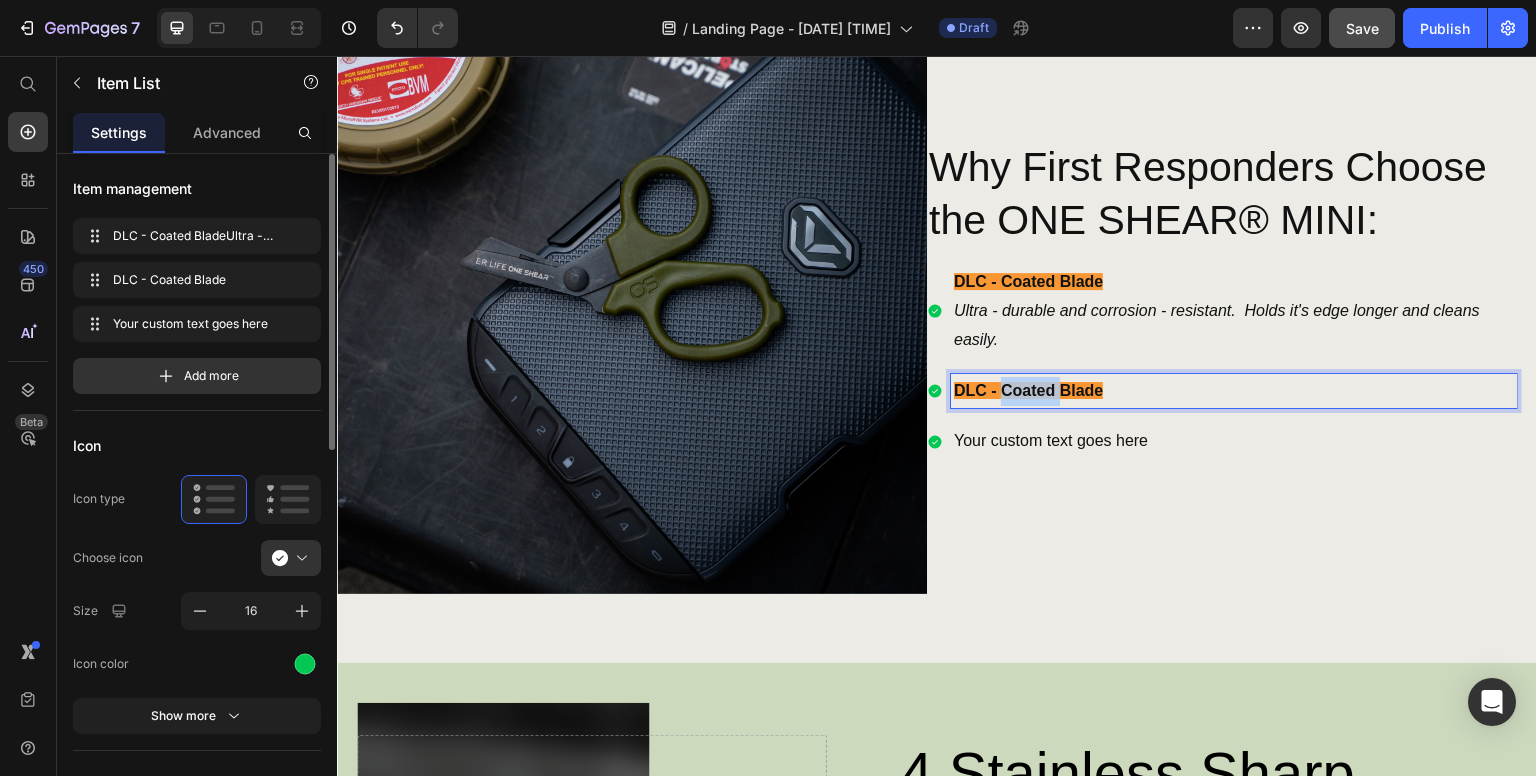 click on "DLC - Coated Blade" at bounding box center (1028, 390) 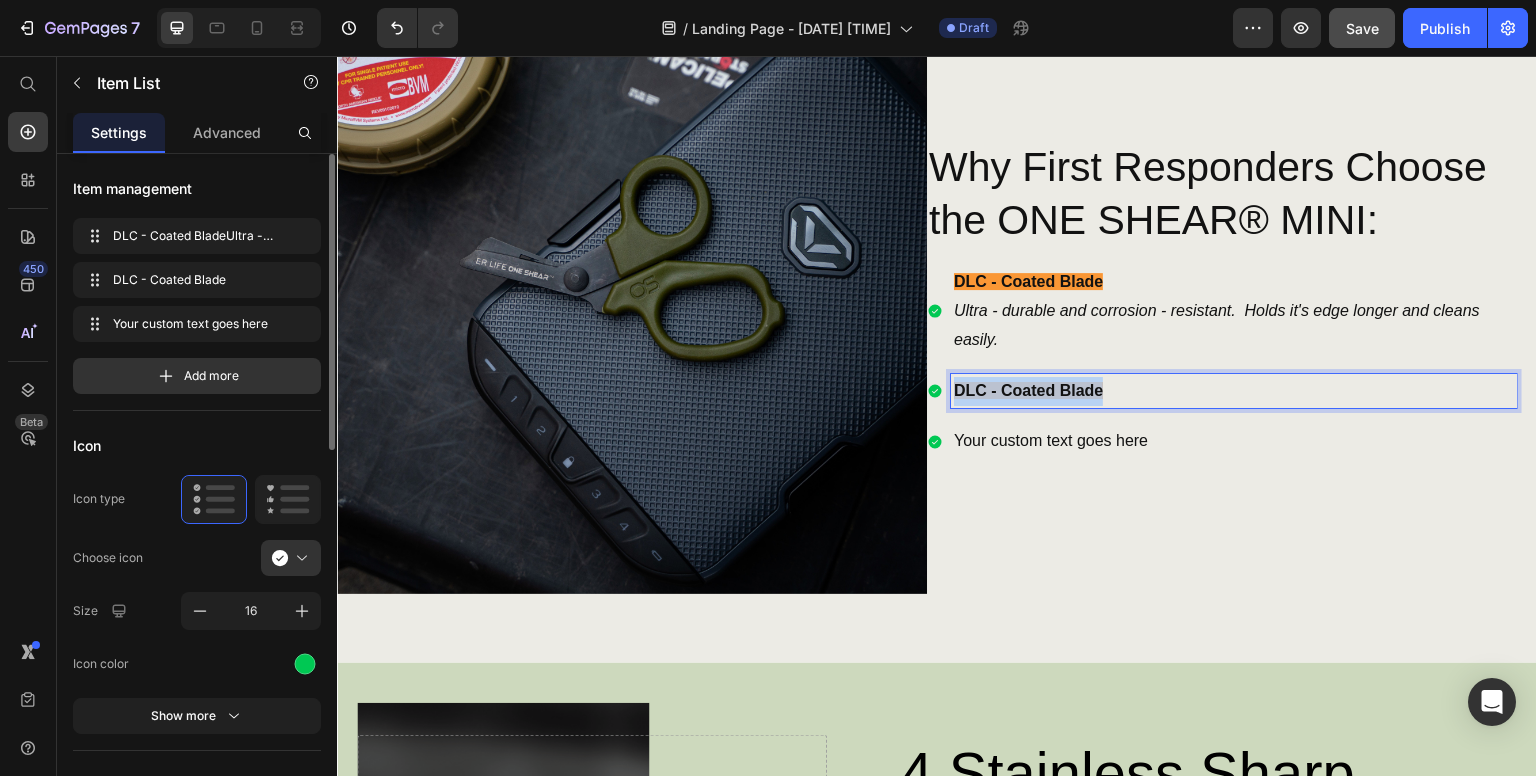 click on "DLC - Coated Blade" at bounding box center [1028, 390] 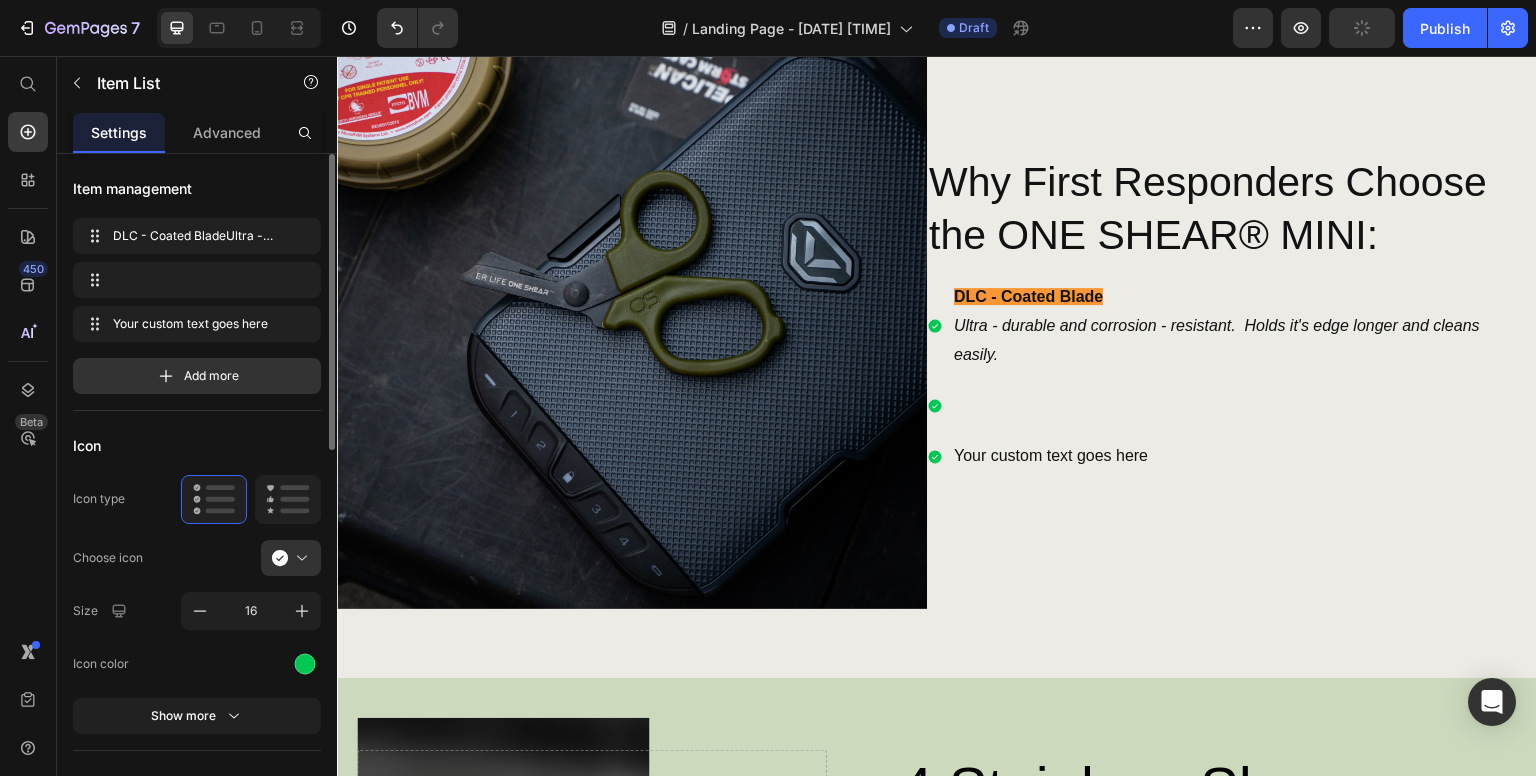 scroll, scrollTop: 971, scrollLeft: 0, axis: vertical 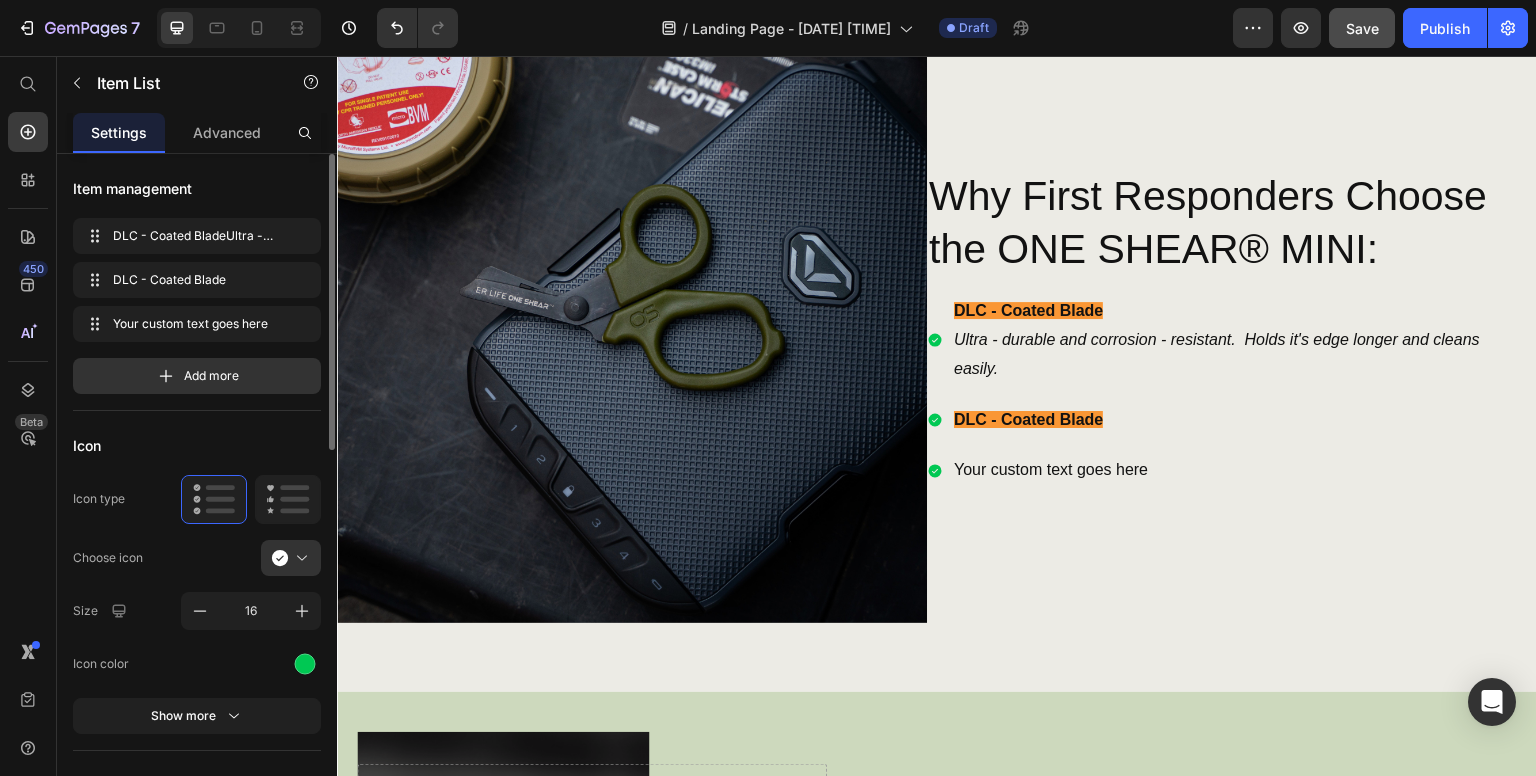 click on "DLC - Coated Blade" at bounding box center (1028, 419) 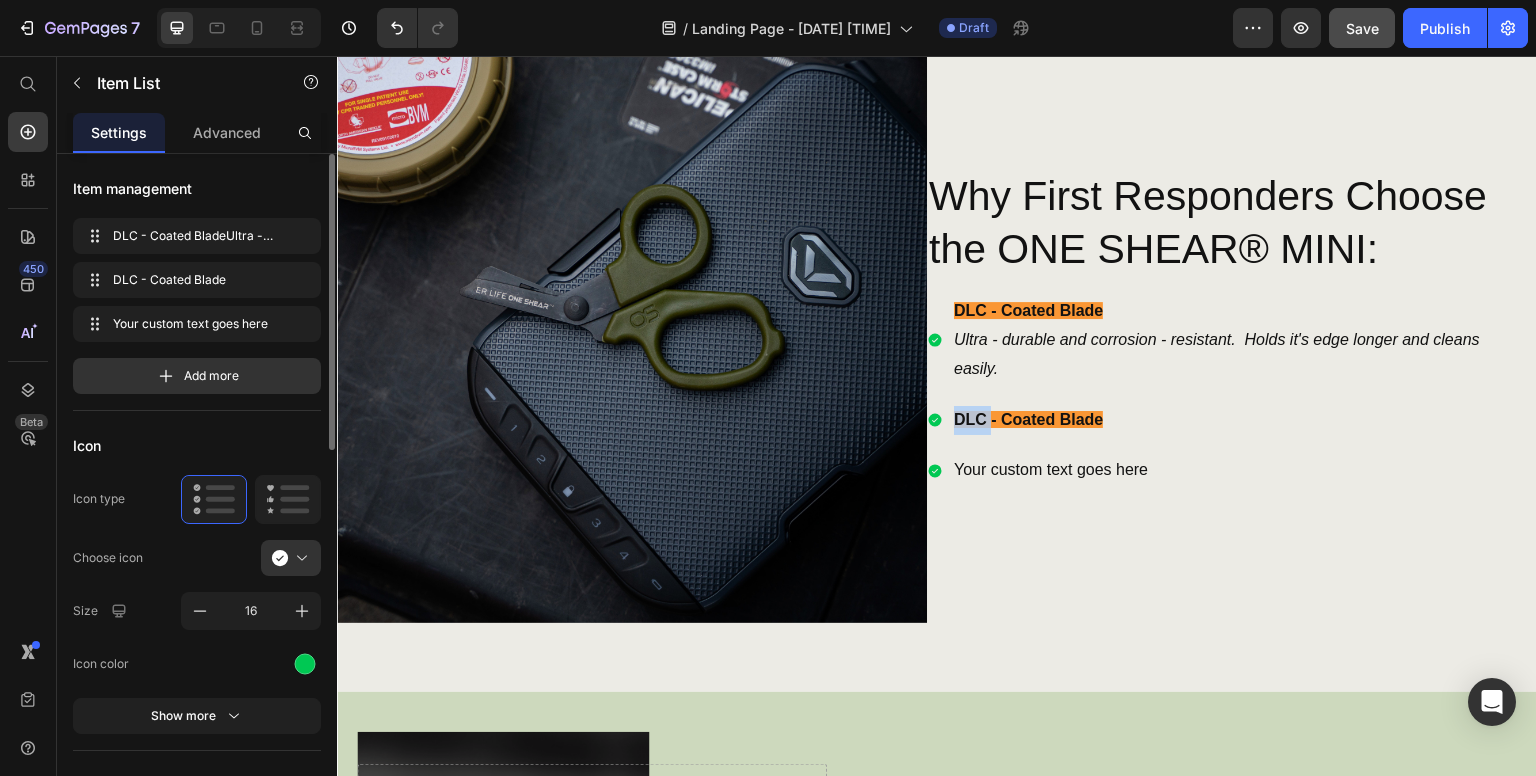 click on "DLC - Coated Blade" at bounding box center [1028, 419] 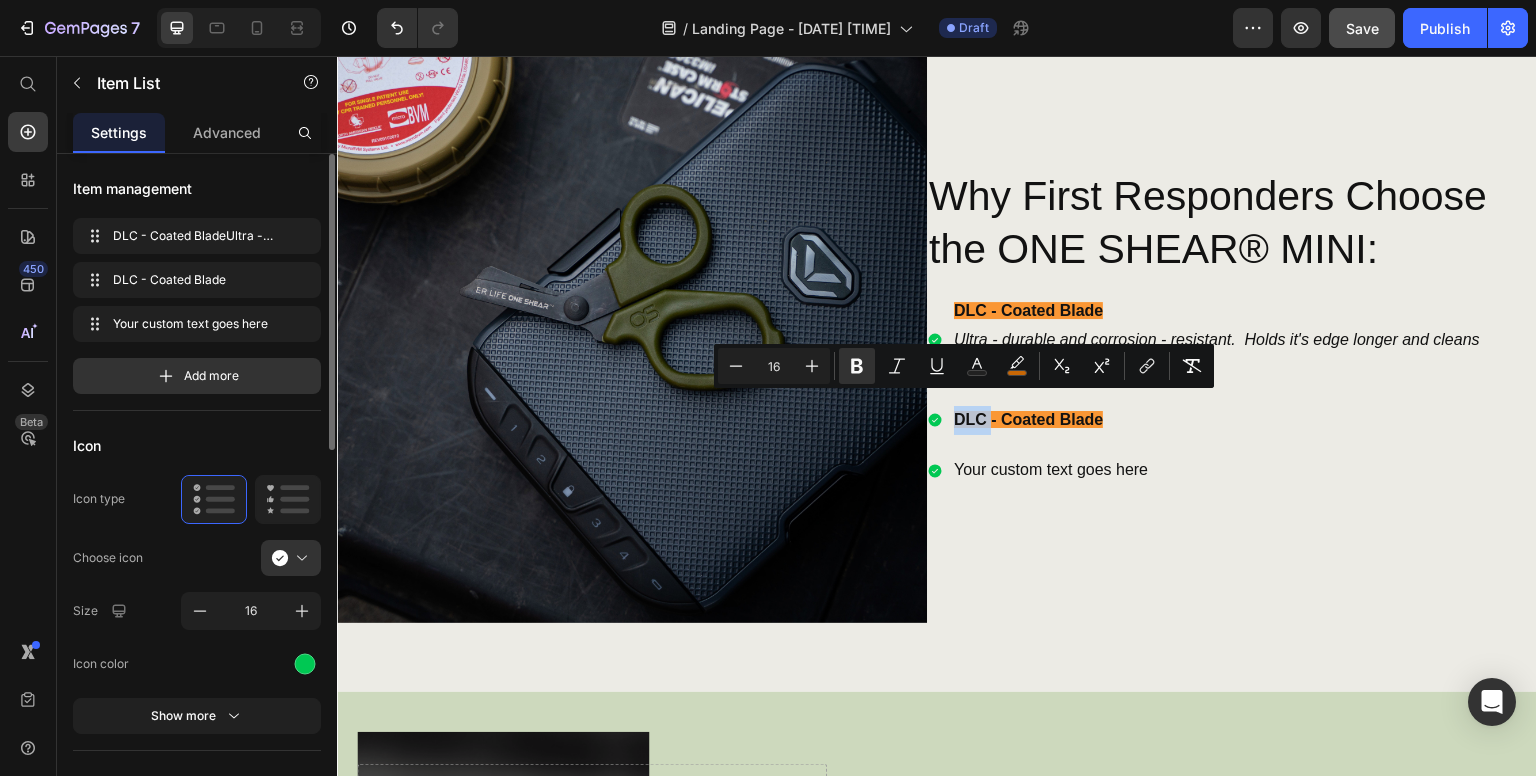 click on "DLC - Coated Blade" at bounding box center (1028, 419) 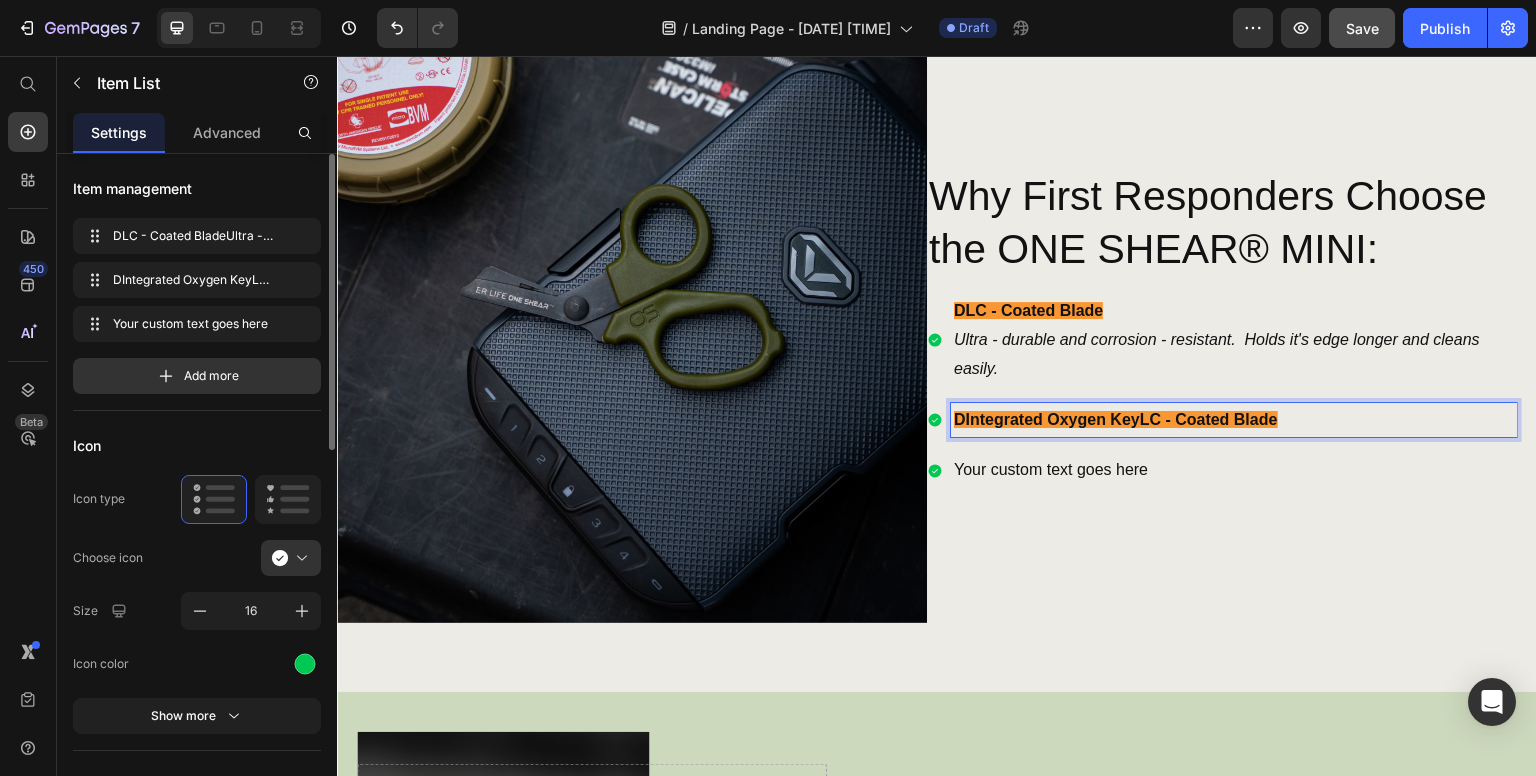 scroll, scrollTop: 956, scrollLeft: 0, axis: vertical 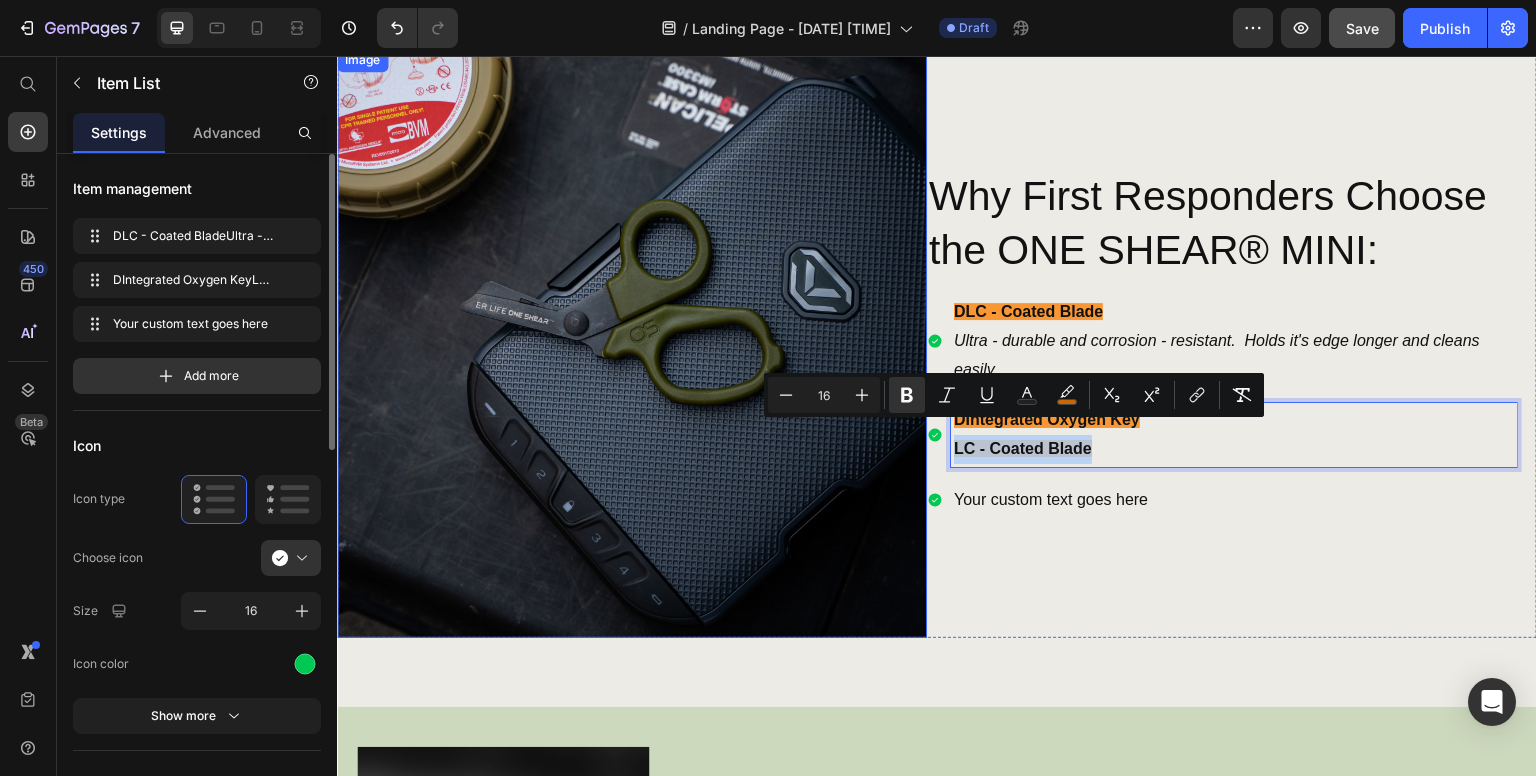 drag, startPoint x: 1084, startPoint y: 430, endPoint x: 913, endPoint y: 426, distance: 171.04678 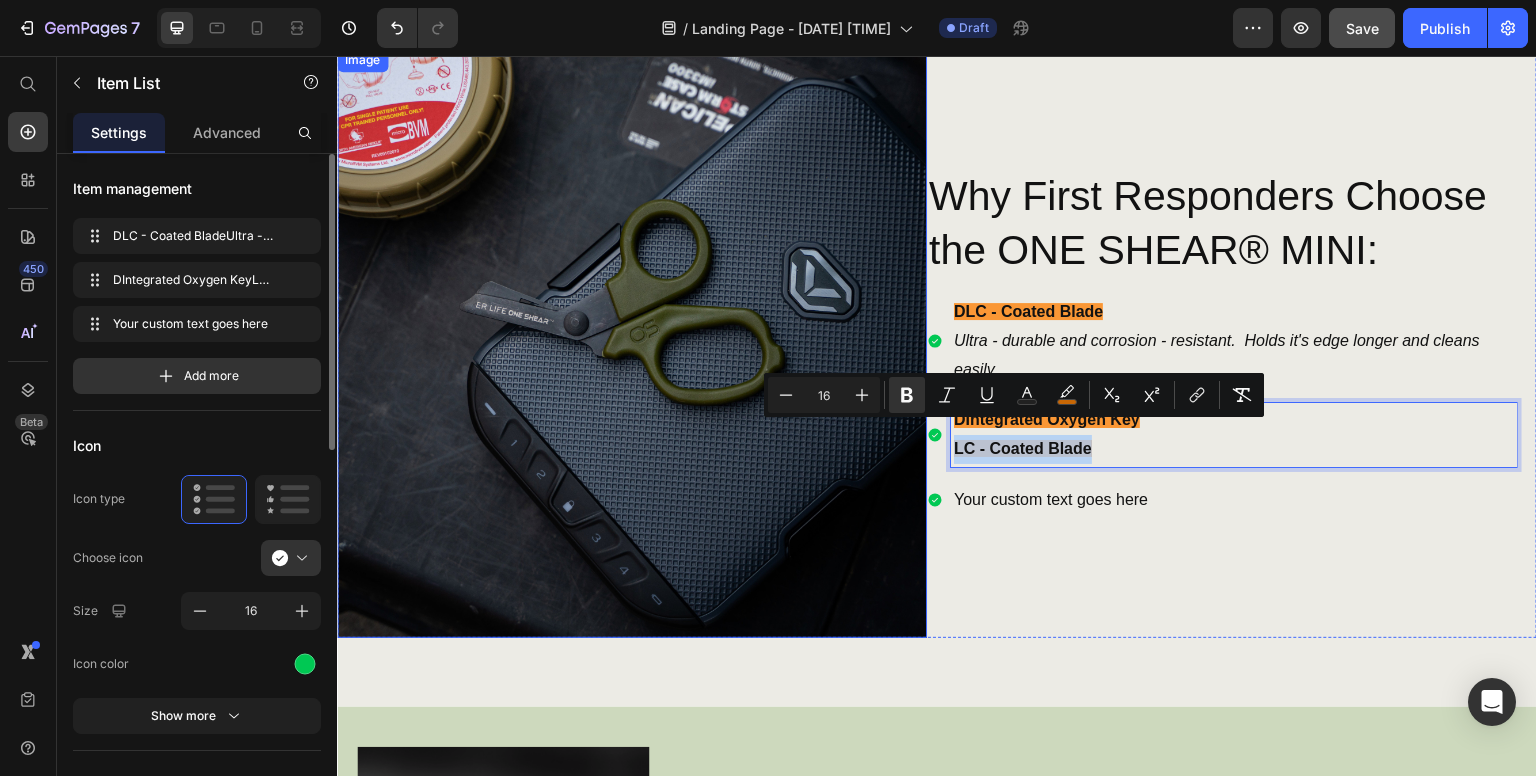 click on "Image Why First Responders Choose the ONE SHEAR® MINI: Heading DLC - Coated Blade Ultra - durable and corrosion - resistant.  Holds it's edge longer and cleans easily. DIntegrated Oxygen Key LC - Coated Blade Your custom text goes here Item List   0 Row" at bounding box center (937, 343) 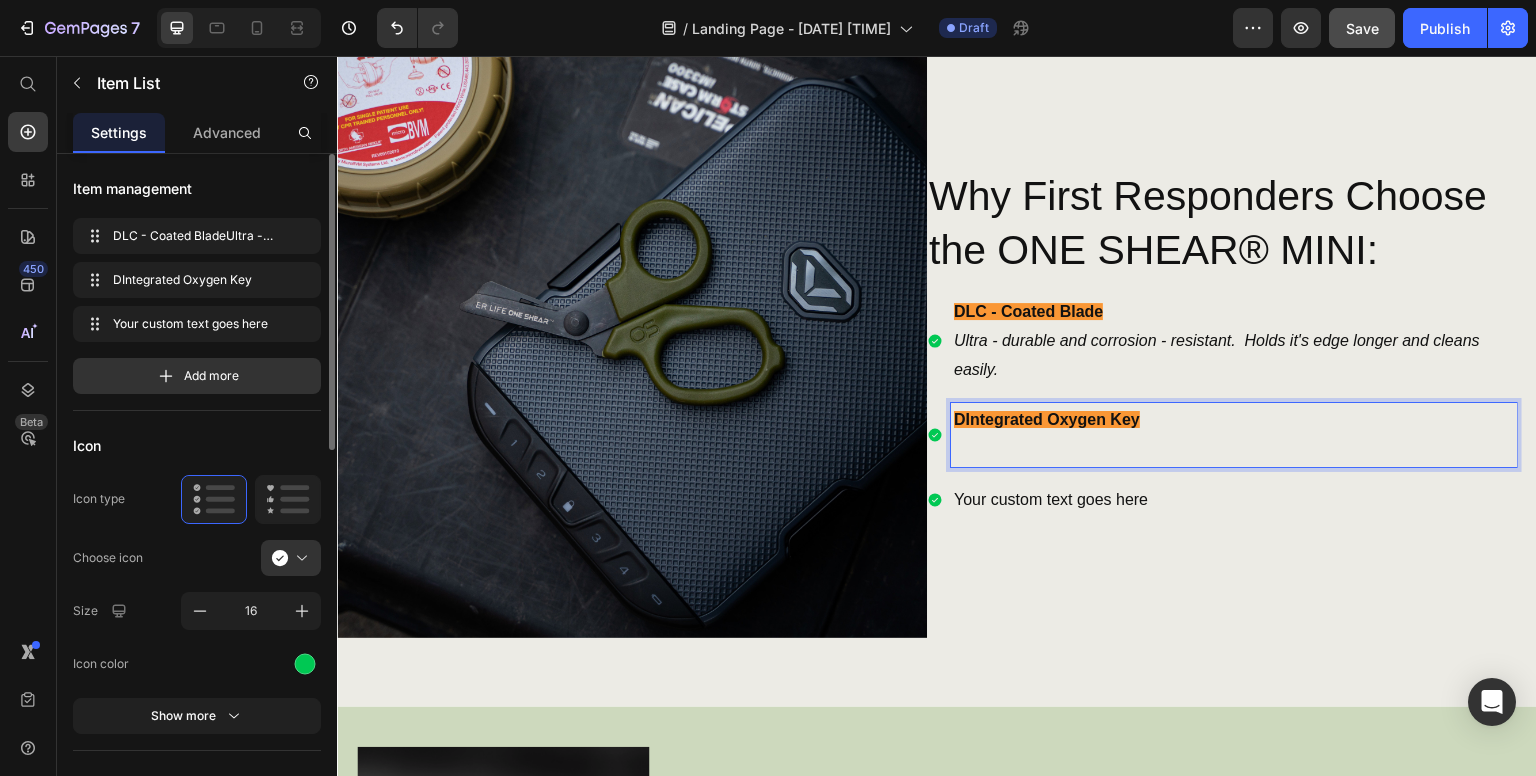 scroll, scrollTop: 971, scrollLeft: 0, axis: vertical 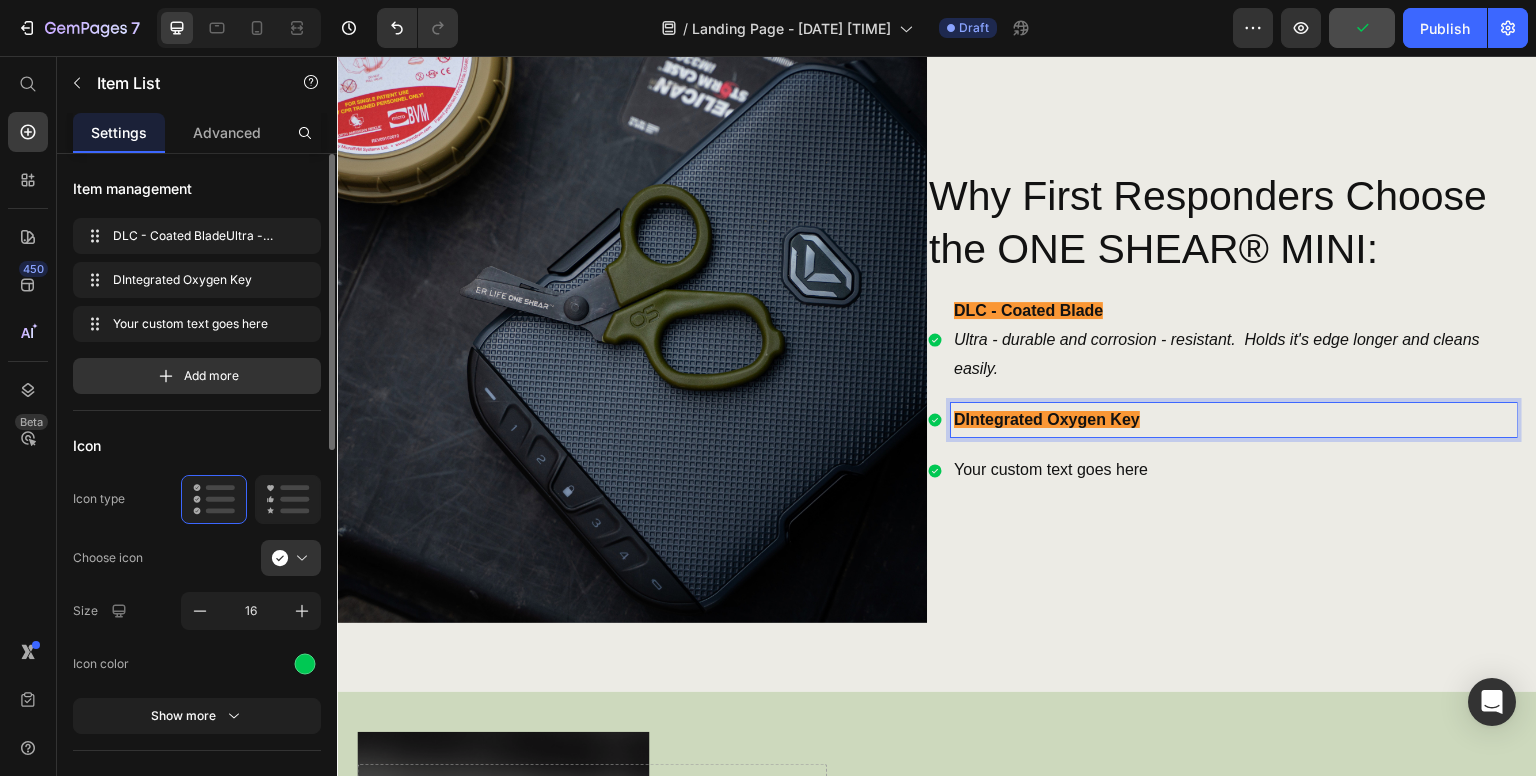 click on "DIntegrated Oxygen Key" at bounding box center [1047, 419] 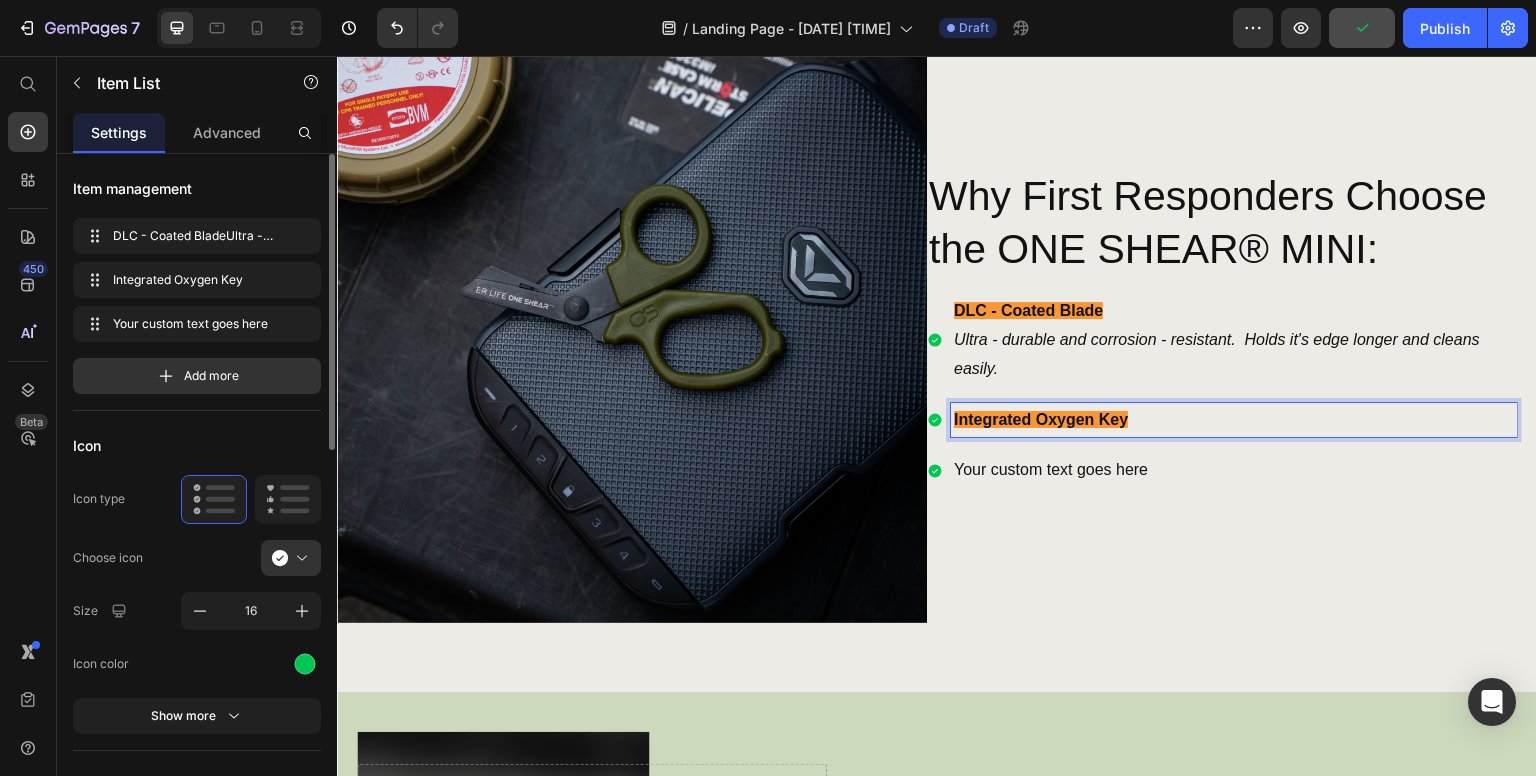 click on "Integrated Oxygen Key" at bounding box center (1234, 420) 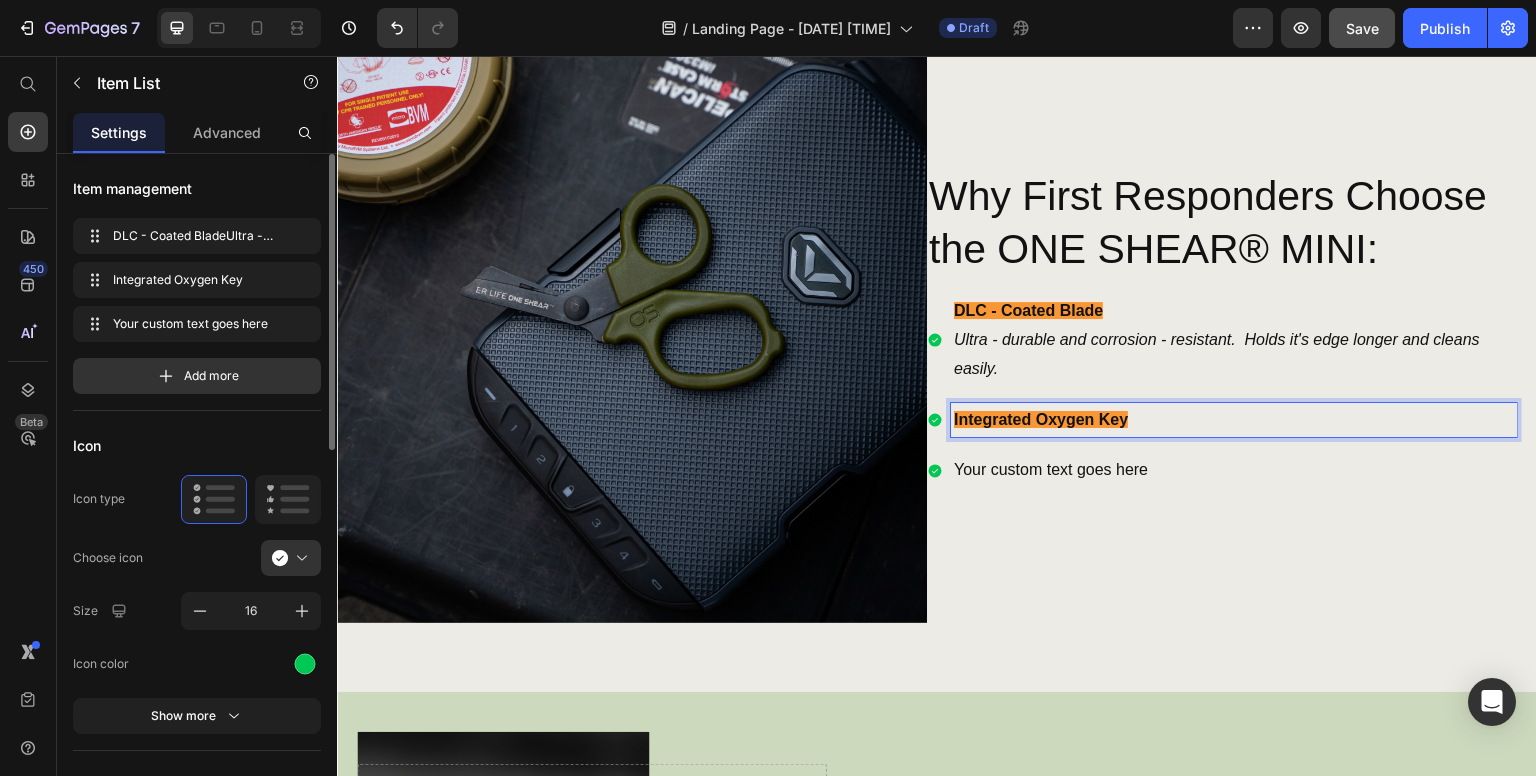 scroll, scrollTop: 956, scrollLeft: 0, axis: vertical 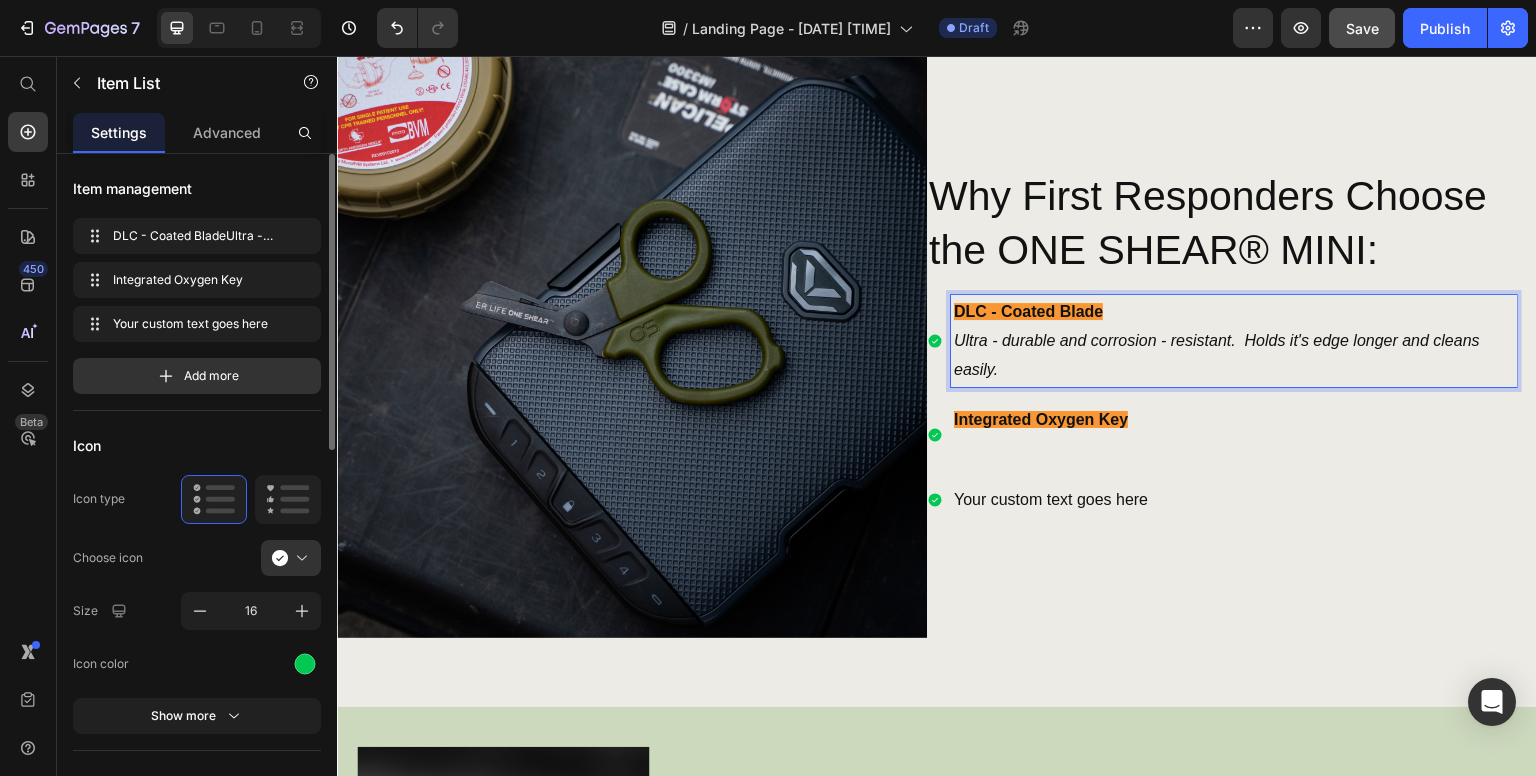 click on "Ultra - durable and corrosion - resistant.  Holds it's edge longer and cleans easily." at bounding box center [1234, 356] 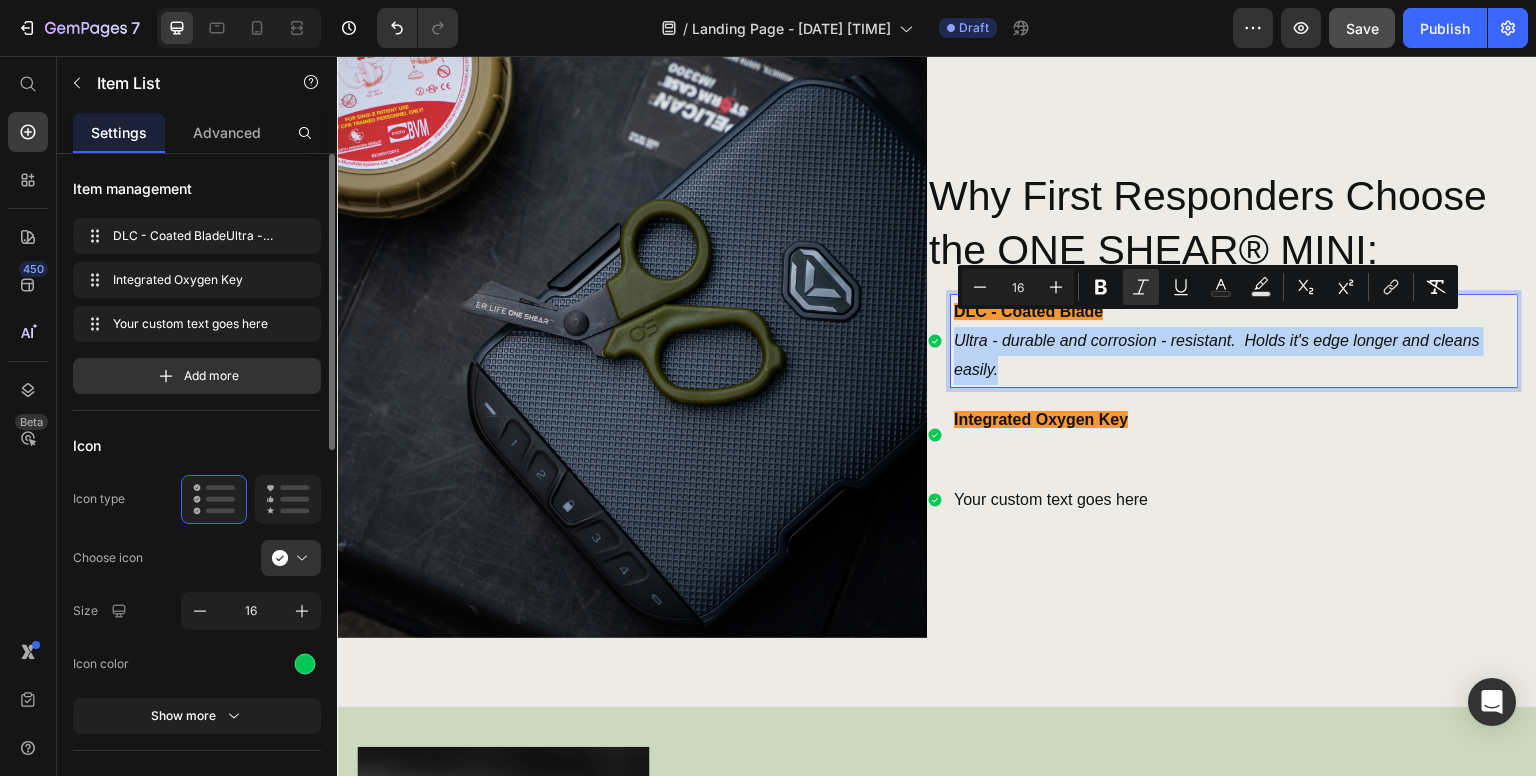 drag, startPoint x: 1009, startPoint y: 354, endPoint x: 939, endPoint y: 331, distance: 73.68175 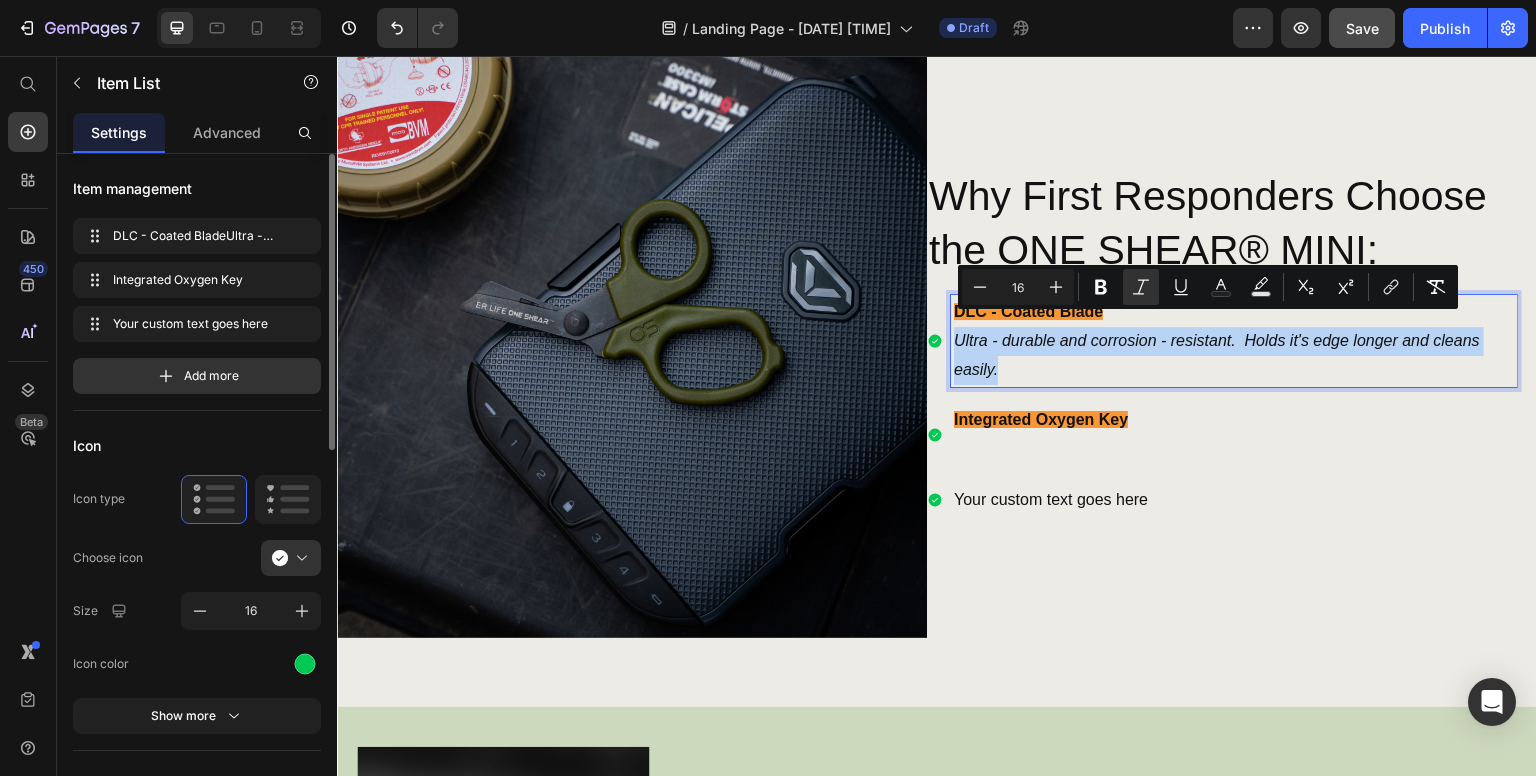 click on "DLC - Coated Blade Ultra - durable and corrosion - resistant.  Holds it's edge longer and cleans easily." at bounding box center (1222, 341) 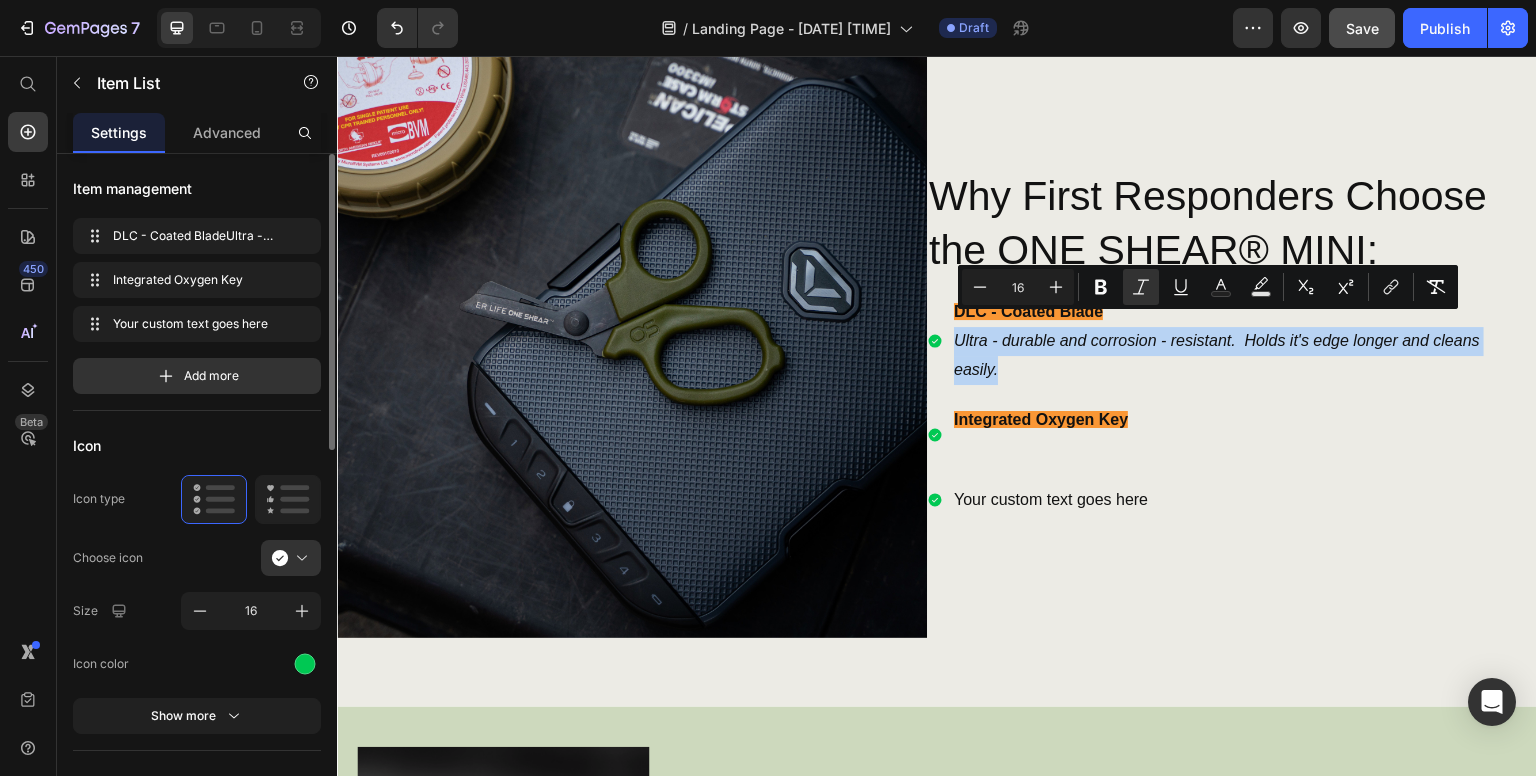 click on "DLC - Coated Blade Ultra - durable and corrosion - resistant.  Holds it's edge longer and cleans easily." at bounding box center [1222, 341] 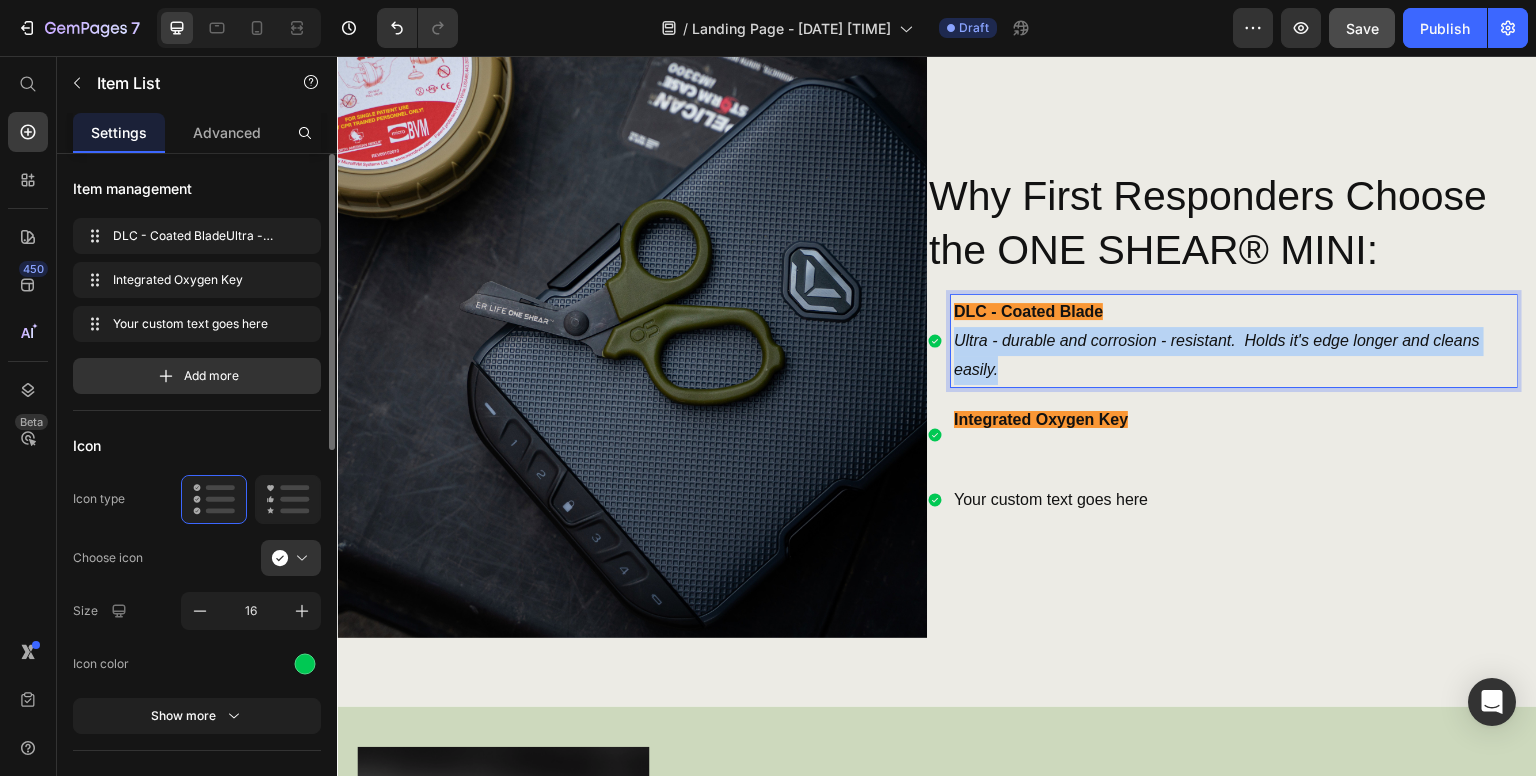 click on "Ultra - durable and corrosion - resistant.  Holds it's edge longer and cleans easily." at bounding box center [1217, 355] 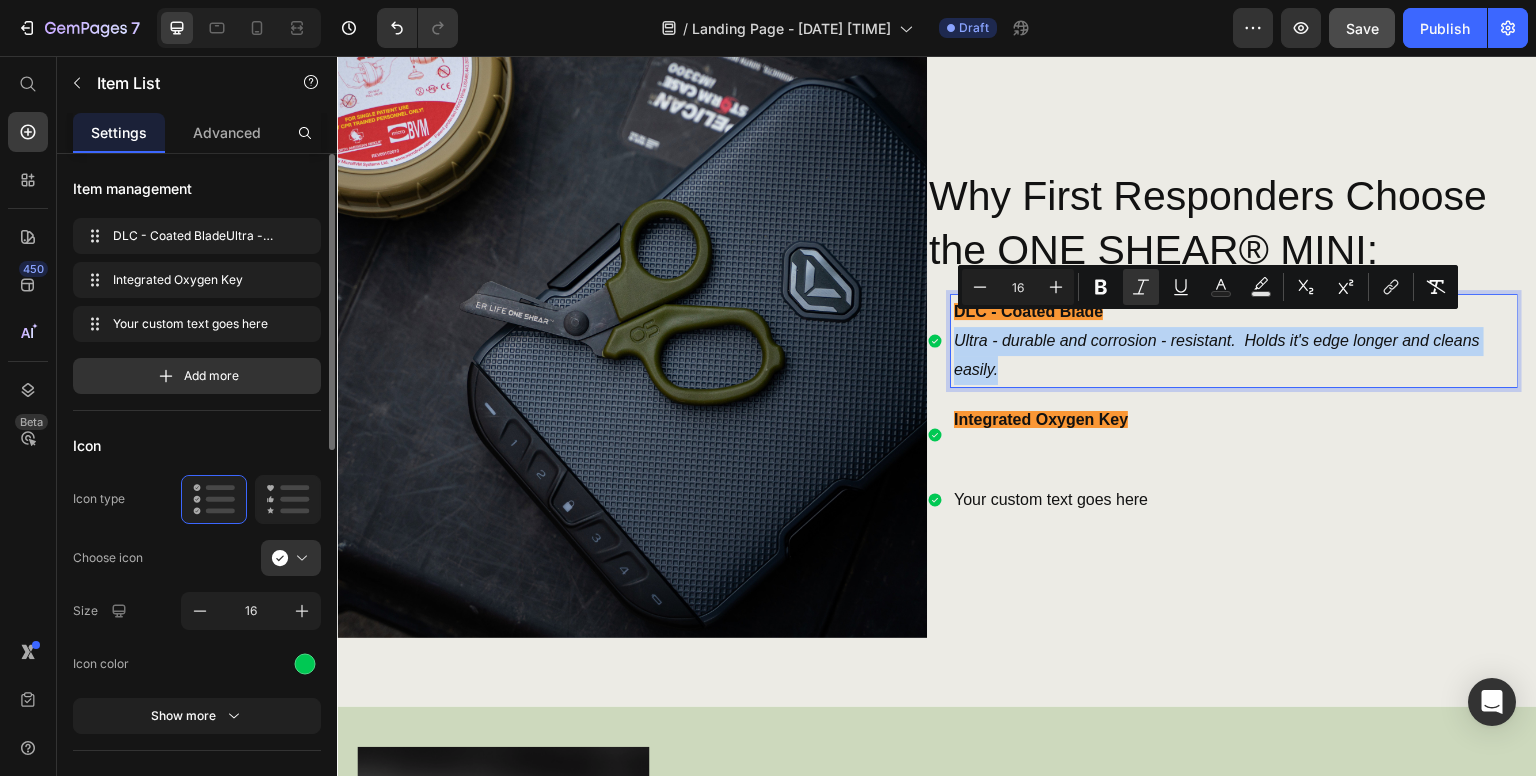 drag, startPoint x: 1027, startPoint y: 360, endPoint x: 947, endPoint y: 338, distance: 82.96987 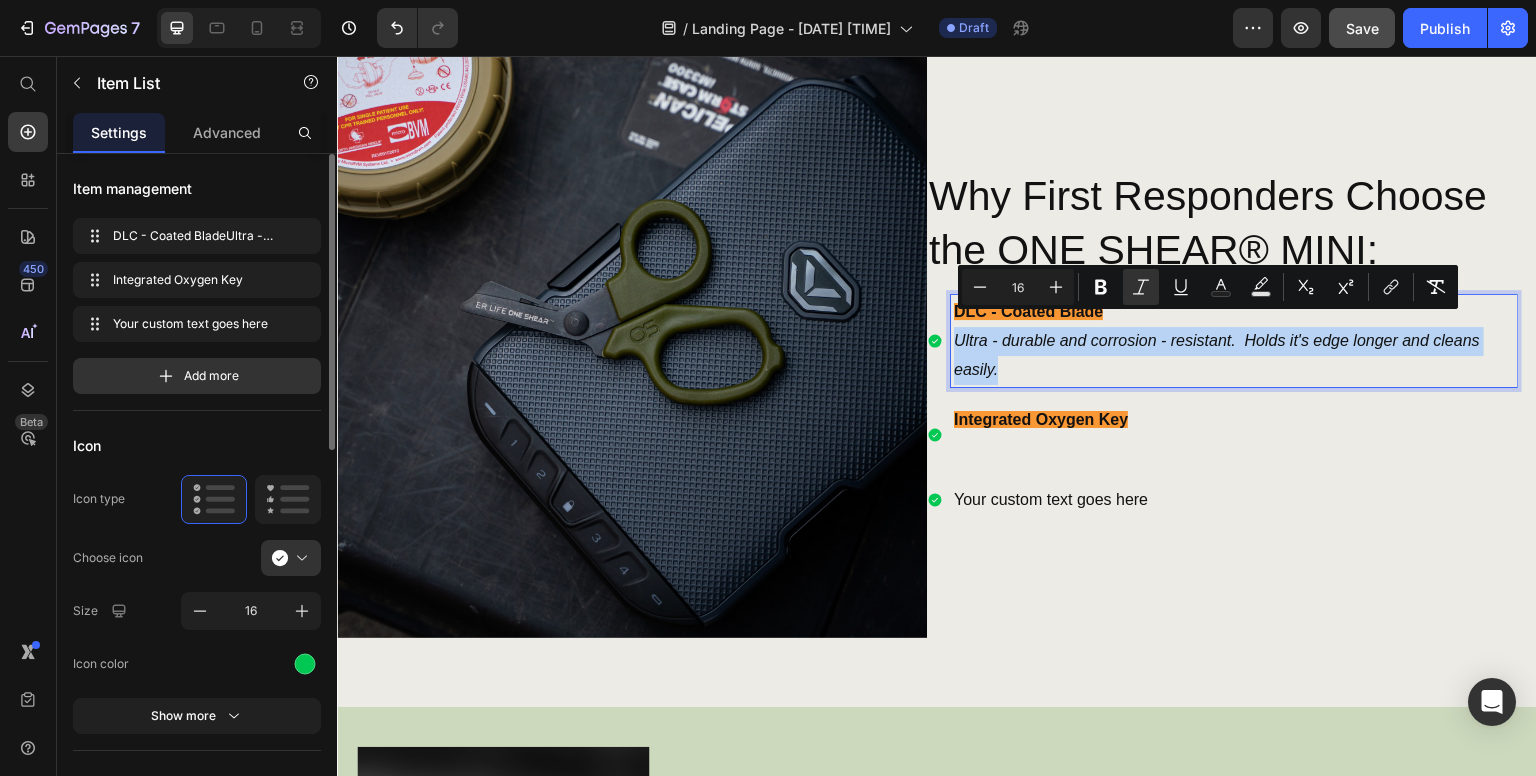 click on "Ultra - durable and corrosion - resistant.  Holds it's edge longer and cleans easily." at bounding box center [1234, 356] 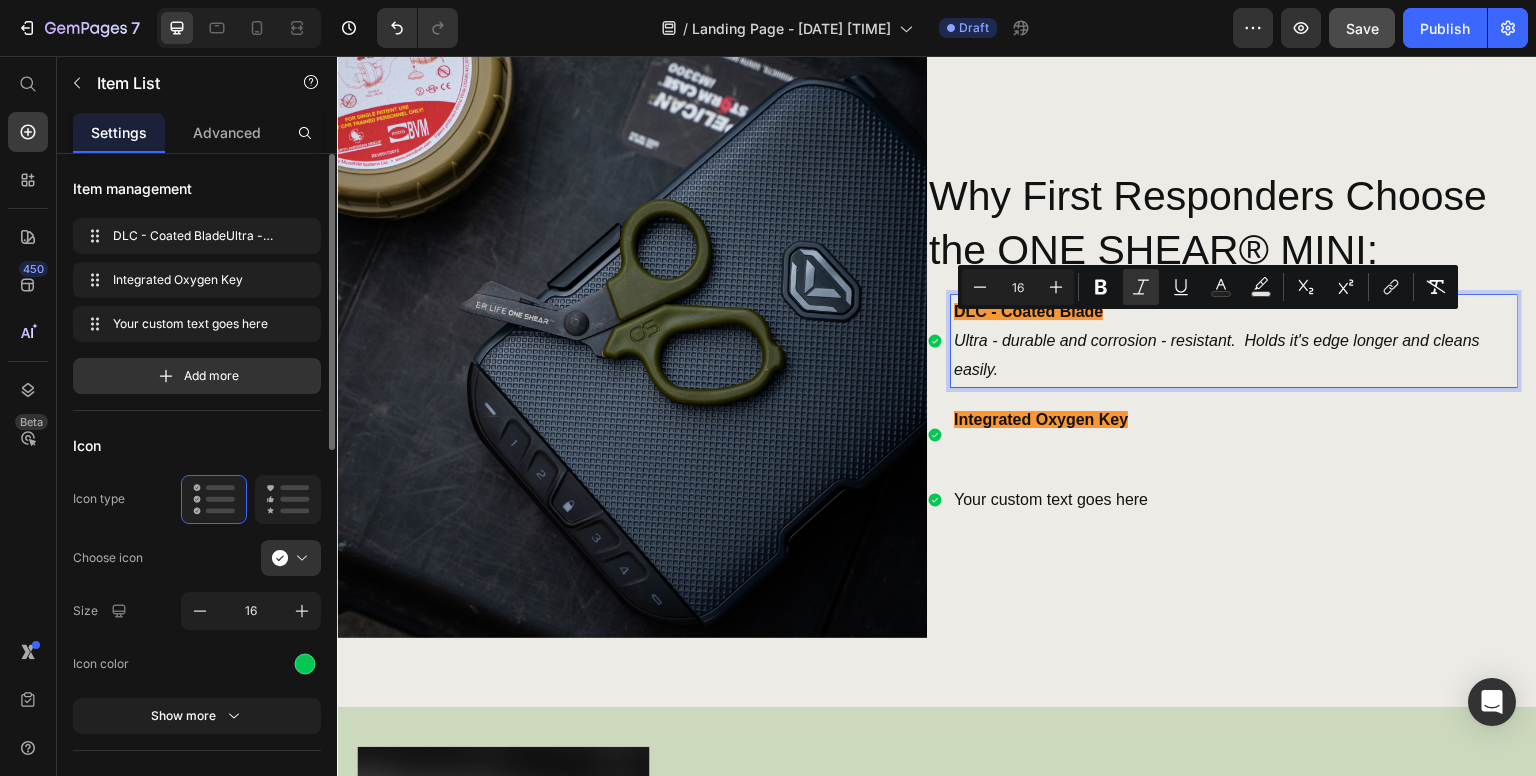 click at bounding box center [1234, 449] 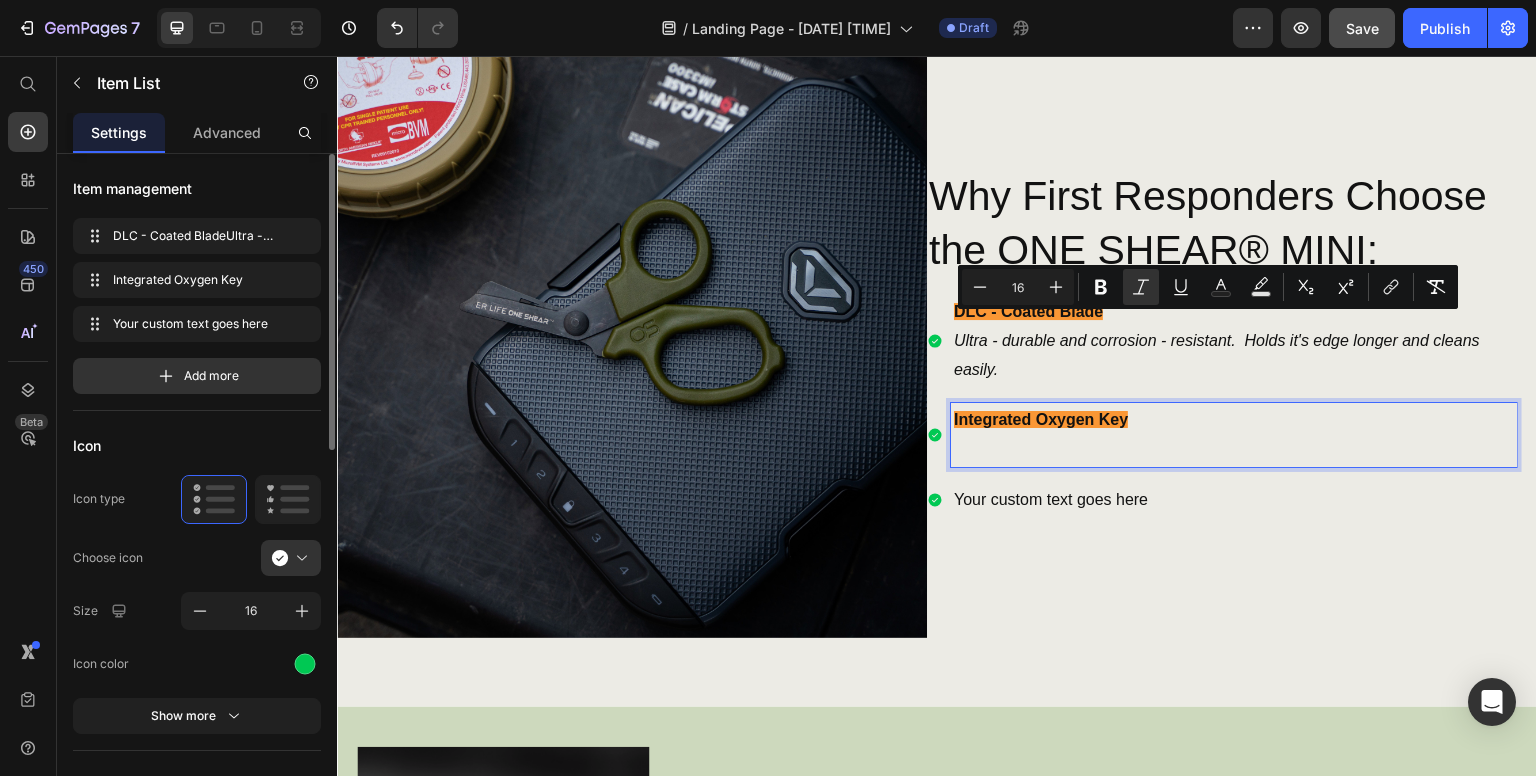 click at bounding box center [1234, 449] 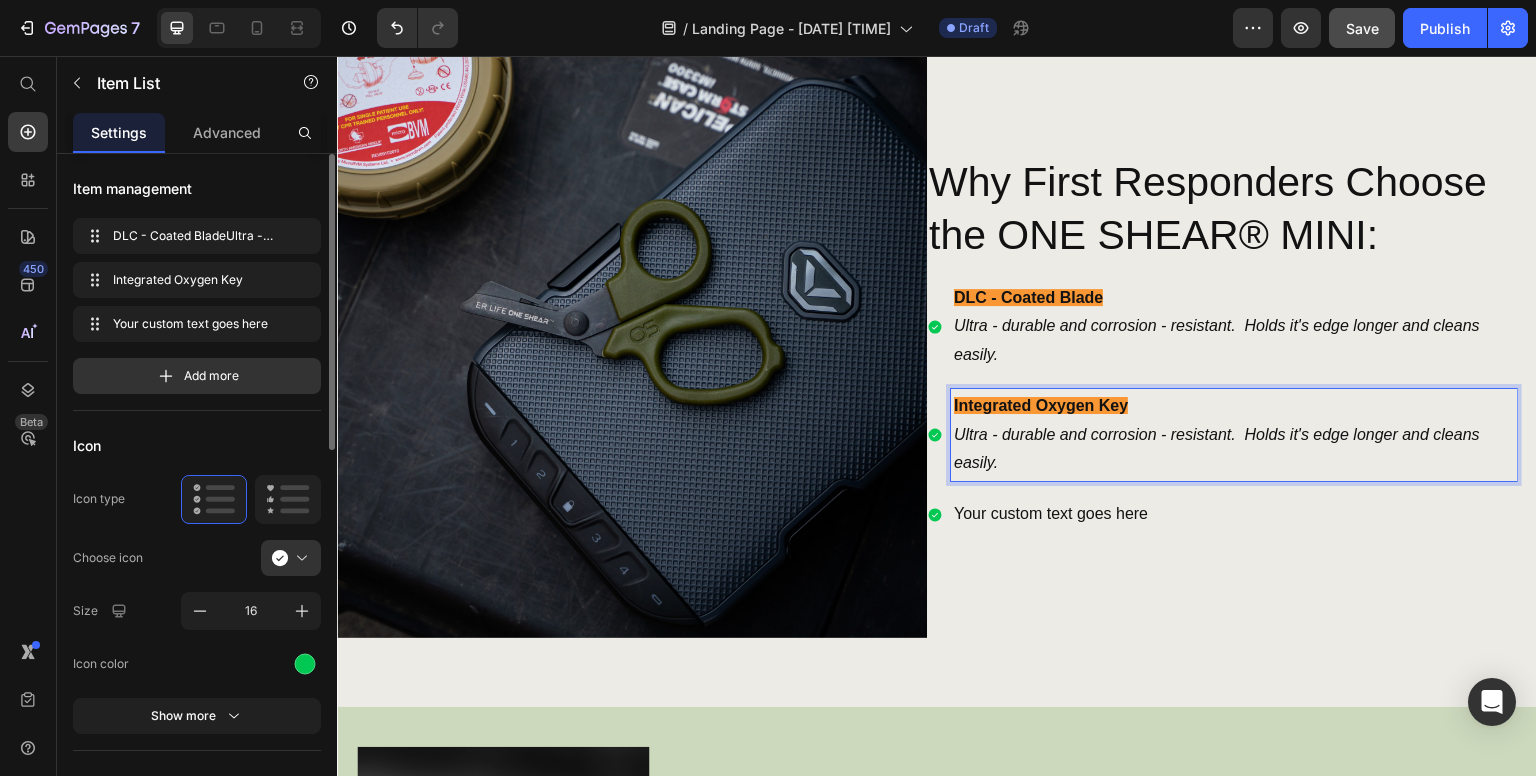 scroll, scrollTop: 942, scrollLeft: 0, axis: vertical 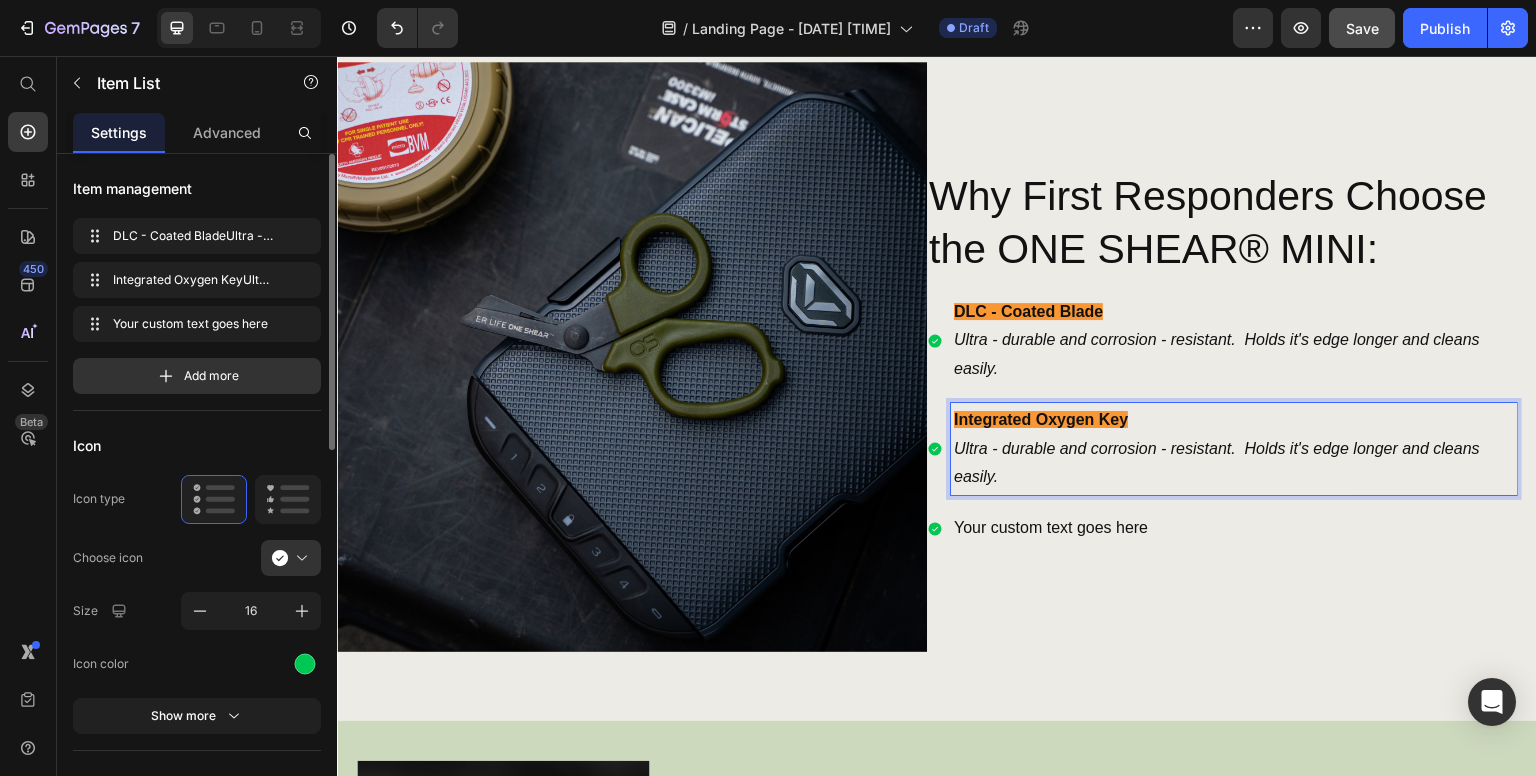 click on "Ultra - durable and corrosion - resistant.  Holds it's edge longer and cleans easily." at bounding box center [1217, 463] 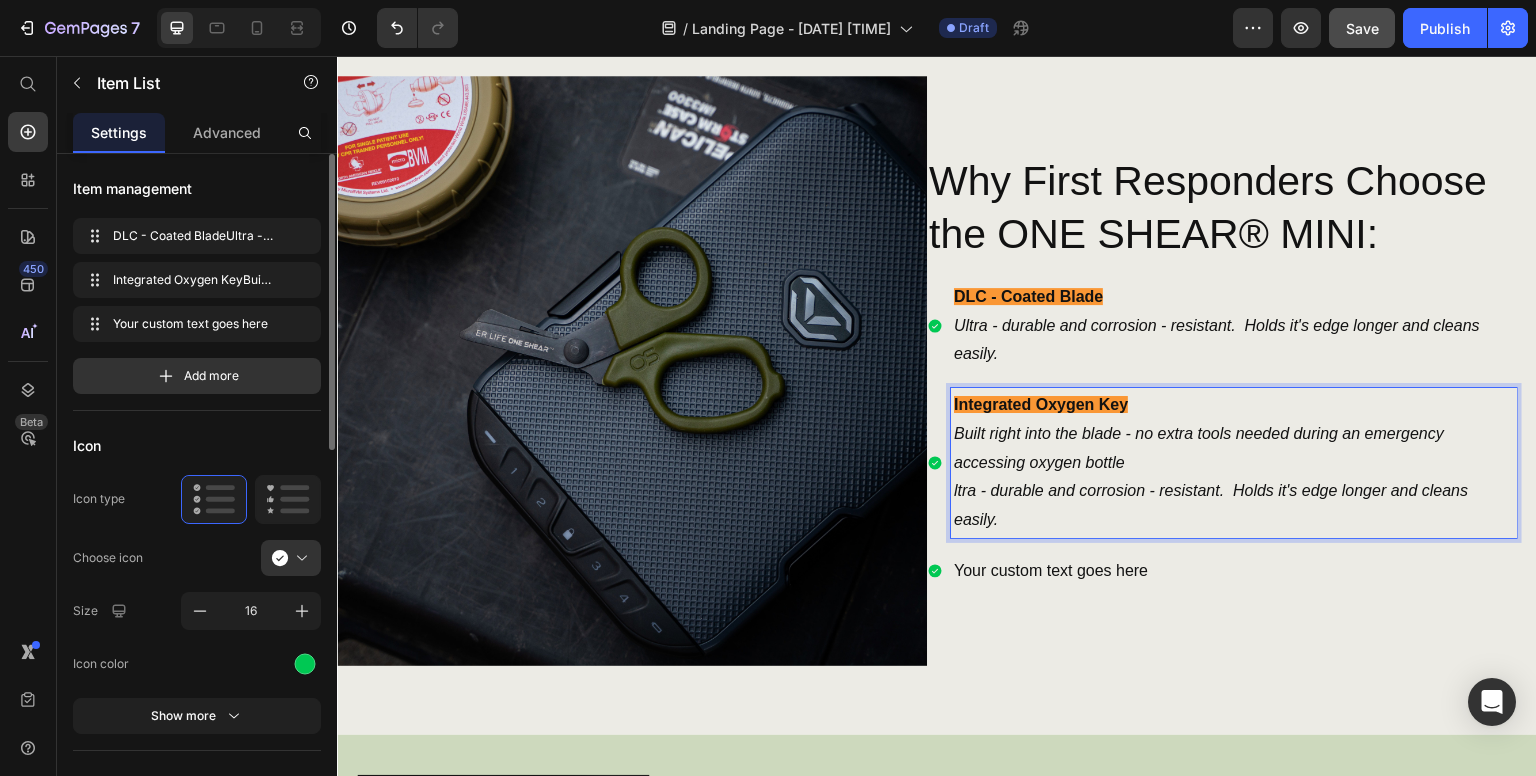 scroll, scrollTop: 913, scrollLeft: 0, axis: vertical 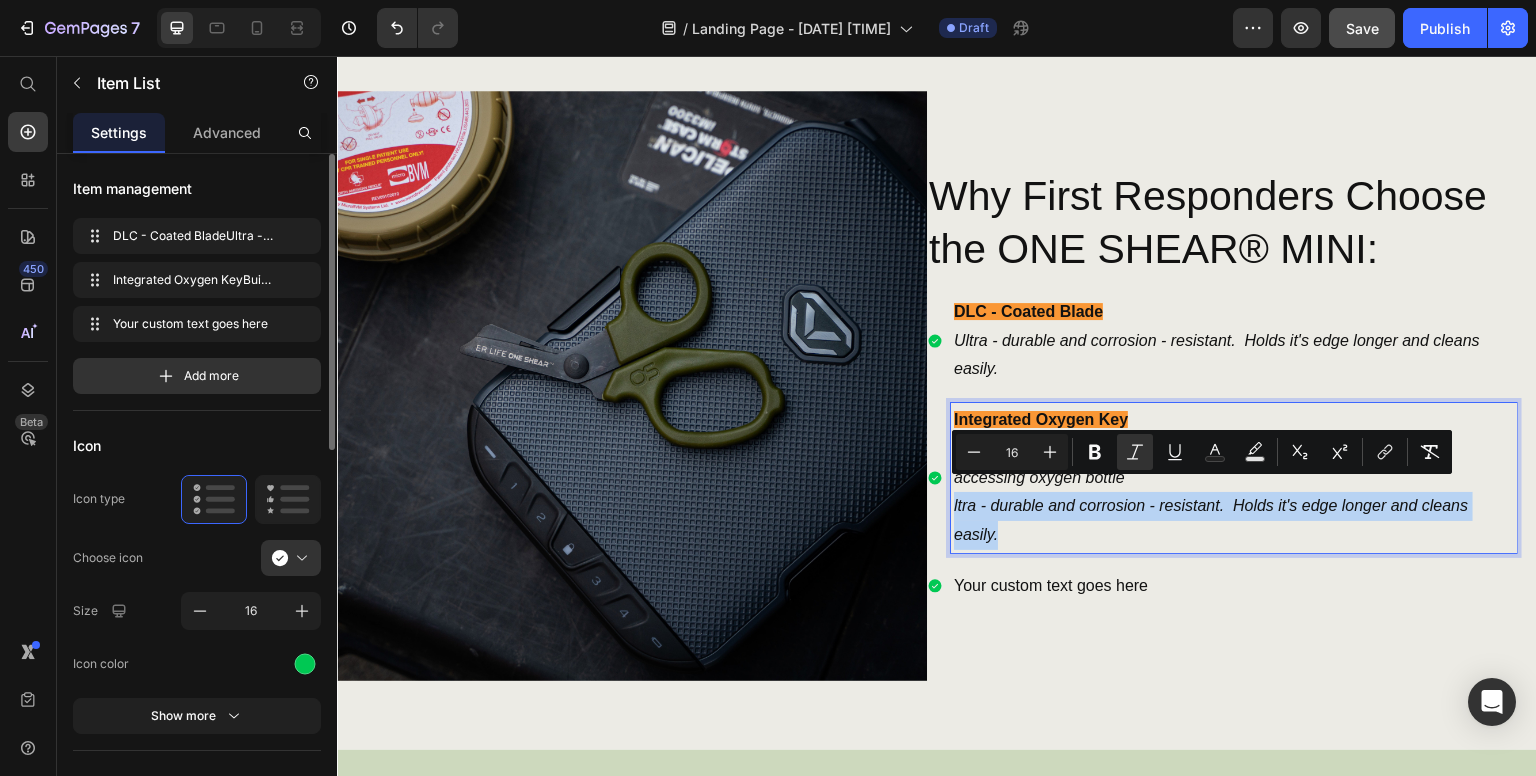 drag, startPoint x: 1006, startPoint y: 521, endPoint x: 924, endPoint y: 502, distance: 84.17244 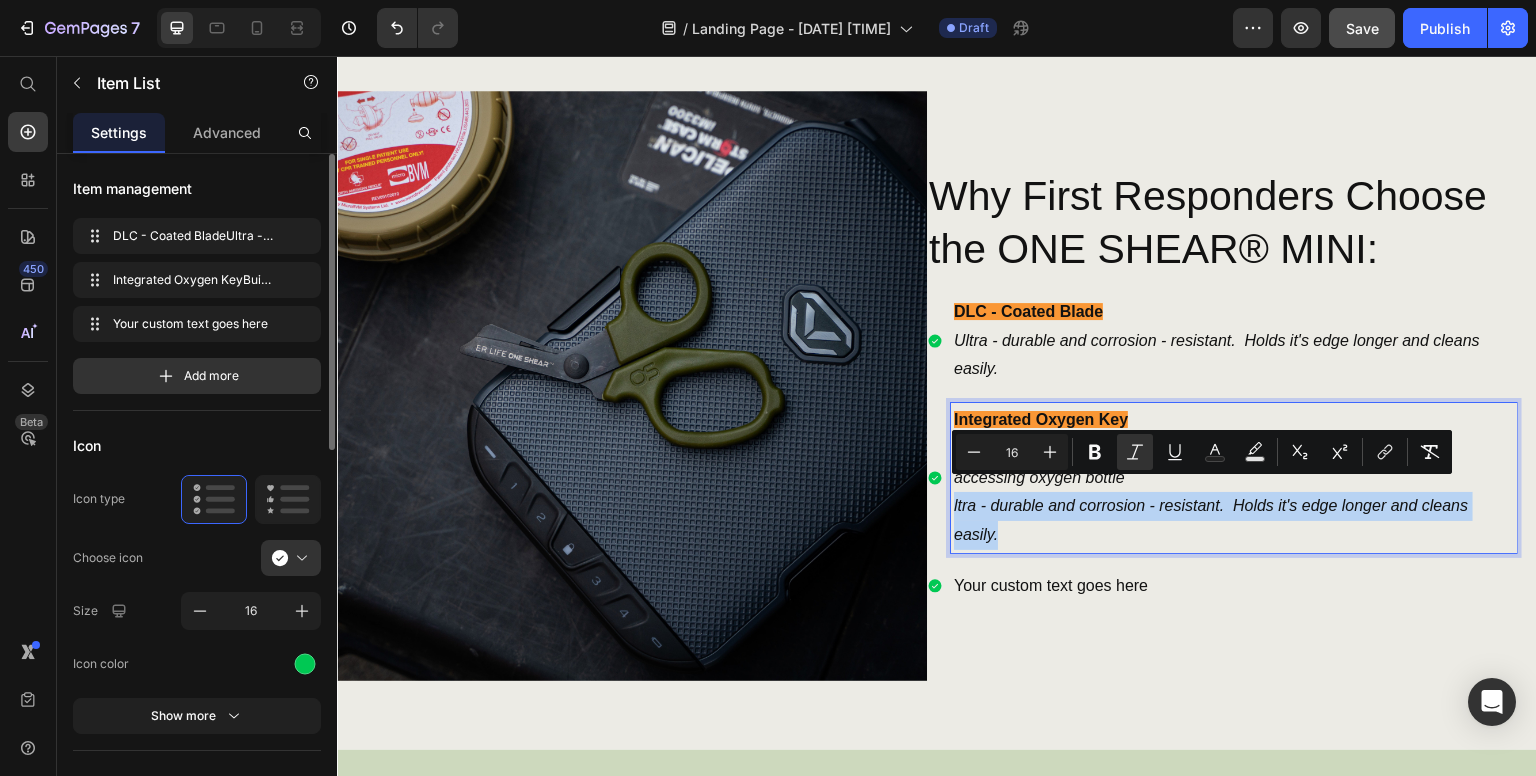 click on "Integrated Oxygen Key Built right into the blade - no extra tools needed during an emergency accessing oxygen bottle ltra - durable and corrosion - resistant.  Holds it's edge longer and cleans easily." at bounding box center [1222, 478] 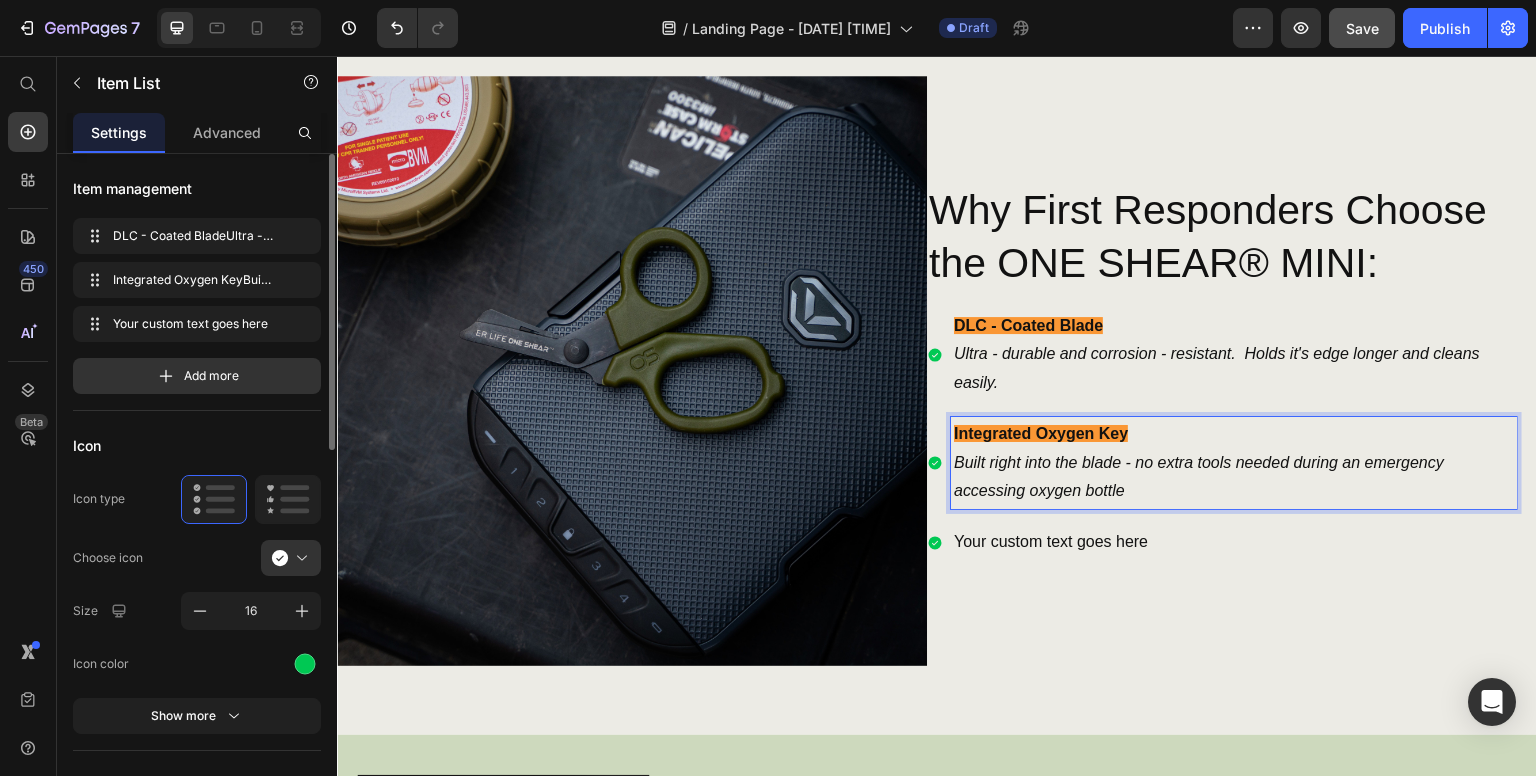 scroll, scrollTop: 942, scrollLeft: 0, axis: vertical 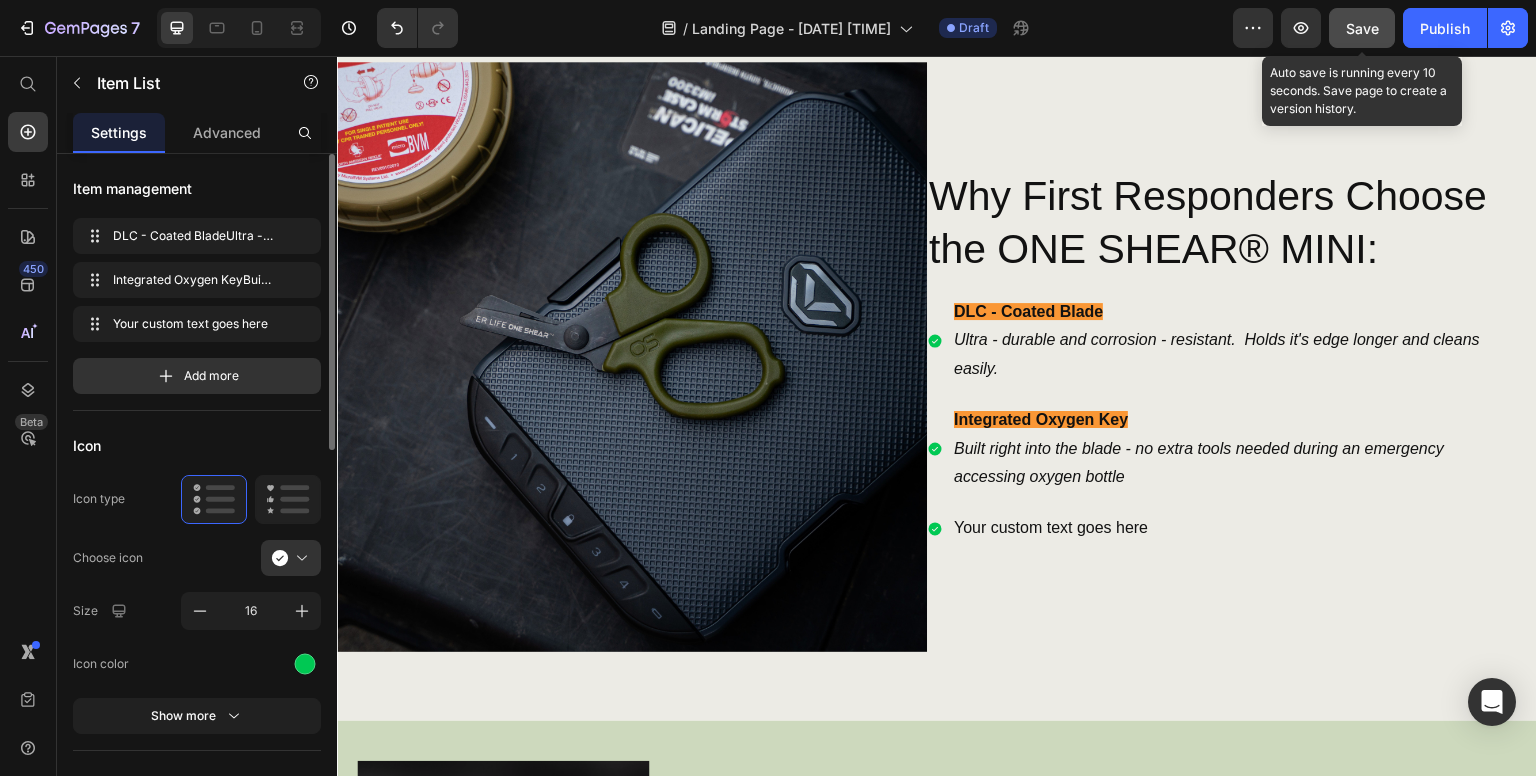 click on "Save" at bounding box center (1362, 28) 